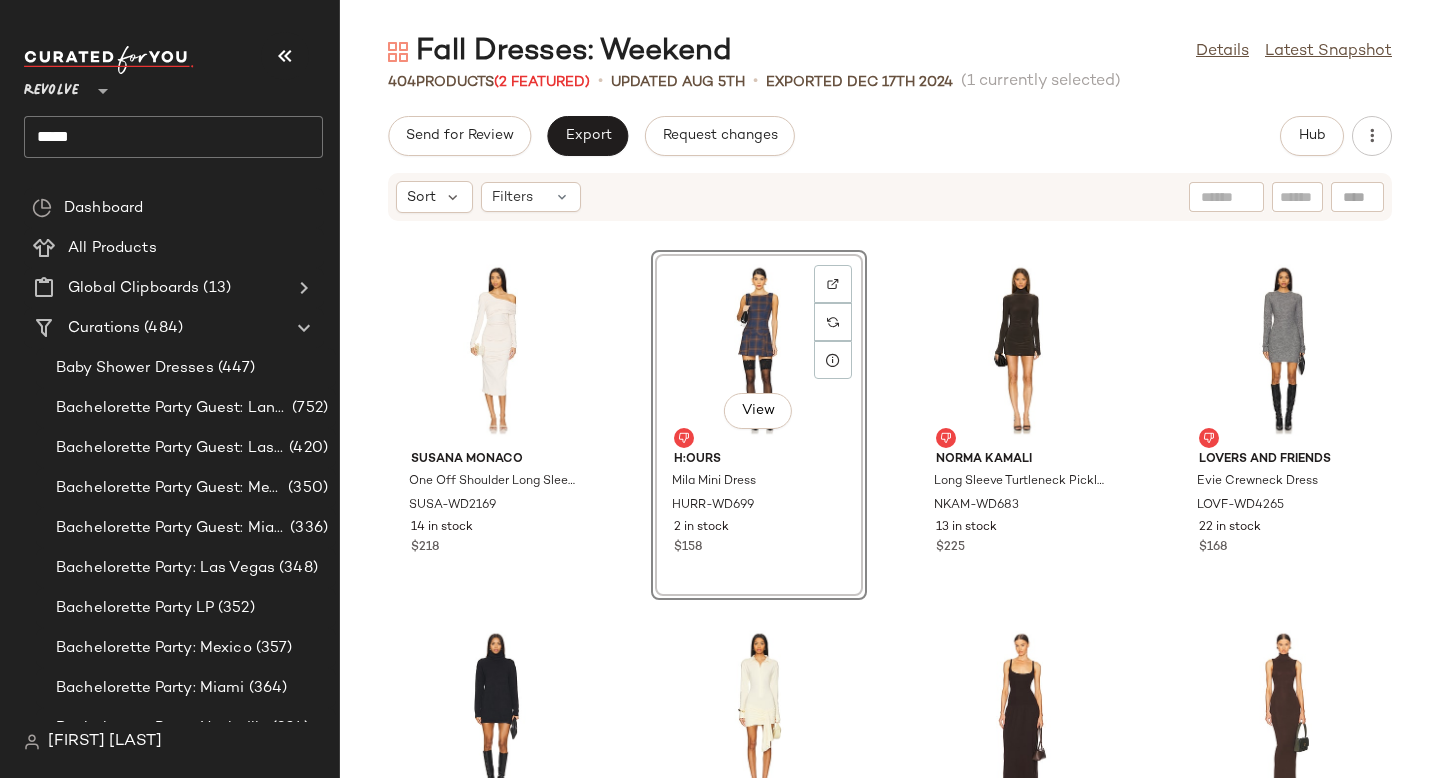 click on "****" 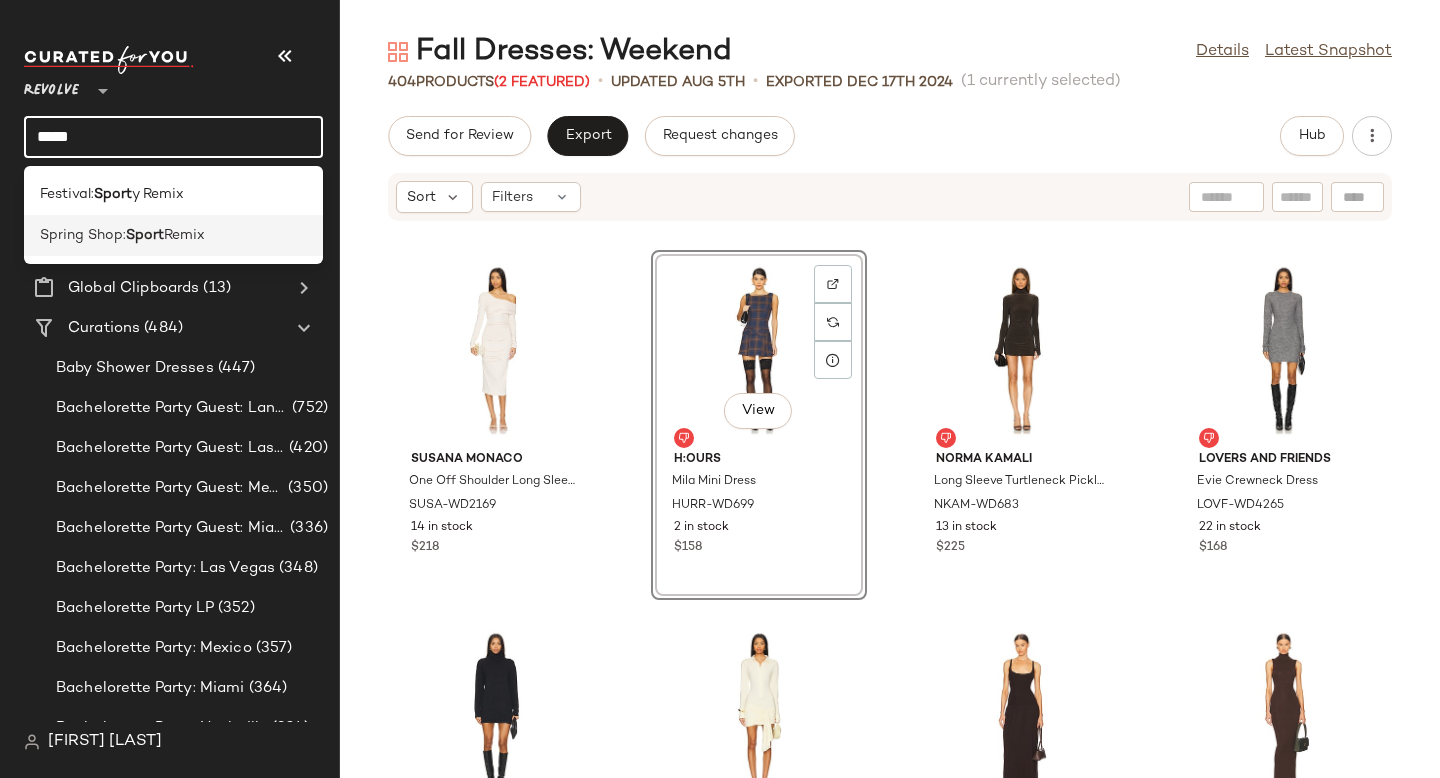 type on "*****" 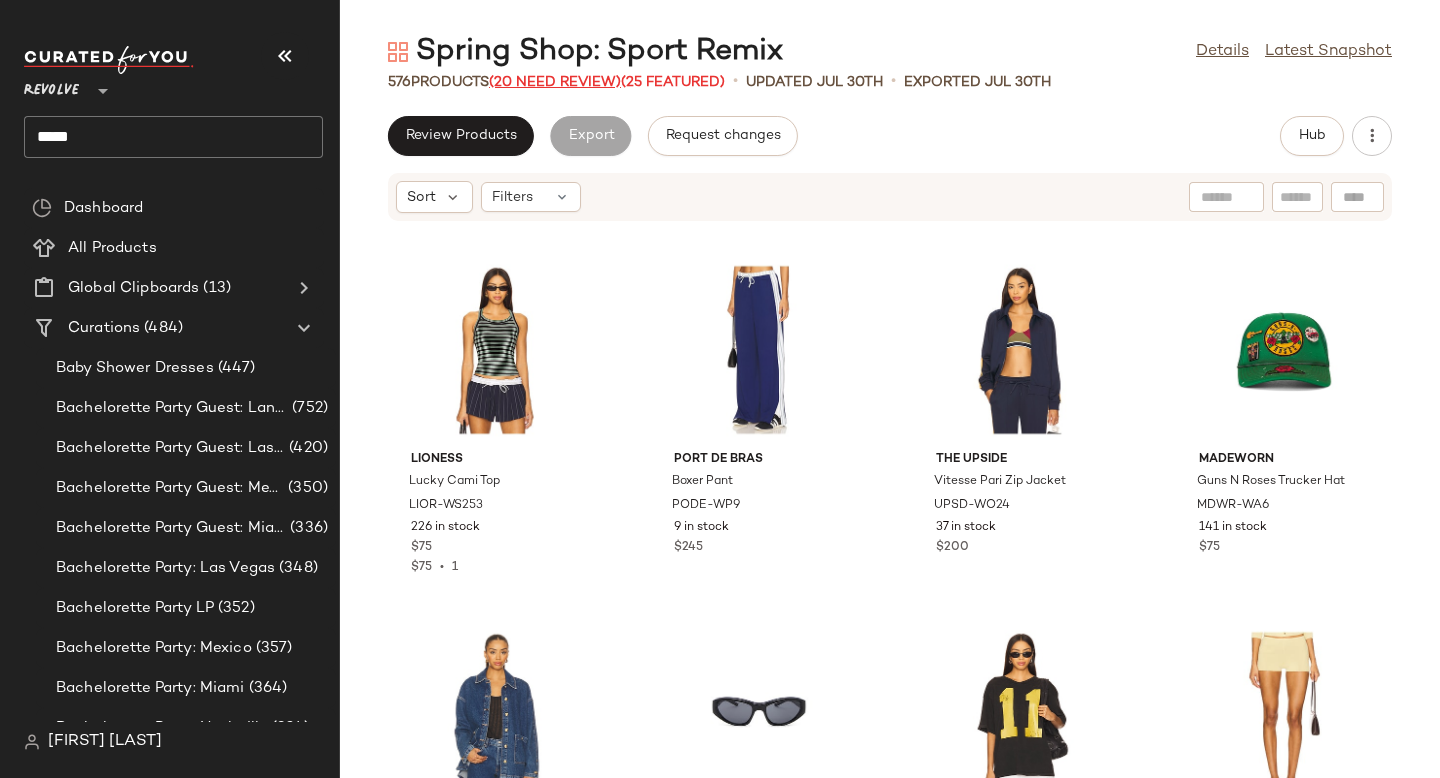 click on "(20 Need Review)" at bounding box center (555, 82) 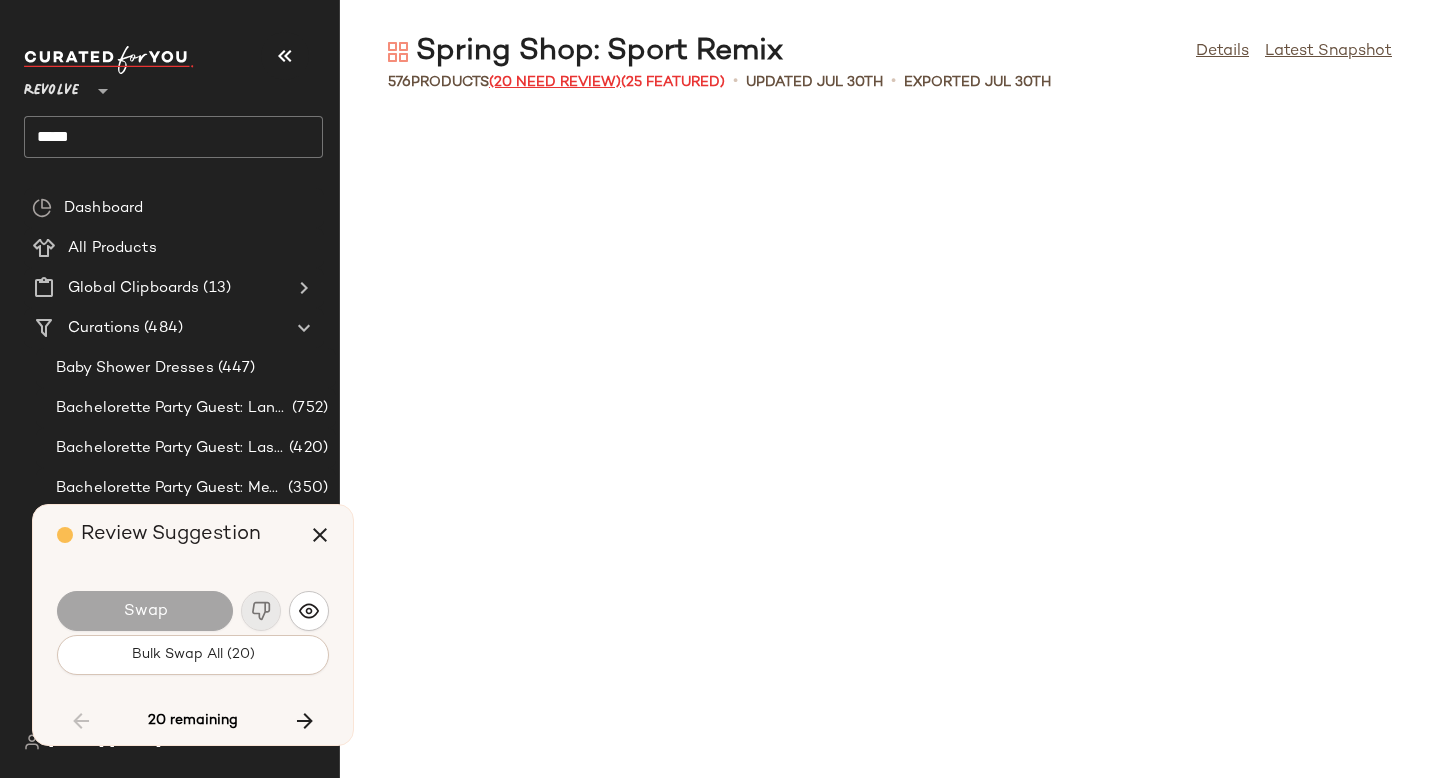 scroll, scrollTop: 6588, scrollLeft: 0, axis: vertical 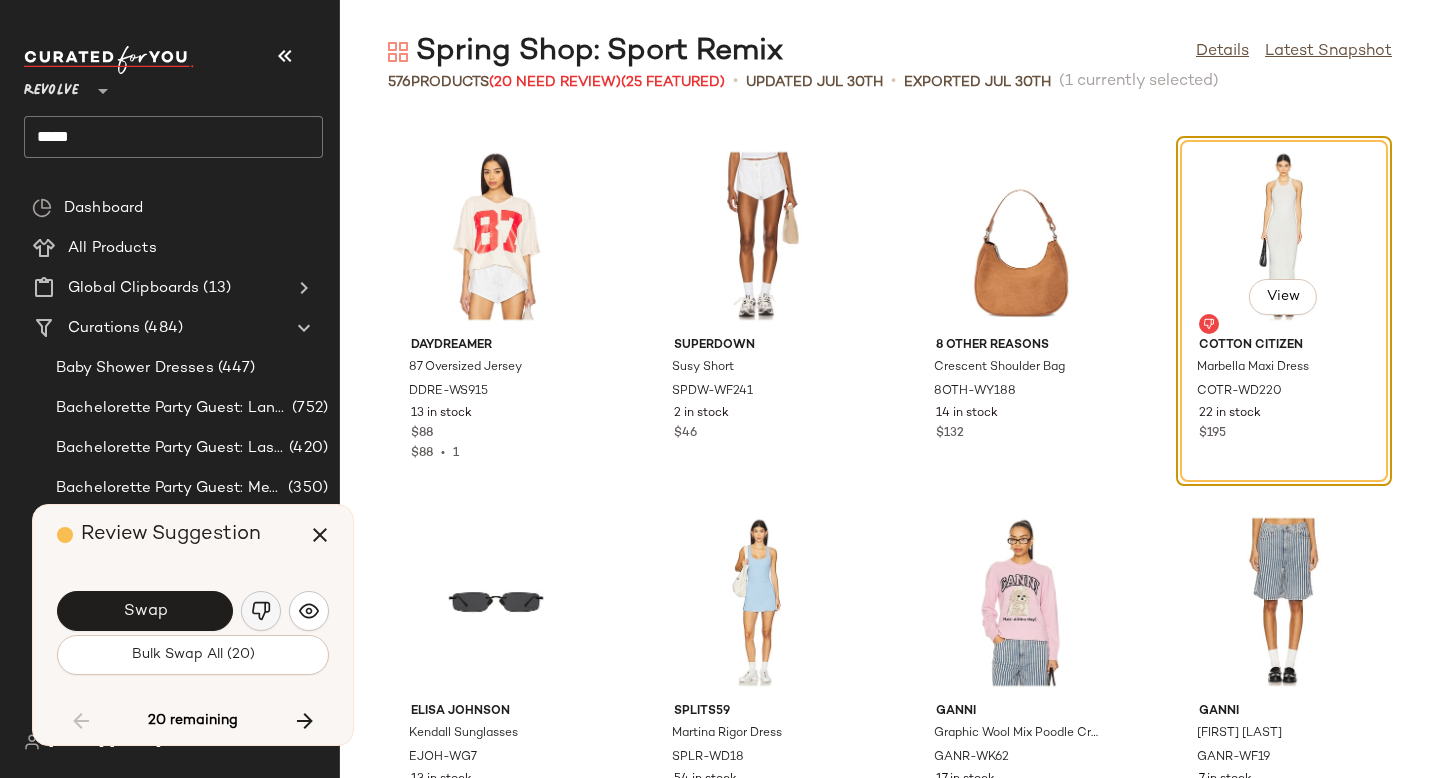 click 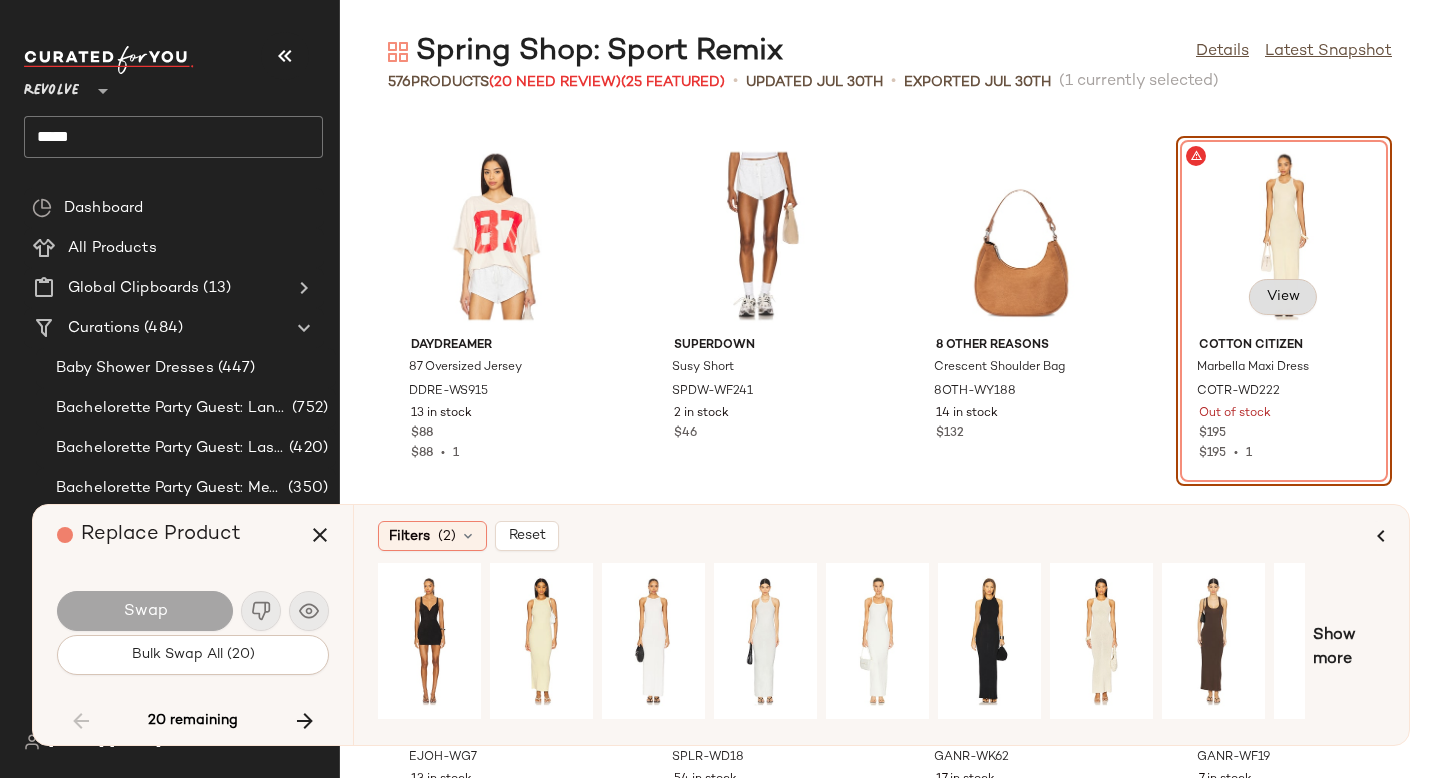 click on "View" at bounding box center (1283, 297) 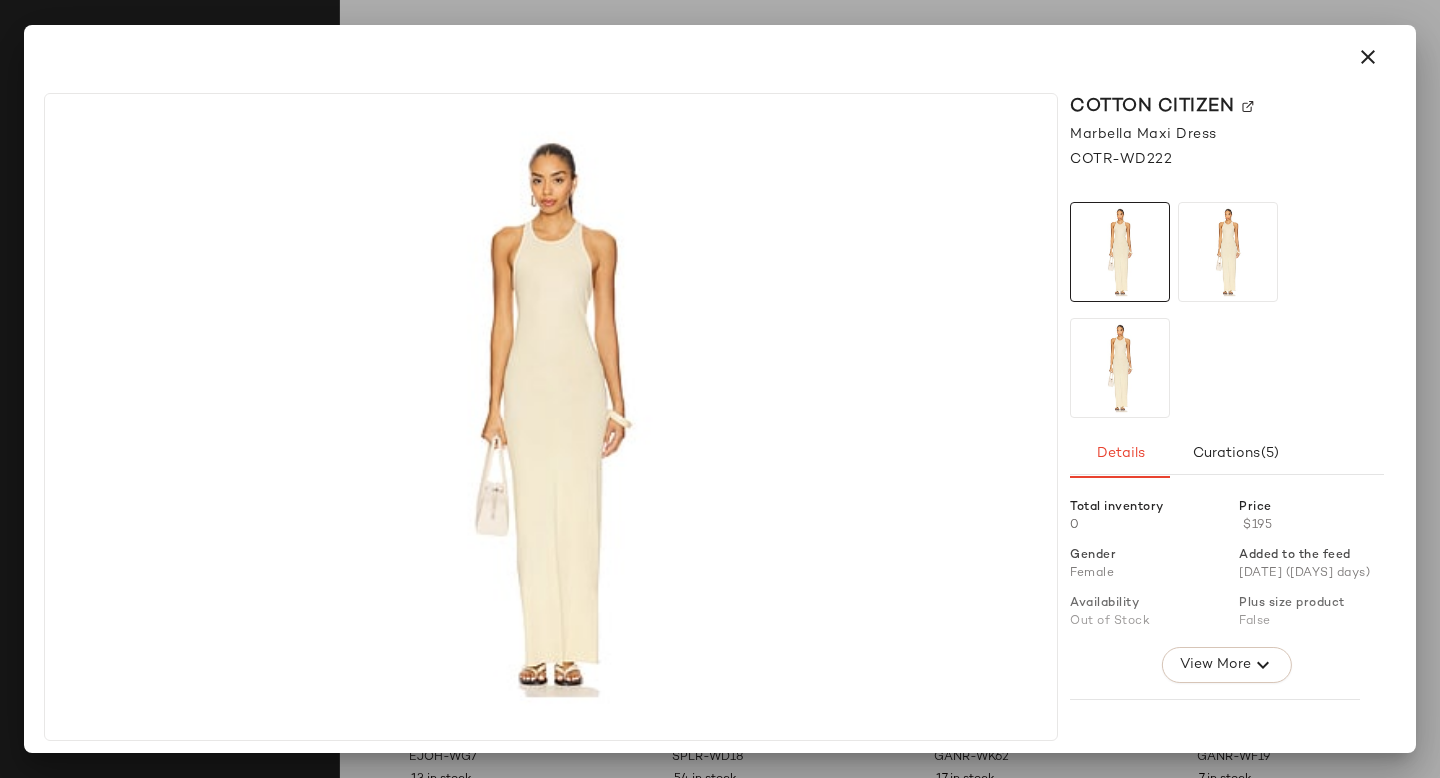 click 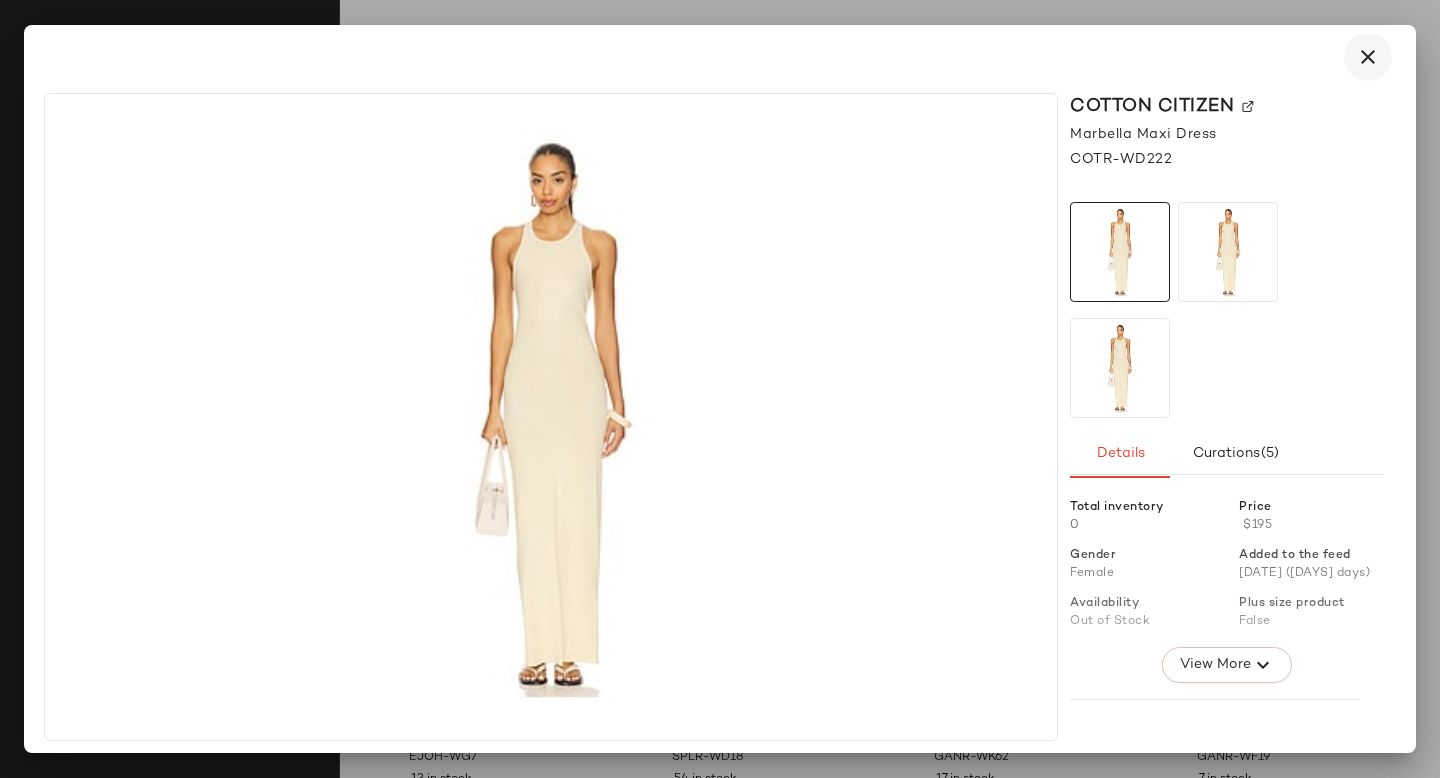 click at bounding box center (1368, 57) 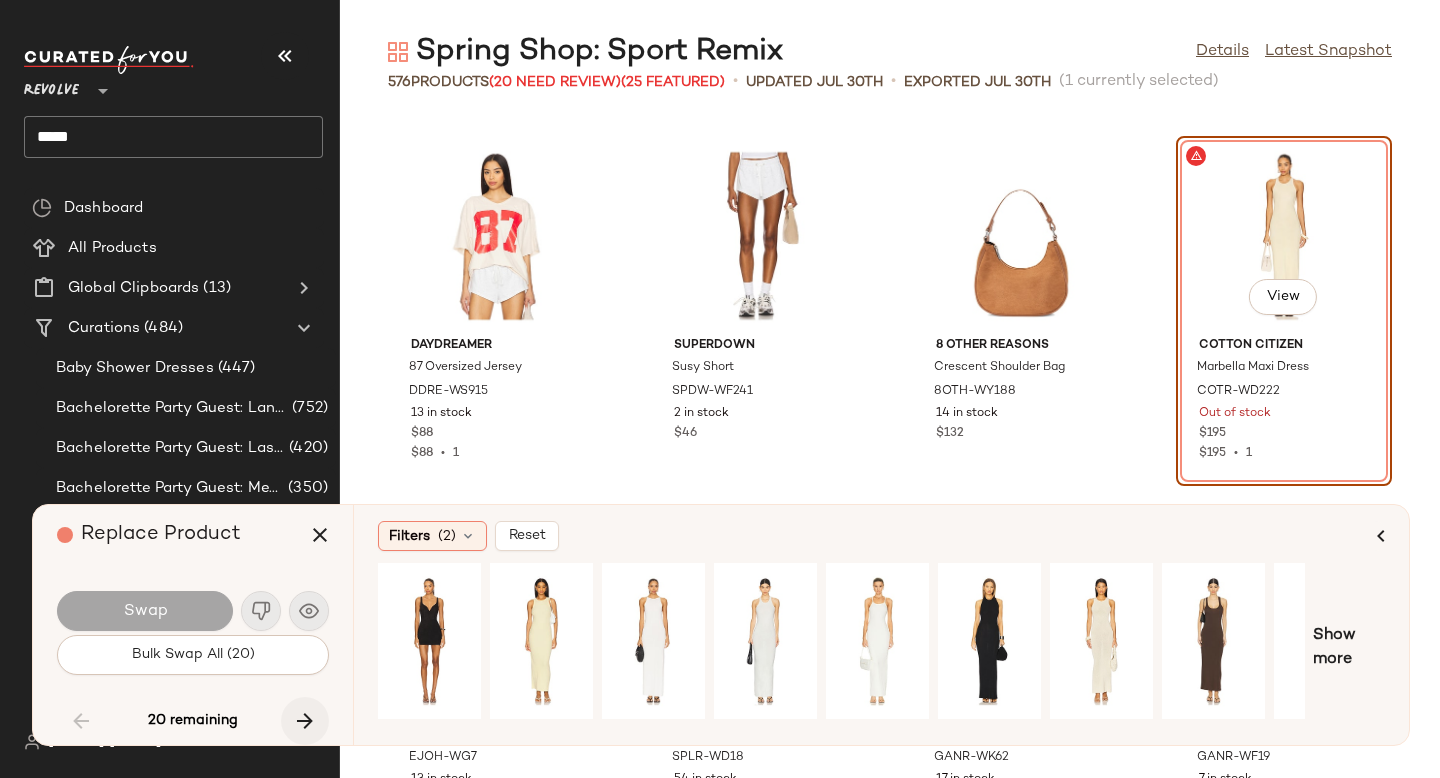 click at bounding box center [305, 721] 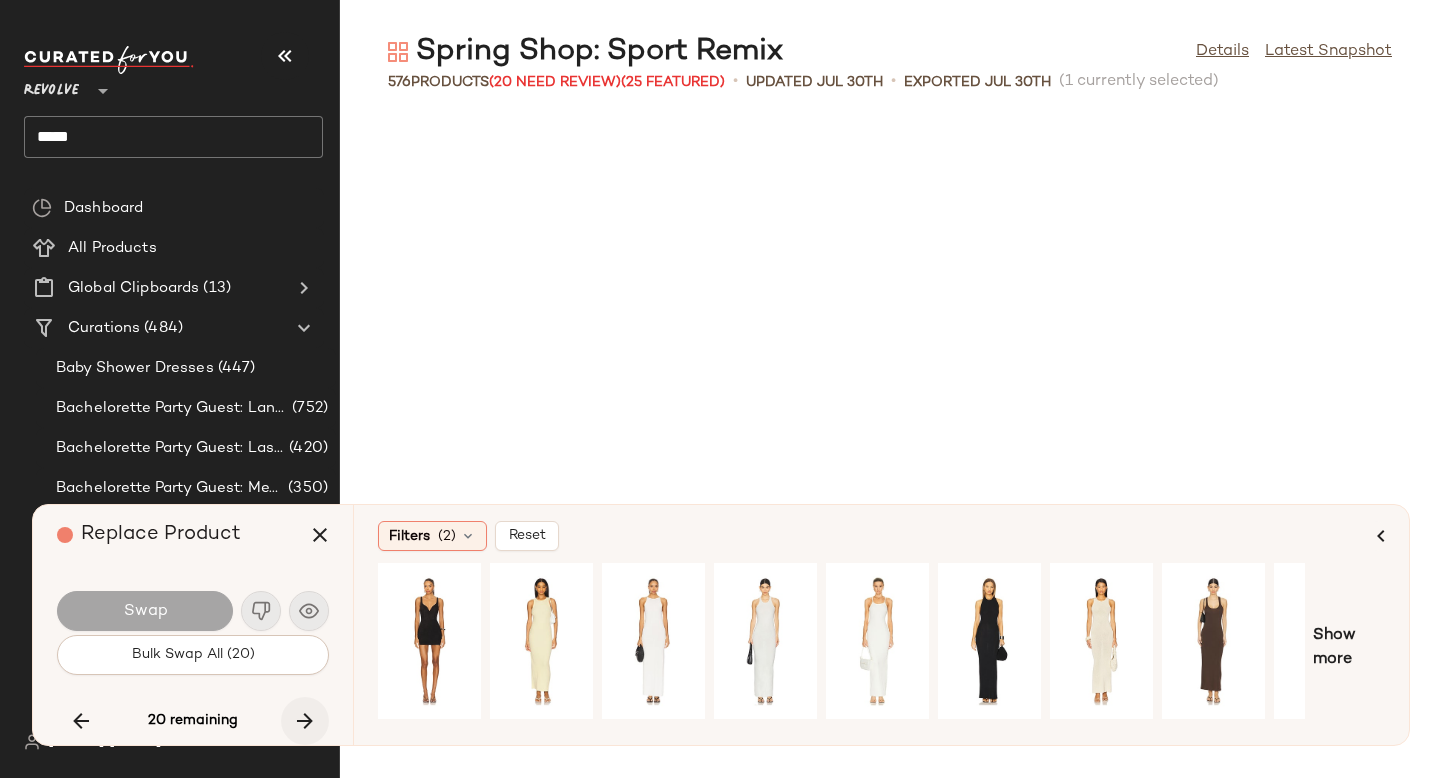 scroll, scrollTop: 9516, scrollLeft: 0, axis: vertical 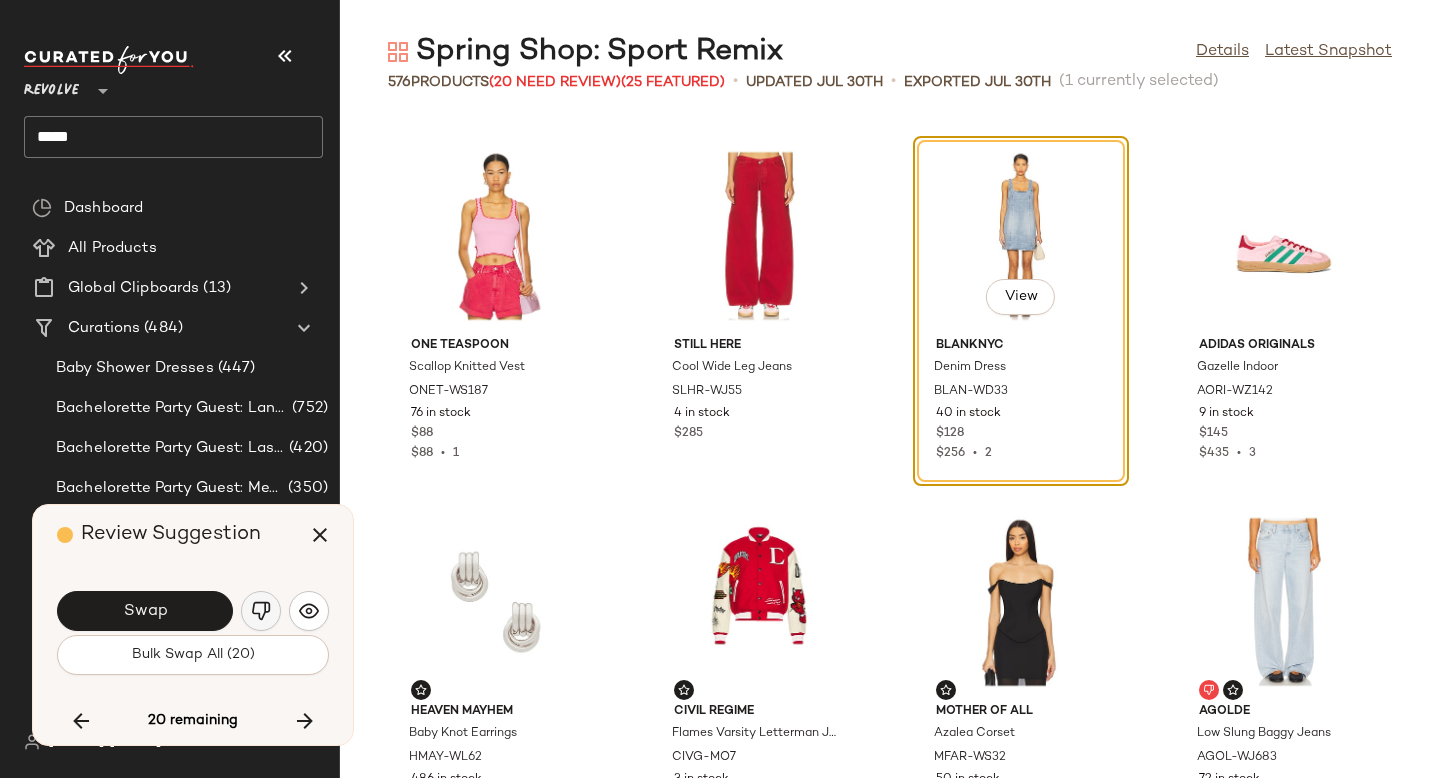 click 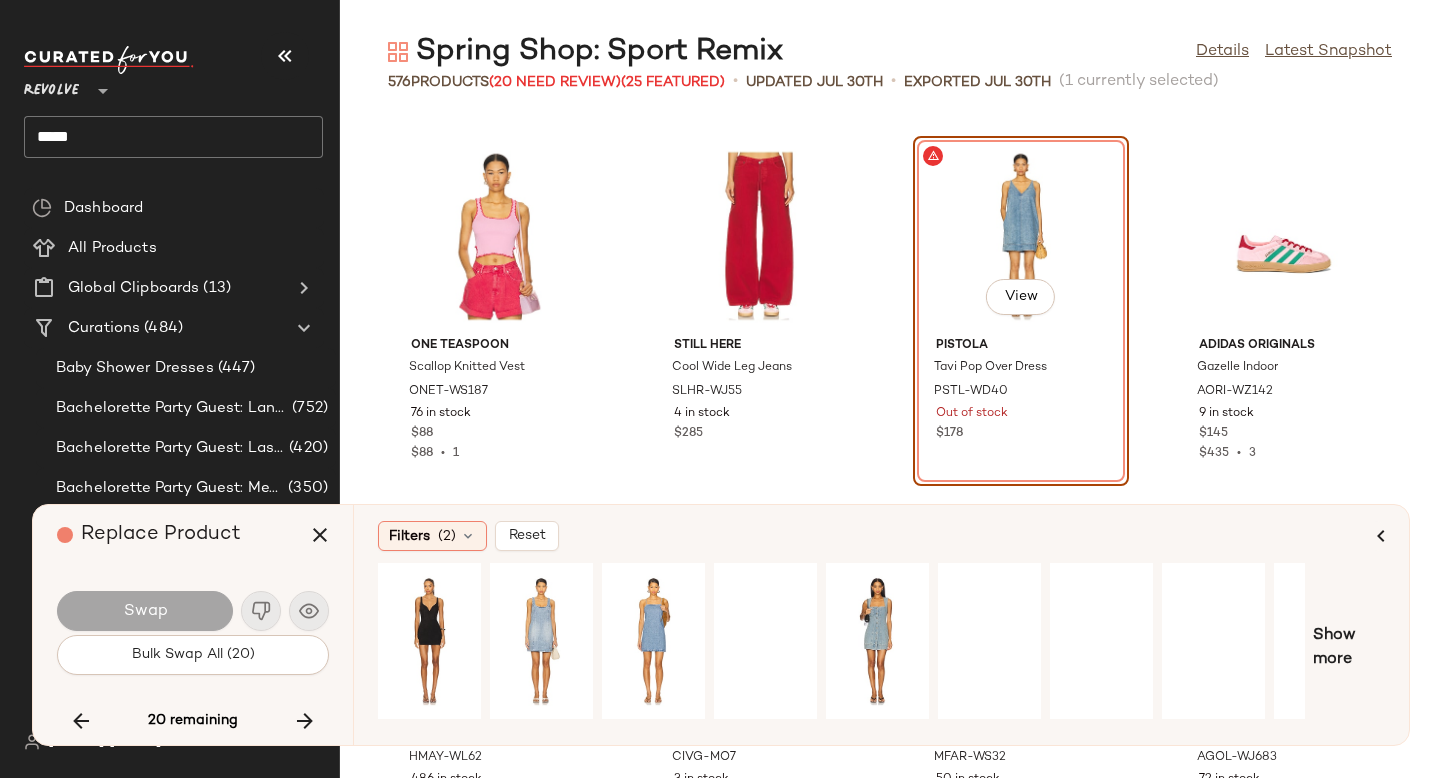 click on "View" 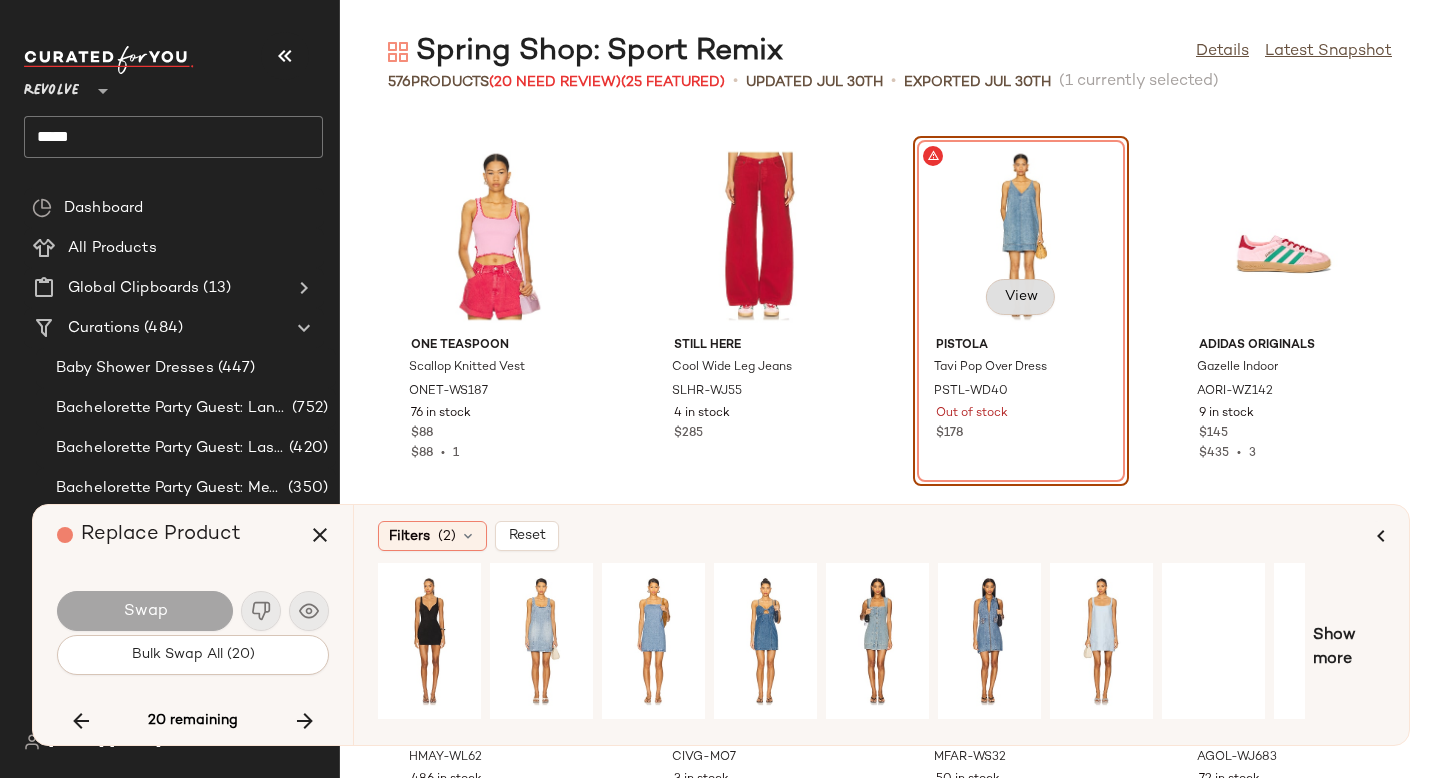 click on "View" 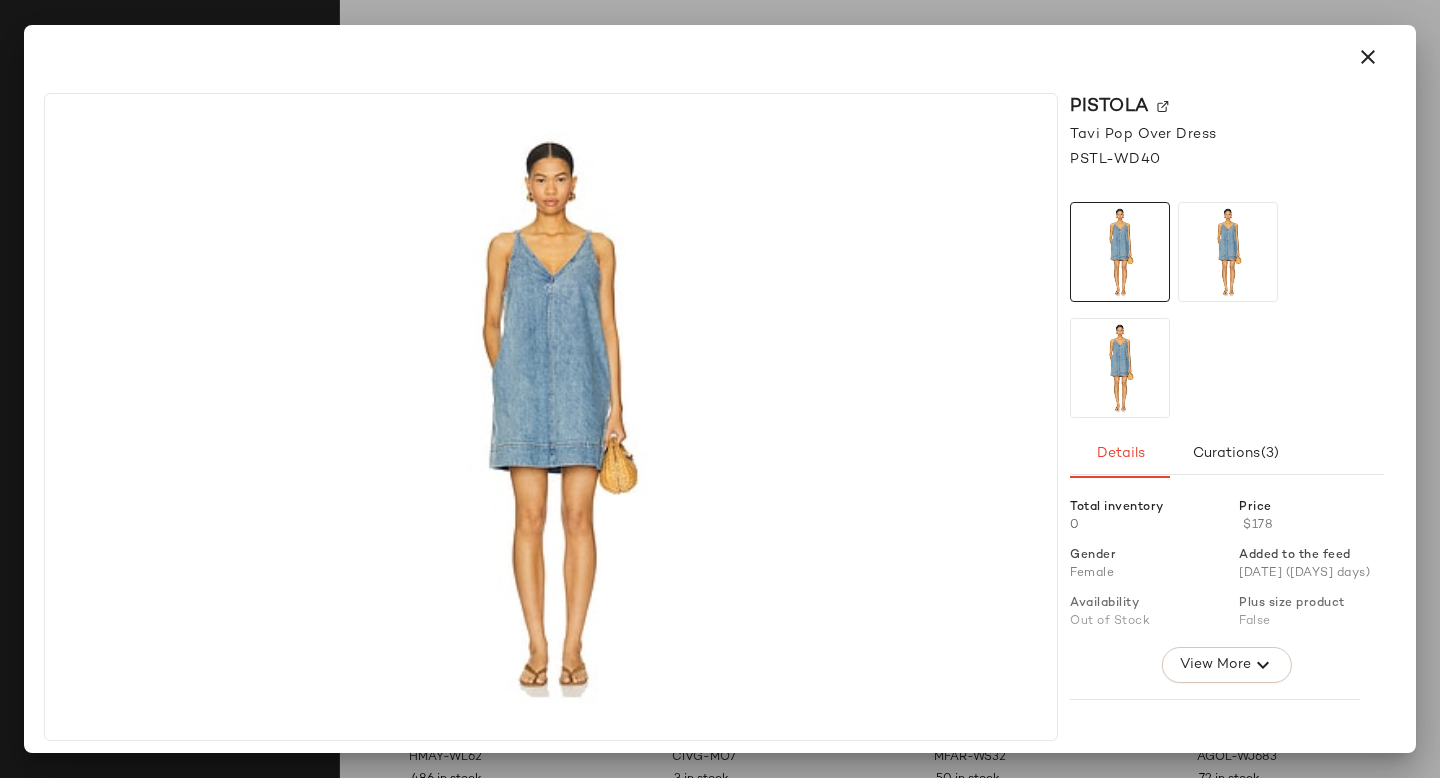 click 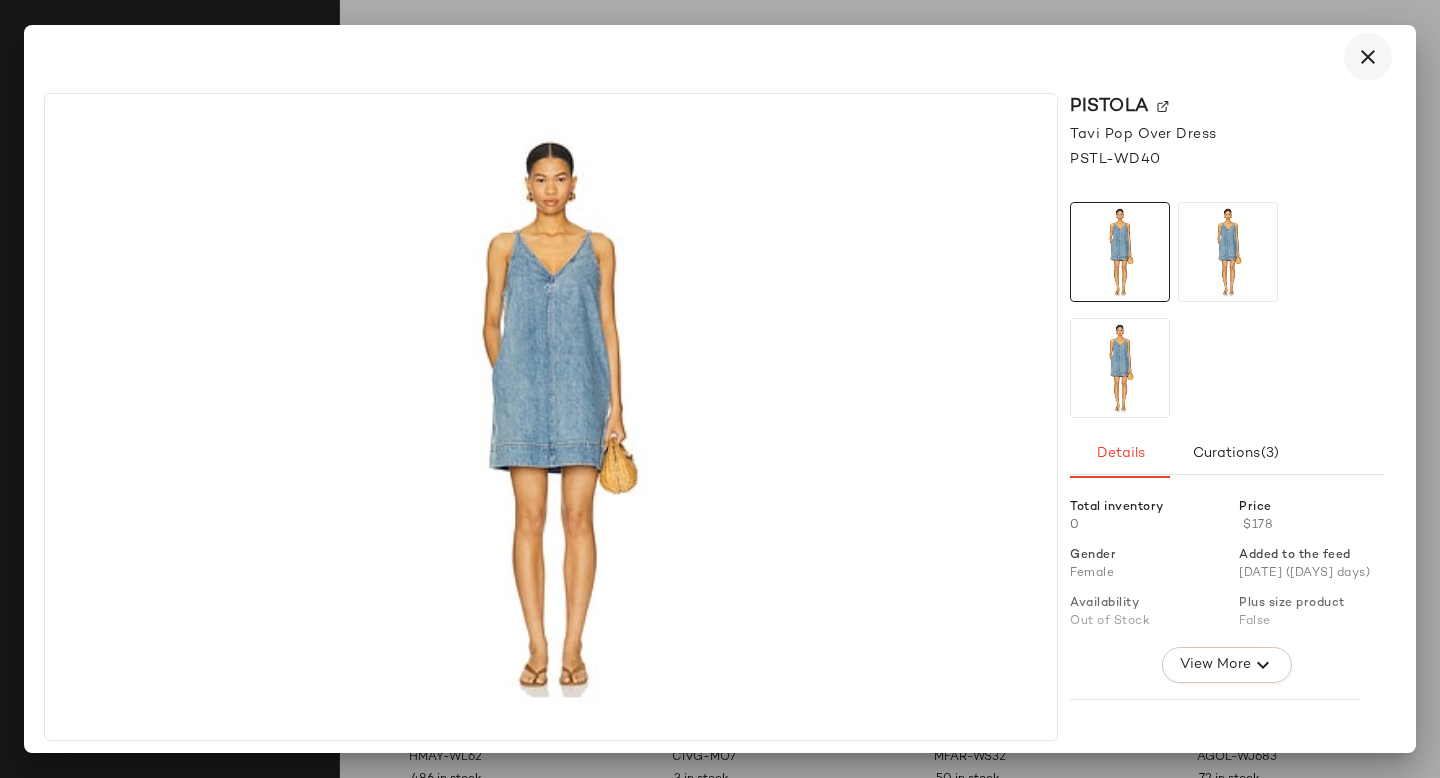 click at bounding box center [1368, 57] 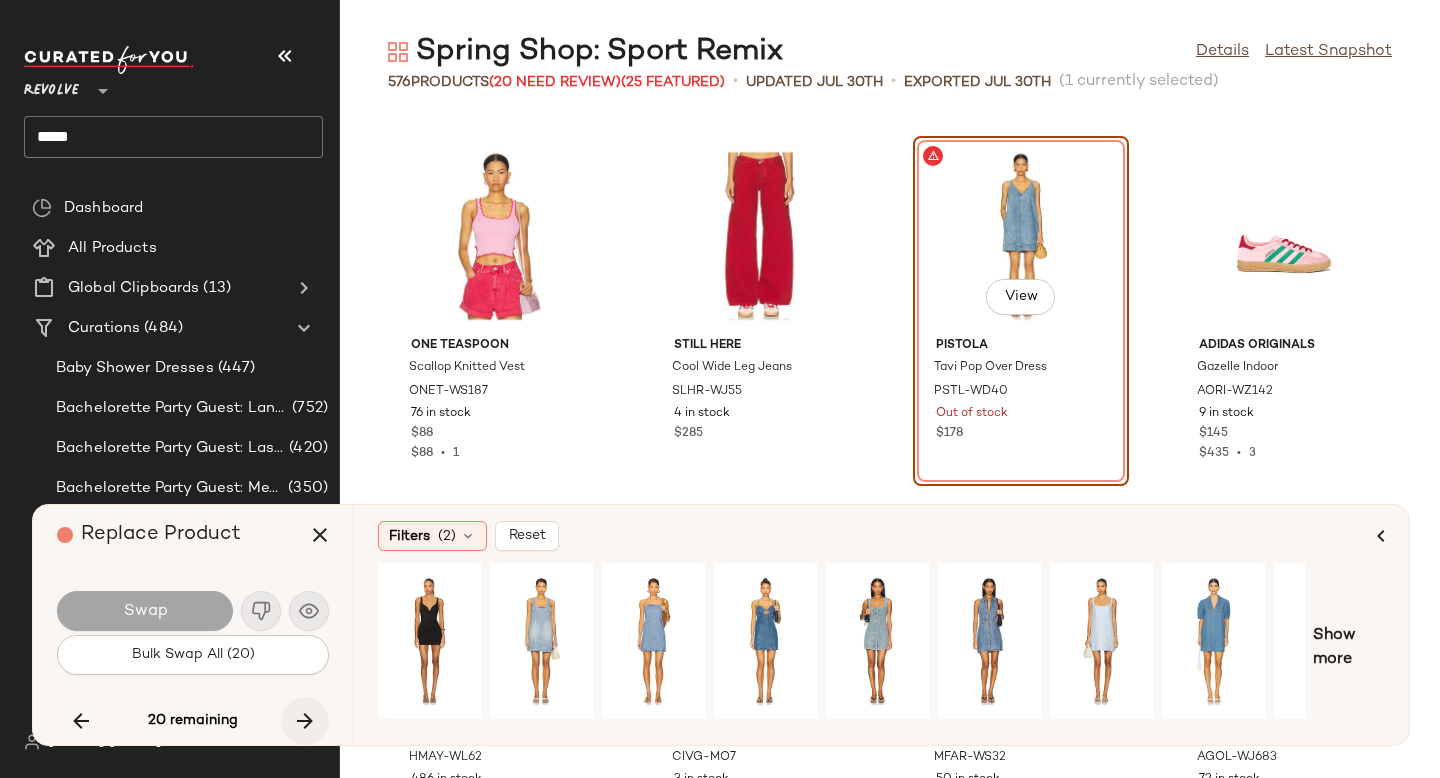 click at bounding box center [305, 721] 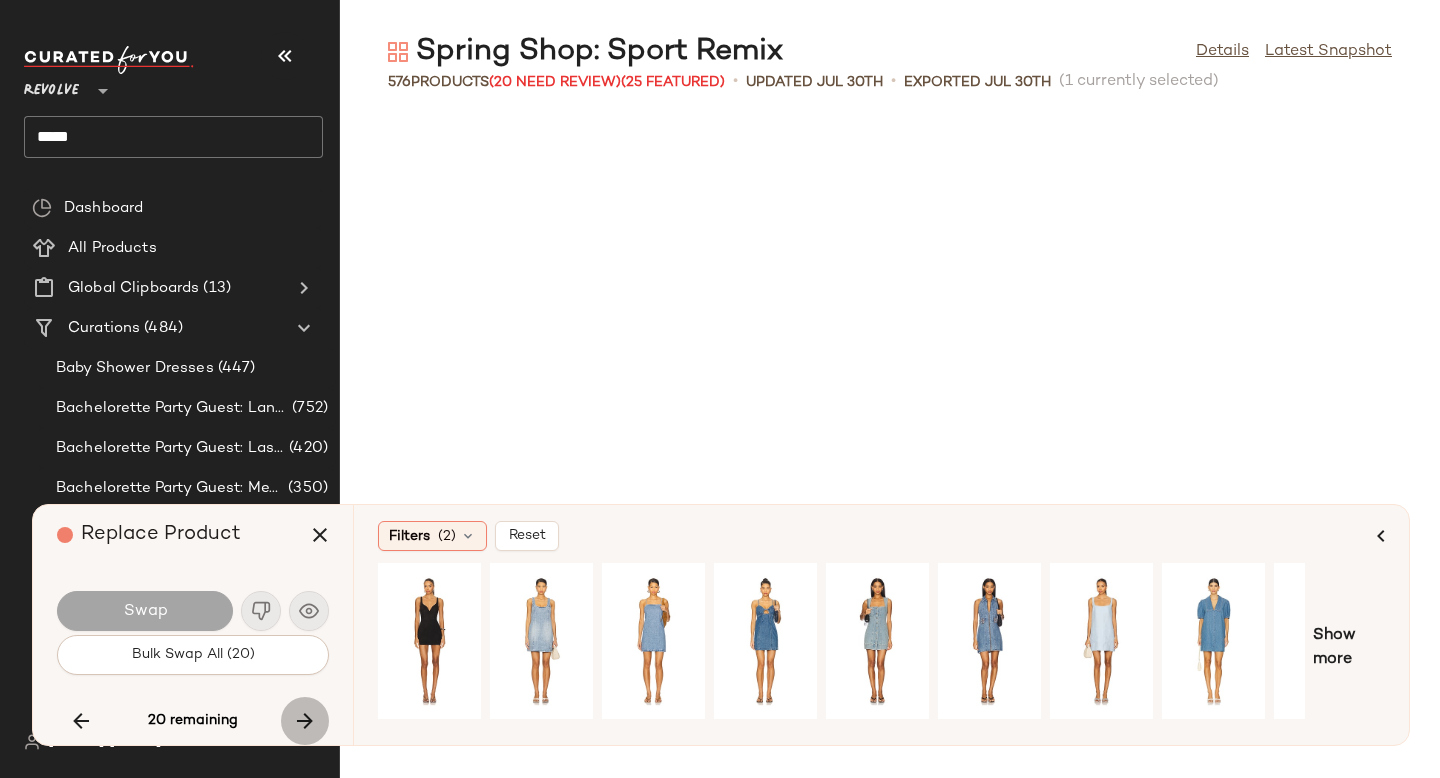 scroll, scrollTop: 12078, scrollLeft: 0, axis: vertical 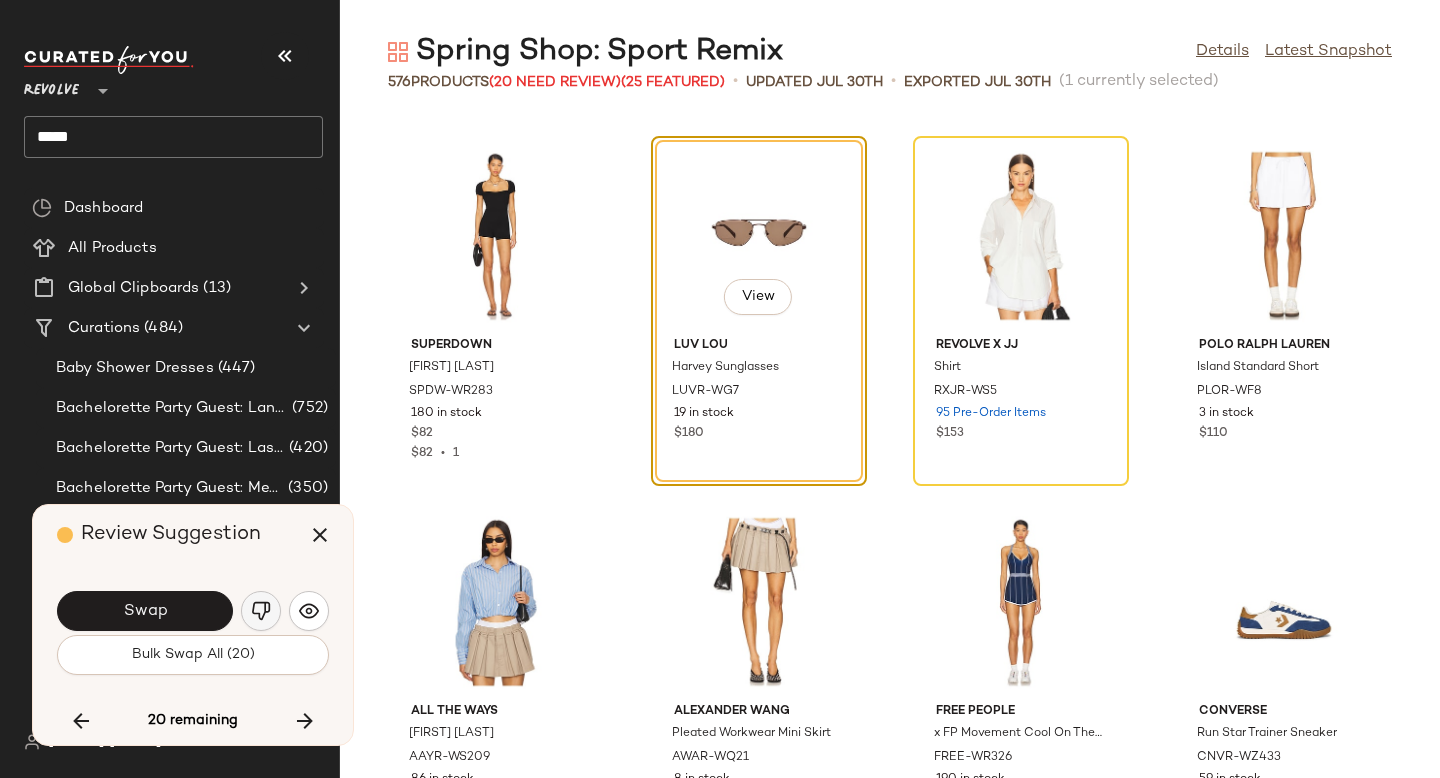 click 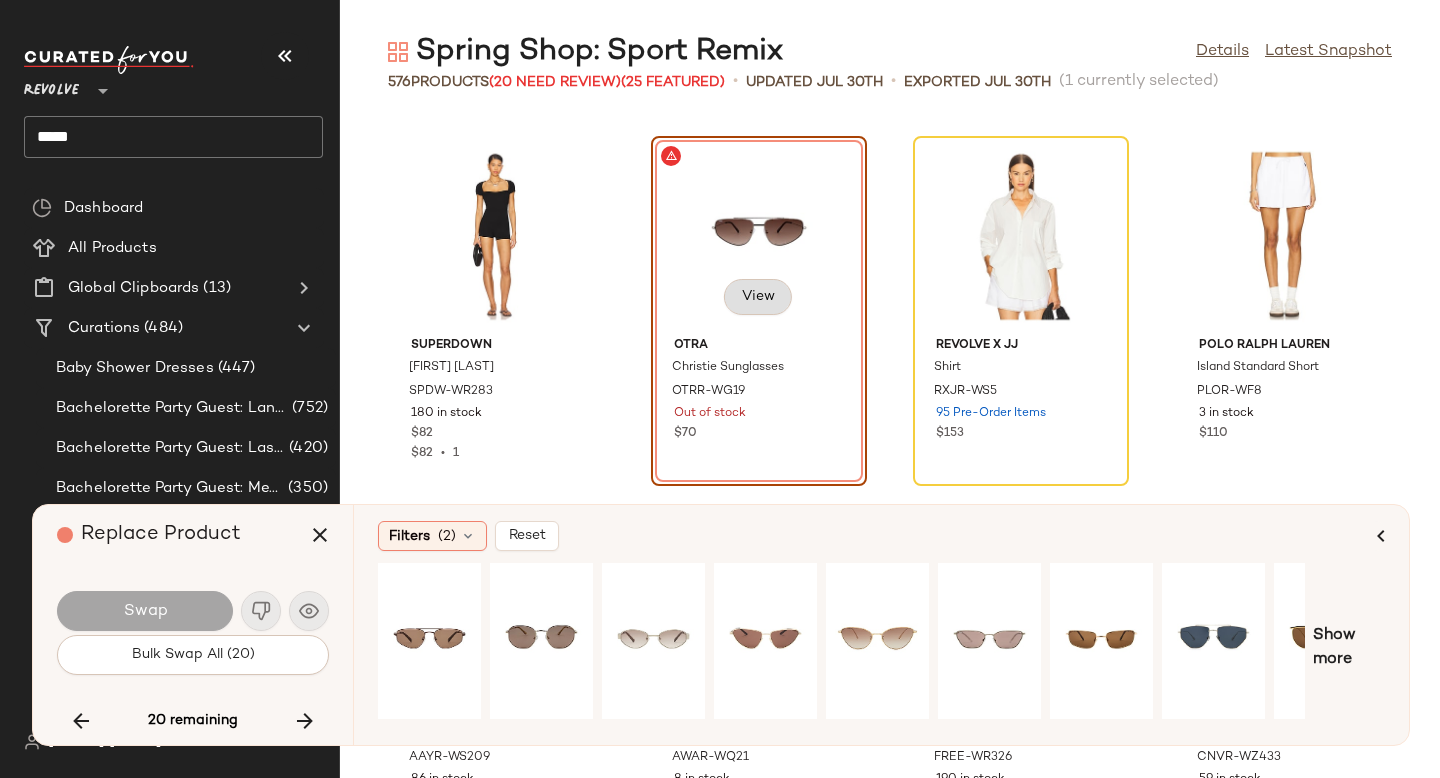 click on "View" at bounding box center [758, 297] 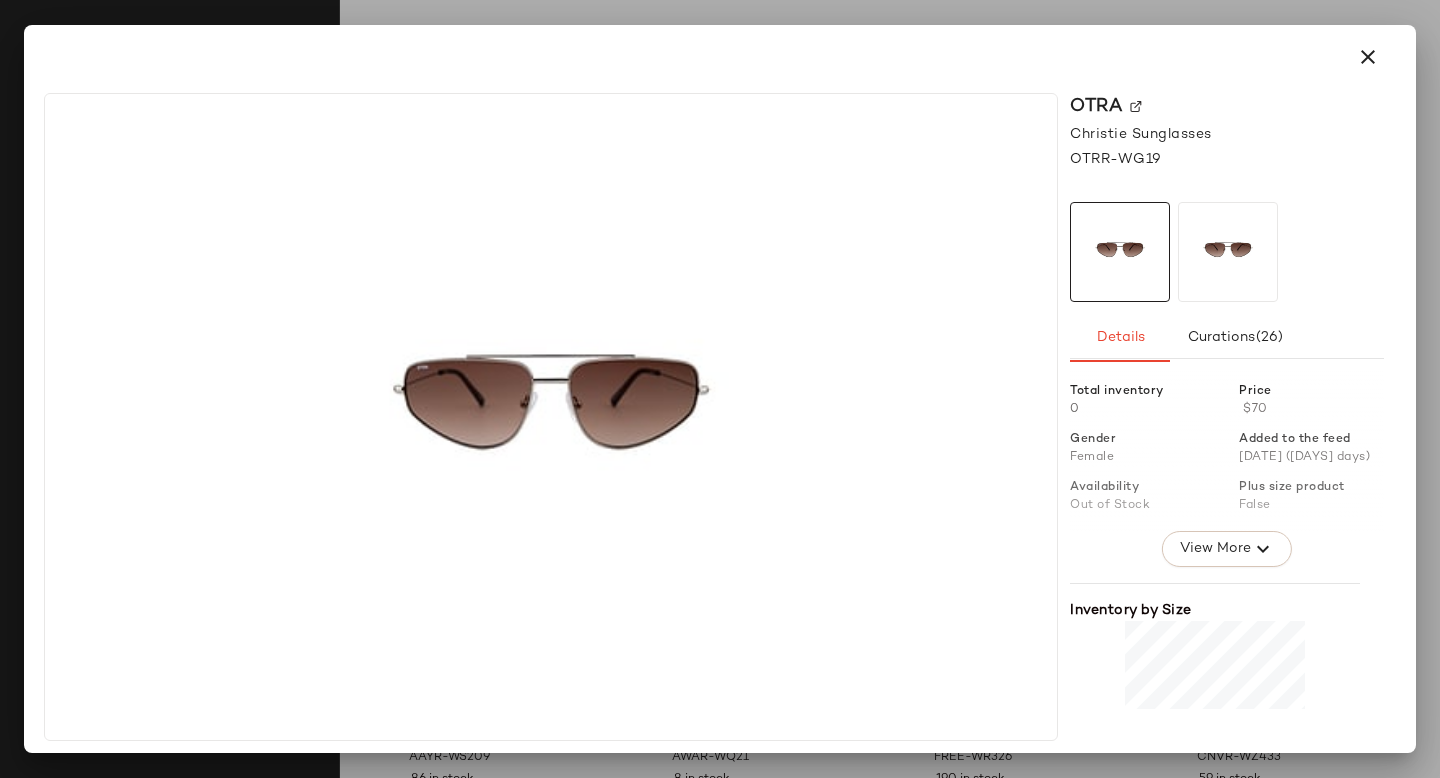 click 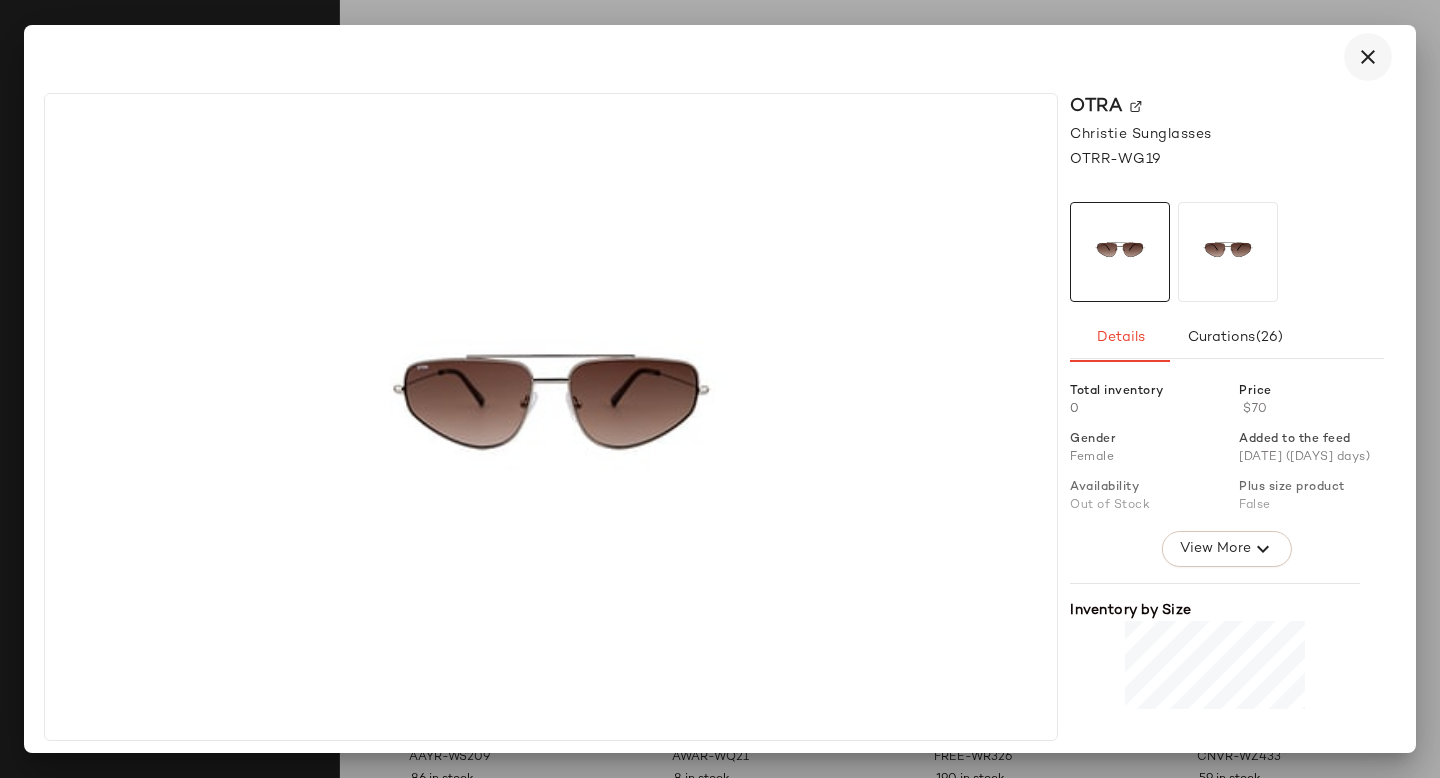 click at bounding box center [1368, 57] 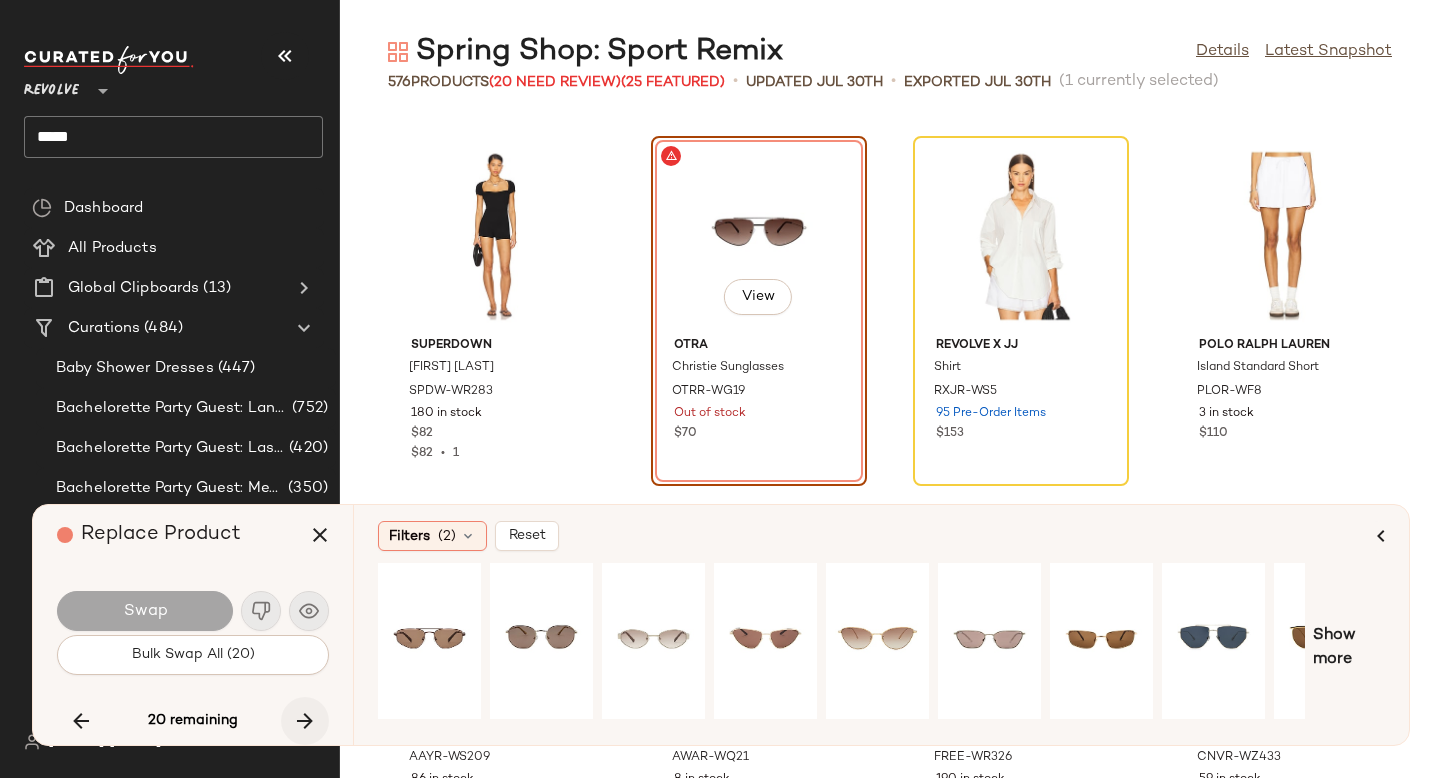 click at bounding box center [305, 721] 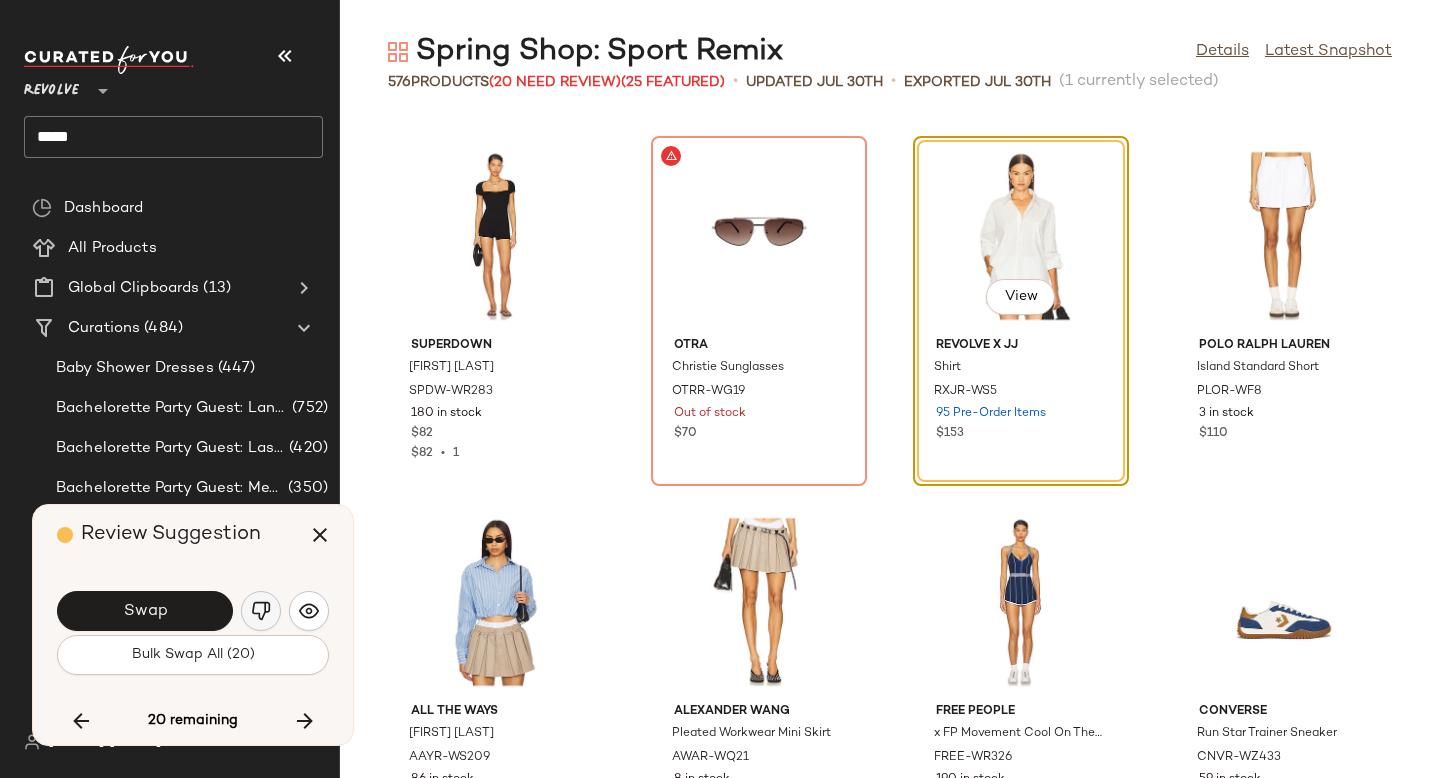 click at bounding box center [261, 611] 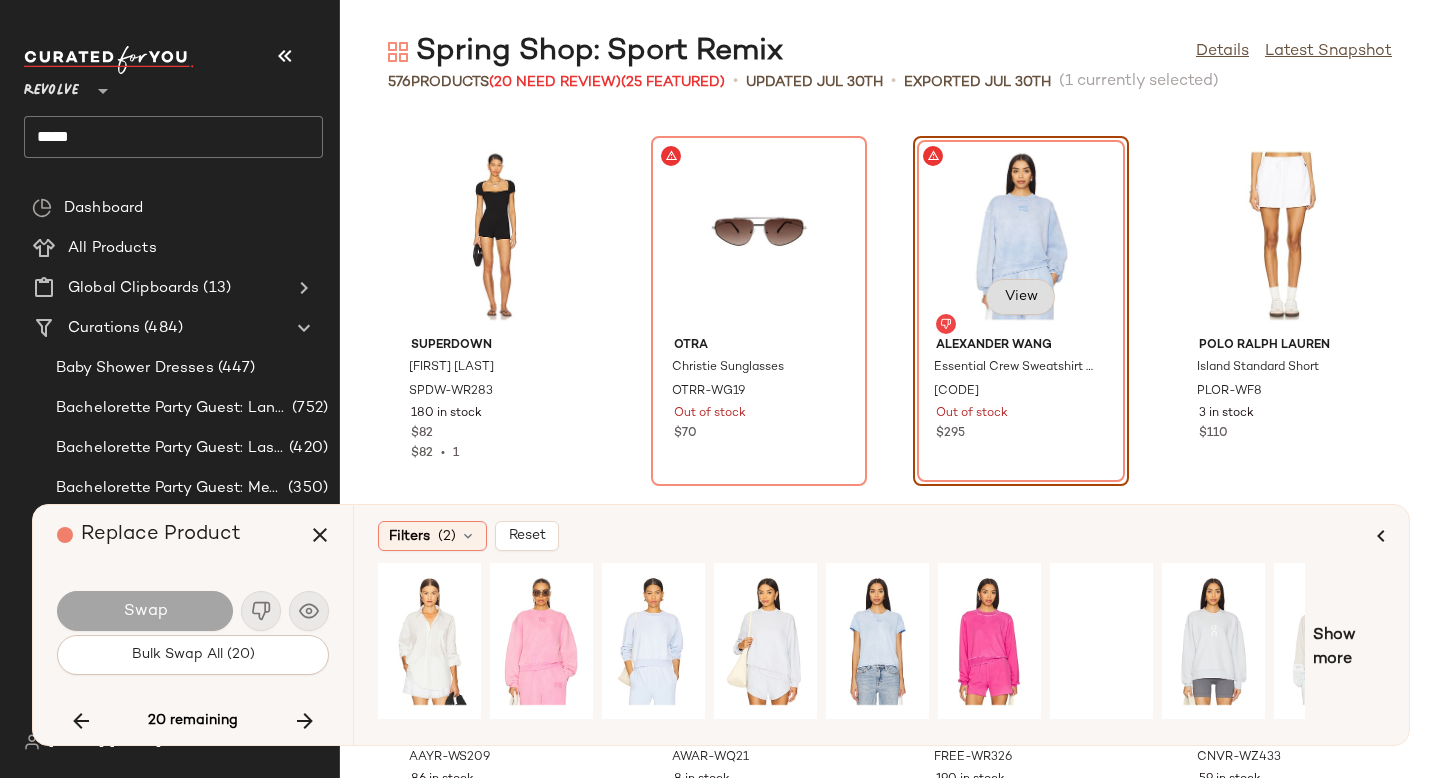 click on "View" 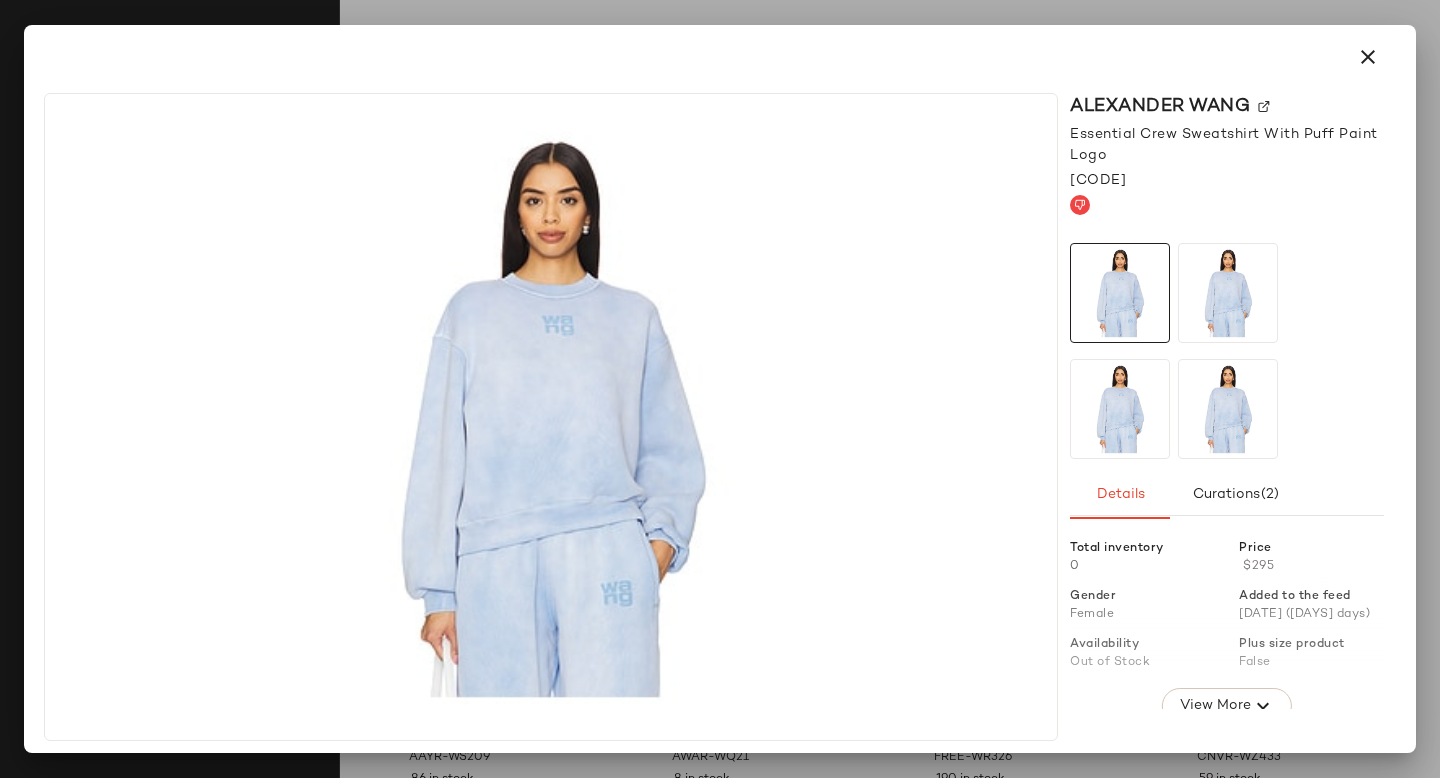 click 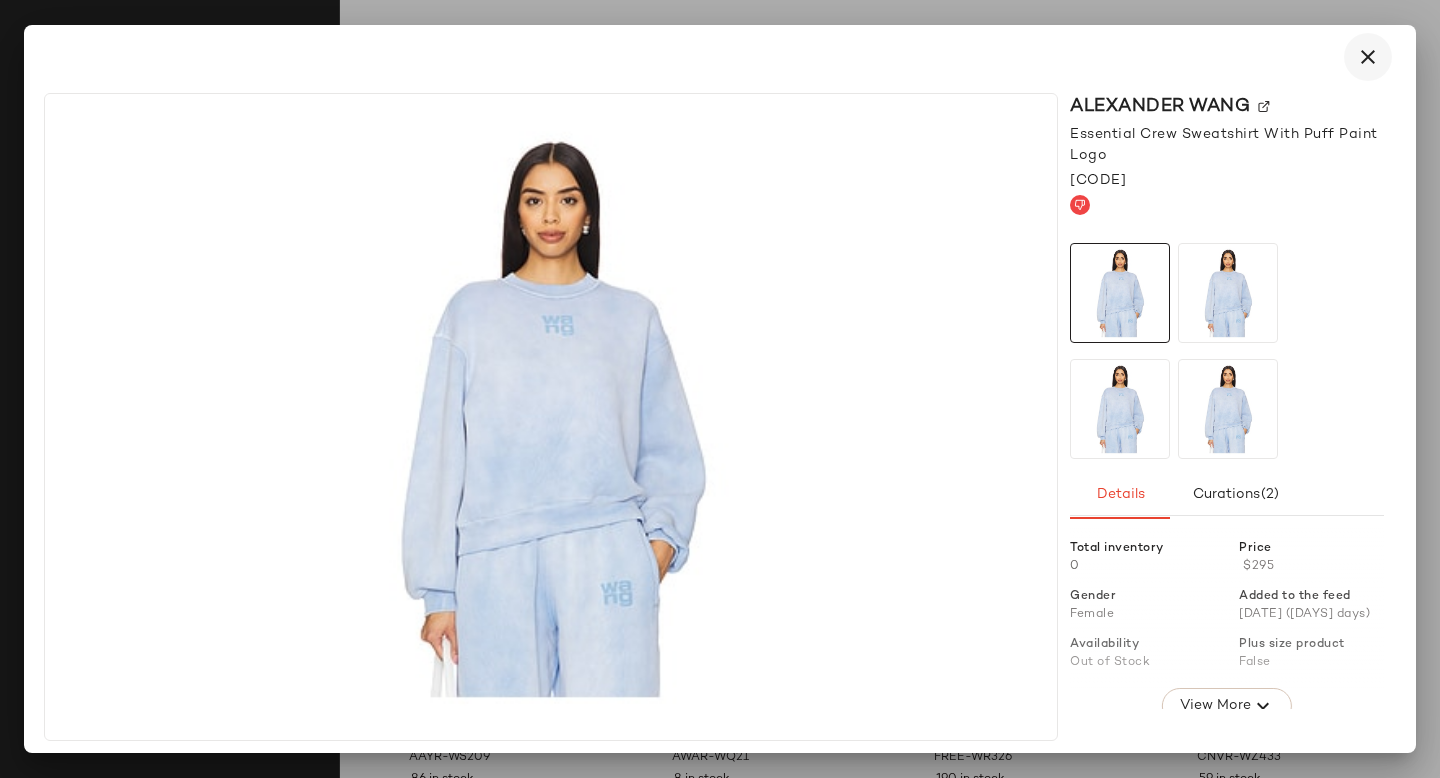 click at bounding box center [1368, 57] 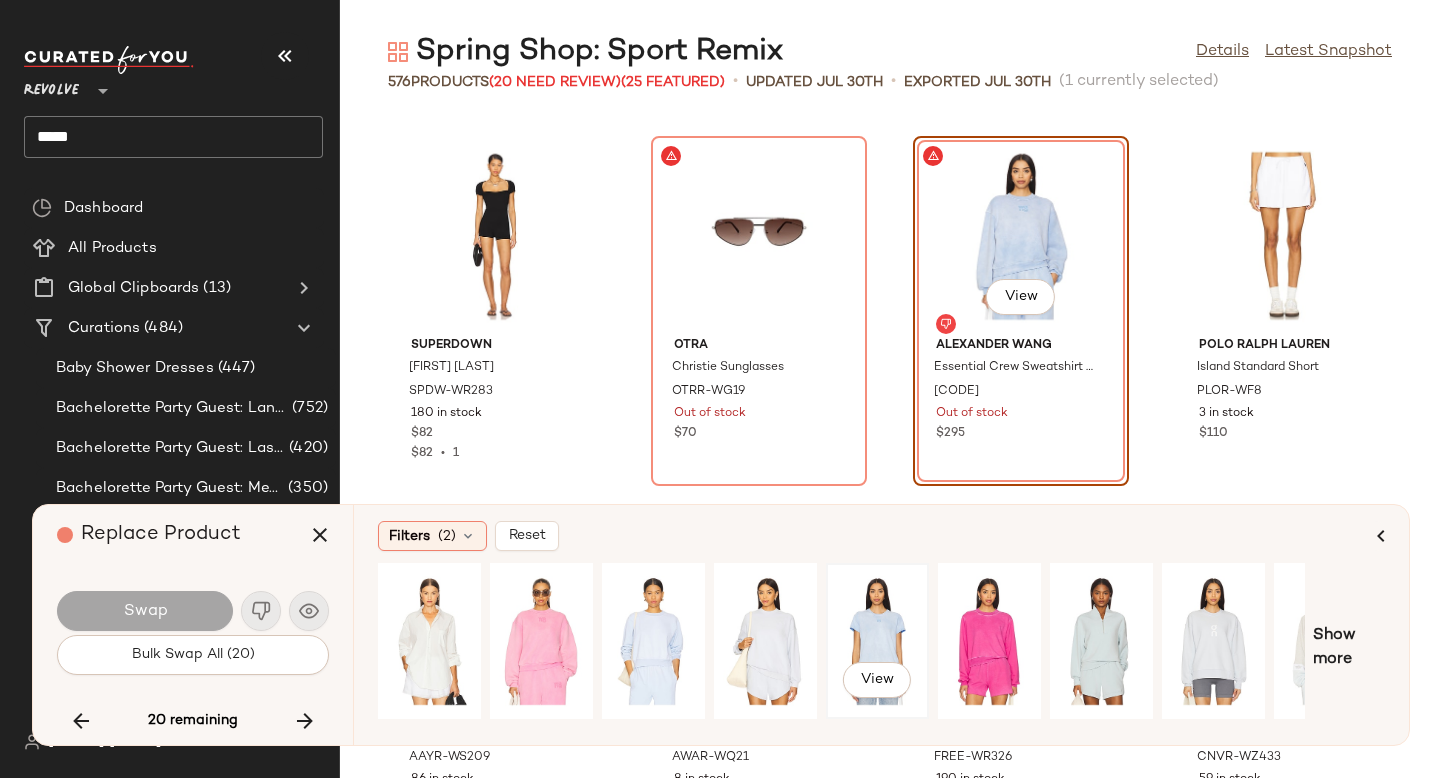 click on "View" 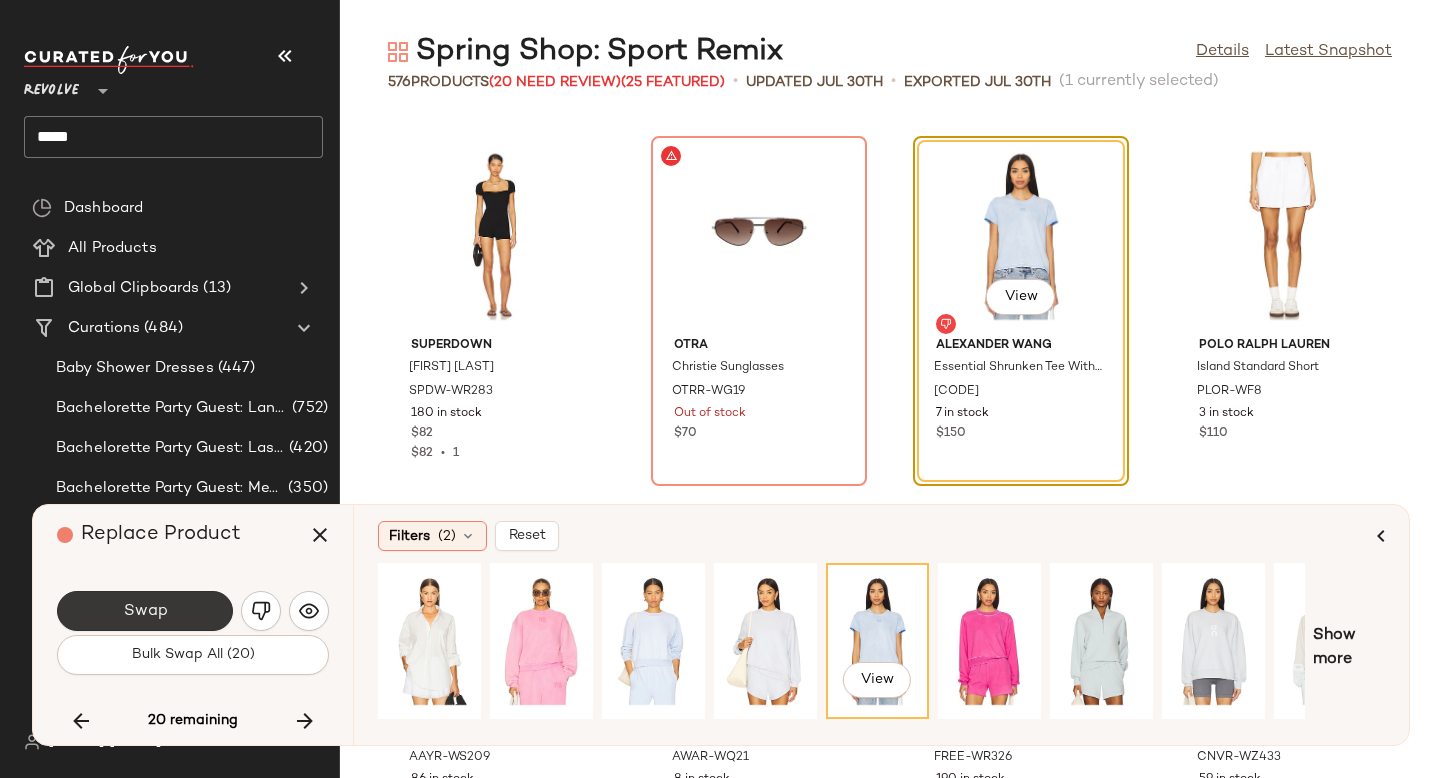 click on "Swap" at bounding box center (145, 611) 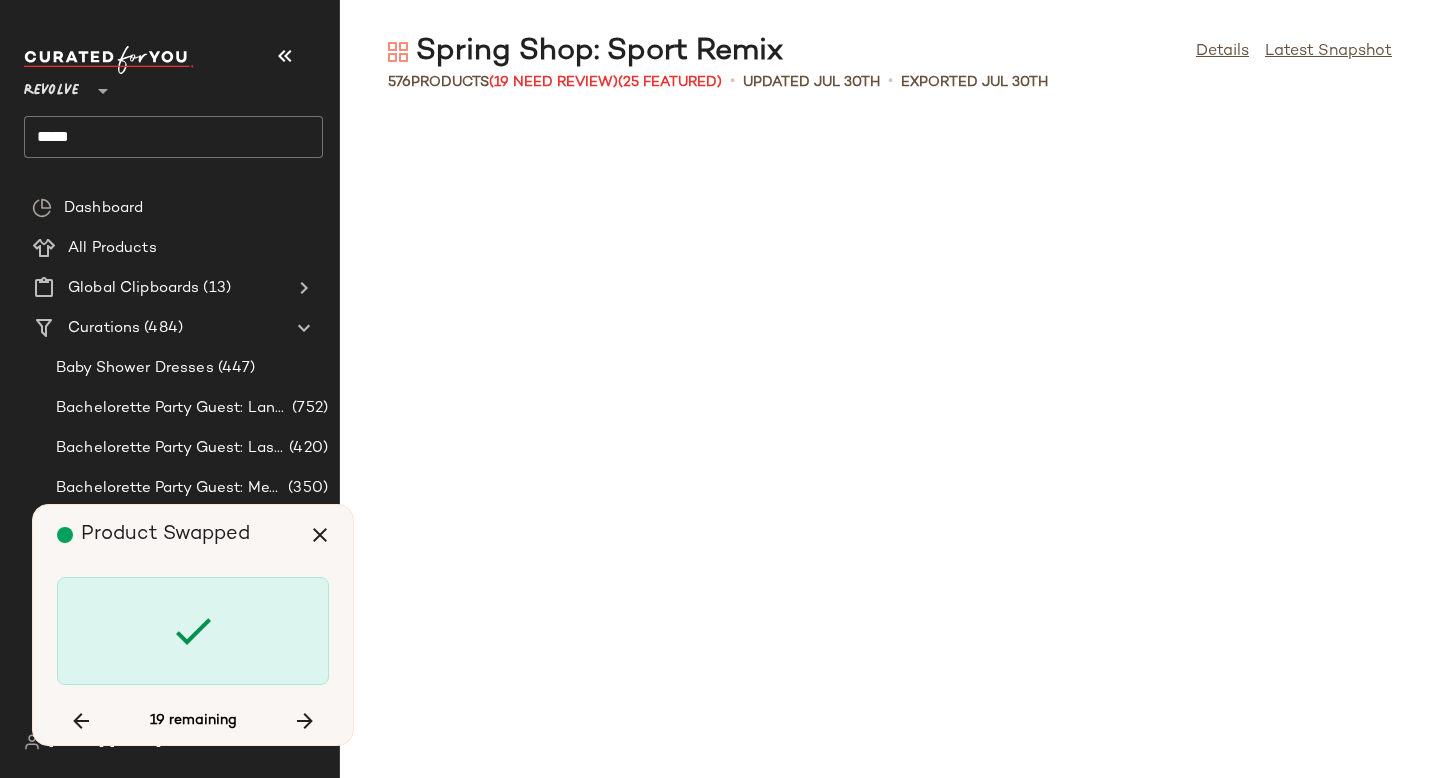 scroll, scrollTop: 13542, scrollLeft: 0, axis: vertical 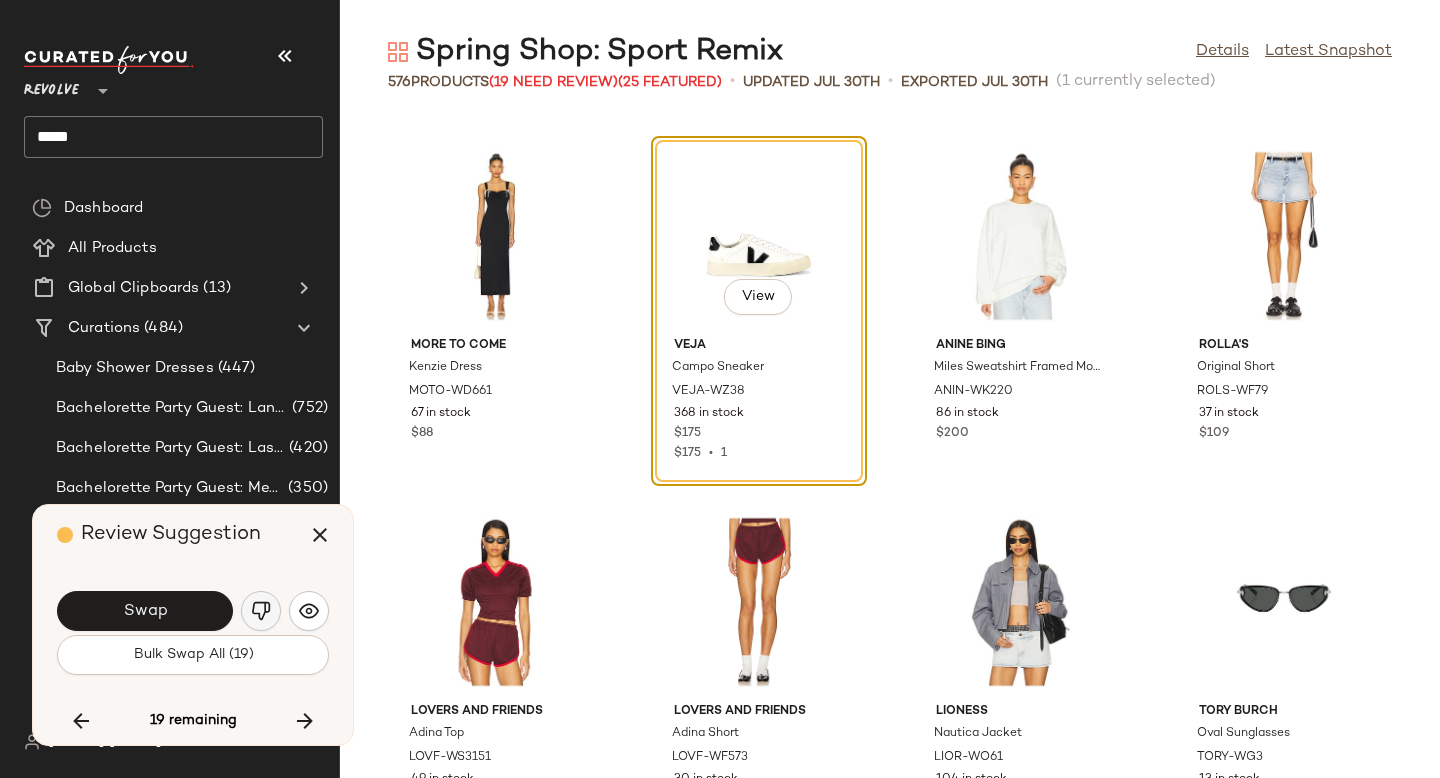 click 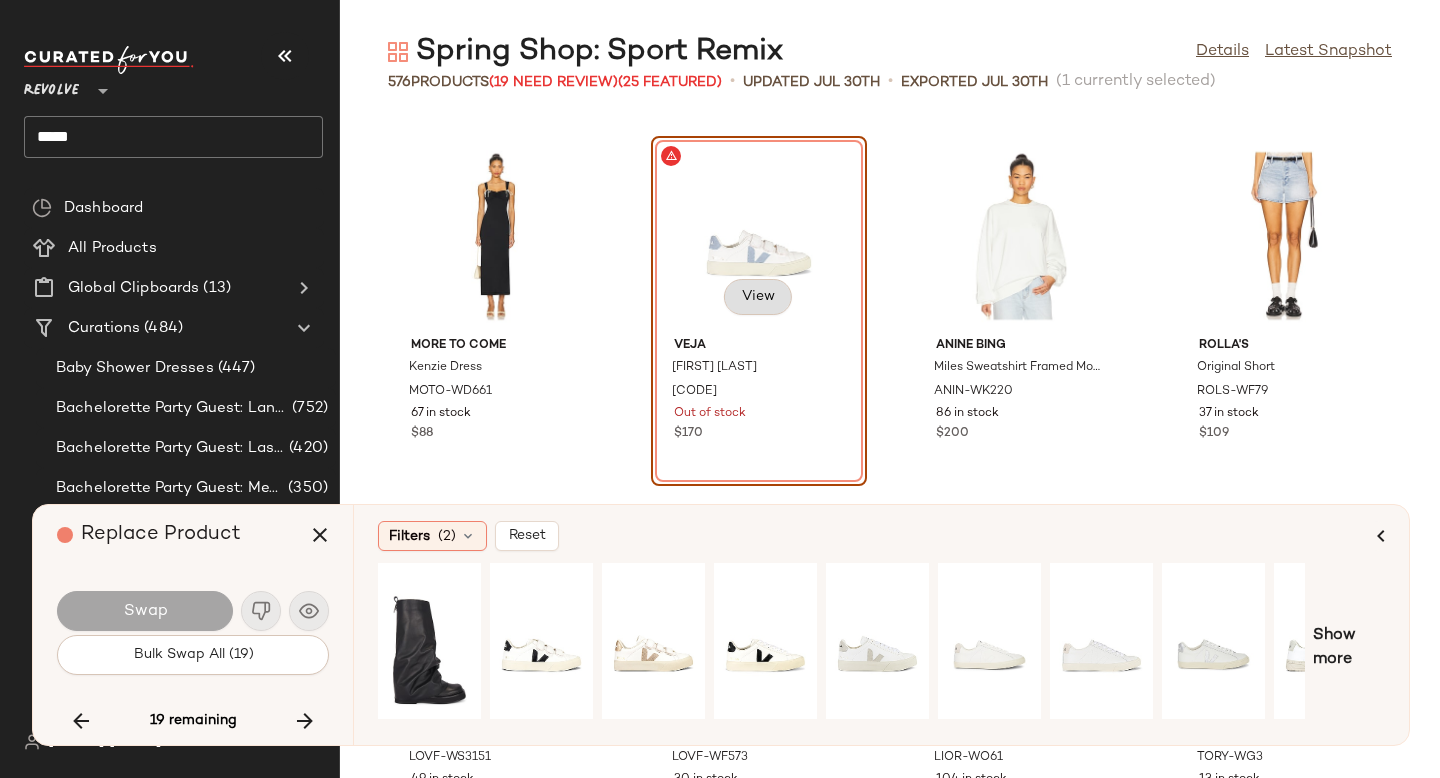 click on "View" 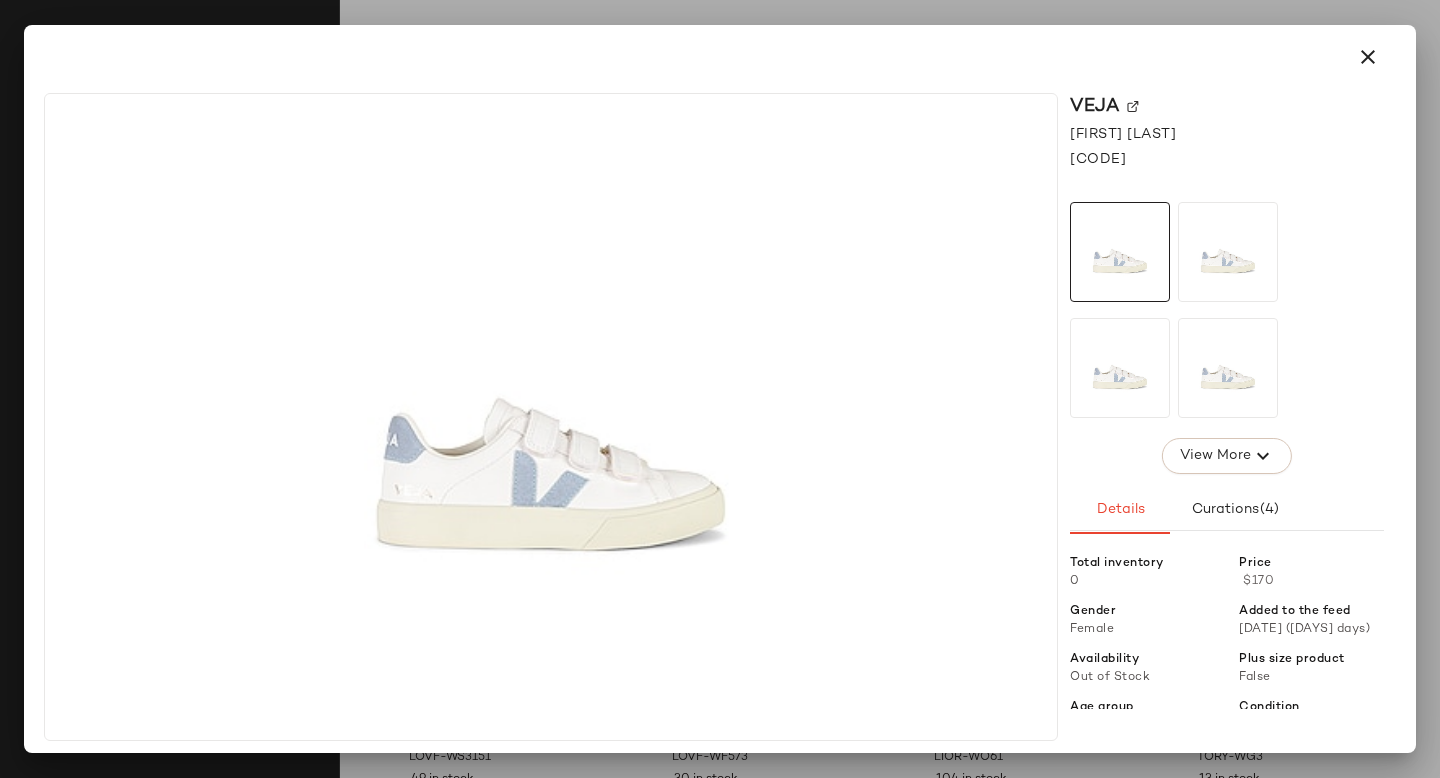 click 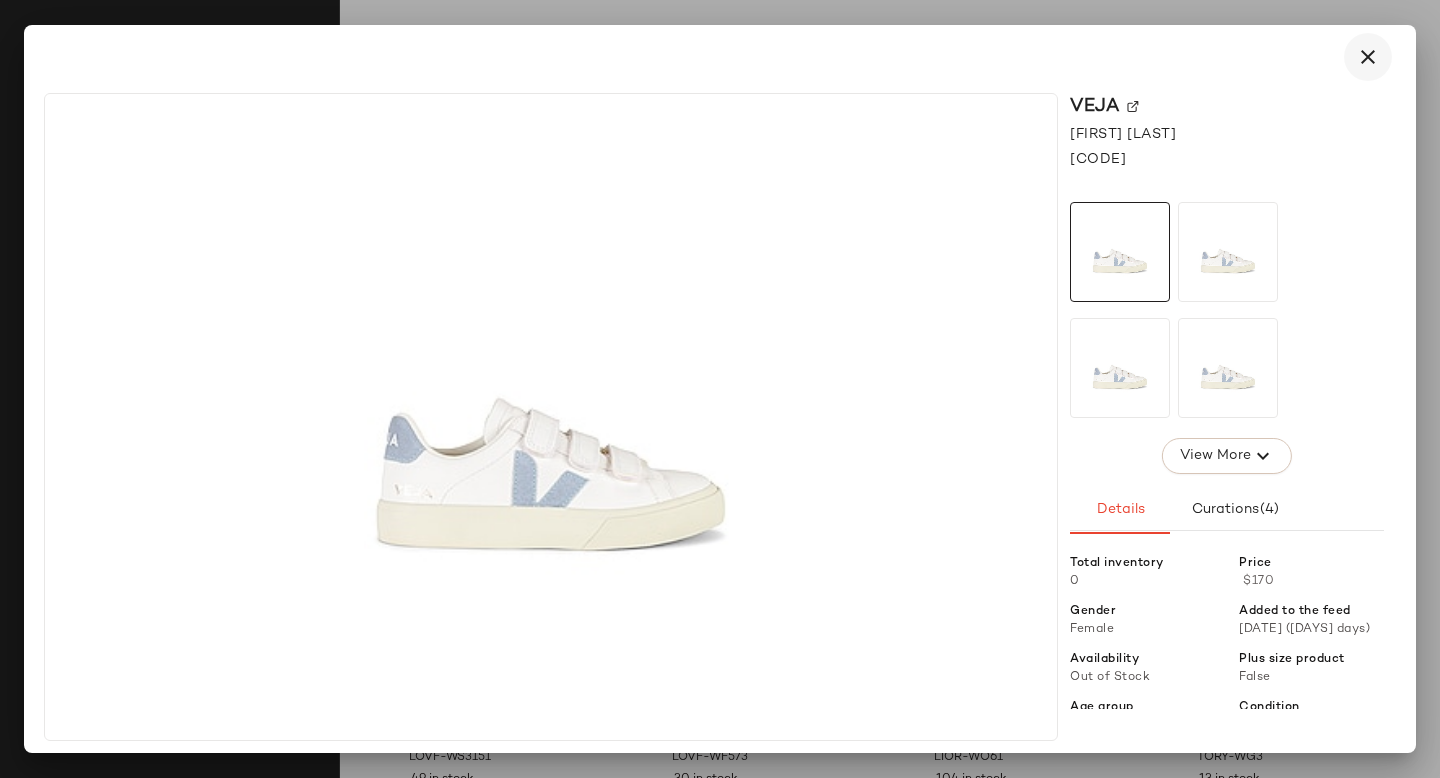 click at bounding box center (1368, 57) 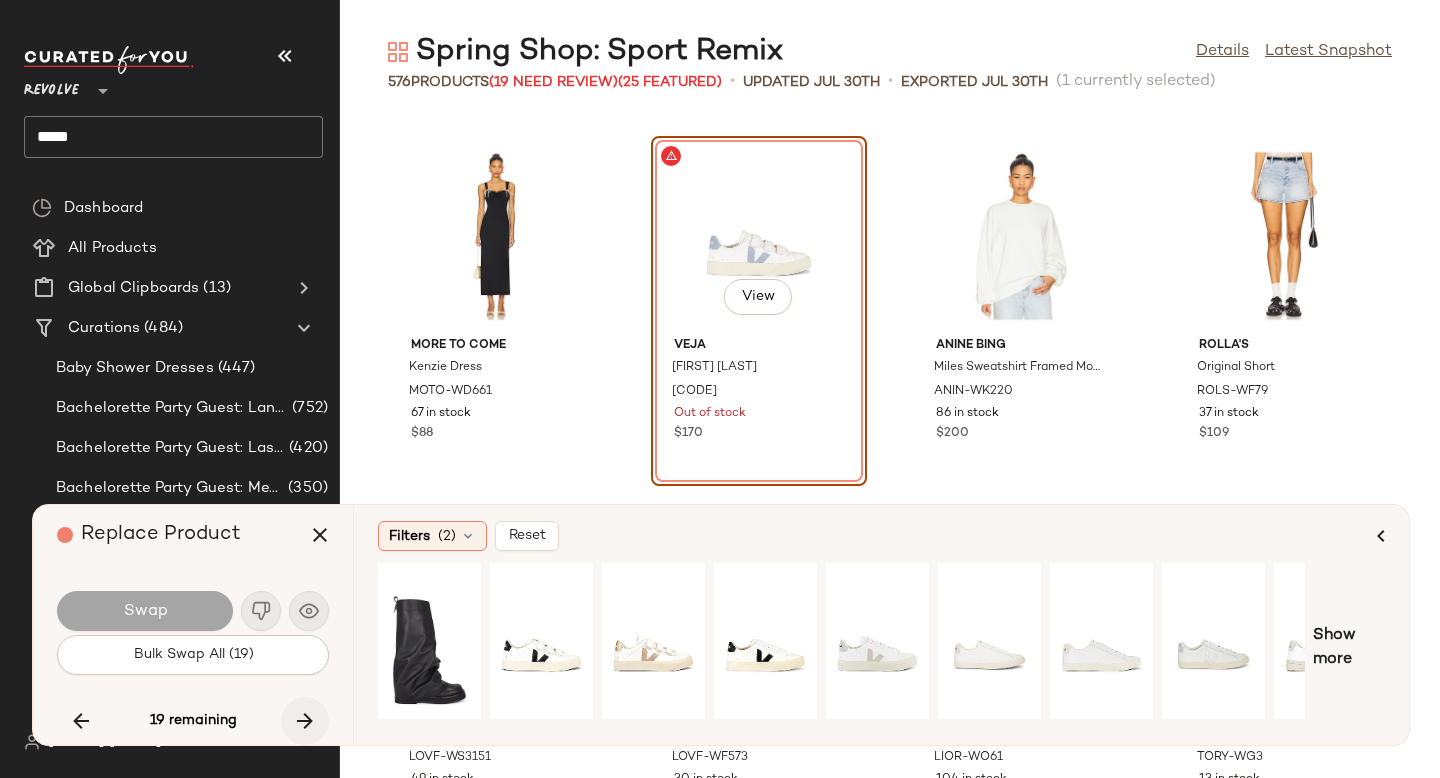 click at bounding box center (305, 721) 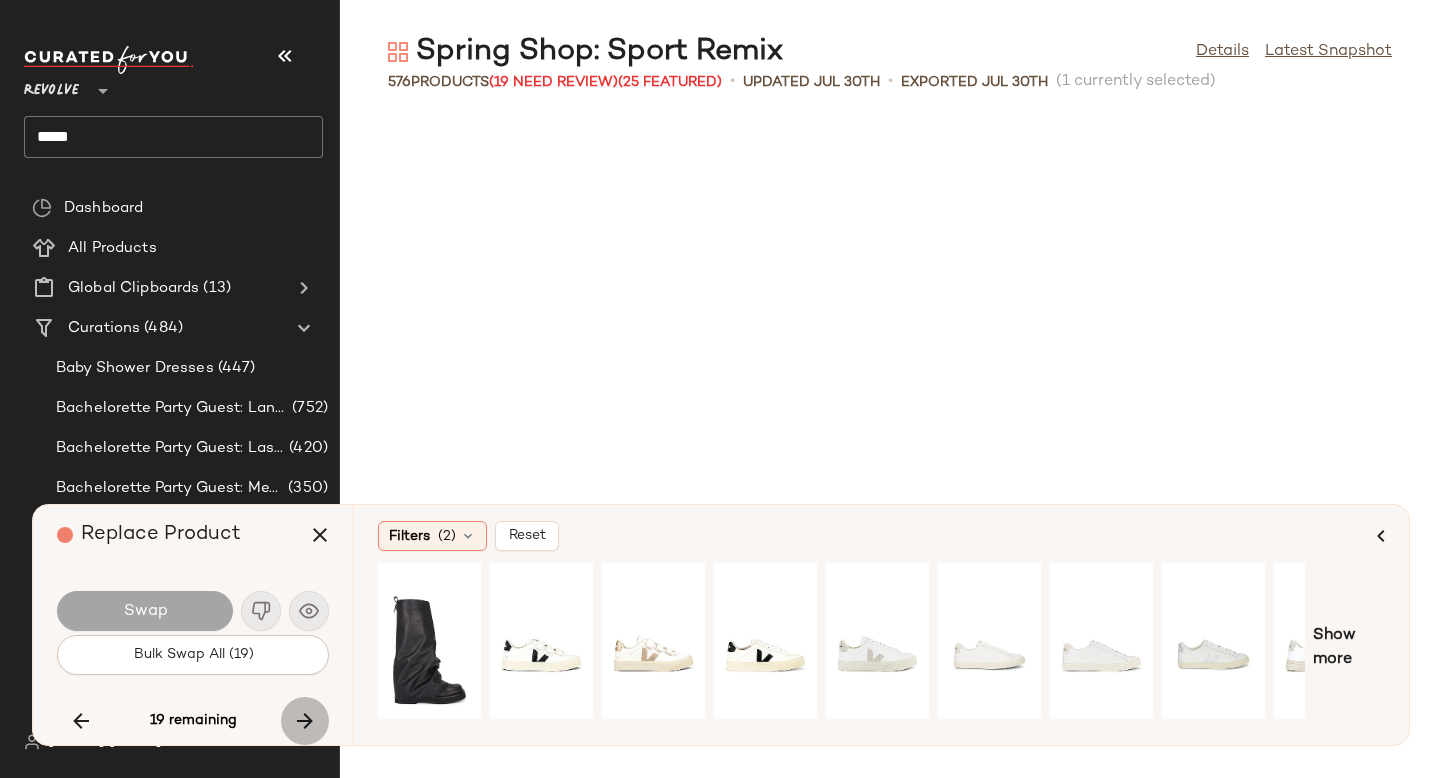 scroll, scrollTop: 15006, scrollLeft: 0, axis: vertical 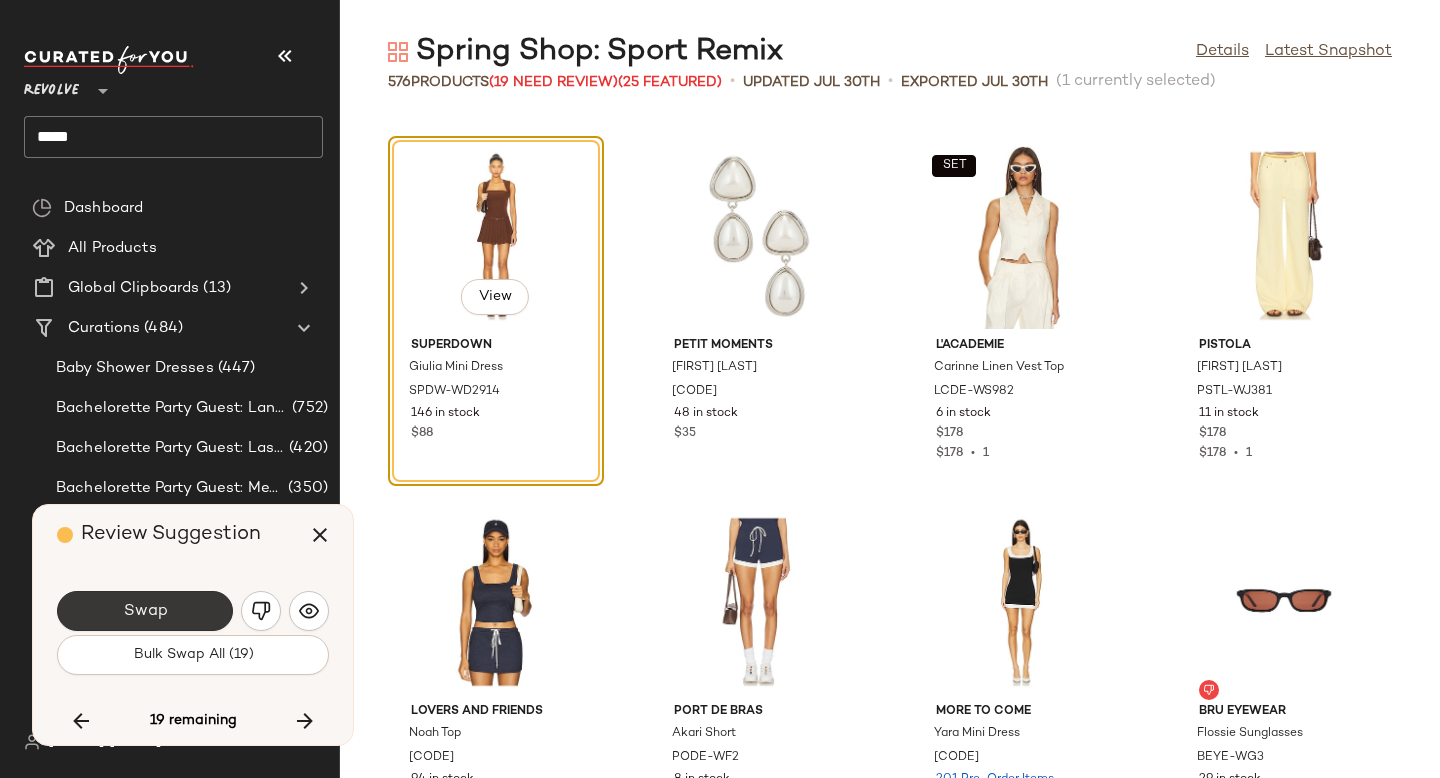 click on "Swap" 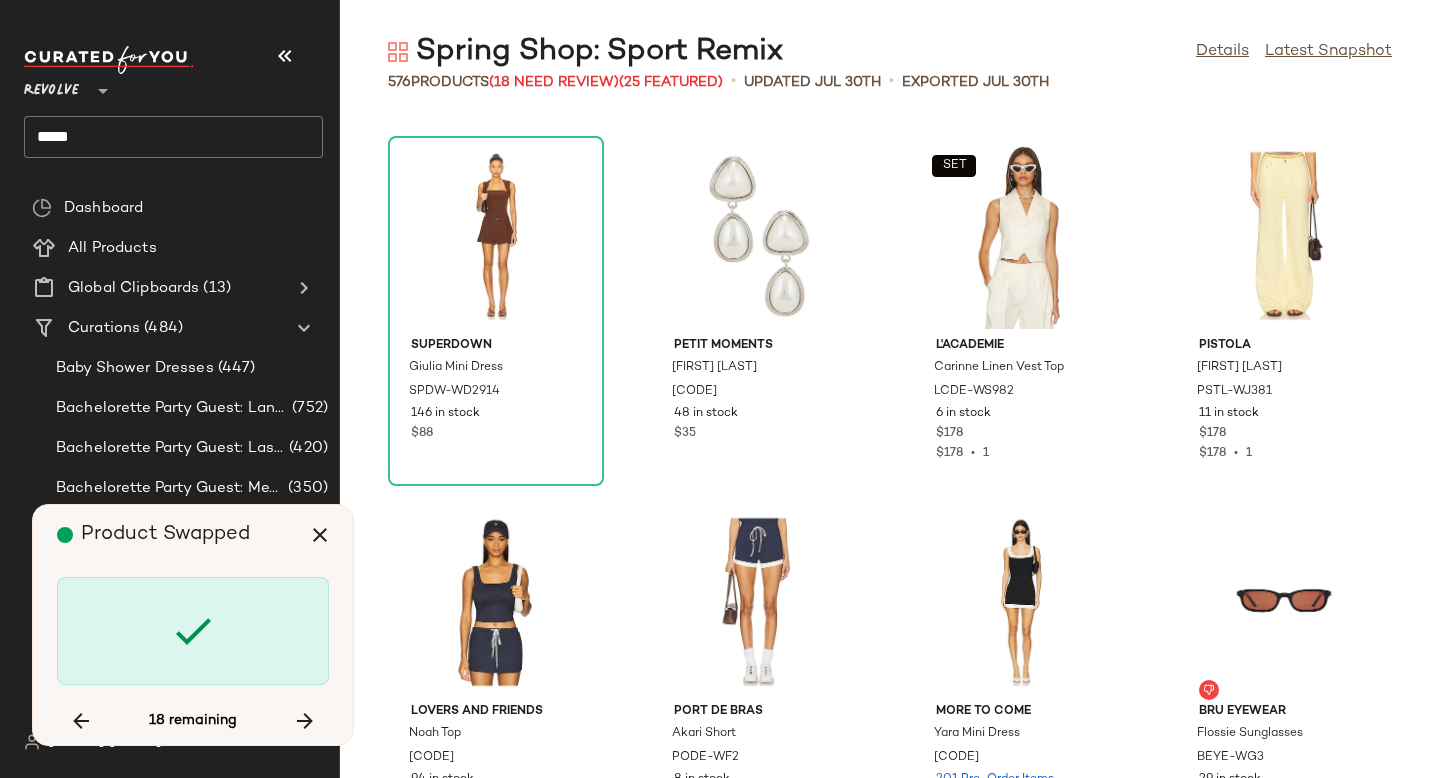 scroll, scrollTop: 20862, scrollLeft: 0, axis: vertical 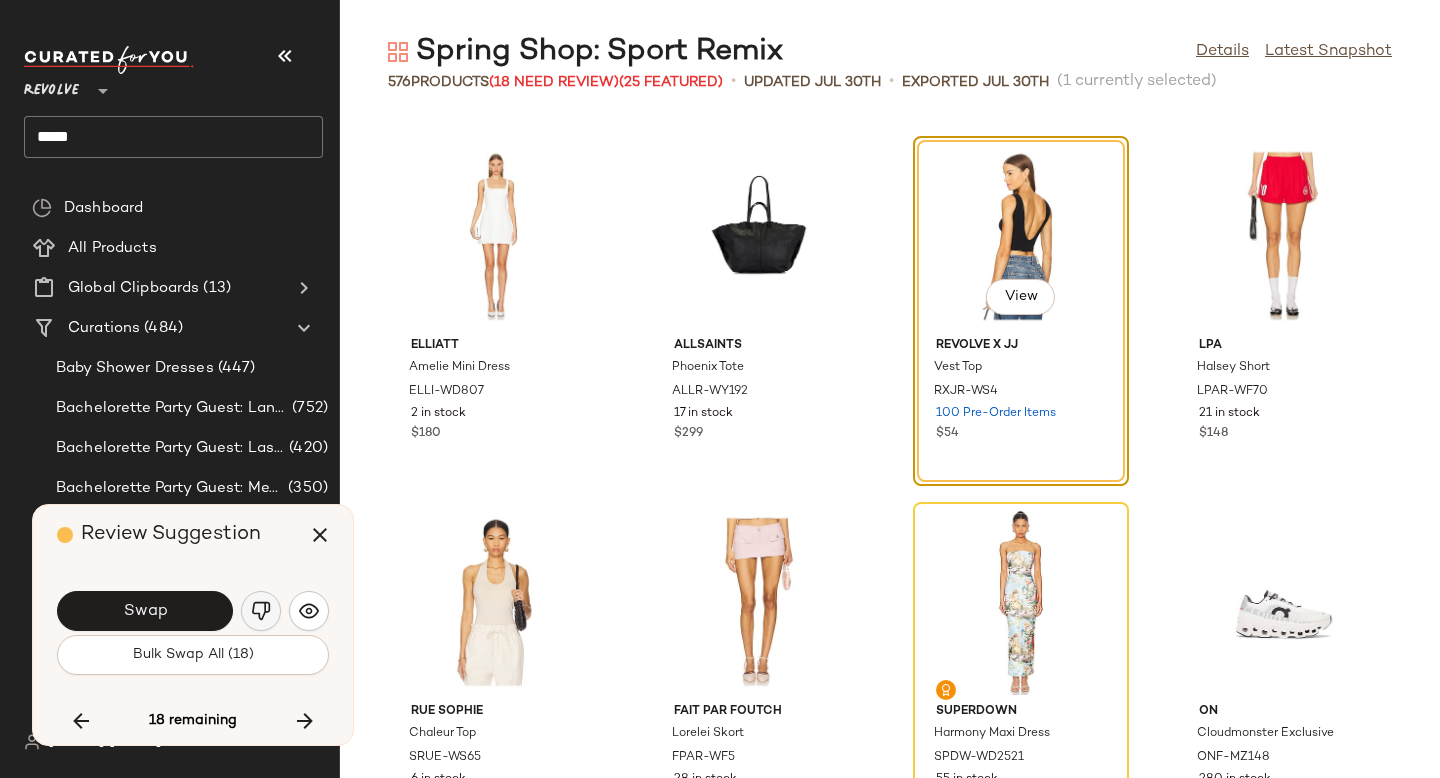 click 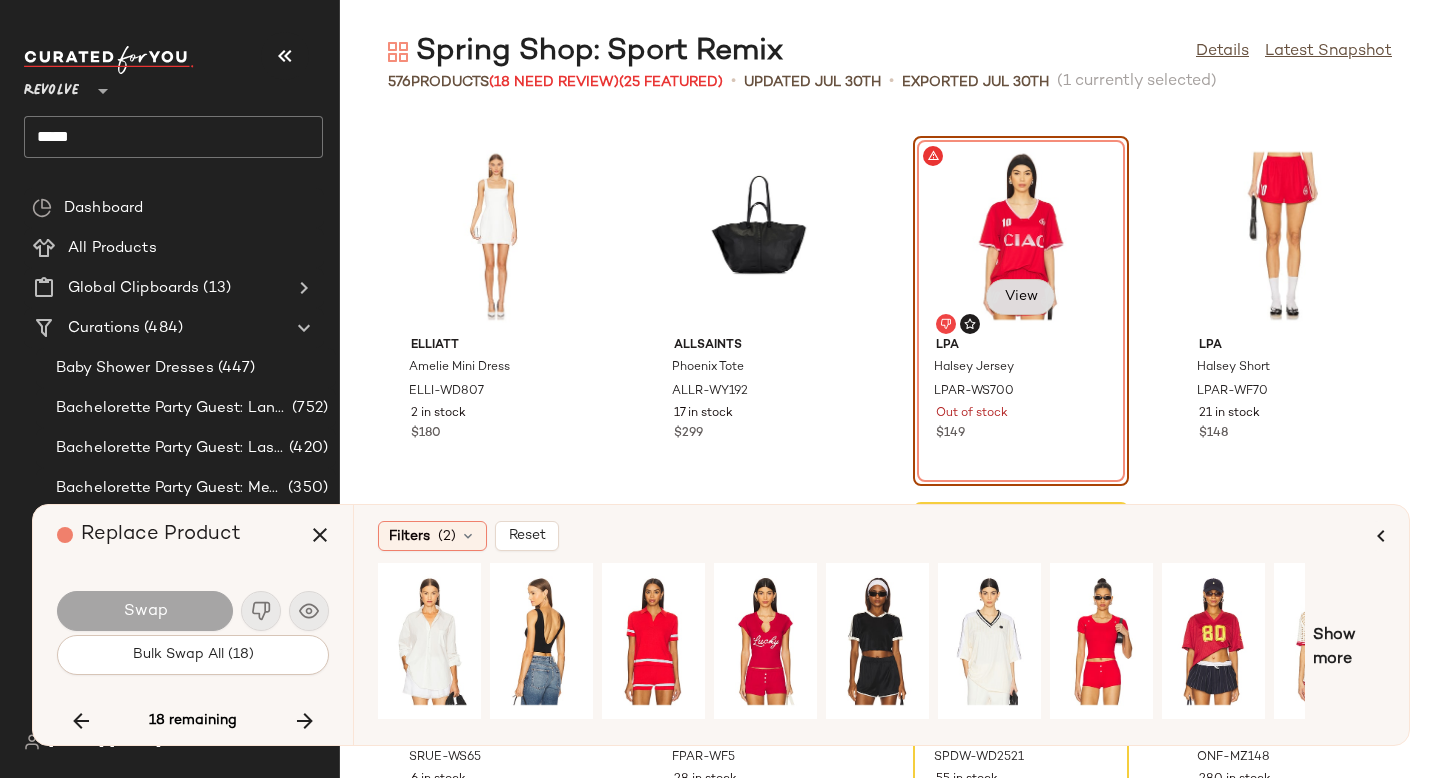 click on "View" 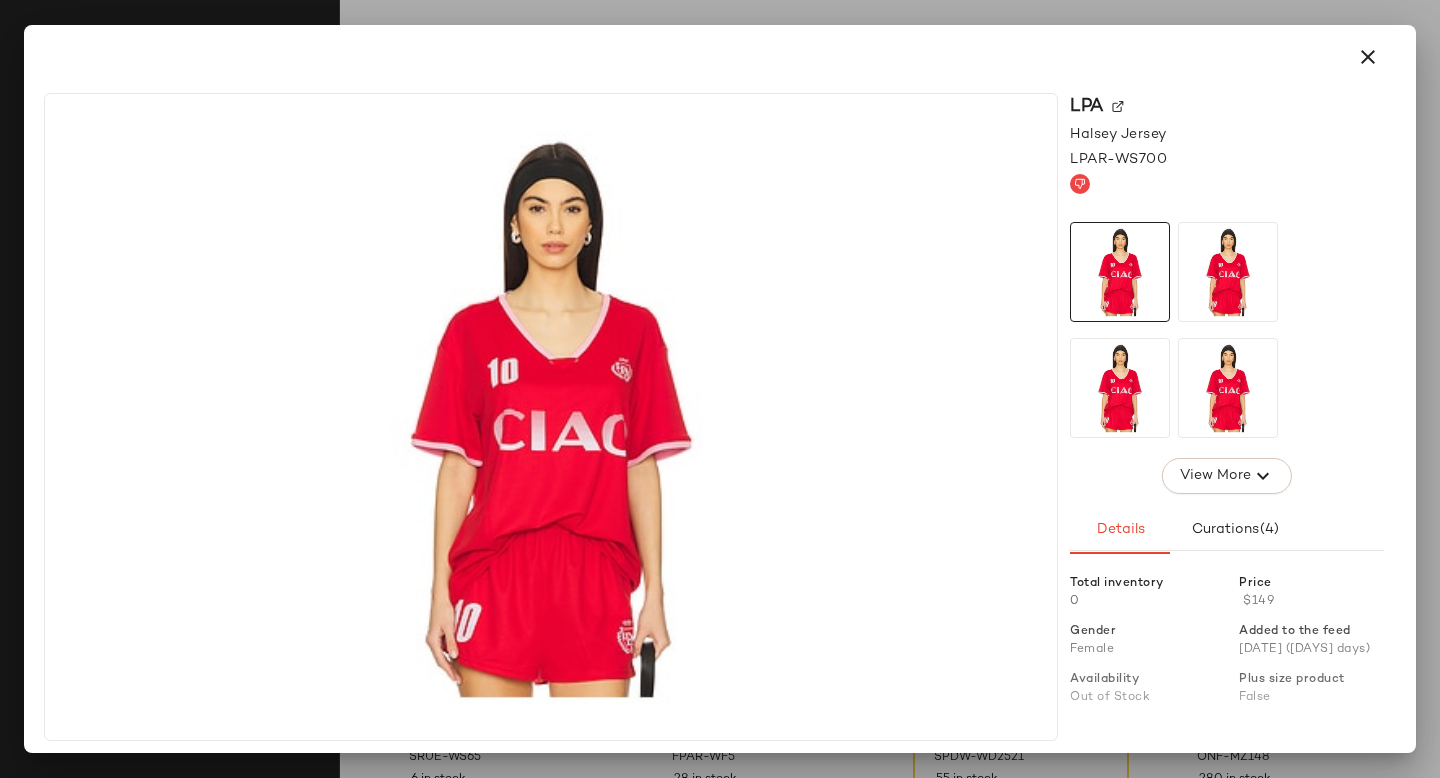 click 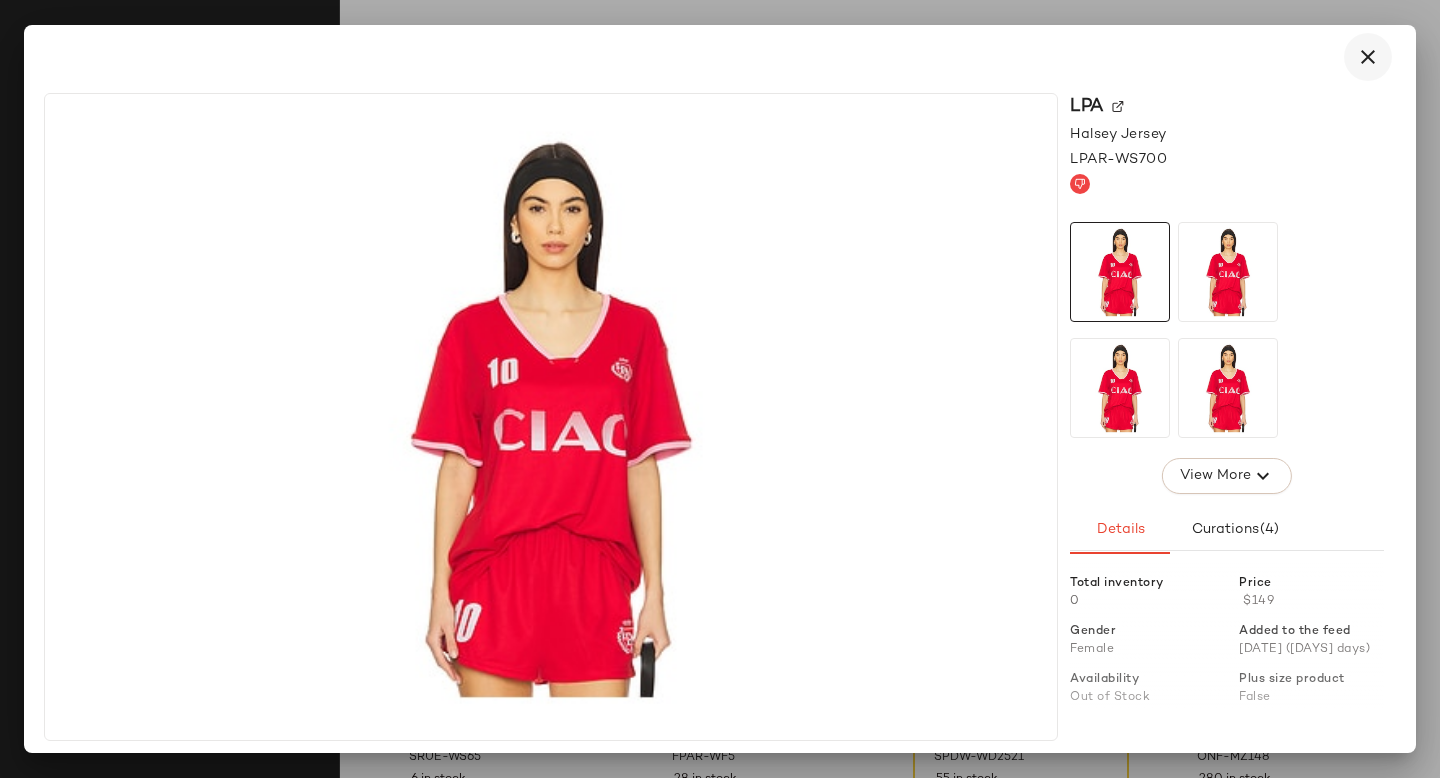 click at bounding box center (1368, 57) 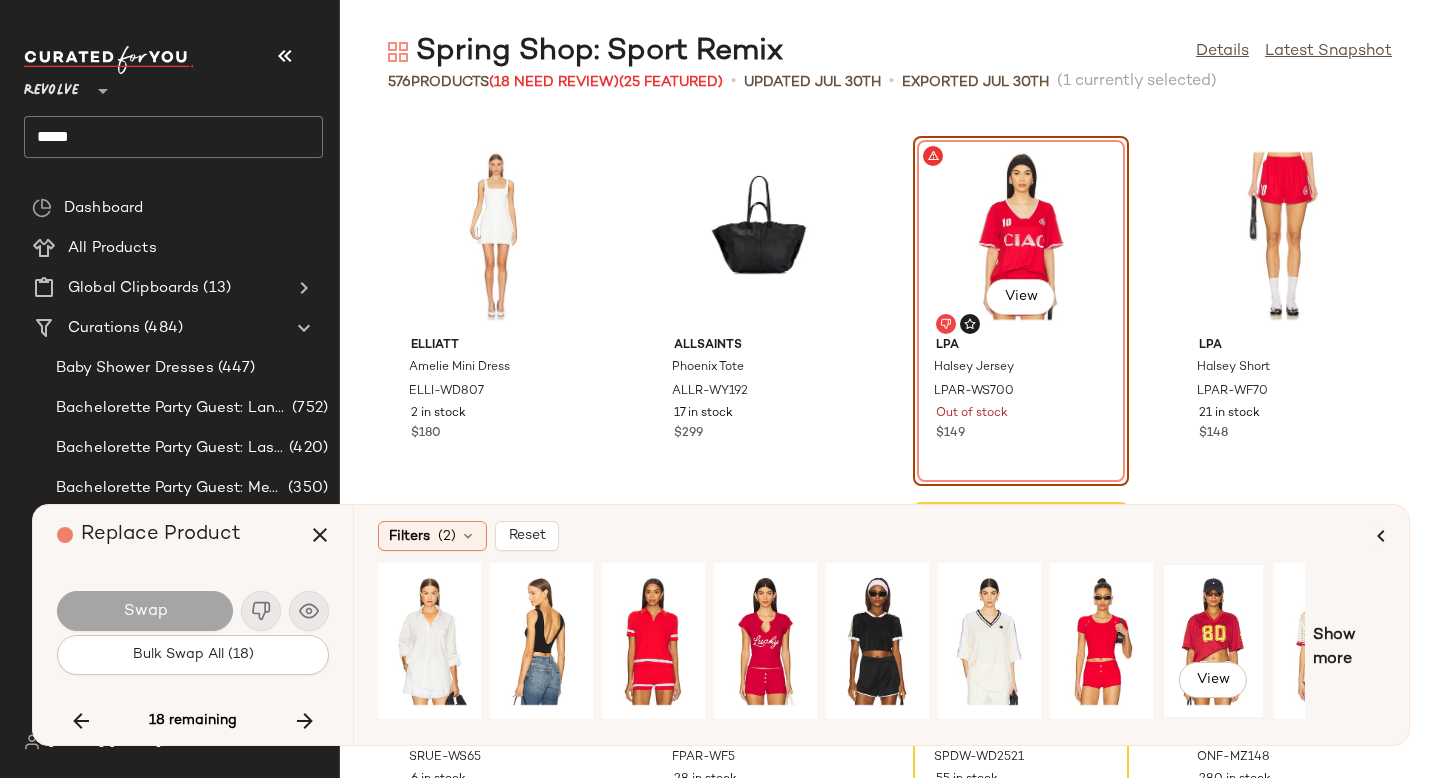 click on "View" 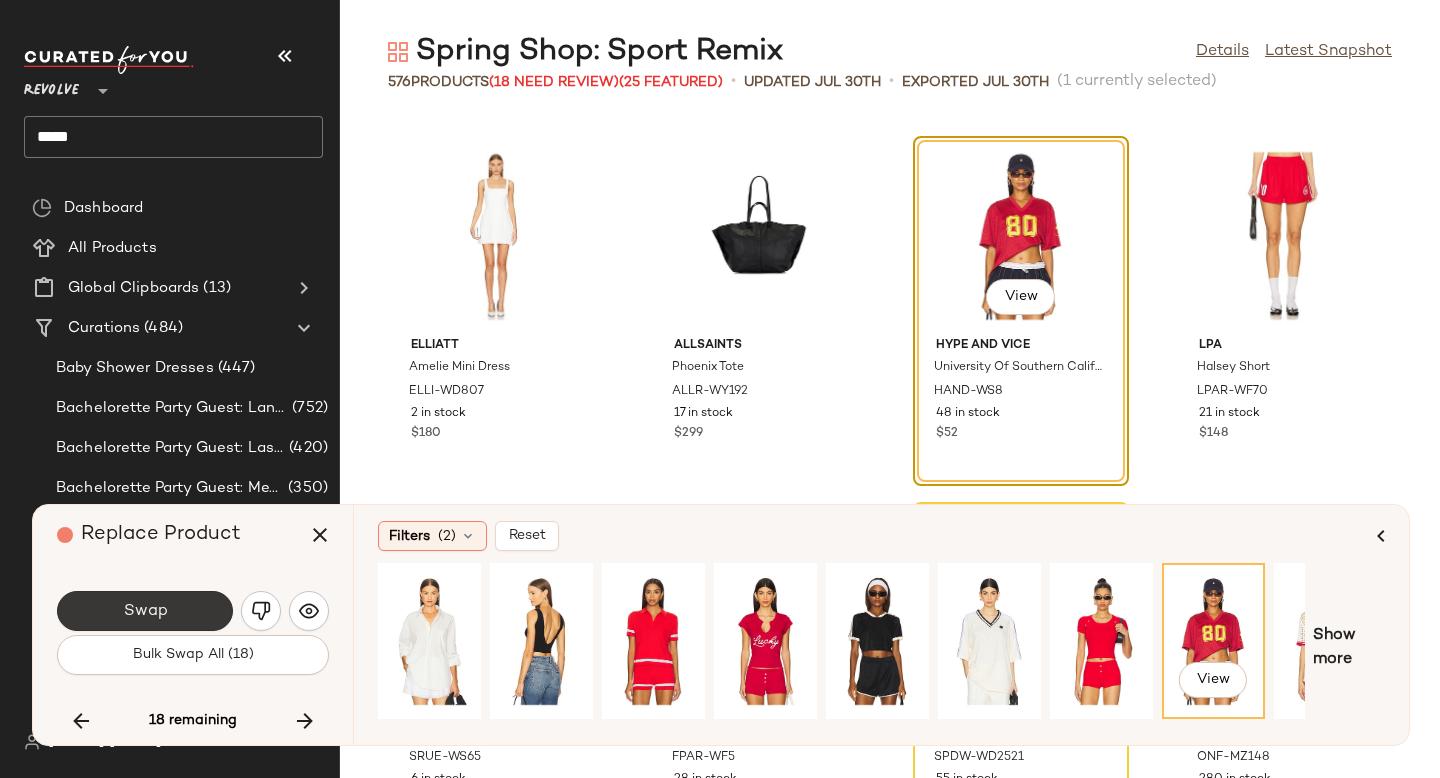 click on "Swap" at bounding box center [145, 611] 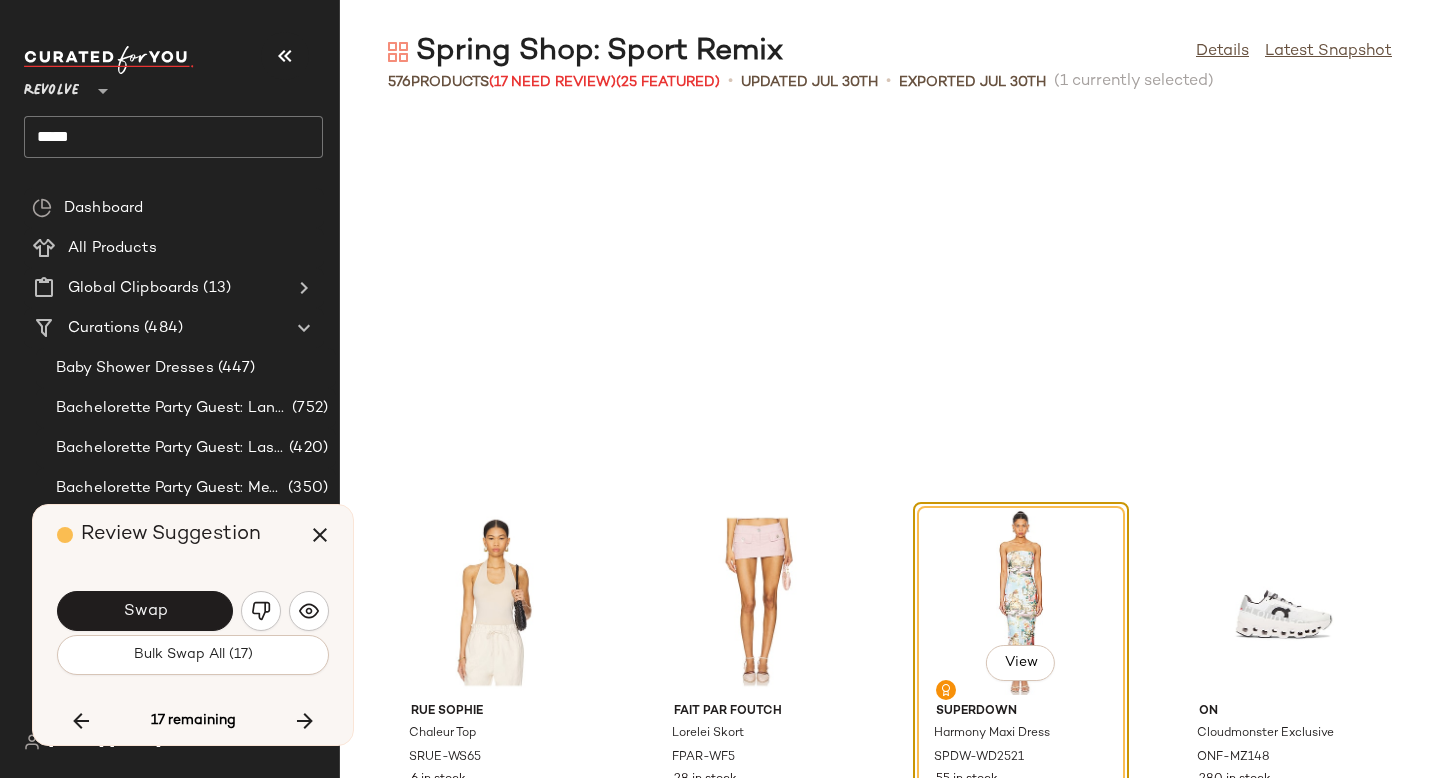 scroll, scrollTop: 21228, scrollLeft: 0, axis: vertical 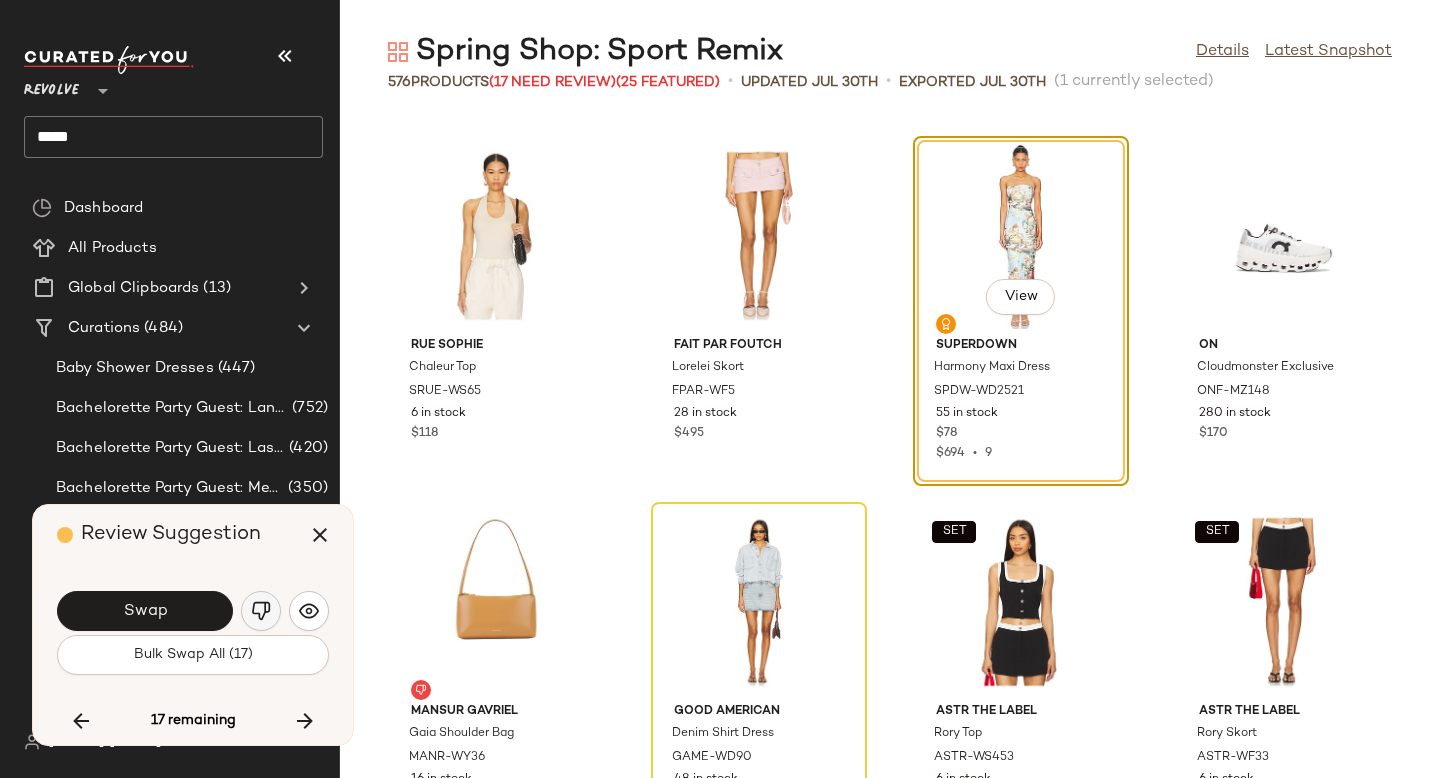 click 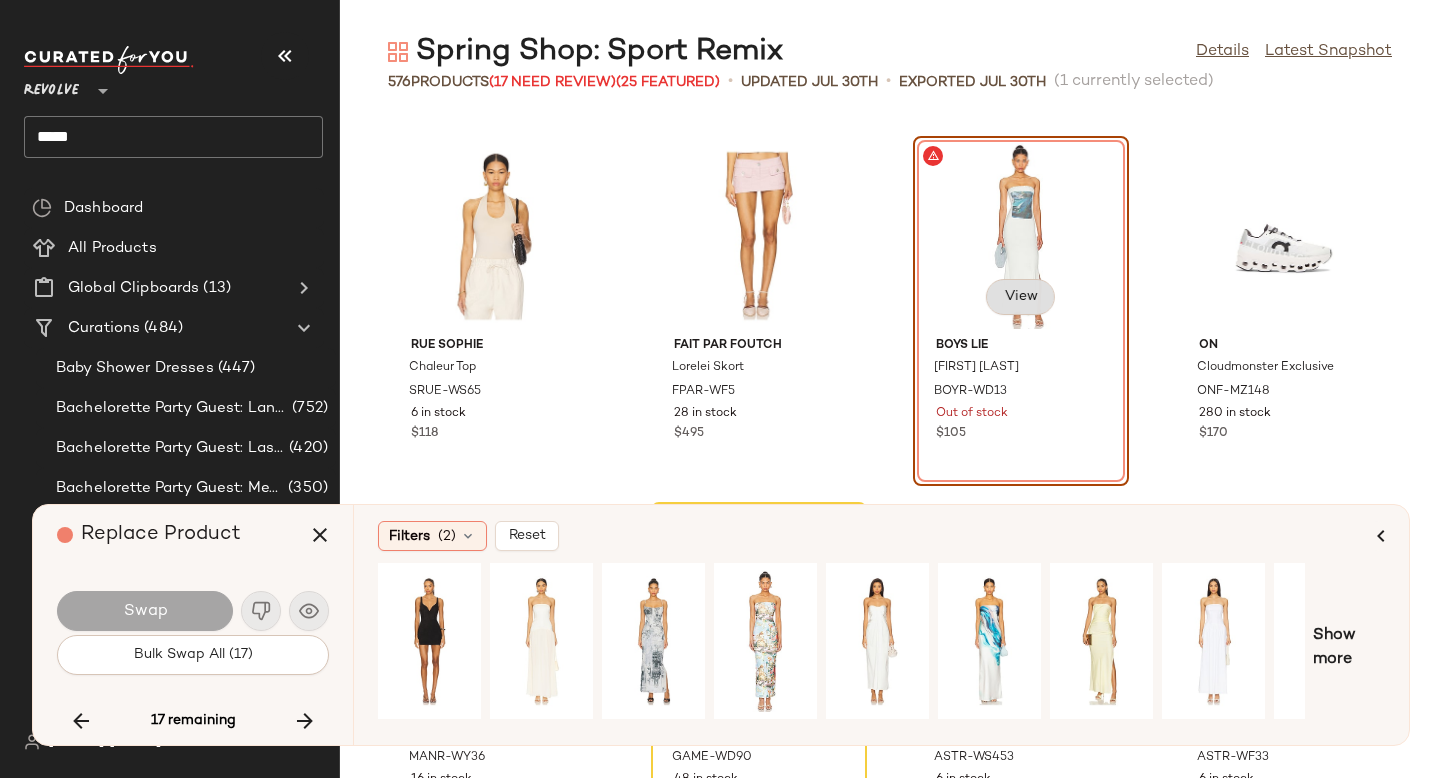 click on "View" 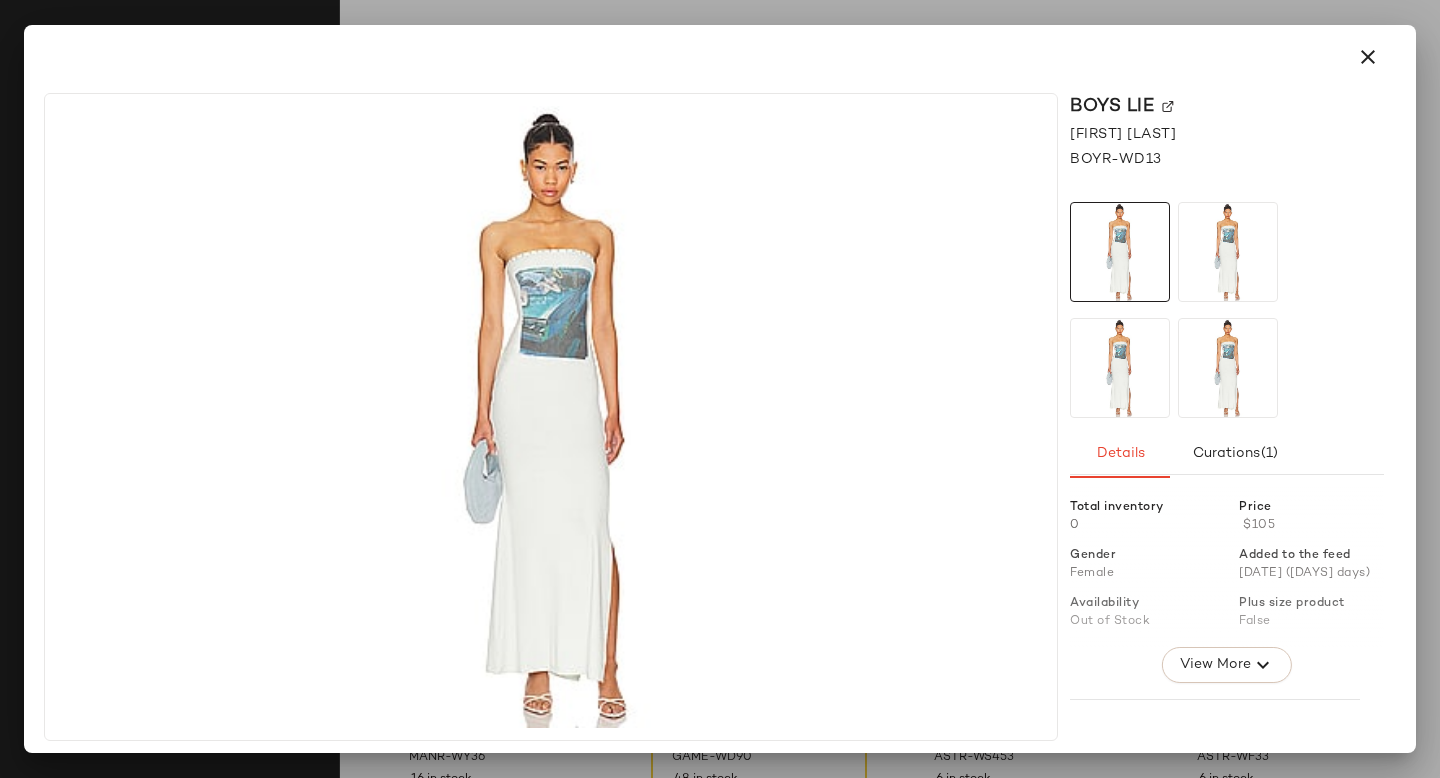 click 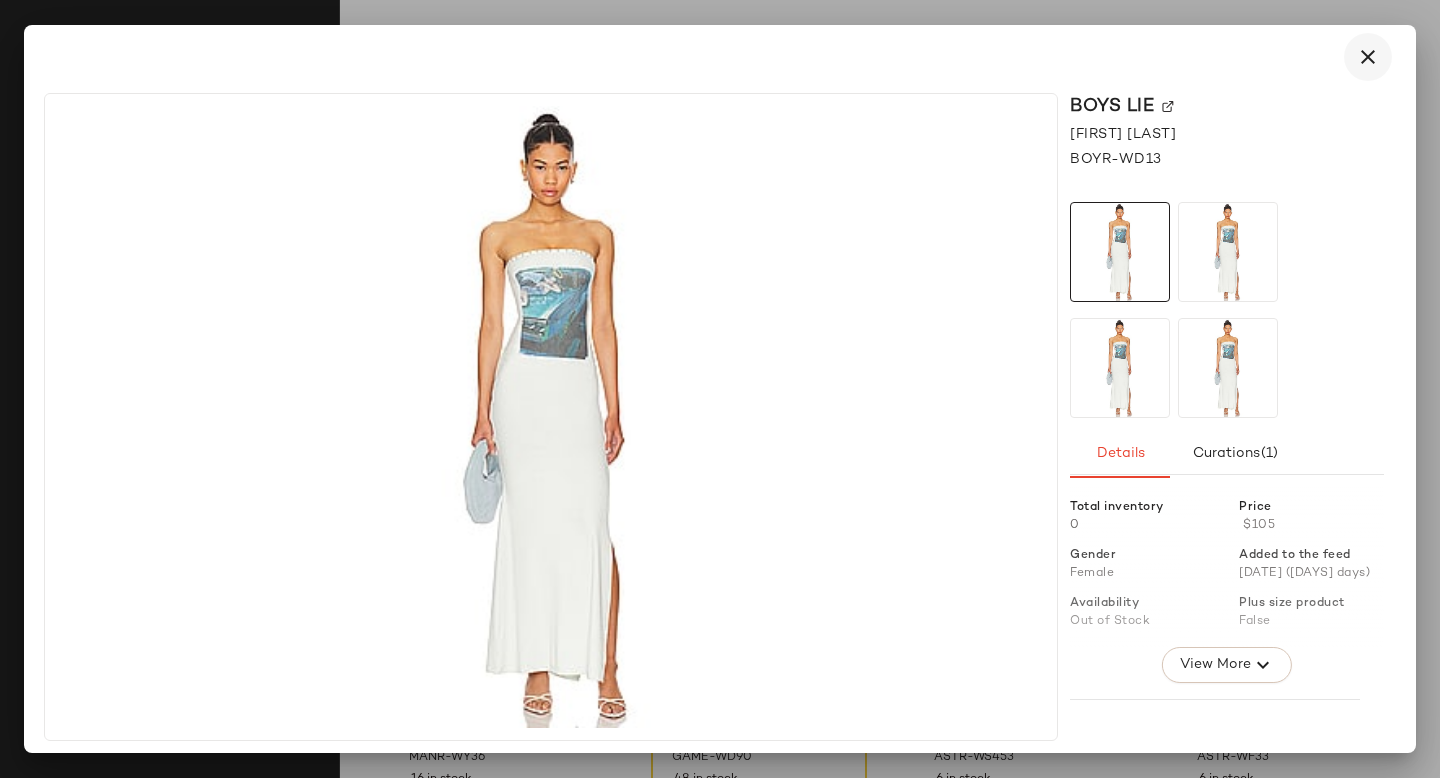 click at bounding box center [1368, 57] 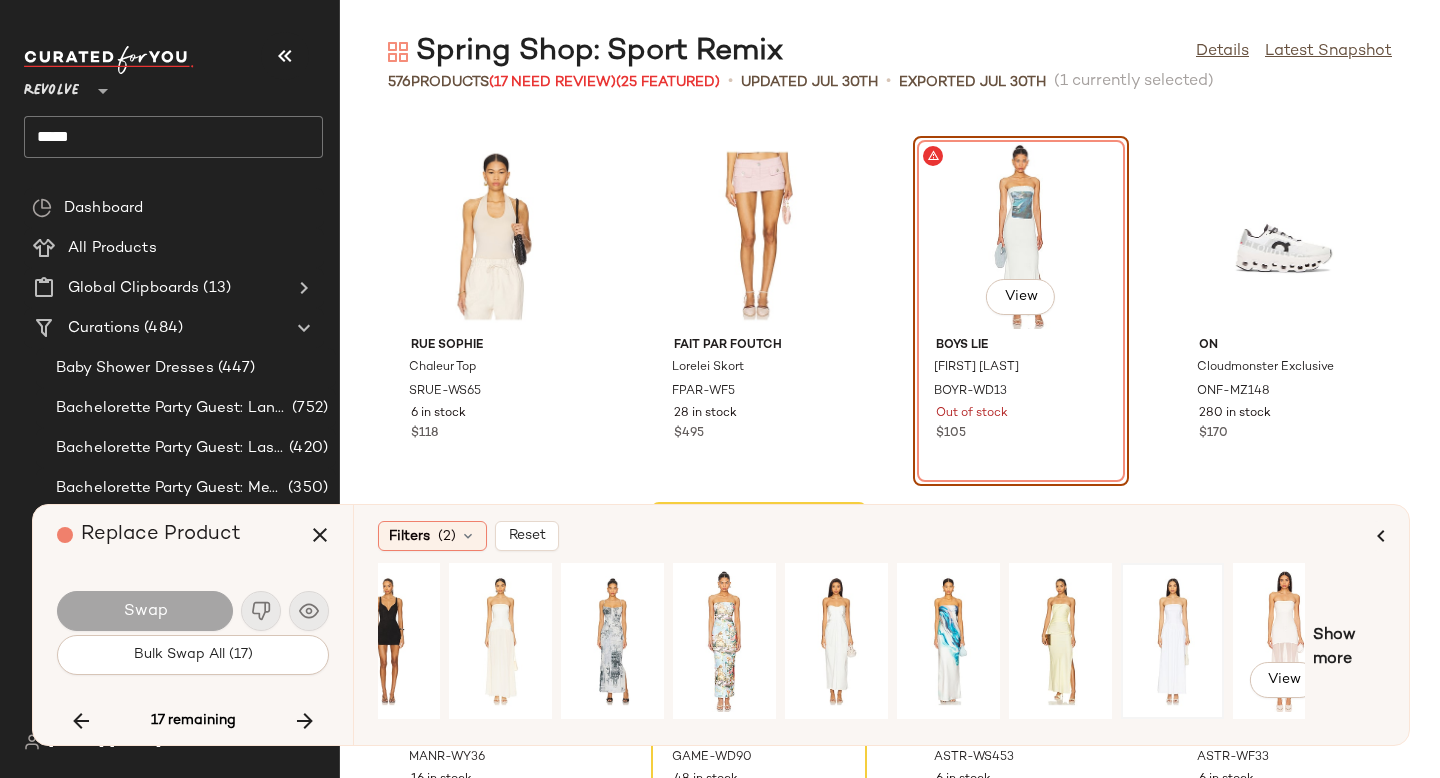 scroll, scrollTop: 0, scrollLeft: 0, axis: both 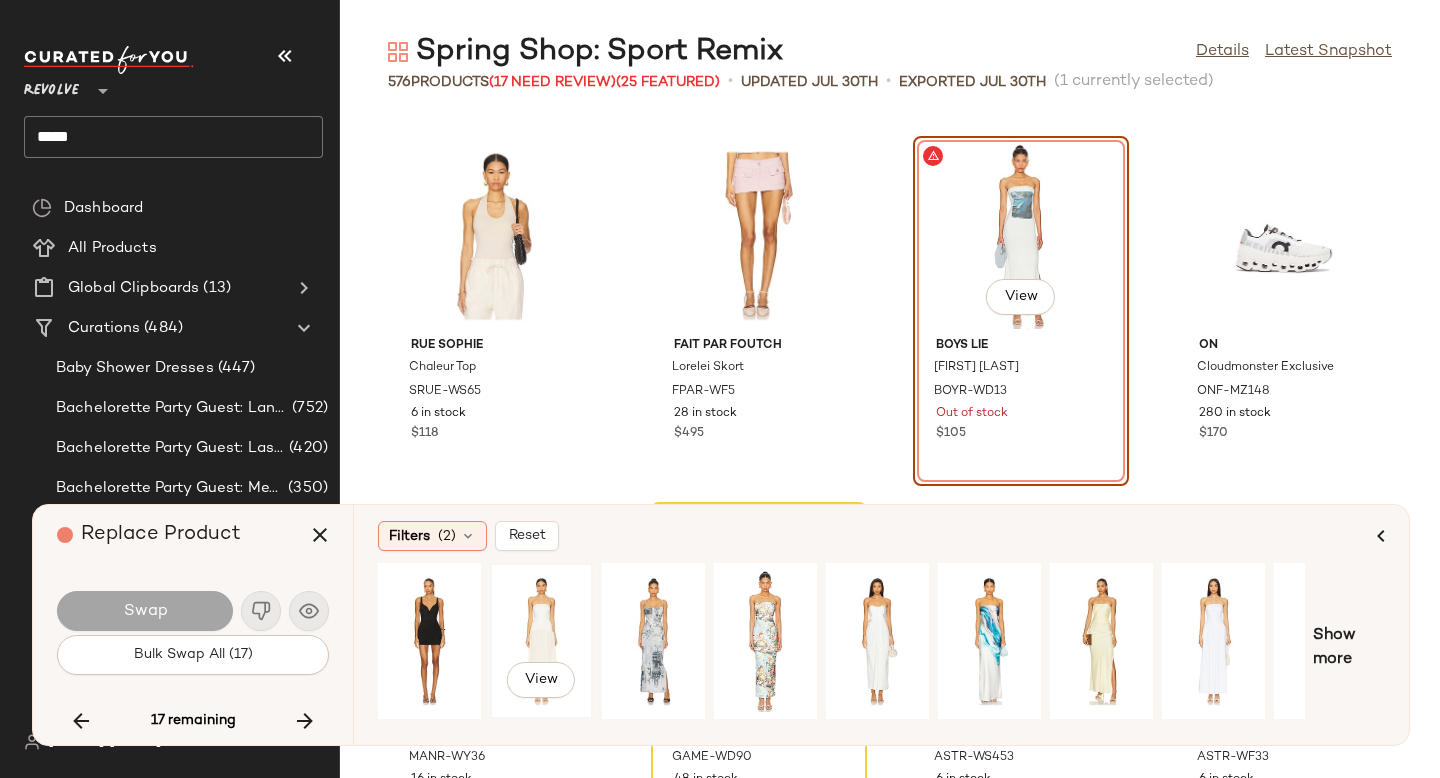 click on "View" 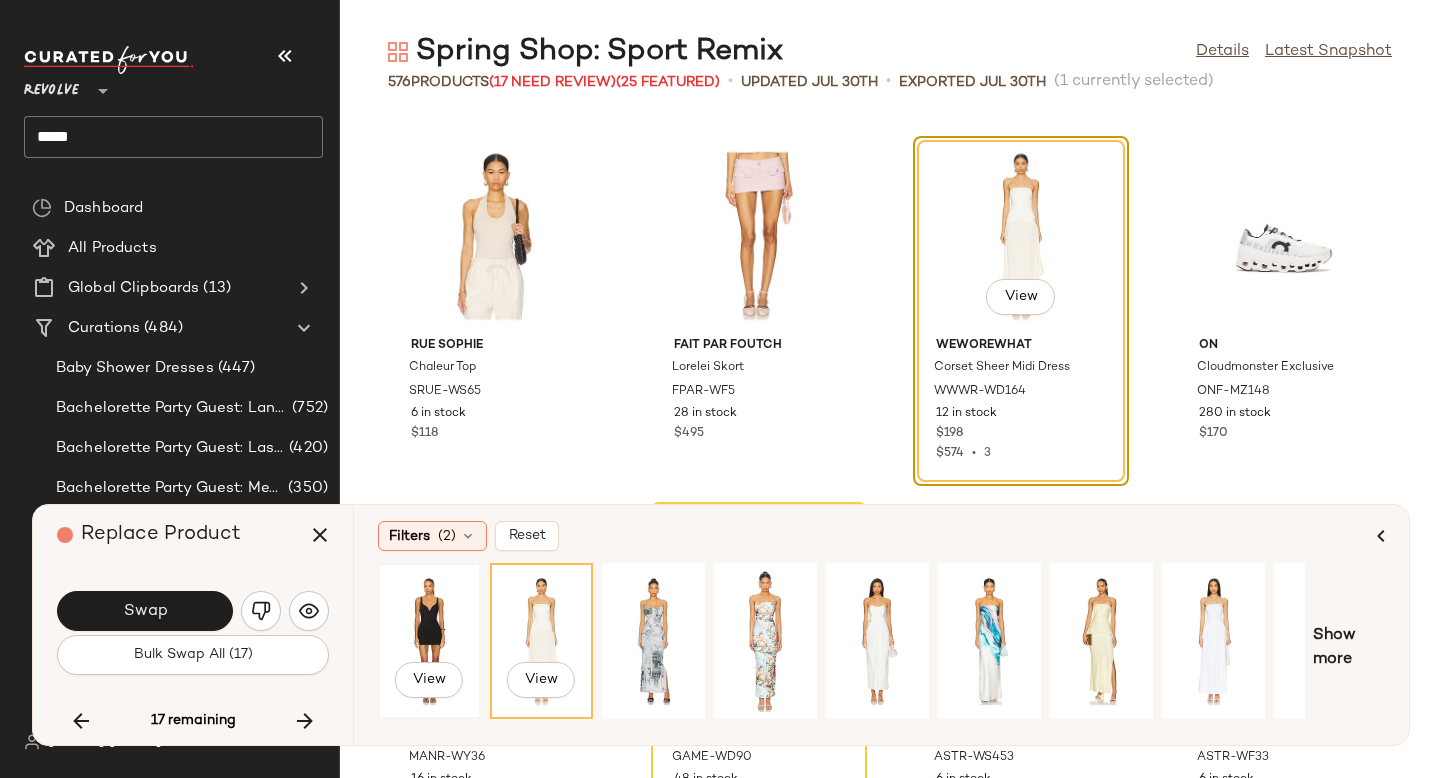 click on "View" 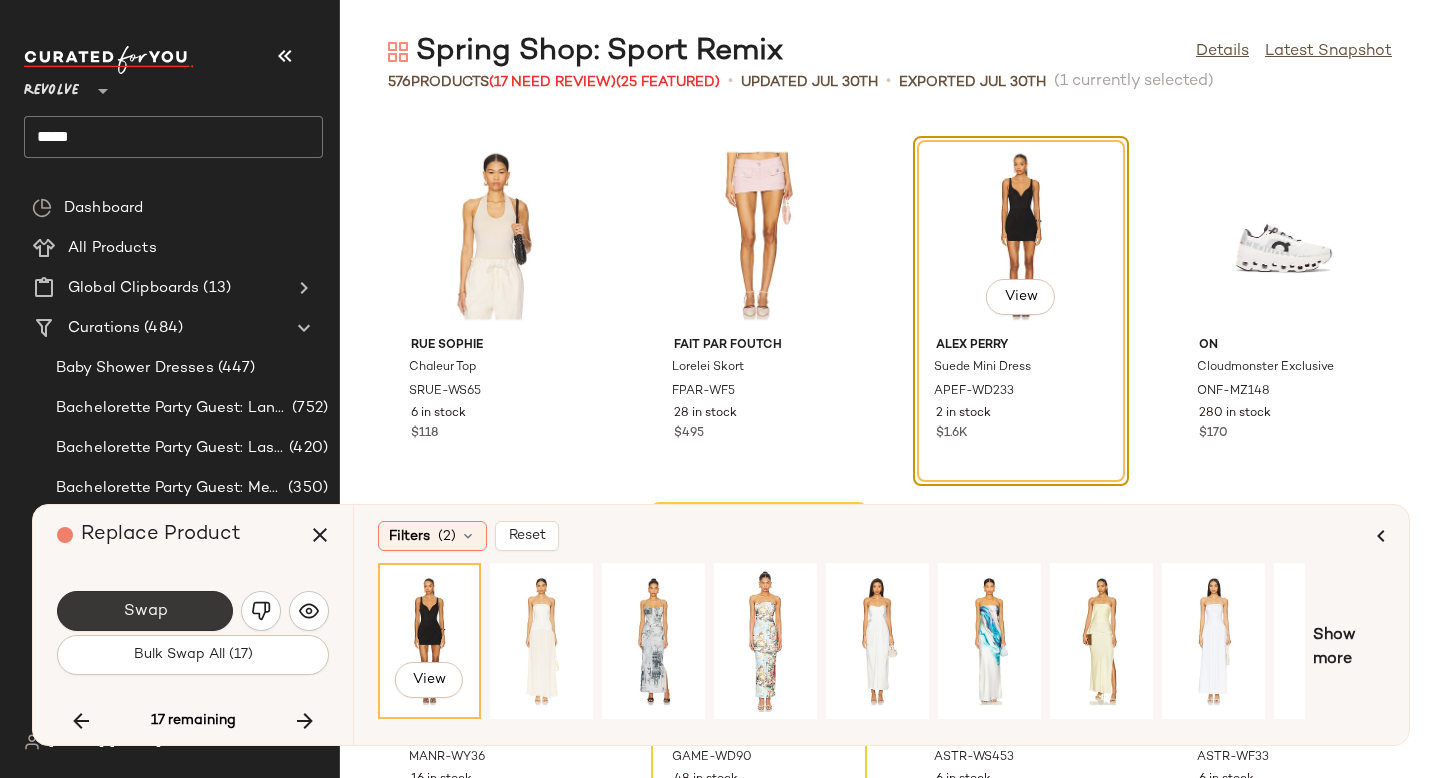 click on "Swap" at bounding box center [145, 611] 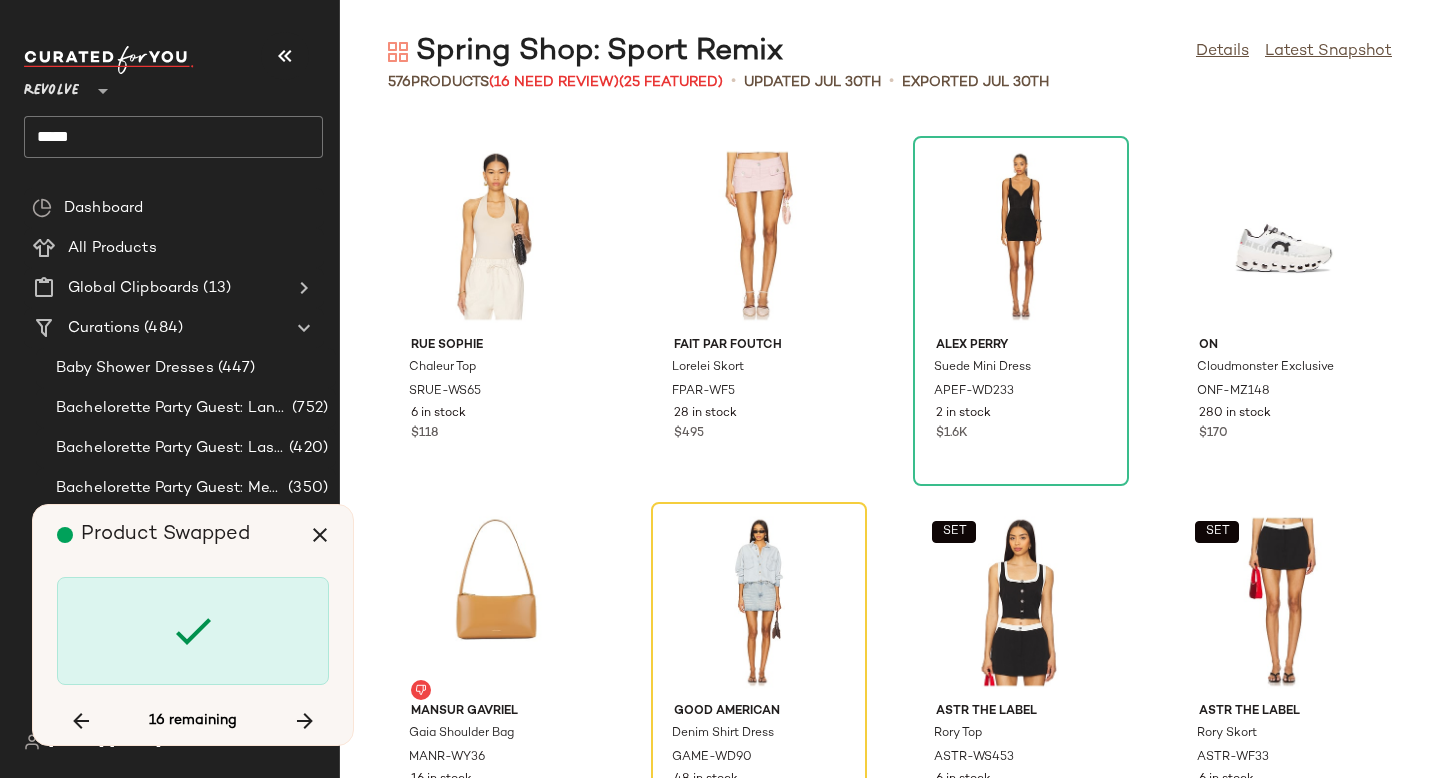 scroll, scrollTop: 21594, scrollLeft: 0, axis: vertical 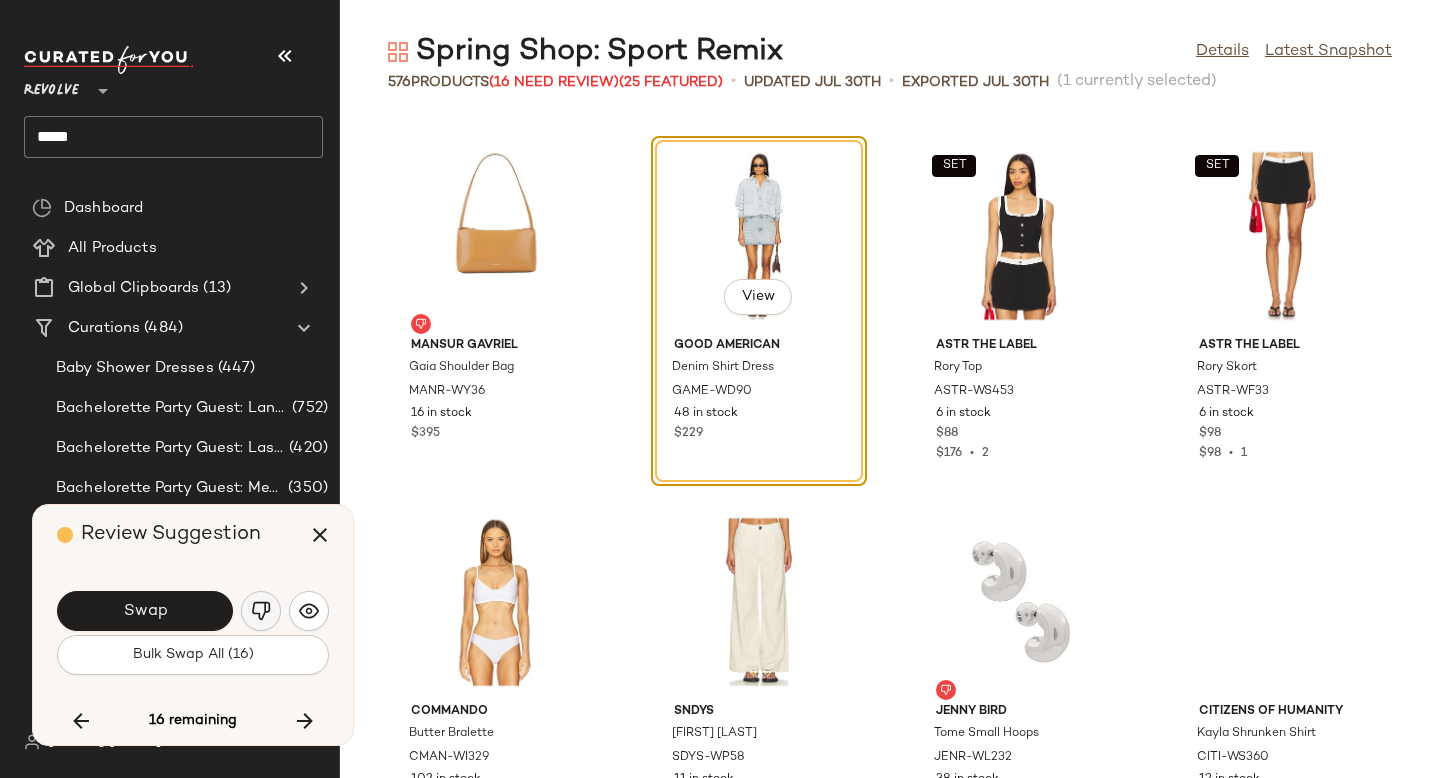 click at bounding box center (261, 611) 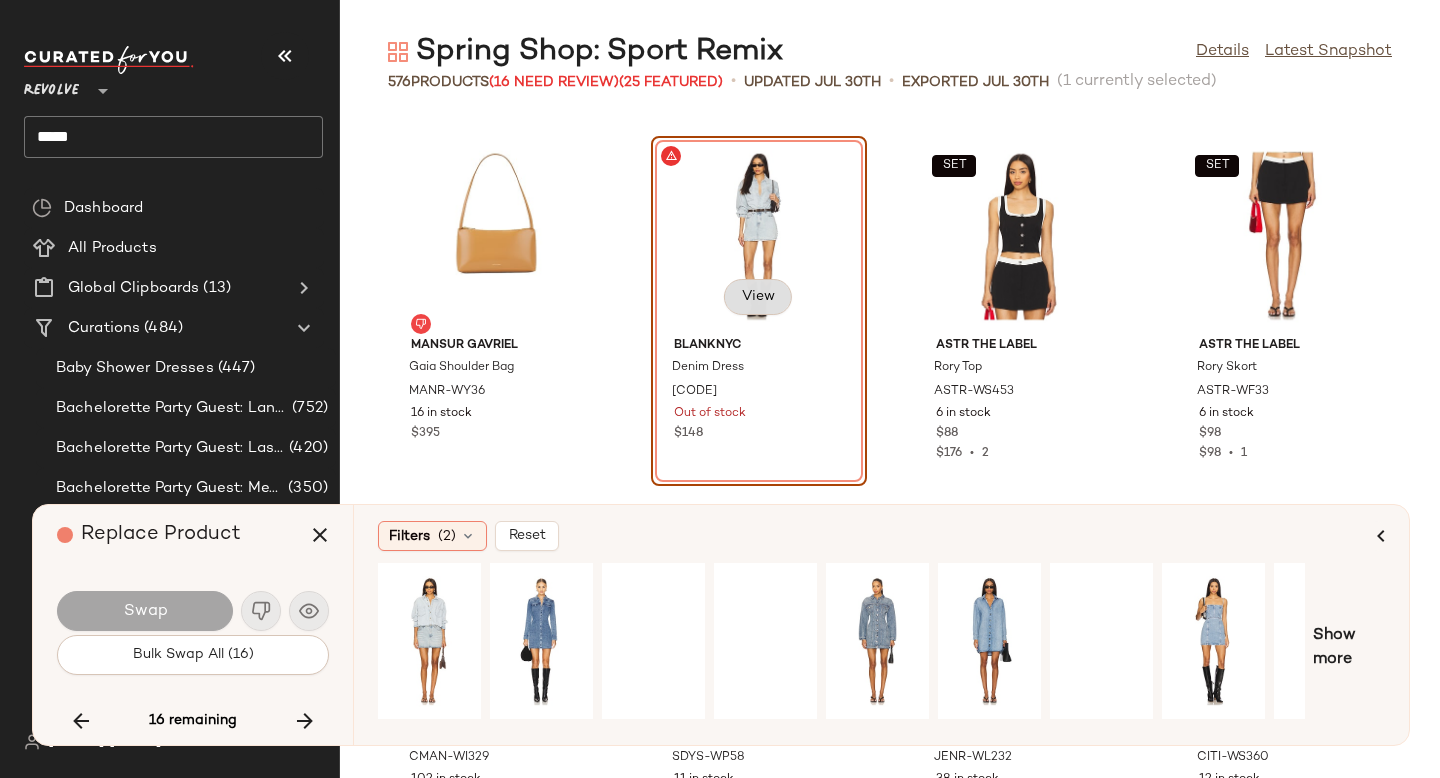 click on "View" at bounding box center (758, 297) 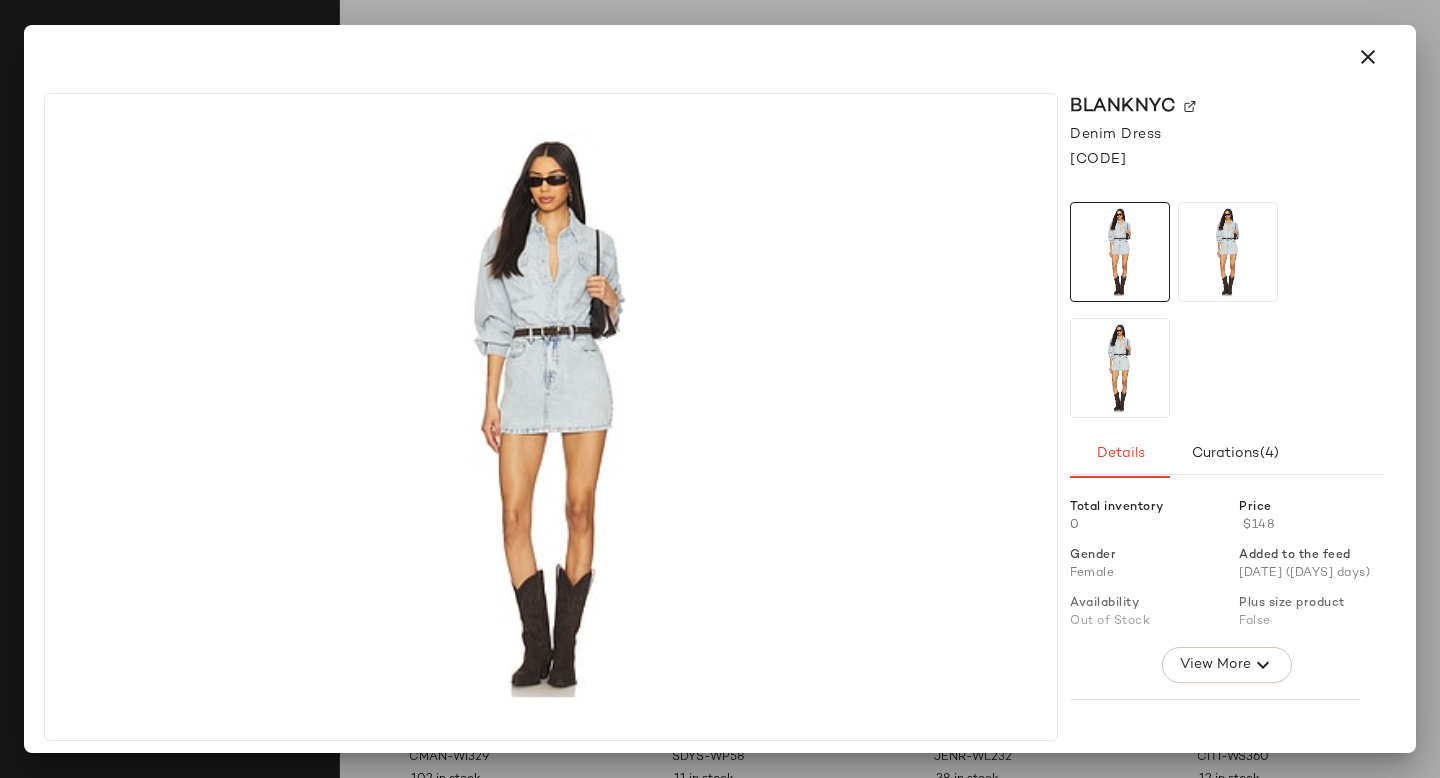 click 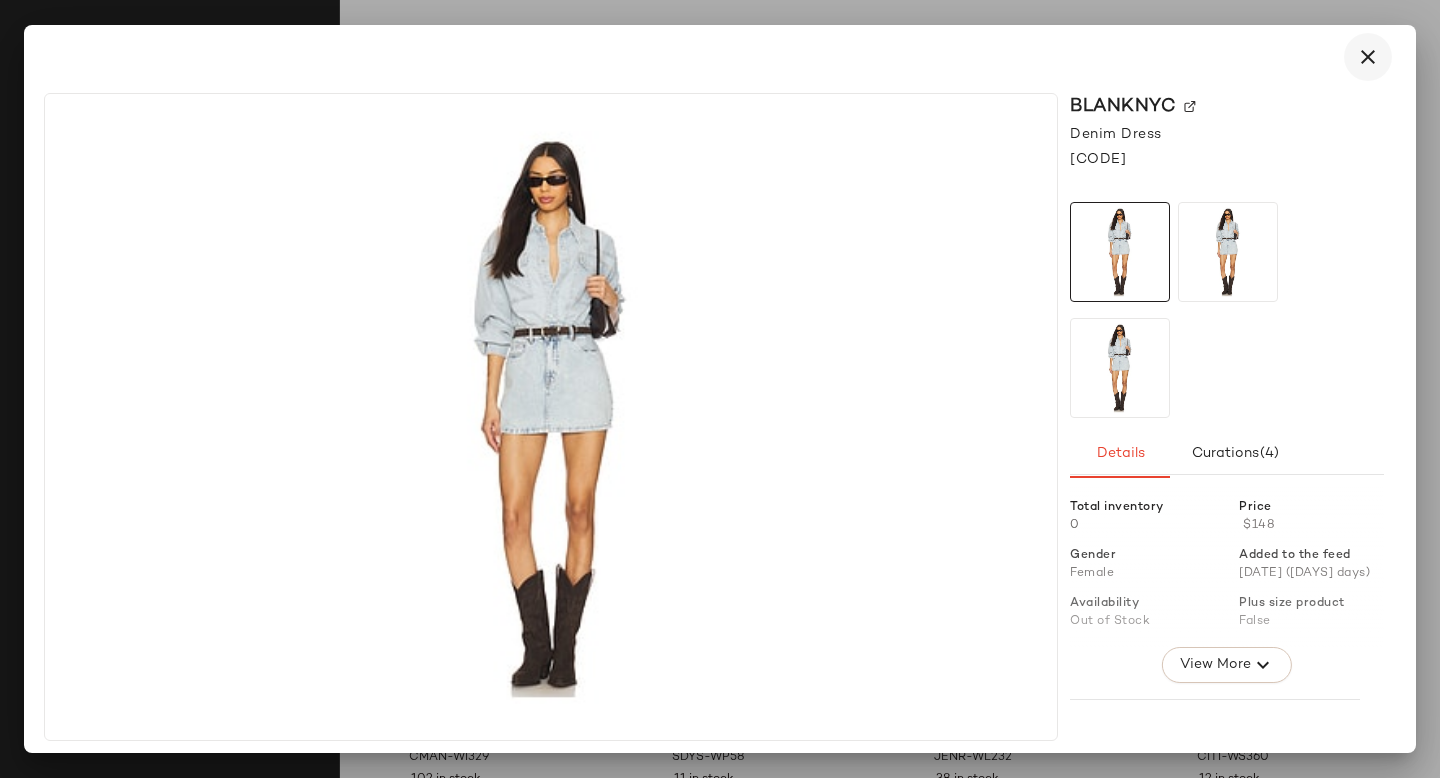 click at bounding box center (1368, 57) 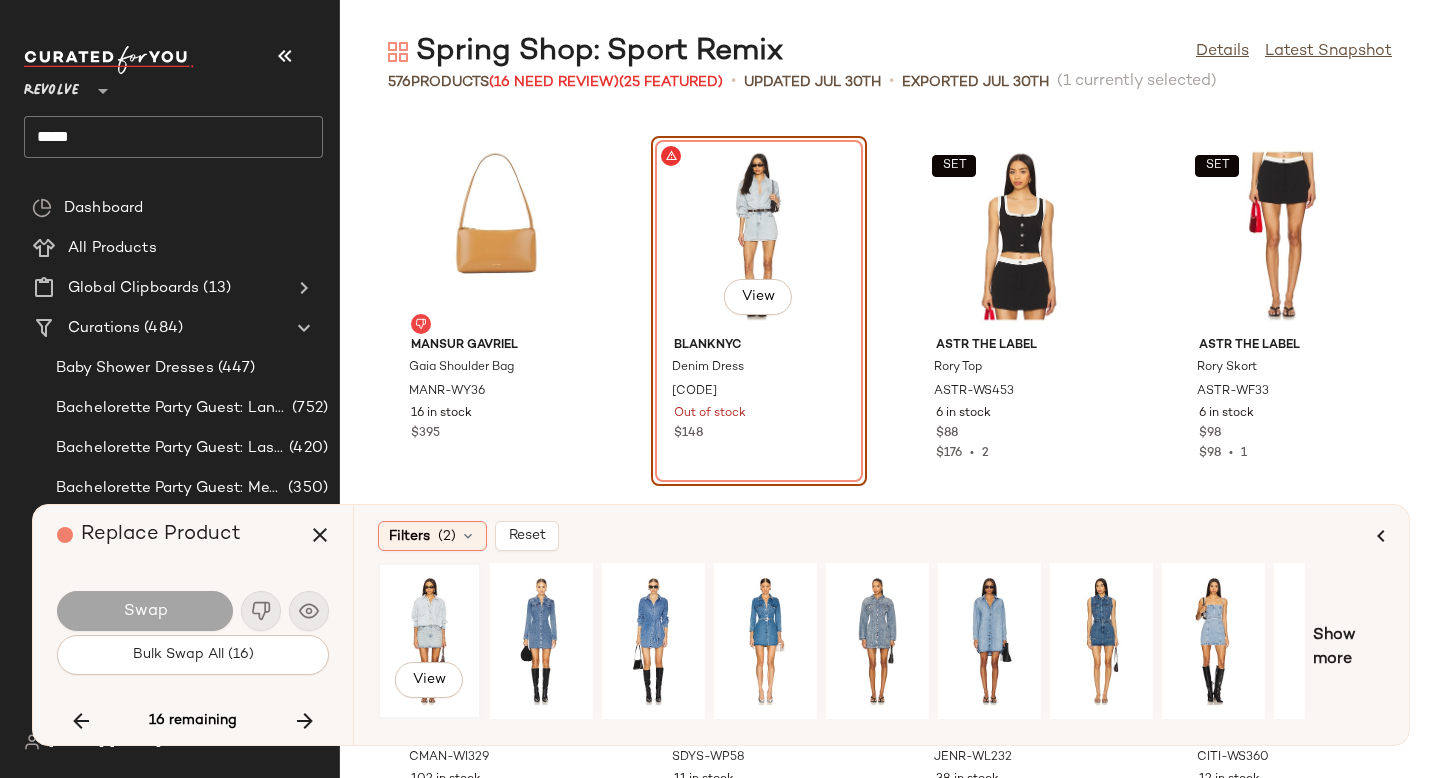 click on "View" 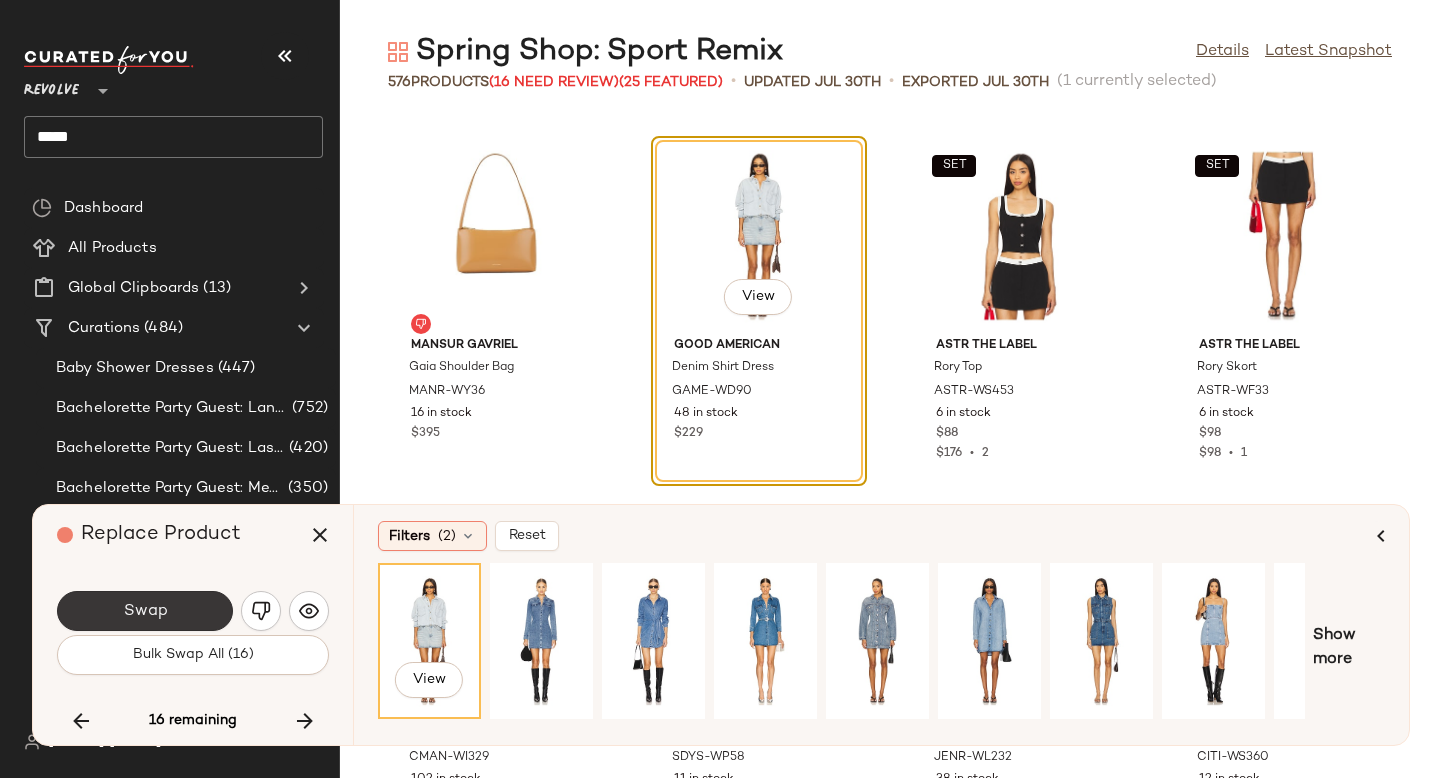 click on "Swap" 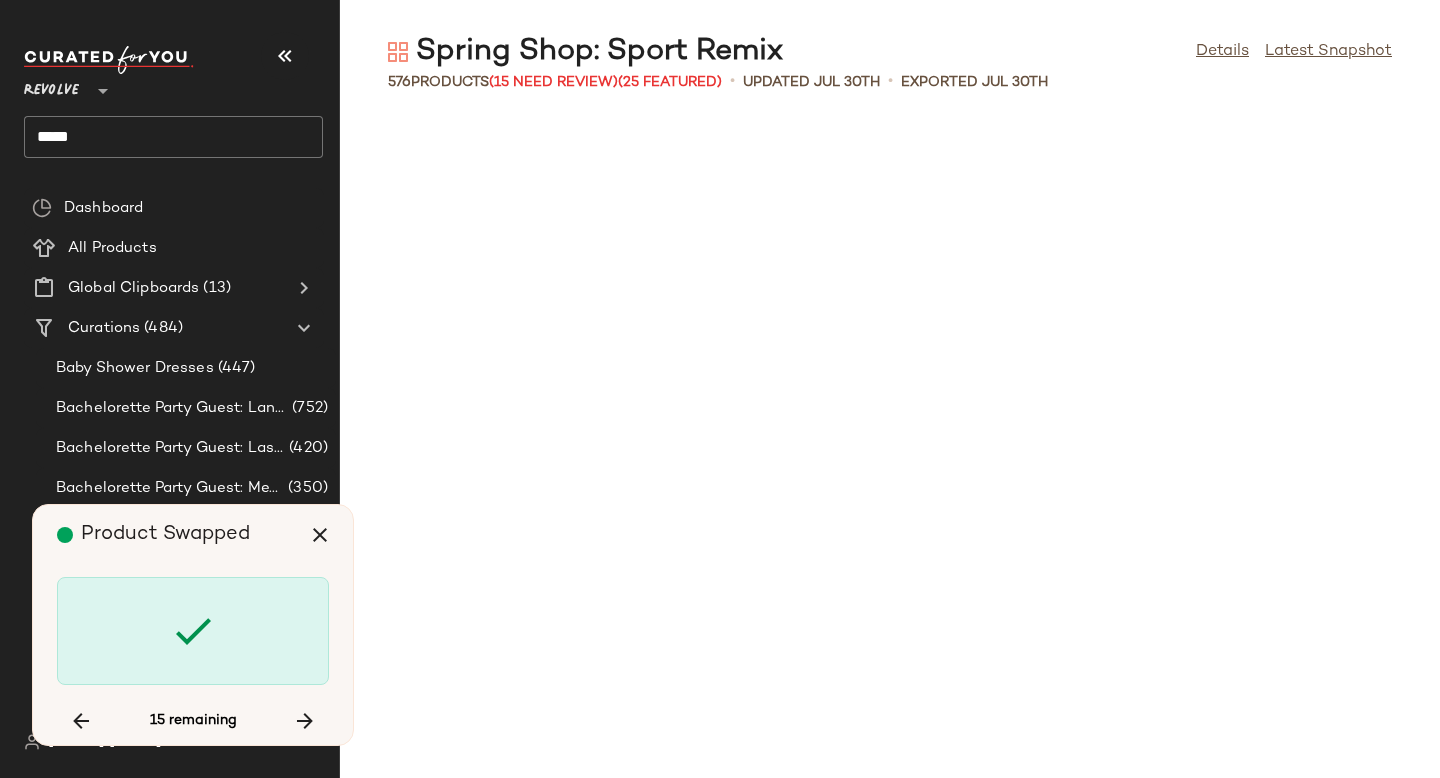 scroll, scrollTop: 23058, scrollLeft: 0, axis: vertical 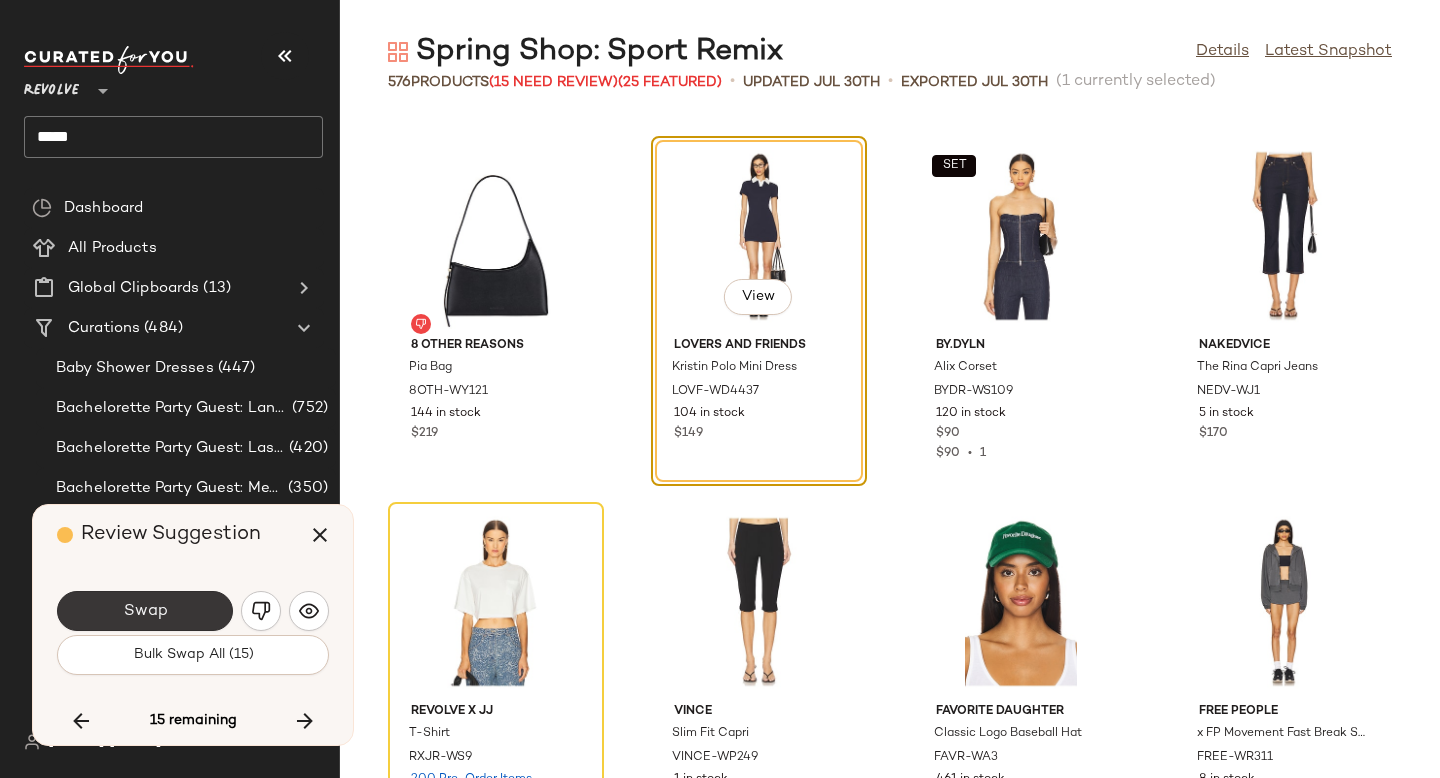 click on "Swap" at bounding box center (145, 611) 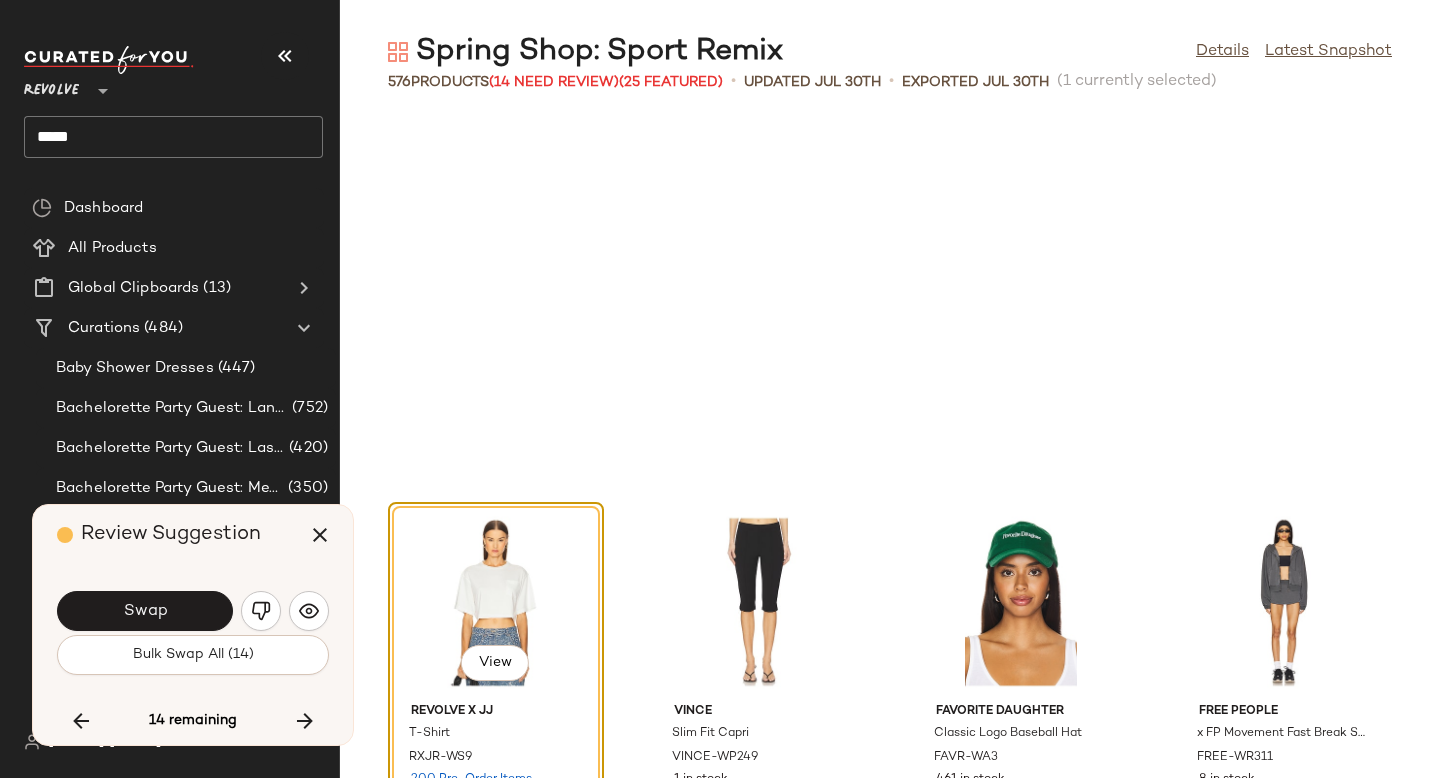 scroll, scrollTop: 23424, scrollLeft: 0, axis: vertical 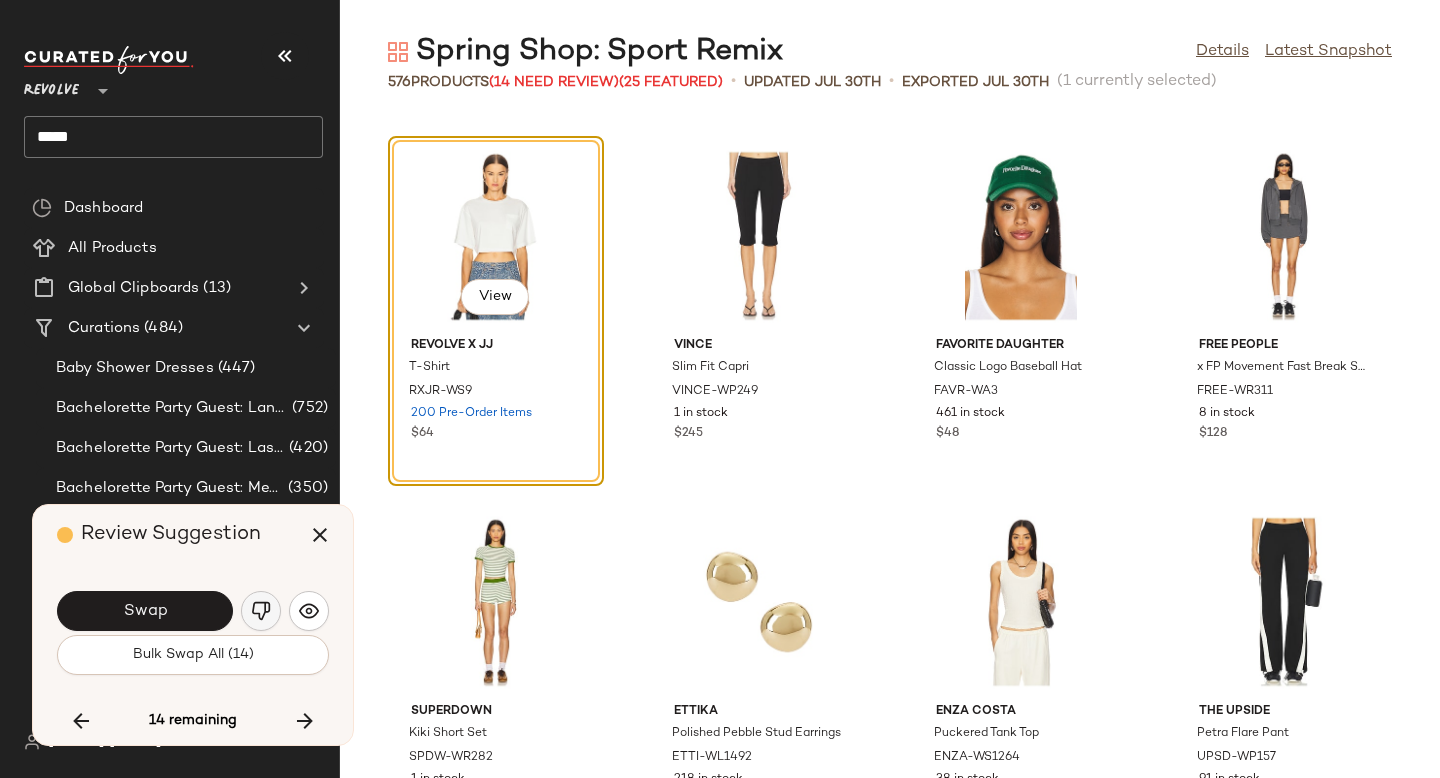 click at bounding box center (261, 611) 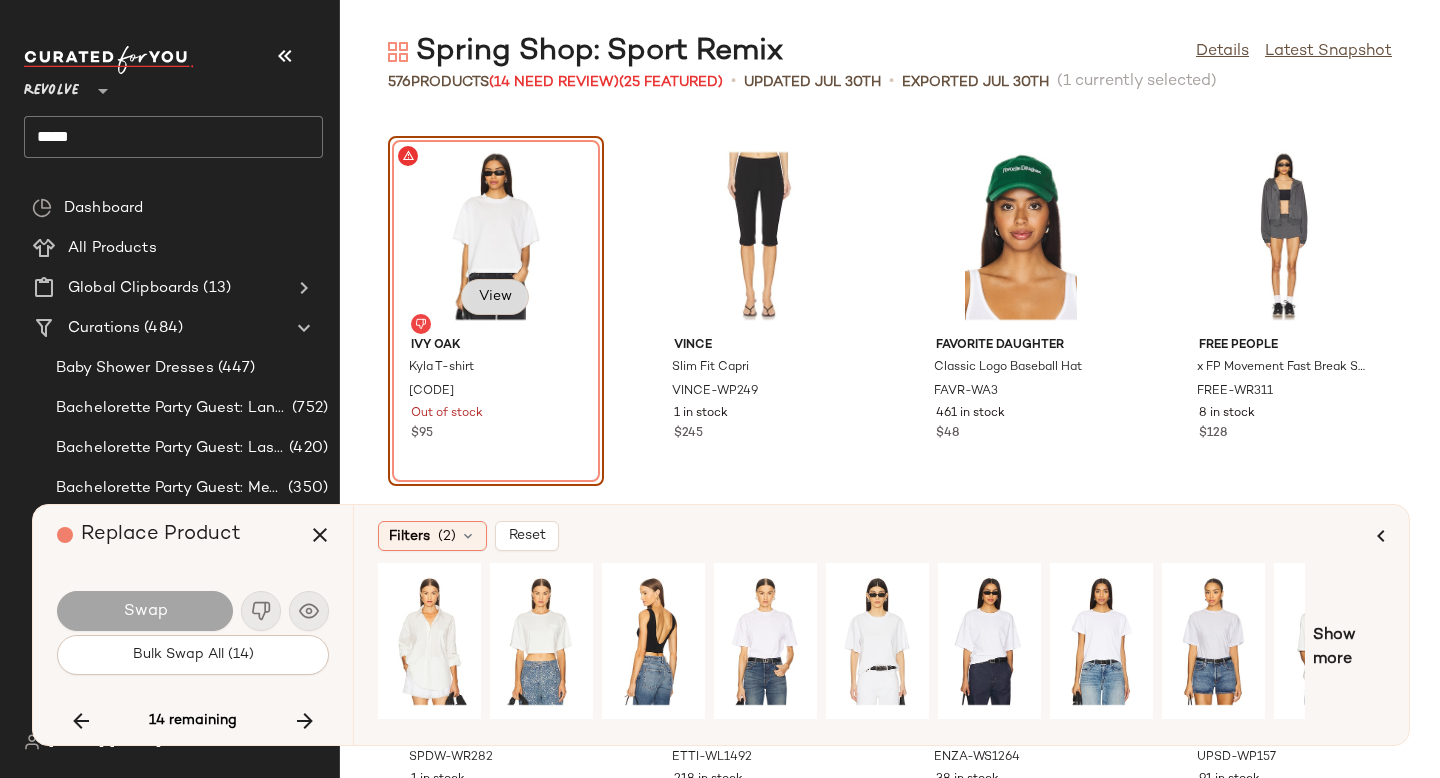 click on "View" 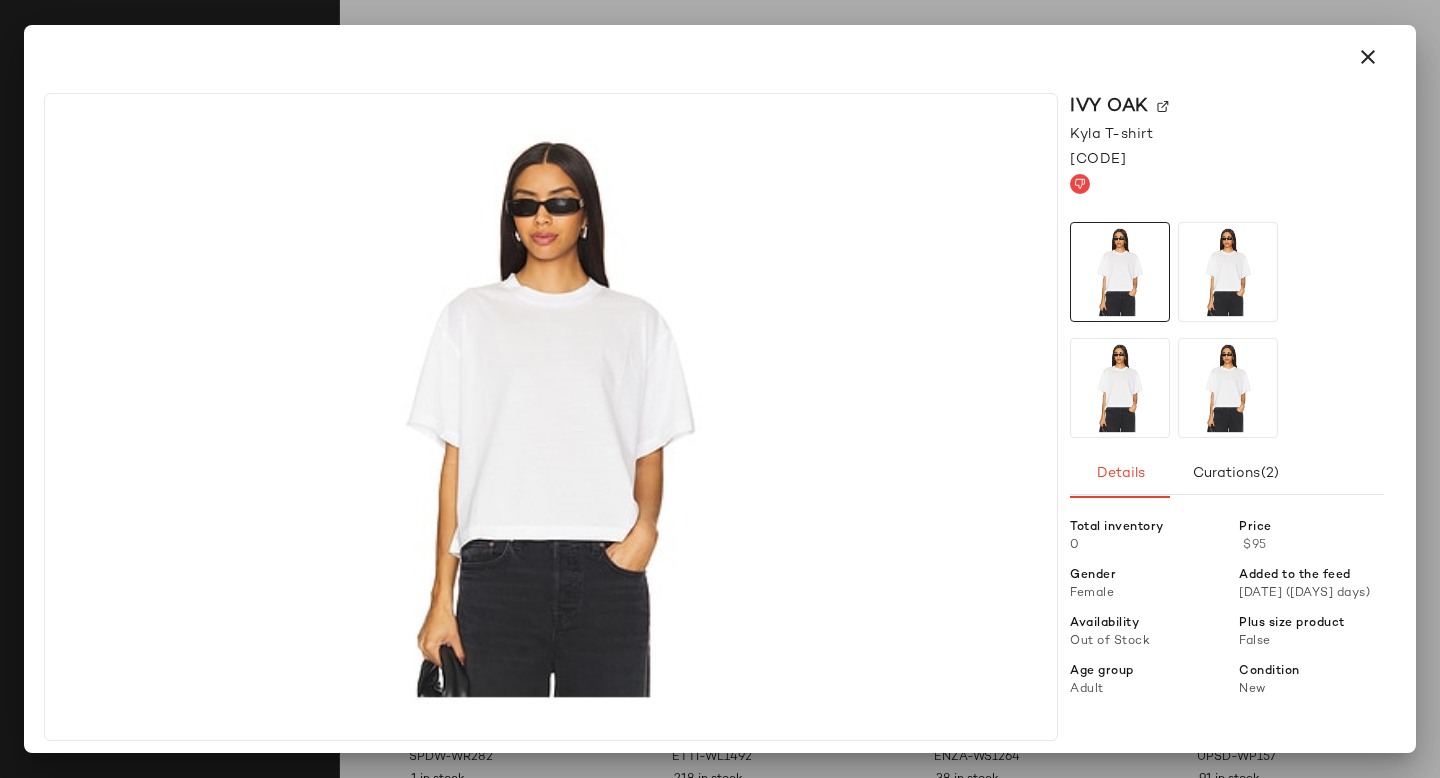 click 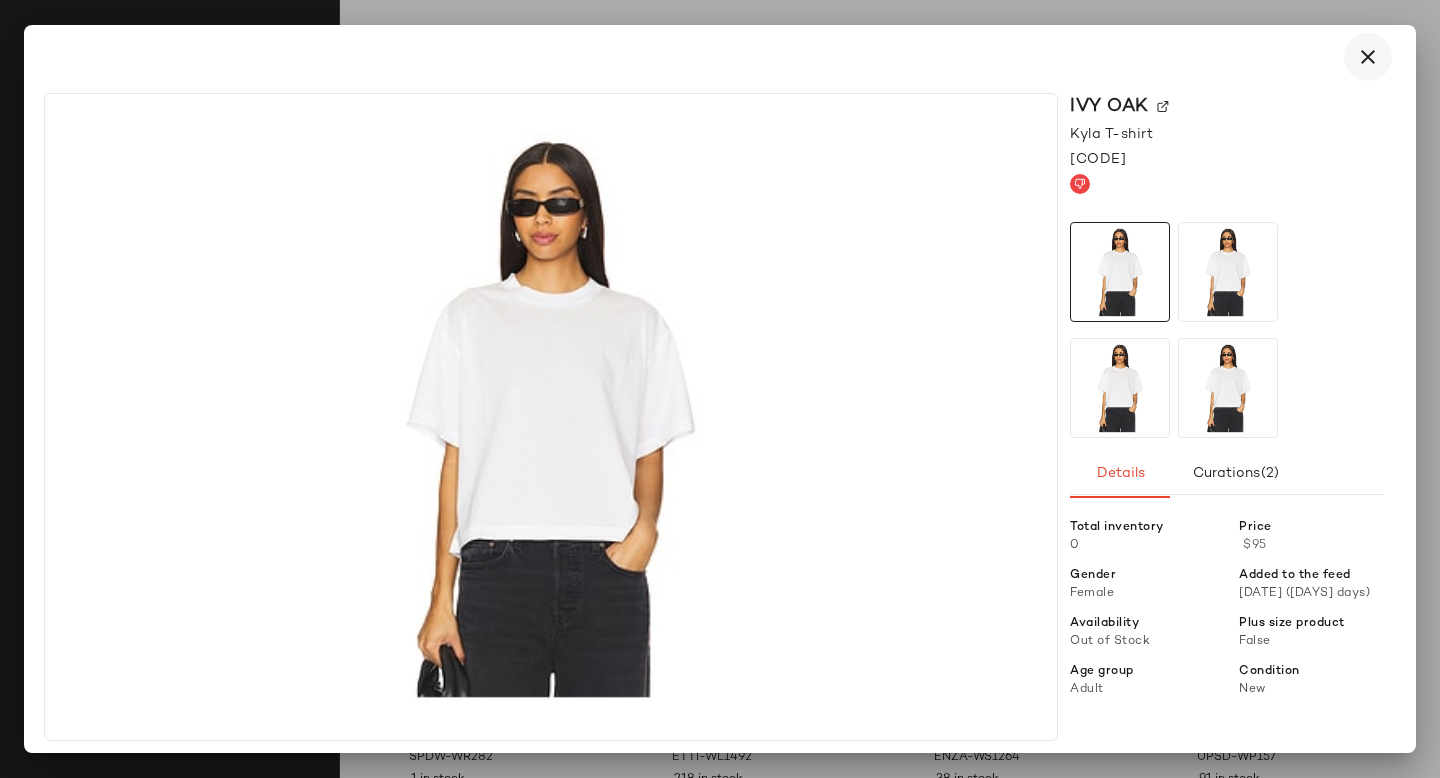 click at bounding box center (1368, 57) 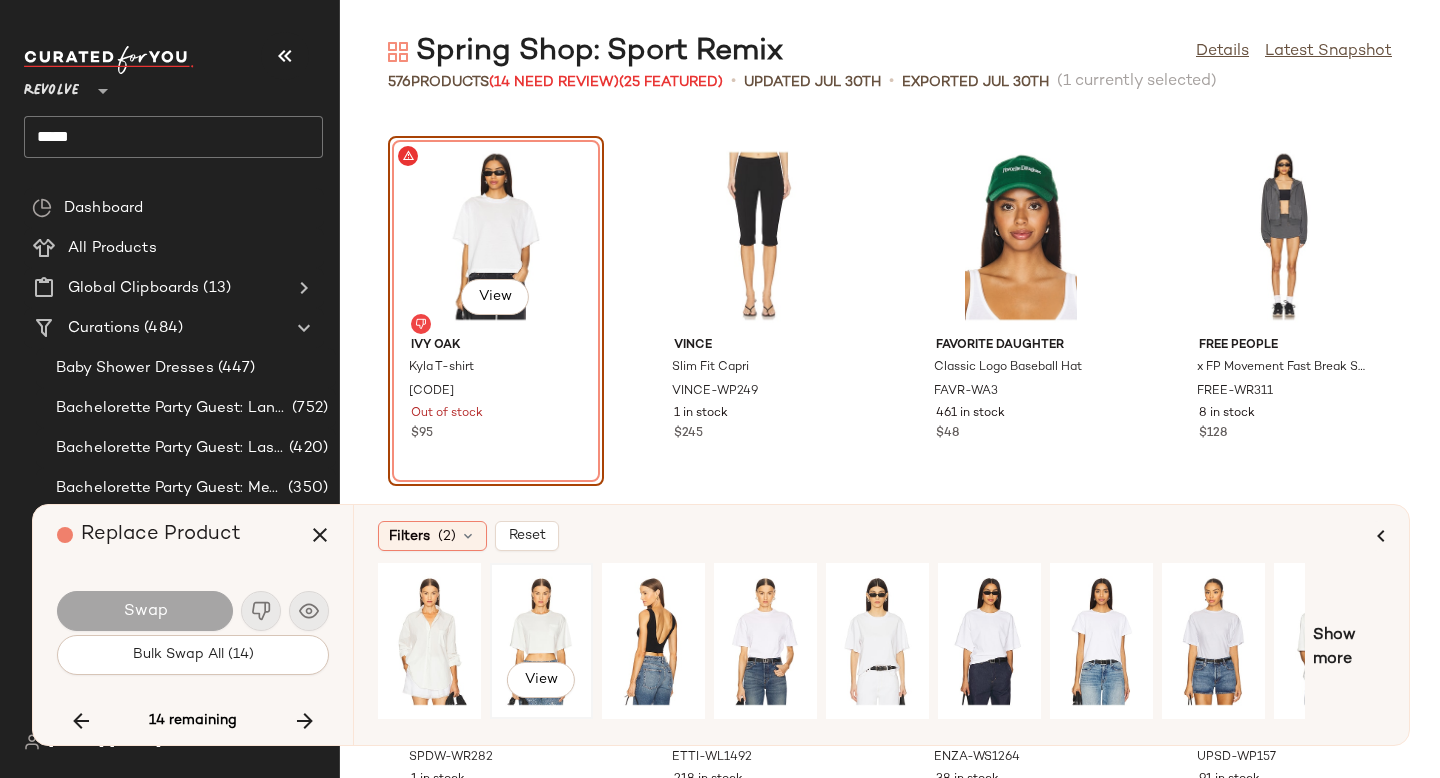 click on "View" 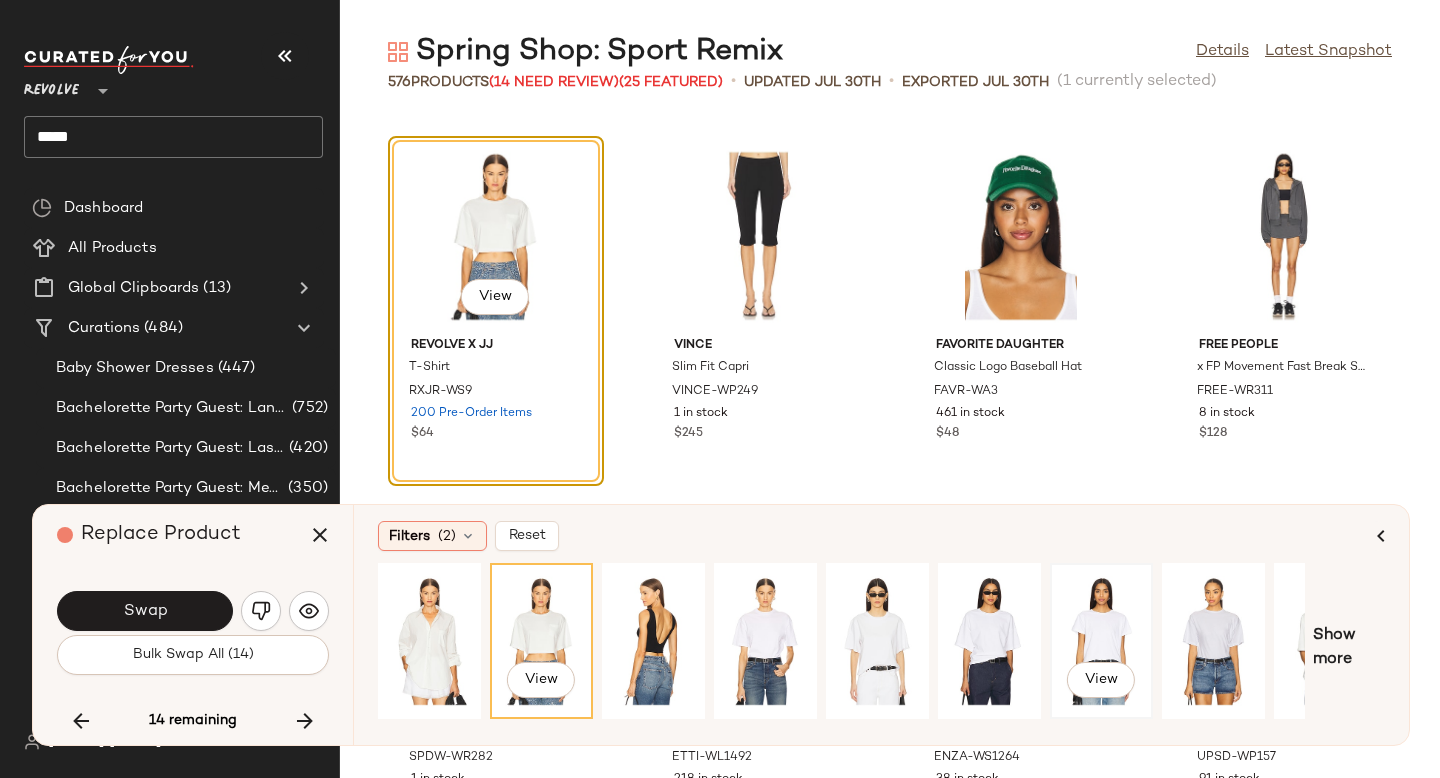 click on "View" at bounding box center [1101, 641] 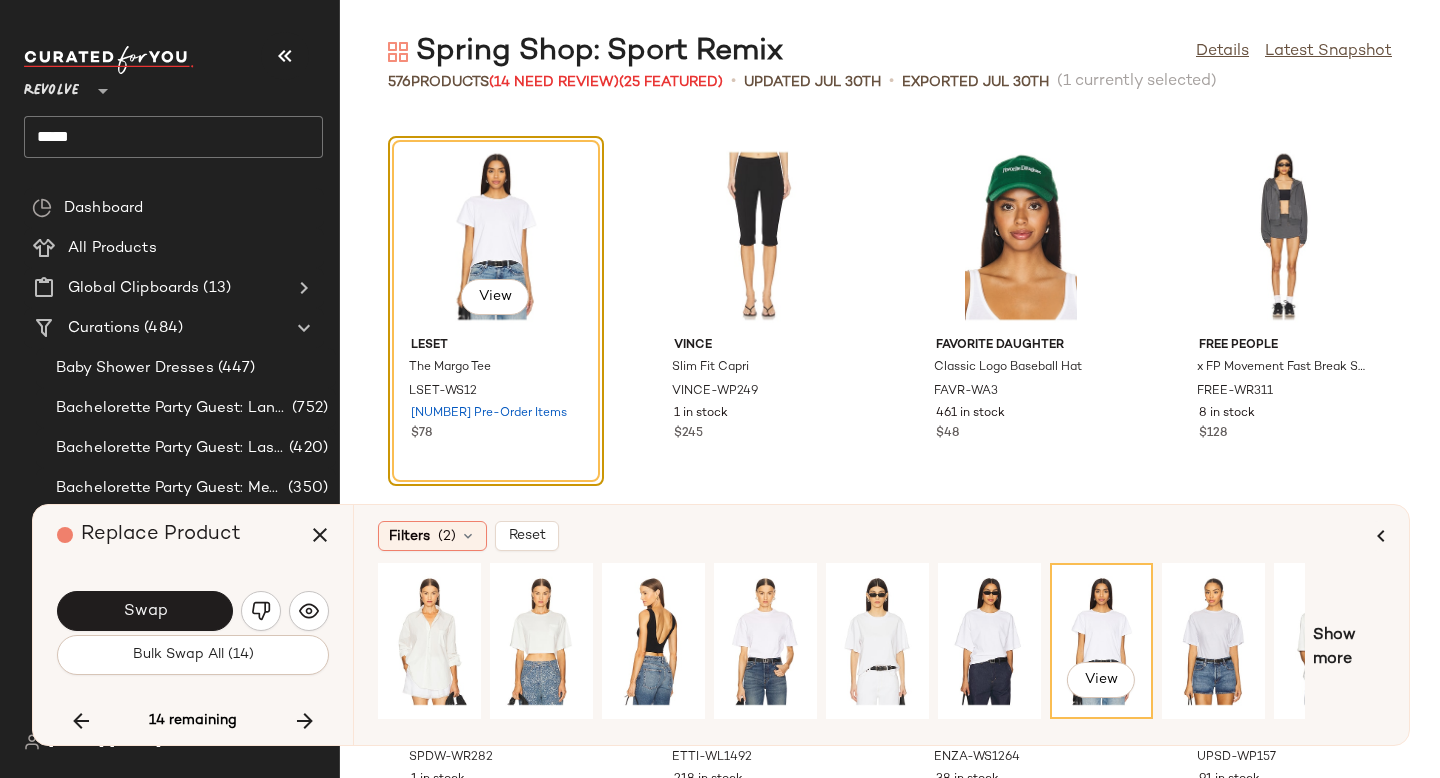 click on "Swap" at bounding box center (193, 611) 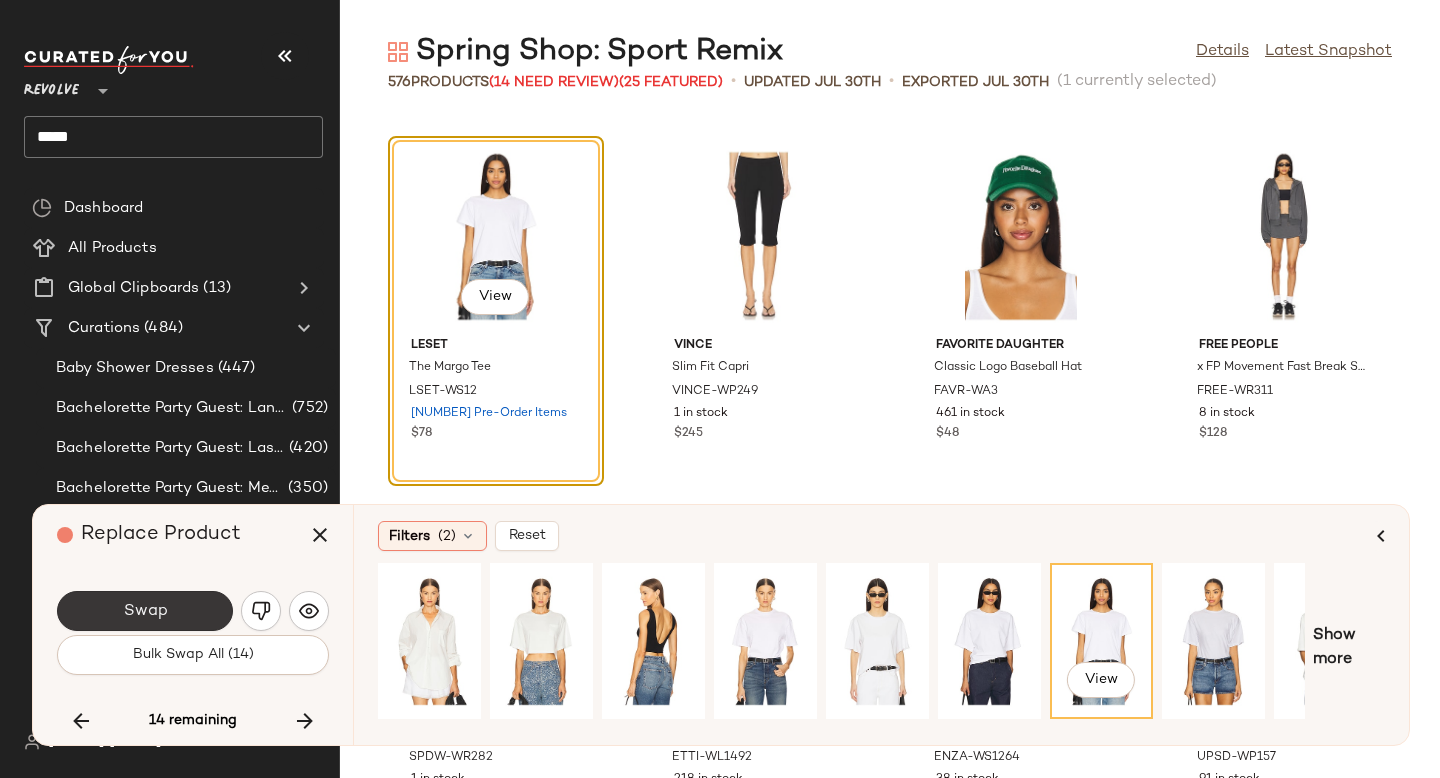 click on "Swap" at bounding box center [145, 611] 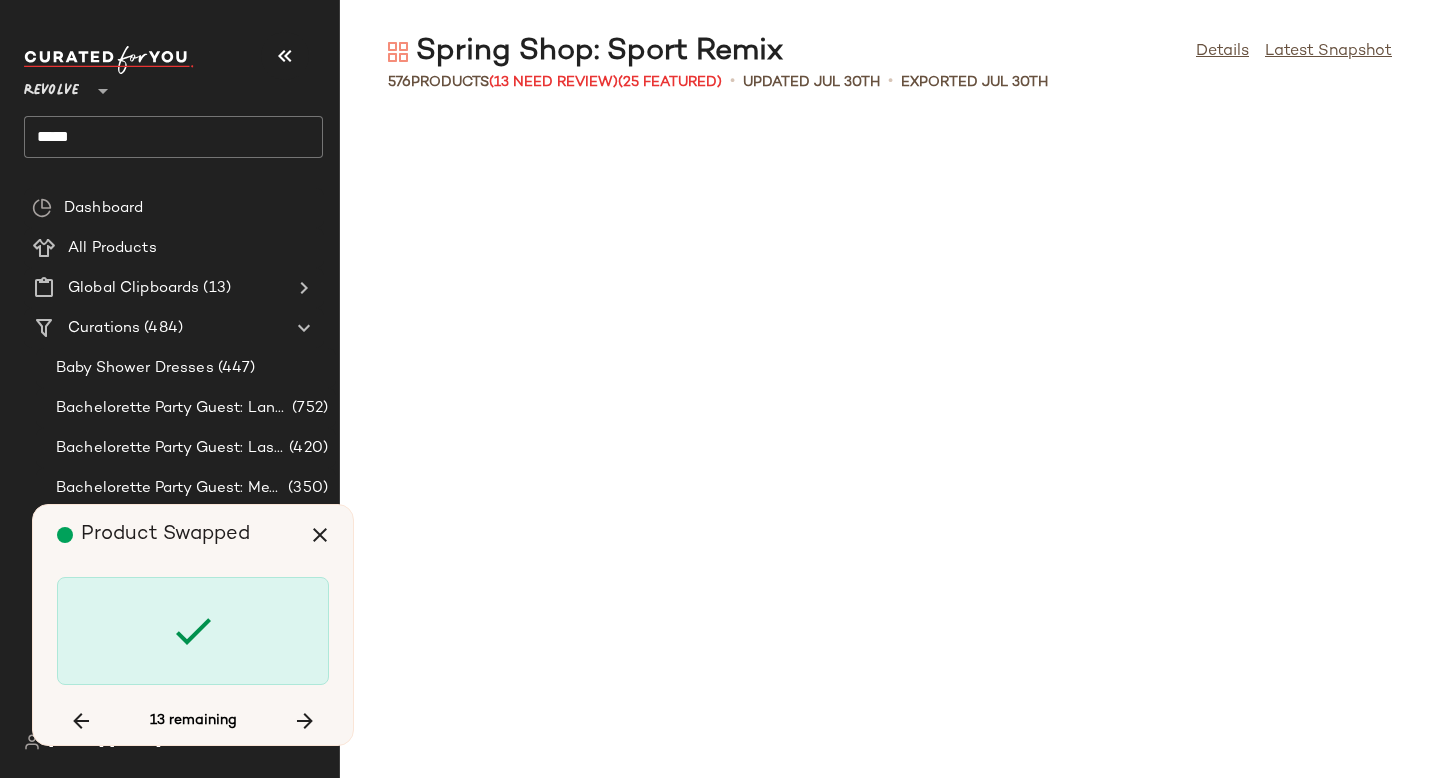 scroll, scrollTop: 24888, scrollLeft: 0, axis: vertical 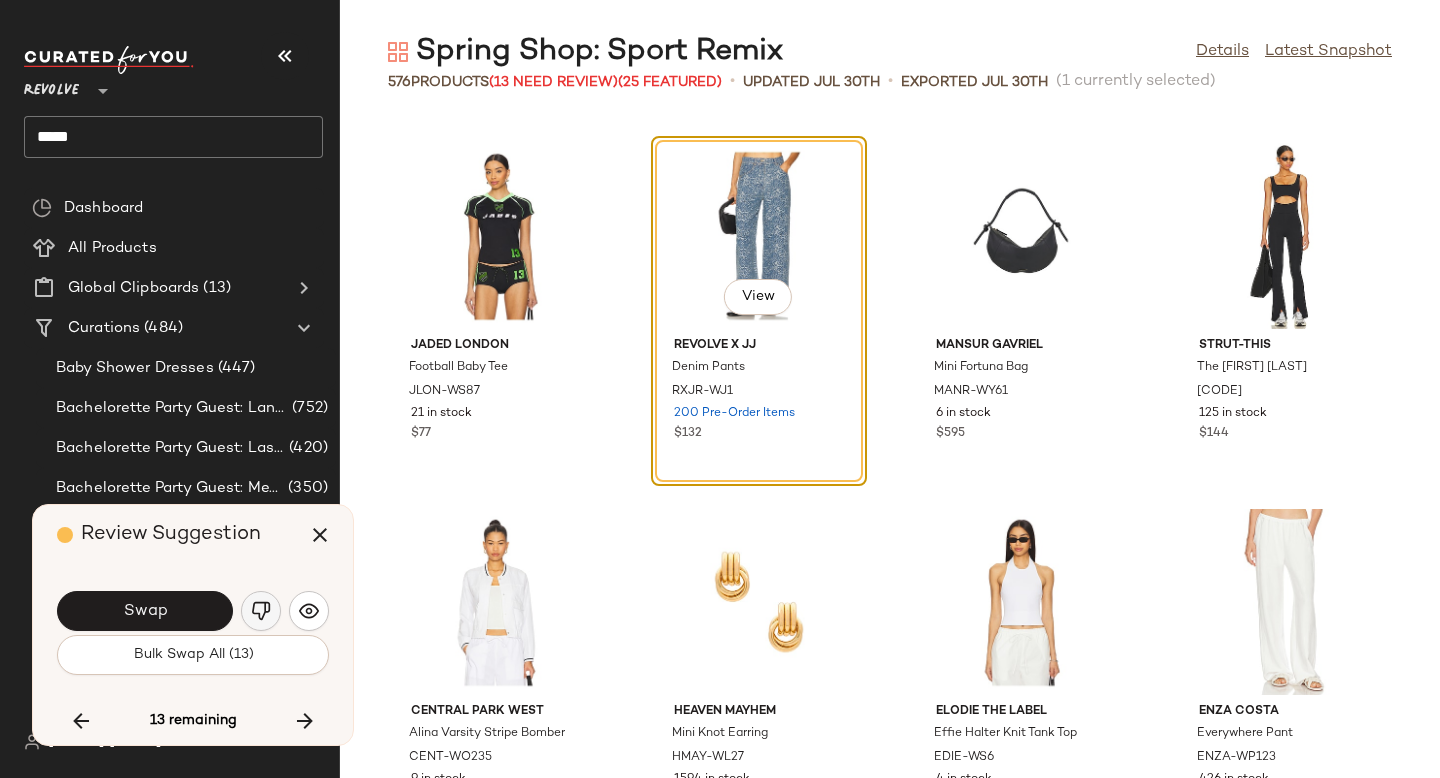 click at bounding box center (261, 611) 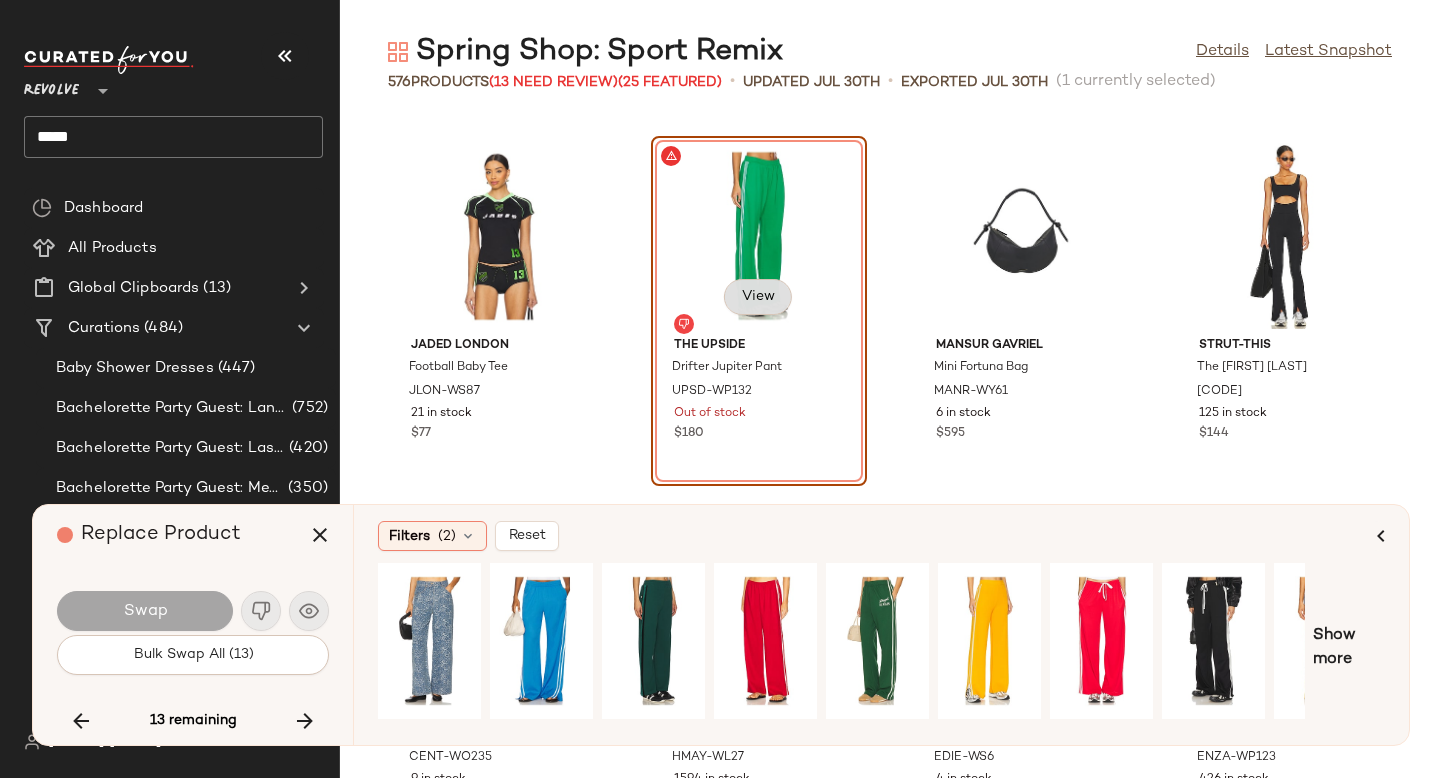click on "View" at bounding box center (758, 297) 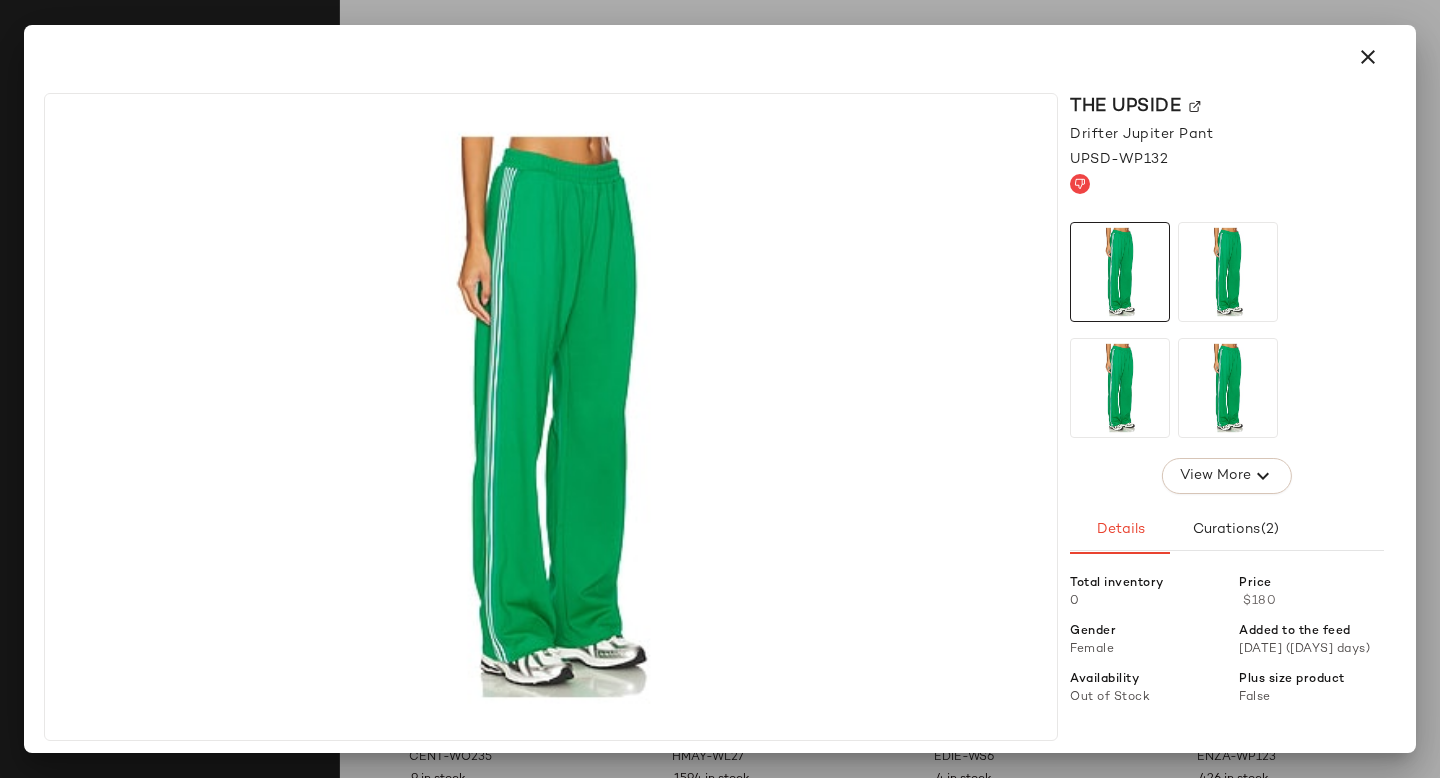 click 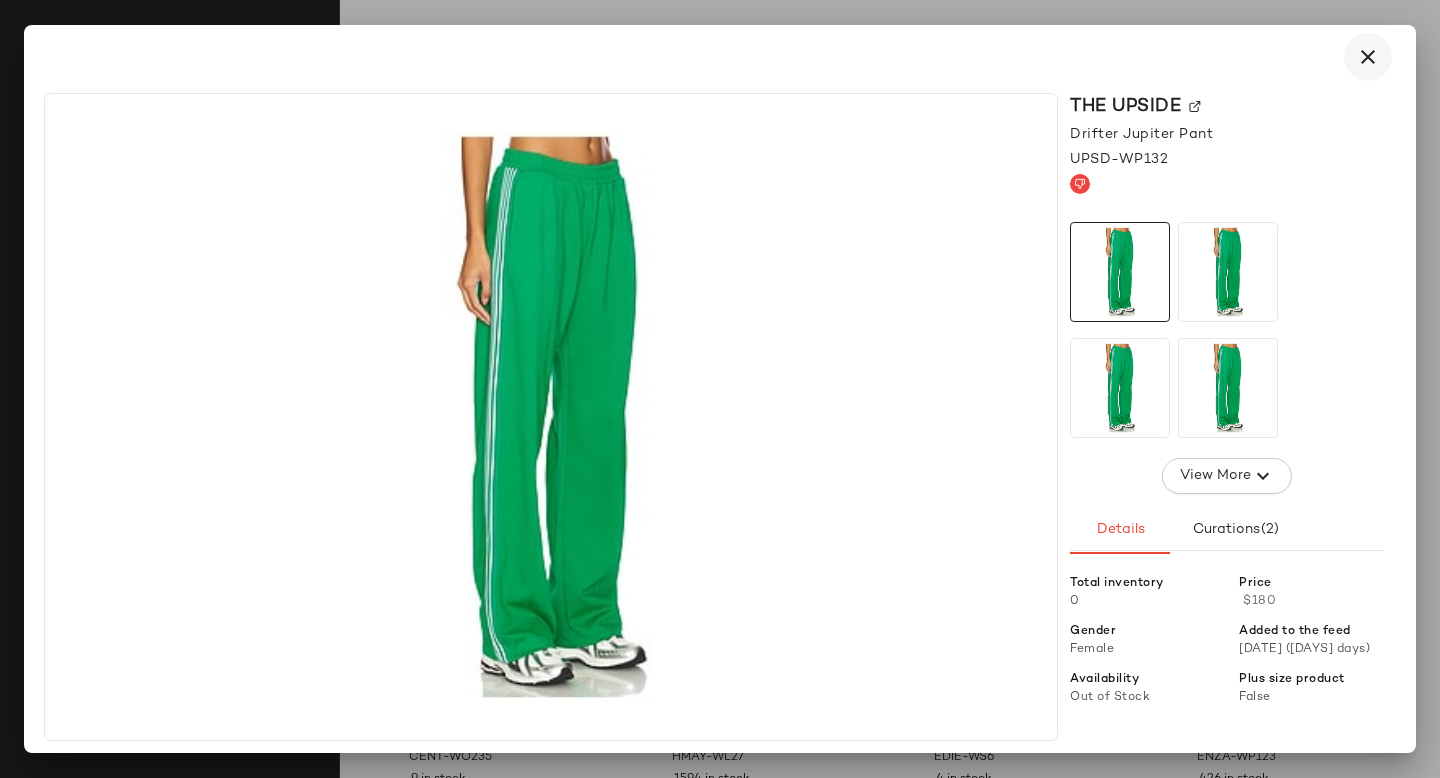 click at bounding box center (1368, 57) 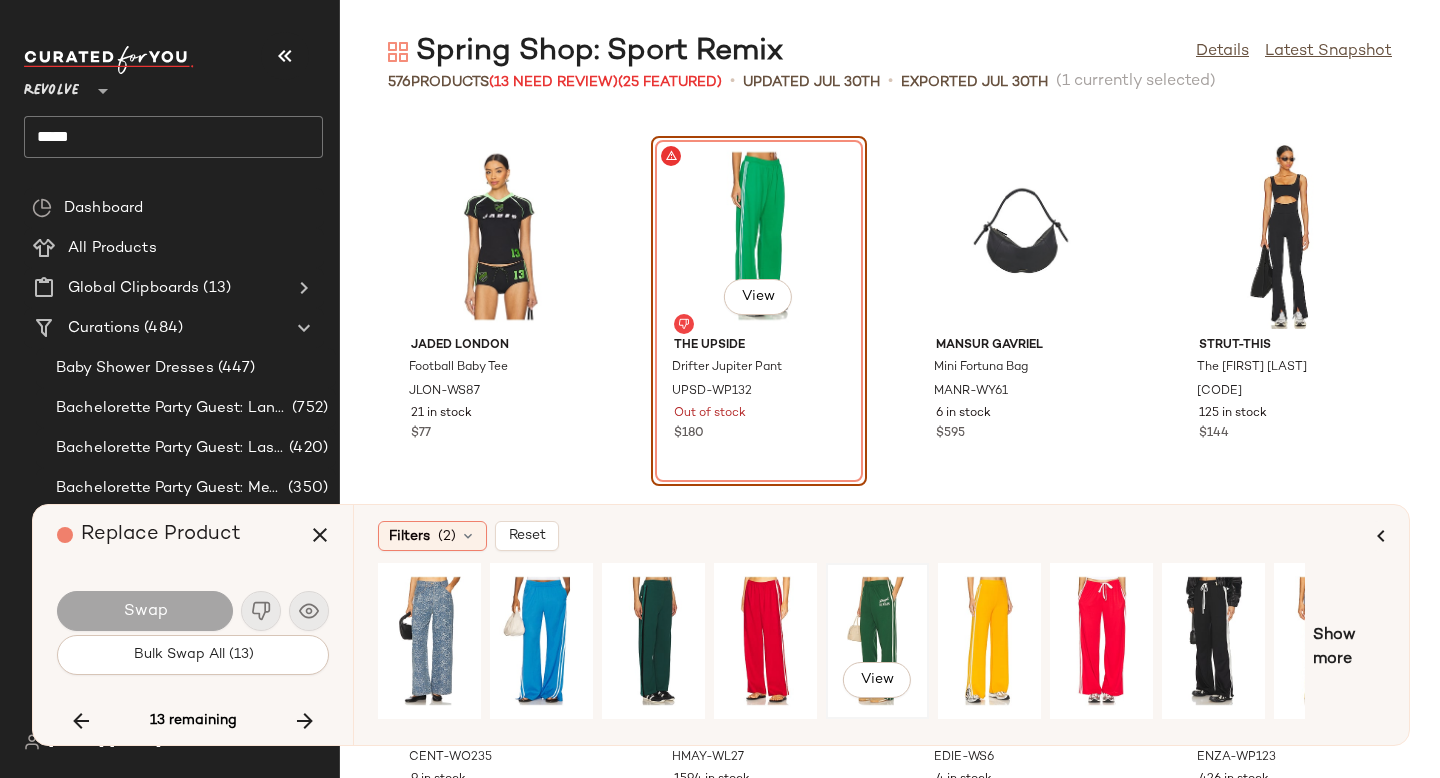 click on "View" 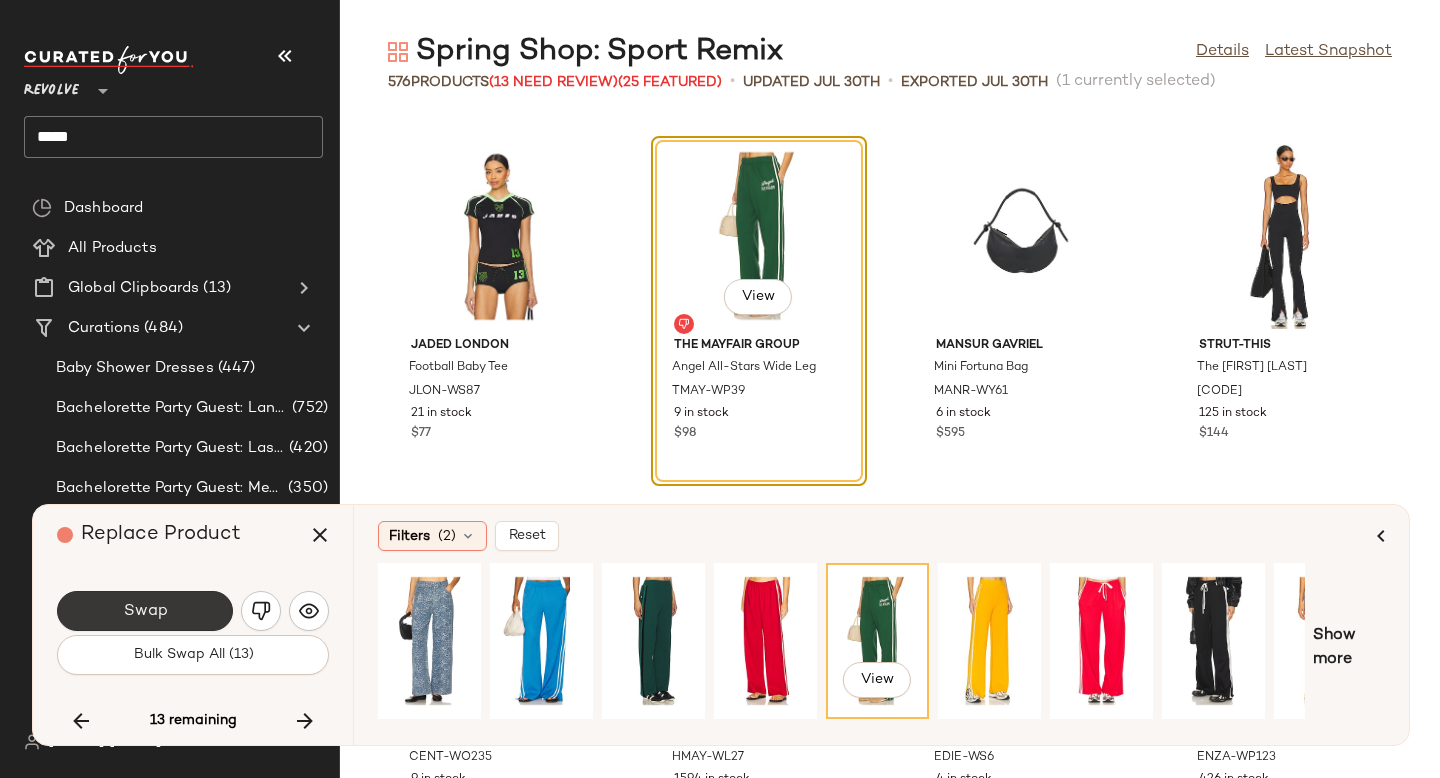click on "Swap" at bounding box center (145, 611) 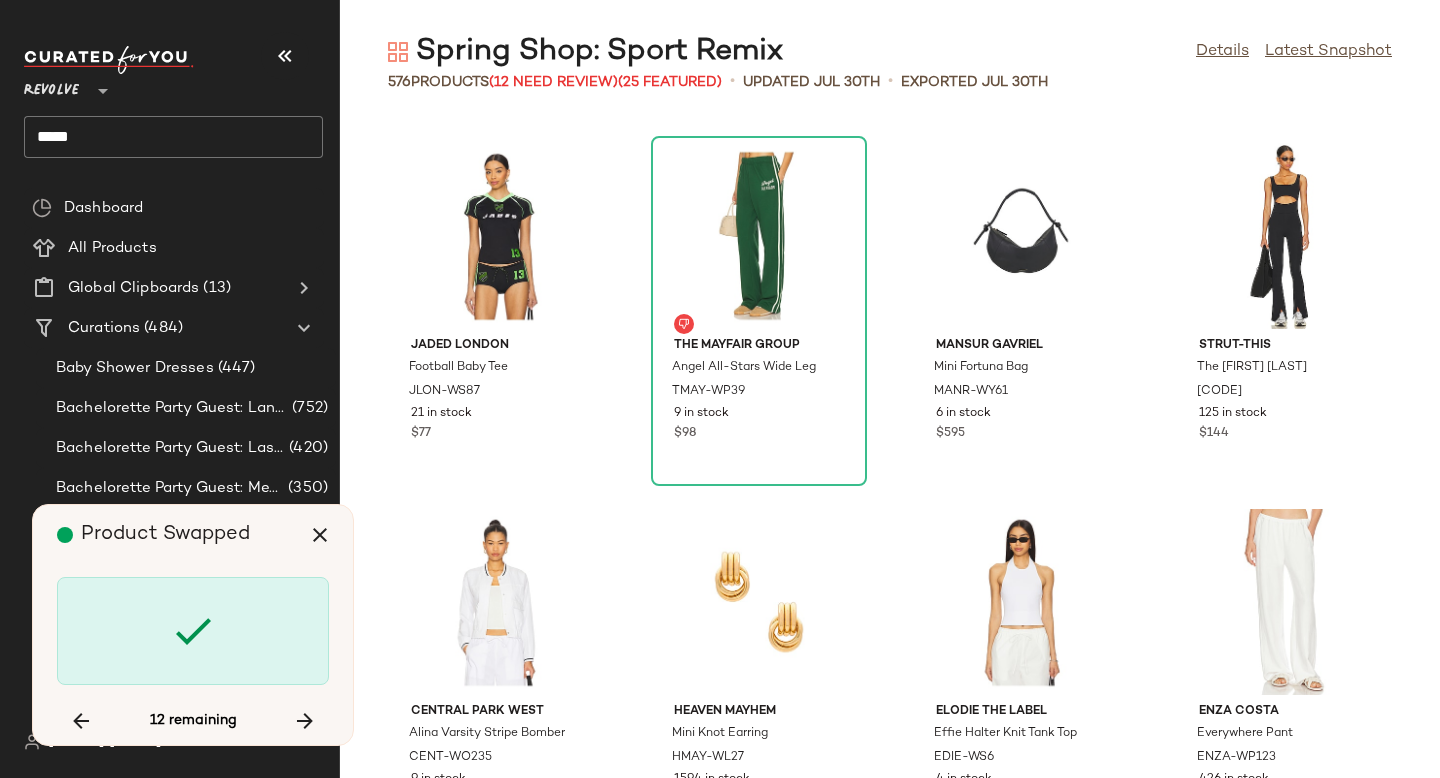 scroll, scrollTop: 30012, scrollLeft: 0, axis: vertical 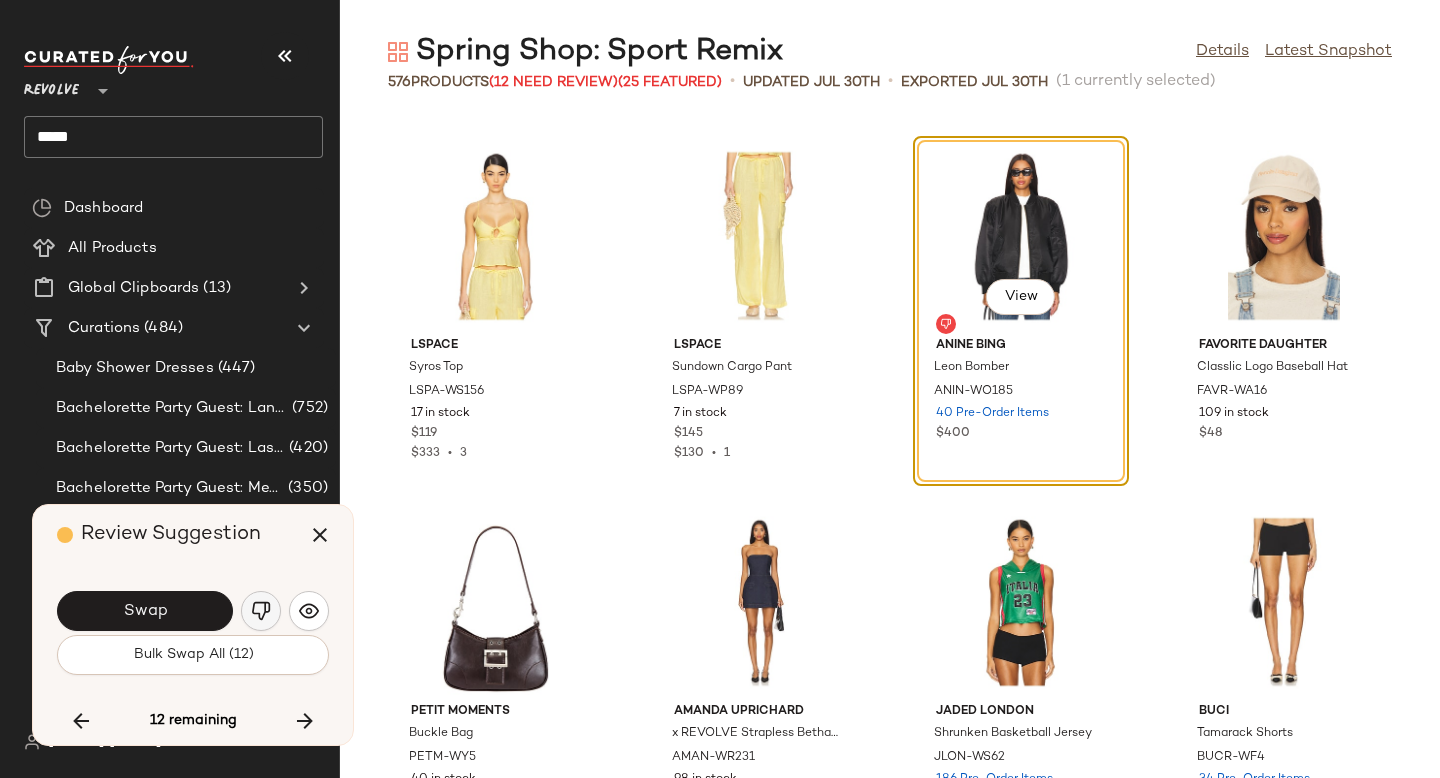 click 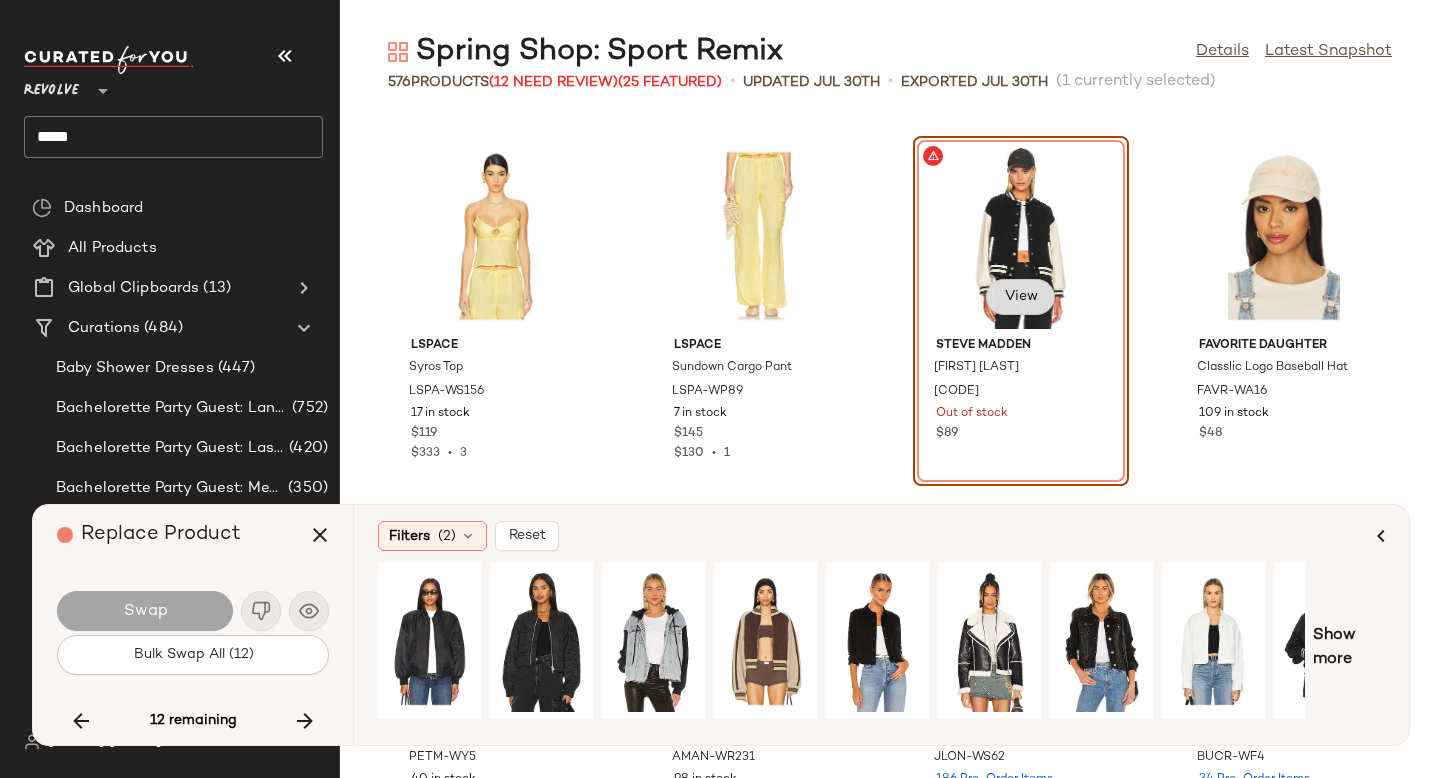 click on "View" 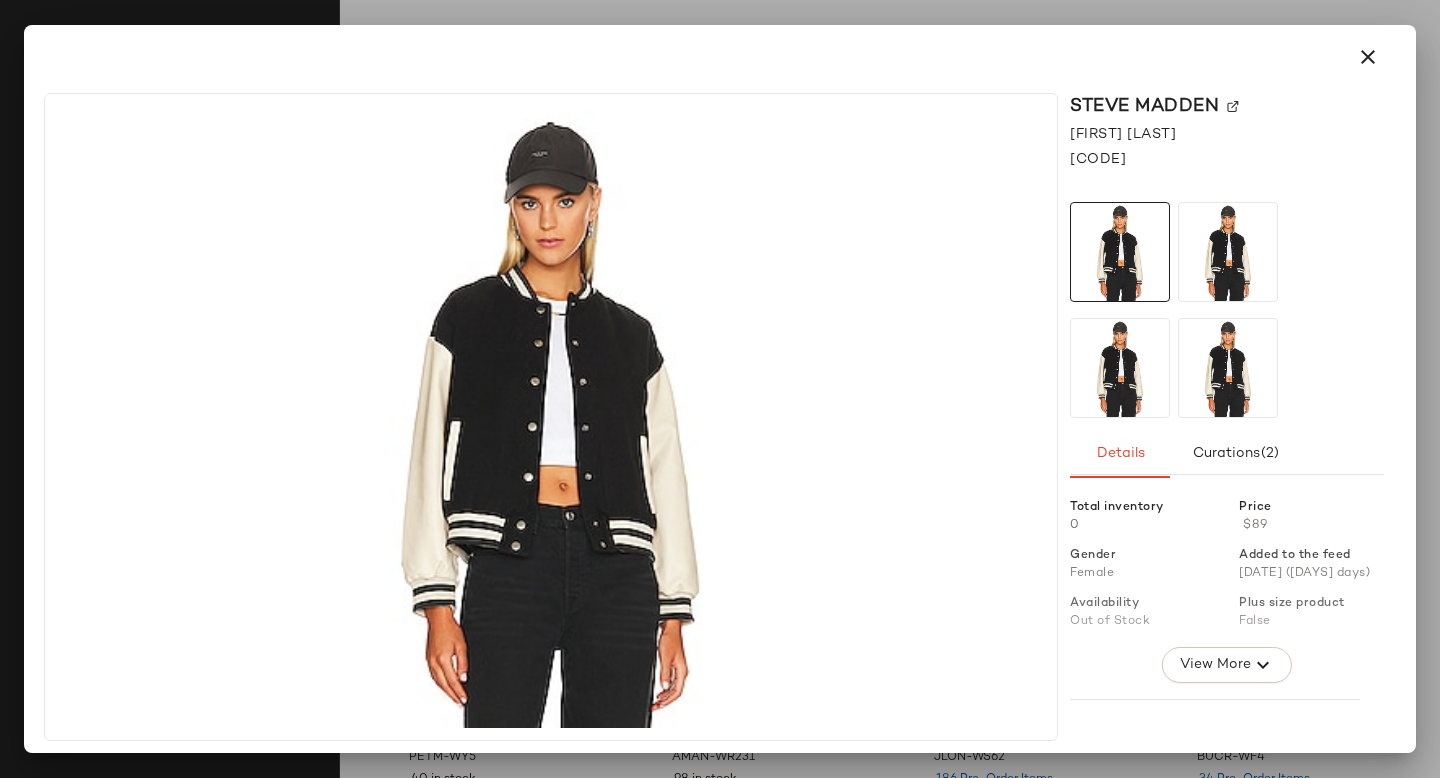 click 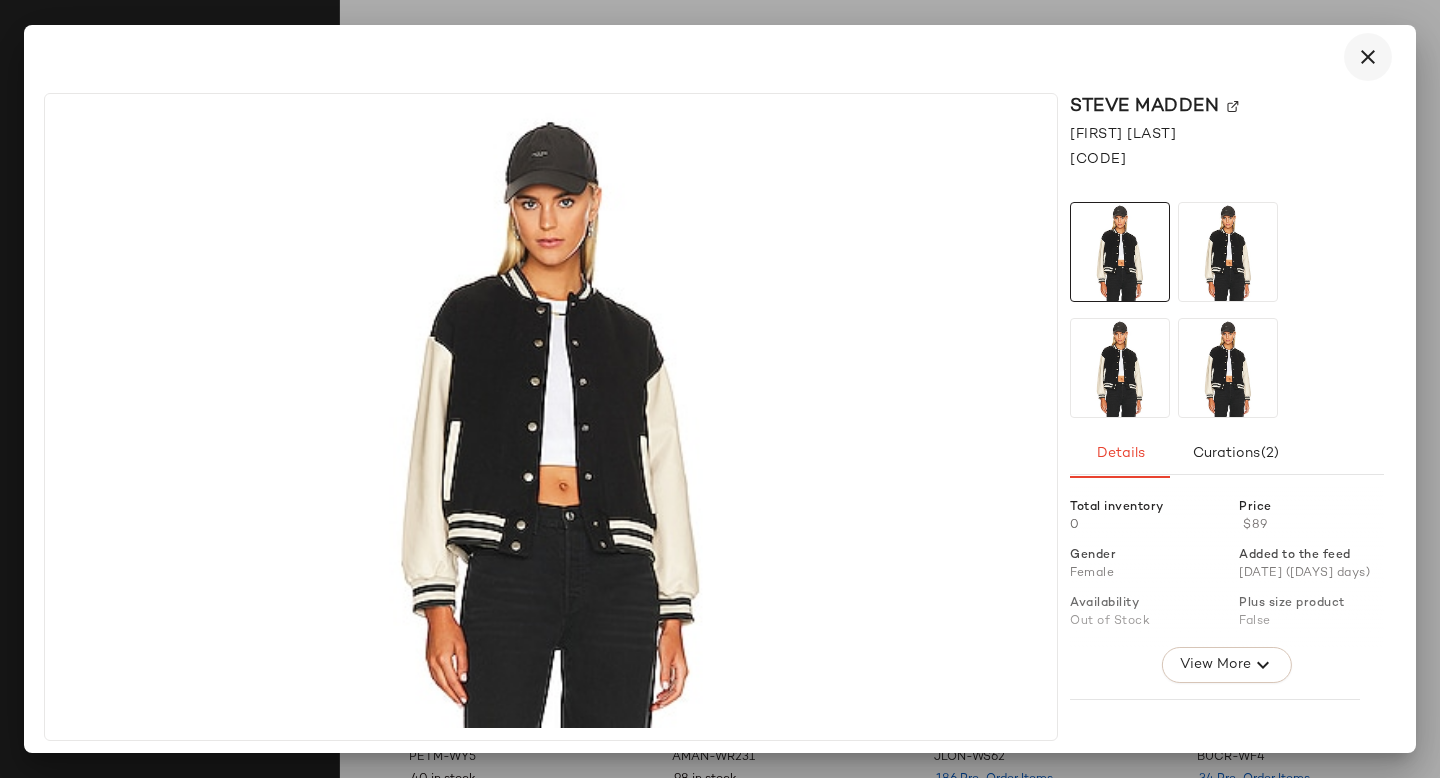 click at bounding box center (1368, 57) 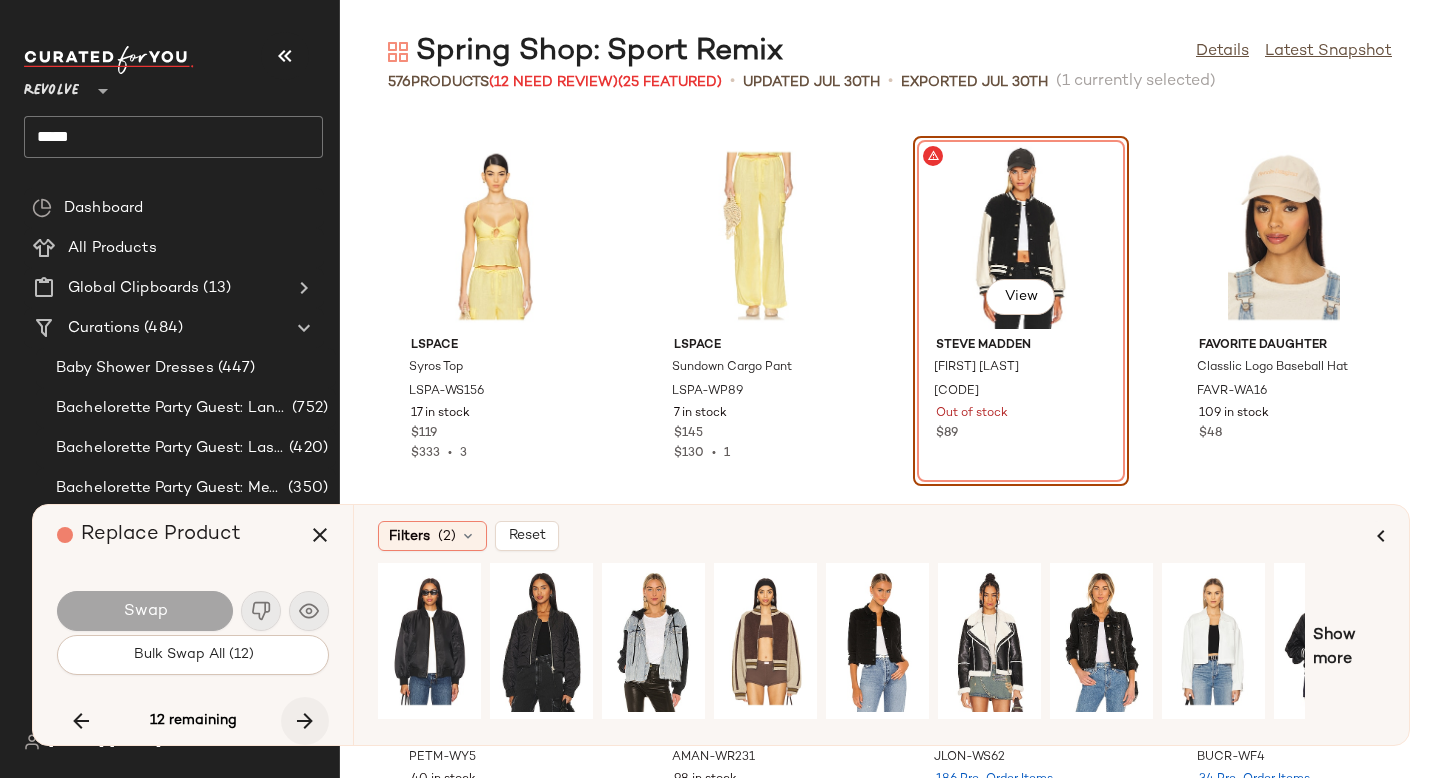 click at bounding box center [305, 721] 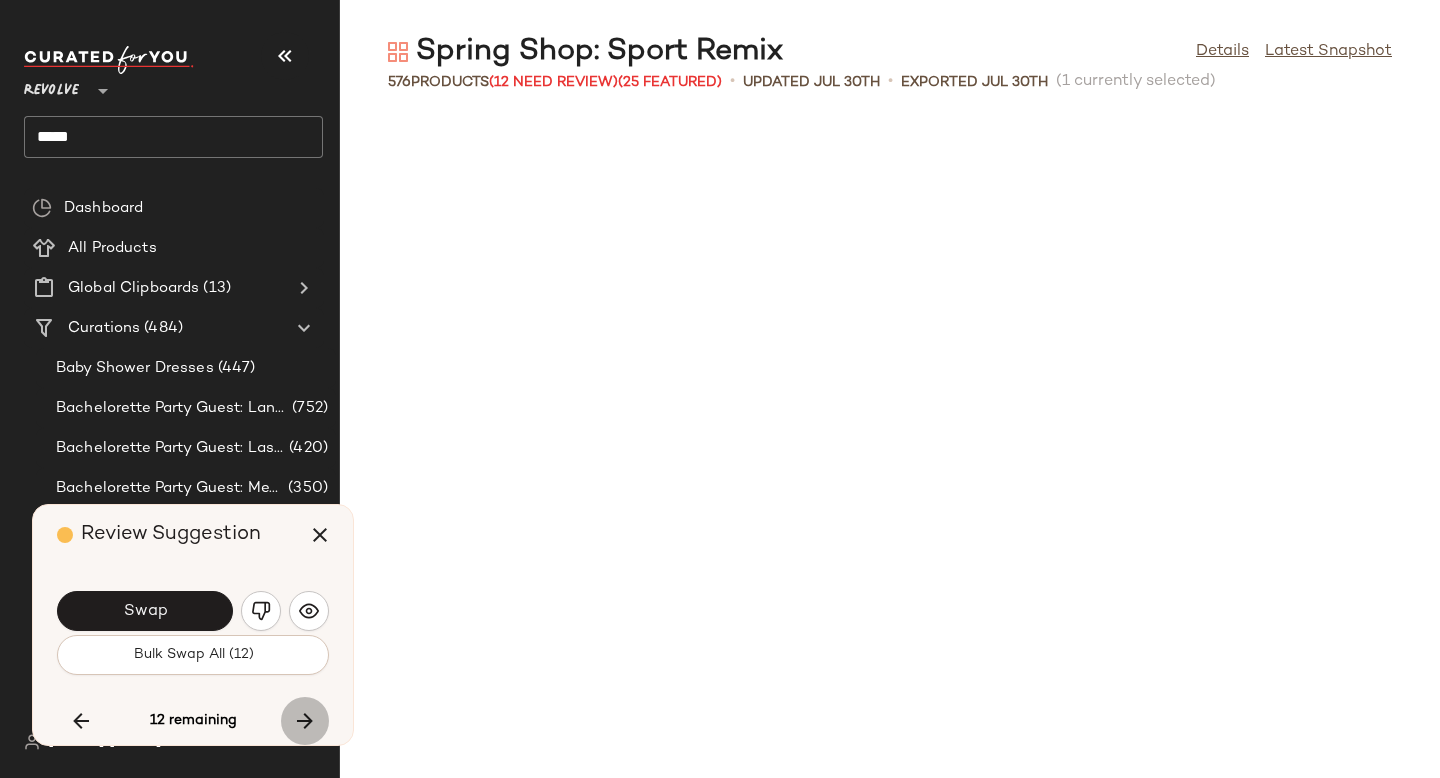 scroll, scrollTop: 30744, scrollLeft: 0, axis: vertical 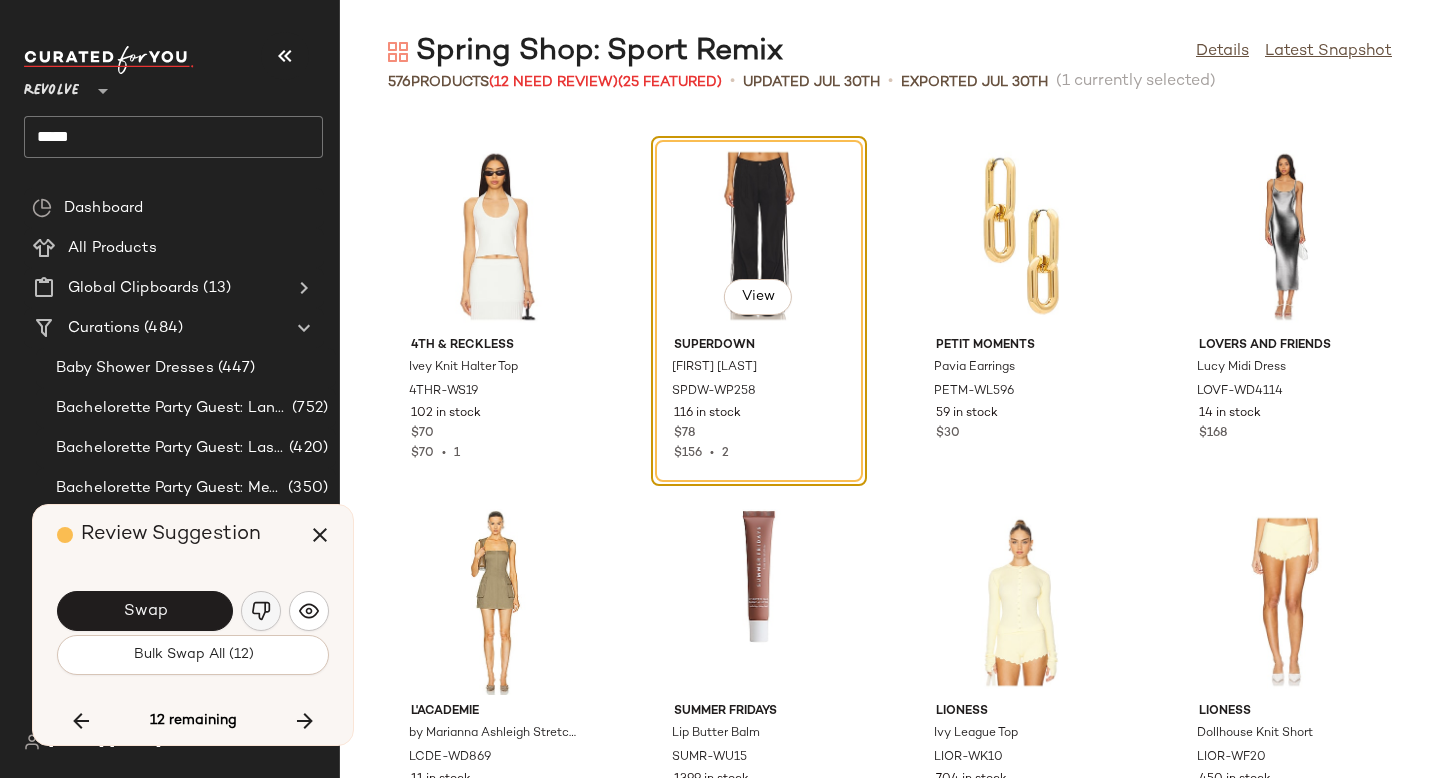 click 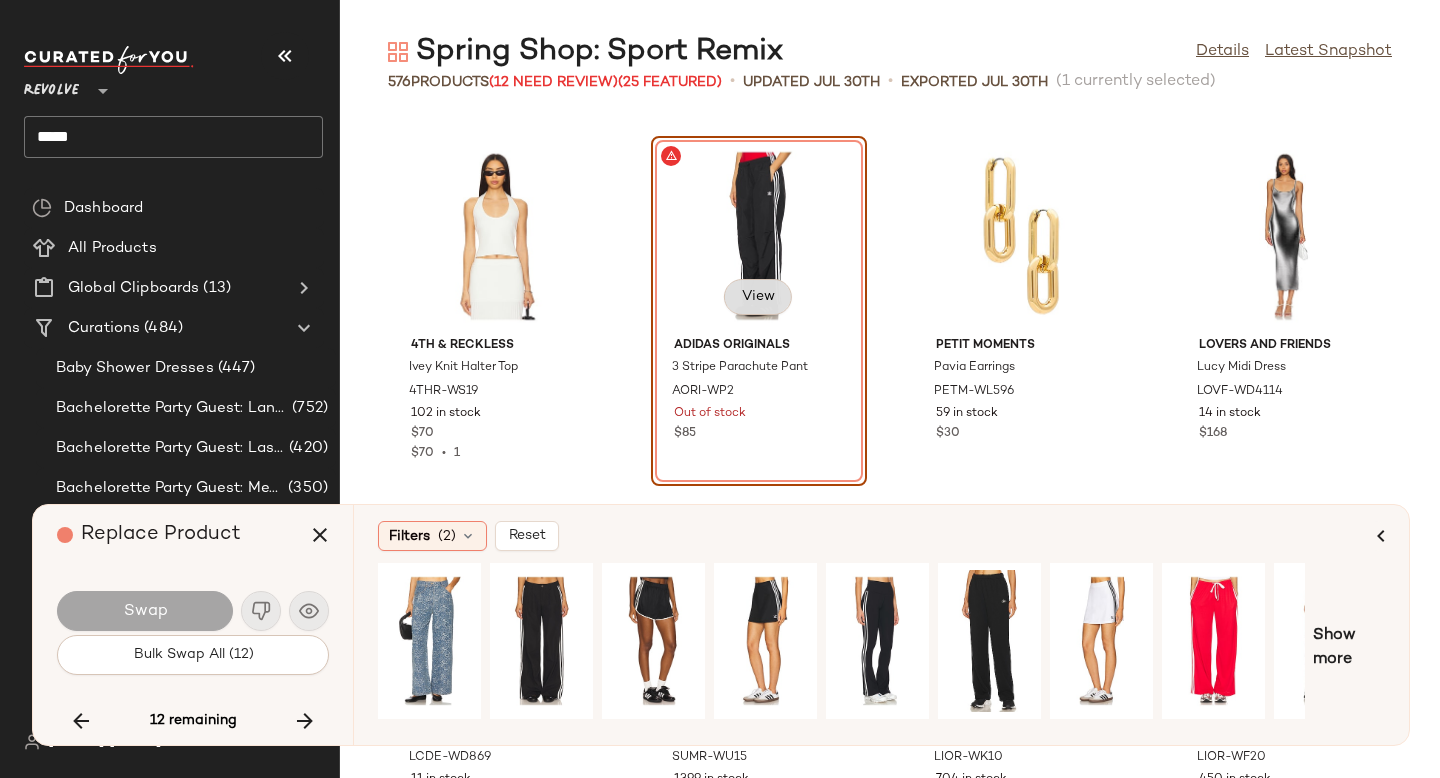 click on "View" at bounding box center (758, 297) 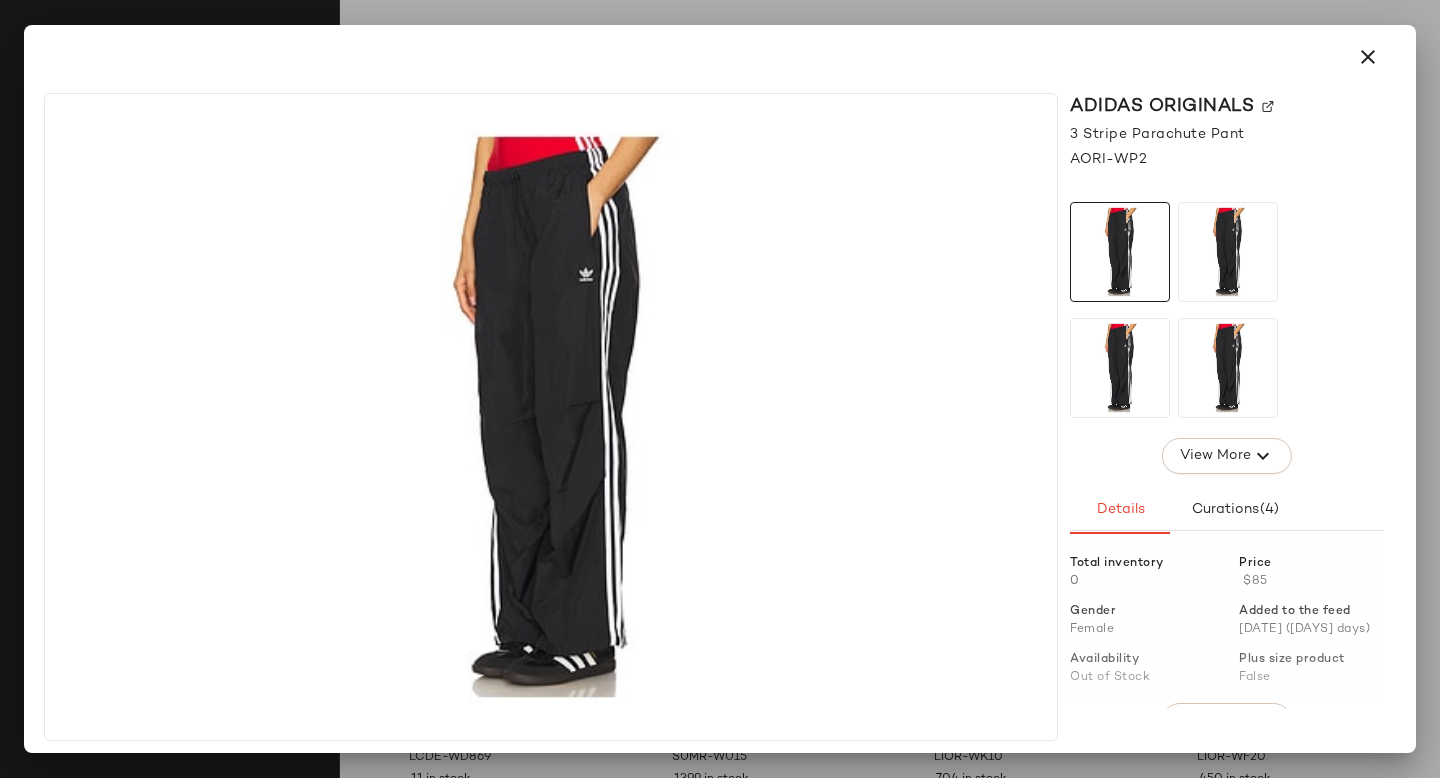 click on "adidas Originals" at bounding box center (1162, 106) 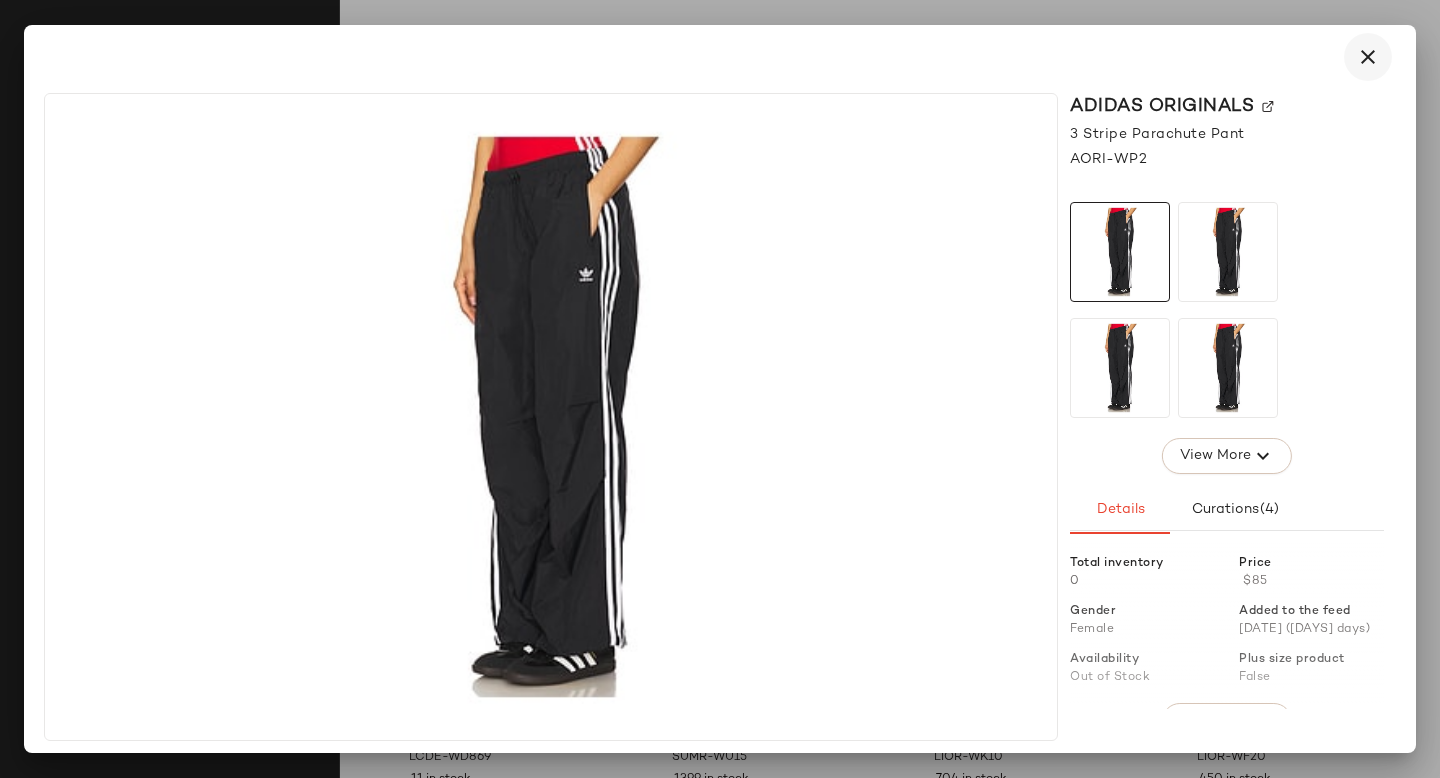click at bounding box center [1368, 57] 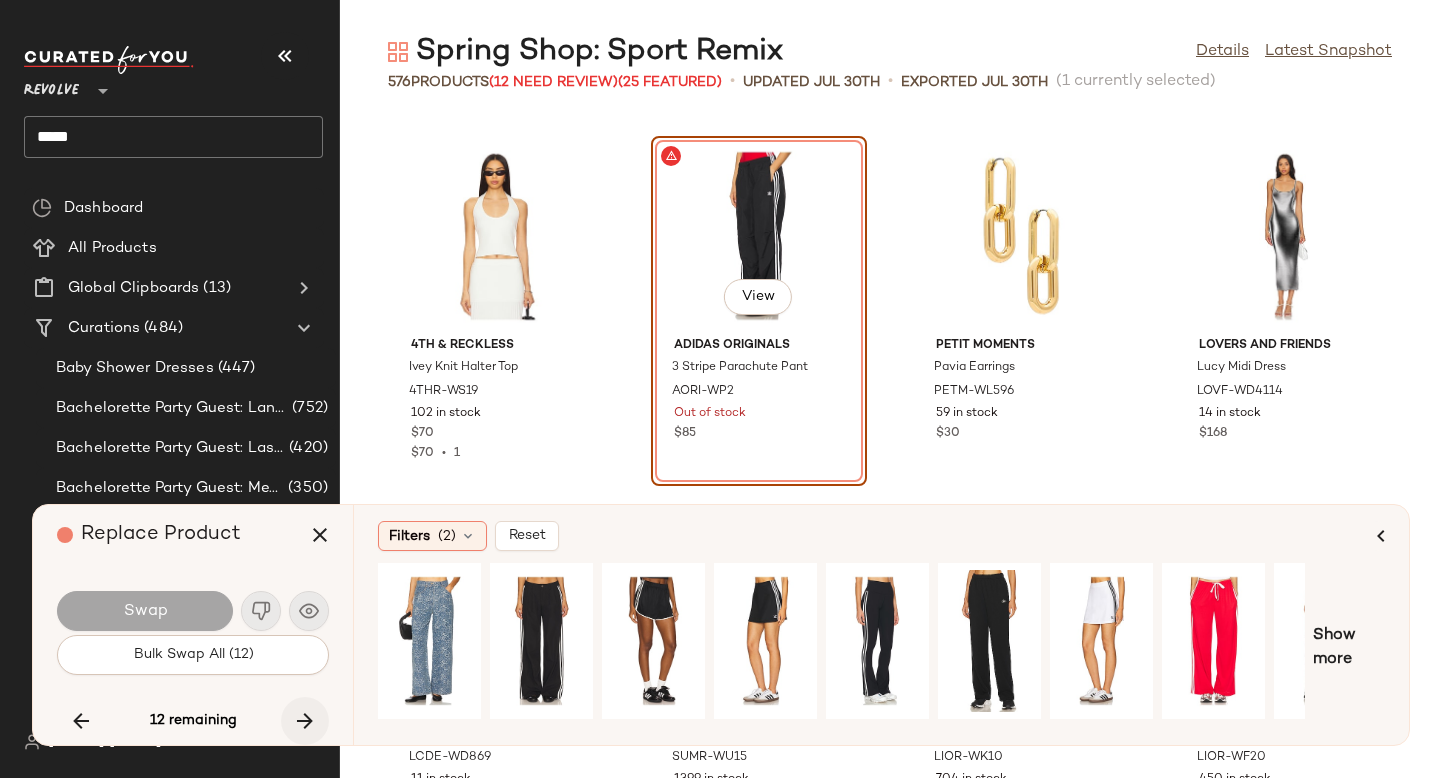 click at bounding box center [305, 721] 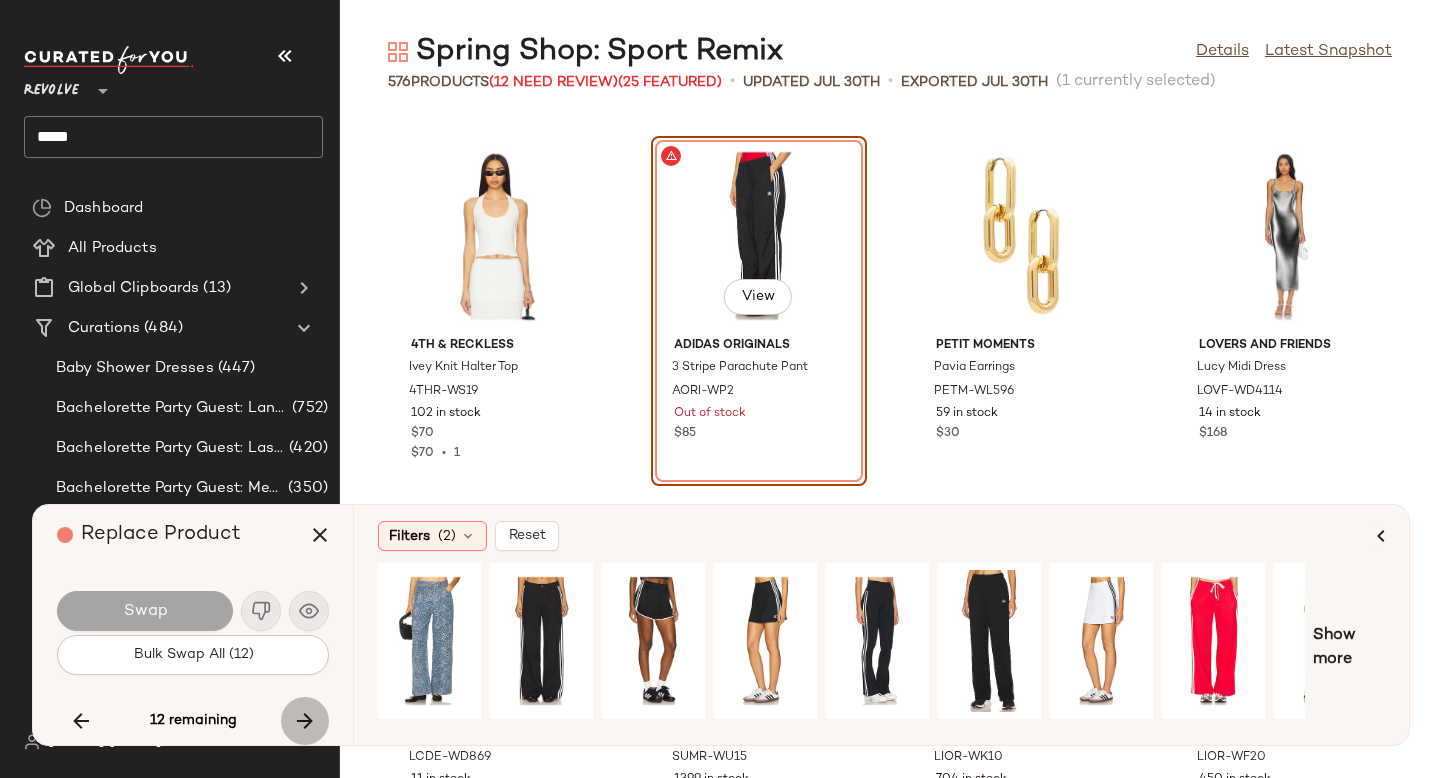 scroll, scrollTop: 40260, scrollLeft: 0, axis: vertical 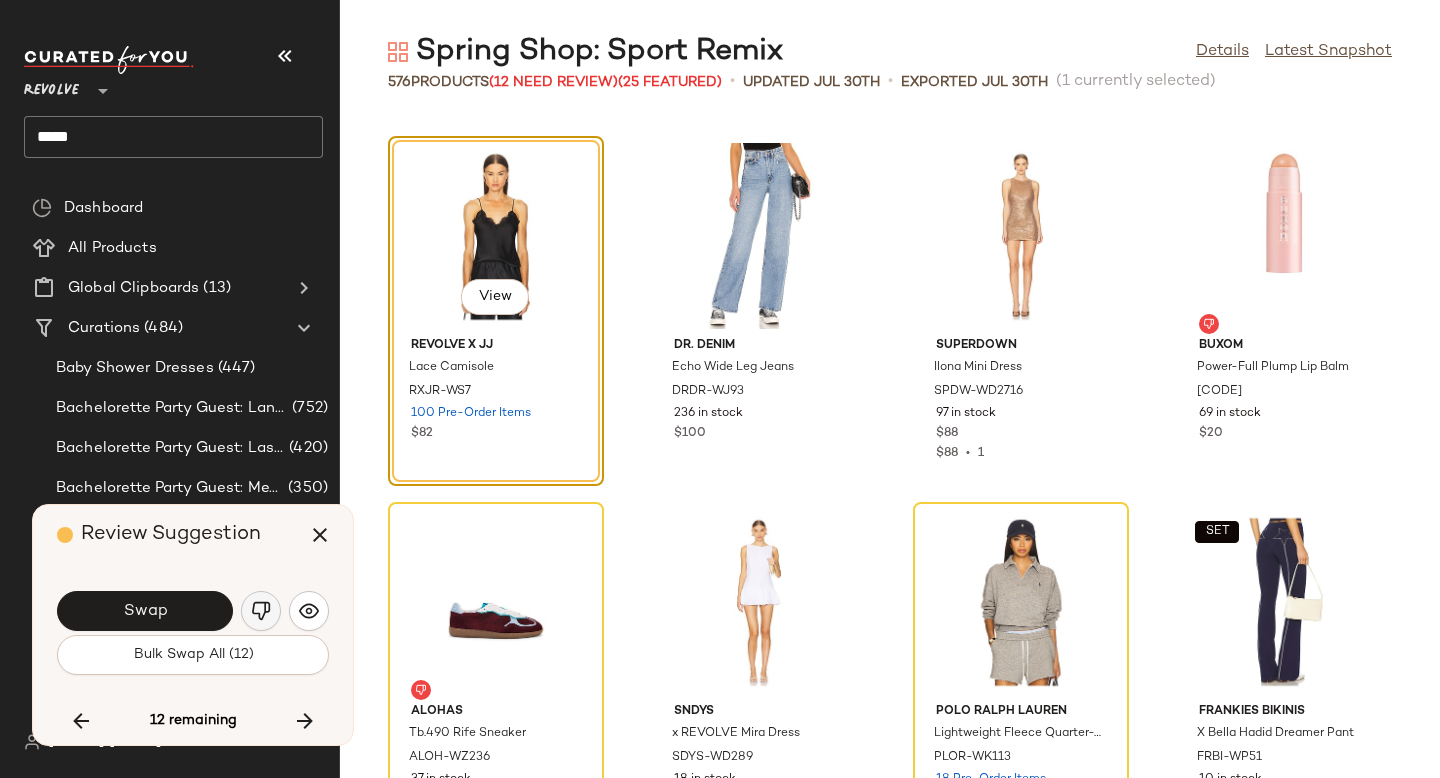 click 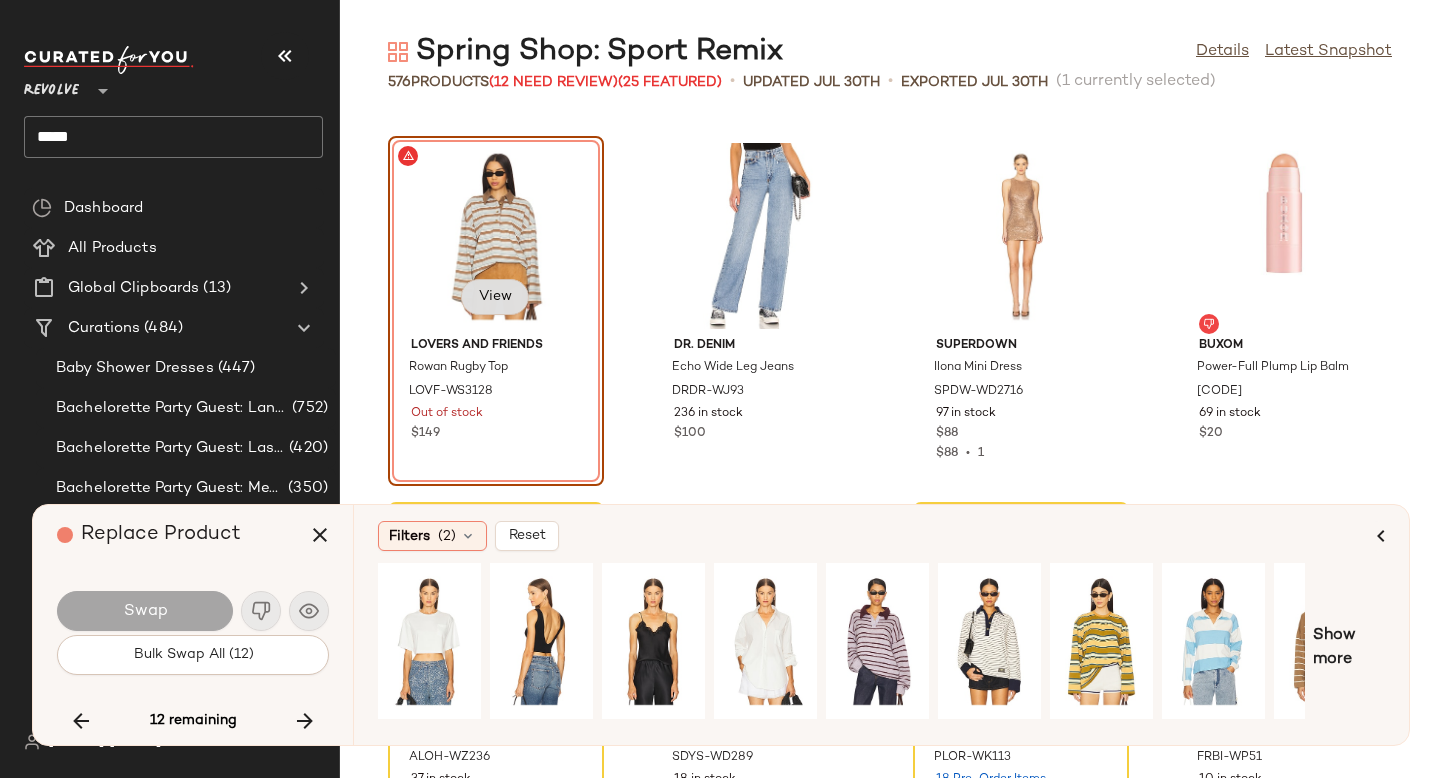 click on "View" 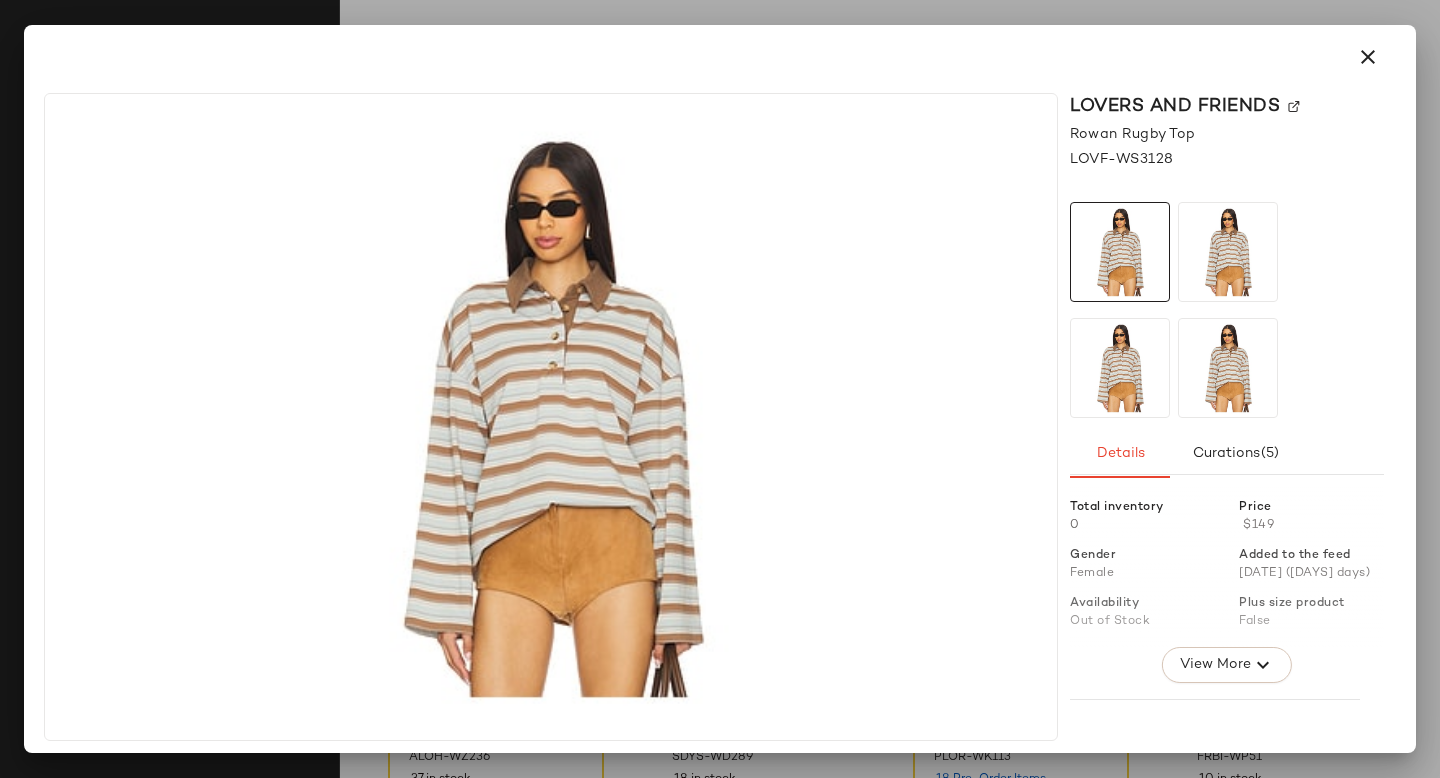 click 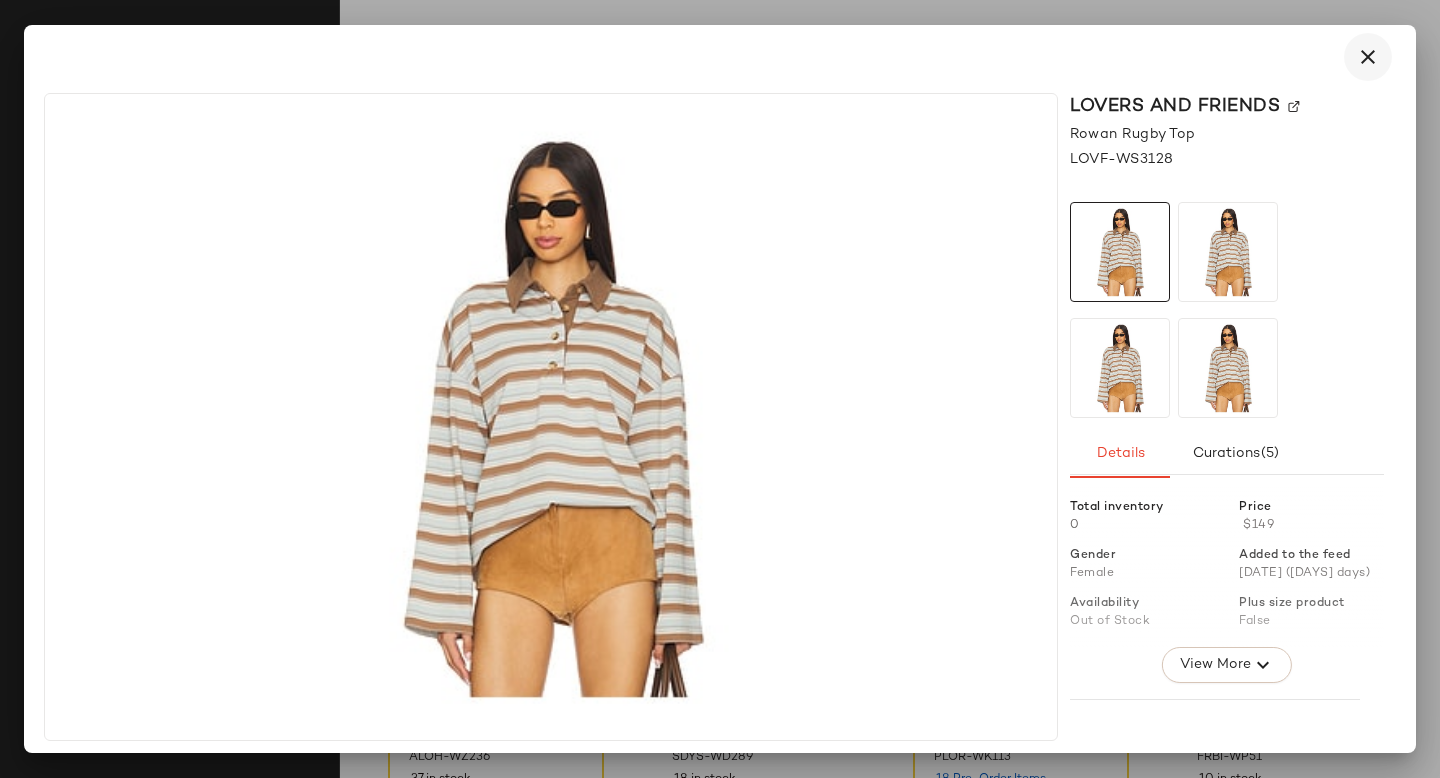 click at bounding box center [1368, 57] 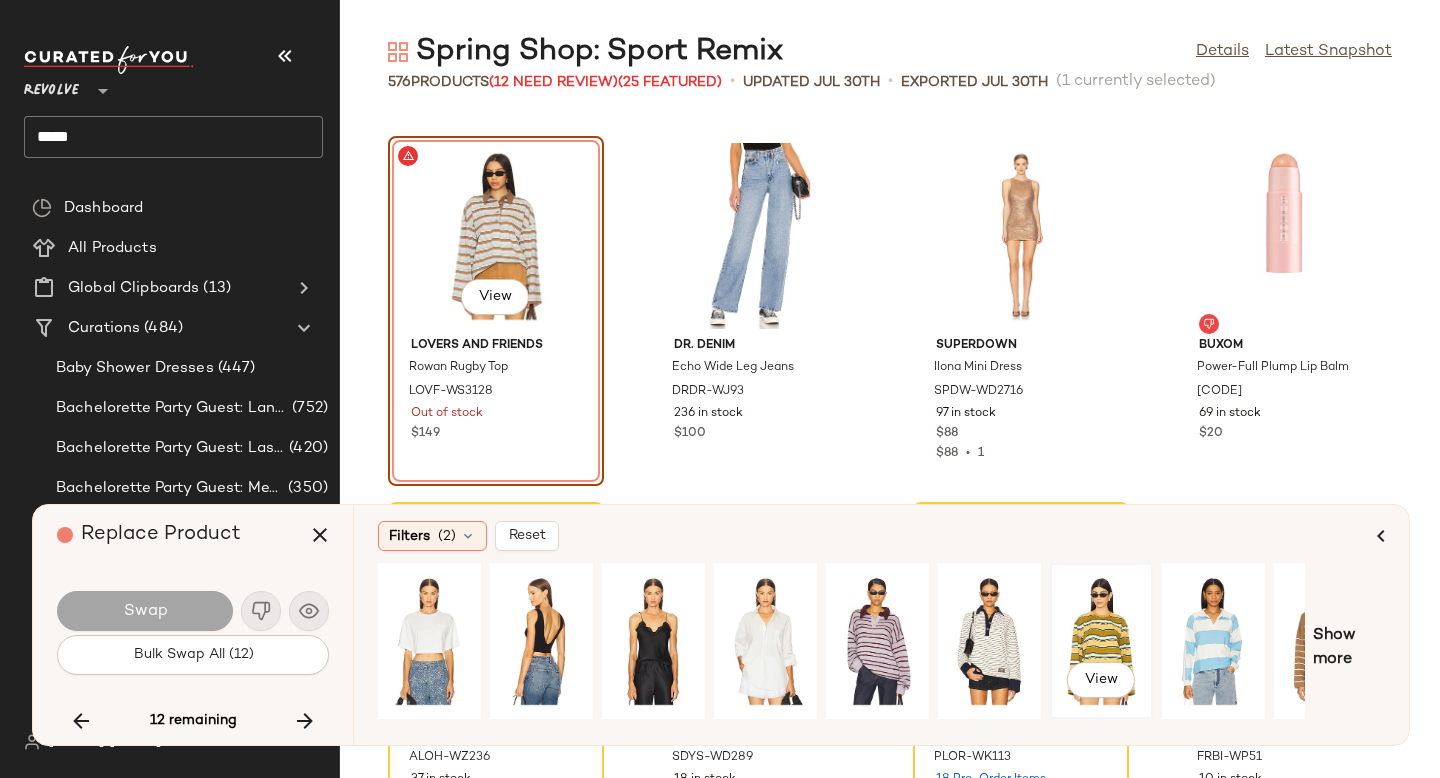 click on "View" 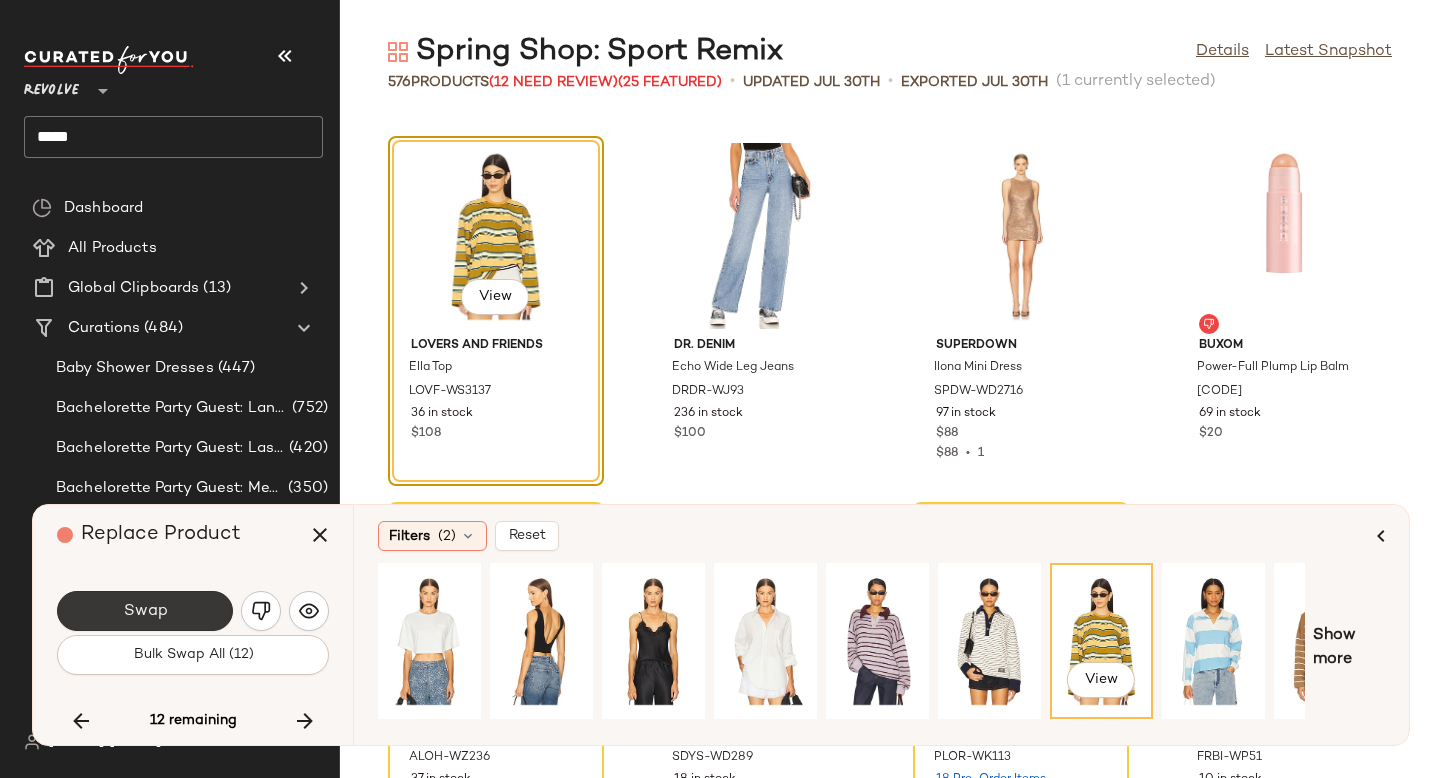 click on "Swap" 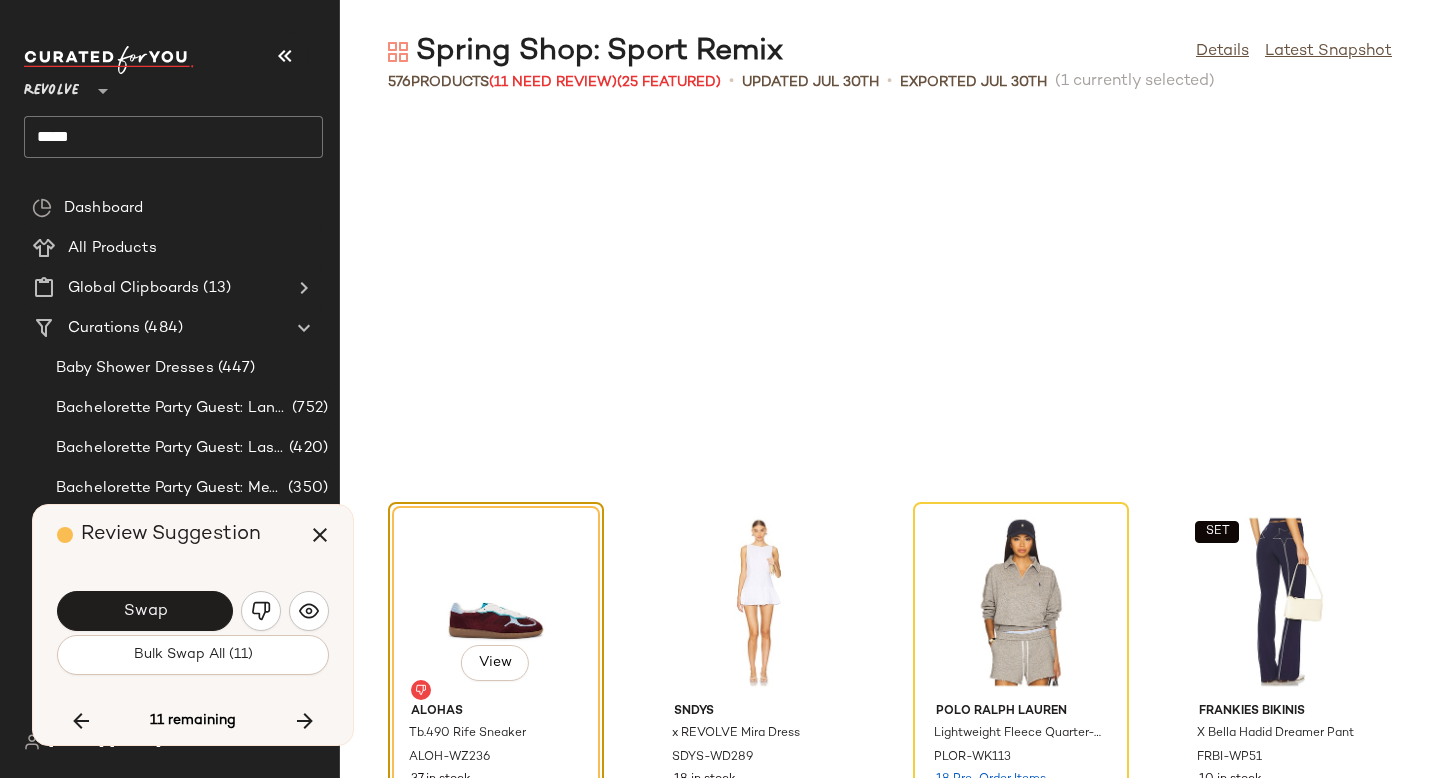scroll, scrollTop: 40626, scrollLeft: 0, axis: vertical 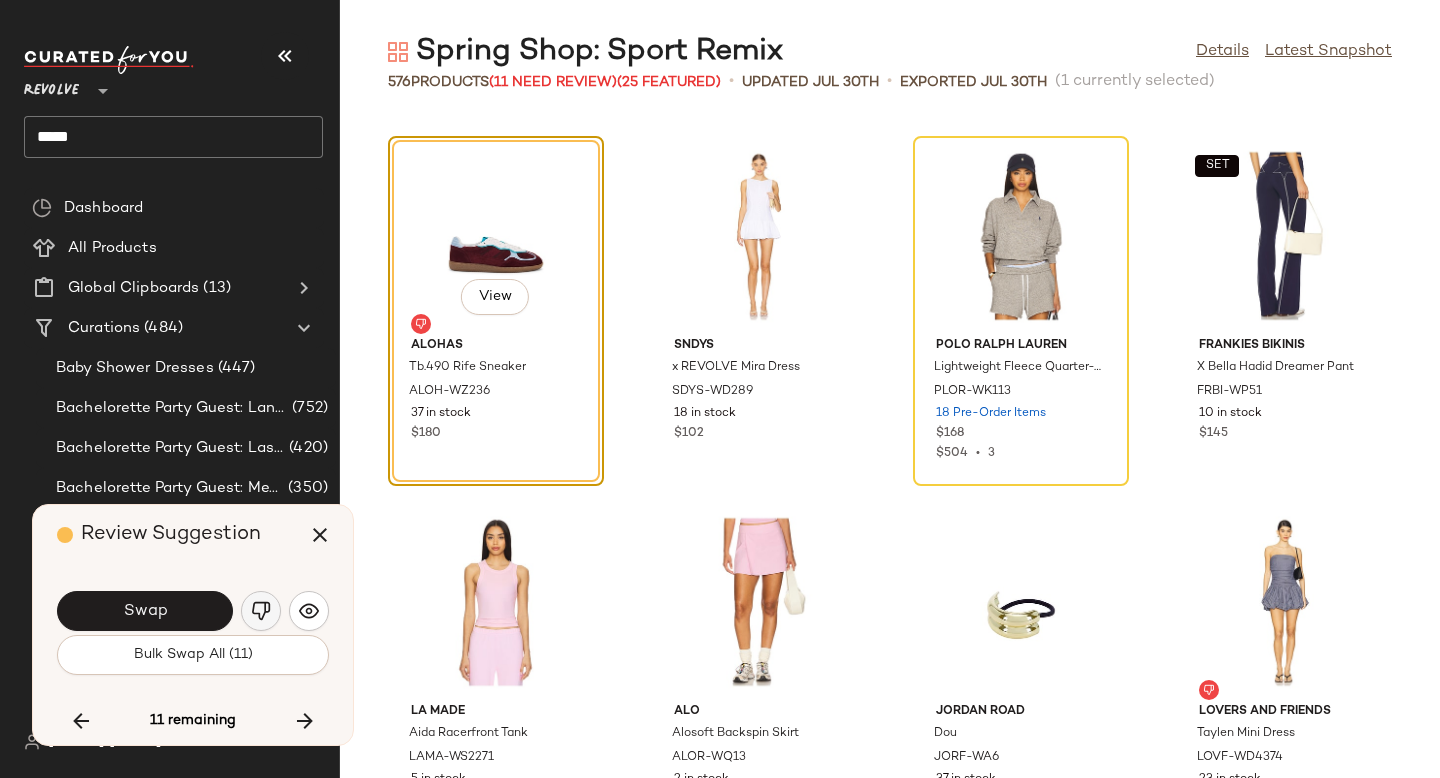 click at bounding box center (261, 611) 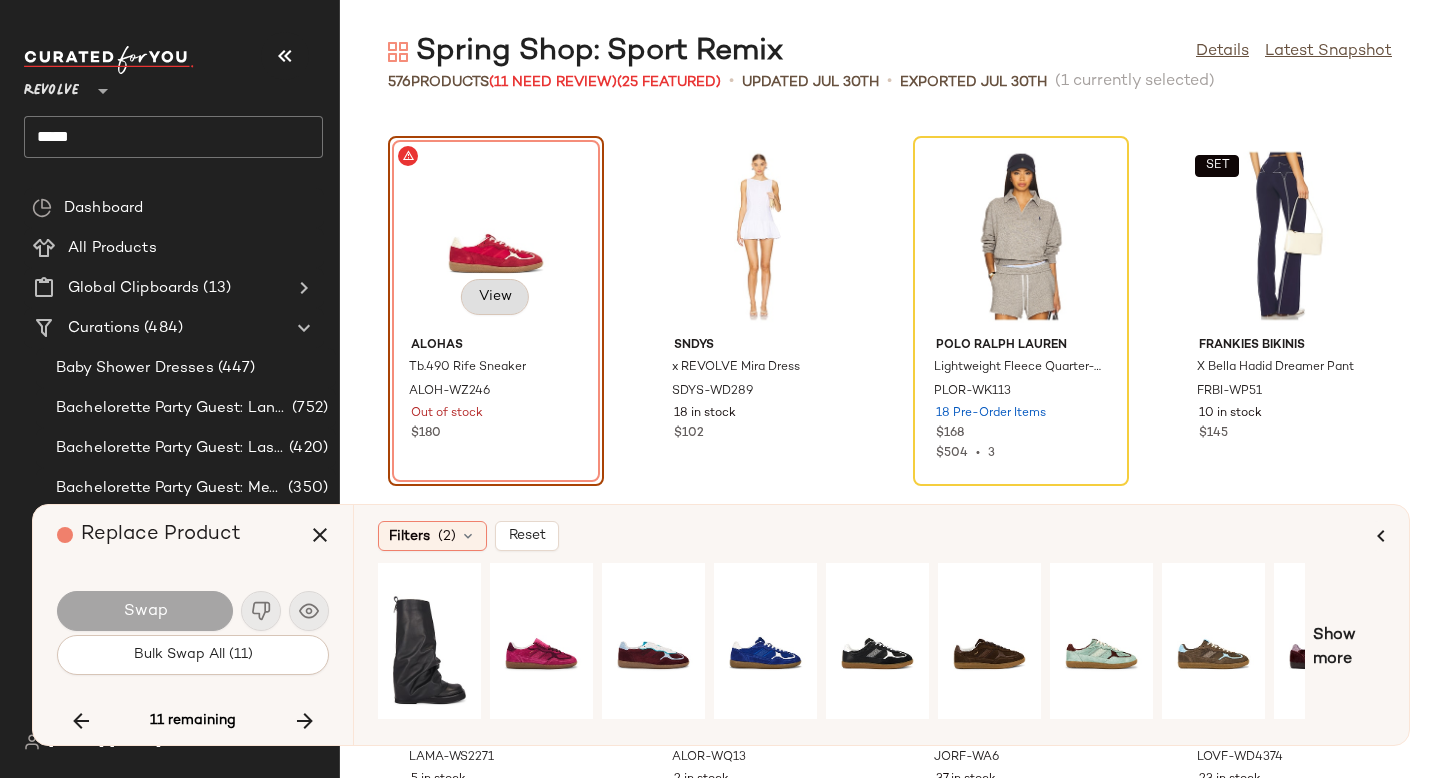click on "View" at bounding box center (495, 297) 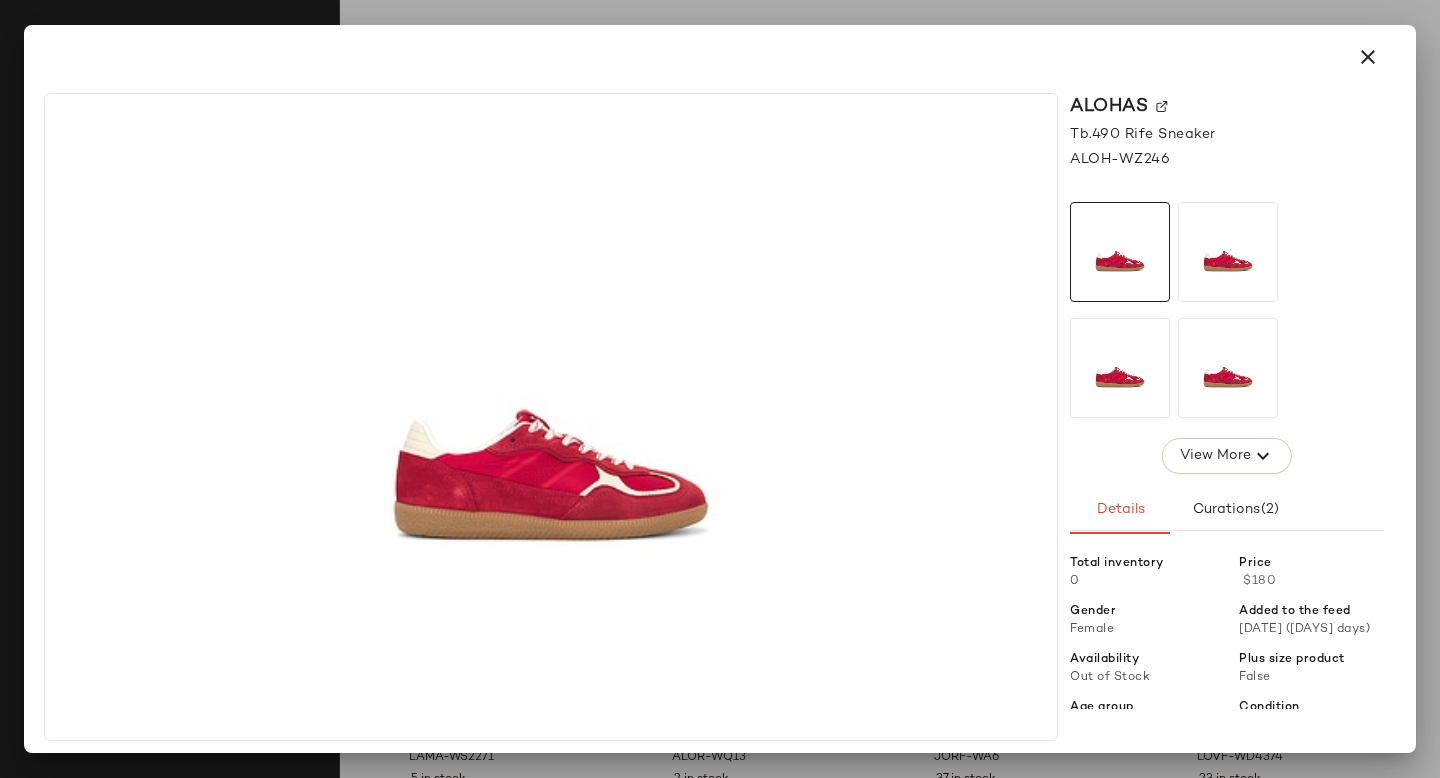 click 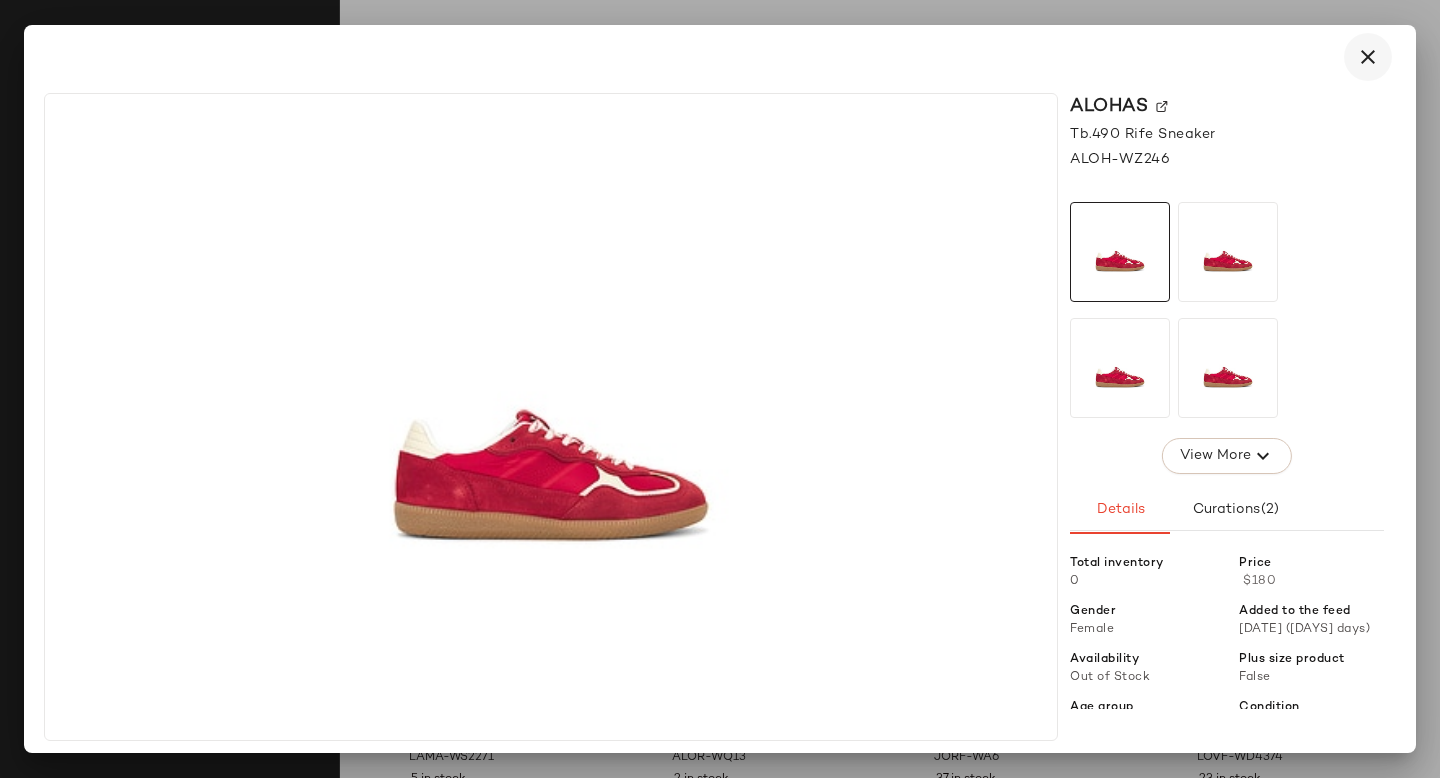 click at bounding box center (1368, 57) 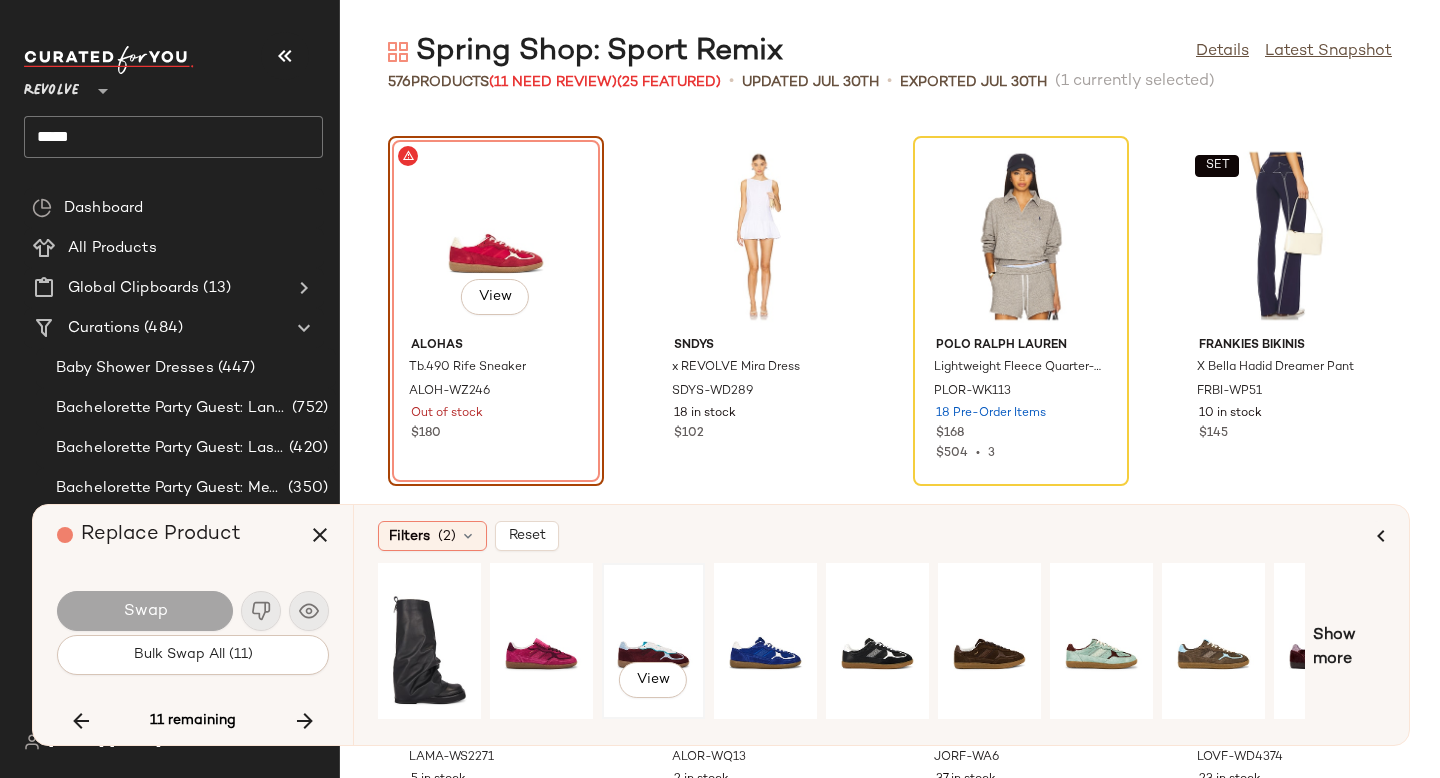 click on "View" 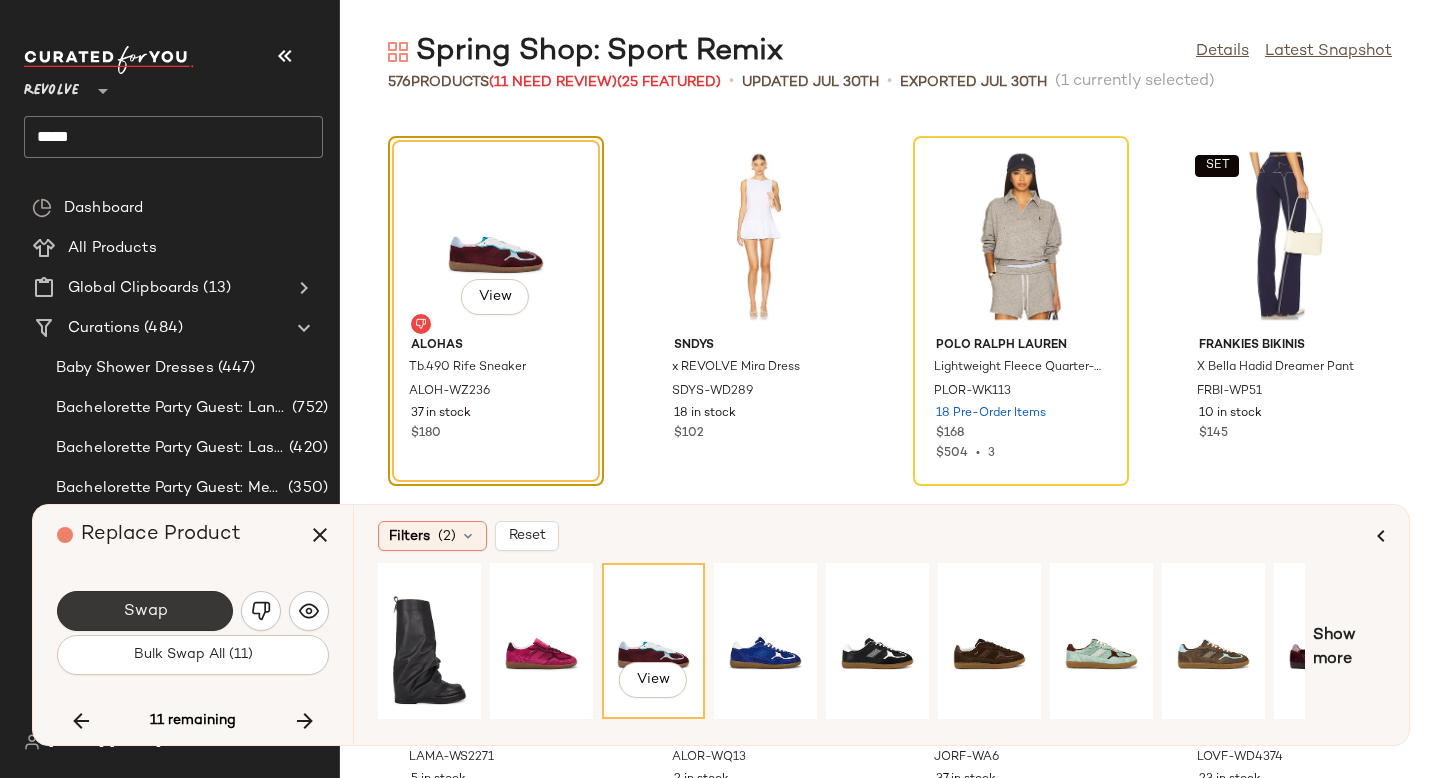 click on "Swap" at bounding box center [145, 611] 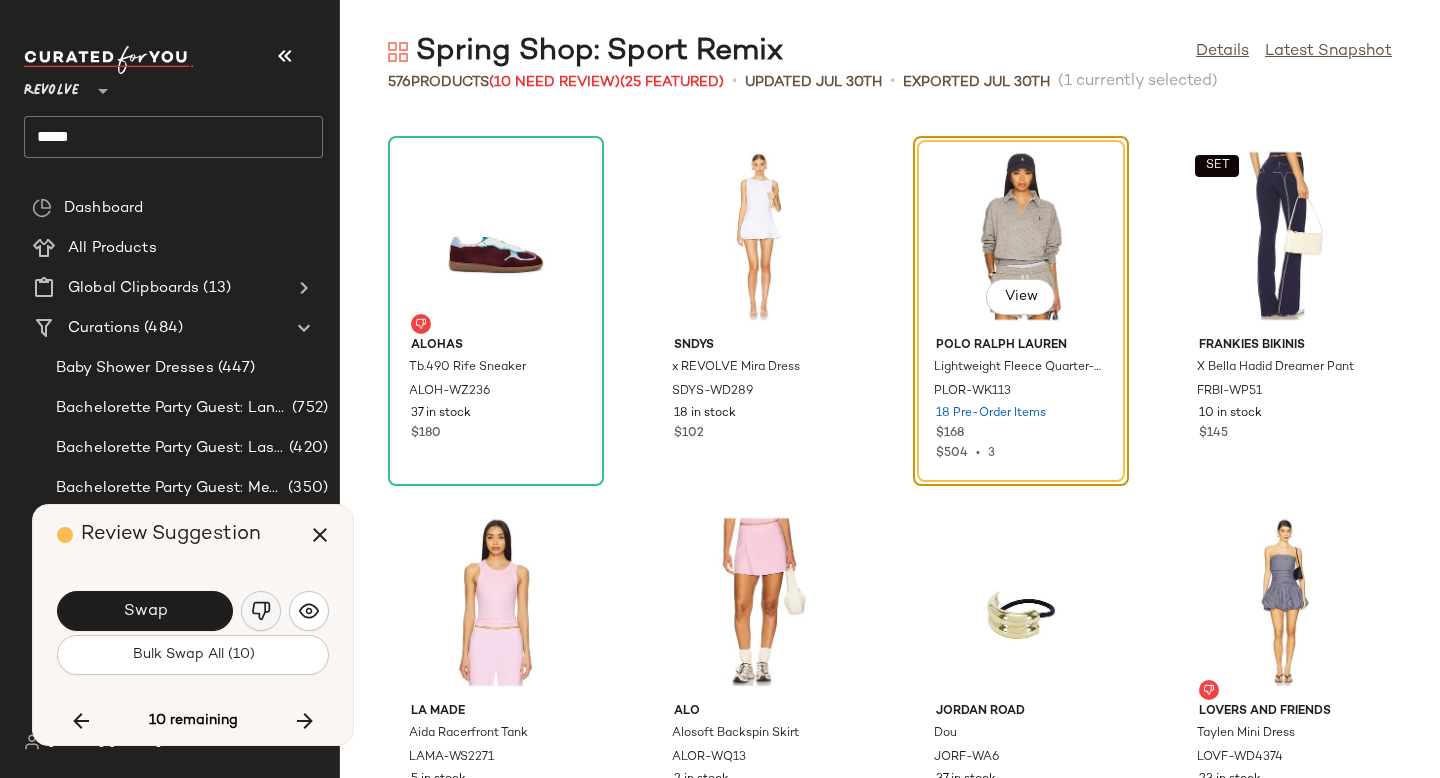 click 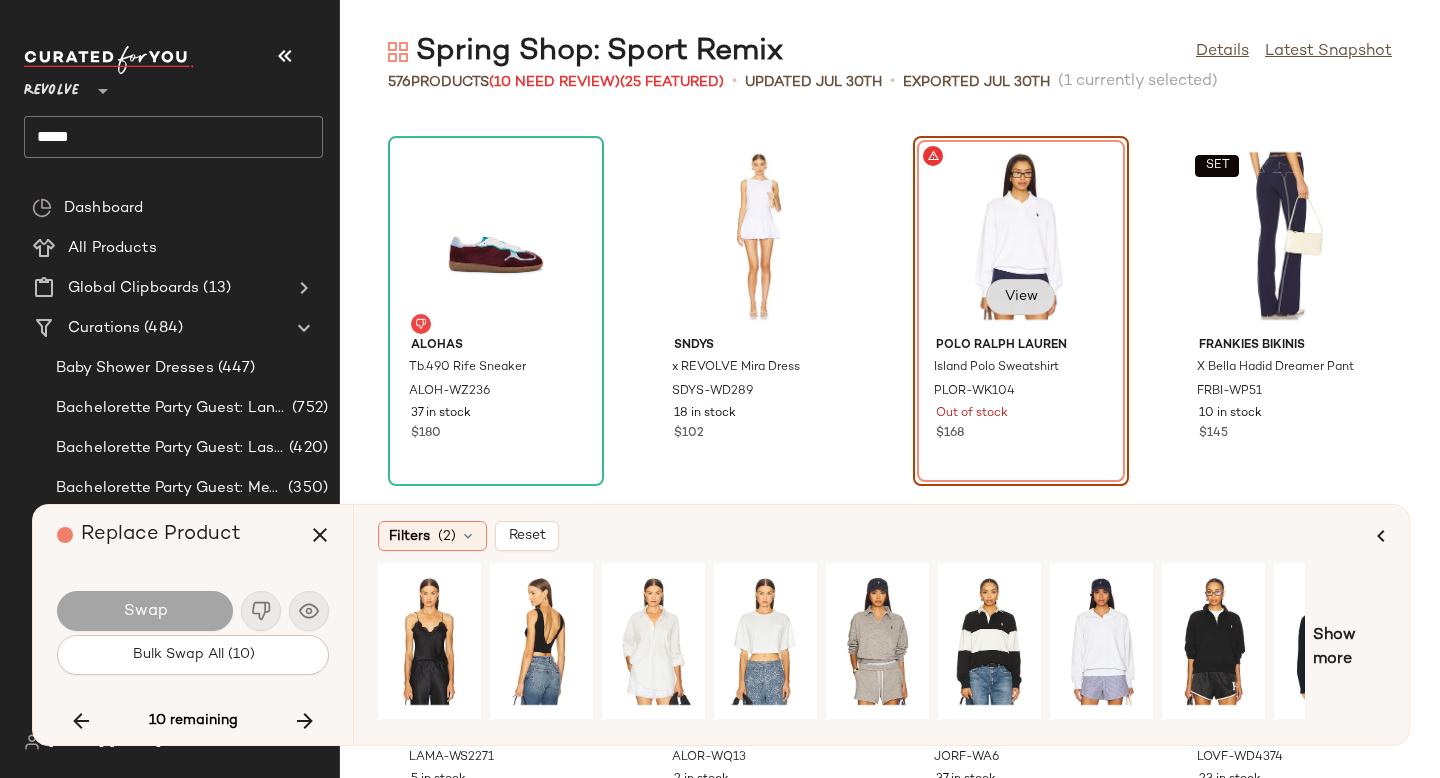 click on "View" at bounding box center (1020, 297) 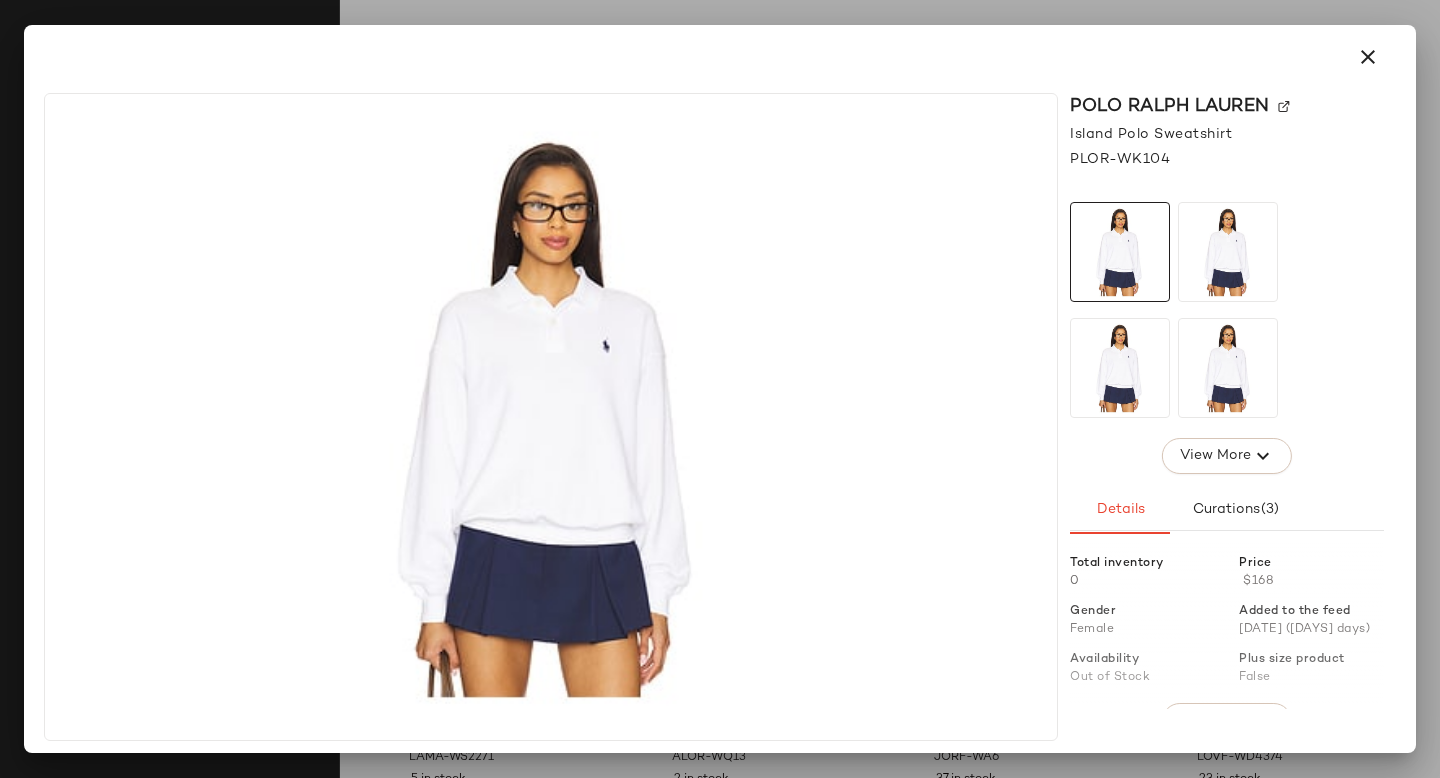 click 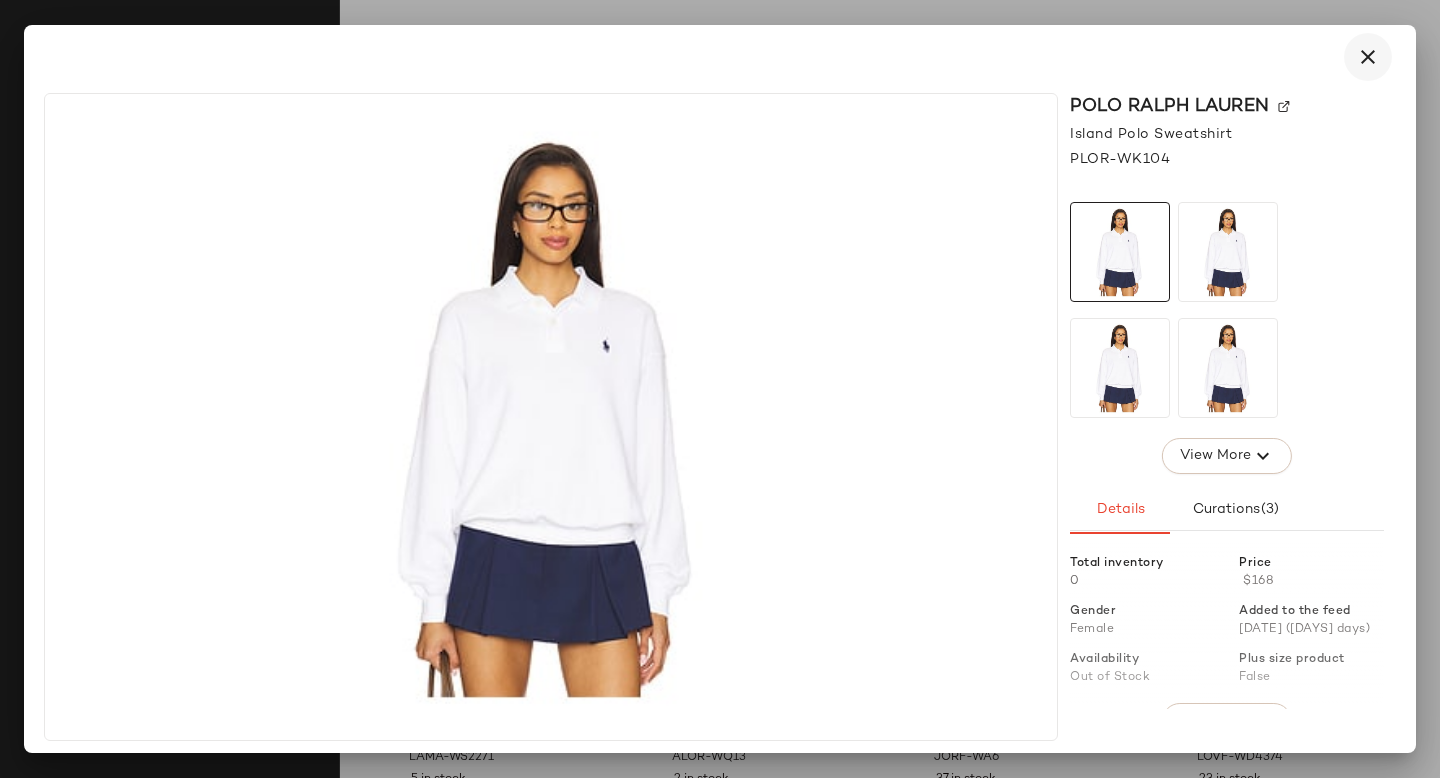 click at bounding box center (1368, 57) 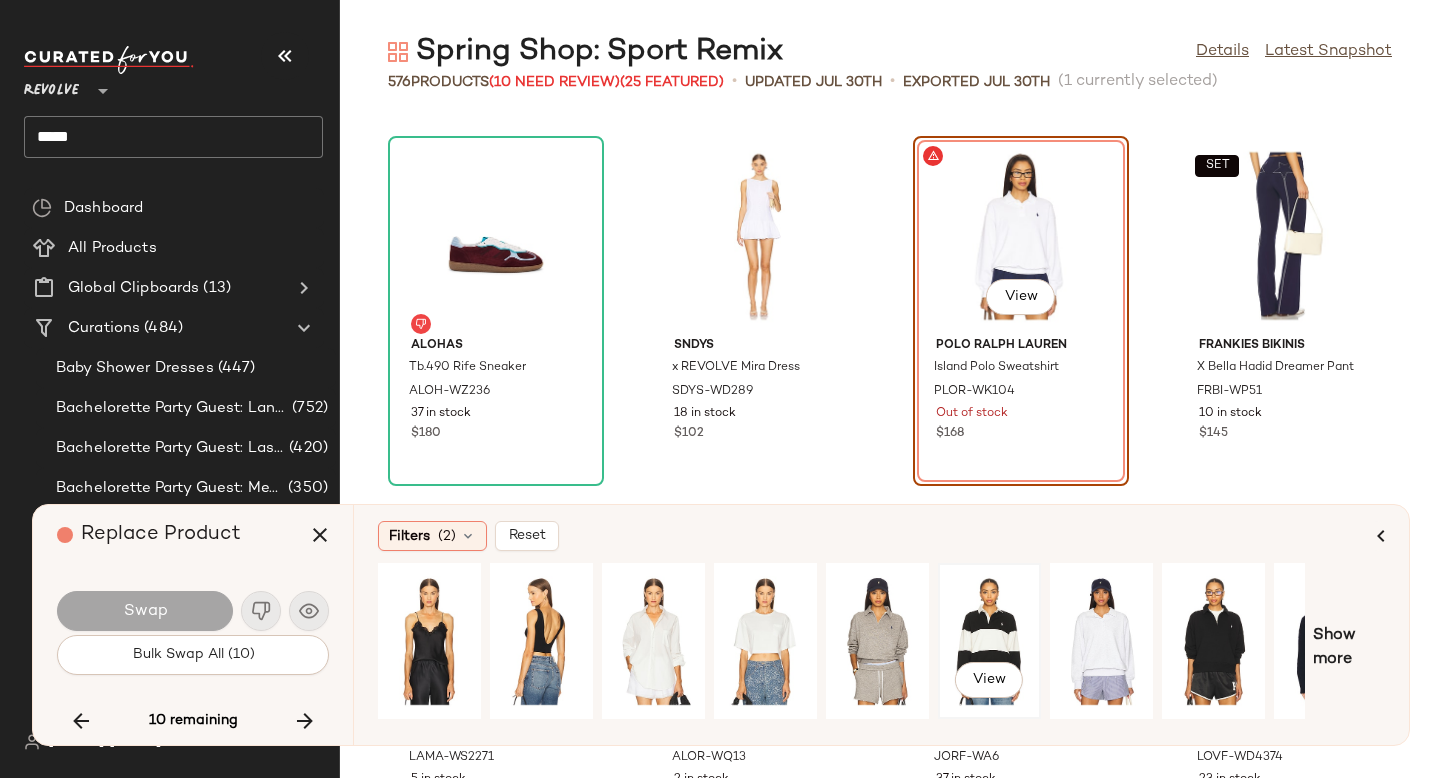click on "View" 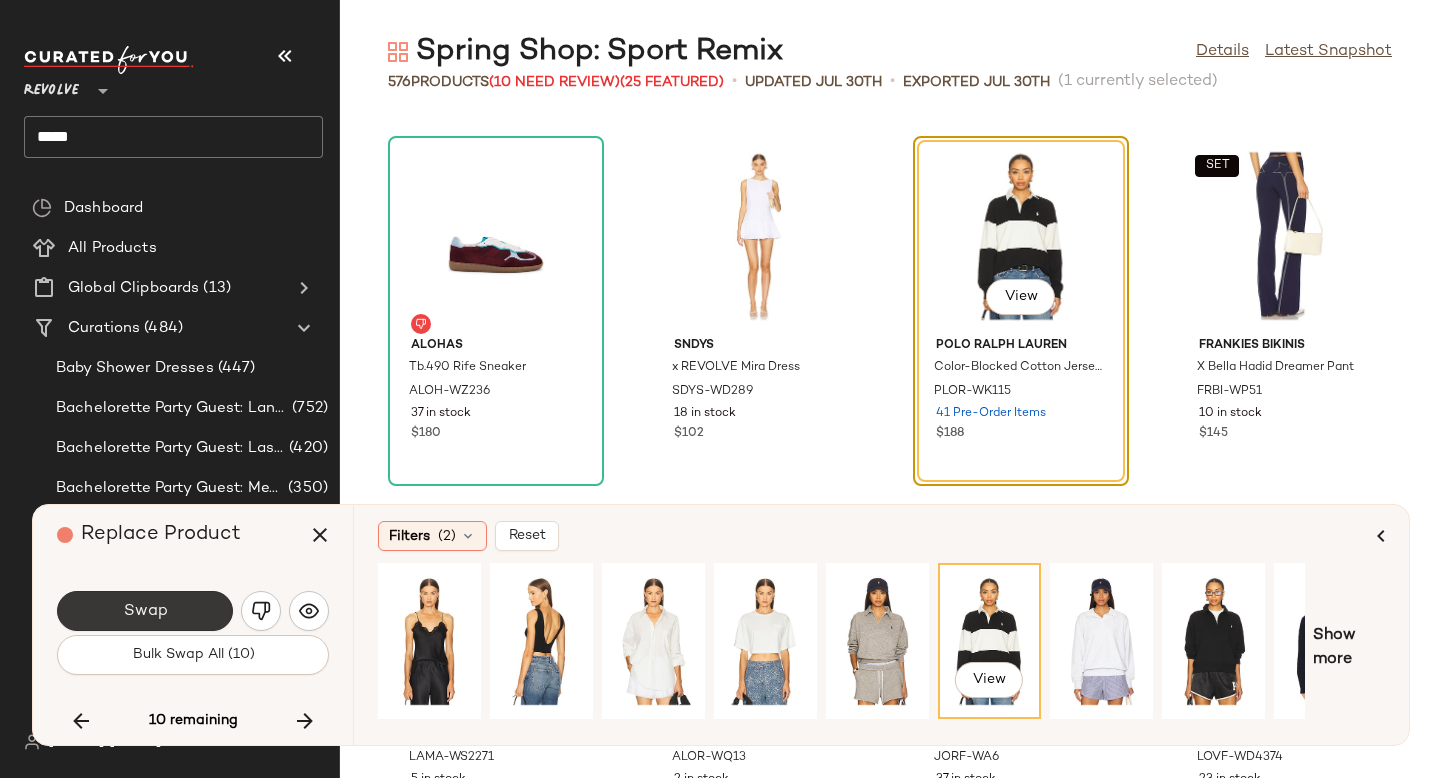 click on "Swap" at bounding box center (145, 611) 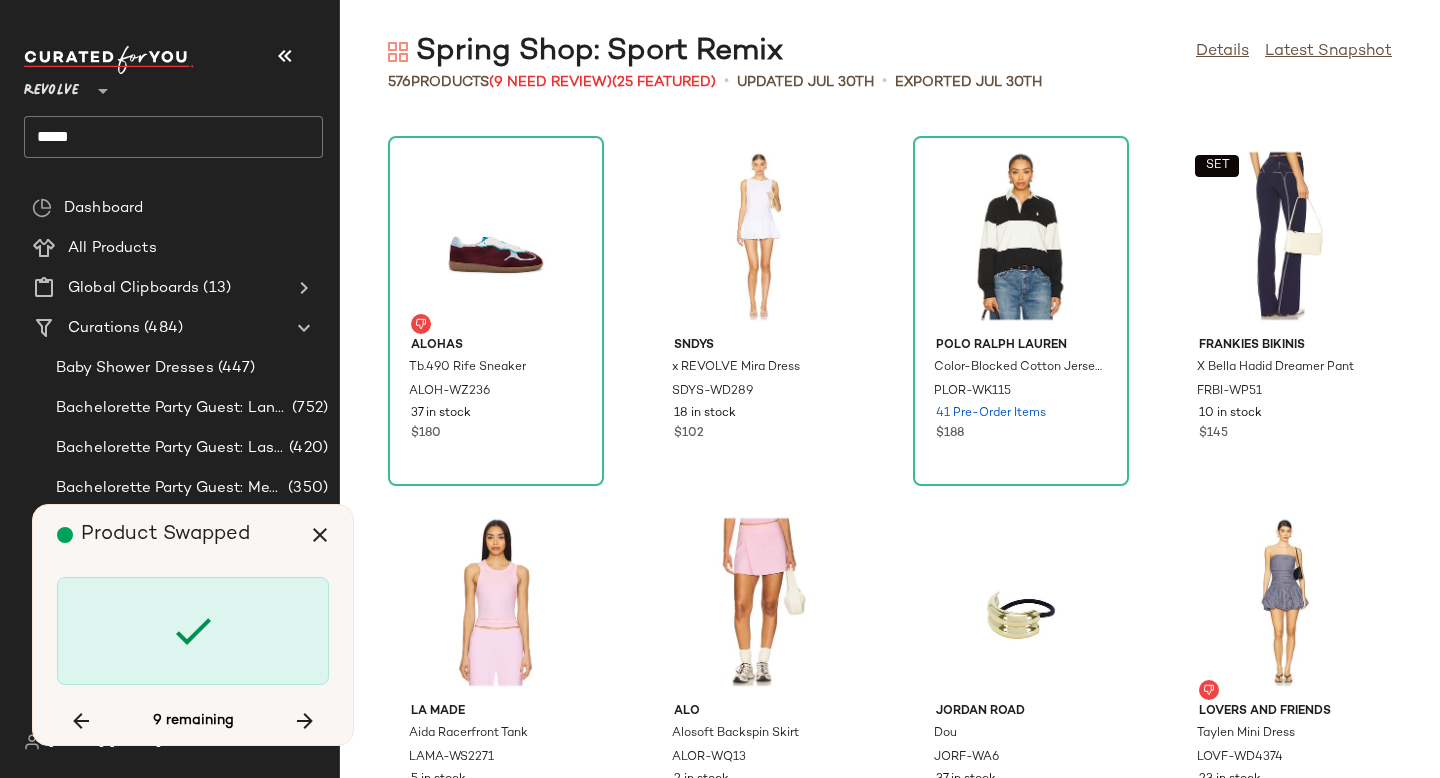 scroll, scrollTop: 44652, scrollLeft: 0, axis: vertical 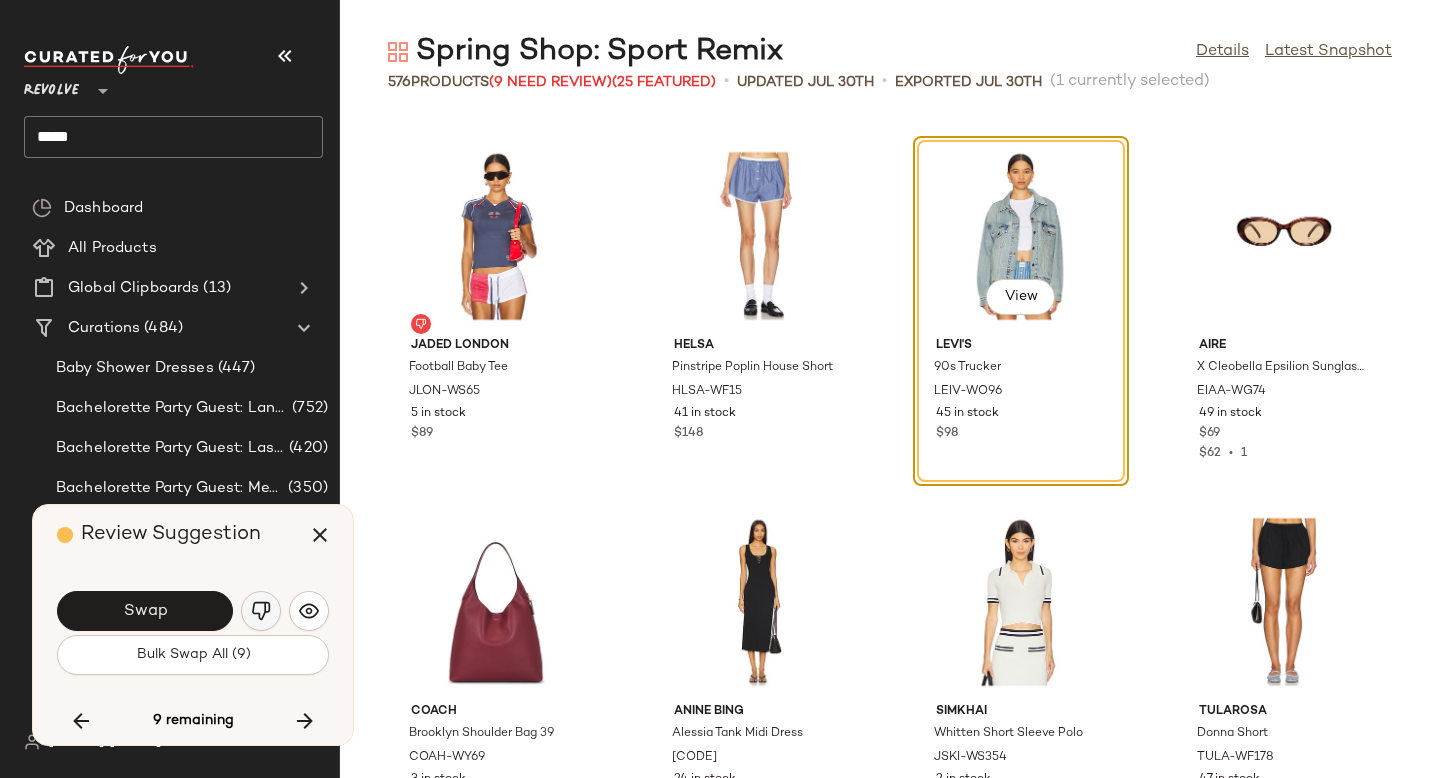 click 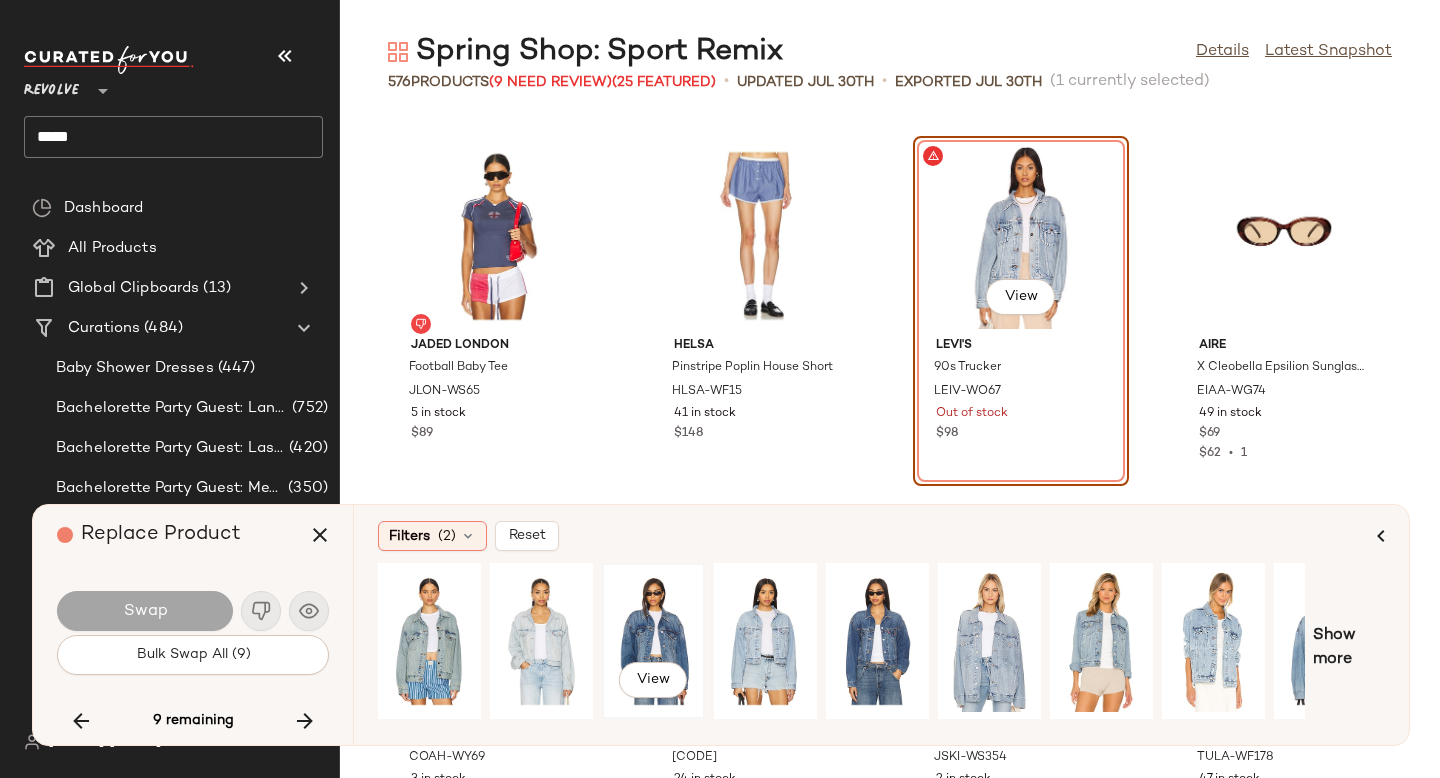 click on "View" 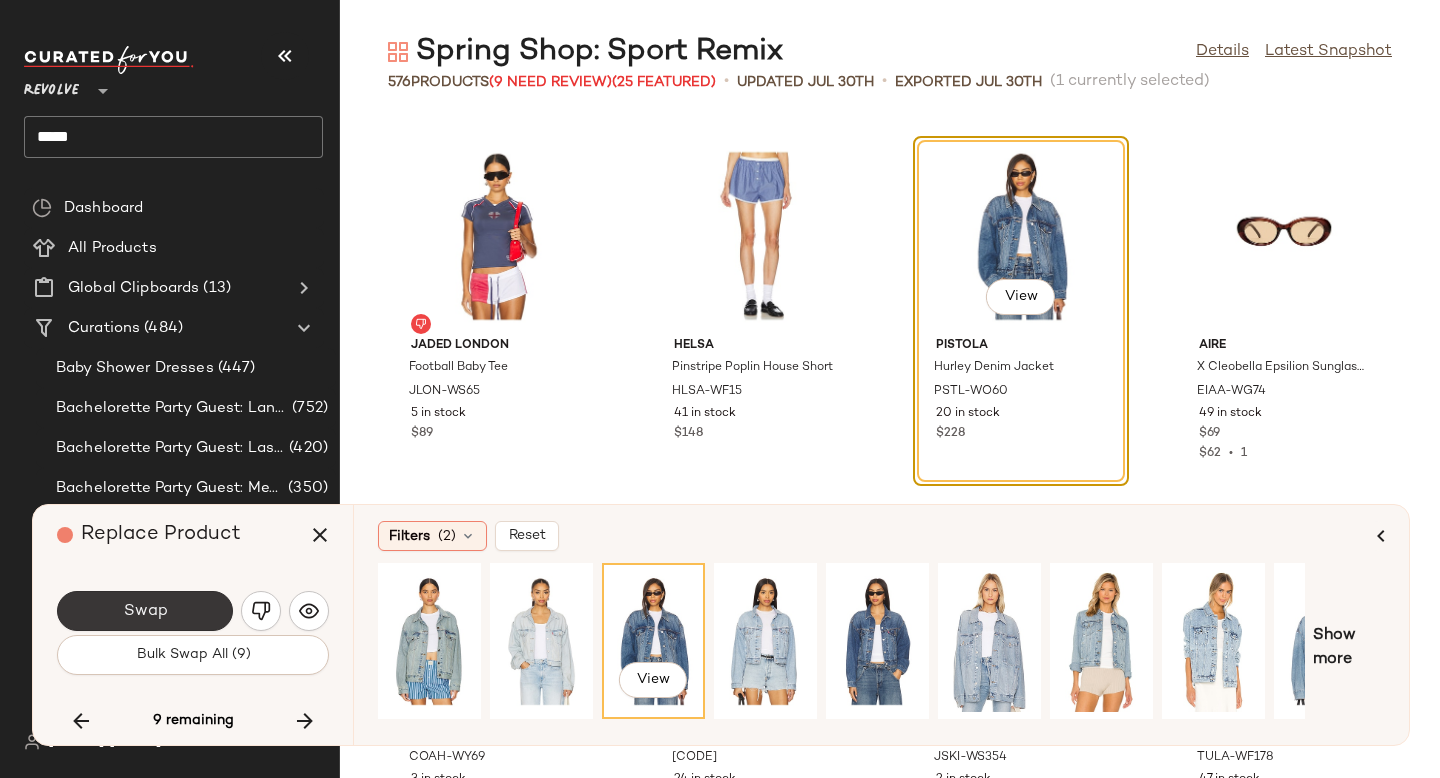 click on "Swap" at bounding box center [145, 611] 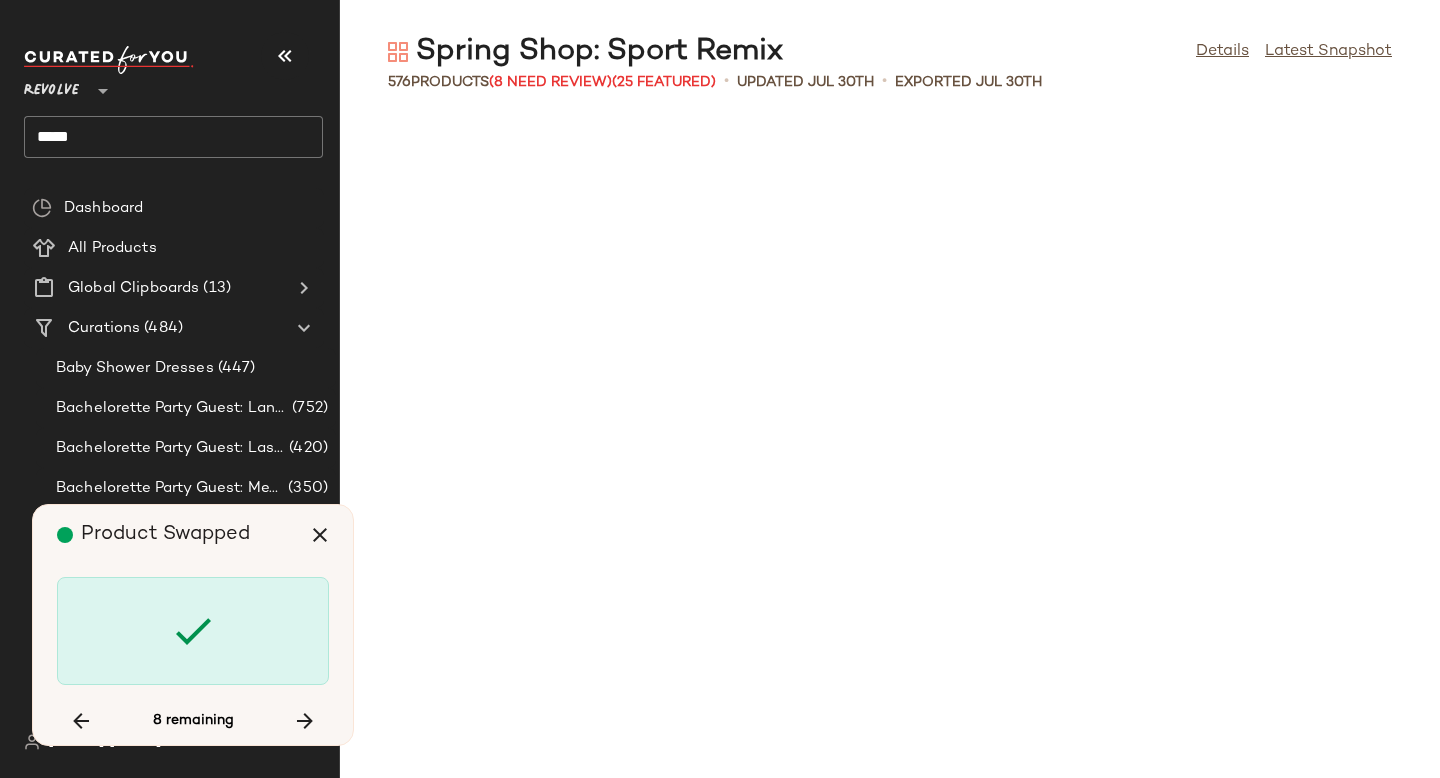 scroll, scrollTop: 50508, scrollLeft: 0, axis: vertical 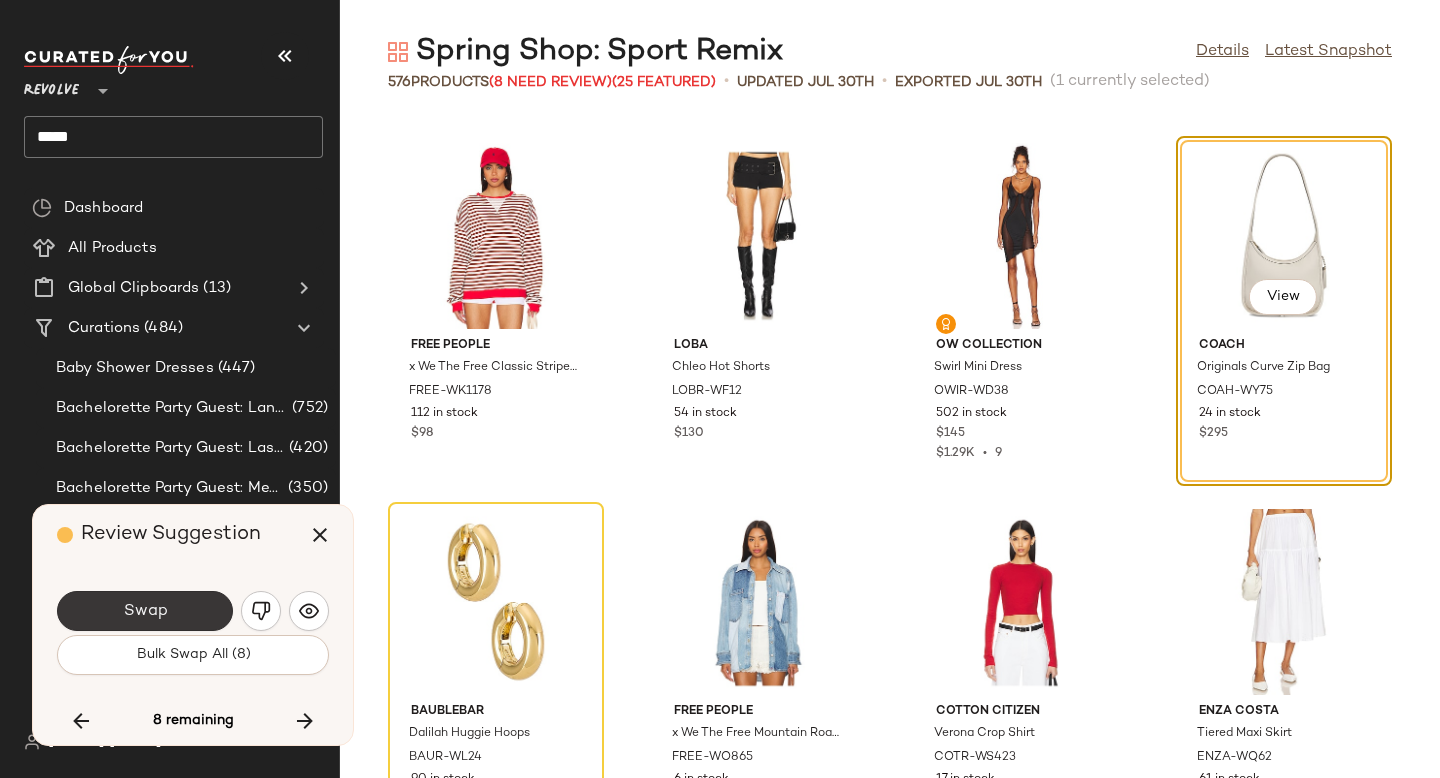 click on "Swap" at bounding box center (145, 611) 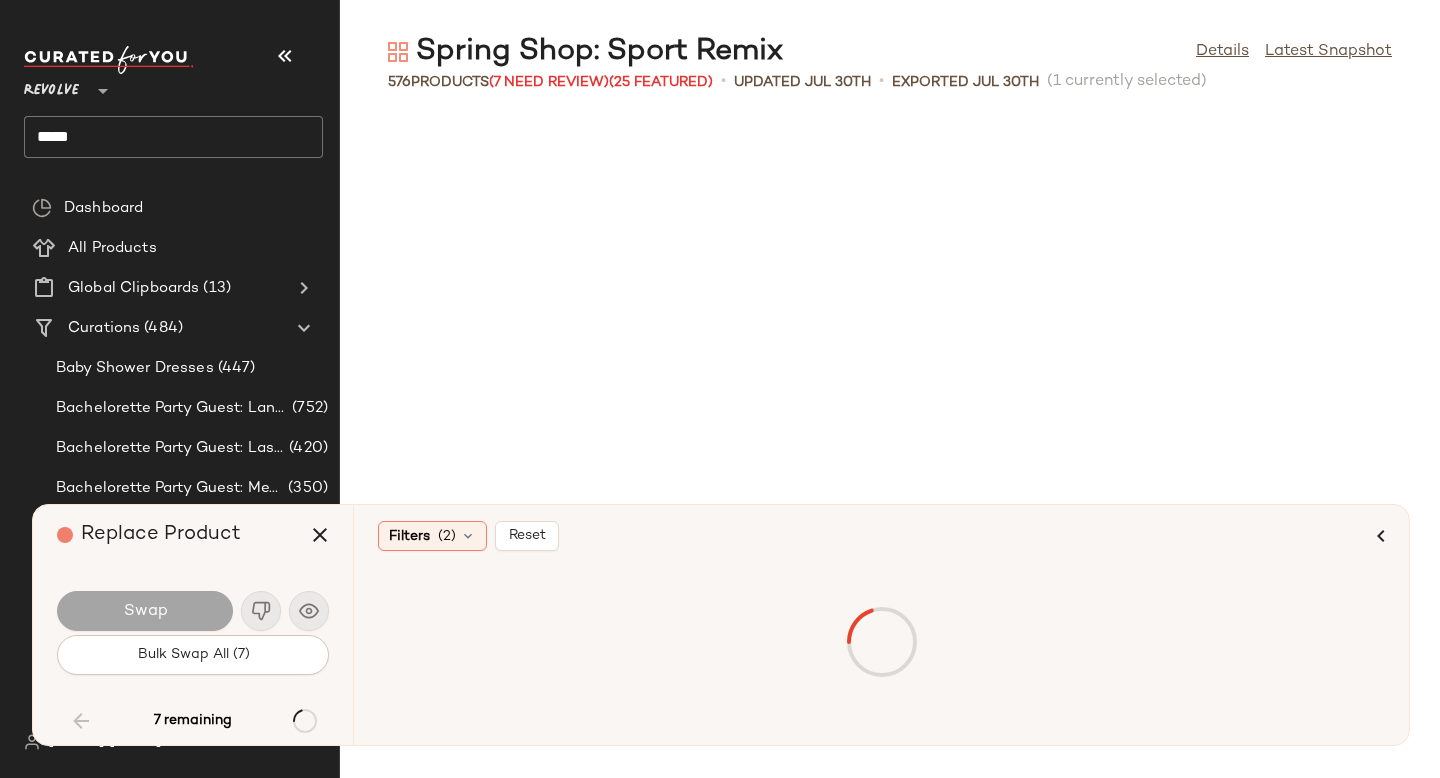scroll, scrollTop: 6588, scrollLeft: 0, axis: vertical 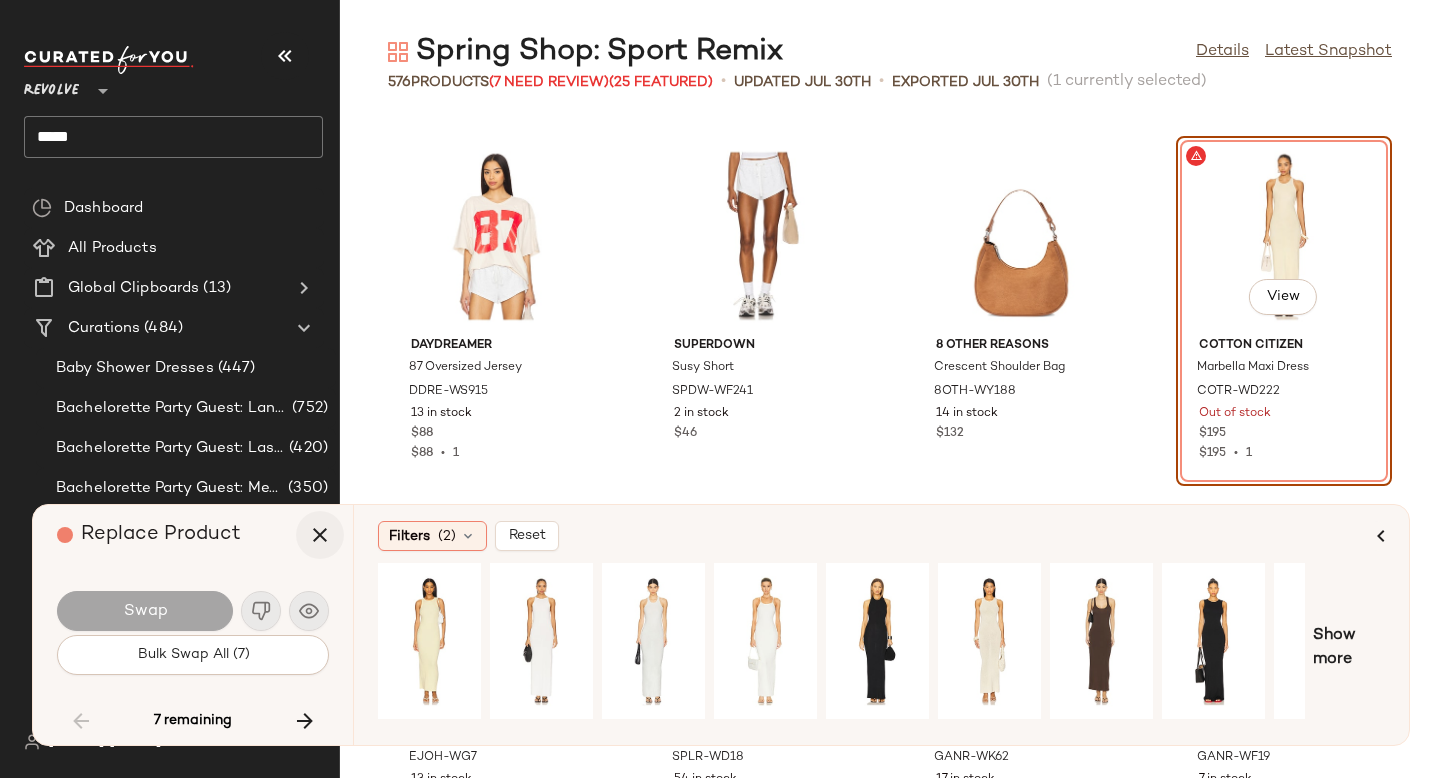 click at bounding box center (320, 535) 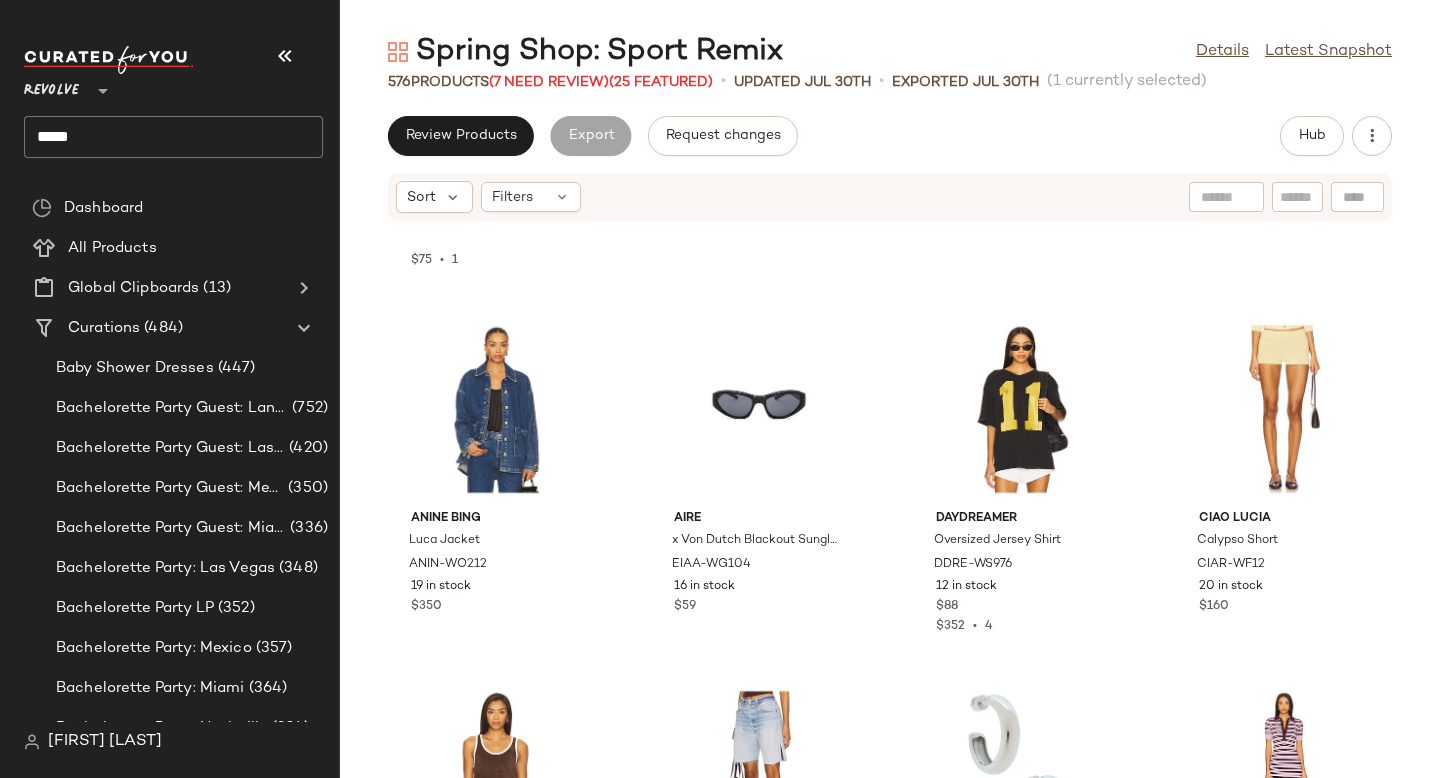 scroll, scrollTop: 0, scrollLeft: 0, axis: both 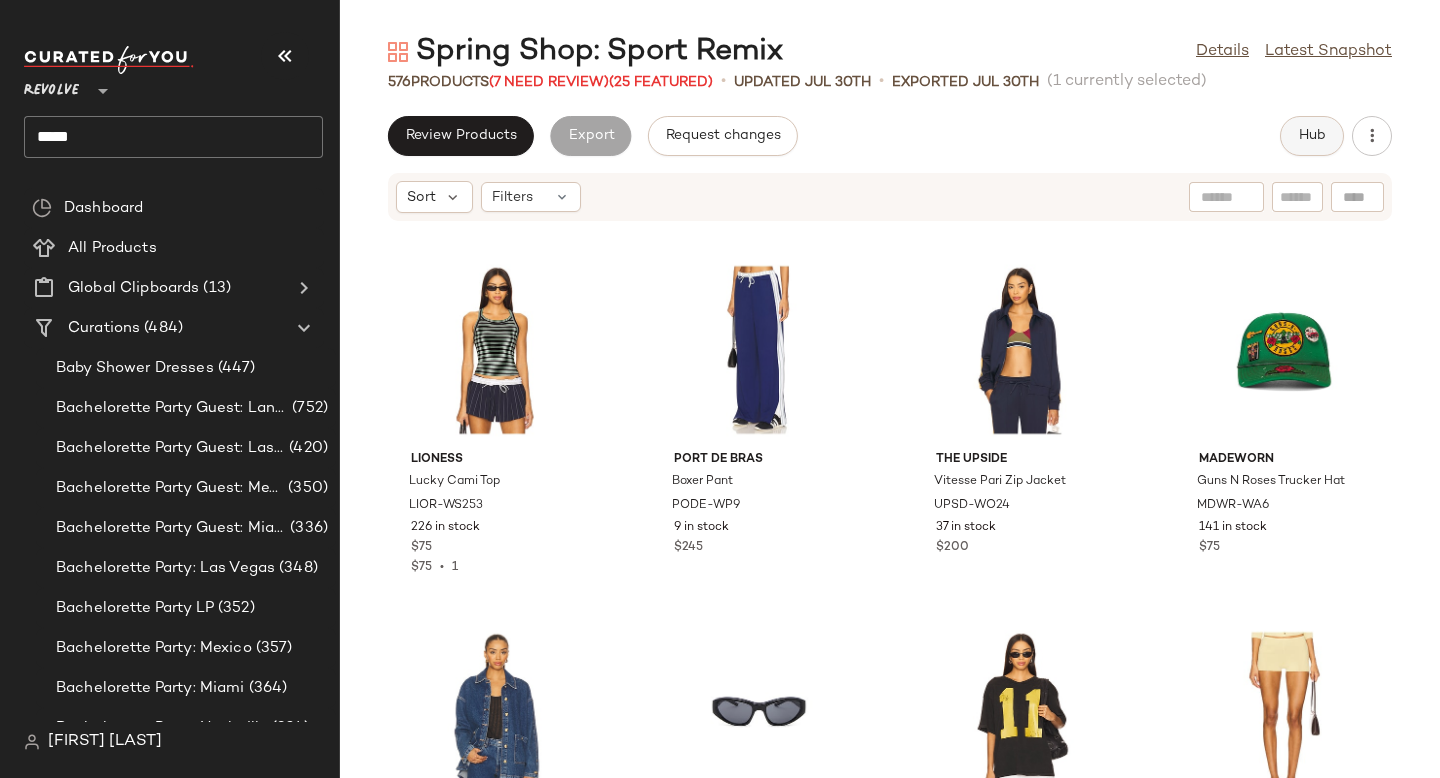 click on "Hub" 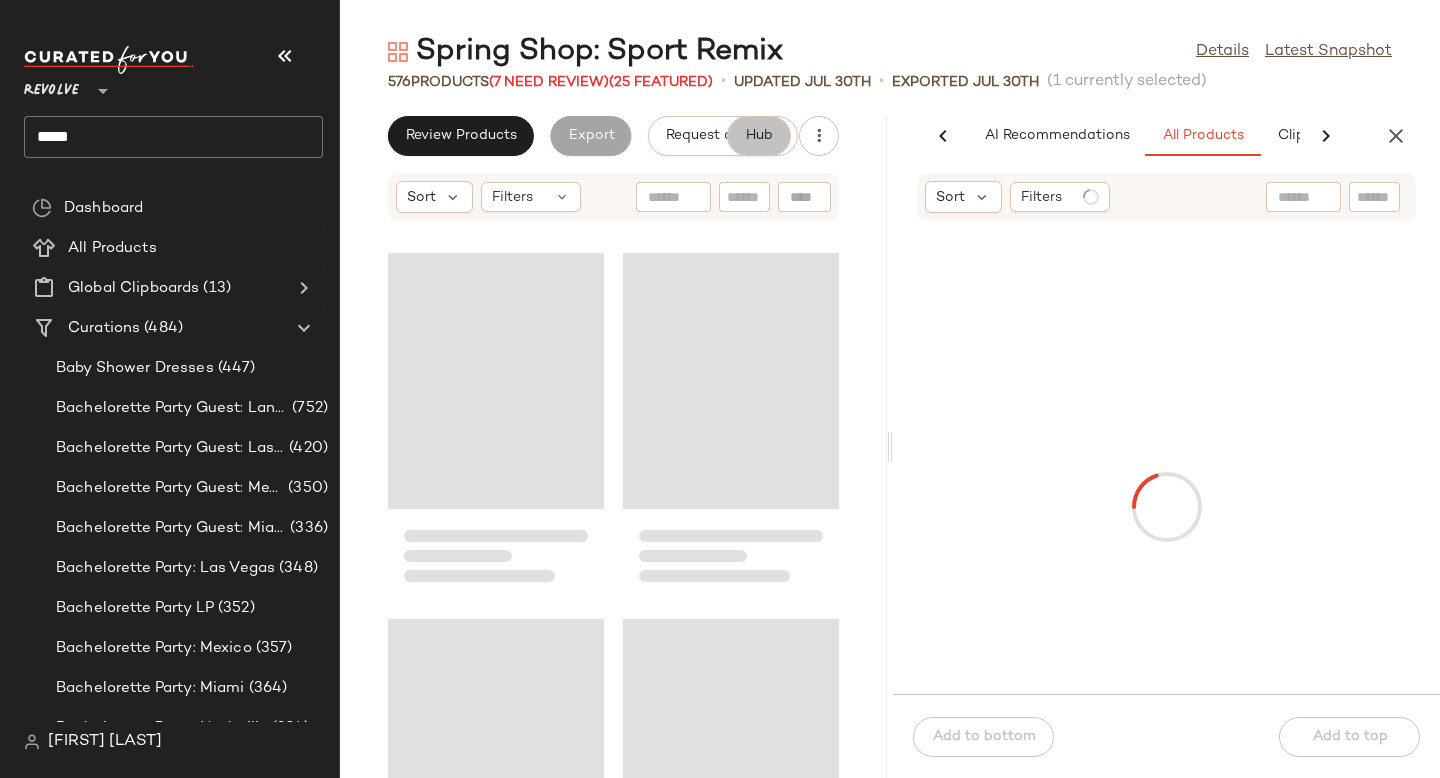 scroll, scrollTop: 0, scrollLeft: 132, axis: horizontal 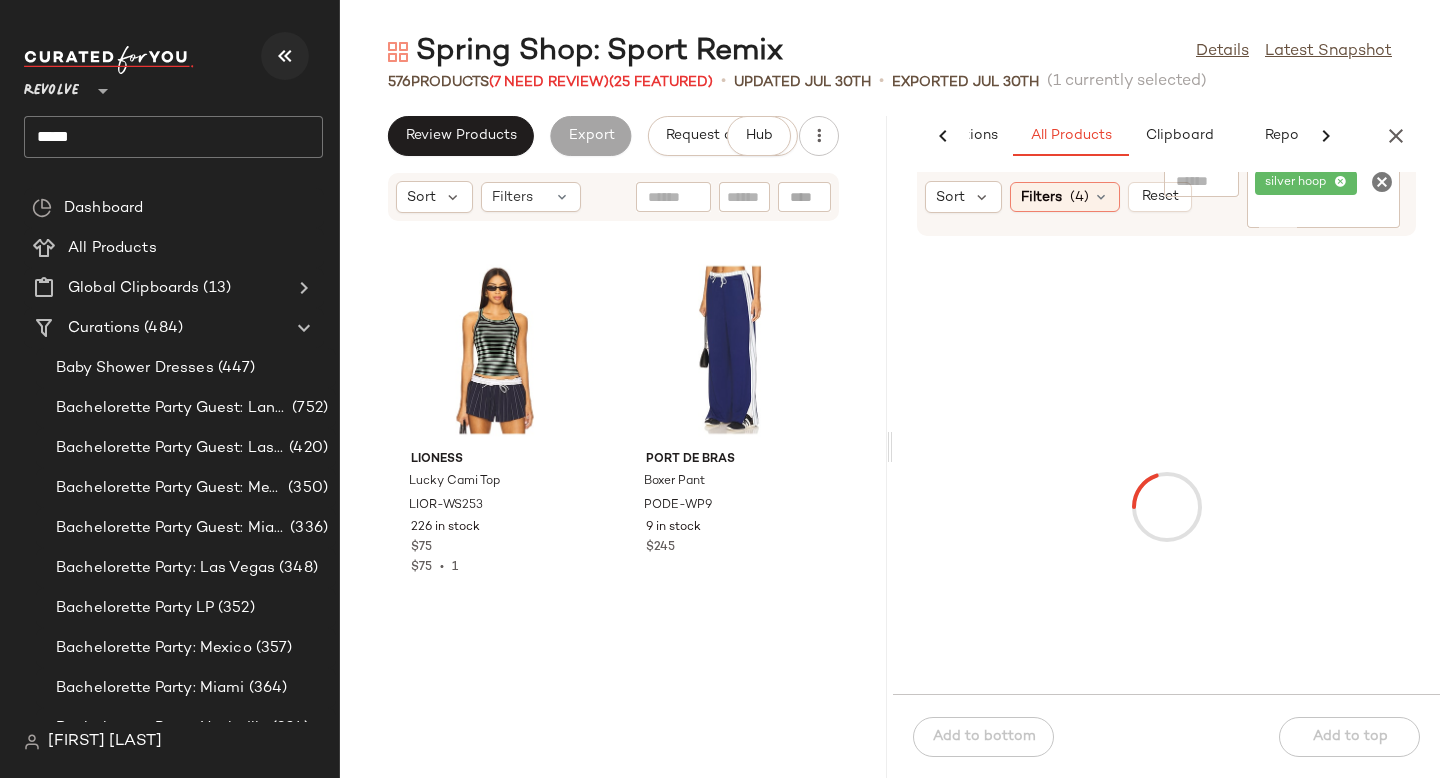 click at bounding box center (285, 56) 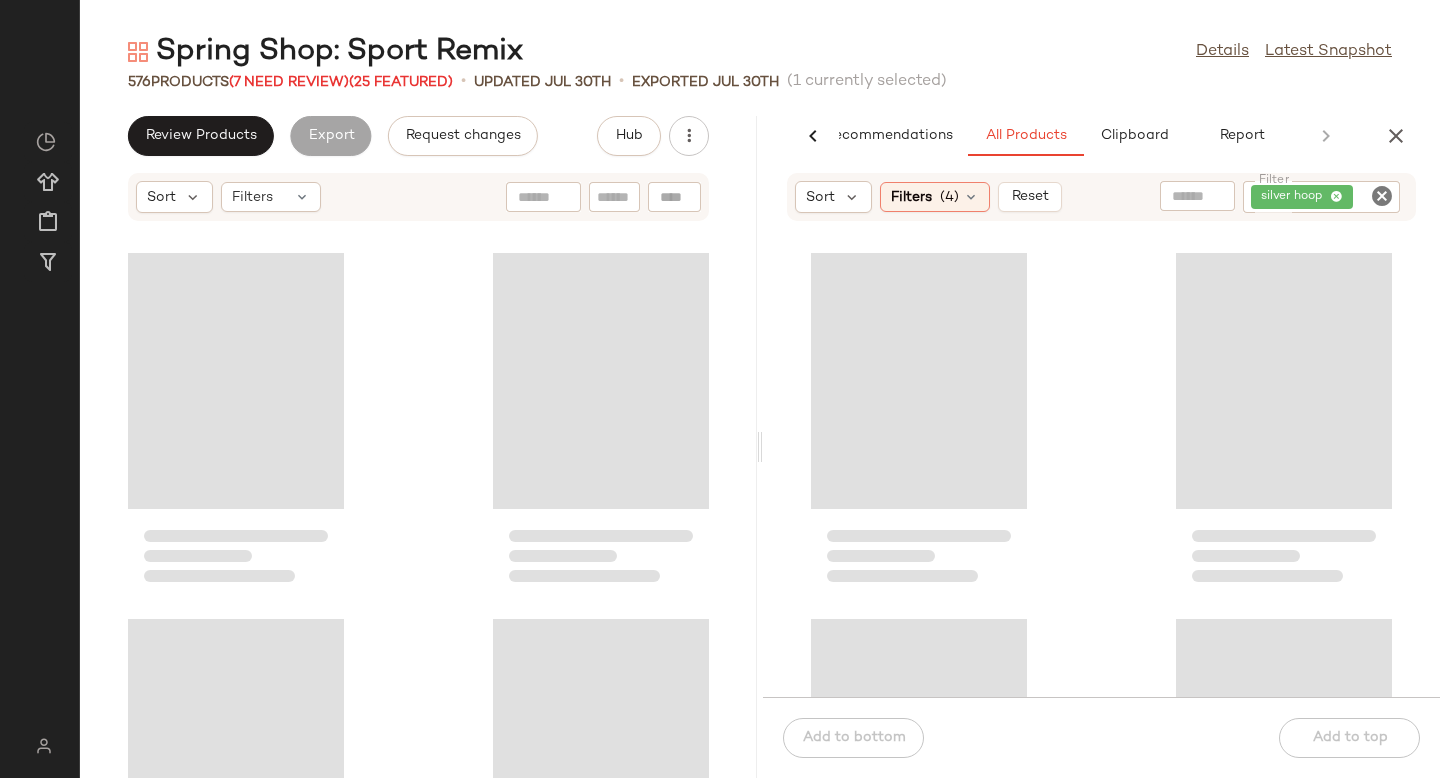 scroll, scrollTop: 0, scrollLeft: 47, axis: horizontal 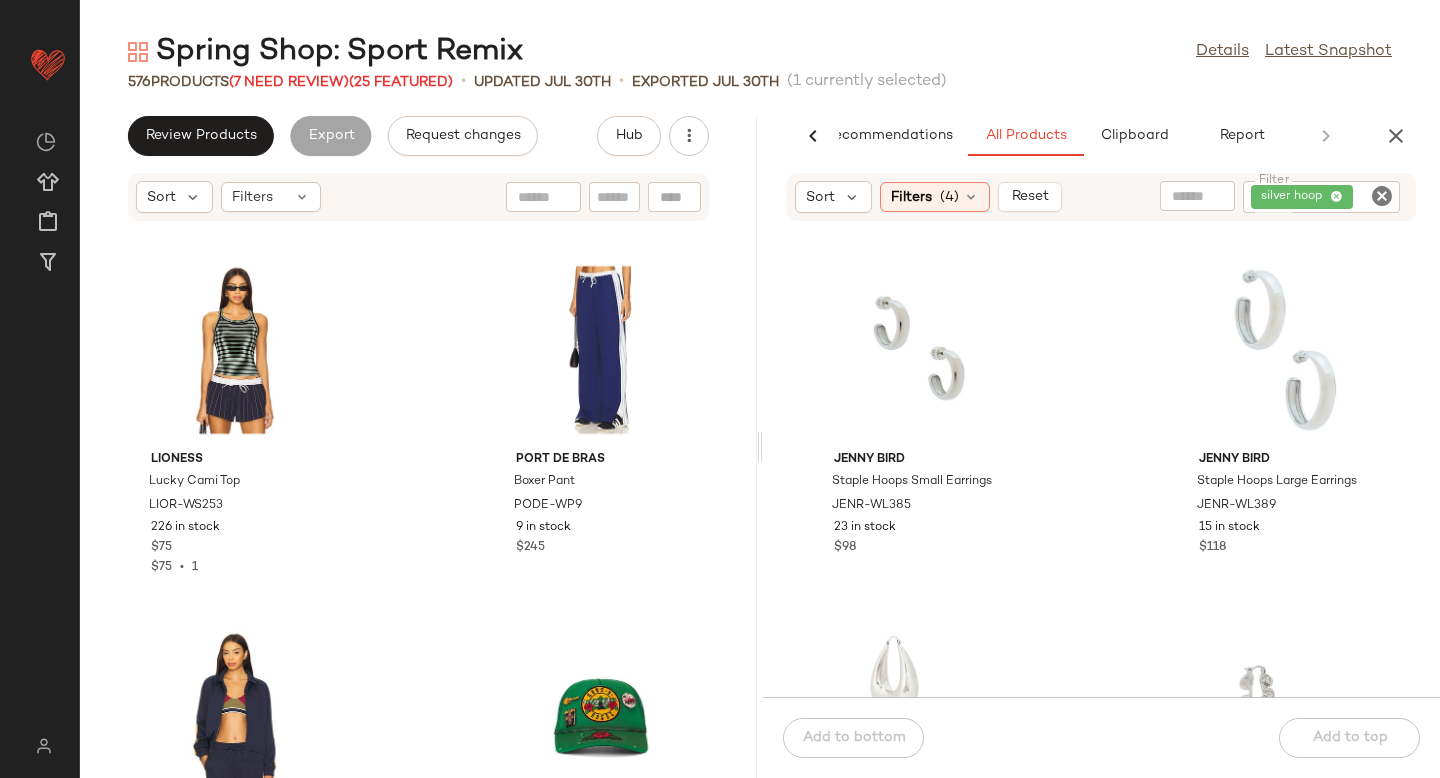 click 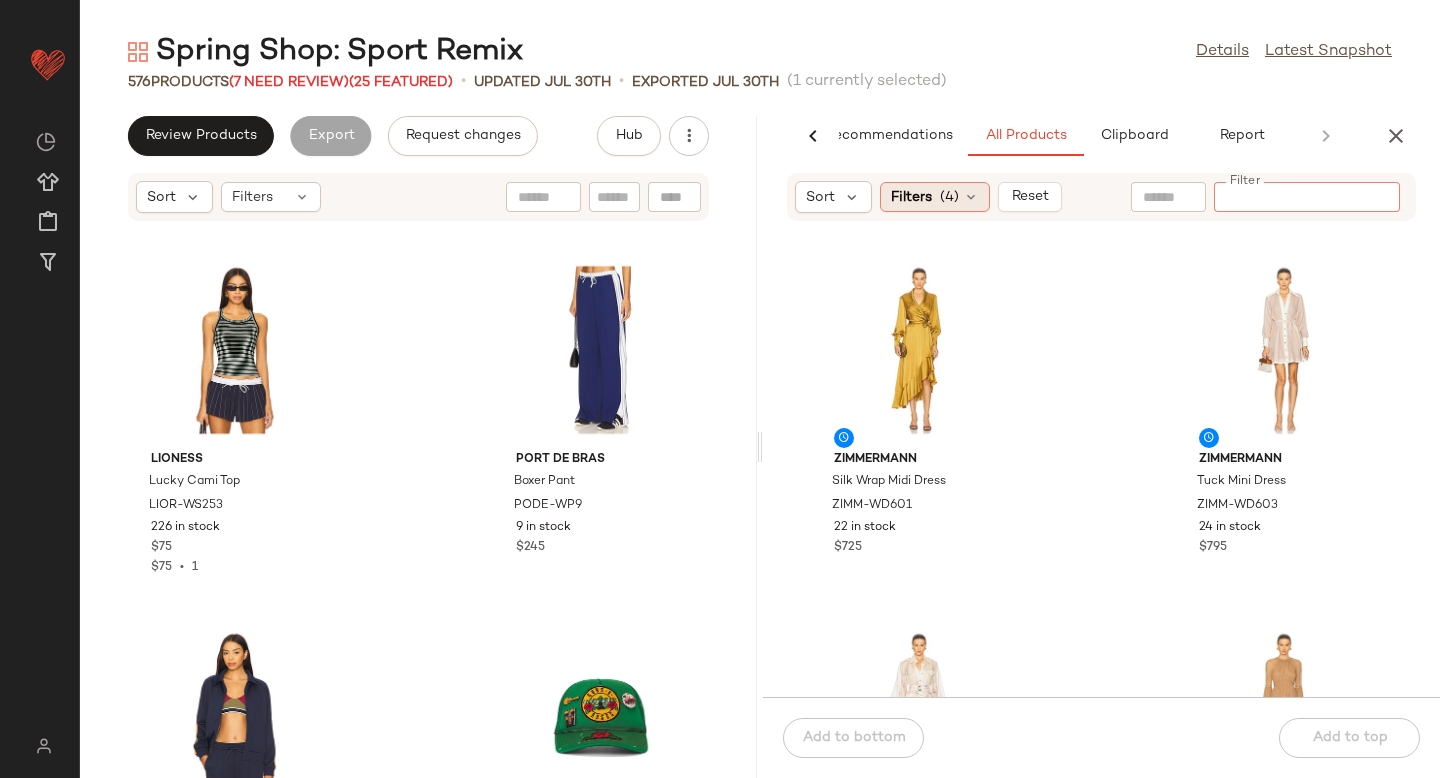 click on "Filters  (4)" 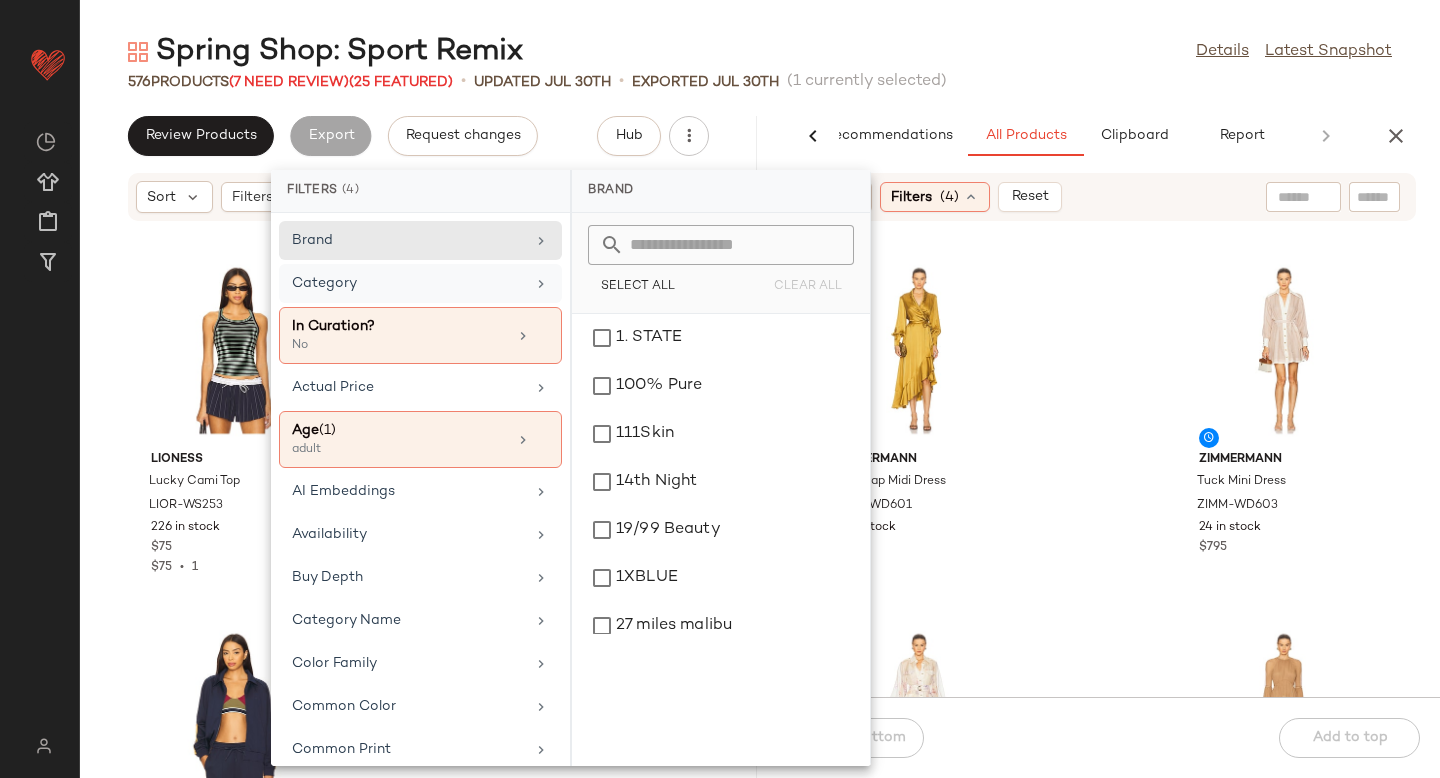 click on "Category" at bounding box center [408, 283] 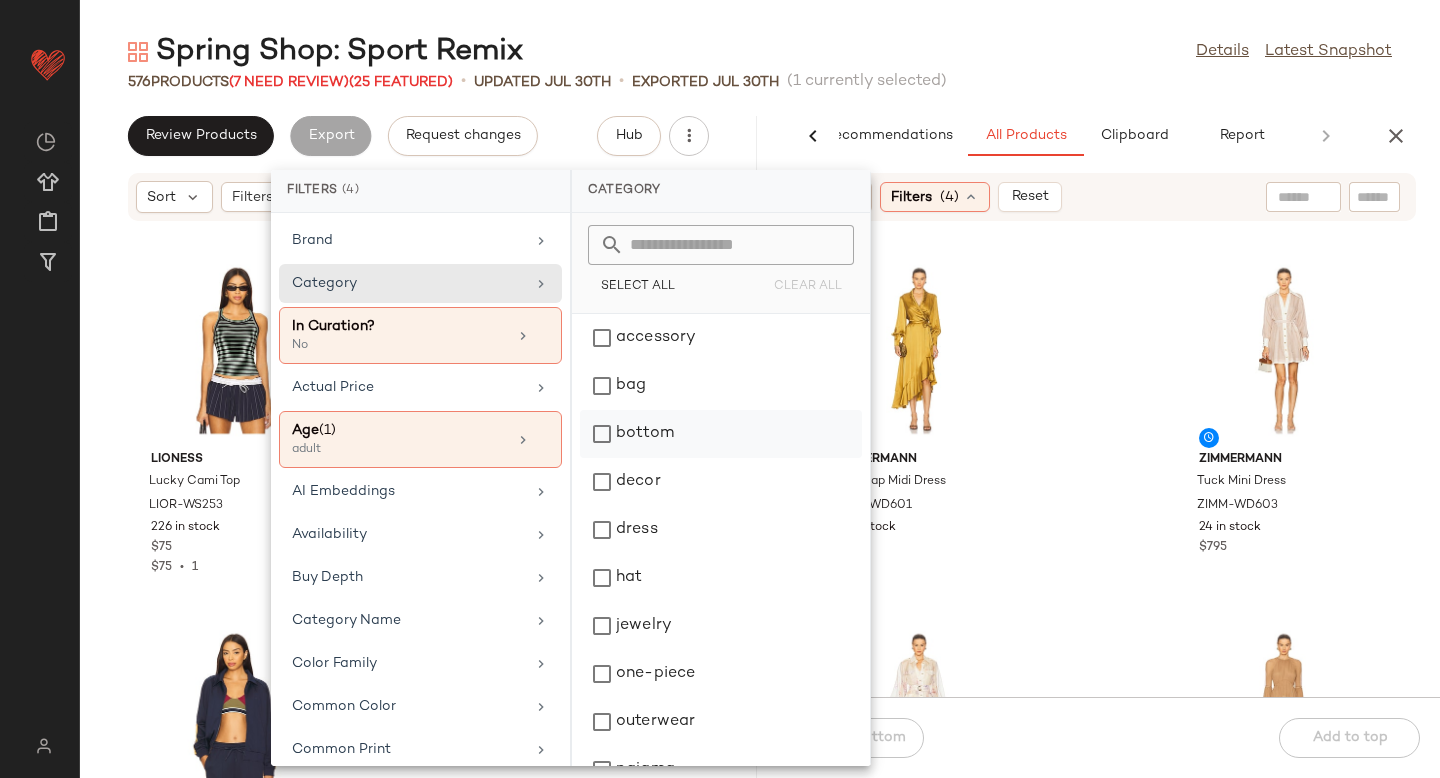 click on "bottom" 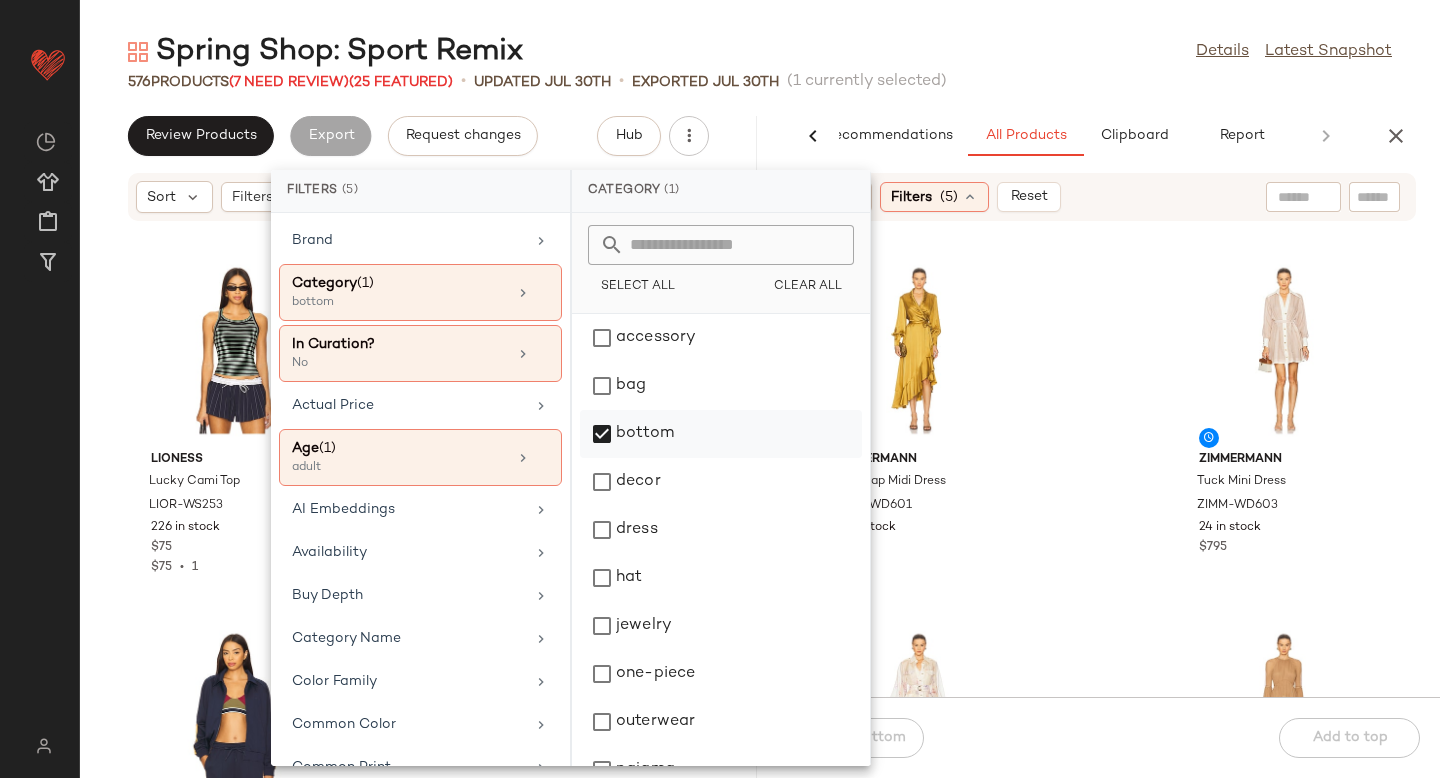 scroll, scrollTop: 276, scrollLeft: 0, axis: vertical 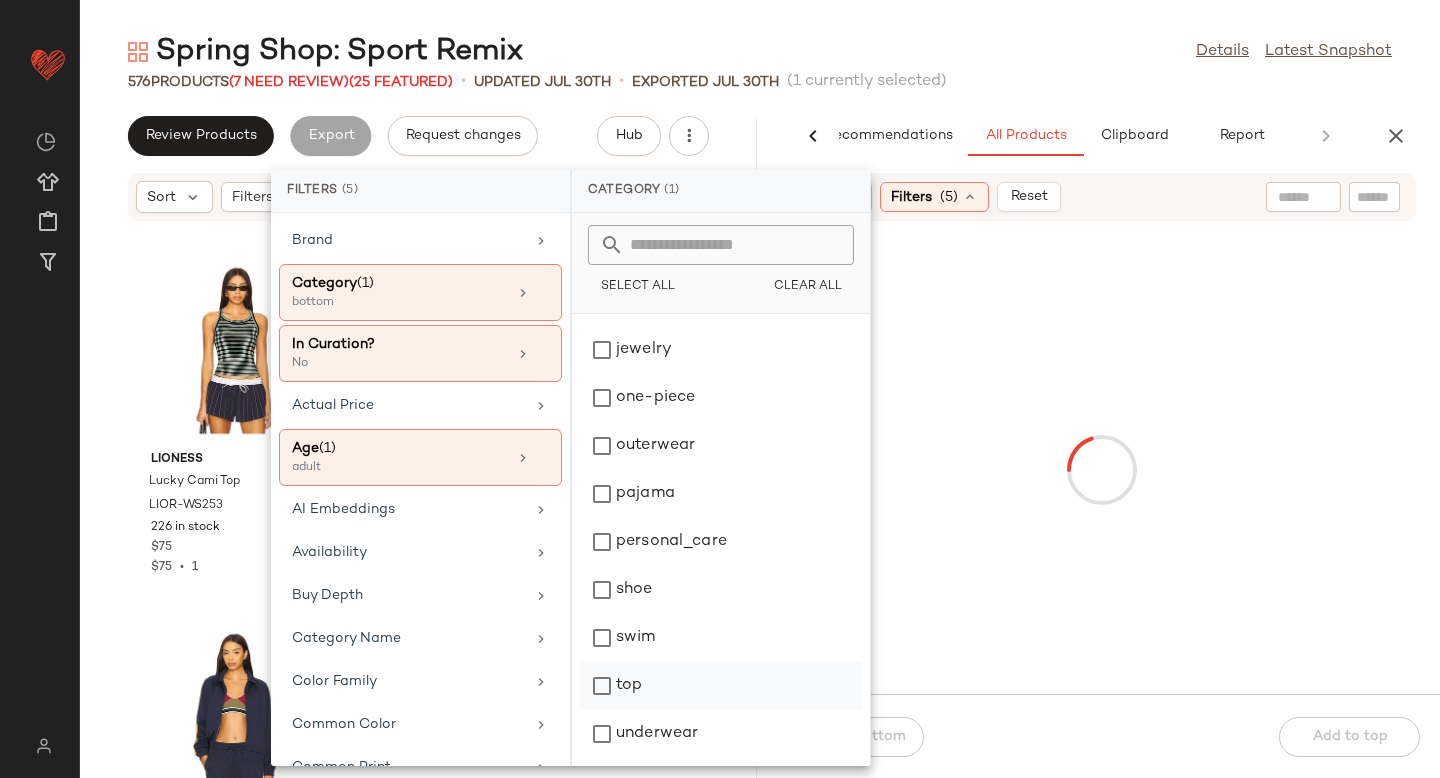 click on "top" 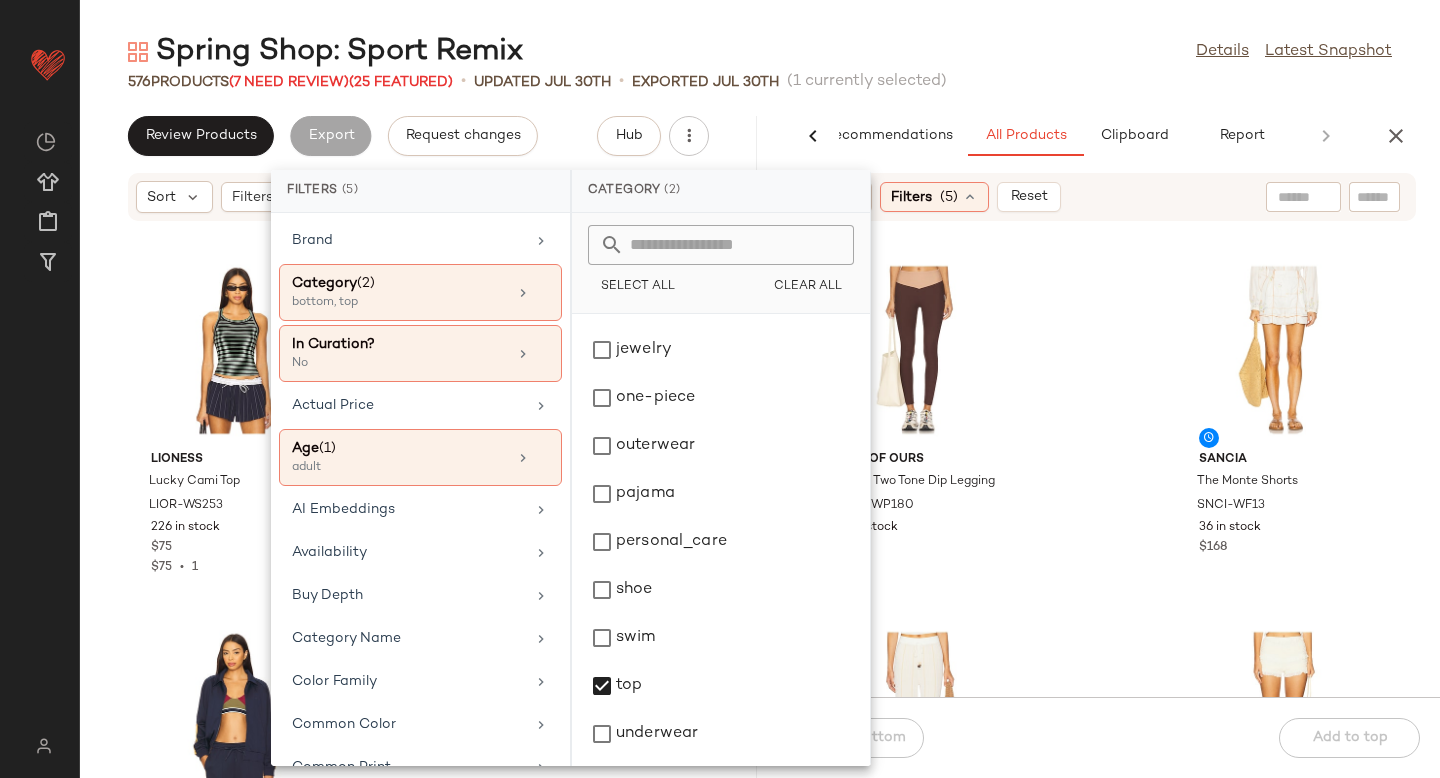 click on "YEAR OF OURS Ribbed Two Tone Dip Legging YEAR-WP180 50 in stock $99 Sancia The Monte Shorts SNCI-WF13 36 in stock $168 Sancia The Camden Knit Pants SNCI-WP15 30 in stock $168 Stone Cold Fox x REVOLVE Faye Smocked Short SCOL-WF19 102 in stock $128 REVOLVE x JJ Embroidered Pant RXJR-WP2 200 Pre-Order Items $174 REVOLVE x JJ Mini Skirt RXJR-WQ1 Out of stock $151 REVOLVE x JJ Wrap Skirt RXJR-WQ2 Out of stock $243 REMAIN Rib Knit Pants RAMA-WP15 45 in stock $280" 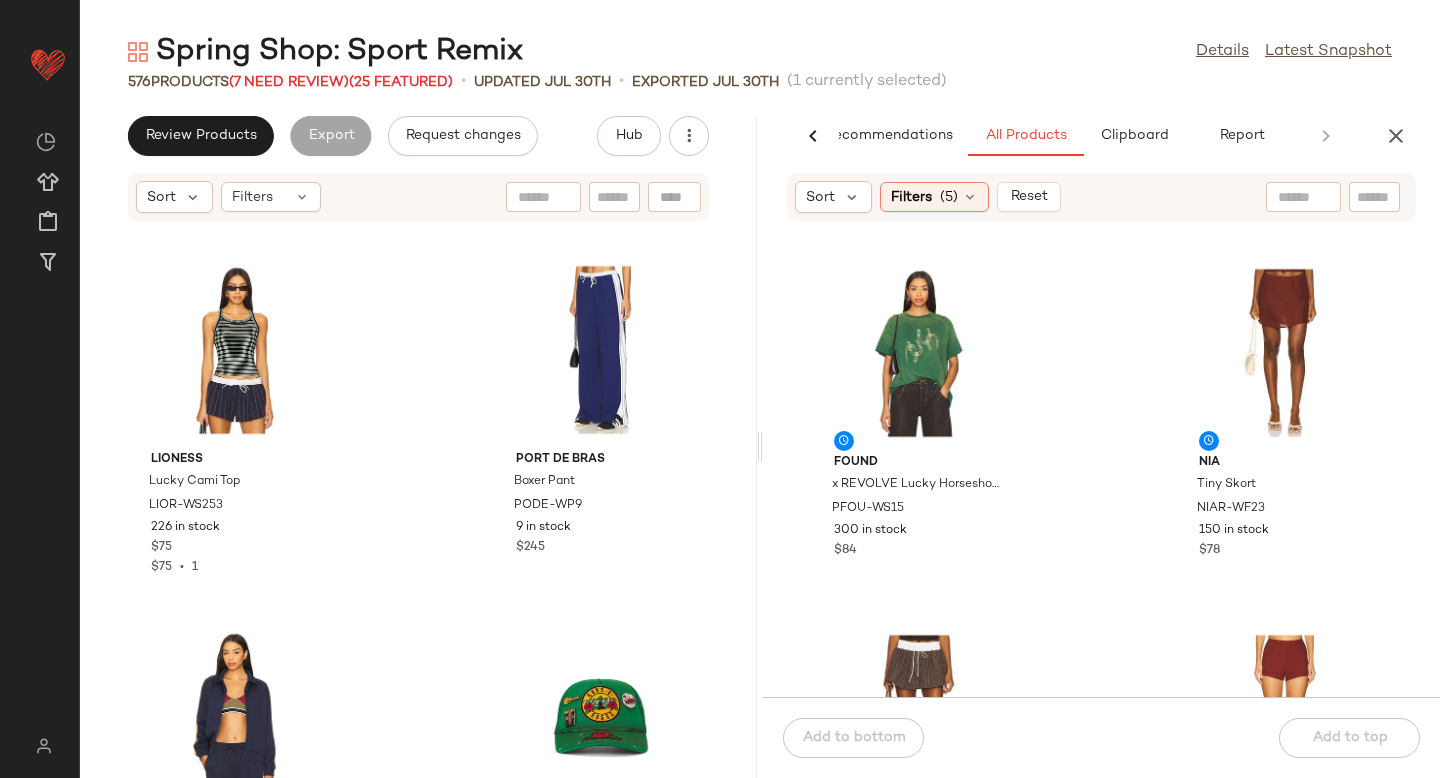 scroll, scrollTop: 4291, scrollLeft: 0, axis: vertical 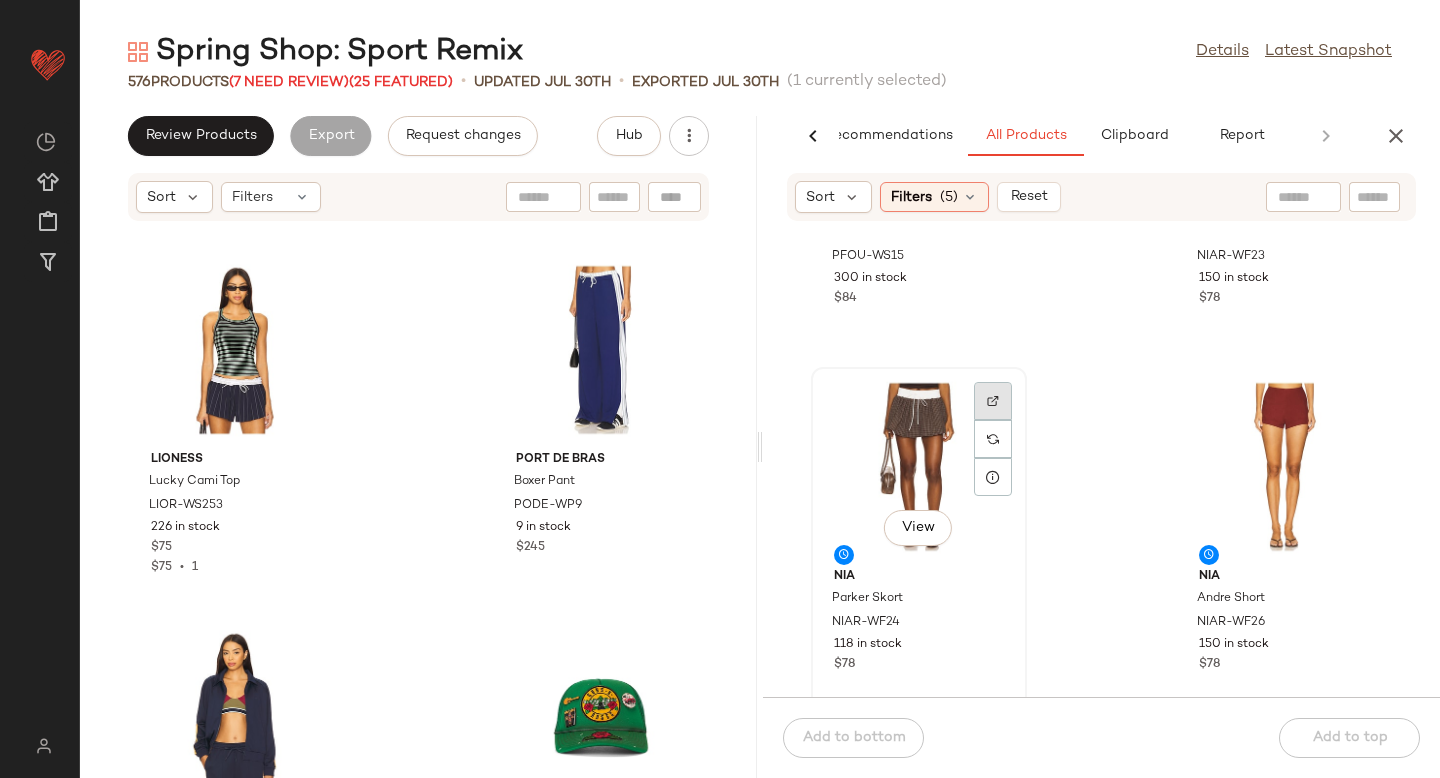 click 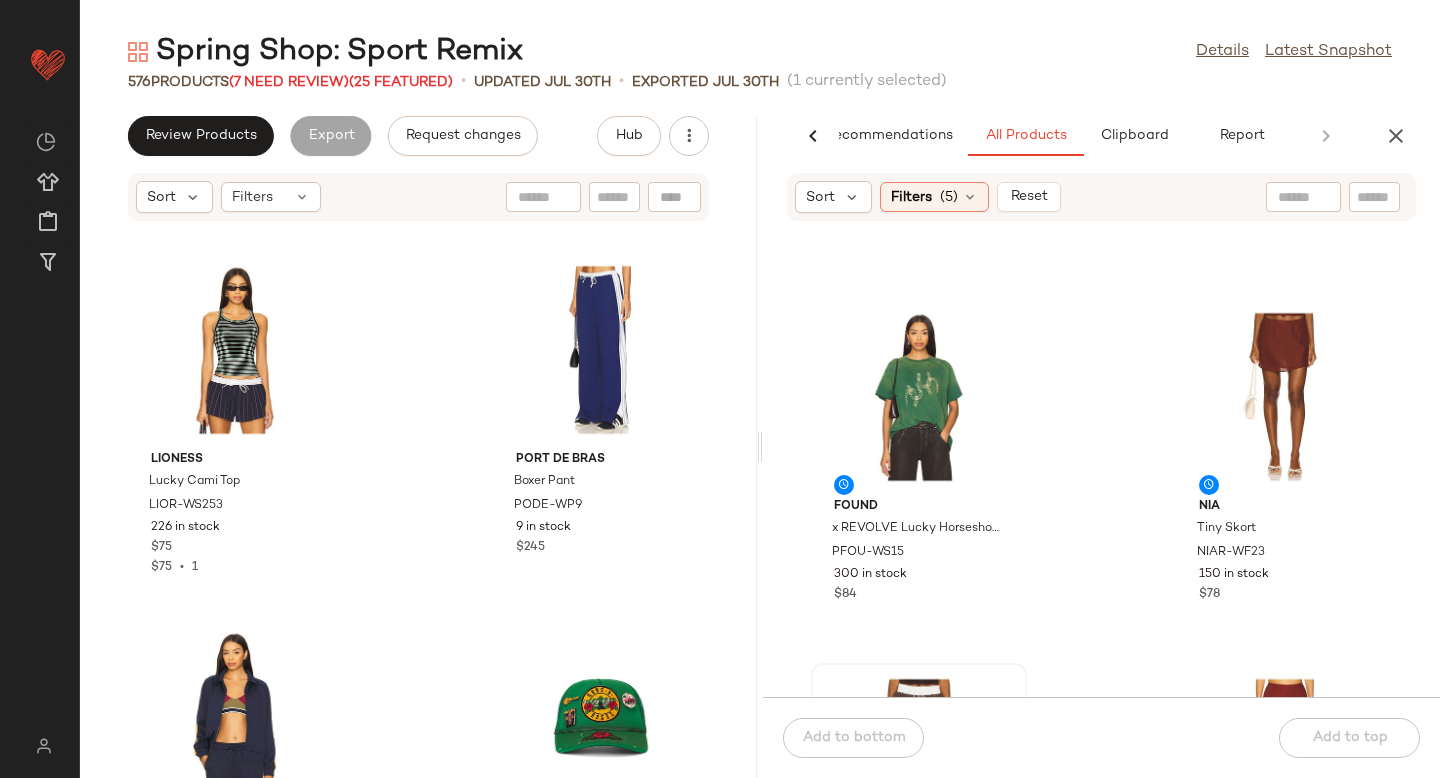 scroll, scrollTop: 4011, scrollLeft: 0, axis: vertical 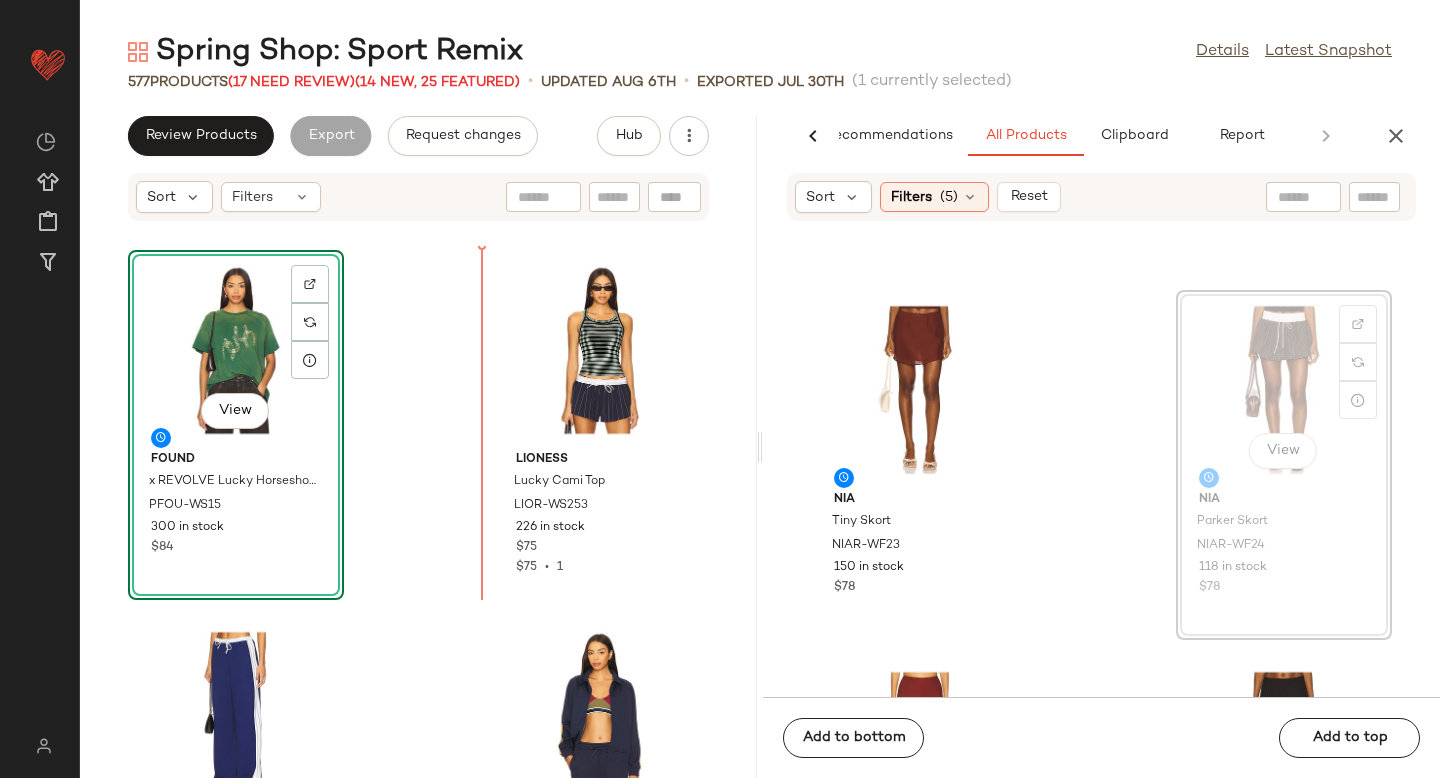 drag, startPoint x: 1285, startPoint y: 334, endPoint x: 1238, endPoint y: 346, distance: 48.507732 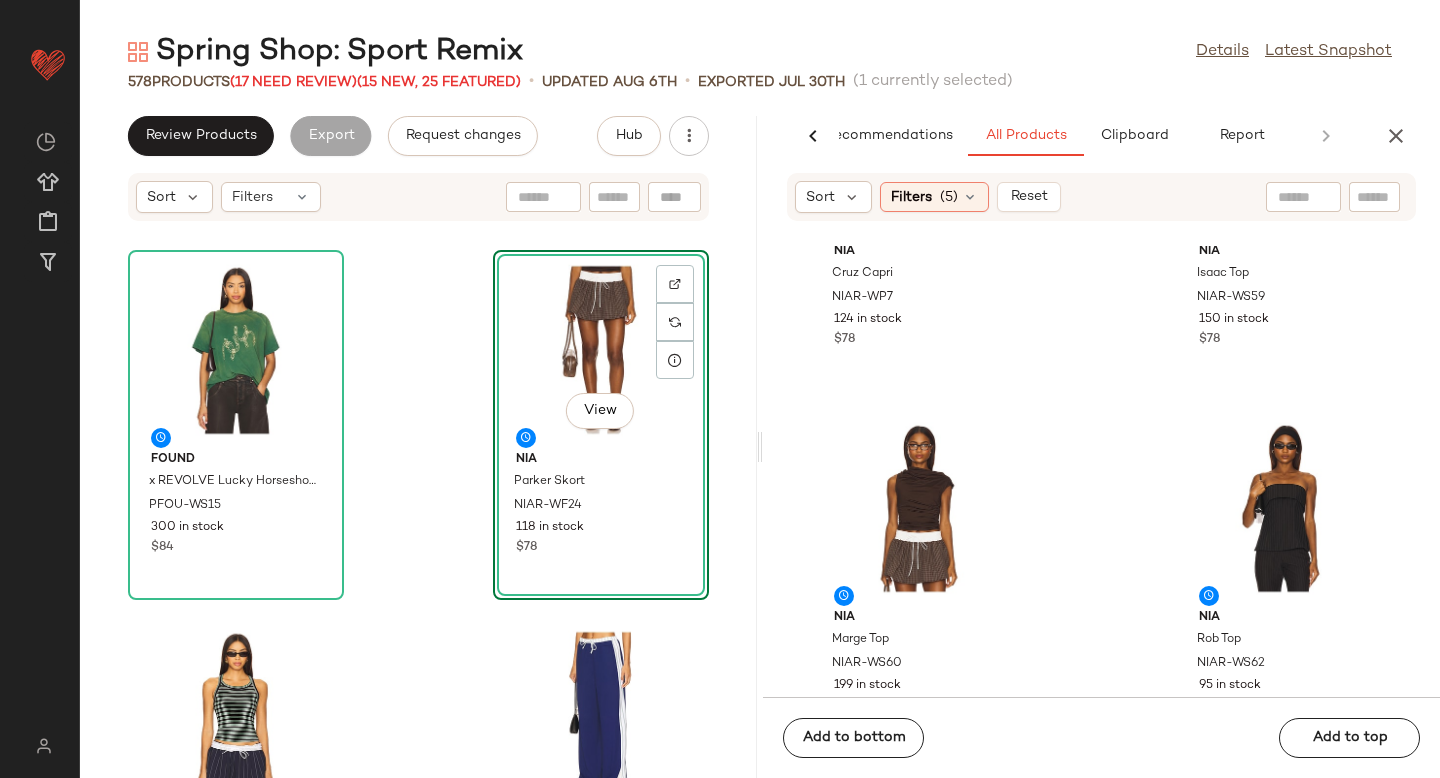 scroll, scrollTop: 4629, scrollLeft: 0, axis: vertical 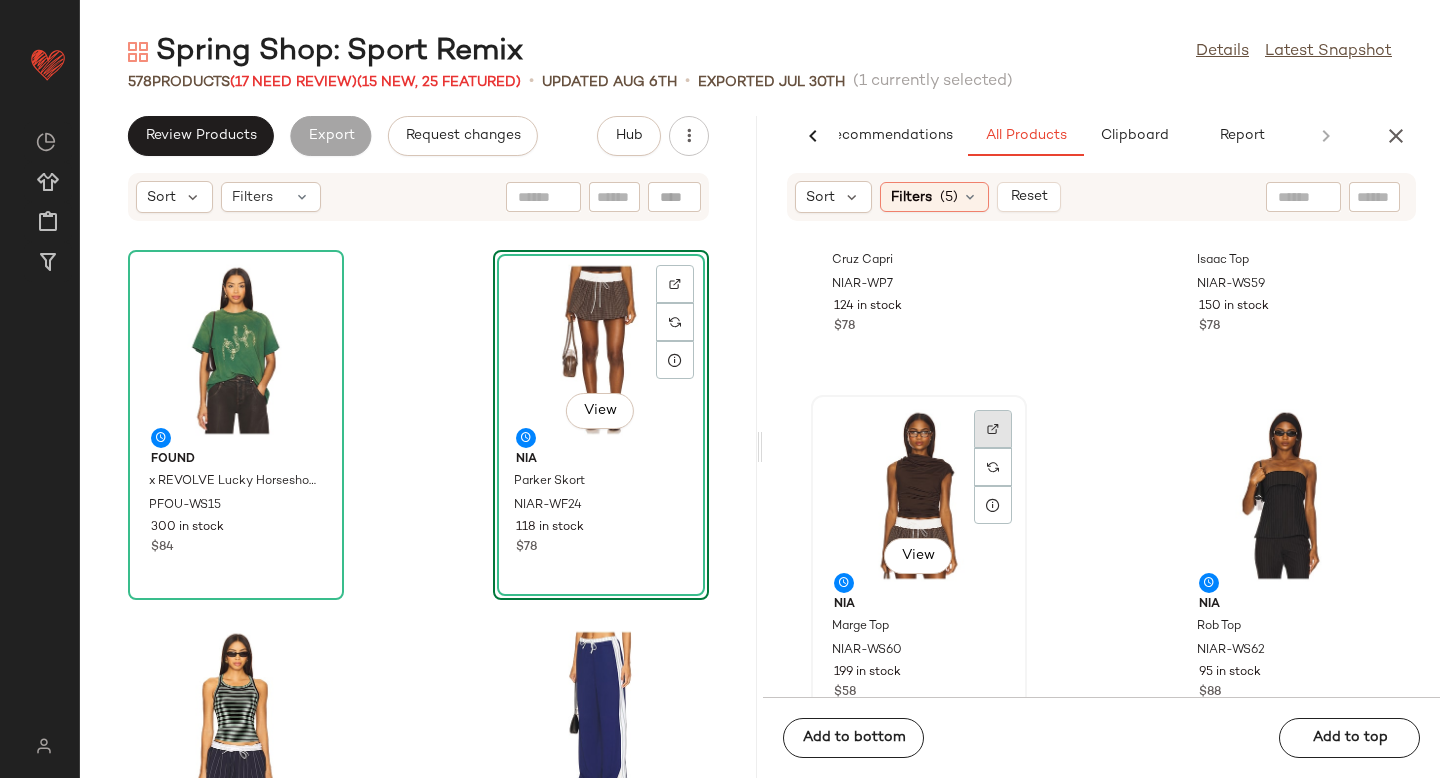 click 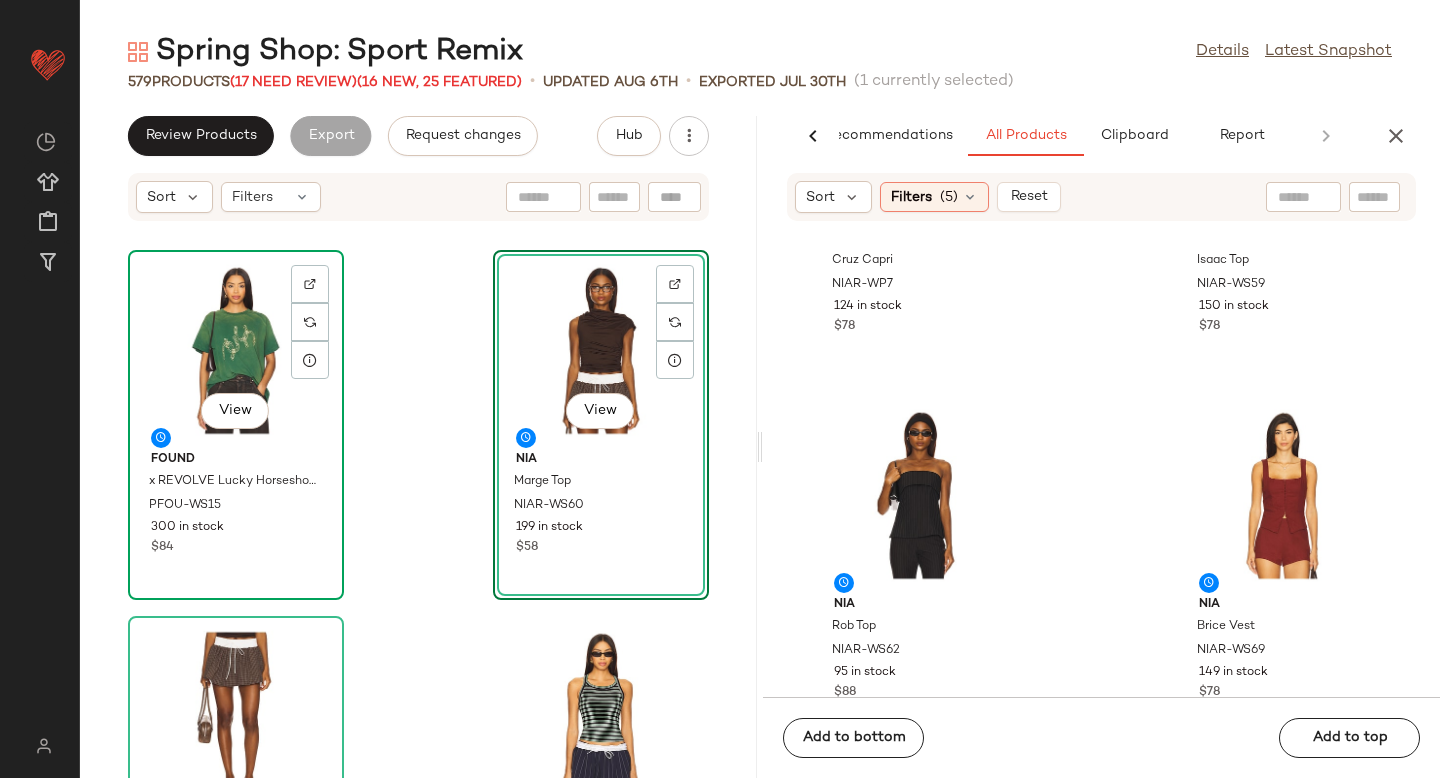 click on "View" 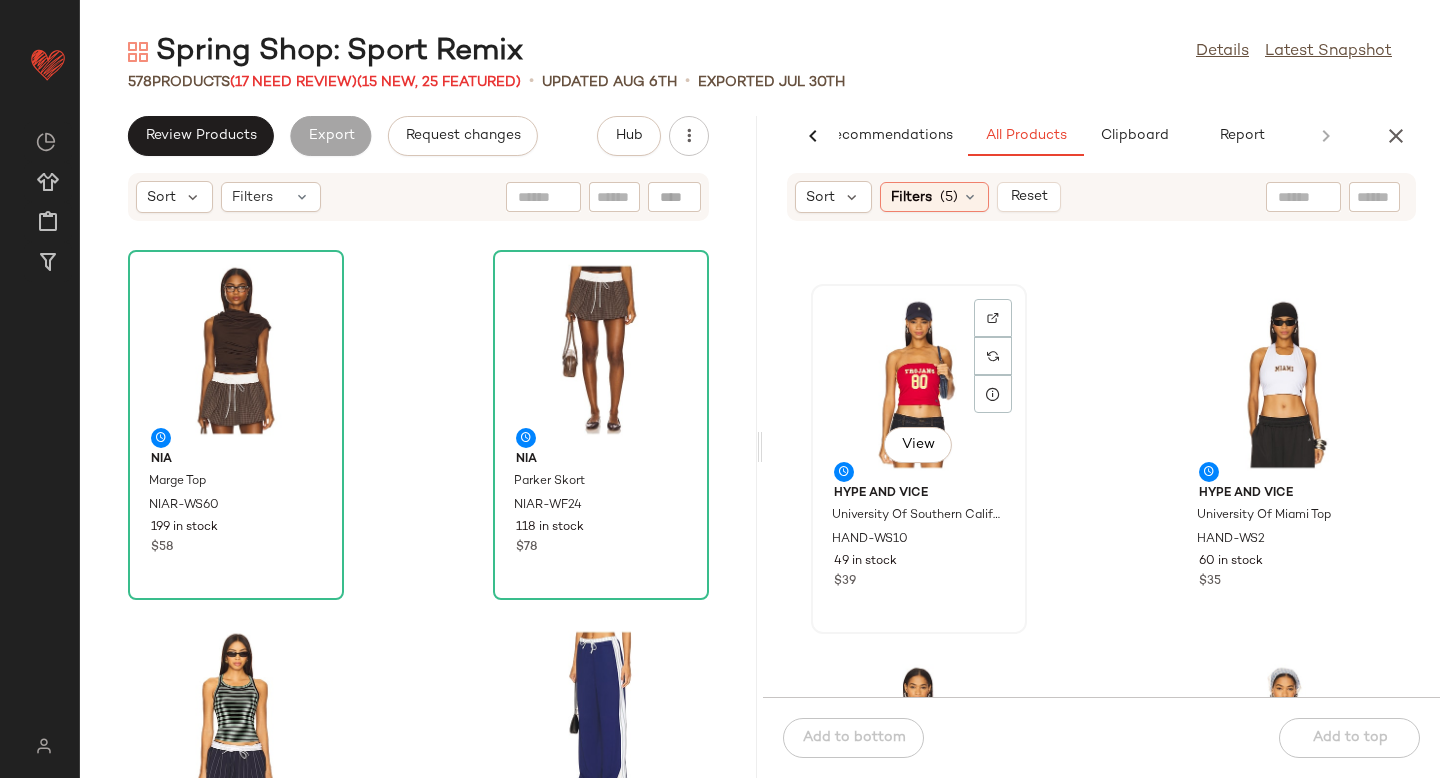 scroll, scrollTop: 6203, scrollLeft: 0, axis: vertical 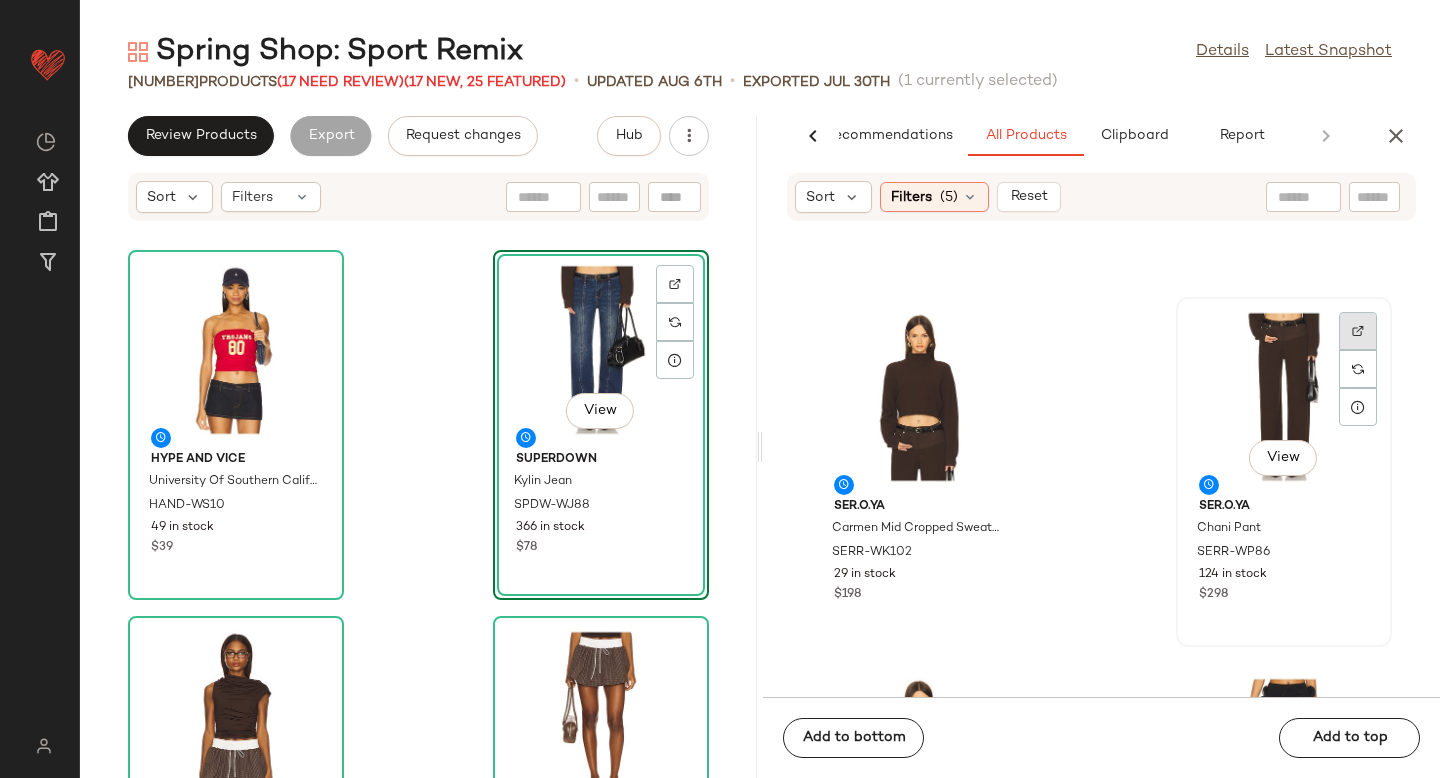 click 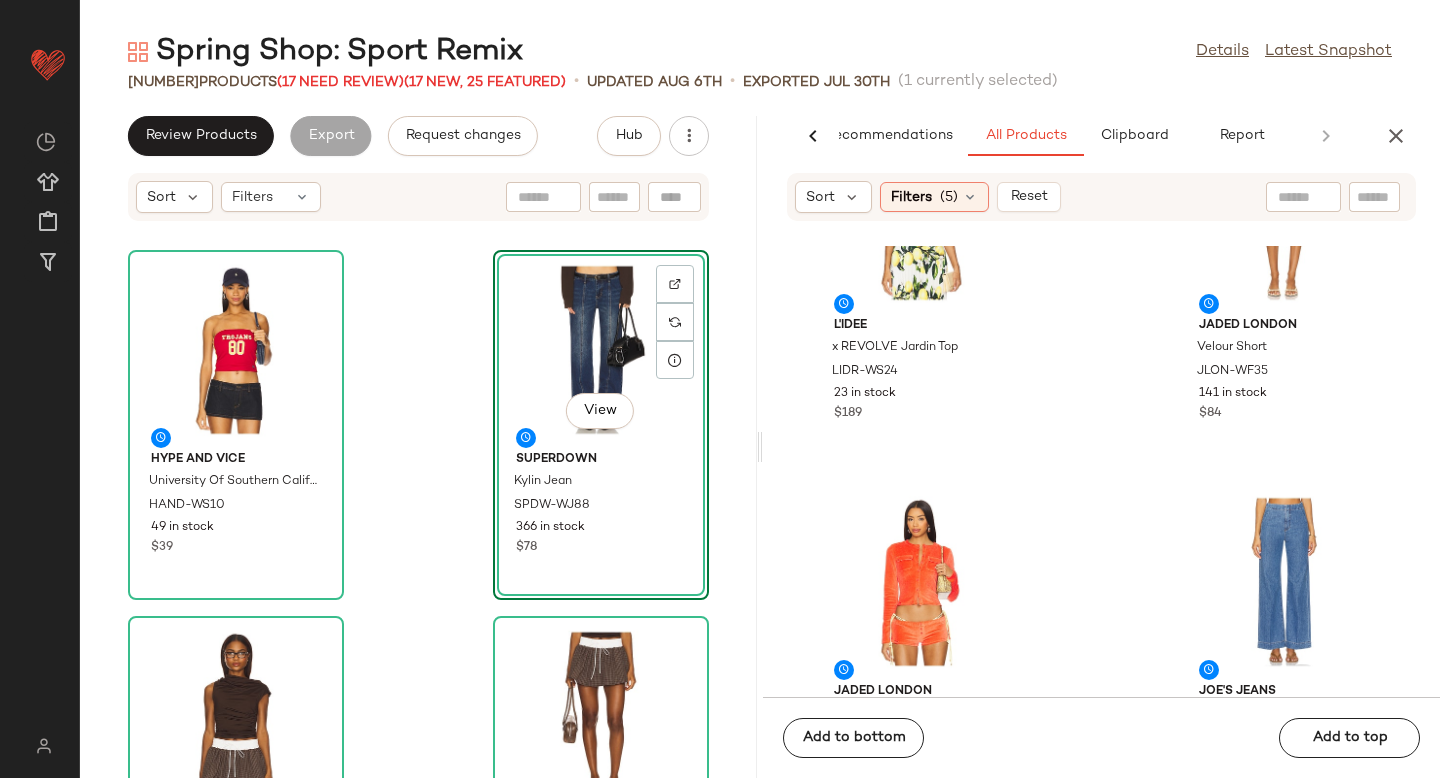scroll, scrollTop: 18117, scrollLeft: 0, axis: vertical 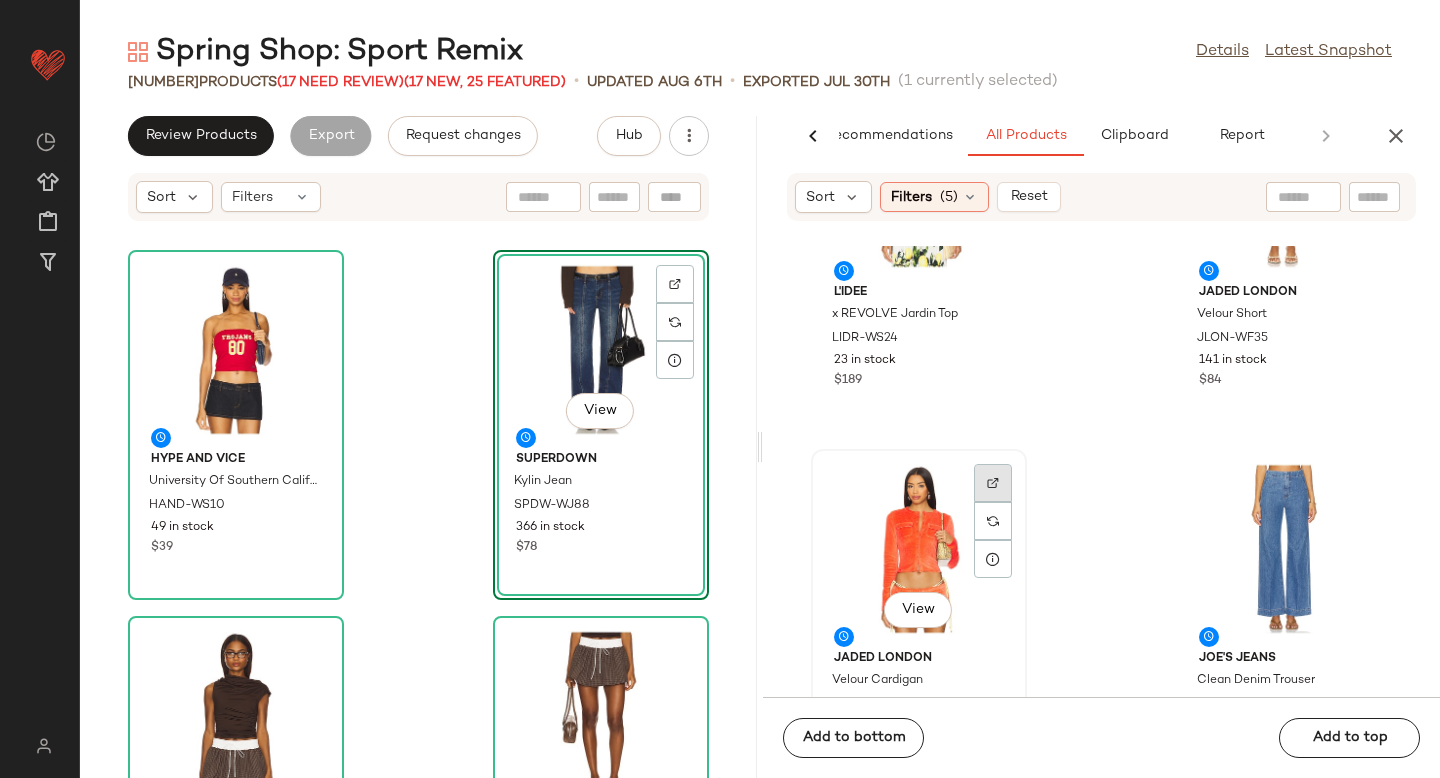 click 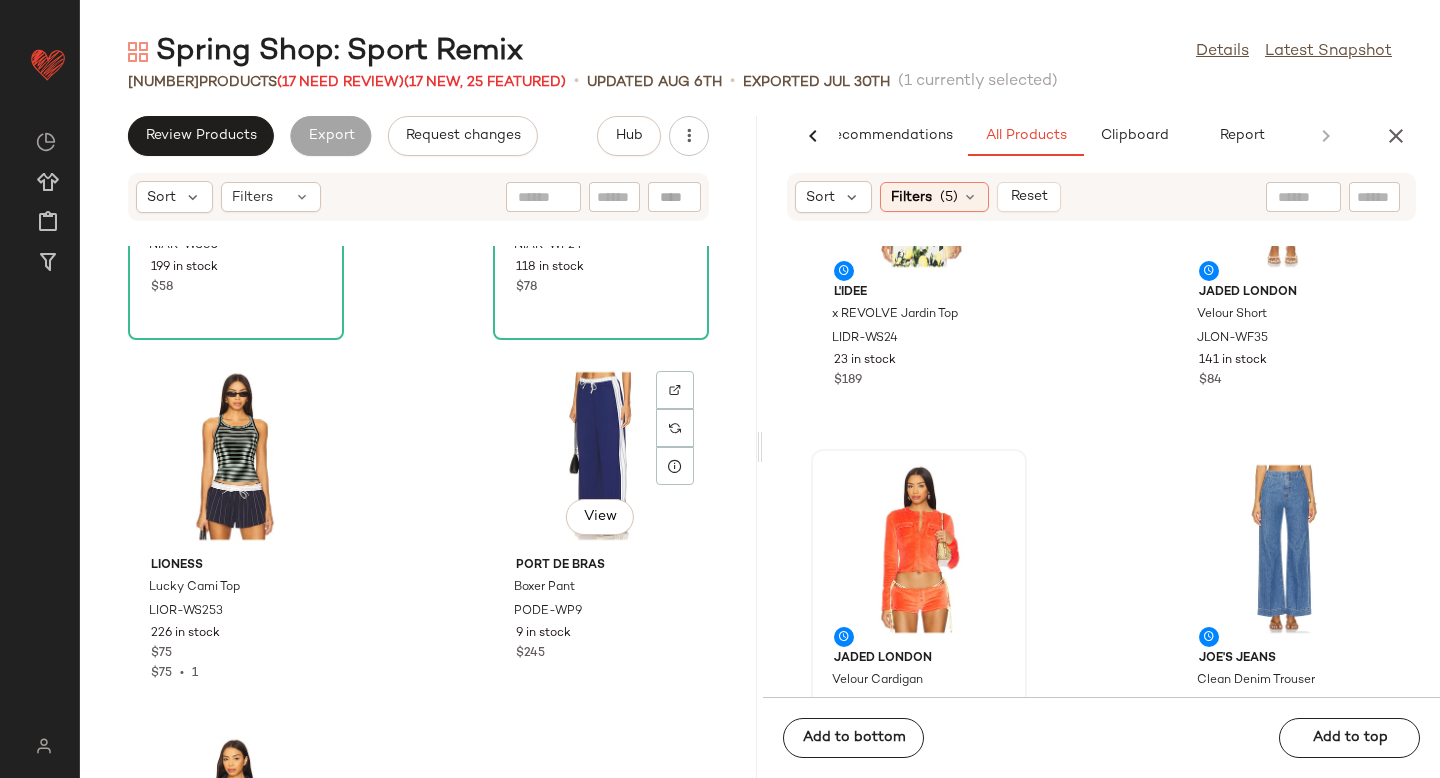 scroll, scrollTop: 677, scrollLeft: 0, axis: vertical 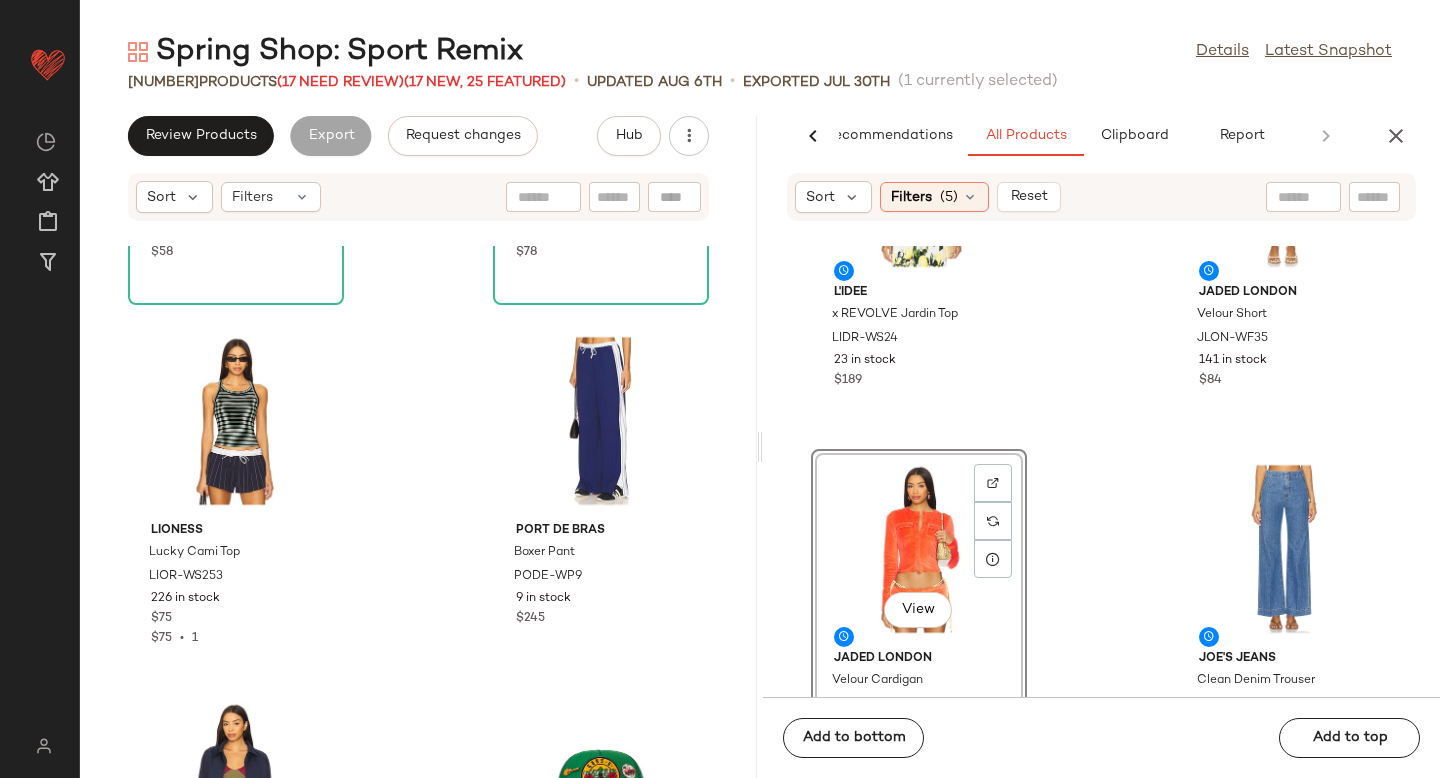 drag, startPoint x: 946, startPoint y: 536, endPoint x: 886, endPoint y: 541, distance: 60.207973 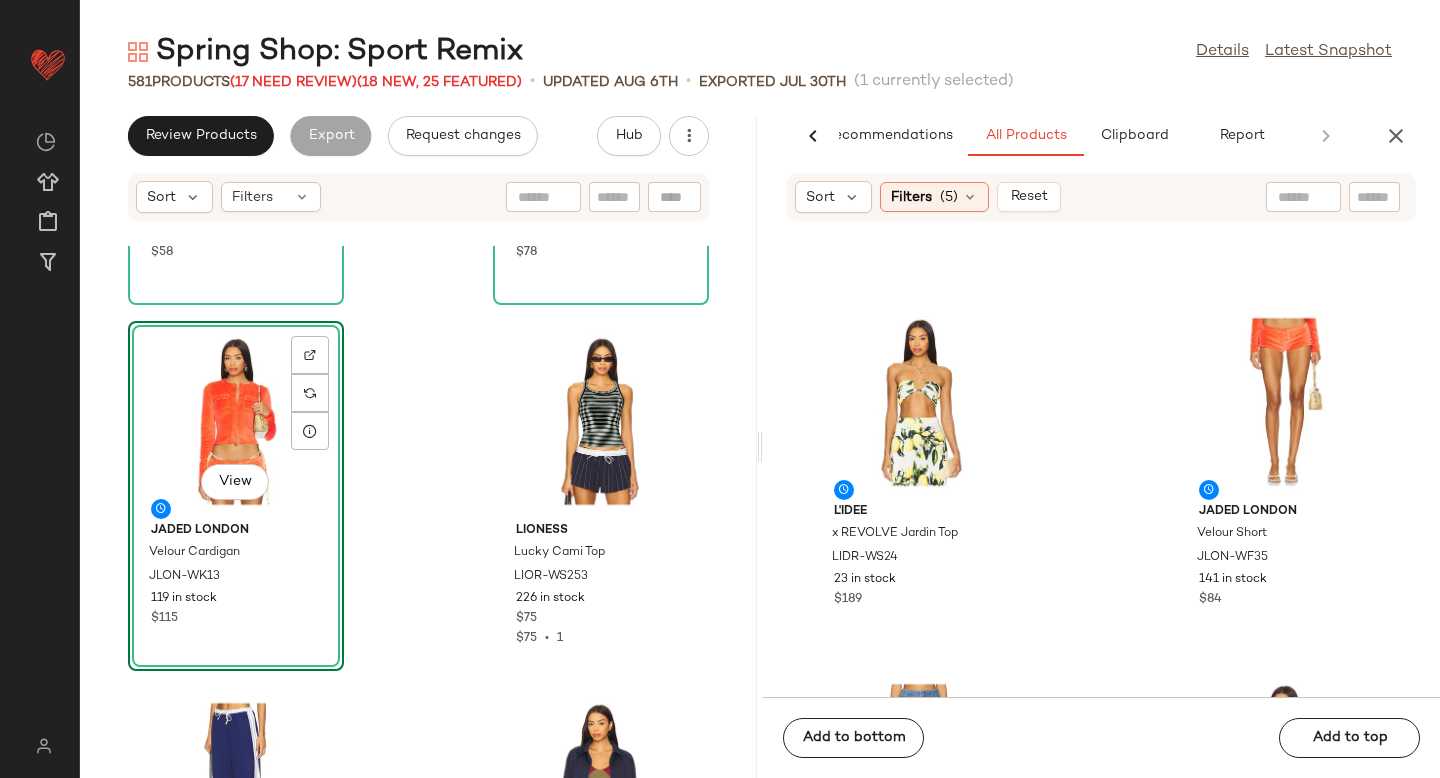 scroll, scrollTop: 17897, scrollLeft: 0, axis: vertical 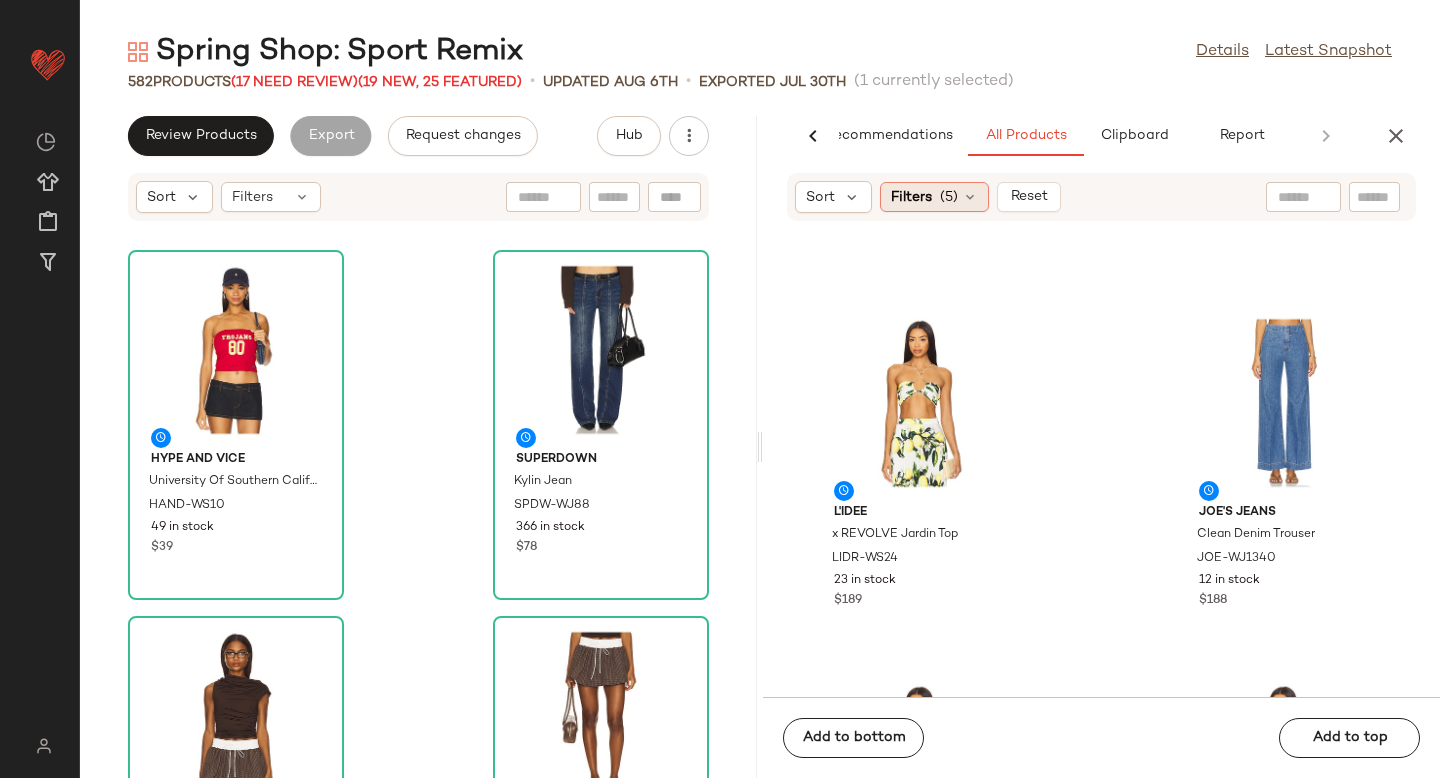 click on "(5)" at bounding box center [949, 197] 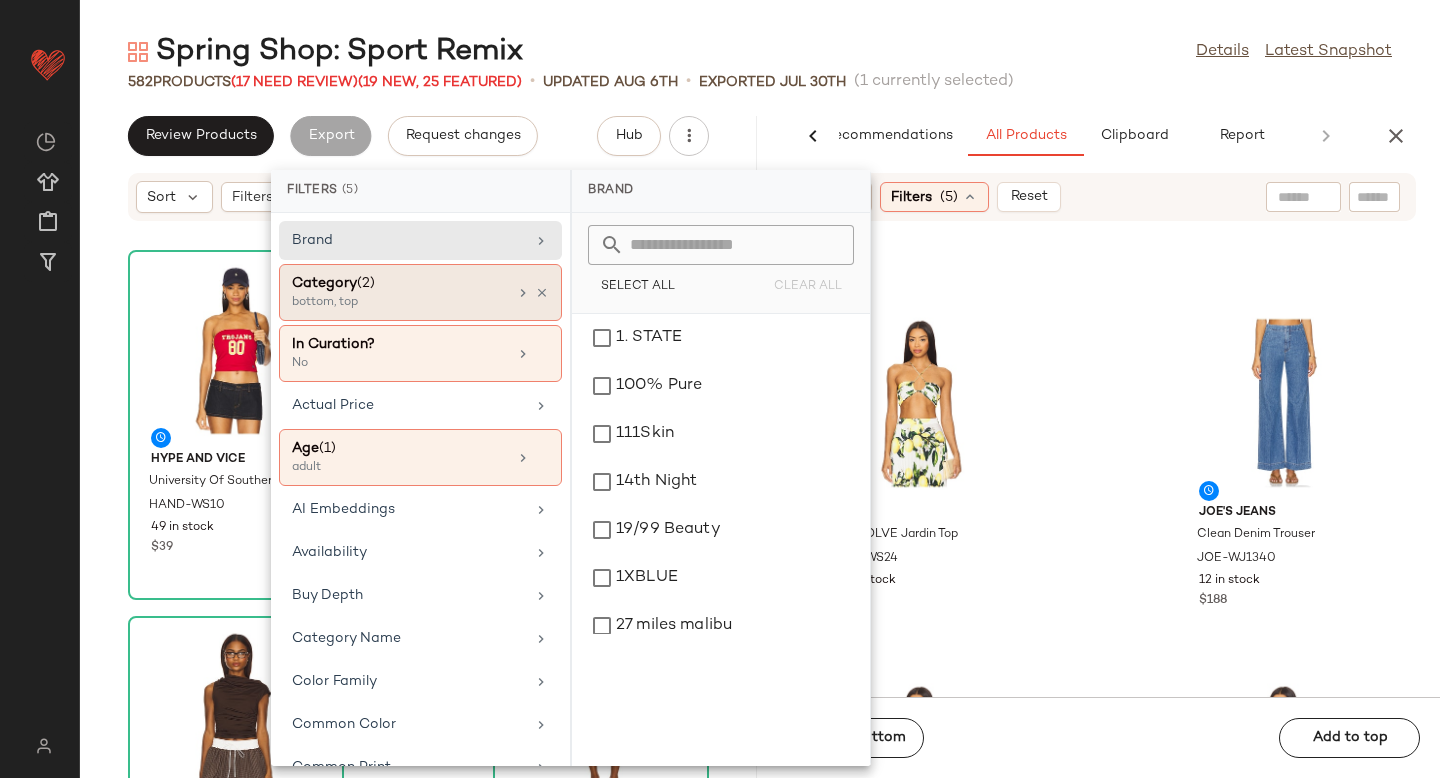 click on "bottom, top" at bounding box center [392, 303] 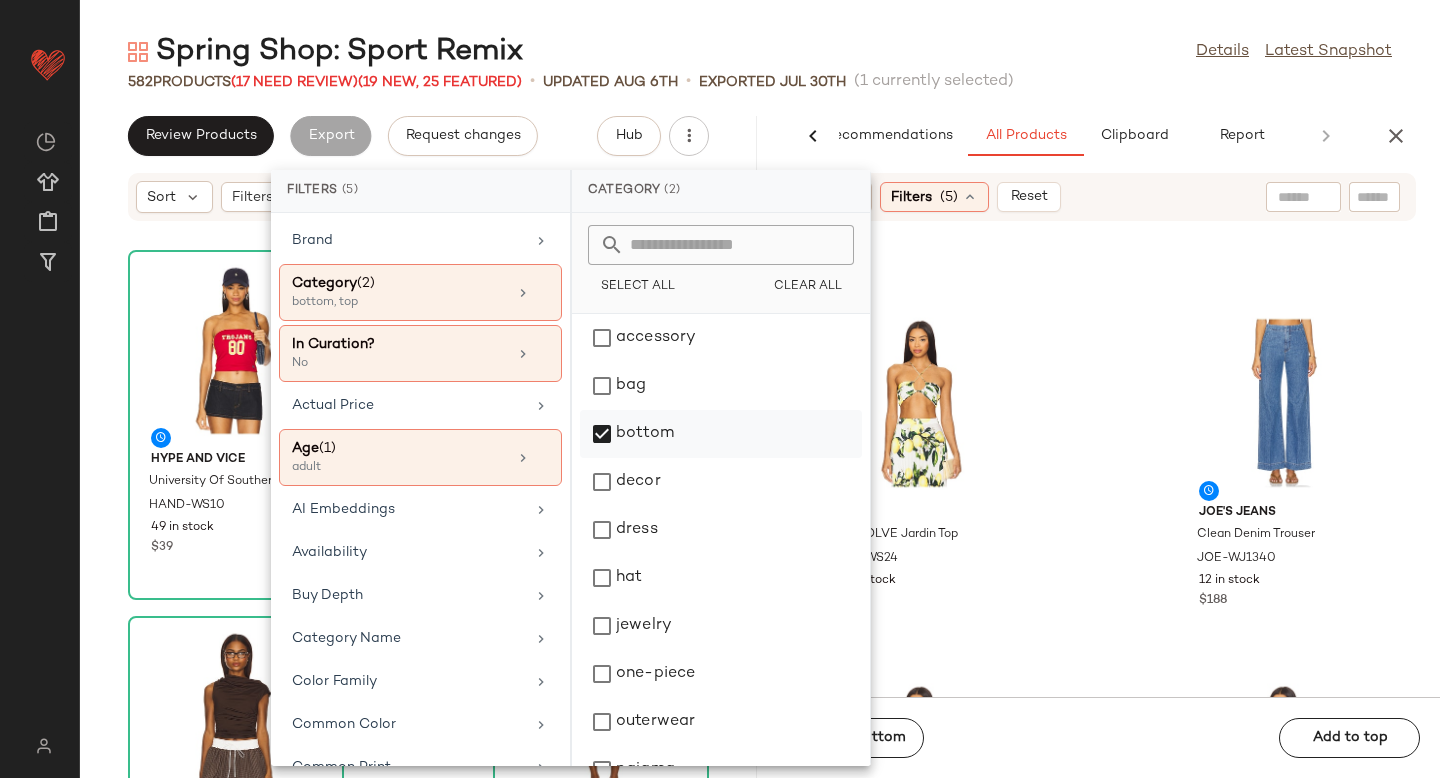 click on "bottom" 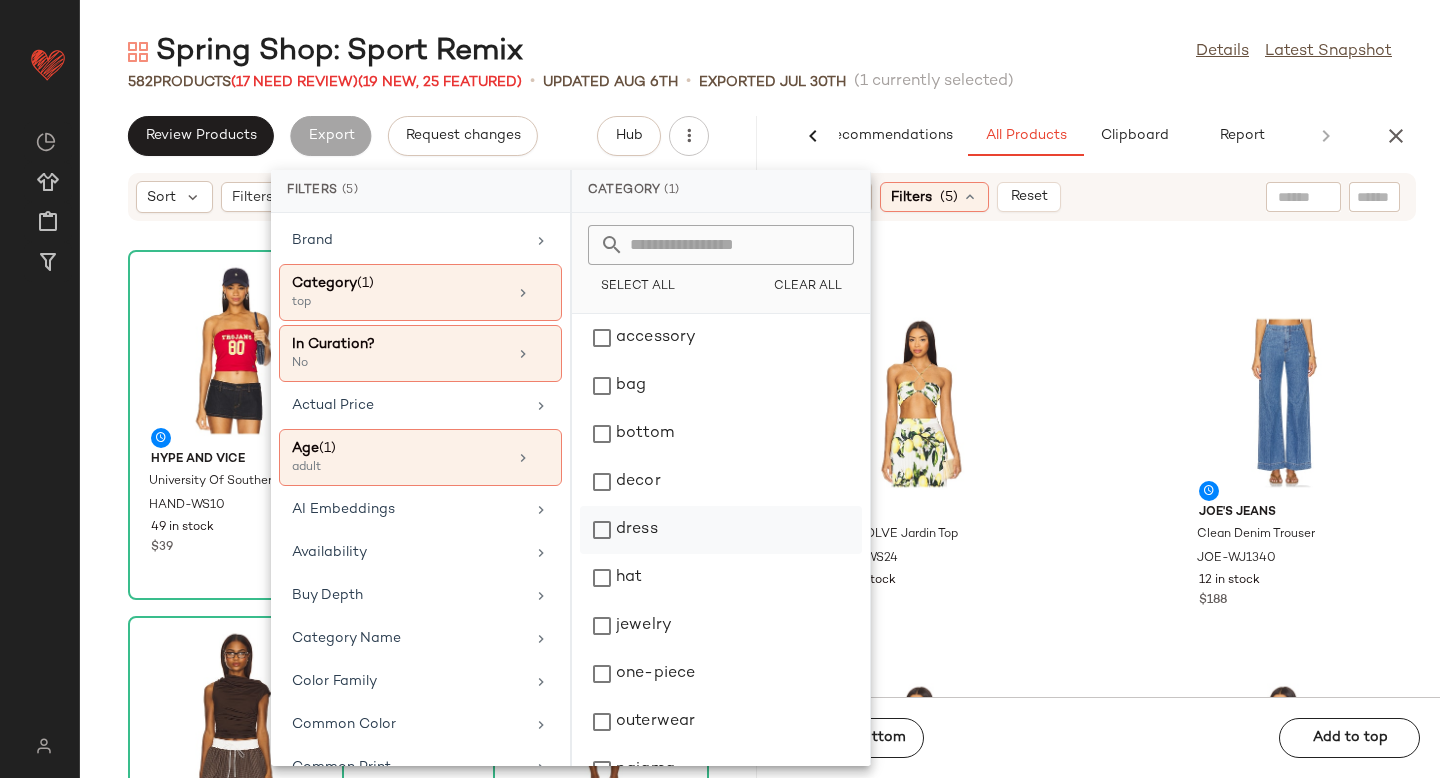 click on "dress" 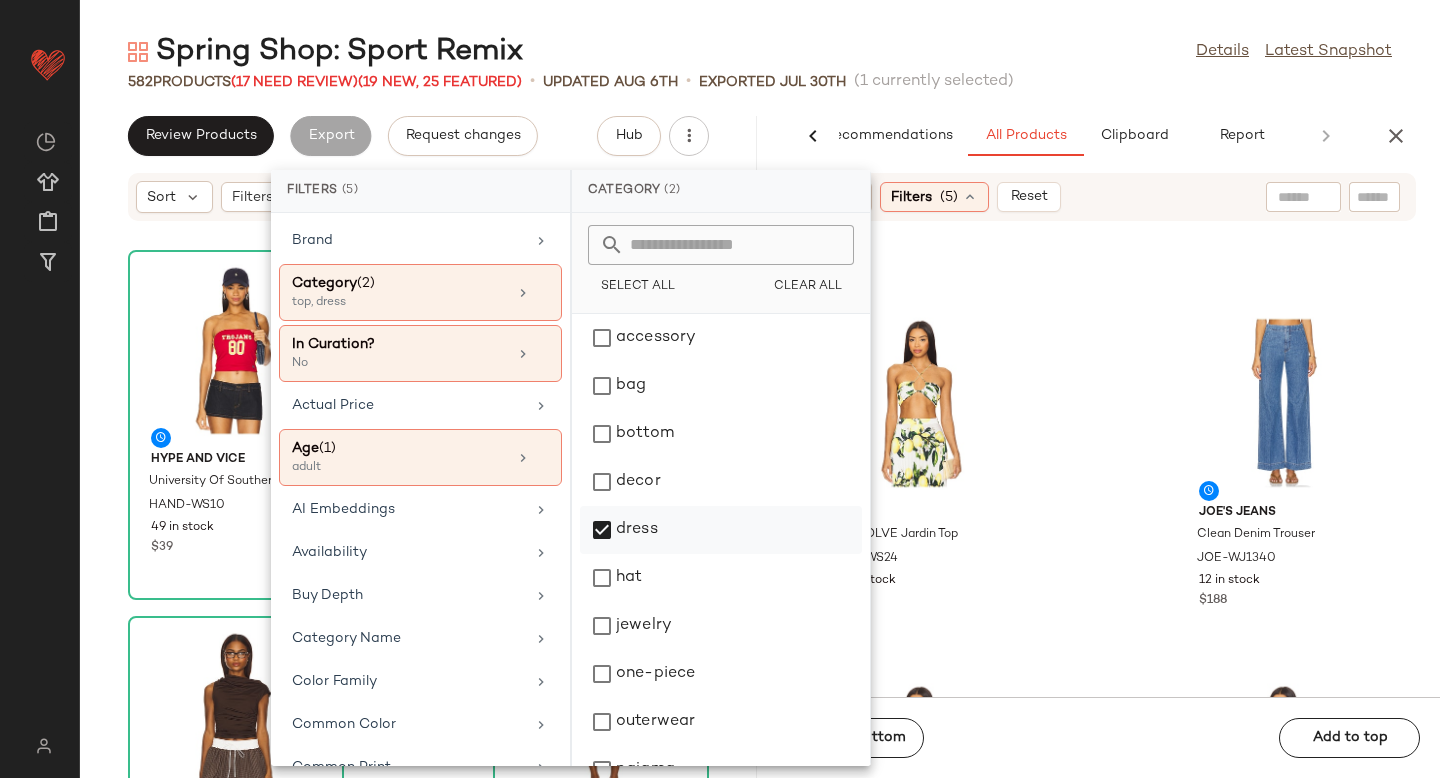 scroll, scrollTop: 62, scrollLeft: 0, axis: vertical 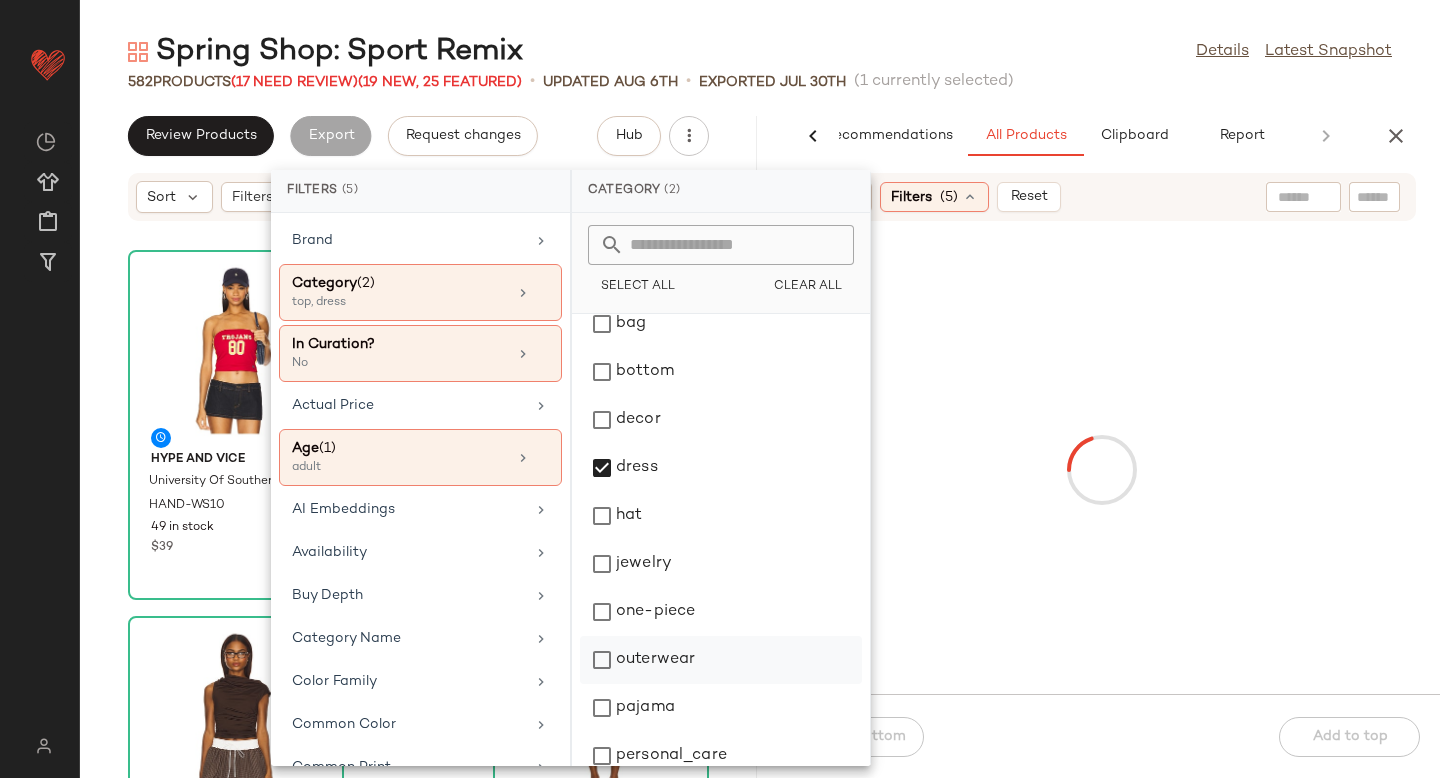 click on "outerwear" 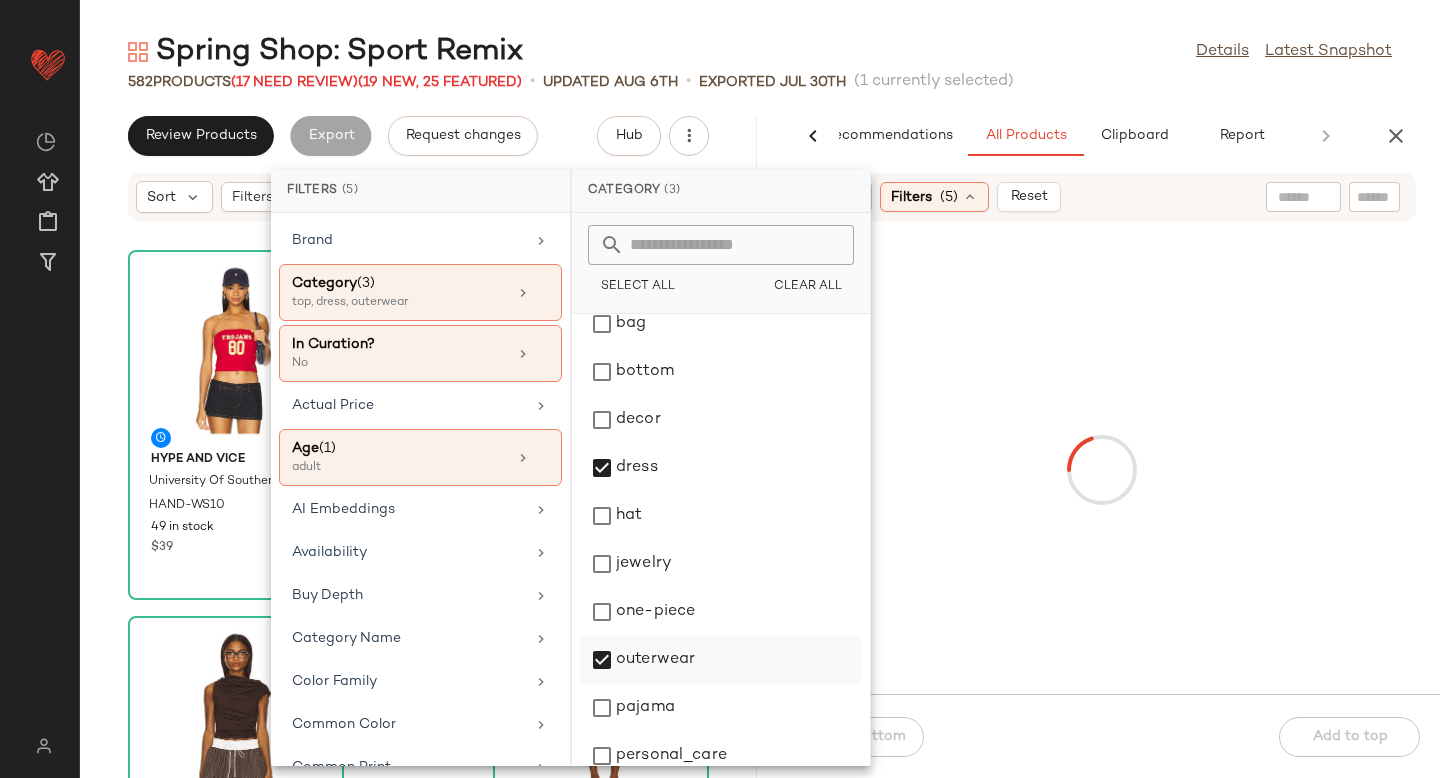 scroll, scrollTop: 276, scrollLeft: 0, axis: vertical 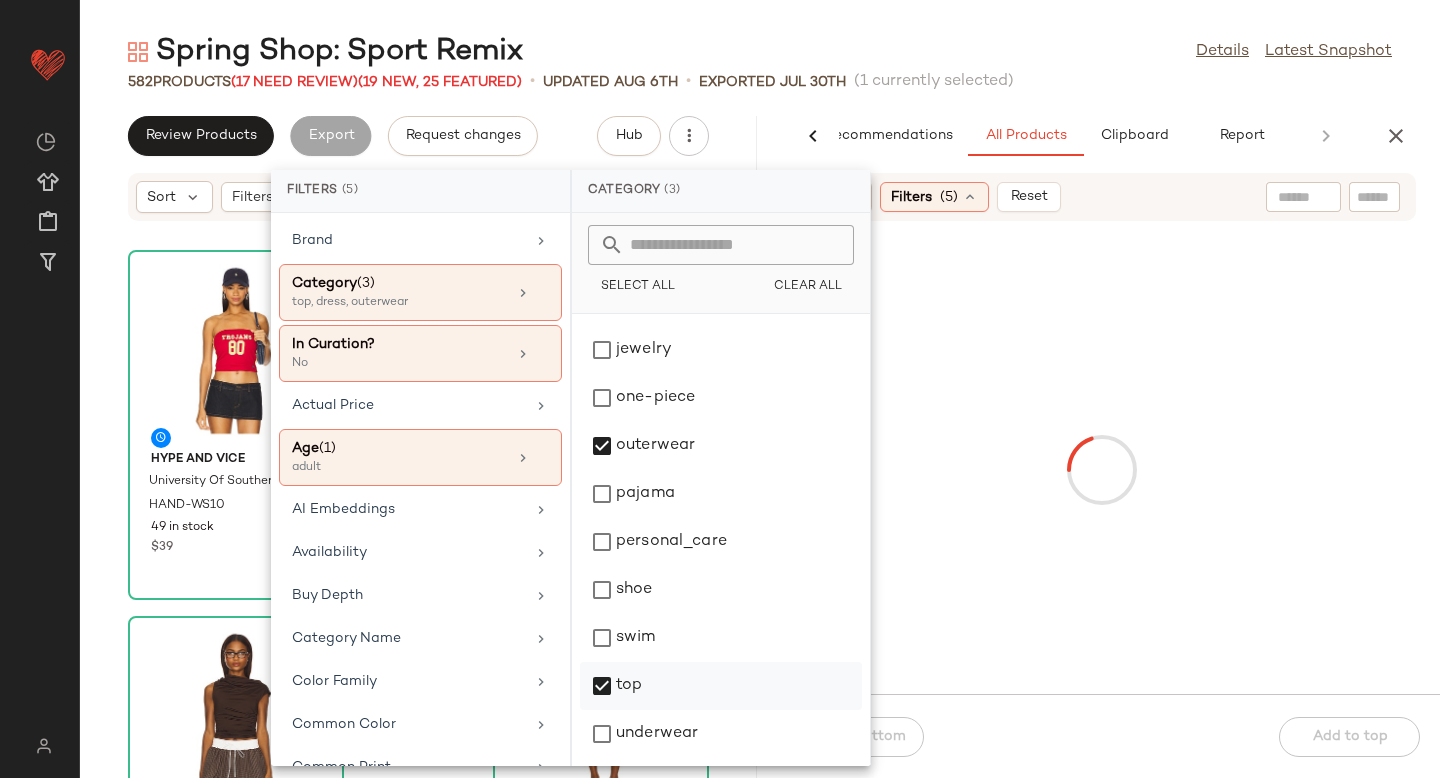 click on "top" 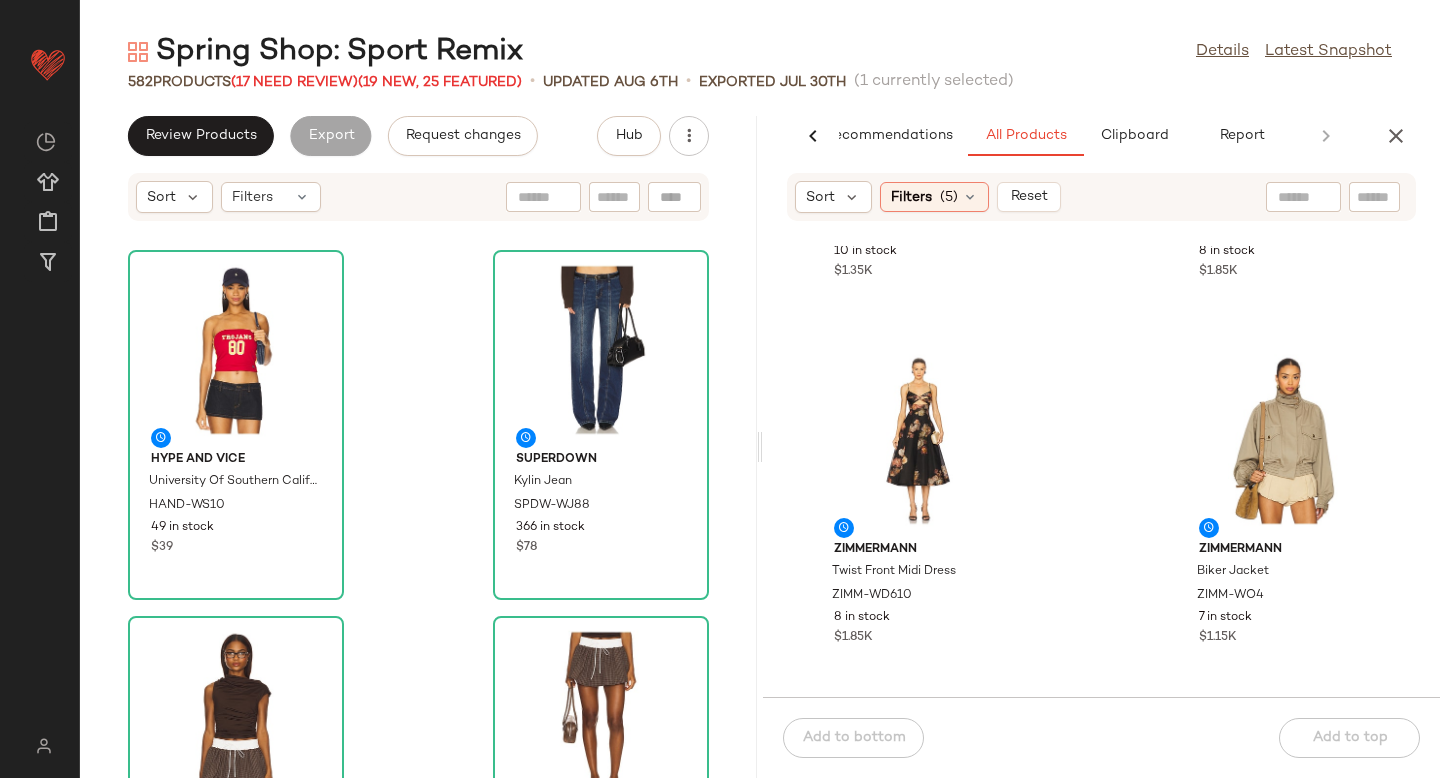 scroll, scrollTop: 1027, scrollLeft: 0, axis: vertical 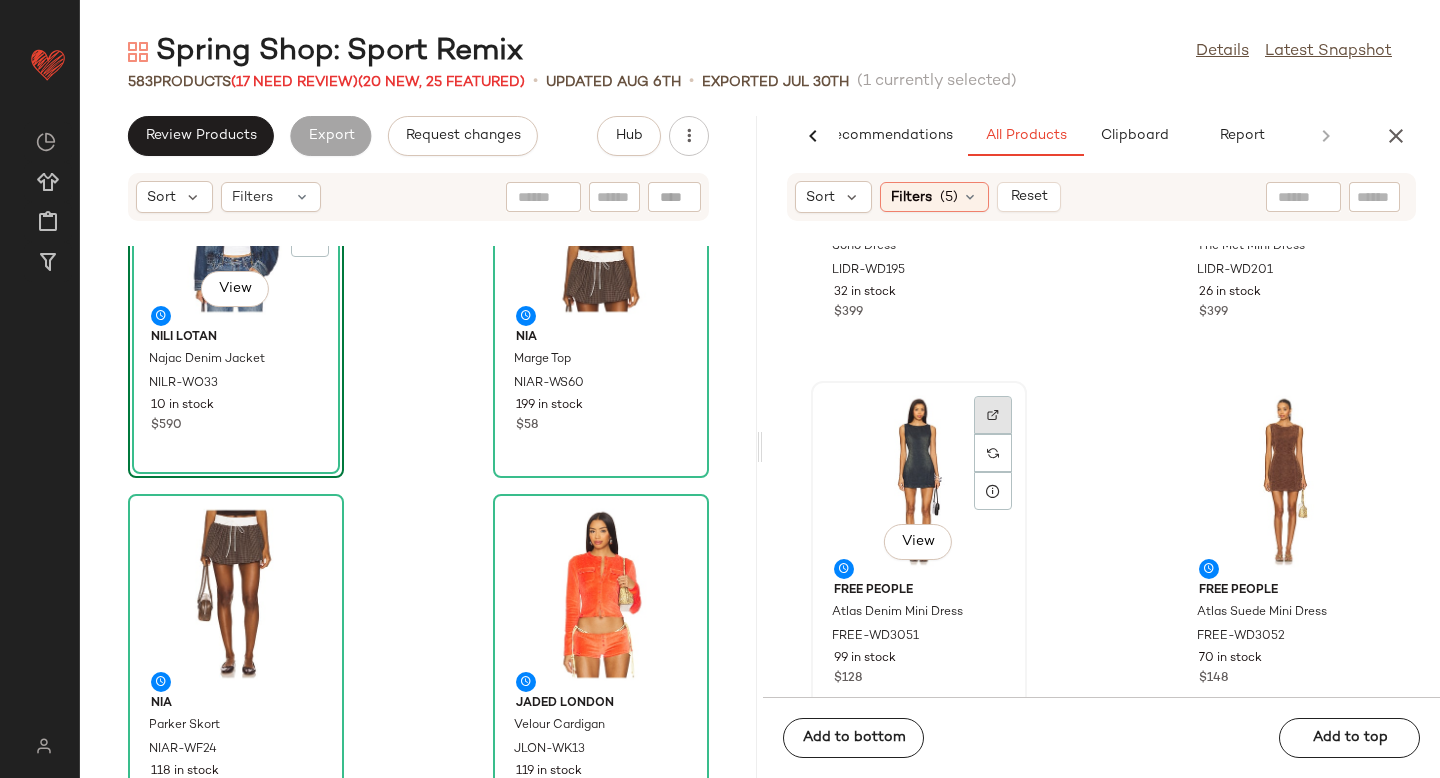 click 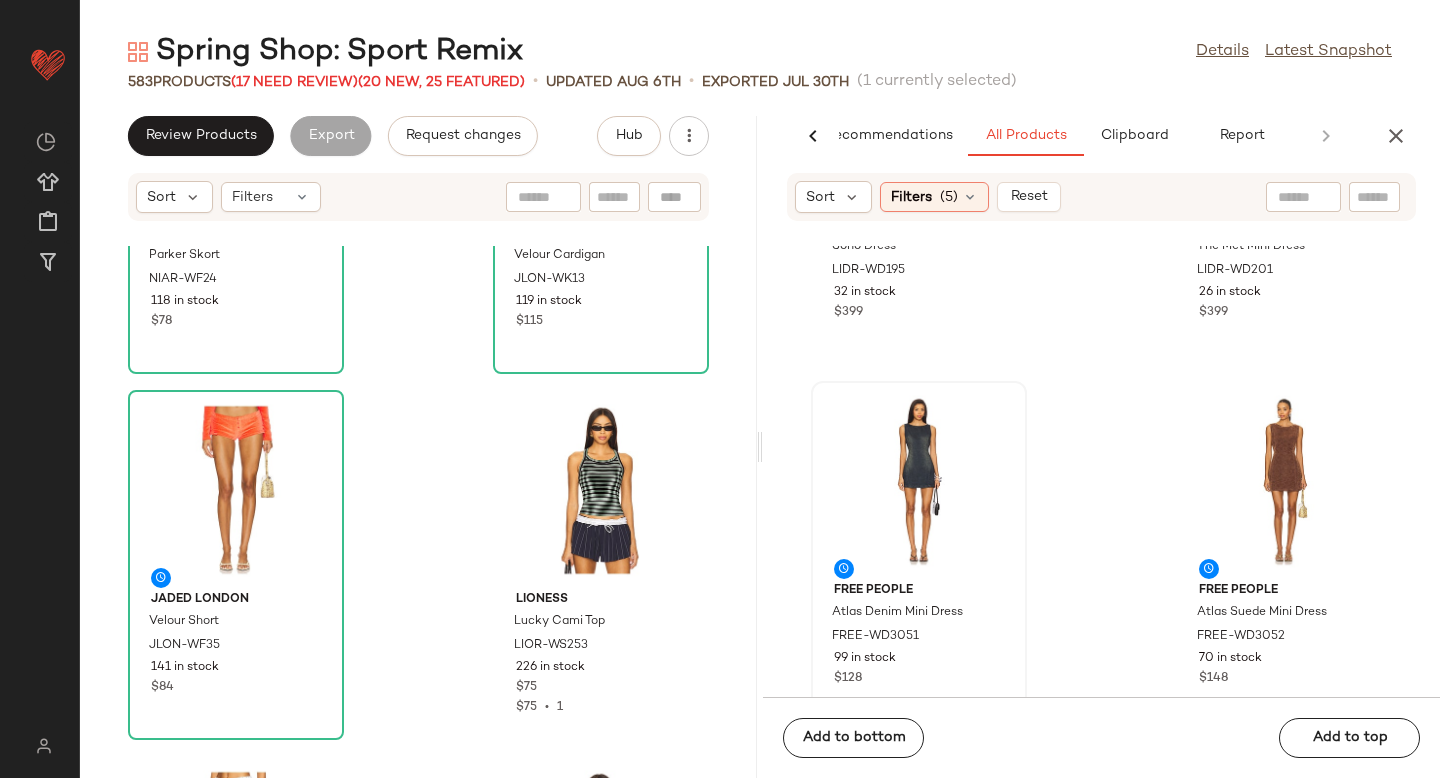 scroll, scrollTop: 975, scrollLeft: 0, axis: vertical 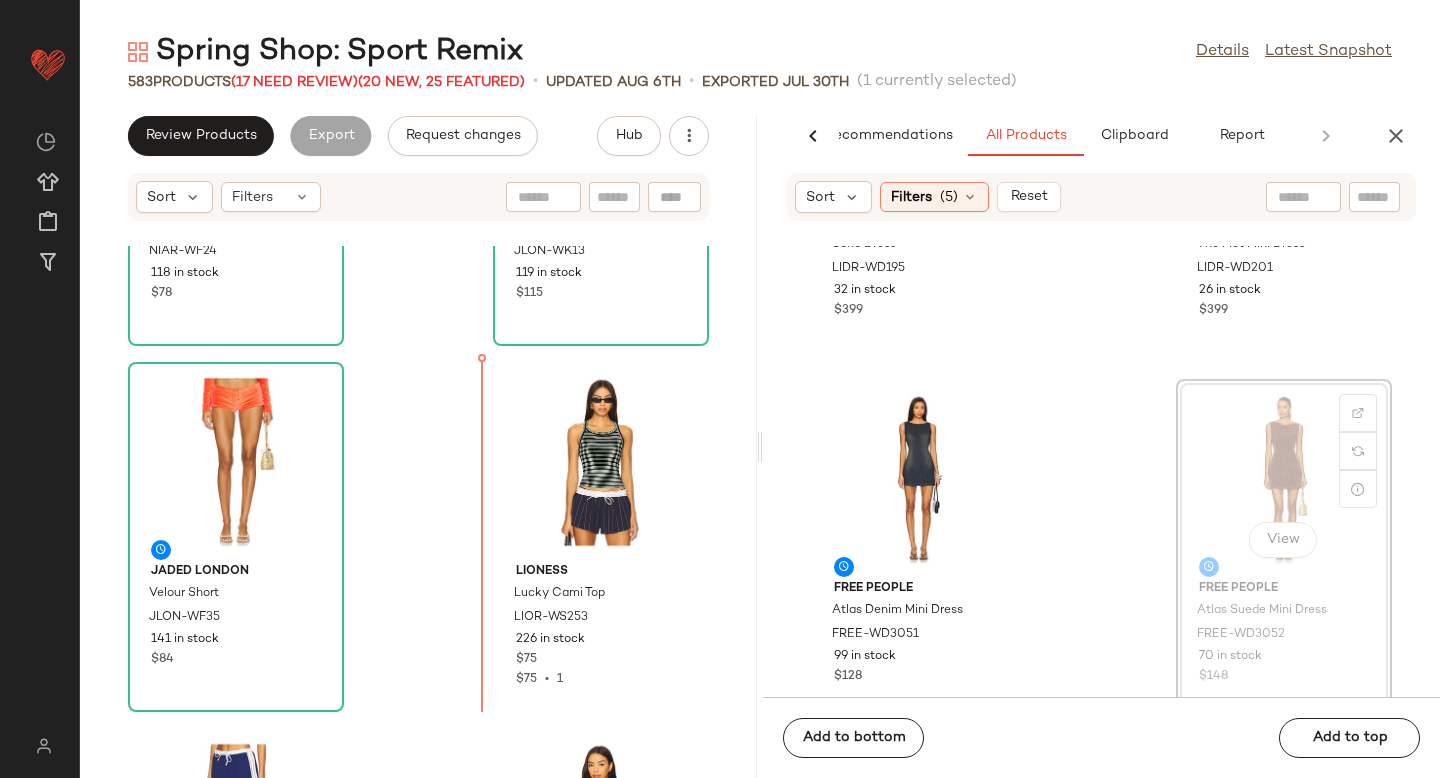 drag, startPoint x: 1294, startPoint y: 461, endPoint x: 1280, endPoint y: 466, distance: 14.866069 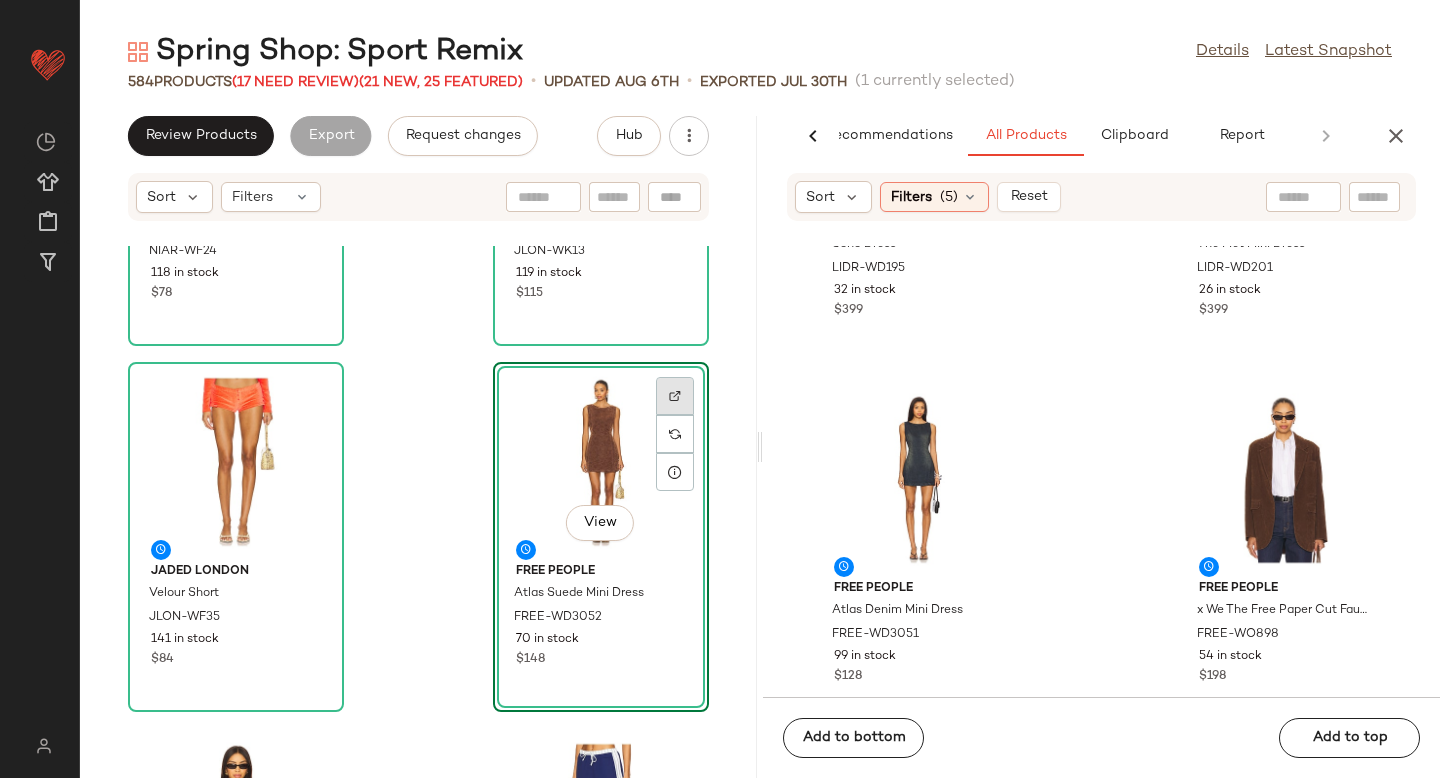 click 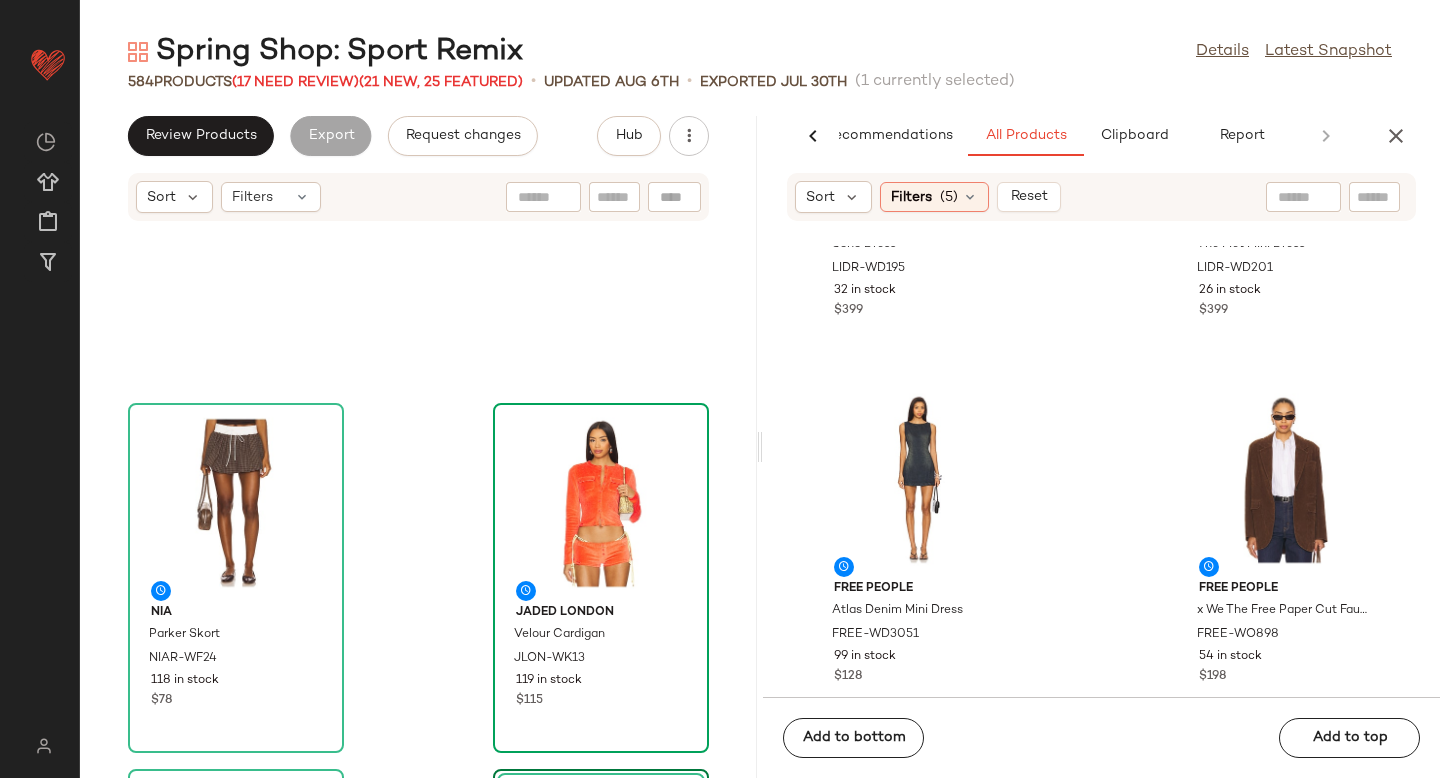 scroll, scrollTop: 589, scrollLeft: 0, axis: vertical 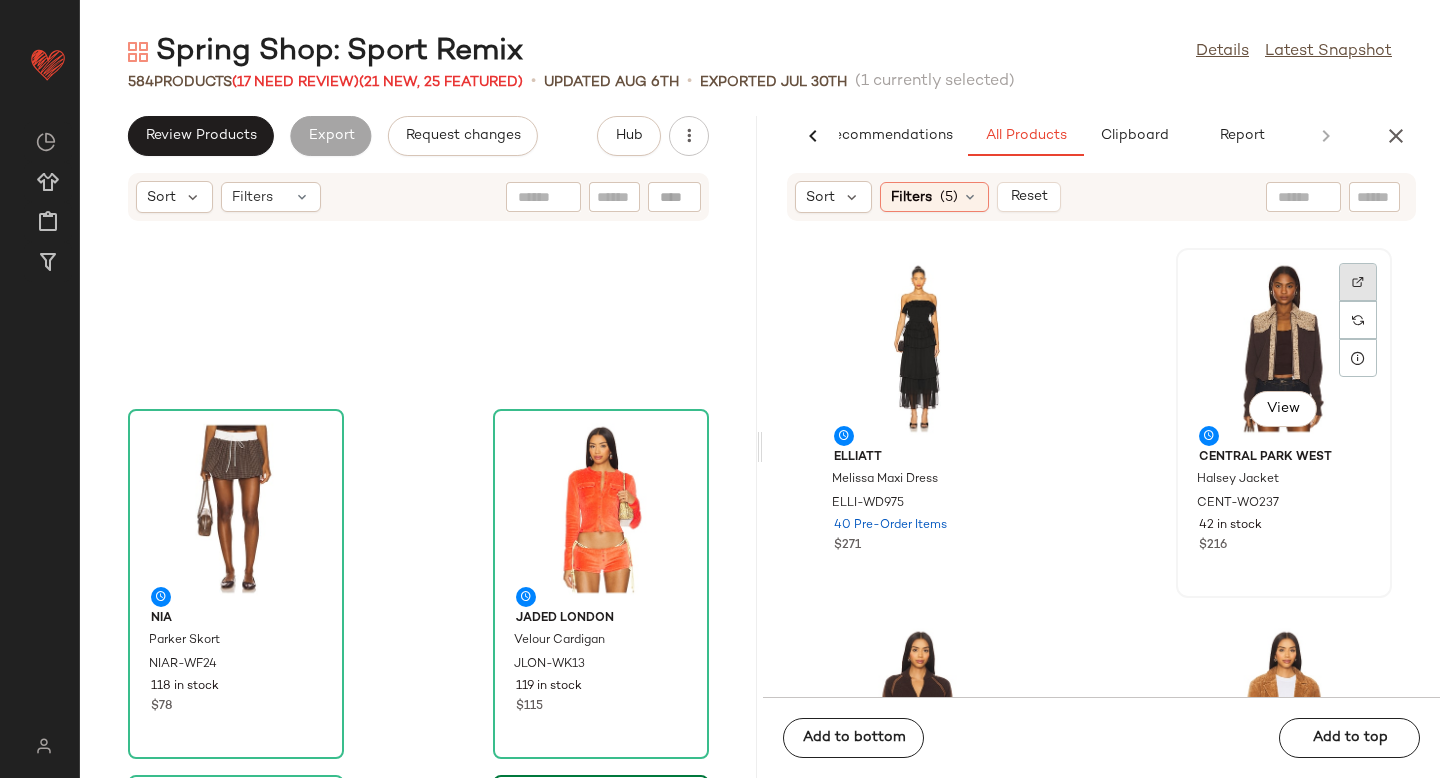 click 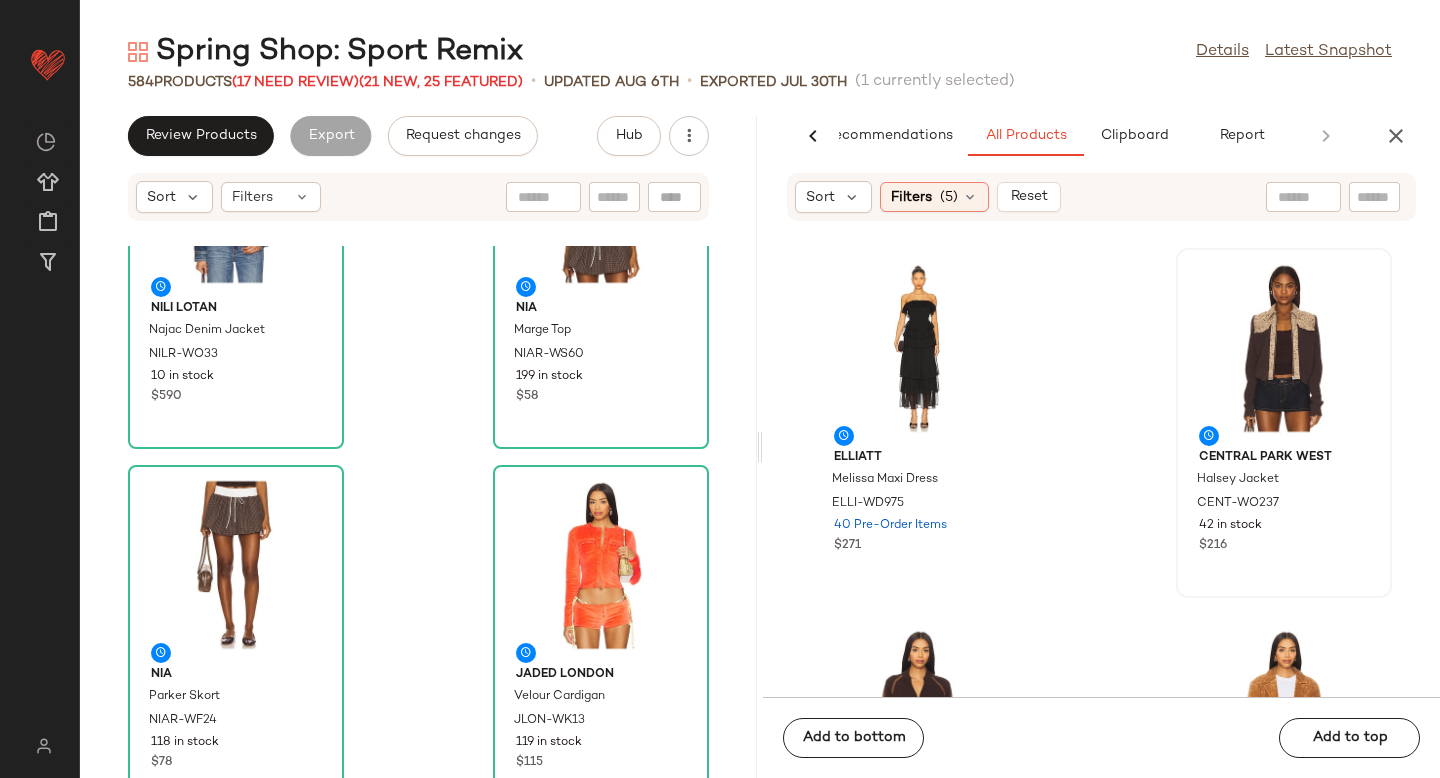scroll, scrollTop: 742, scrollLeft: 0, axis: vertical 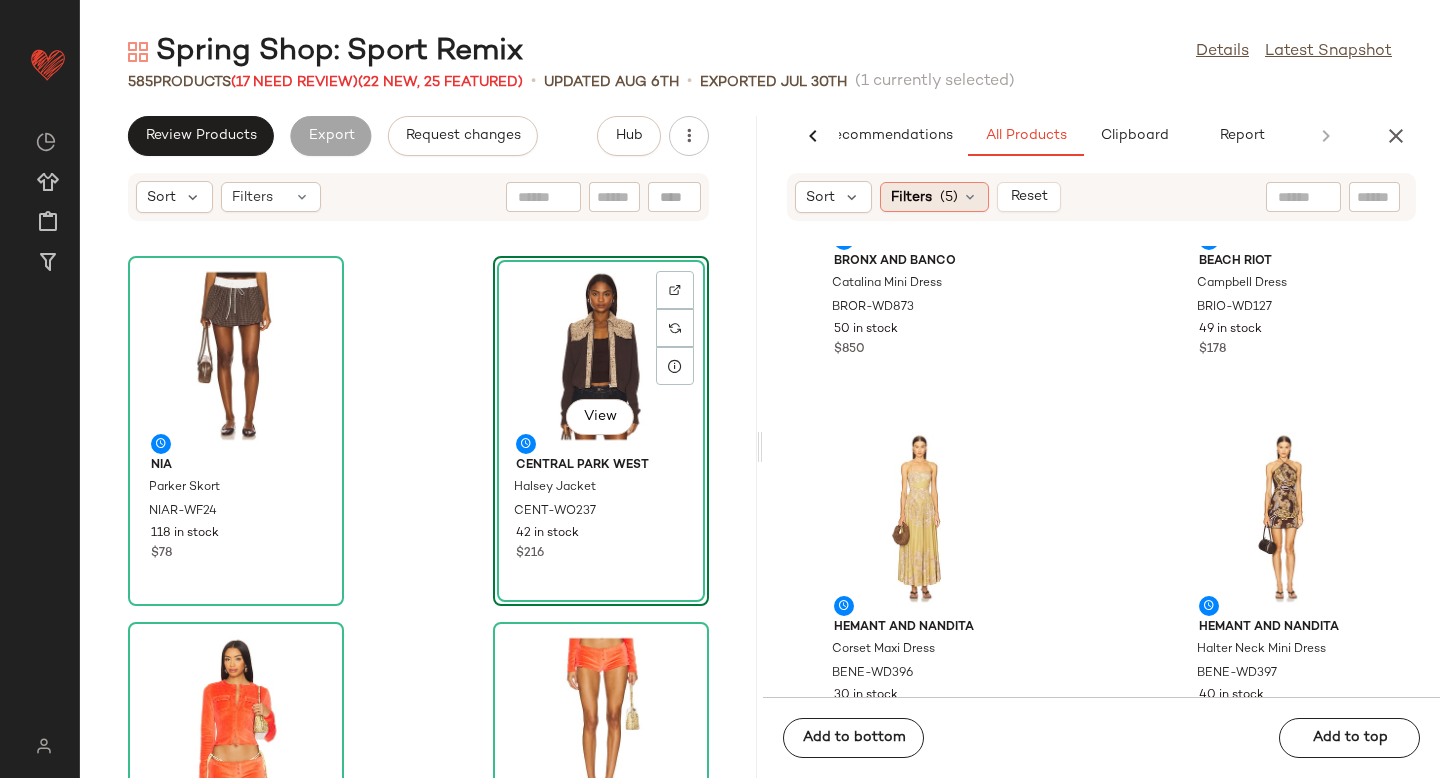 click on "(5)" at bounding box center (949, 197) 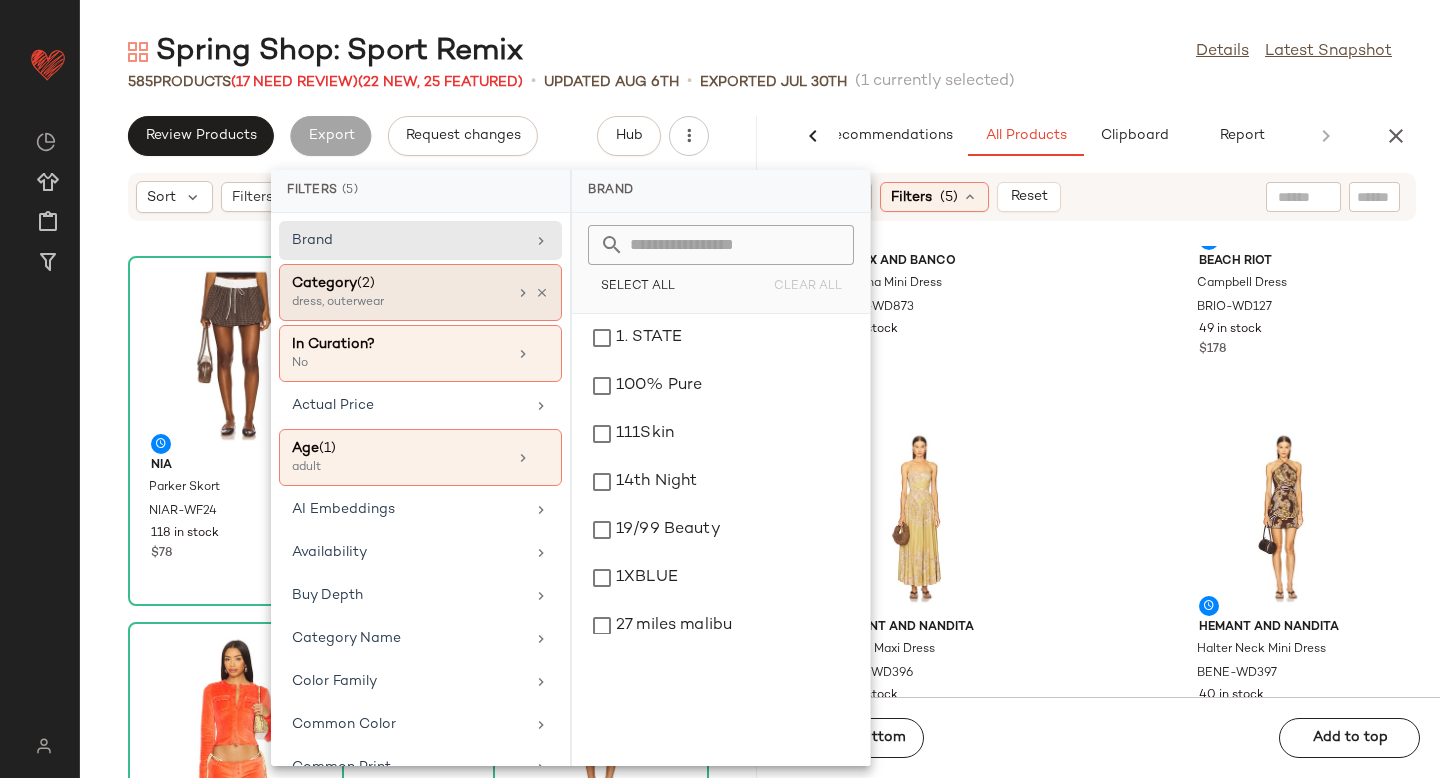 click on "dress, outerwear" at bounding box center (392, 303) 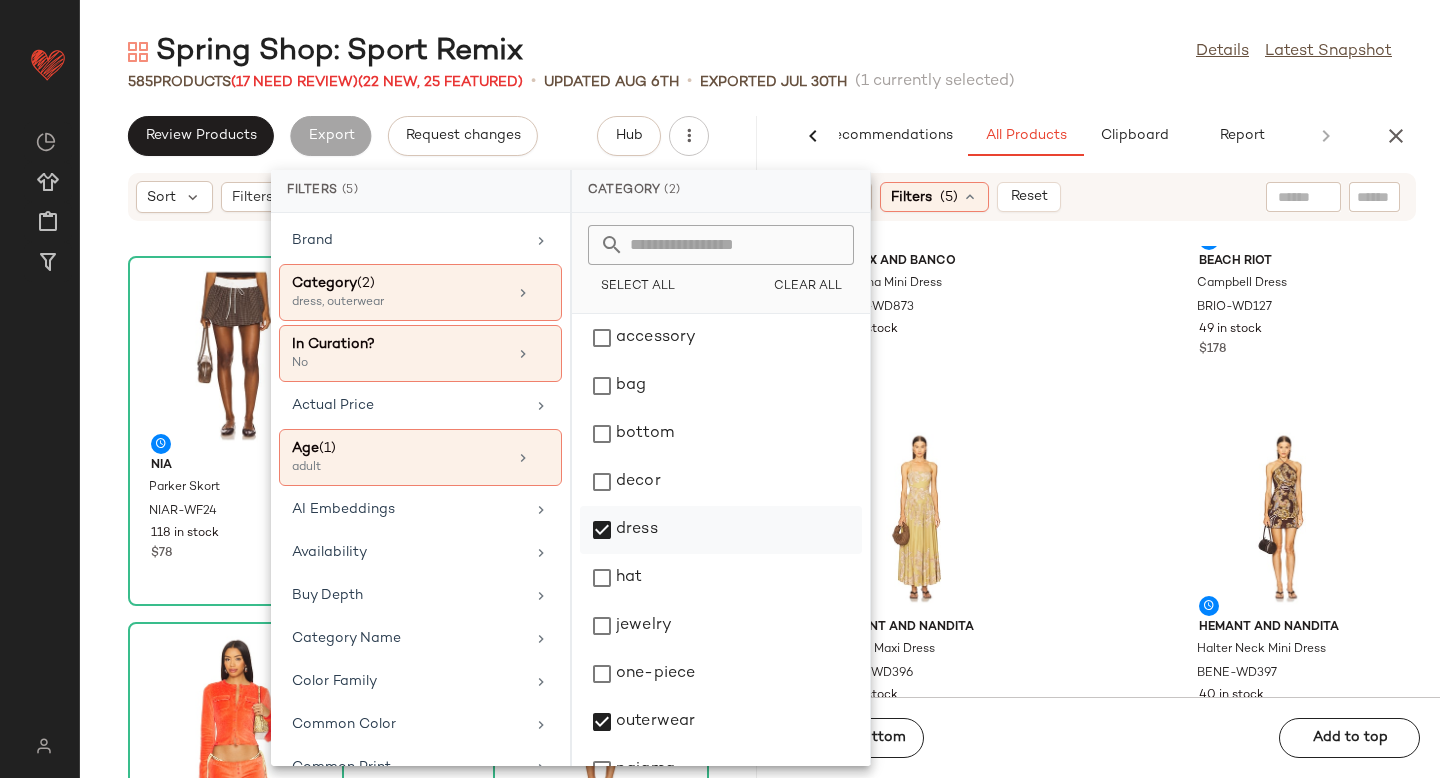 click on "dress" 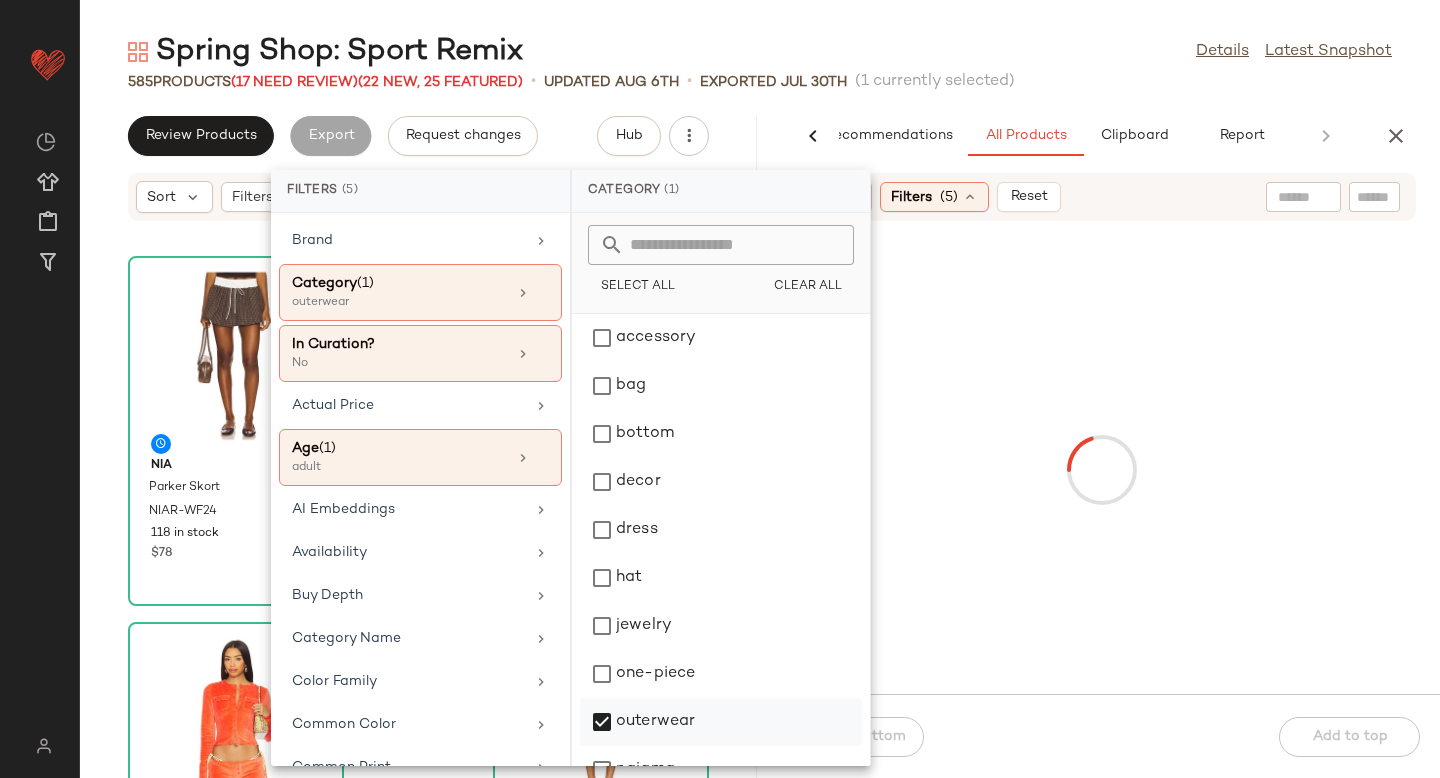 click on "outerwear" 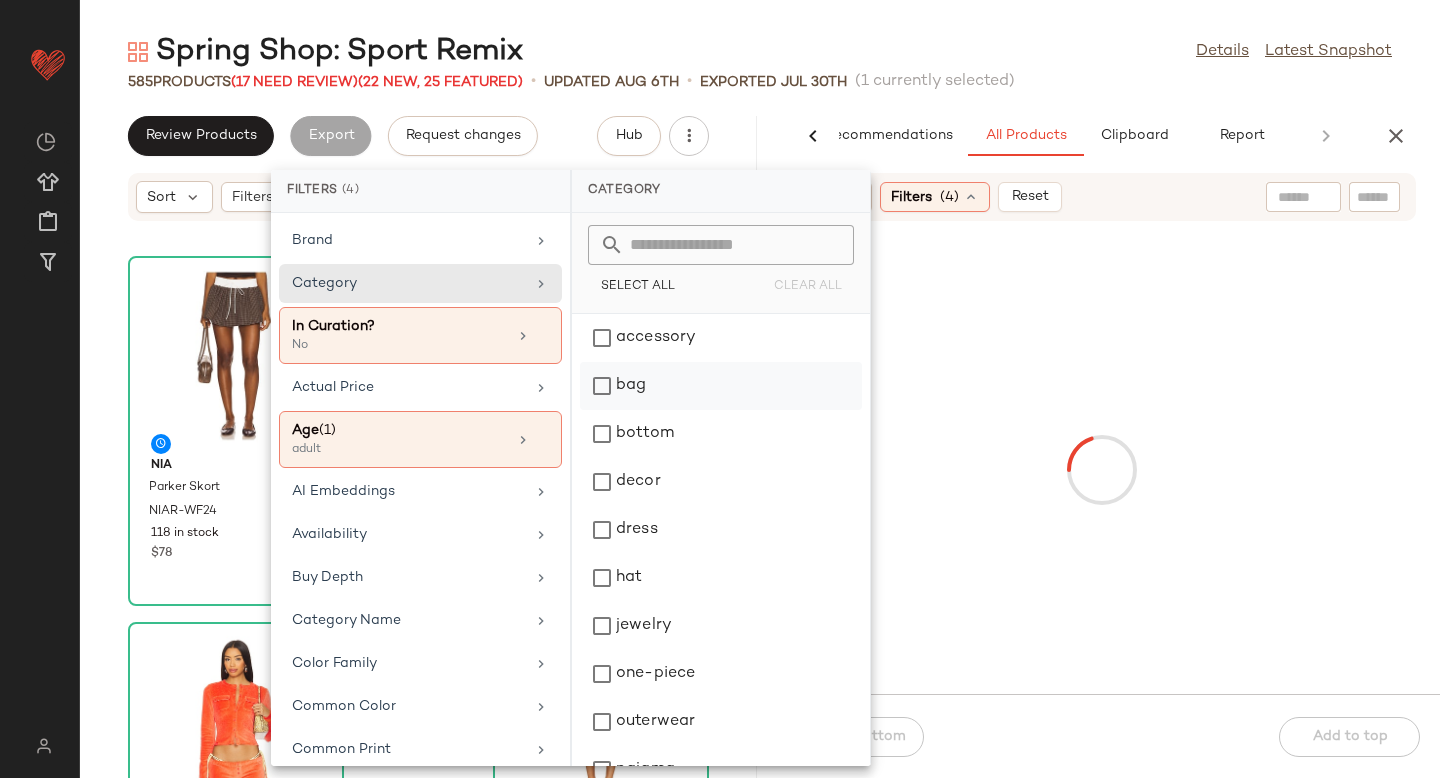 click on "bag" 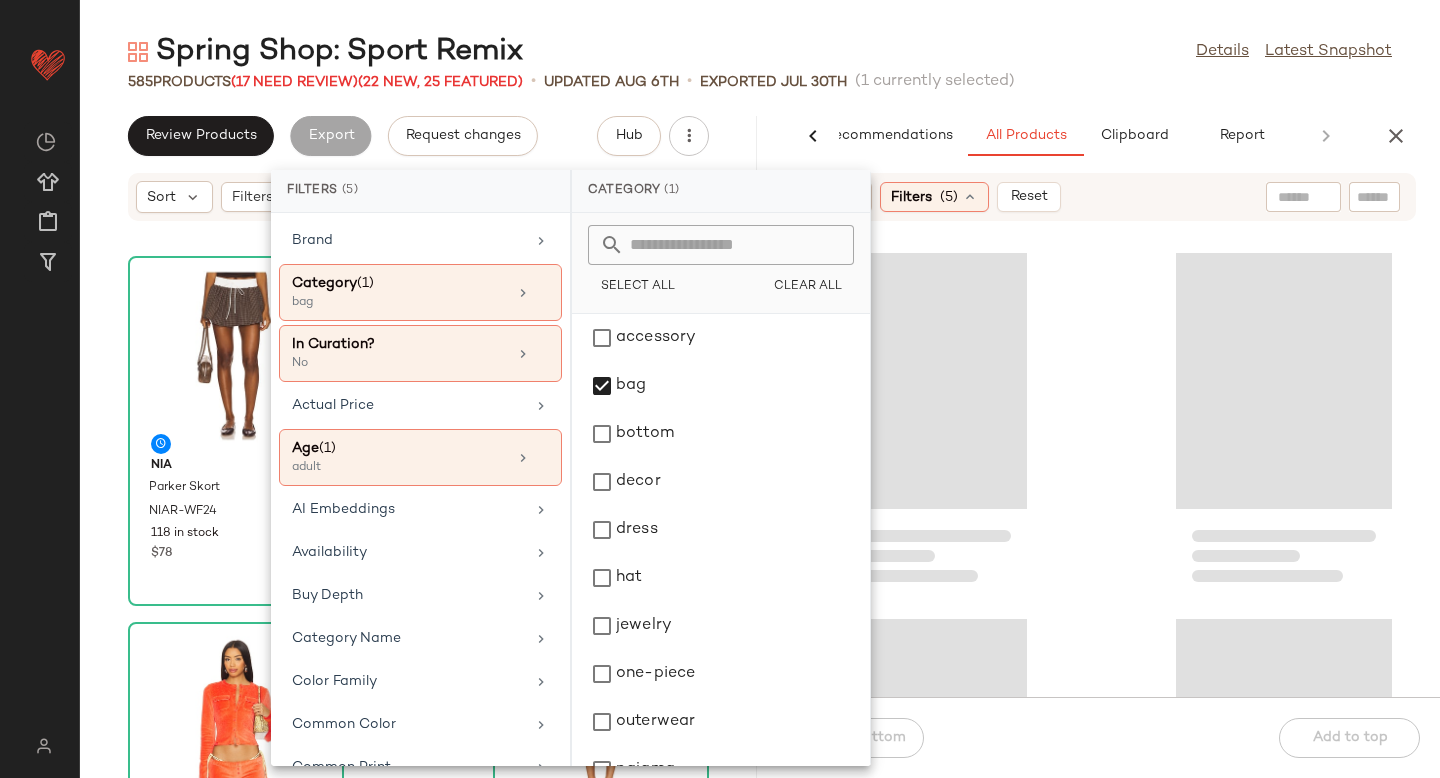 click 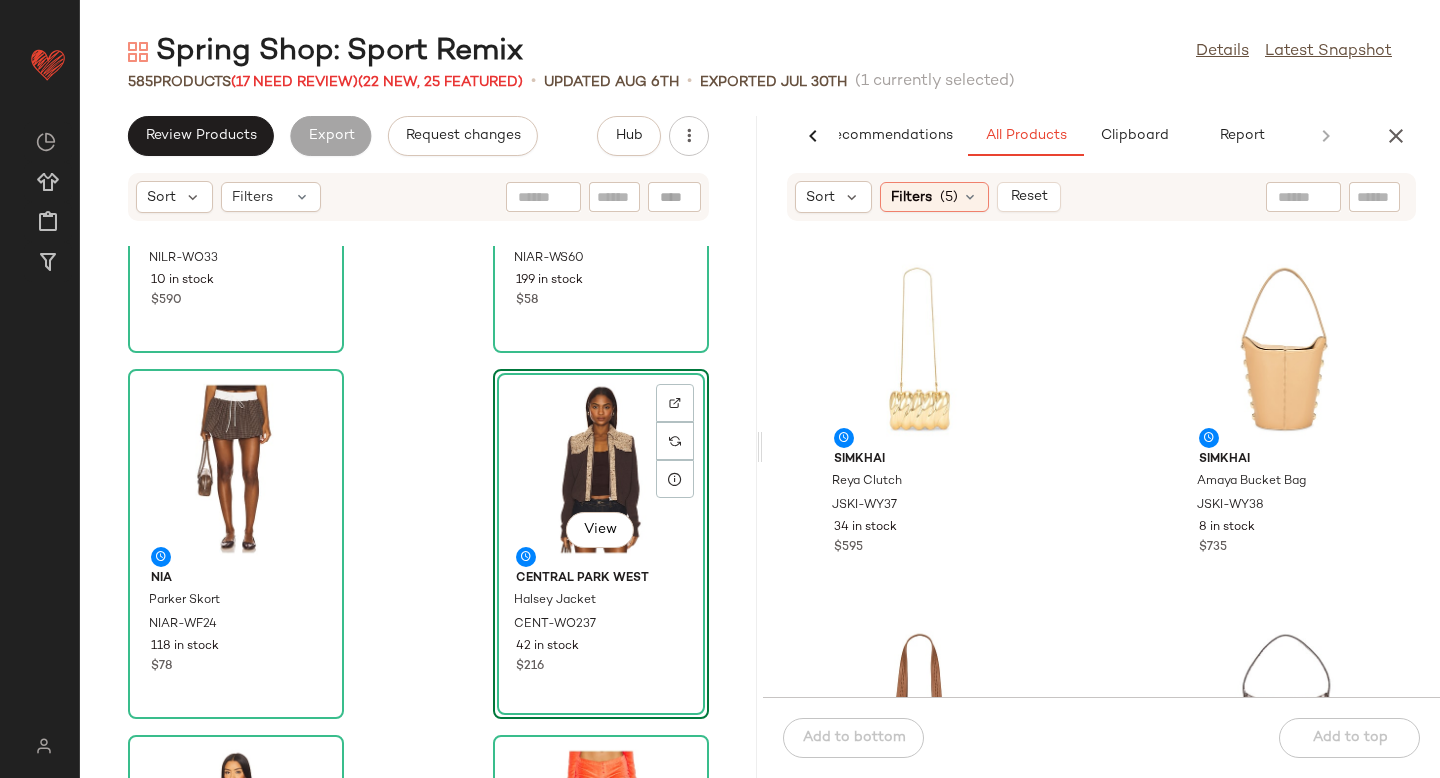 scroll, scrollTop: 627, scrollLeft: 0, axis: vertical 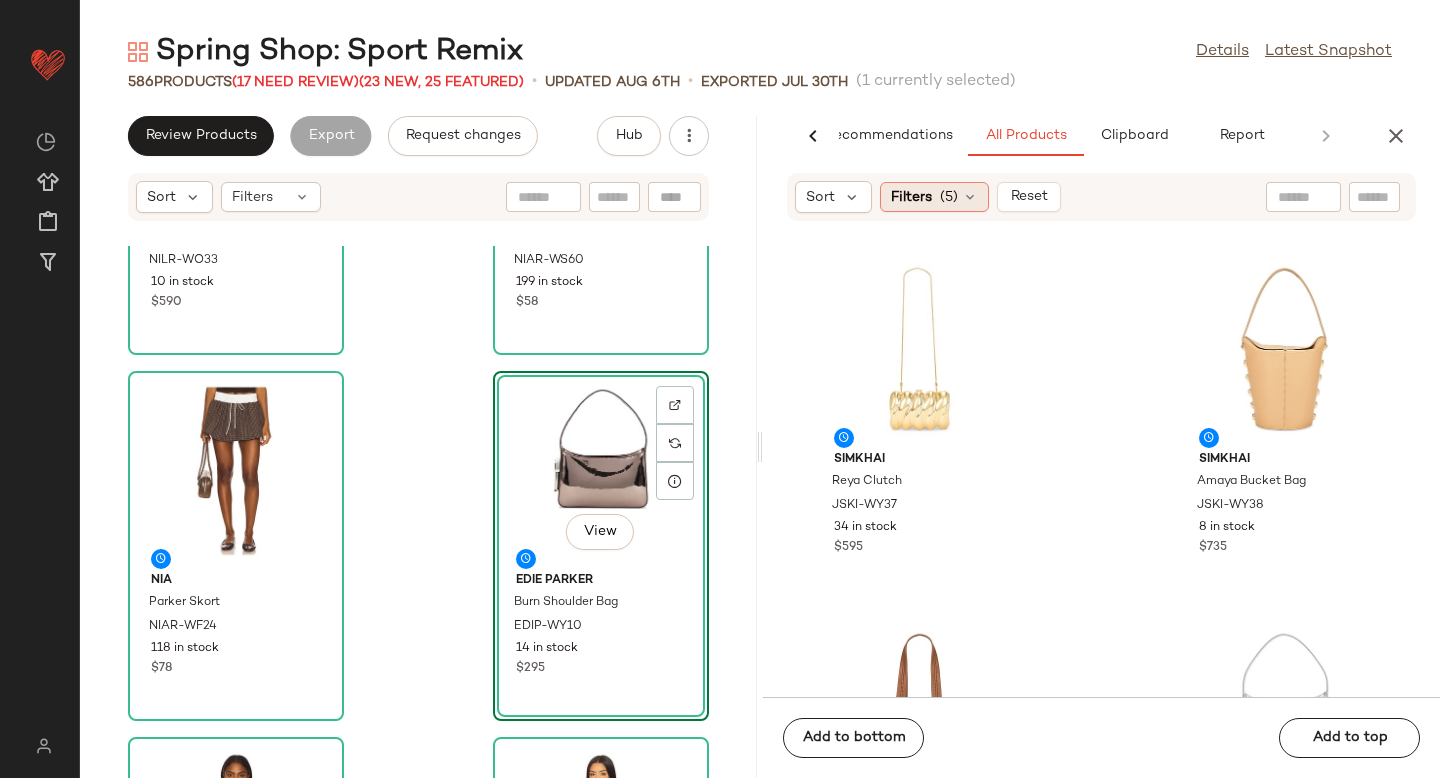 click on "Filters  (5)" 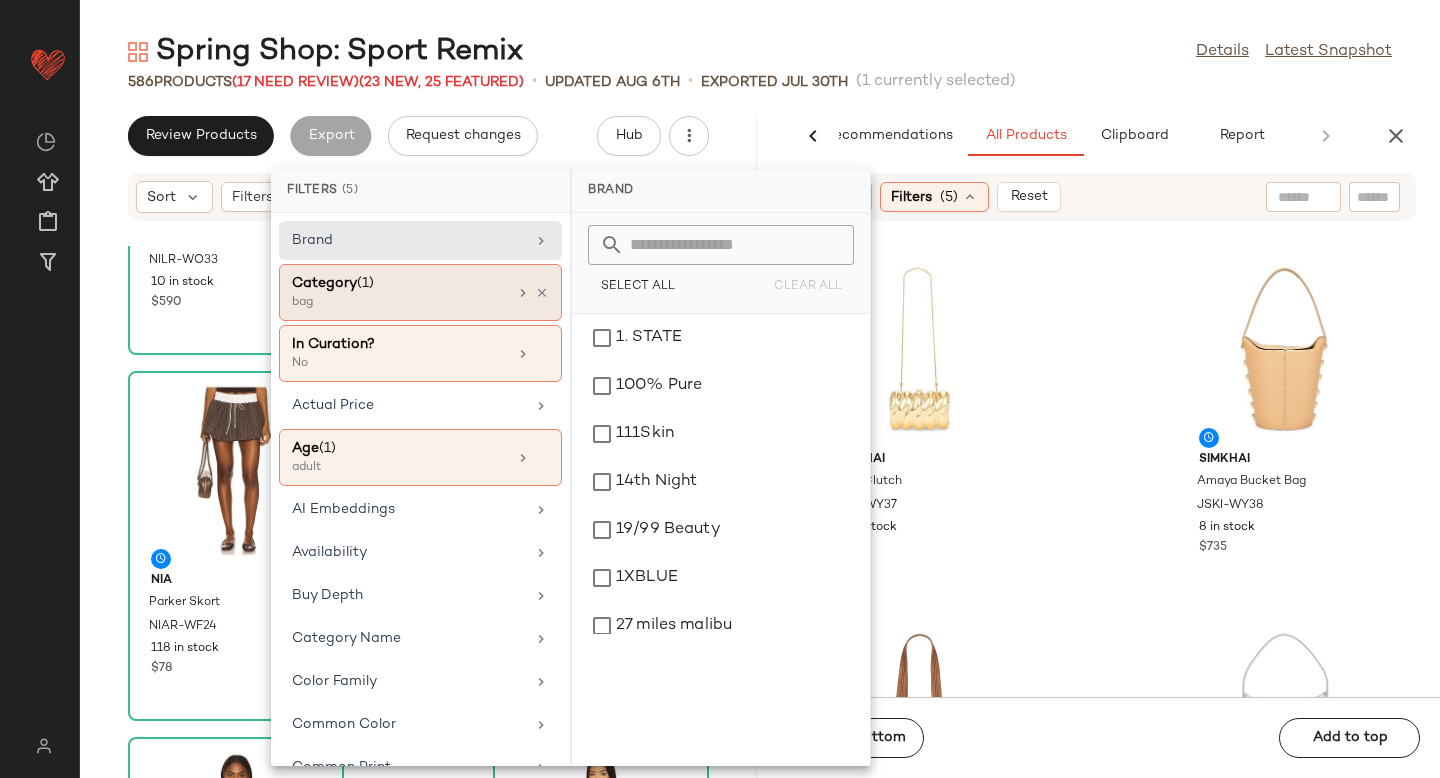 click on "bag" at bounding box center (392, 303) 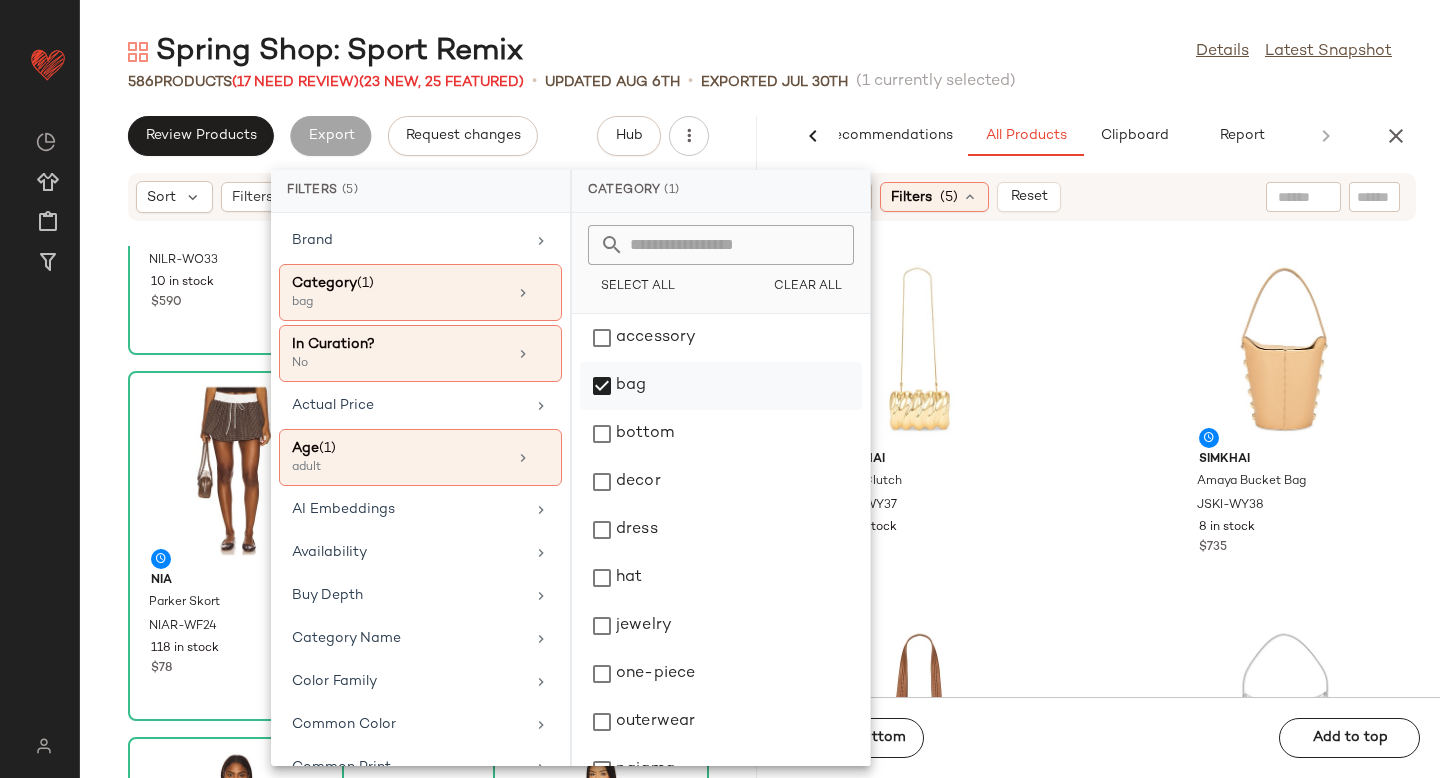 click on "bag" 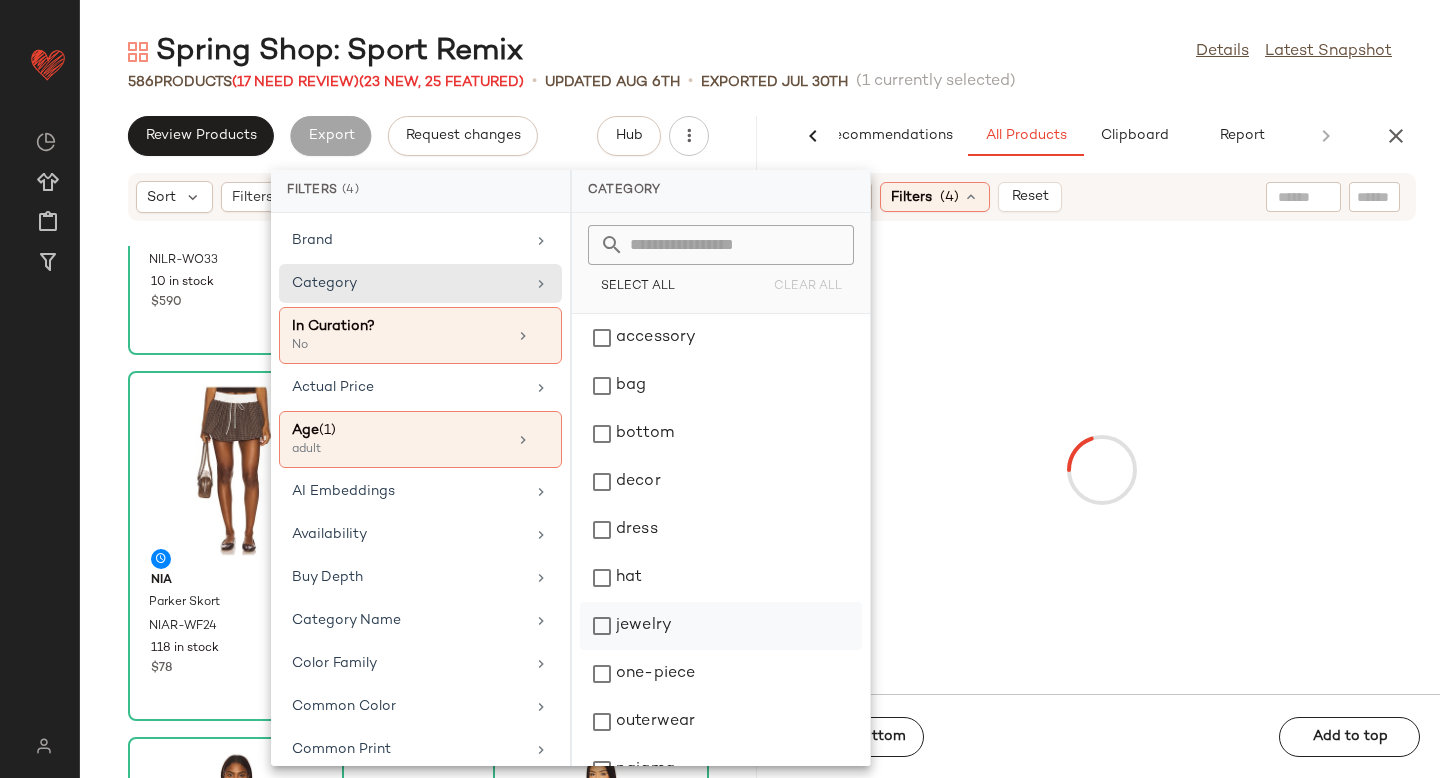 click on "jewelry" 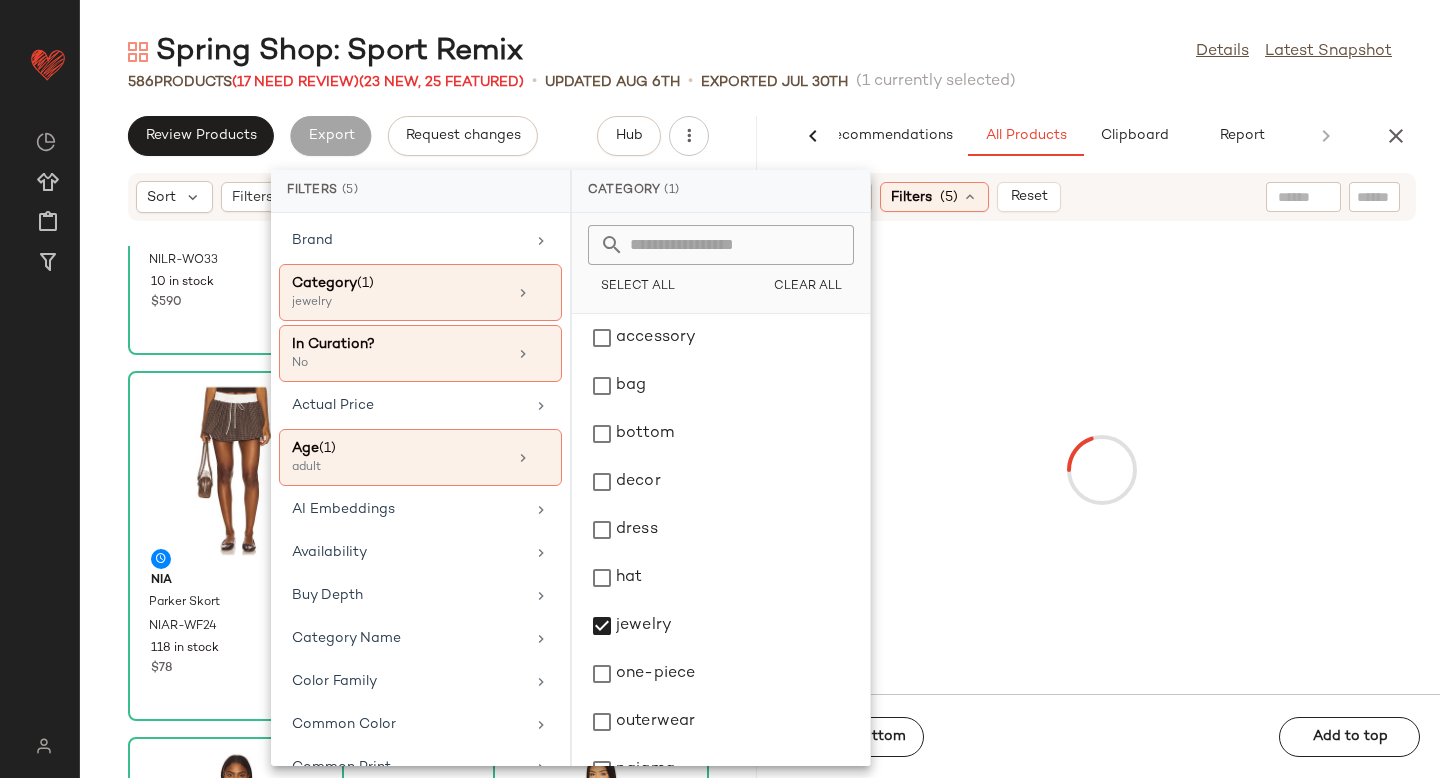 click at bounding box center (1101, 470) 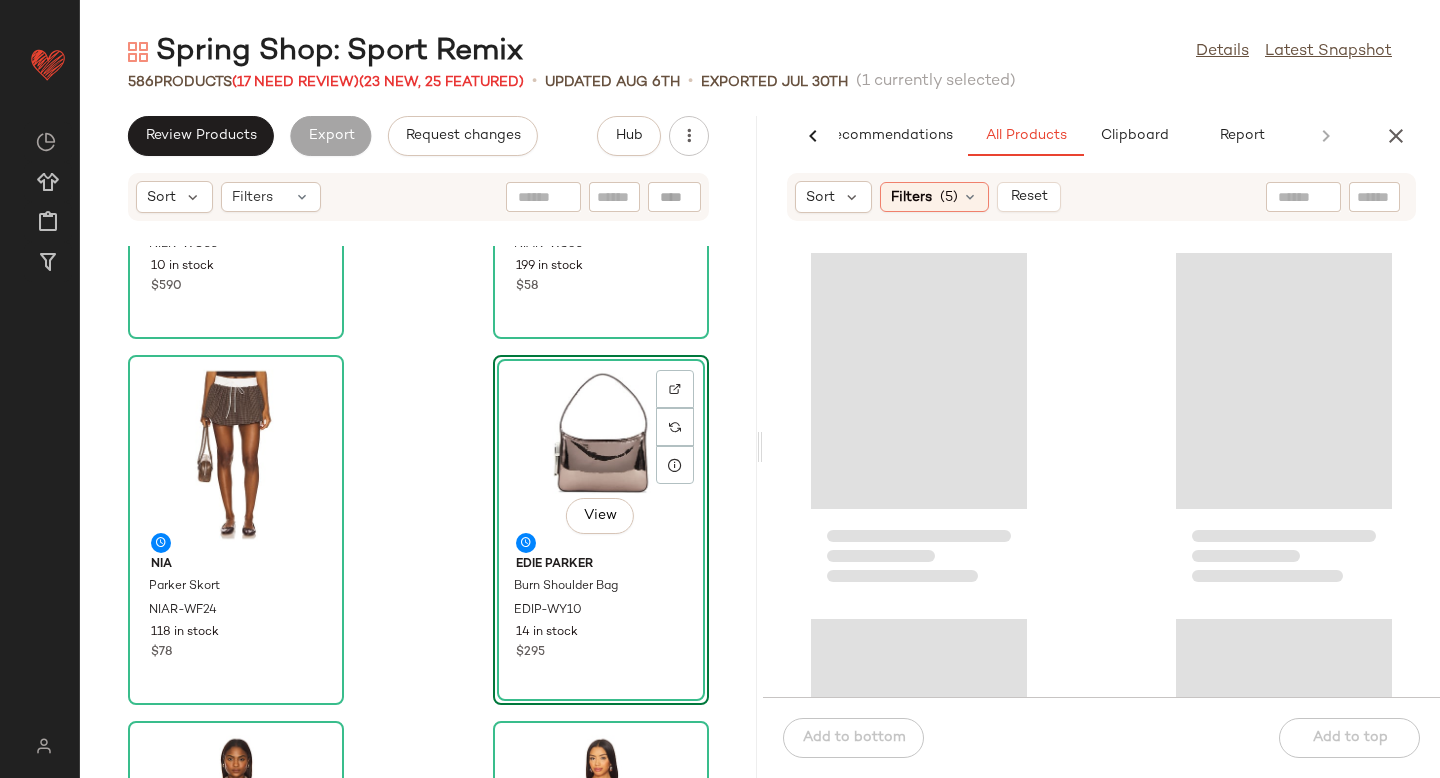 scroll, scrollTop: 0, scrollLeft: 0, axis: both 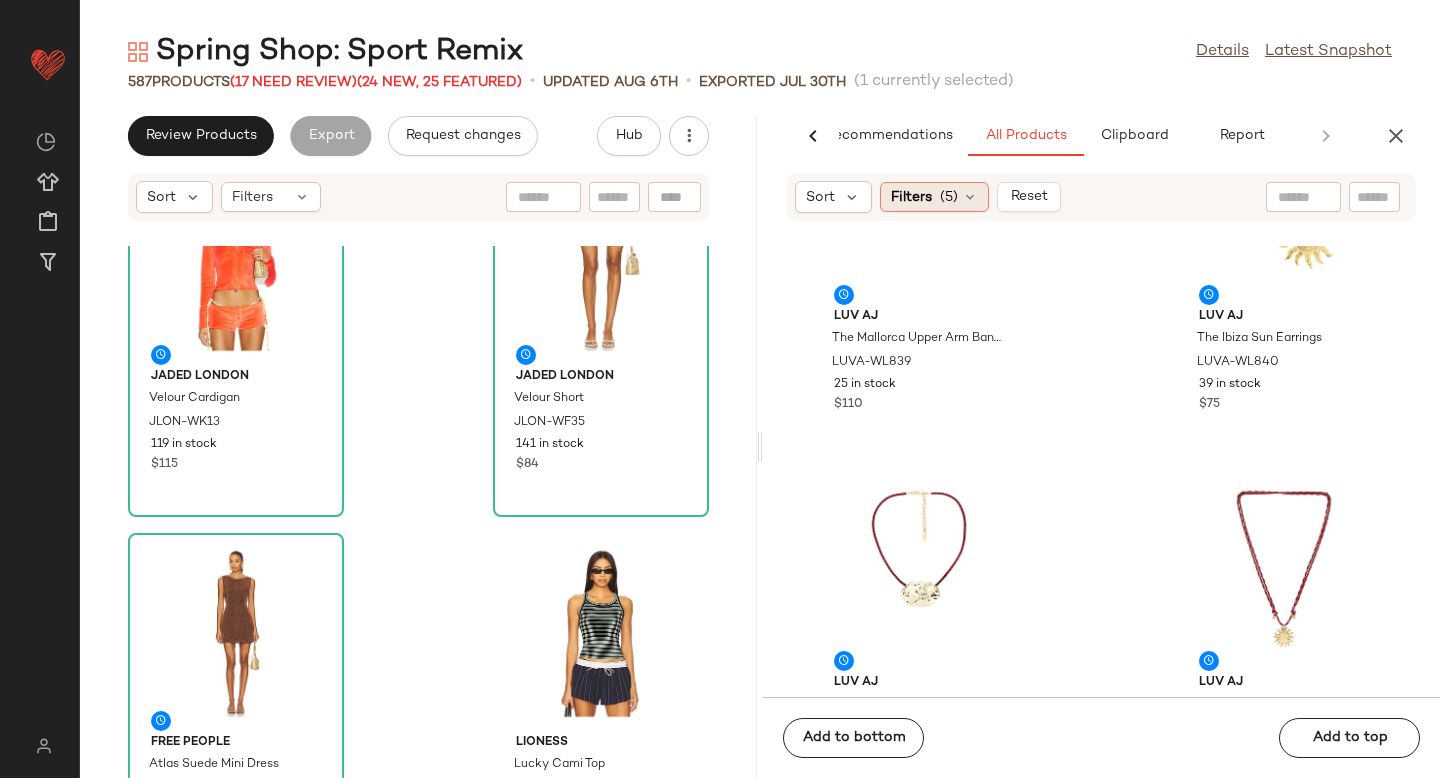 click on "Filters  (5)" 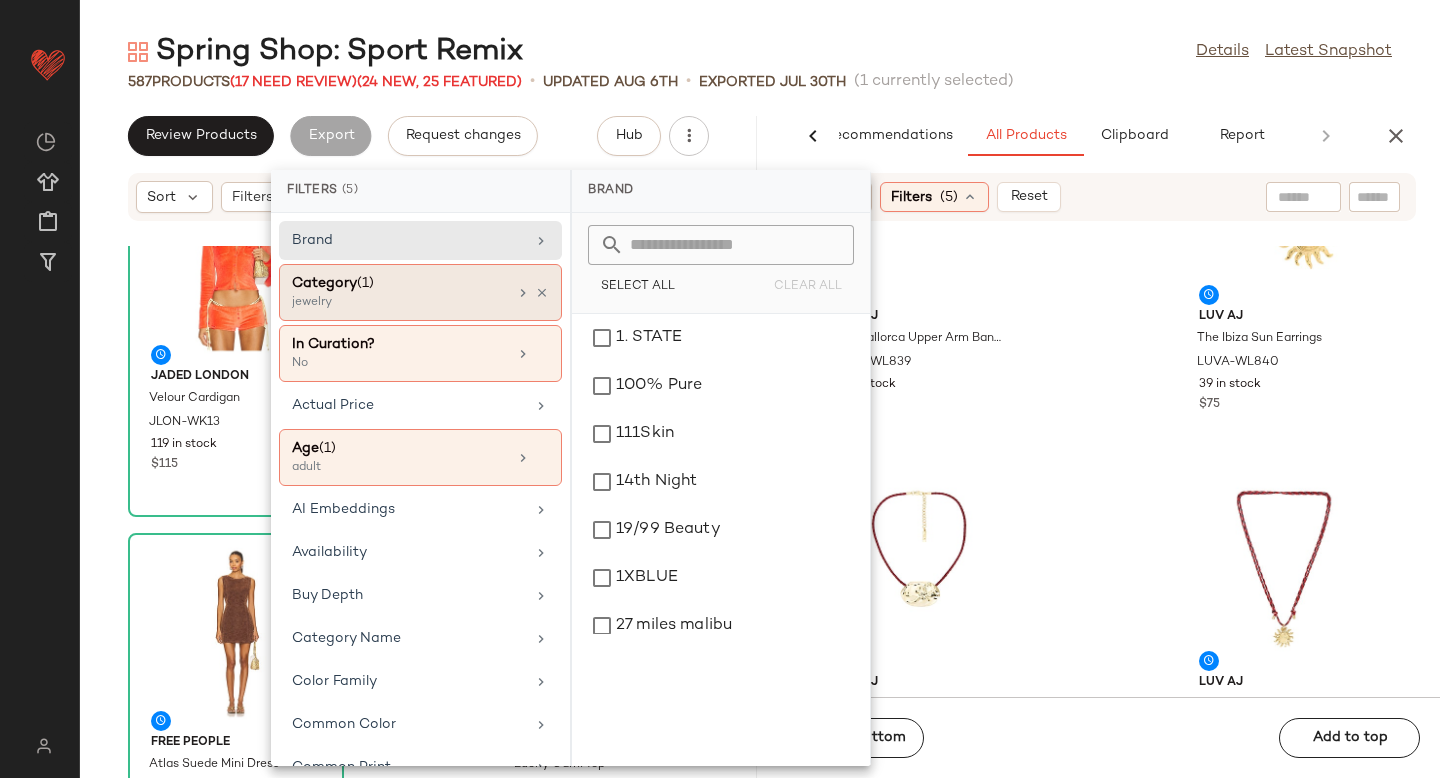 click on "(1)" at bounding box center [365, 283] 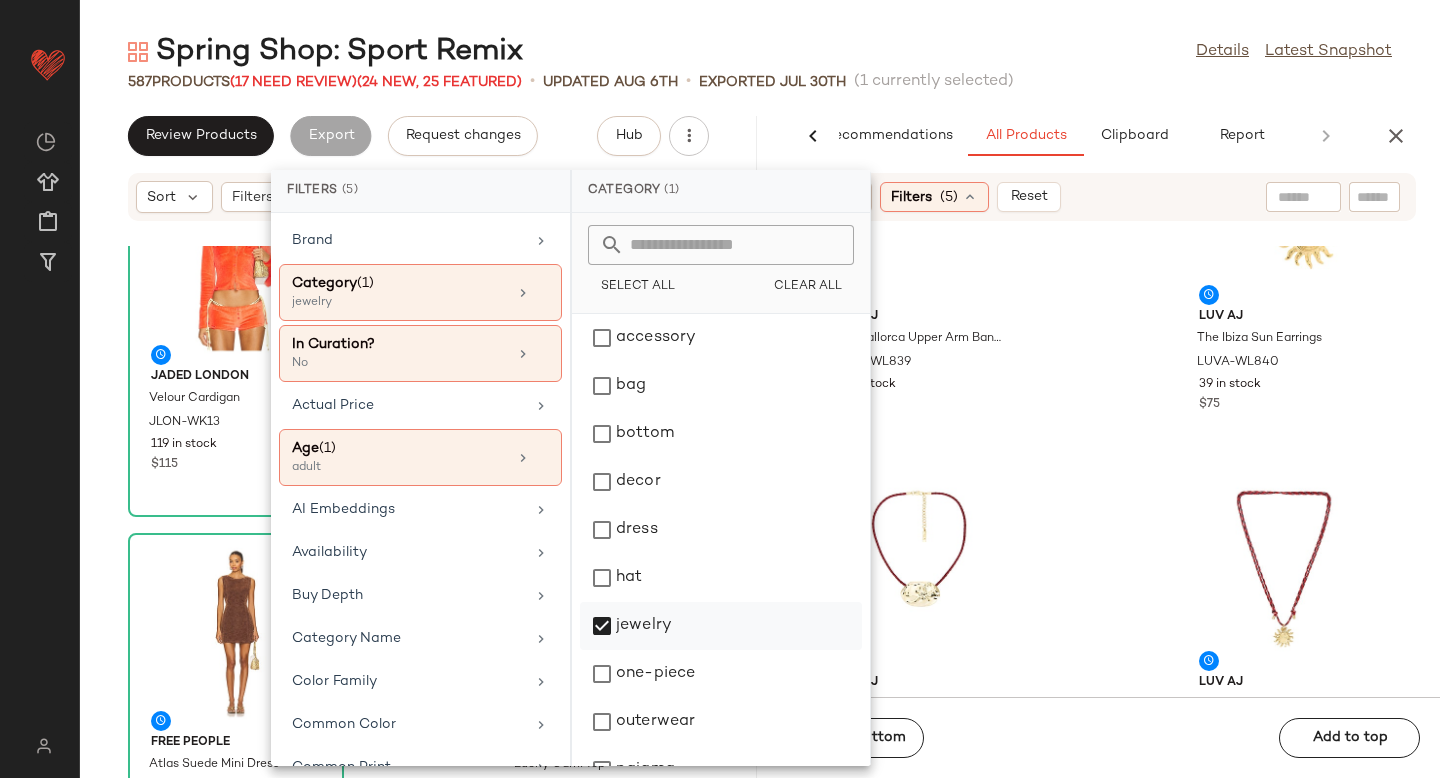 click on "jewelry" 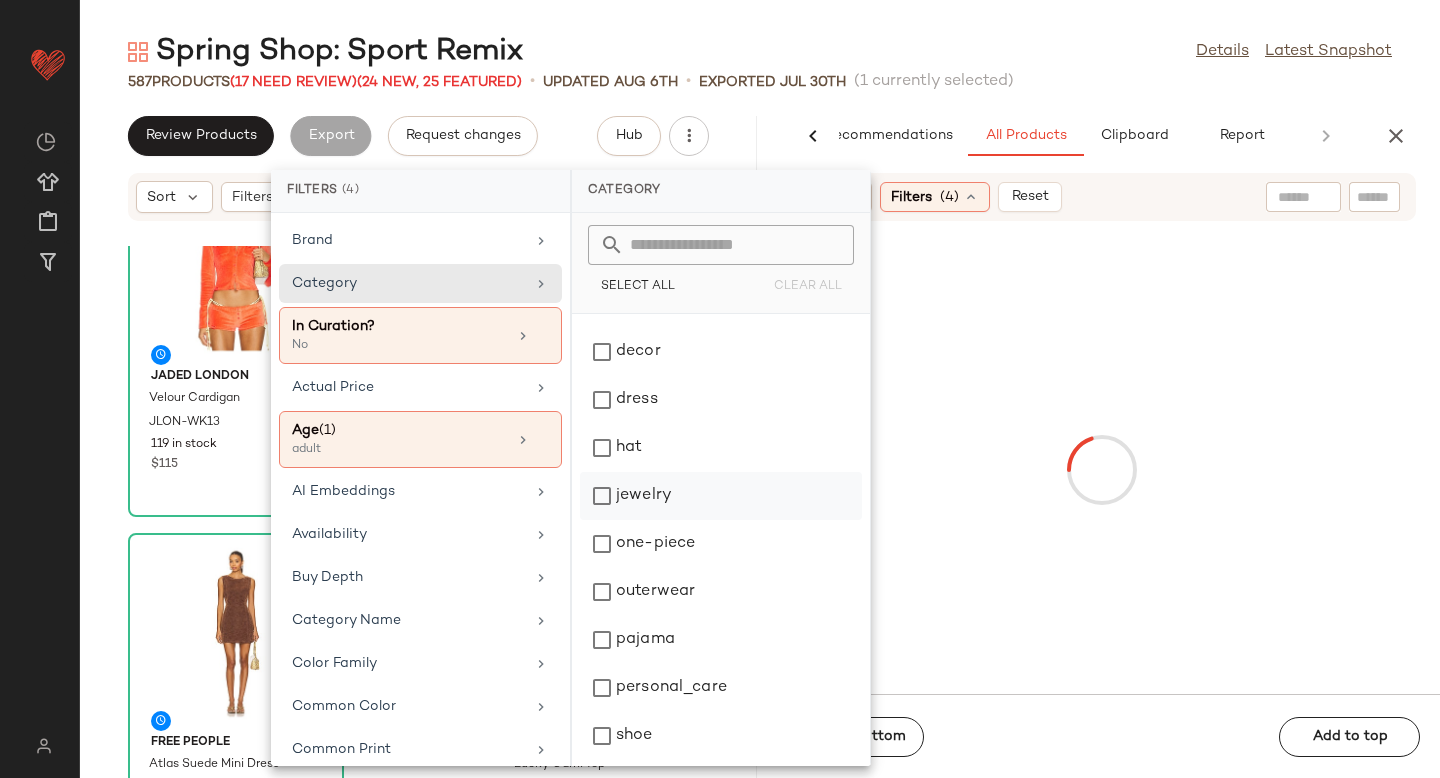 scroll, scrollTop: 276, scrollLeft: 0, axis: vertical 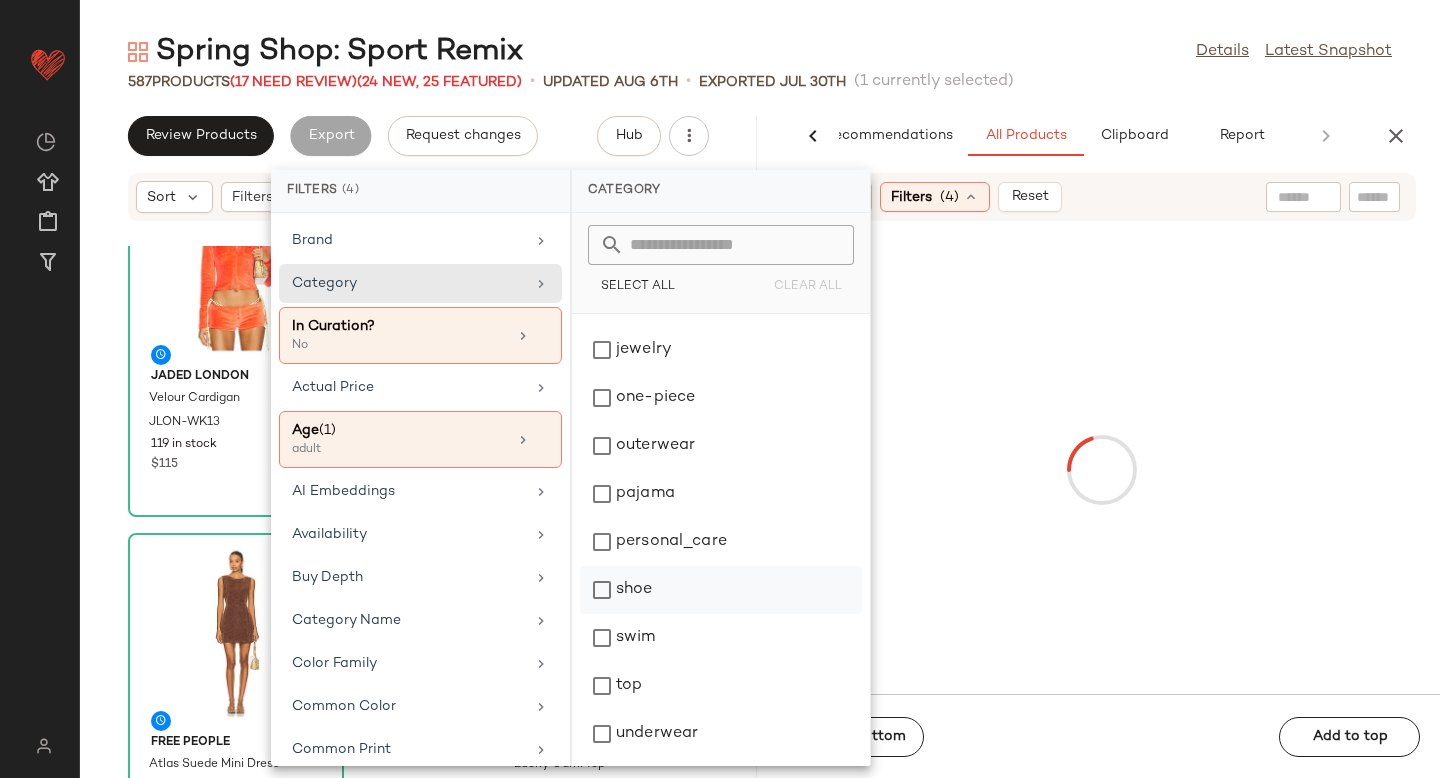 click on "shoe" 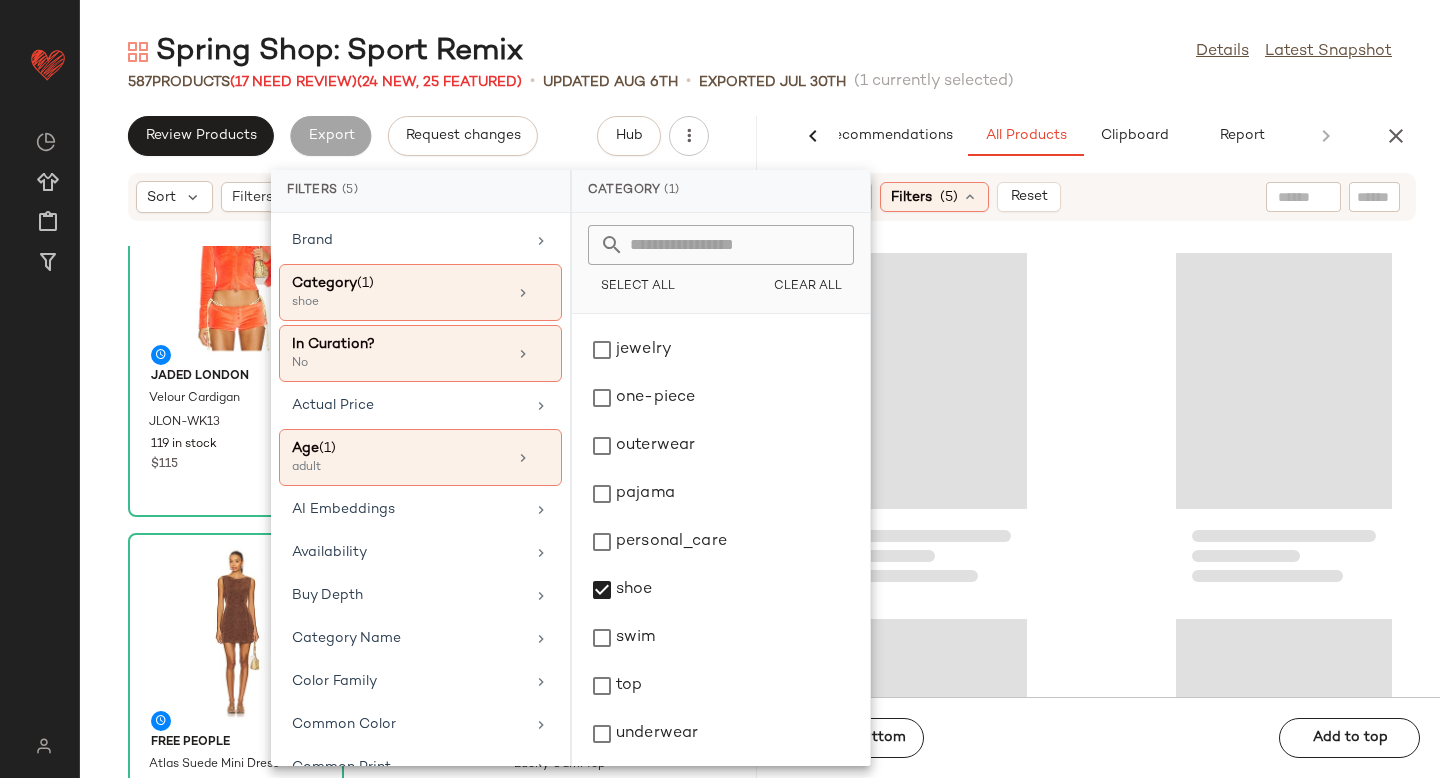 click 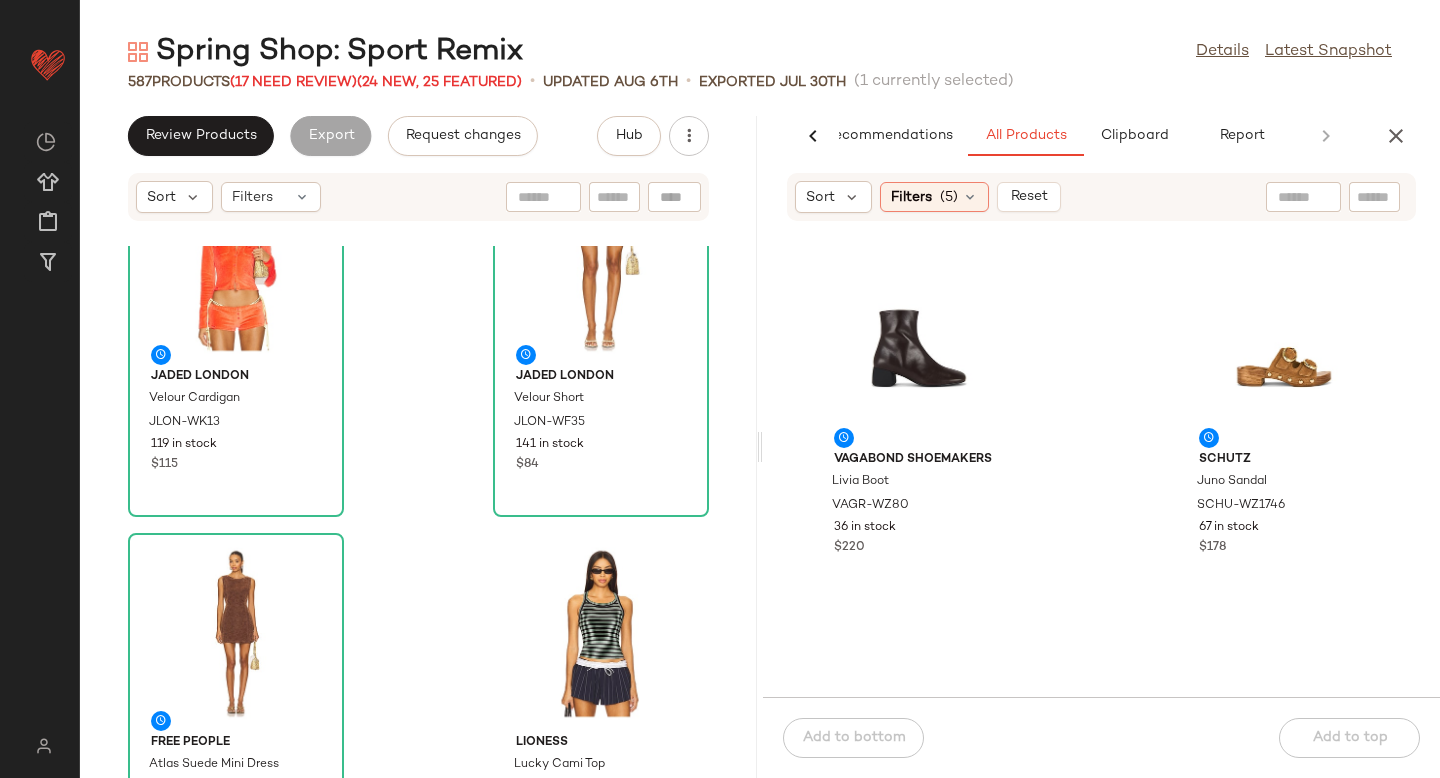 click 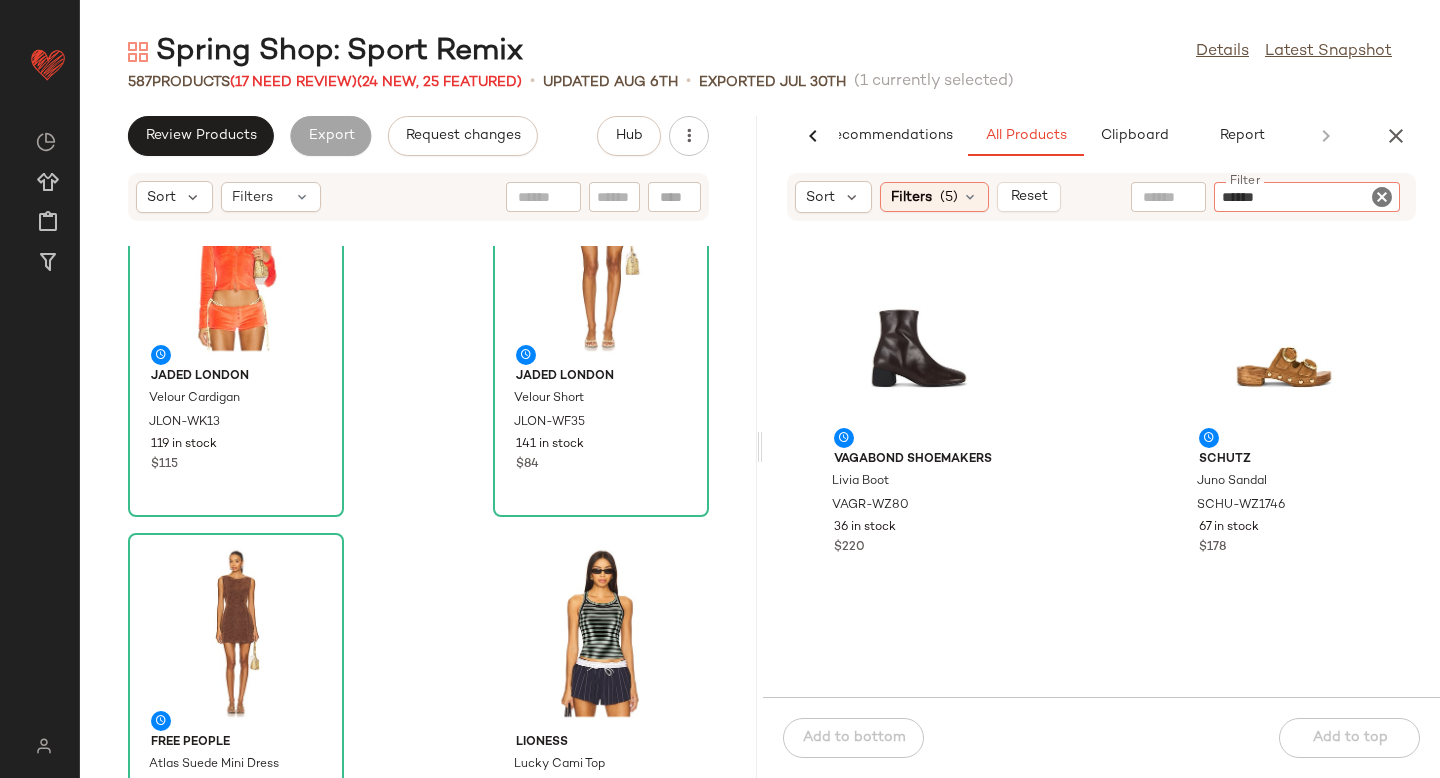 type on "*******" 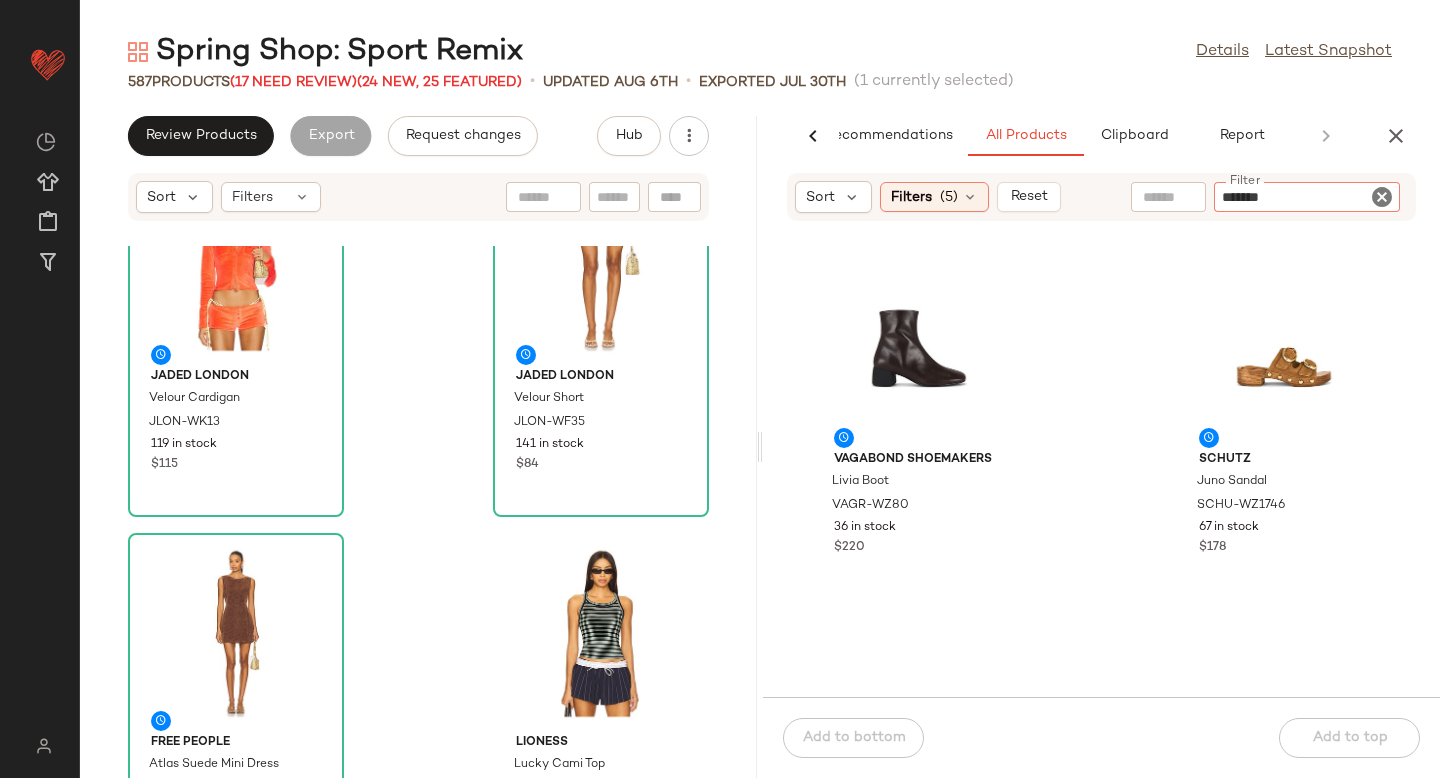 type 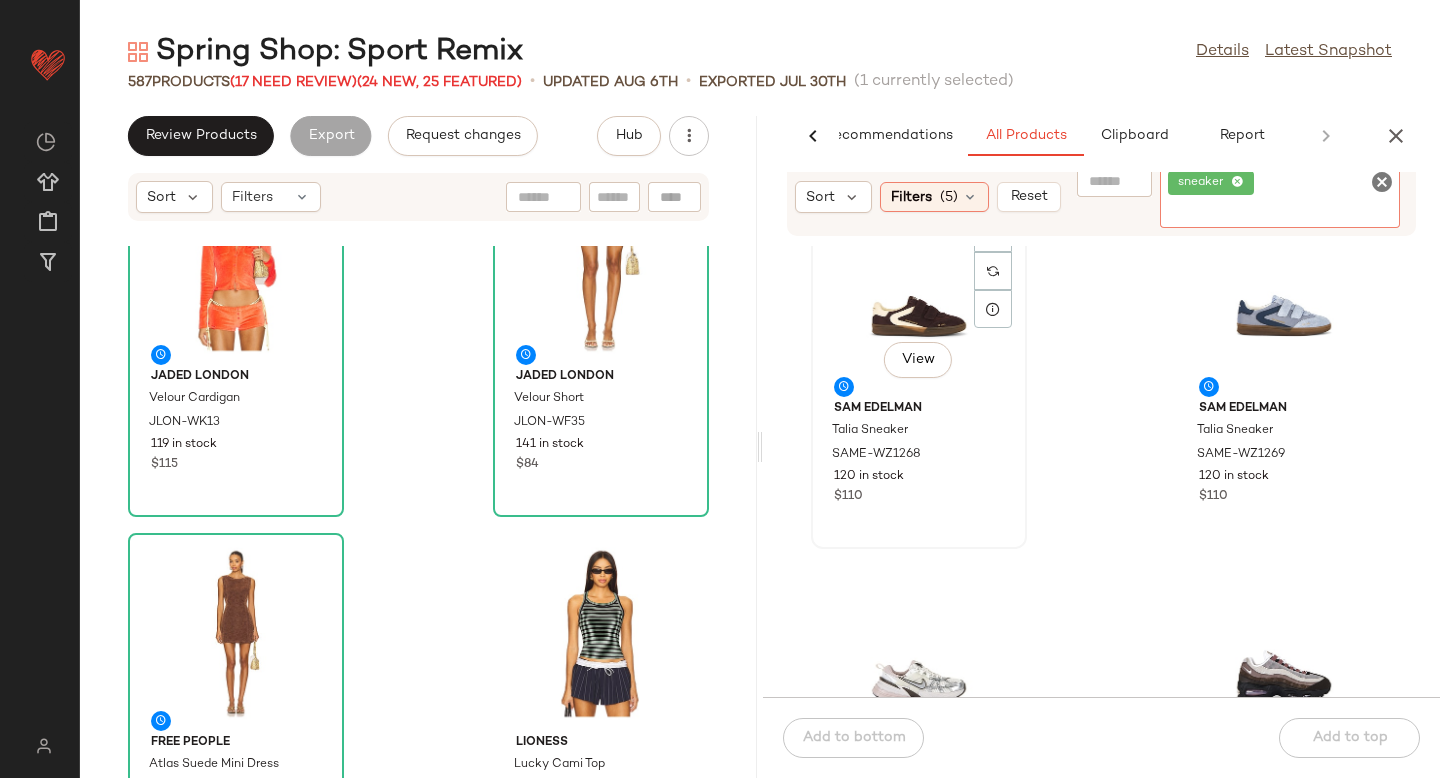 scroll, scrollTop: 112, scrollLeft: 0, axis: vertical 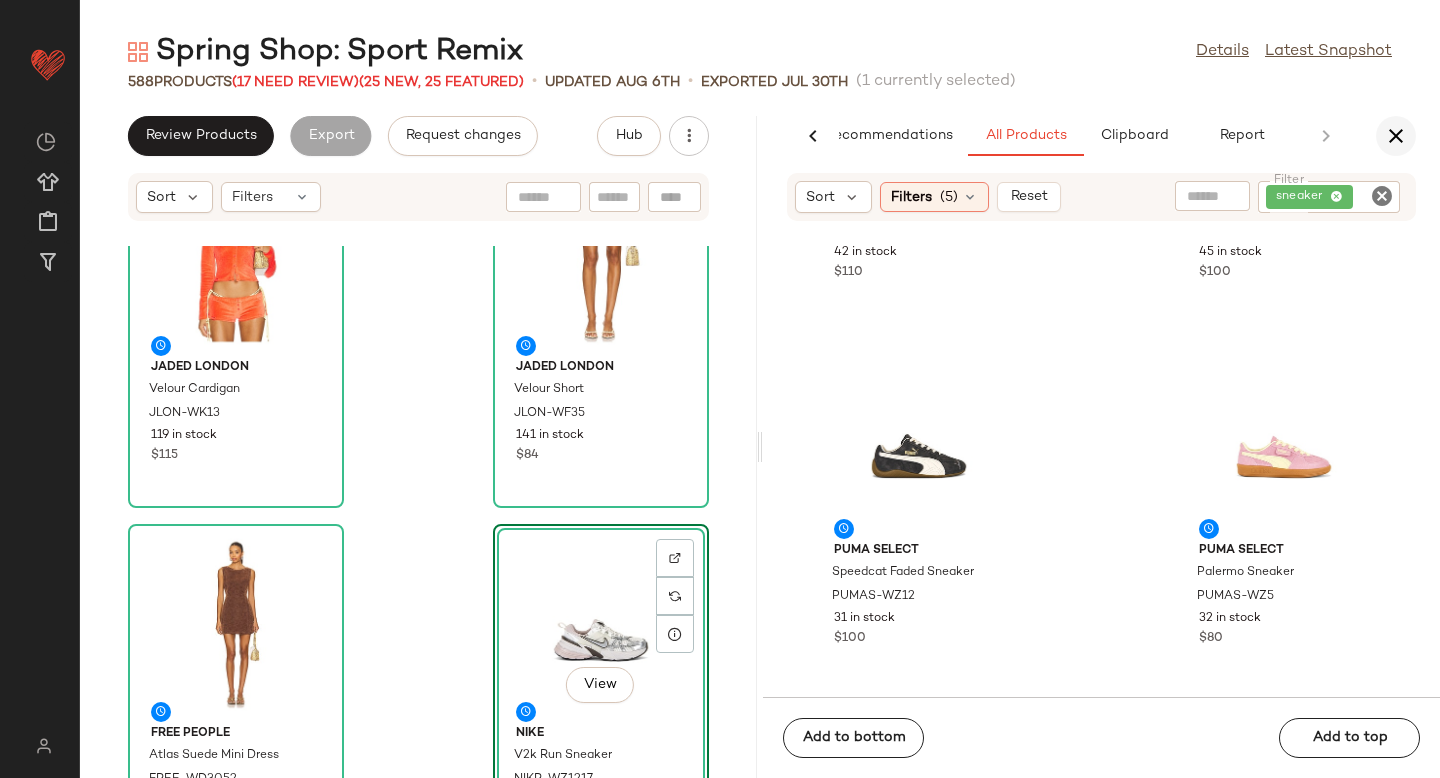click at bounding box center [1396, 136] 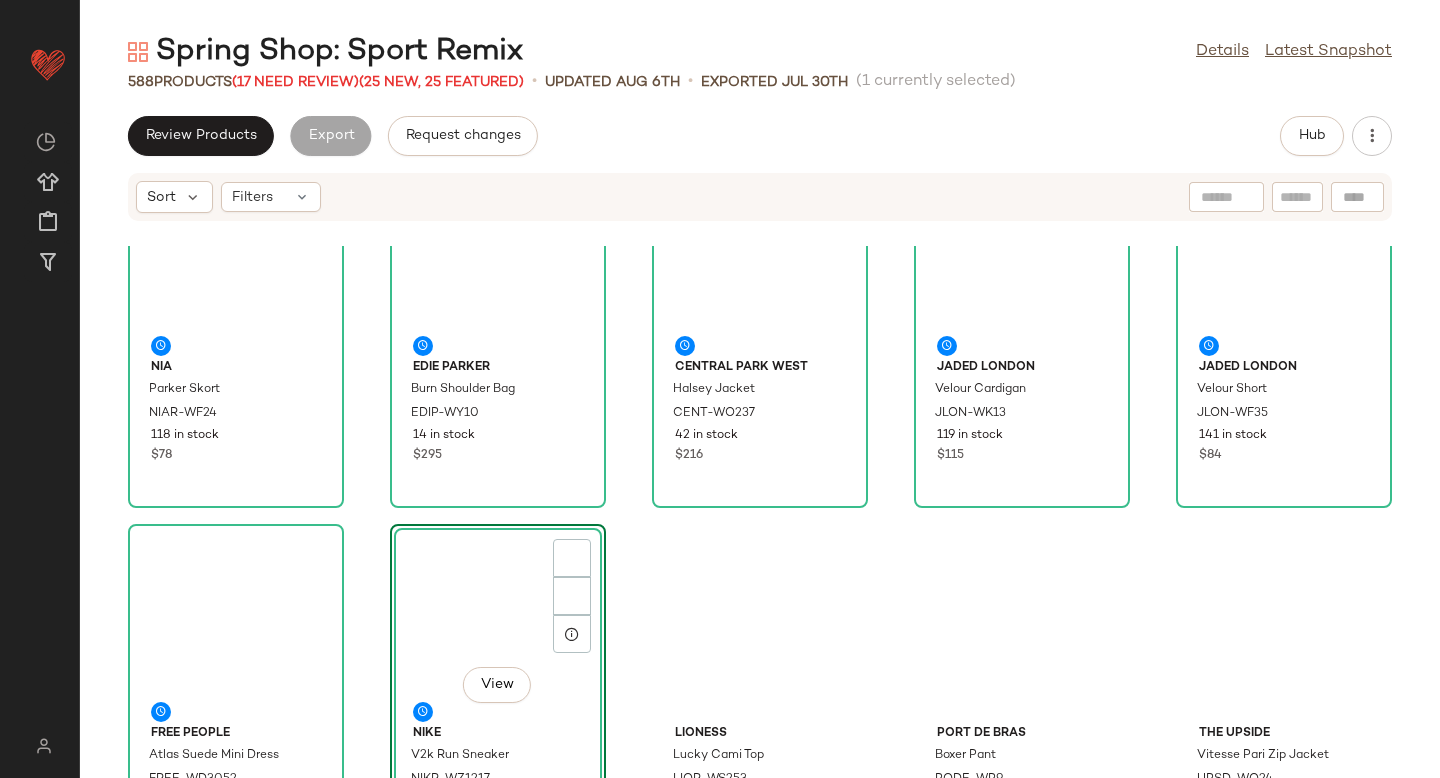 scroll, scrollTop: 366, scrollLeft: 0, axis: vertical 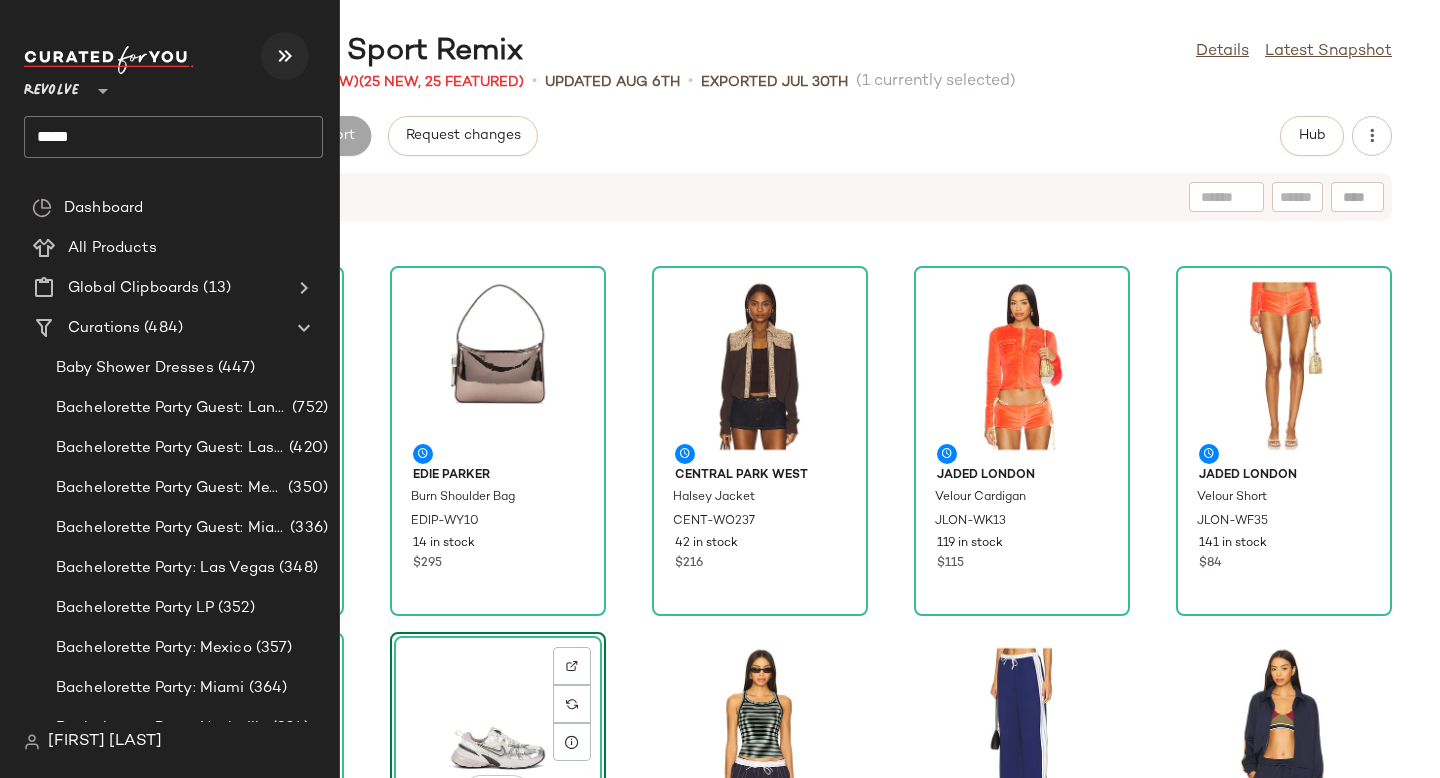 click at bounding box center [285, 56] 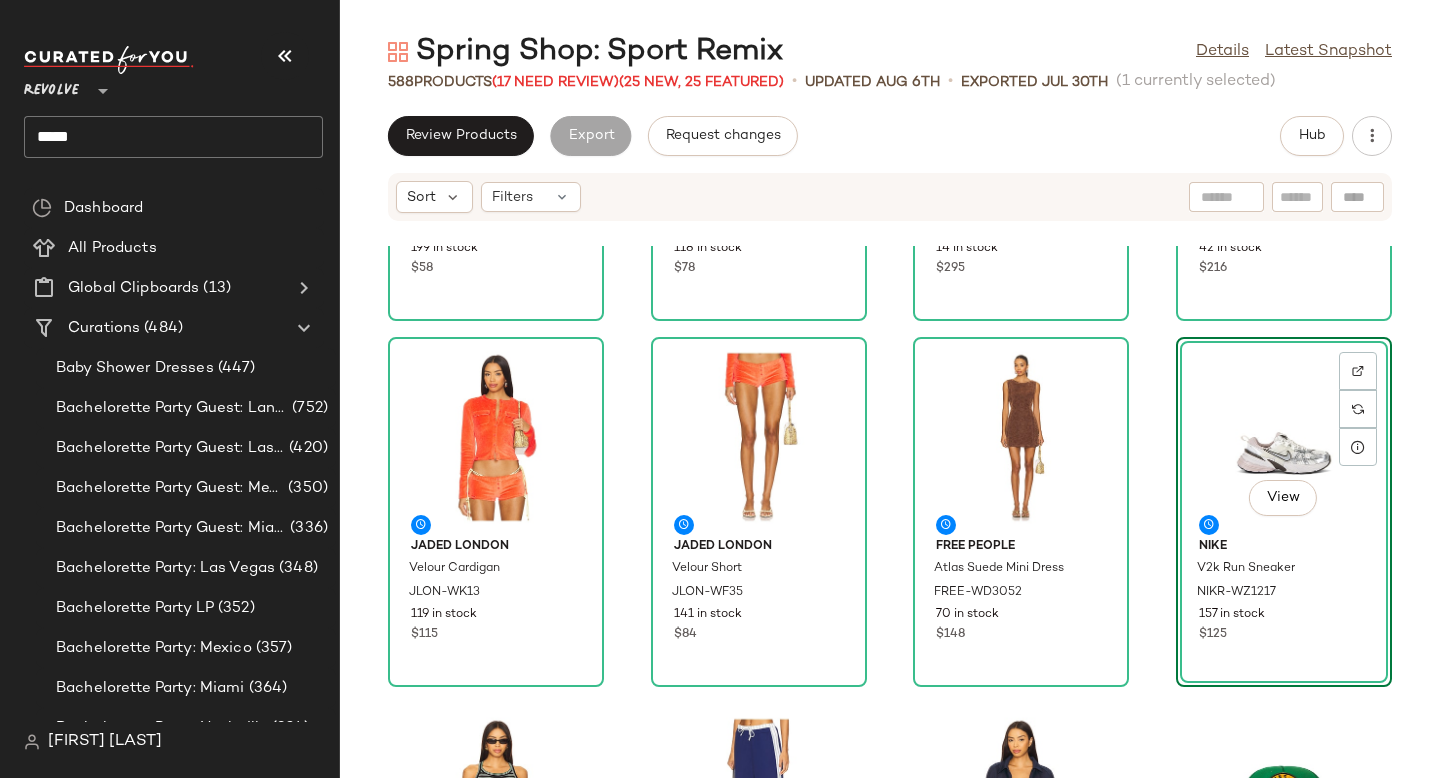 scroll, scrollTop: 691, scrollLeft: 0, axis: vertical 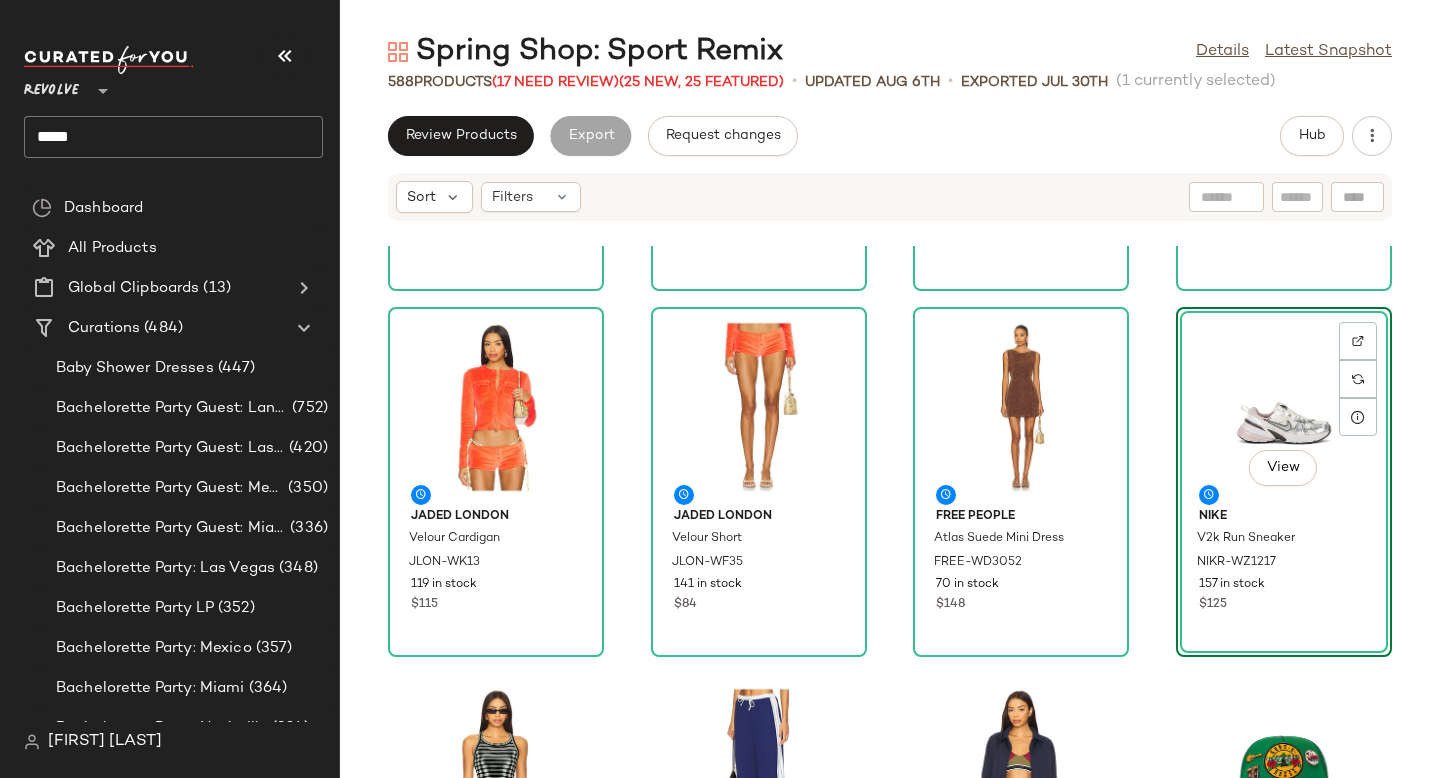 drag, startPoint x: 1221, startPoint y: 412, endPoint x: 366, endPoint y: 507, distance: 860.2616 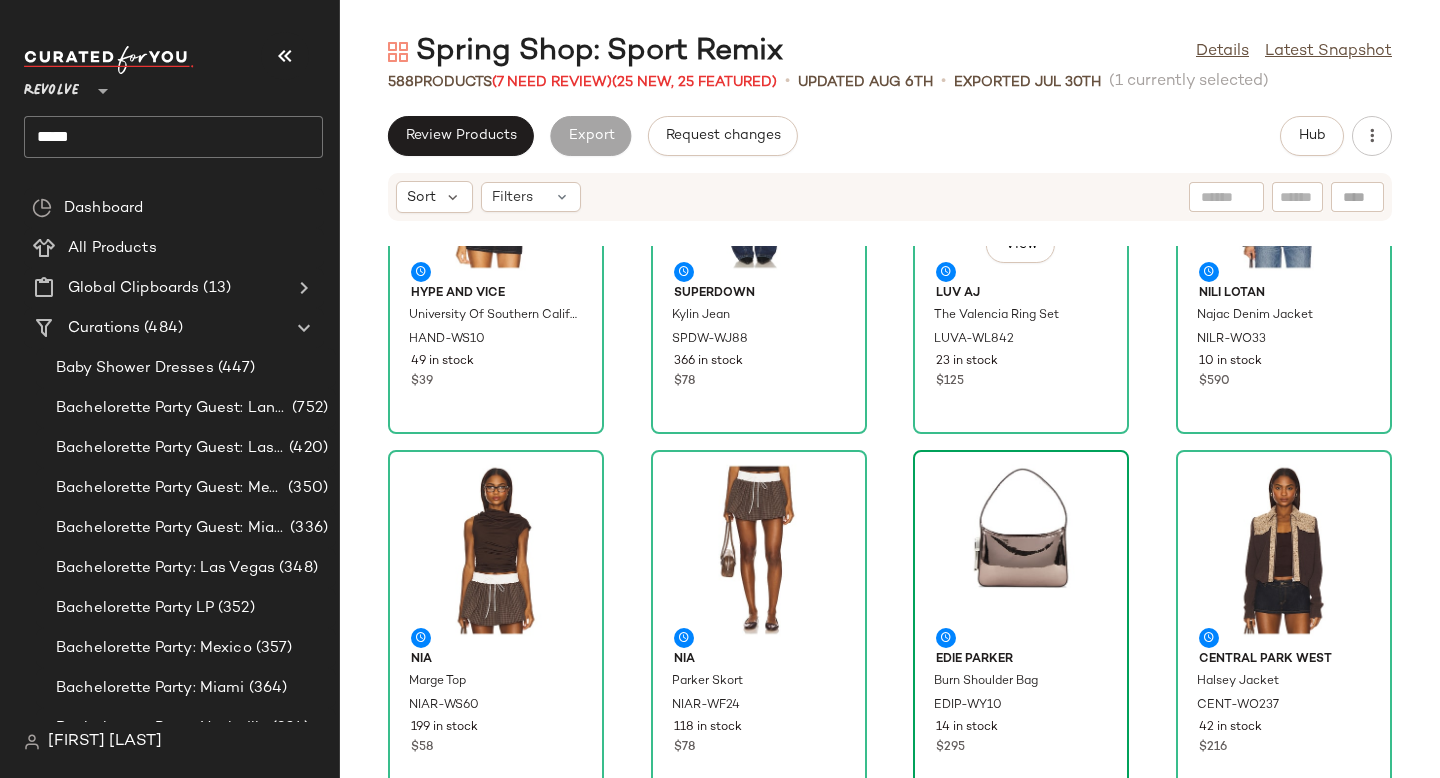 scroll, scrollTop: 0, scrollLeft: 0, axis: both 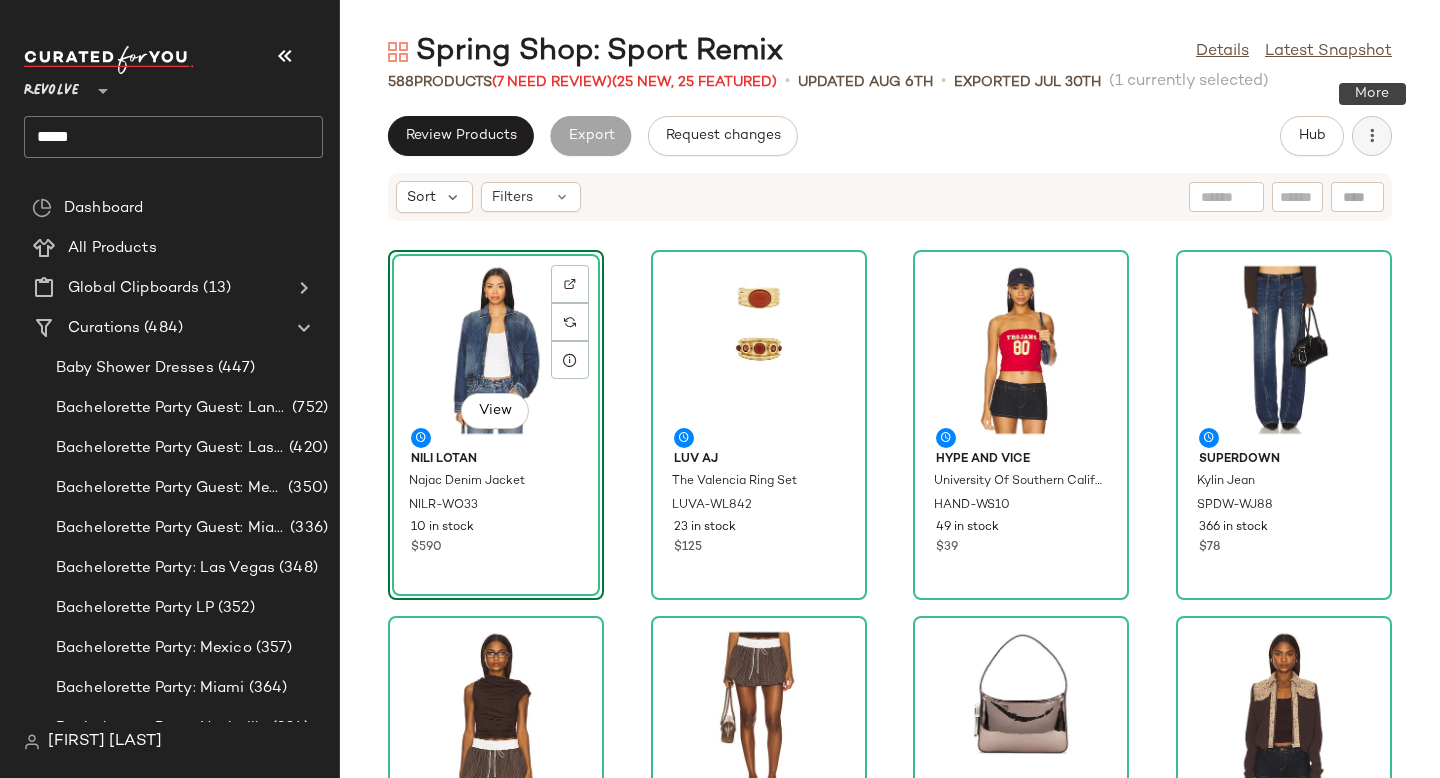 click 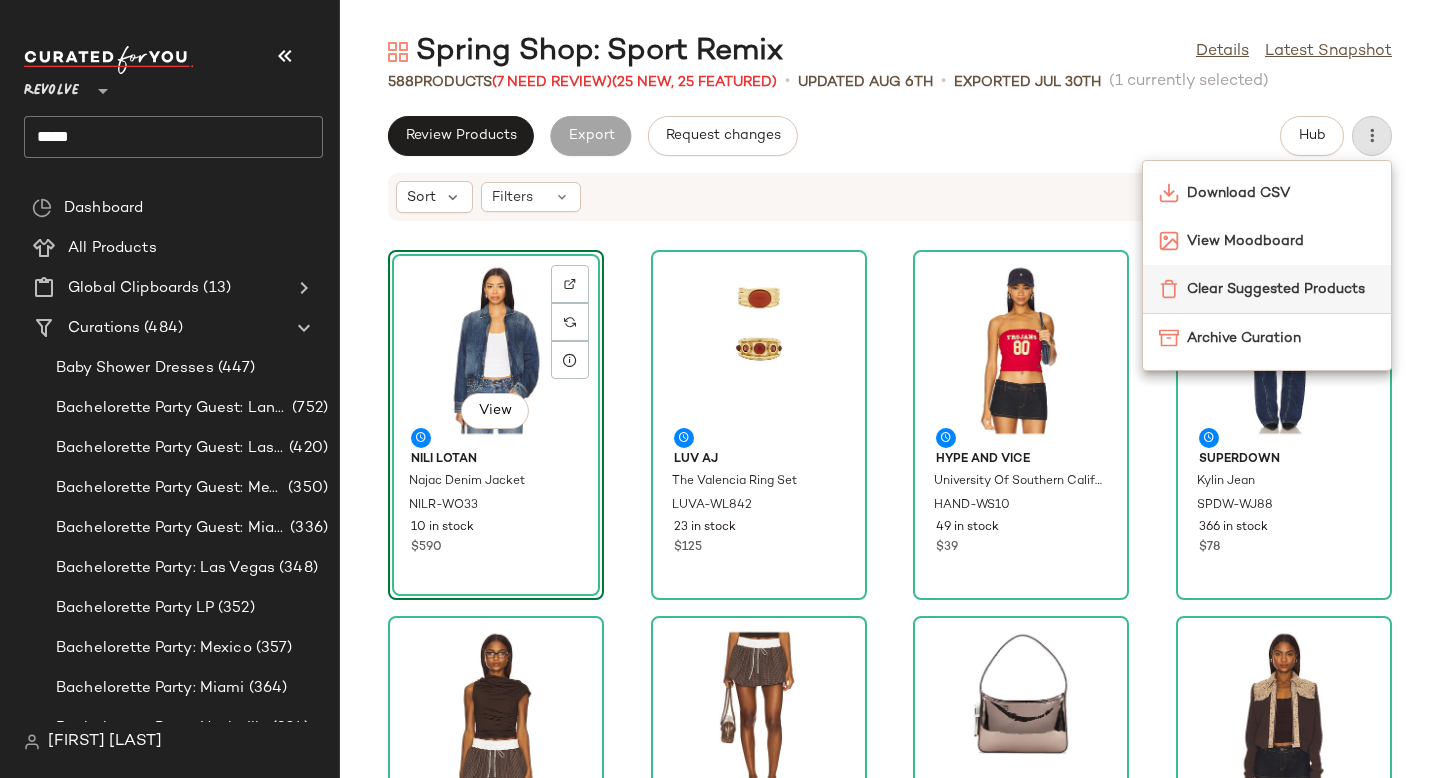 click on "Clear Suggested Products" at bounding box center (1281, 289) 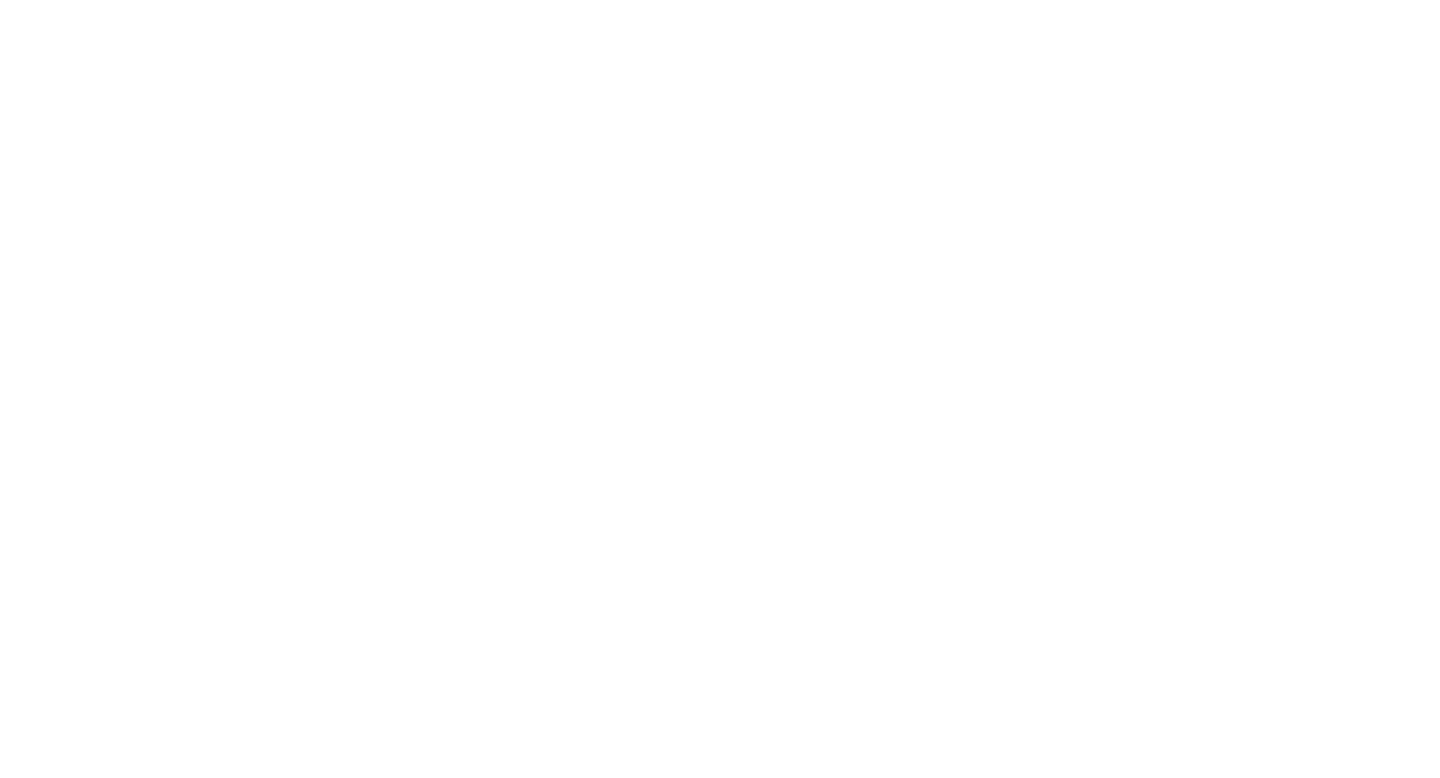 scroll, scrollTop: 0, scrollLeft: 0, axis: both 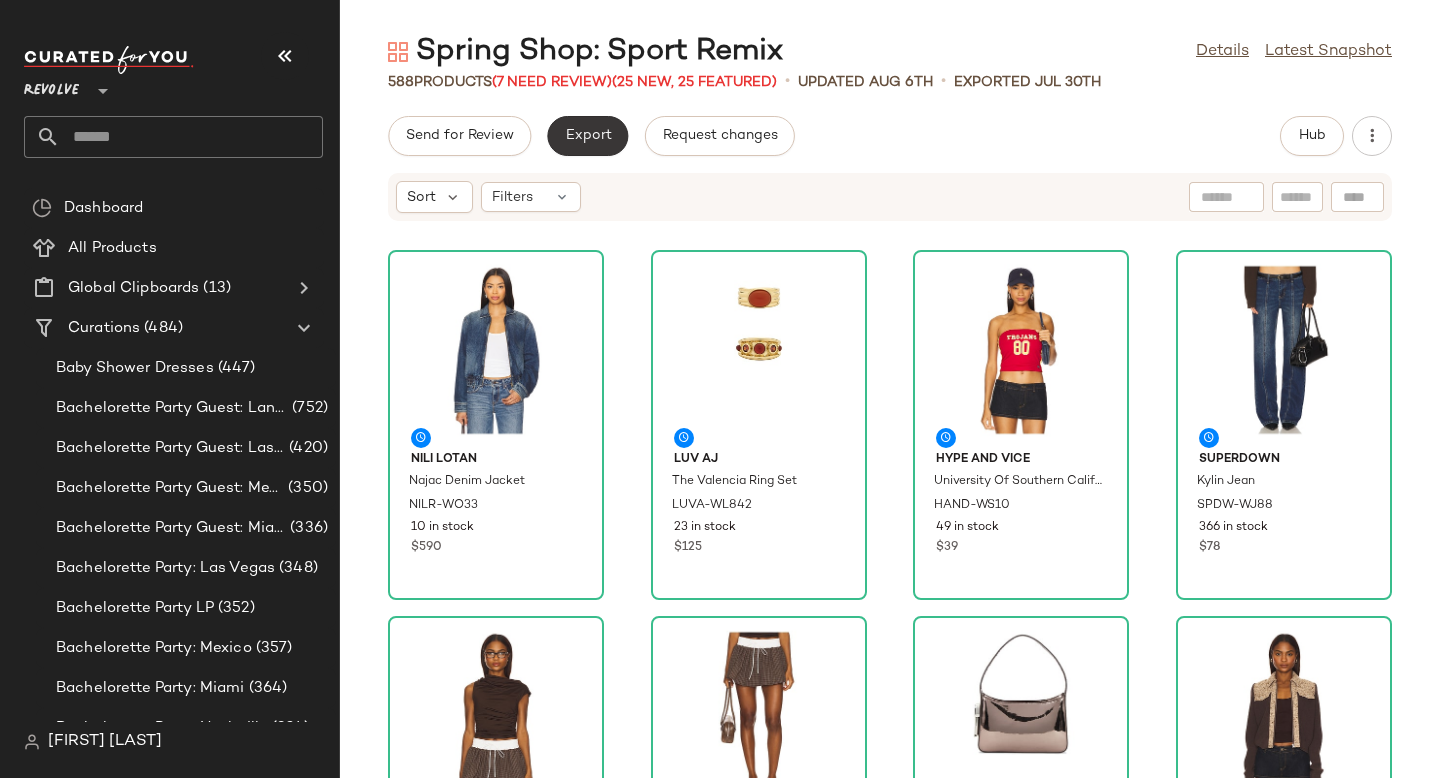 click on "Export" 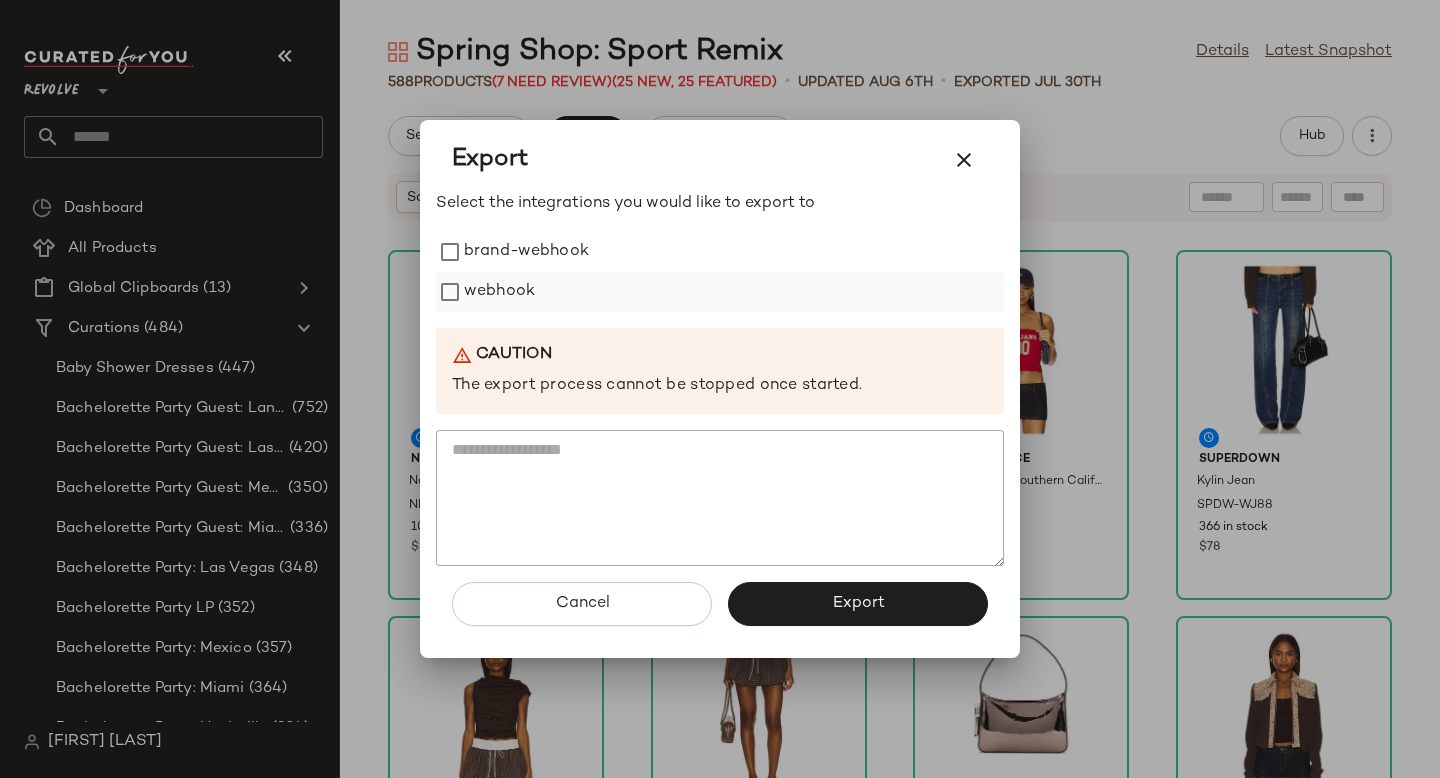 click on "webhook" at bounding box center [499, 292] 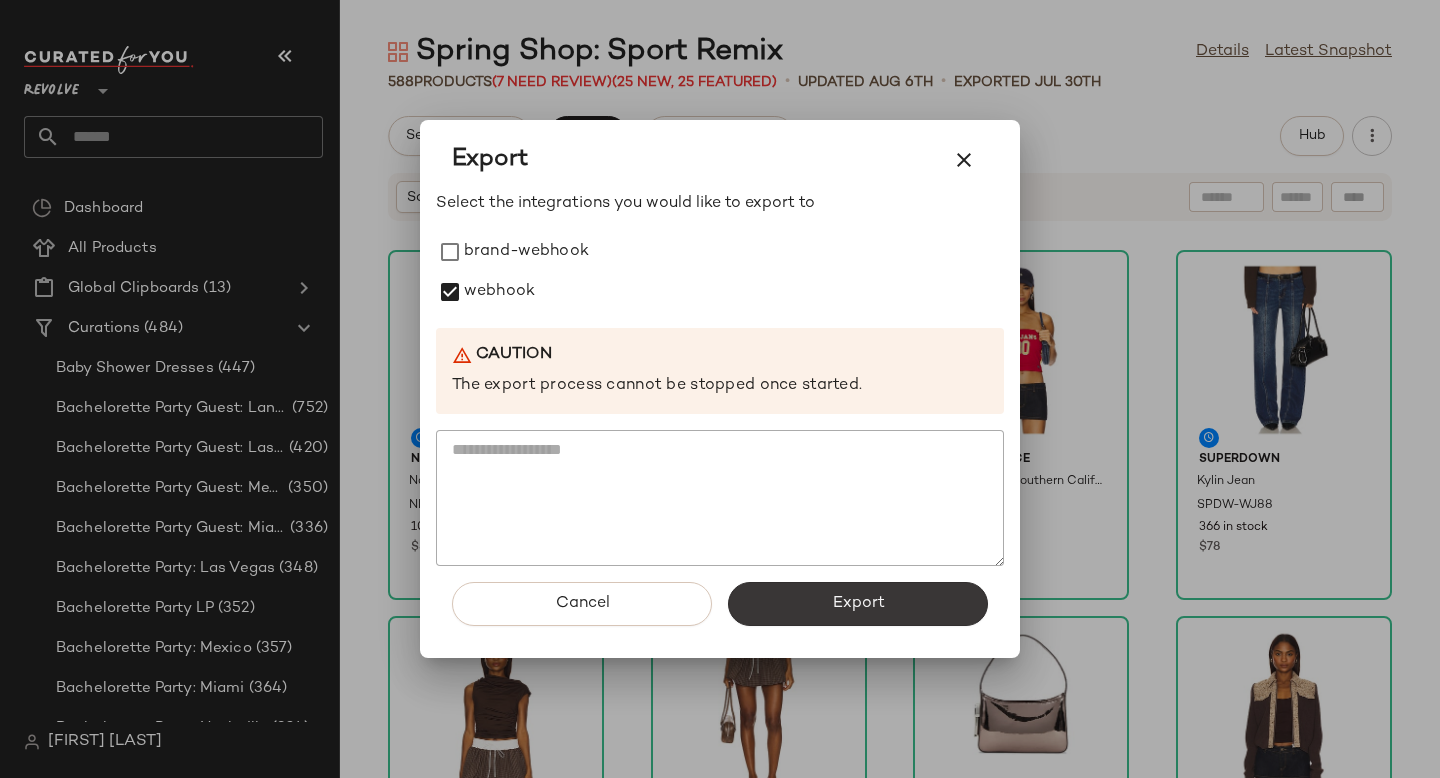 click on "Export" at bounding box center [858, 604] 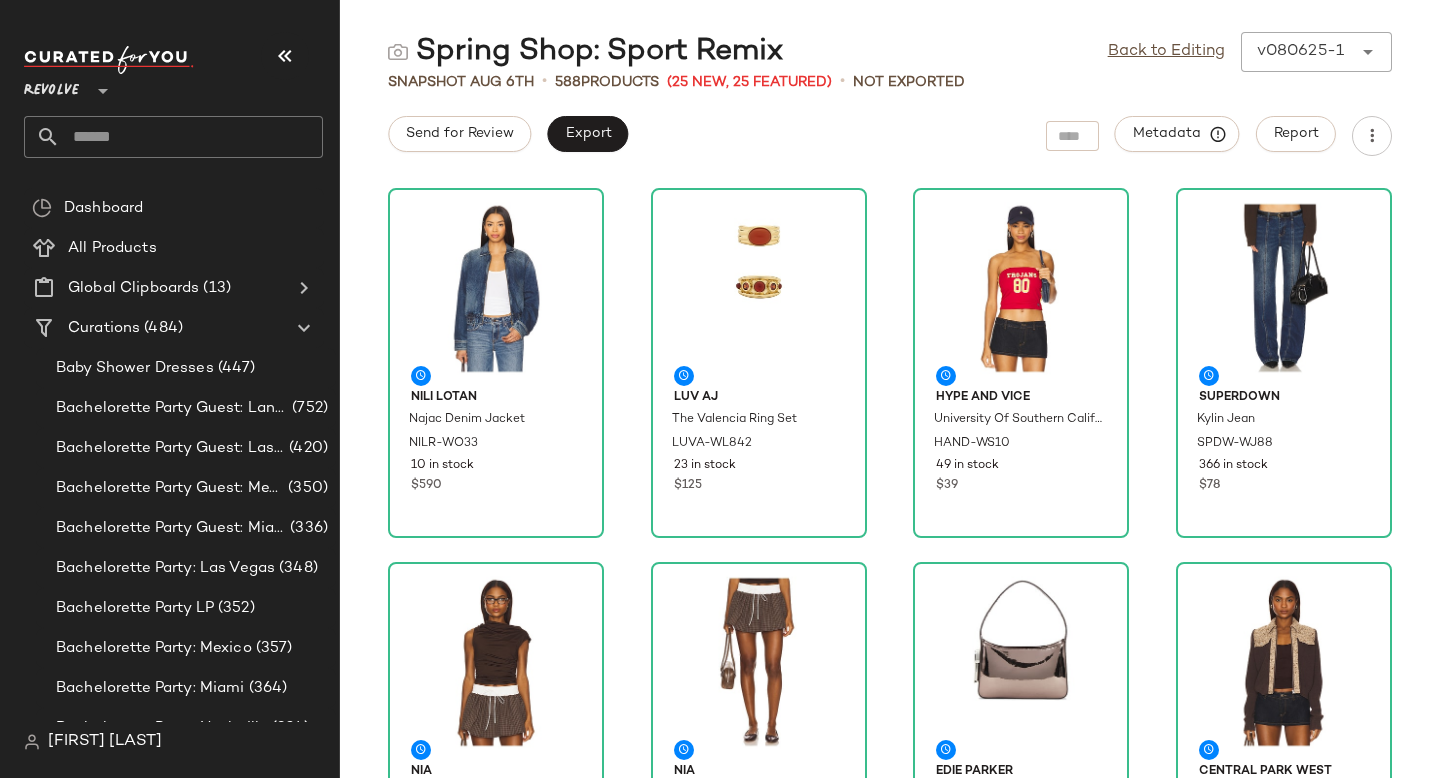 click 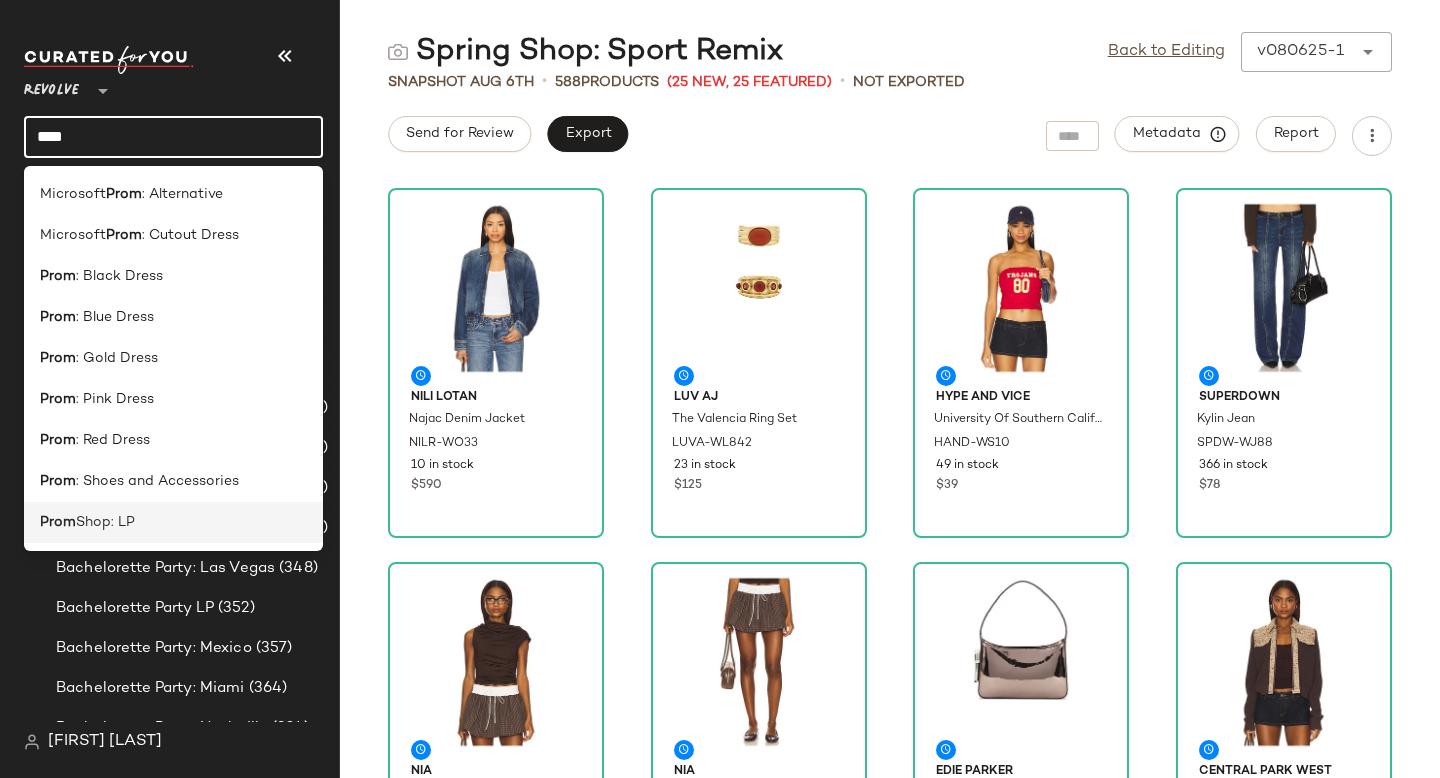 type on "****" 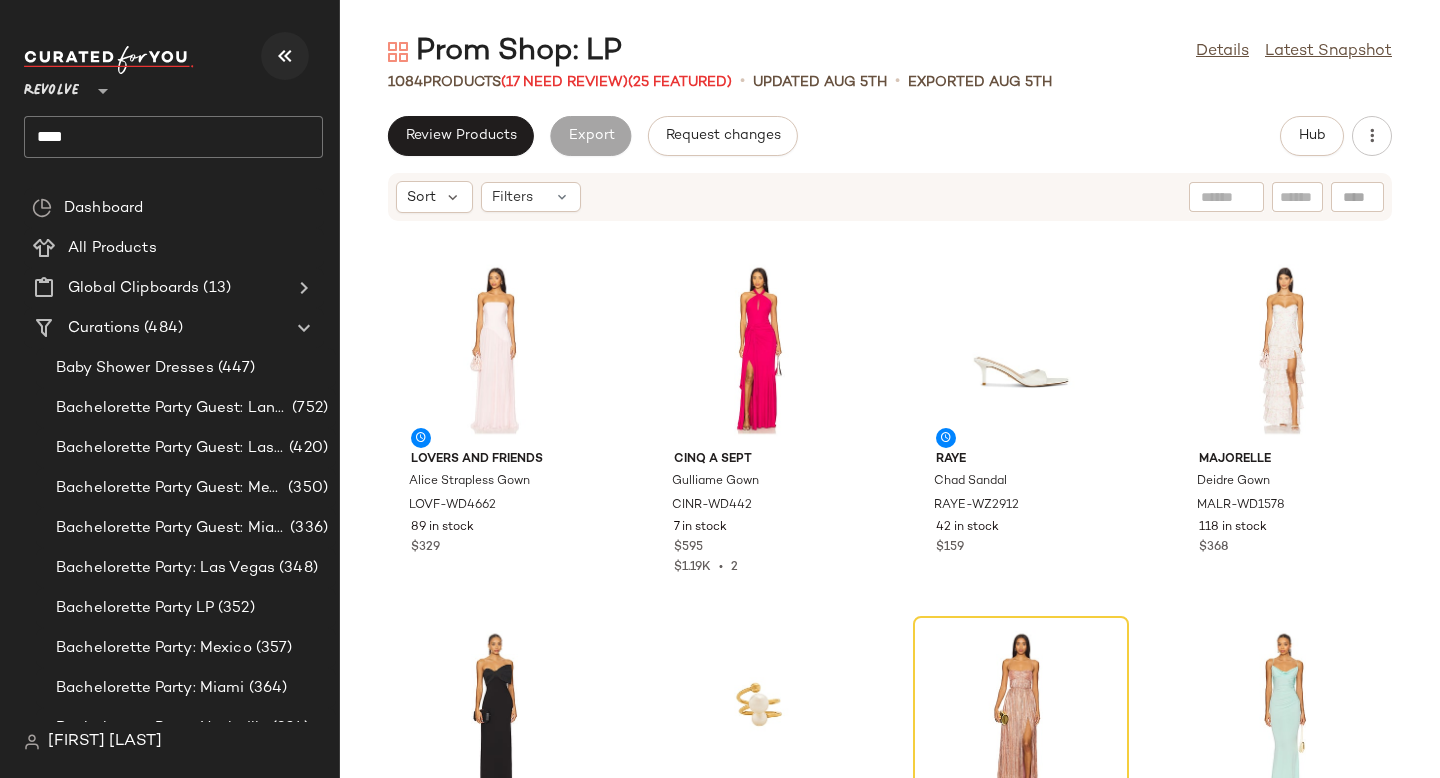 click at bounding box center [285, 56] 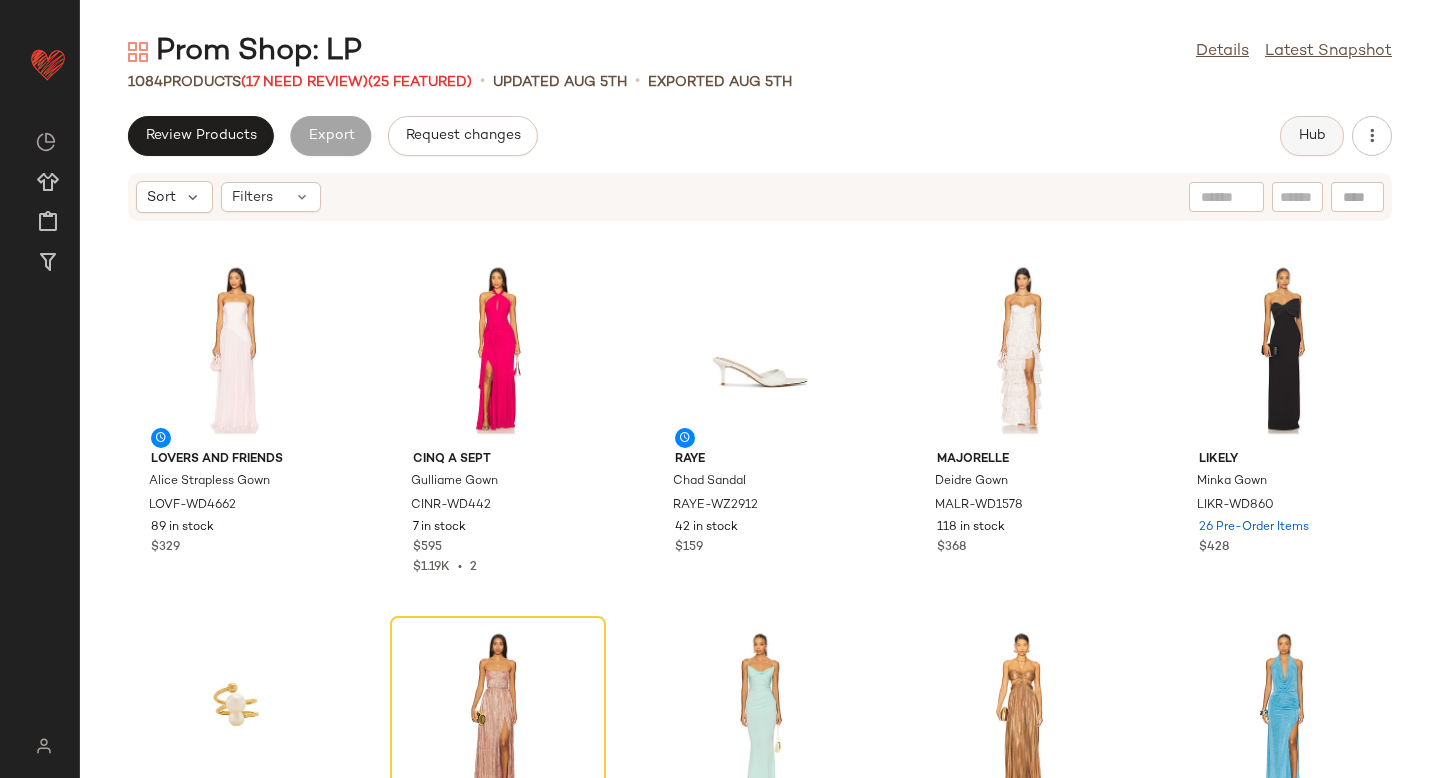 click on "Hub" at bounding box center [1312, 136] 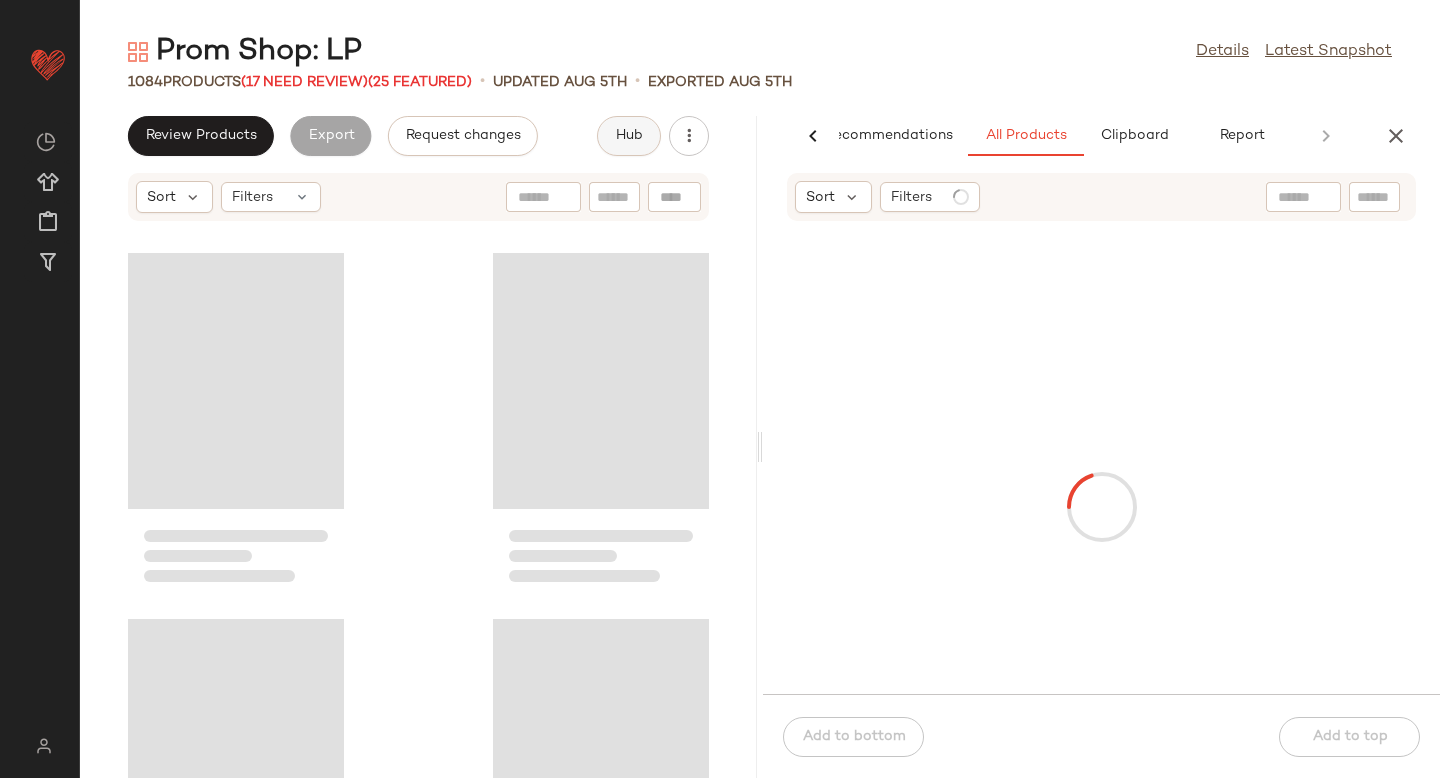 scroll, scrollTop: 0, scrollLeft: 47, axis: horizontal 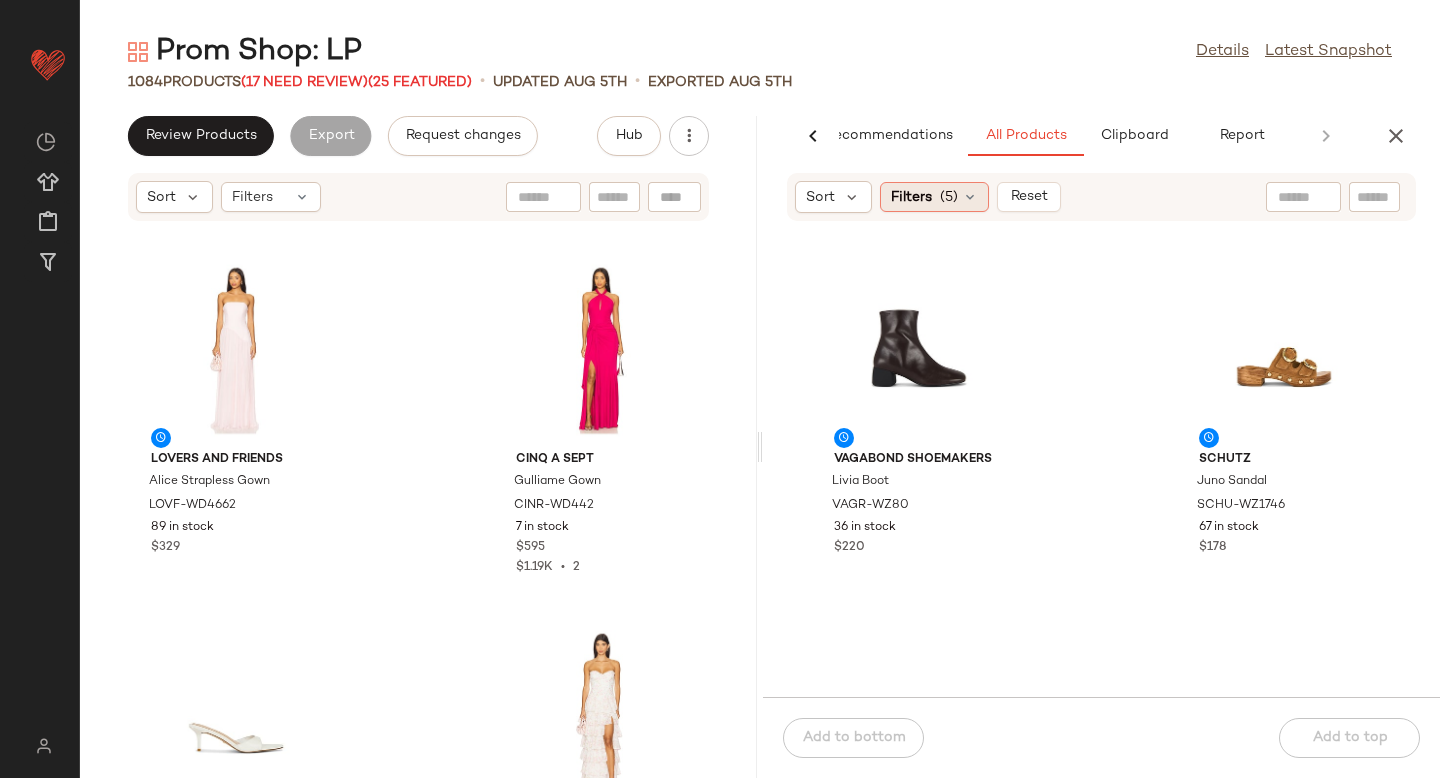 click on "(5)" at bounding box center (949, 197) 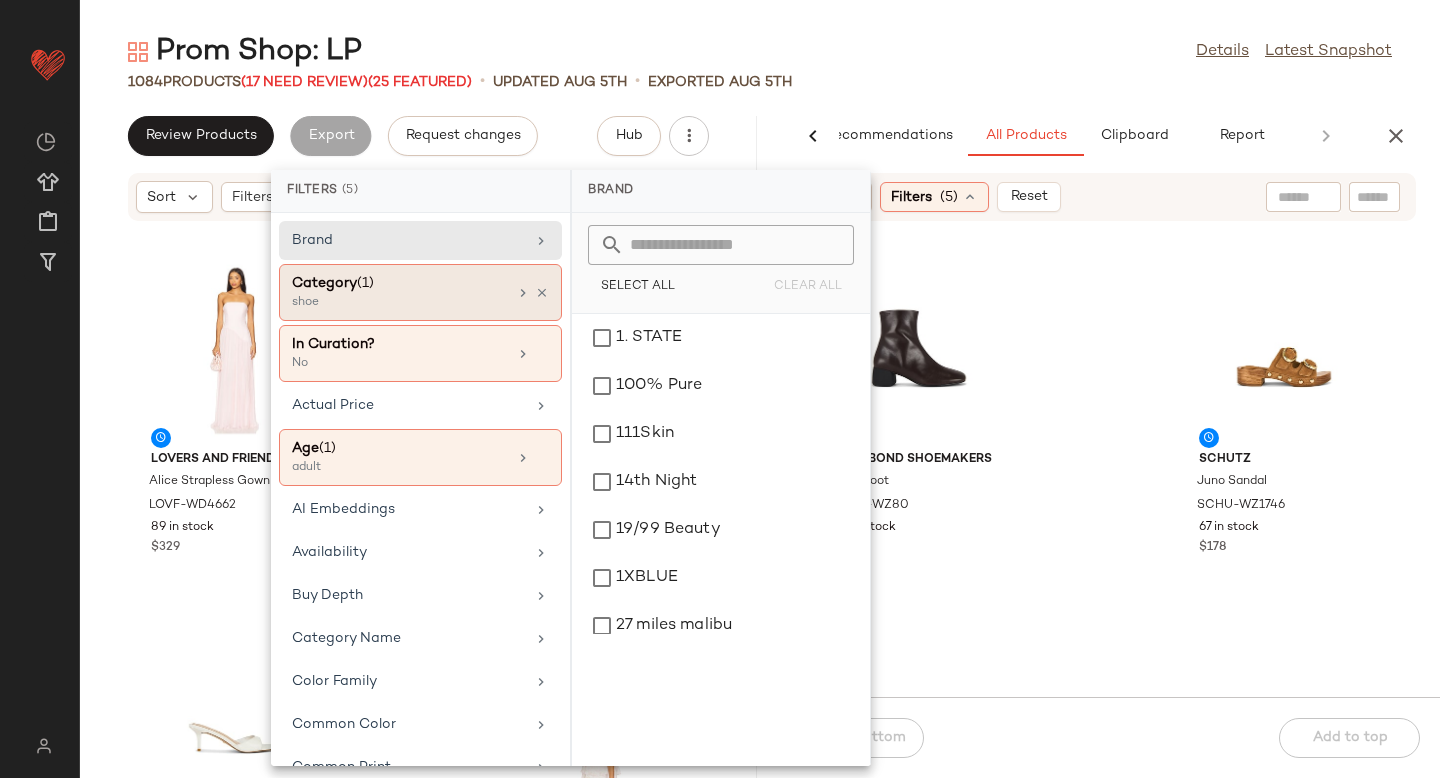 click on "Category  (1)" at bounding box center [399, 283] 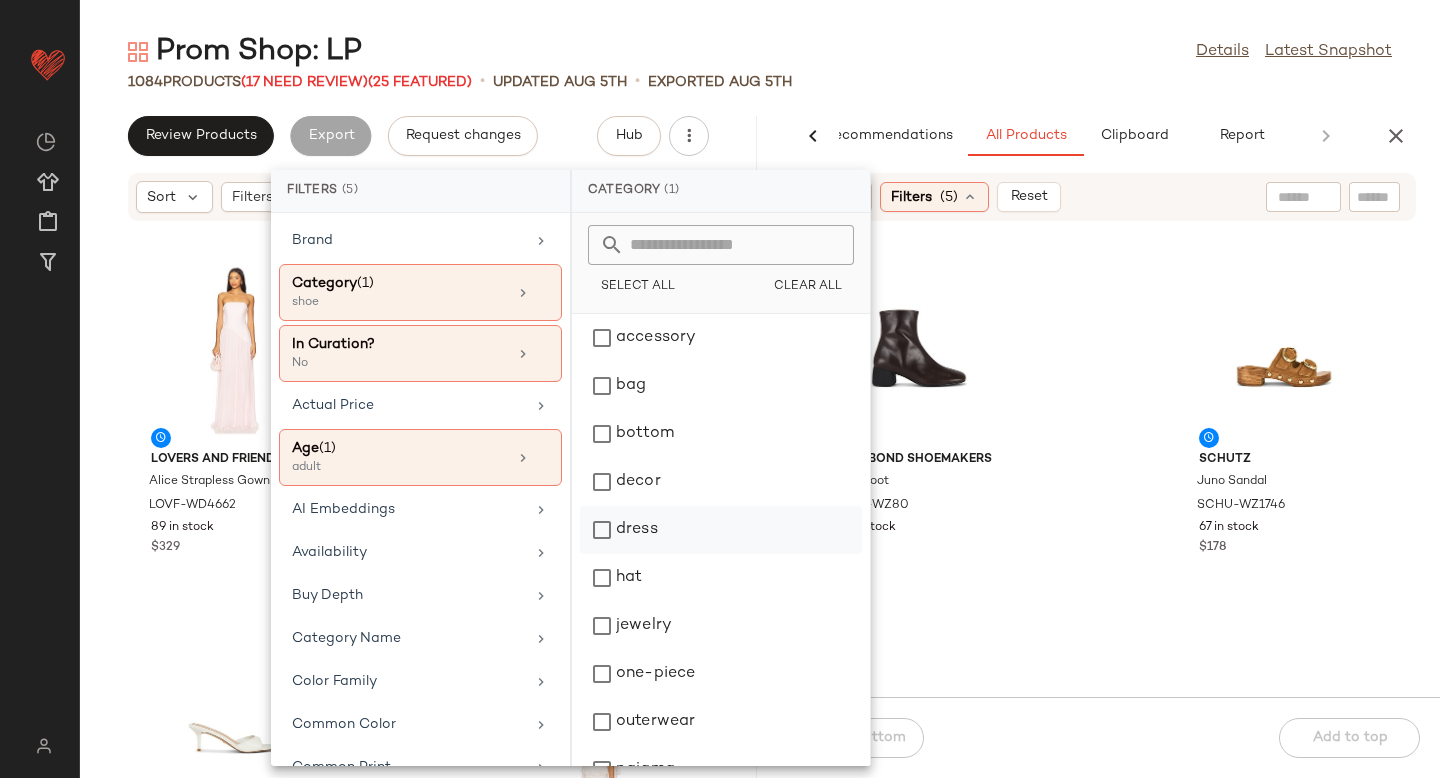 click on "dress" 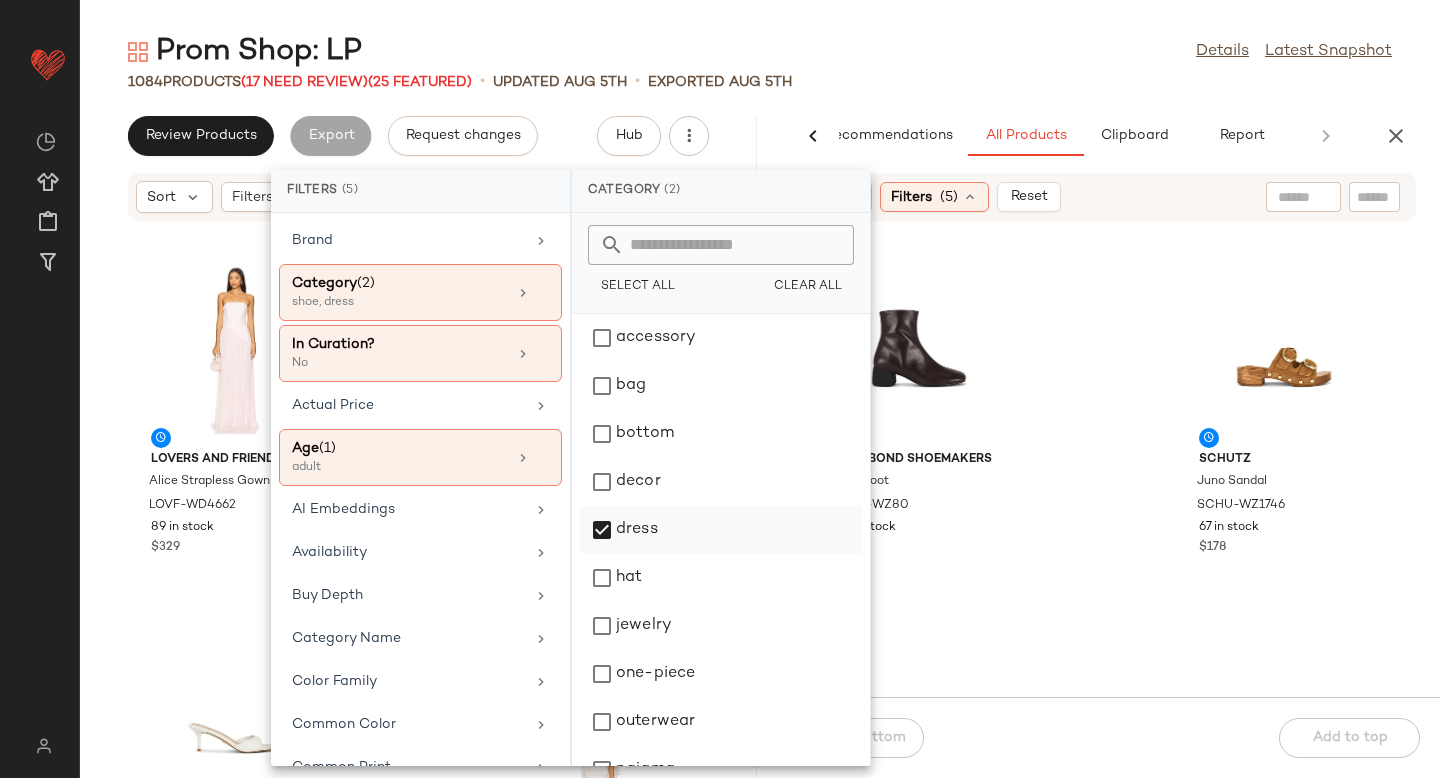 scroll, scrollTop: 276, scrollLeft: 0, axis: vertical 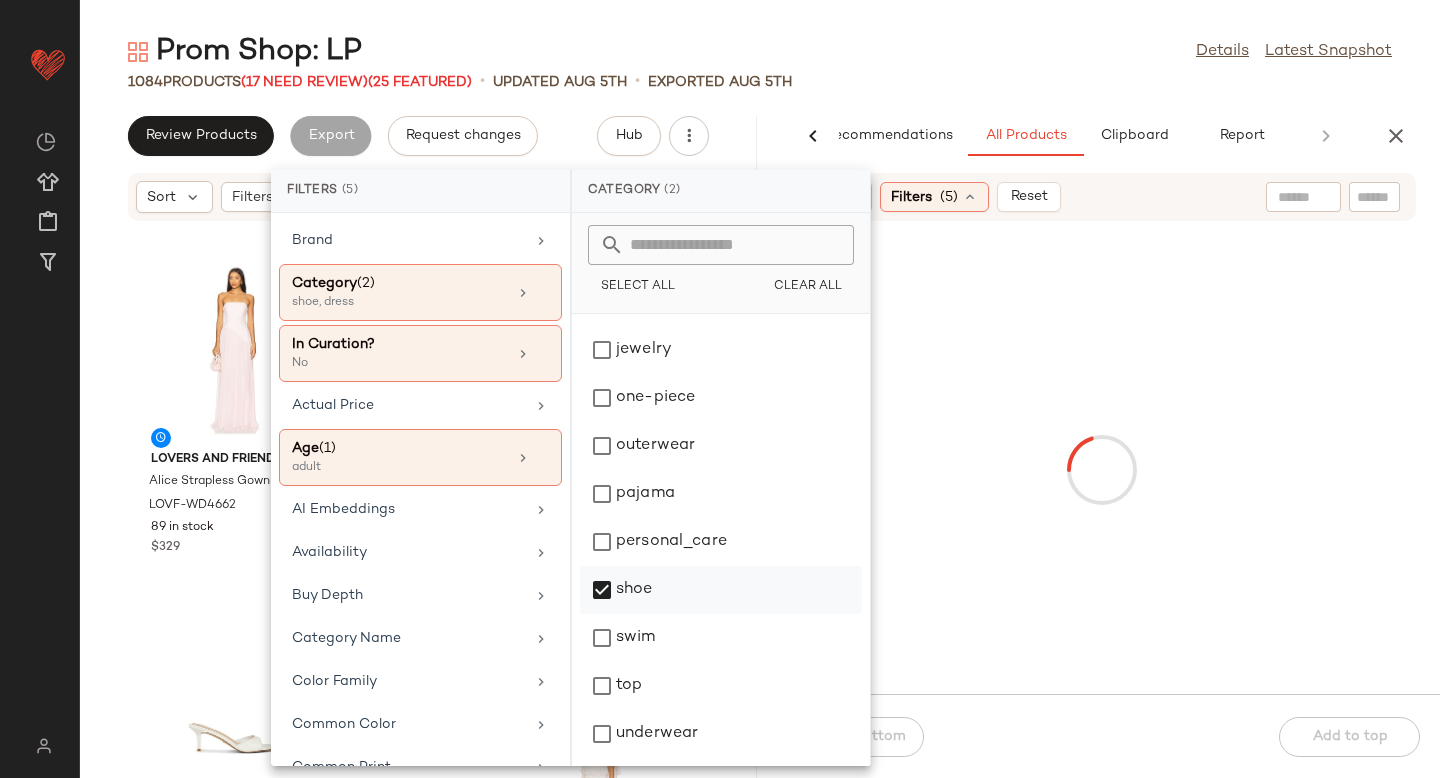 click on "shoe" 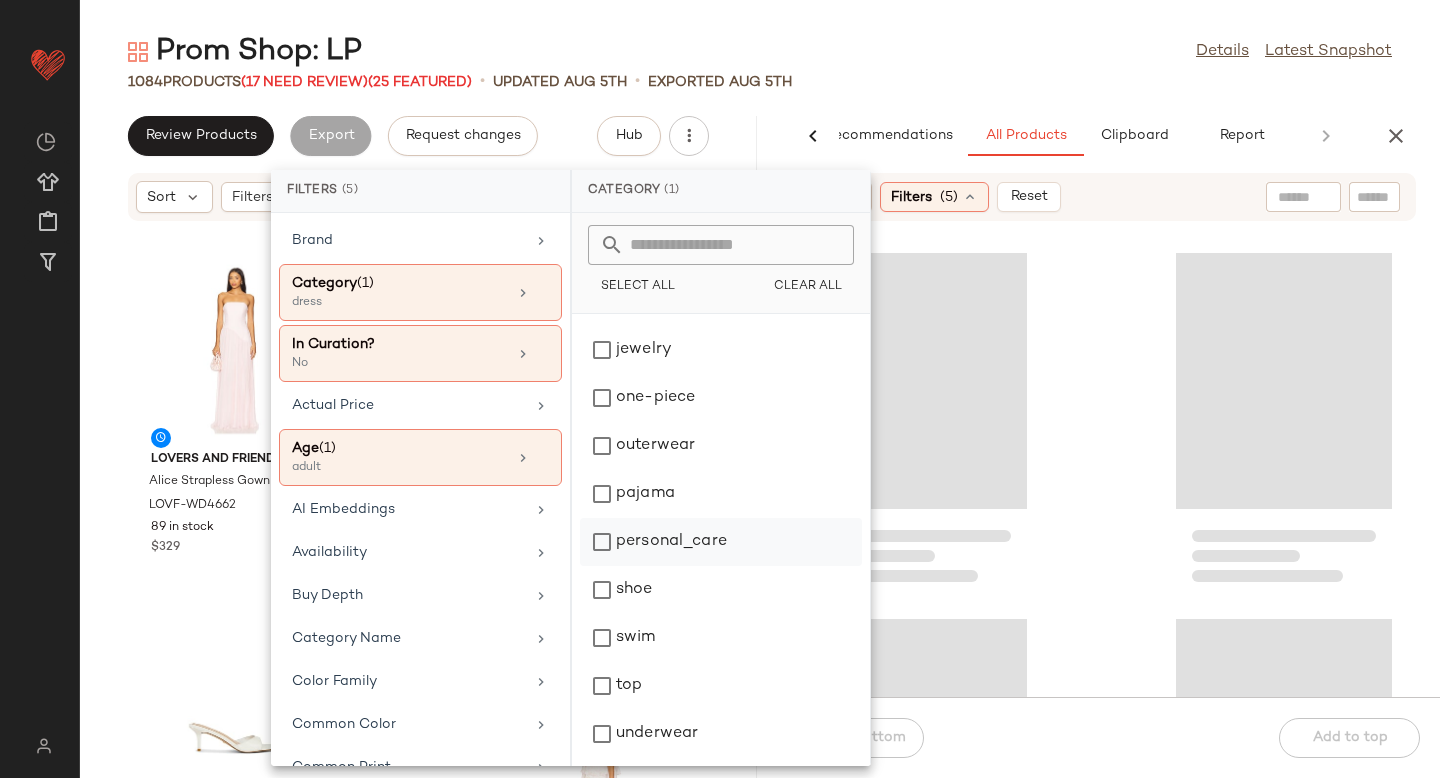 click 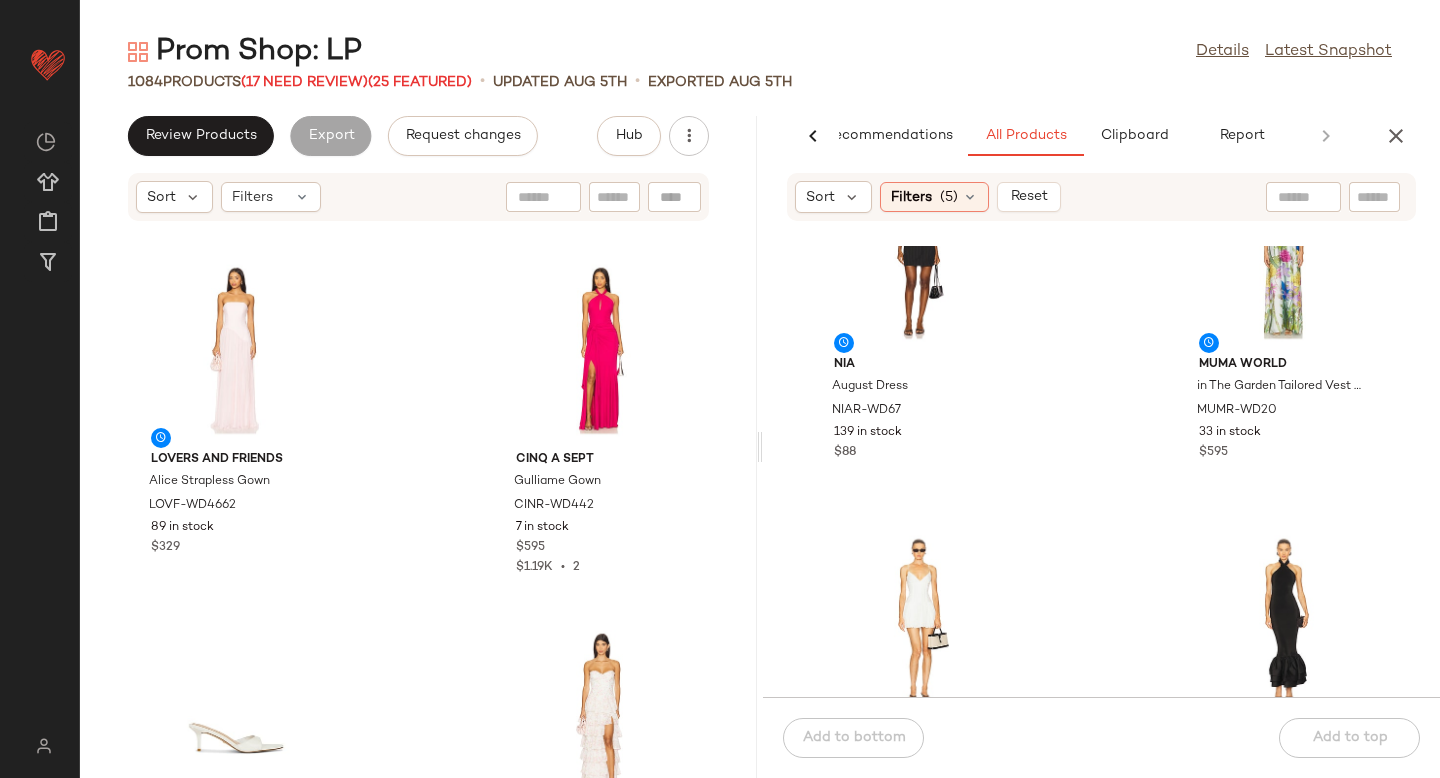 scroll, scrollTop: 4065, scrollLeft: 0, axis: vertical 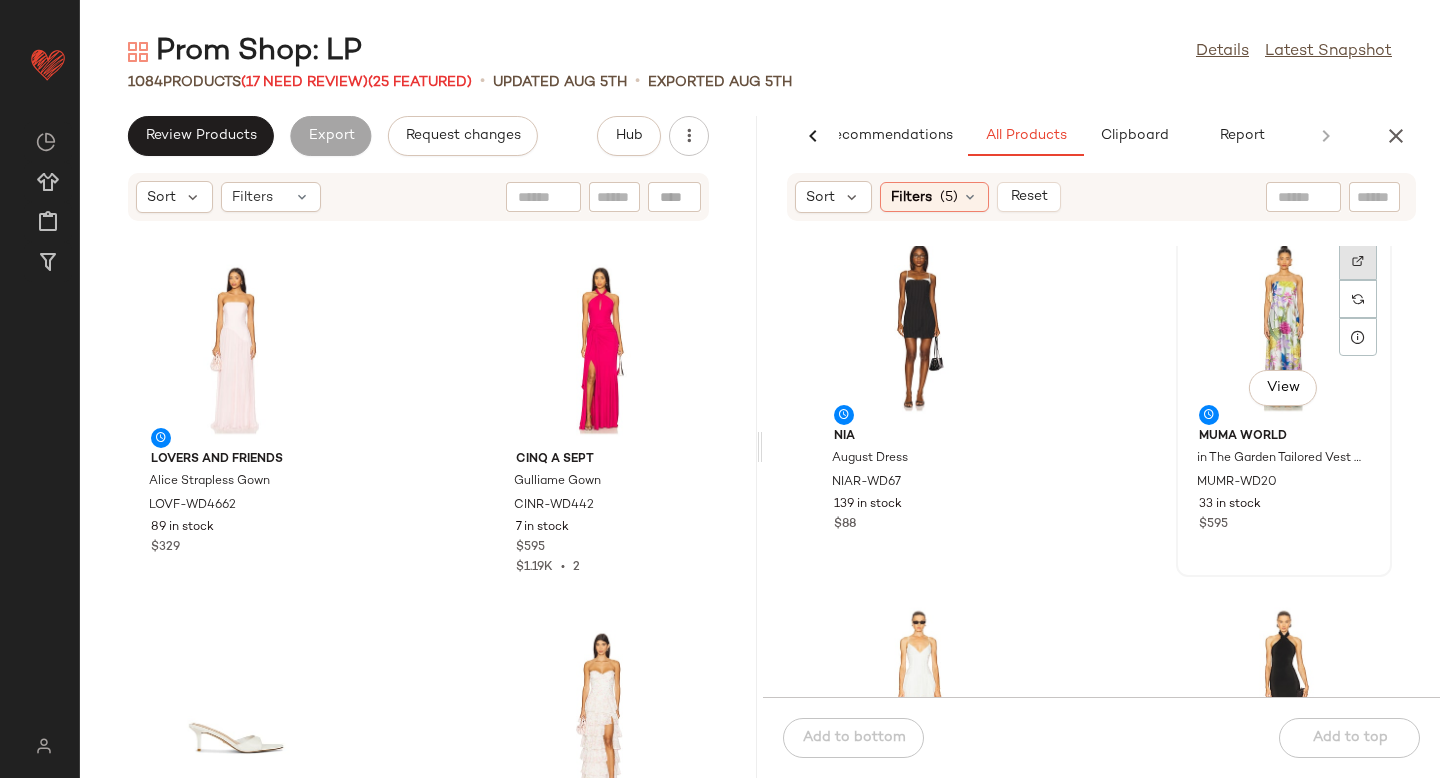 click 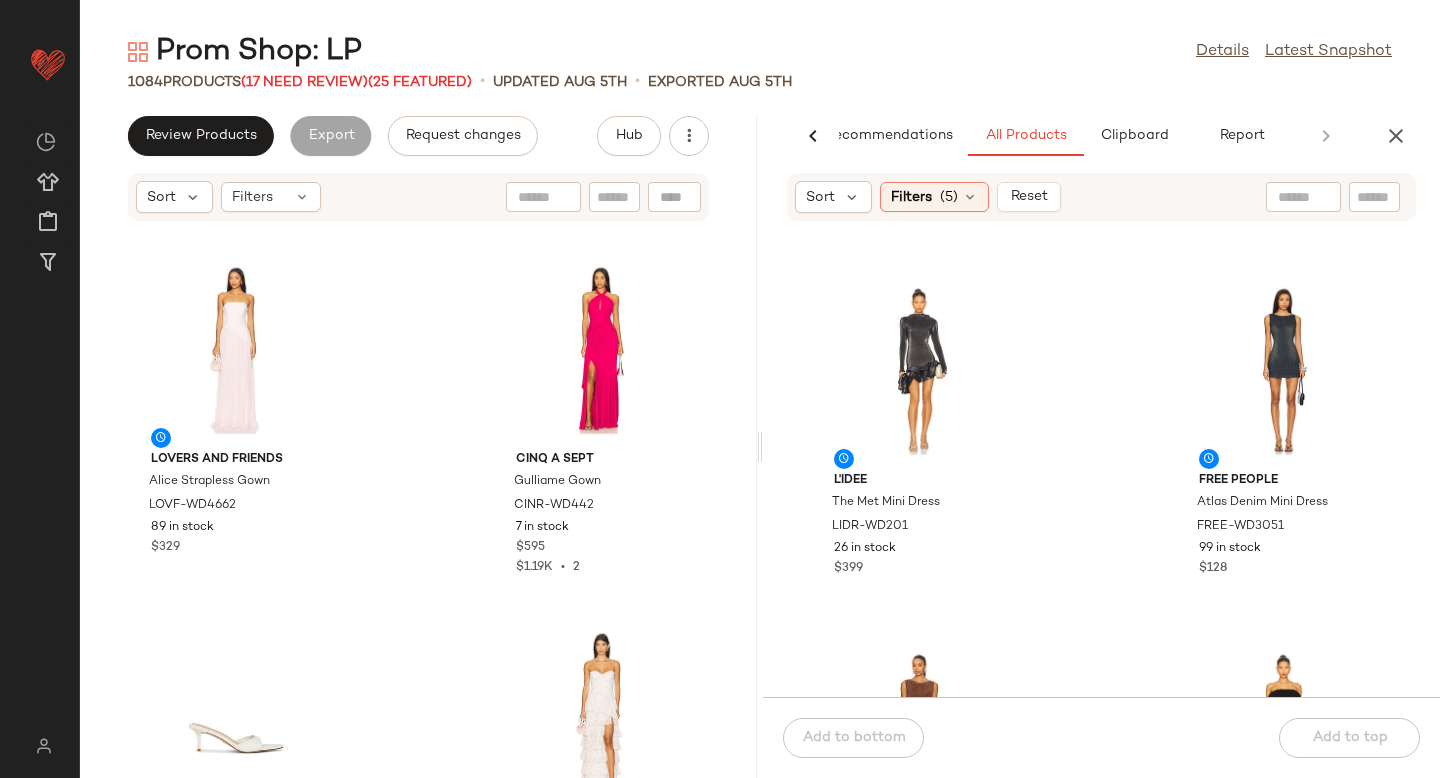 scroll, scrollTop: 5149, scrollLeft: 0, axis: vertical 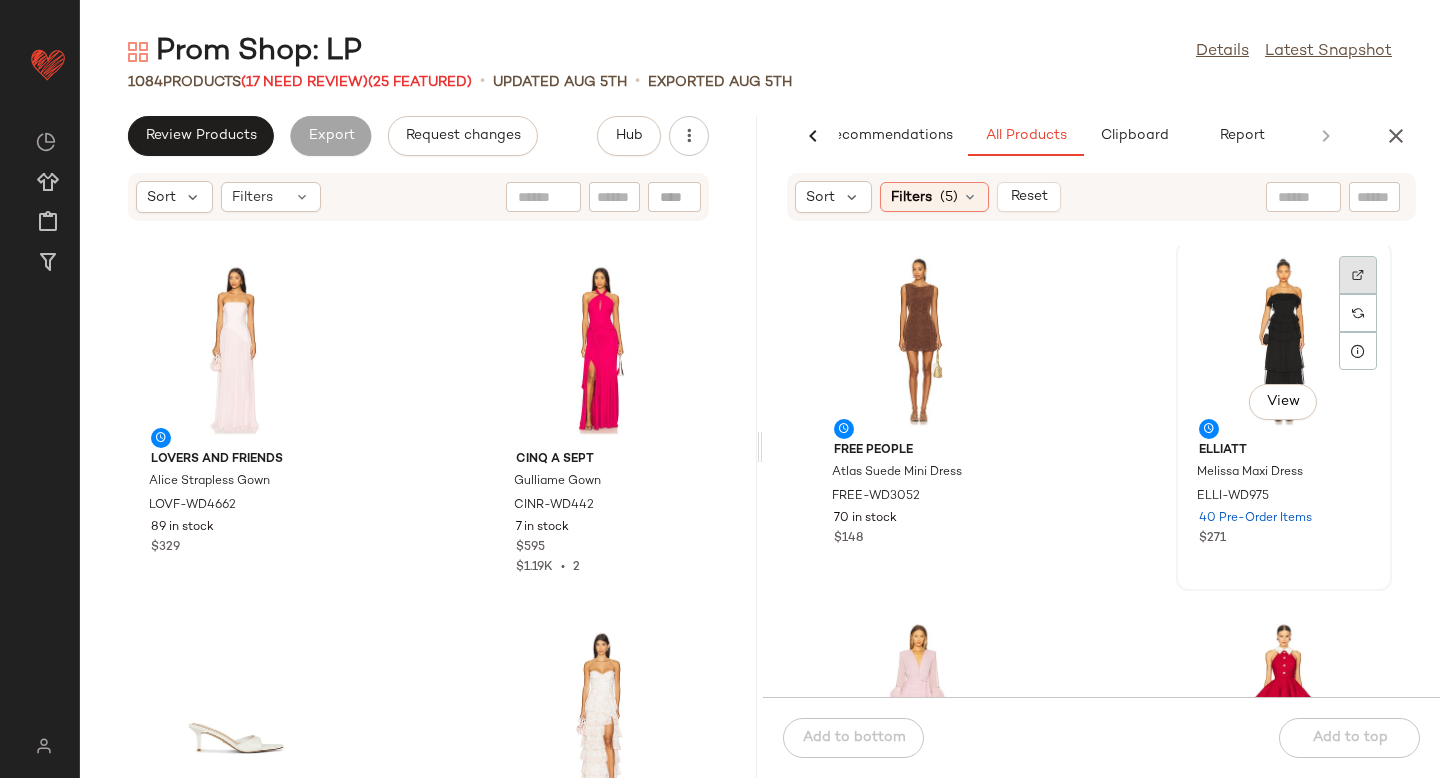 click 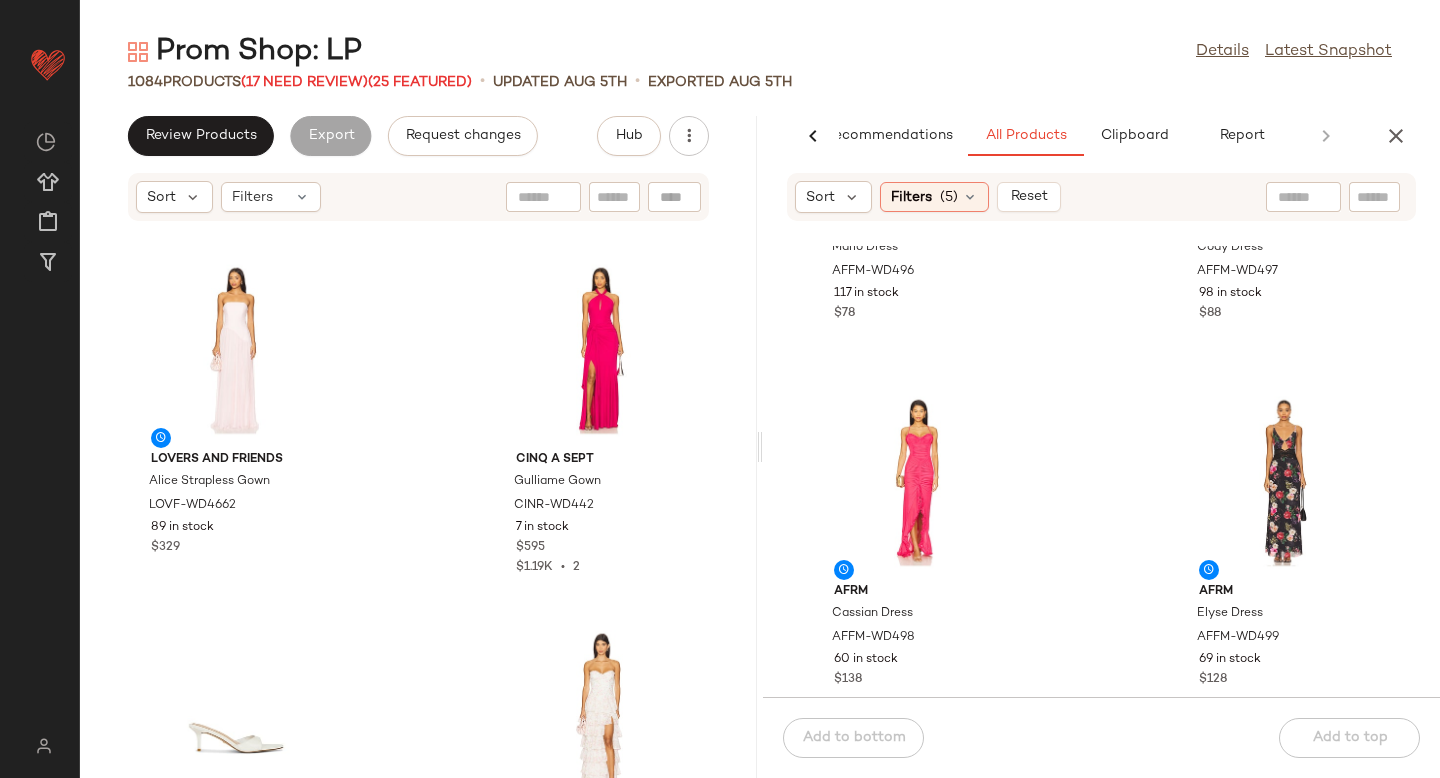 scroll, scrollTop: 7573, scrollLeft: 0, axis: vertical 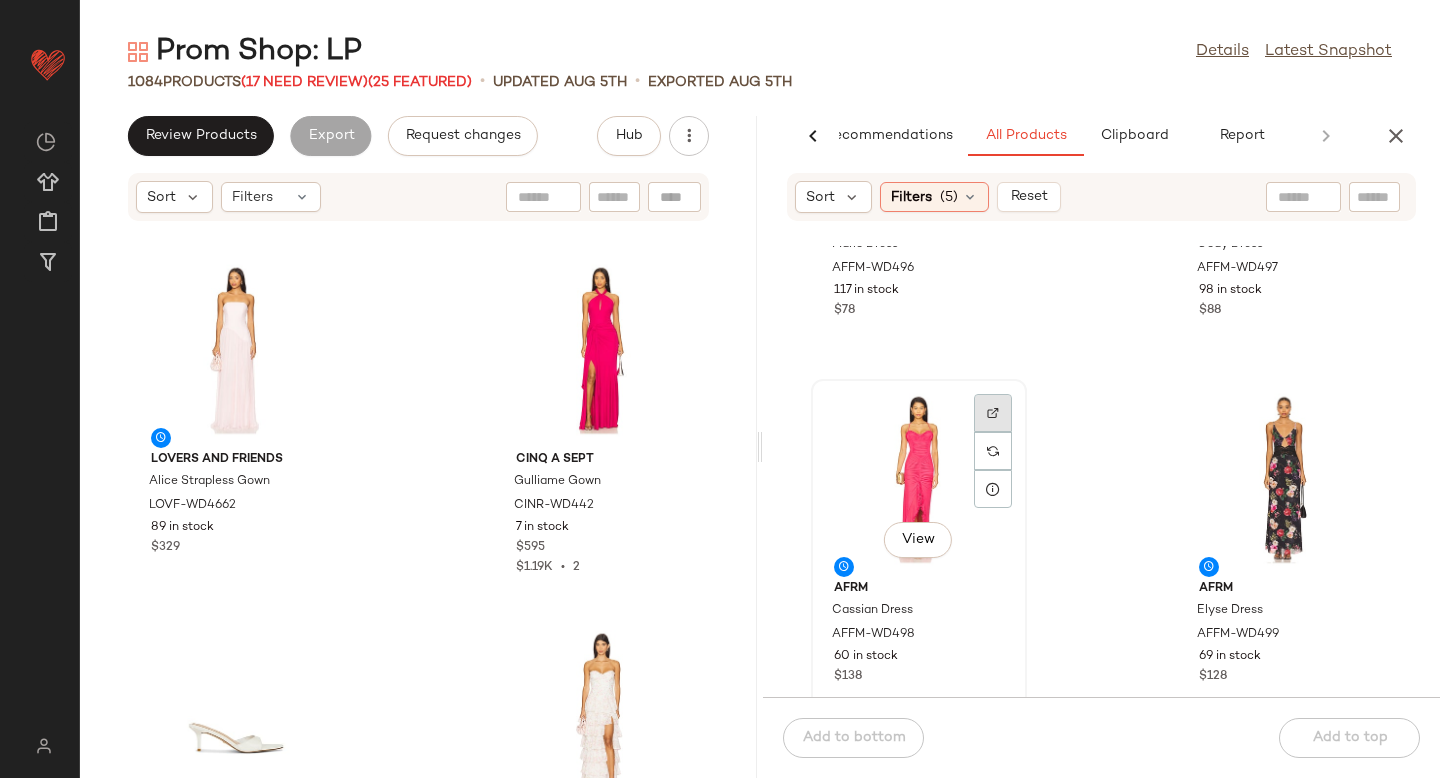 click 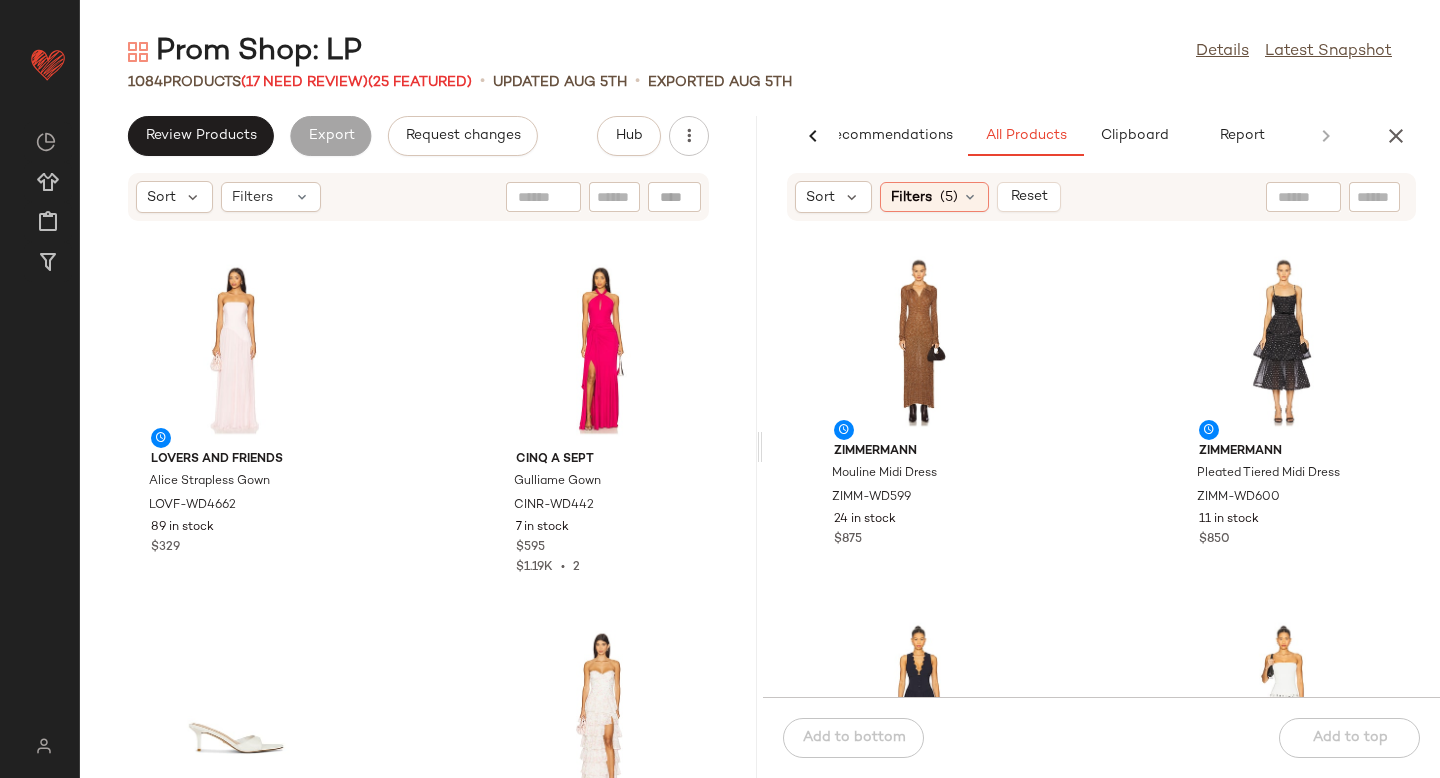 scroll, scrollTop: 17206, scrollLeft: 0, axis: vertical 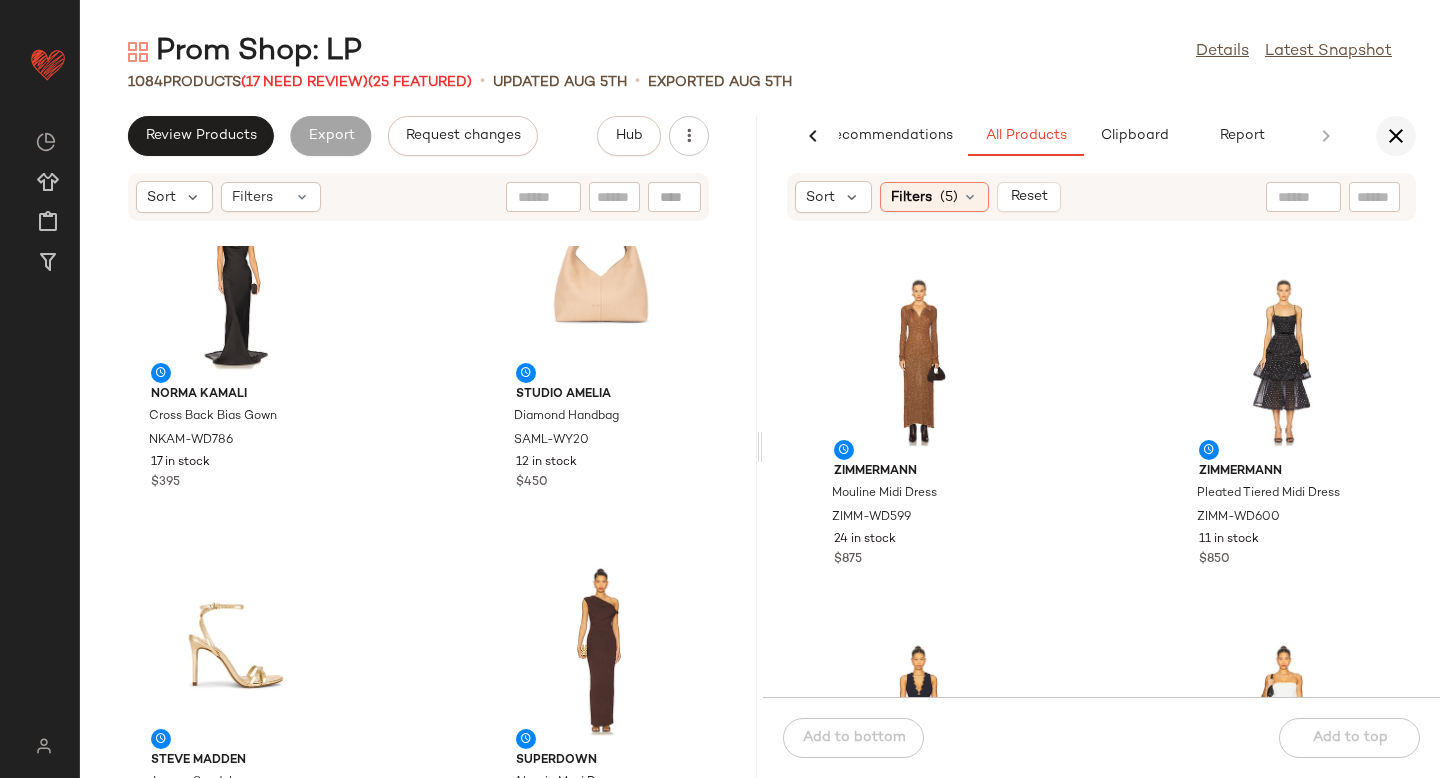 click 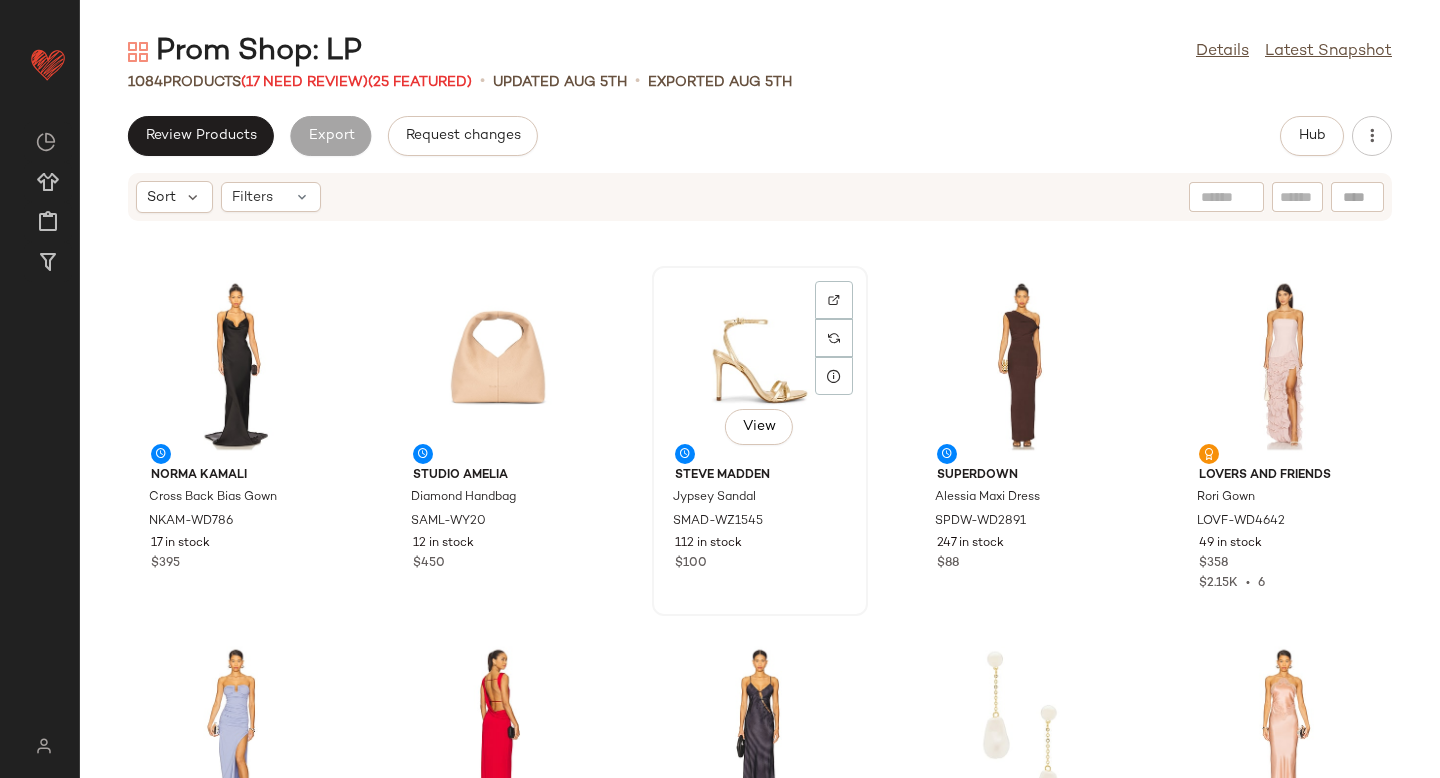 scroll, scrollTop: 0, scrollLeft: 0, axis: both 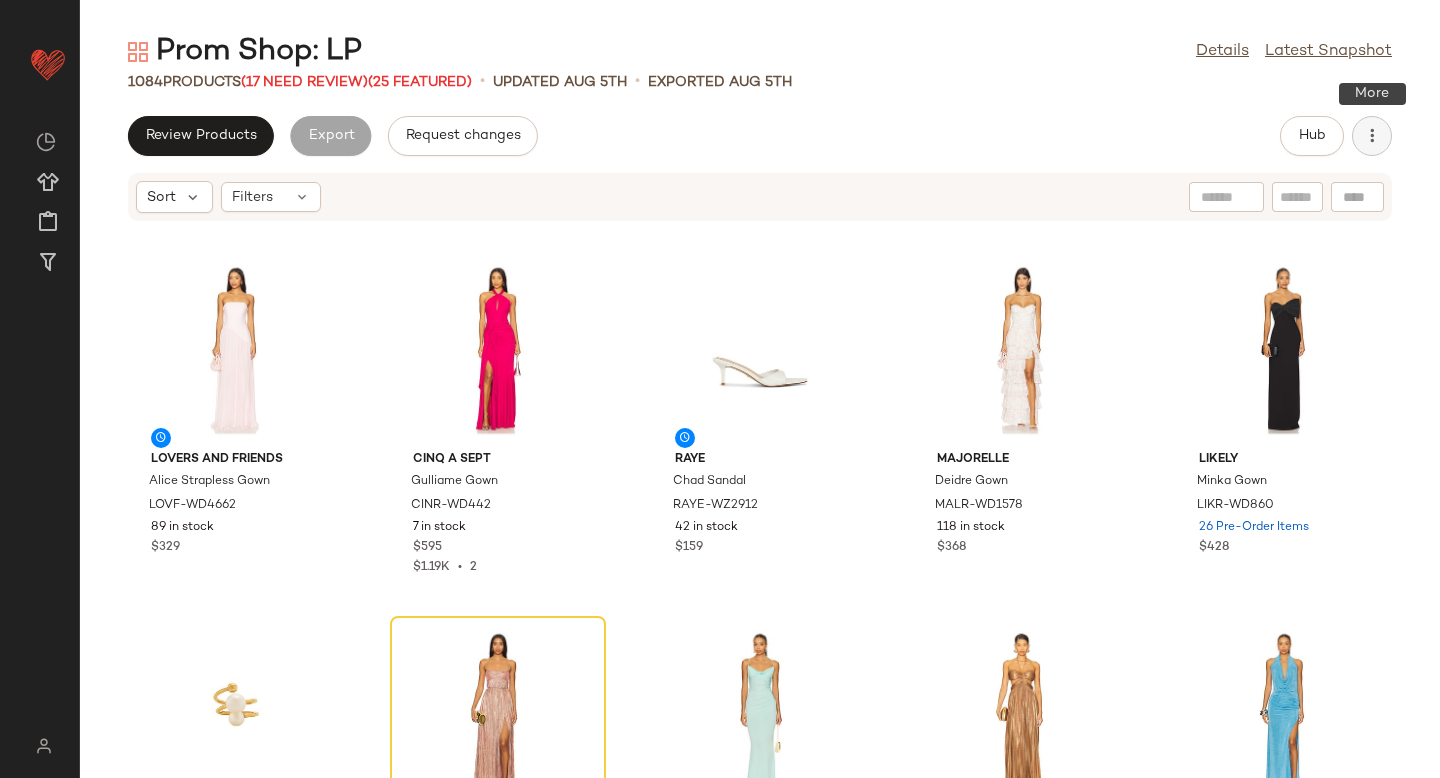 click 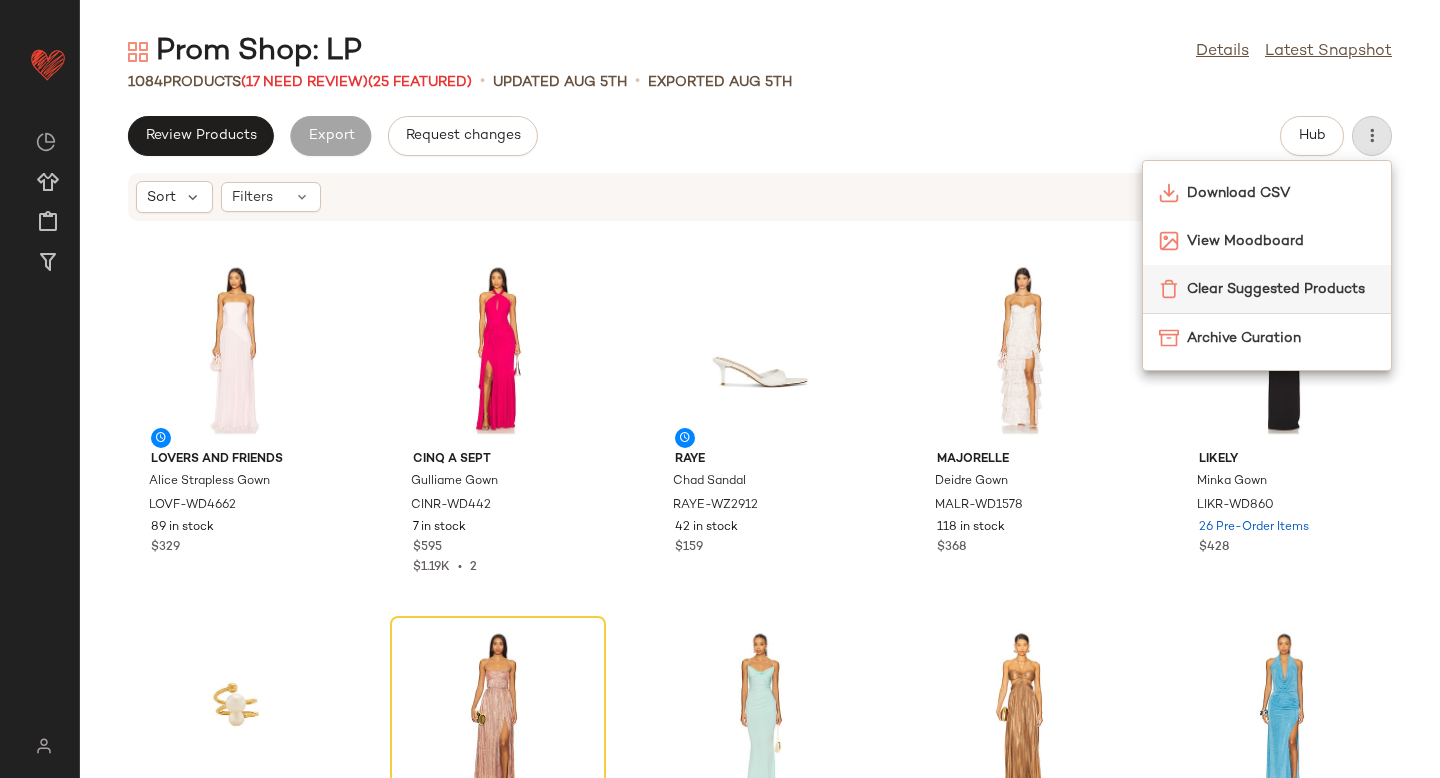 click on "Clear Suggested Products" at bounding box center (1281, 289) 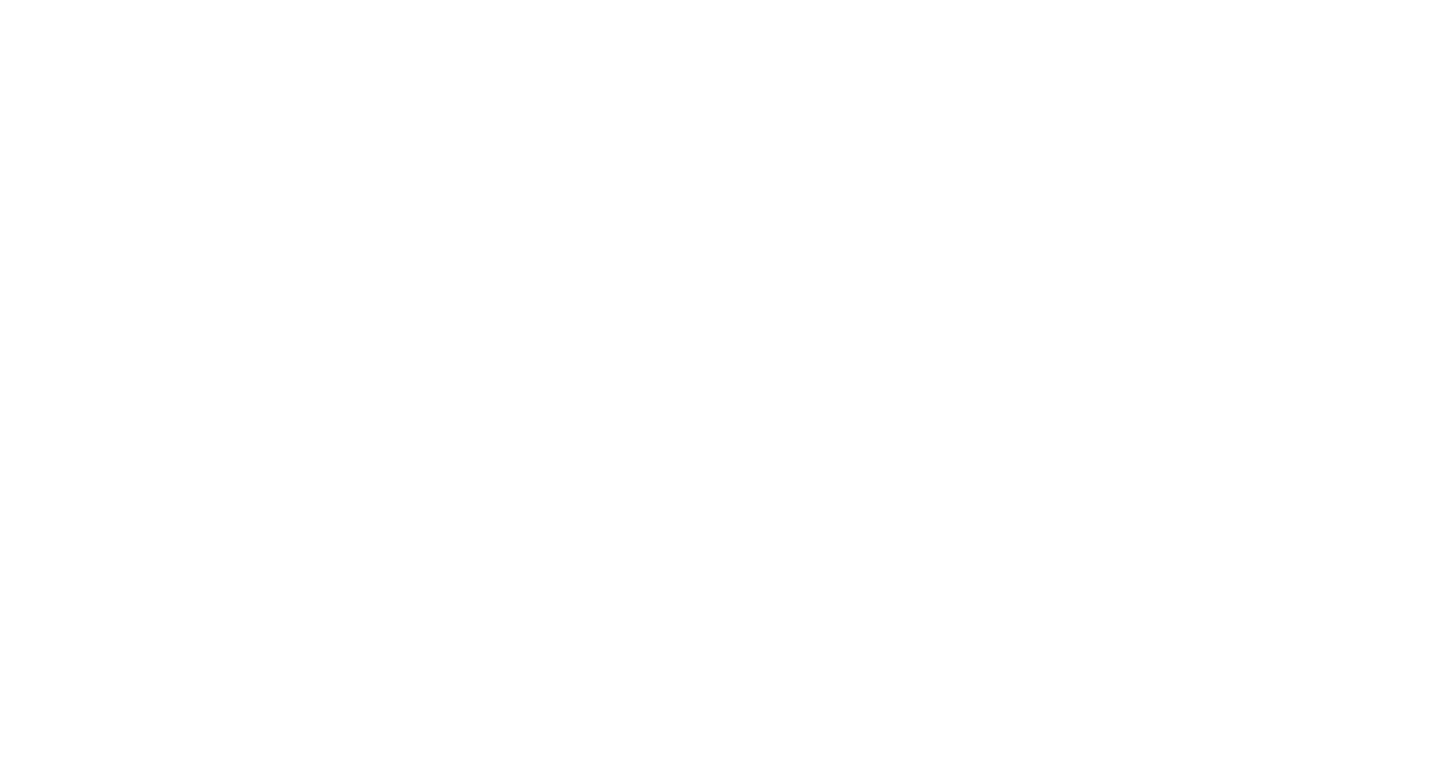 scroll, scrollTop: 0, scrollLeft: 0, axis: both 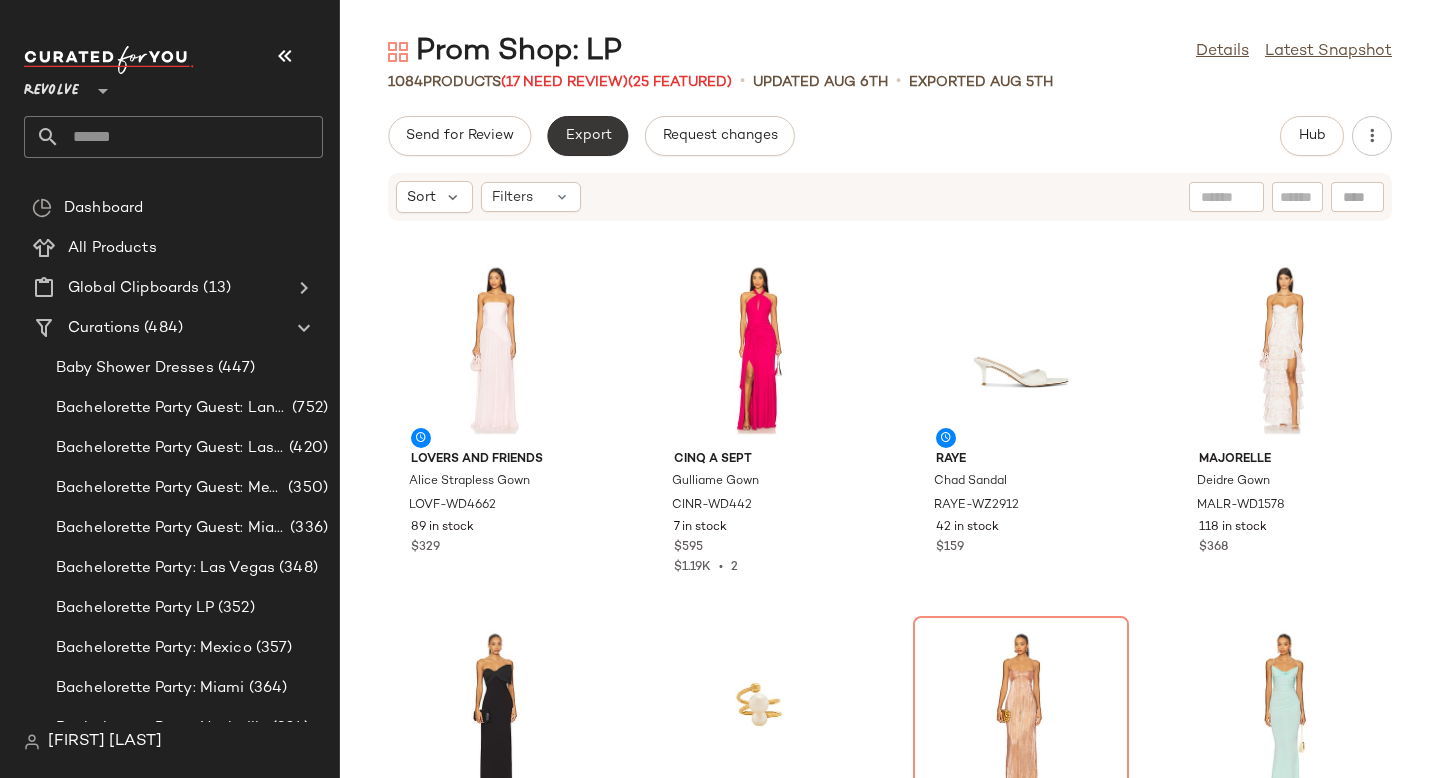 click on "Export" at bounding box center [587, 136] 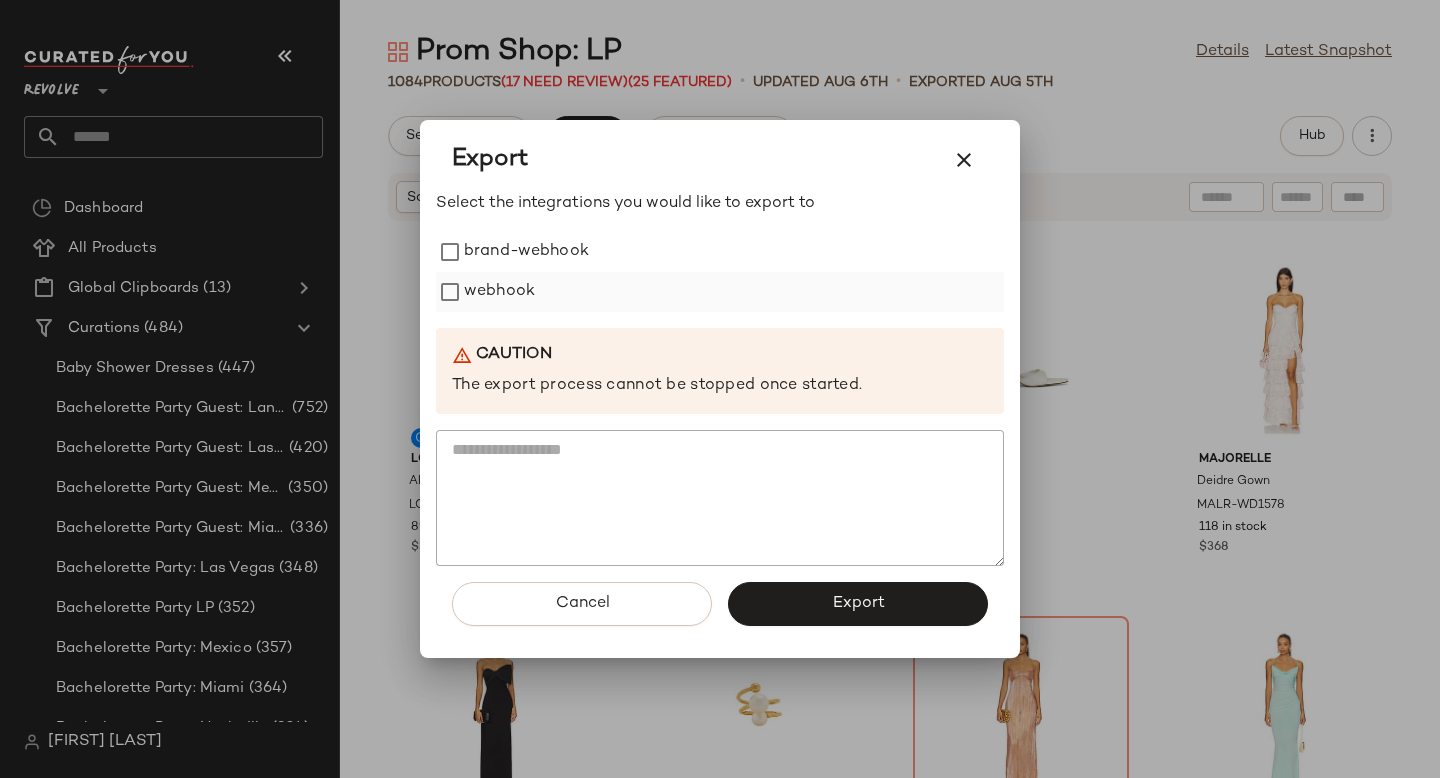 click on "webhook" at bounding box center [499, 292] 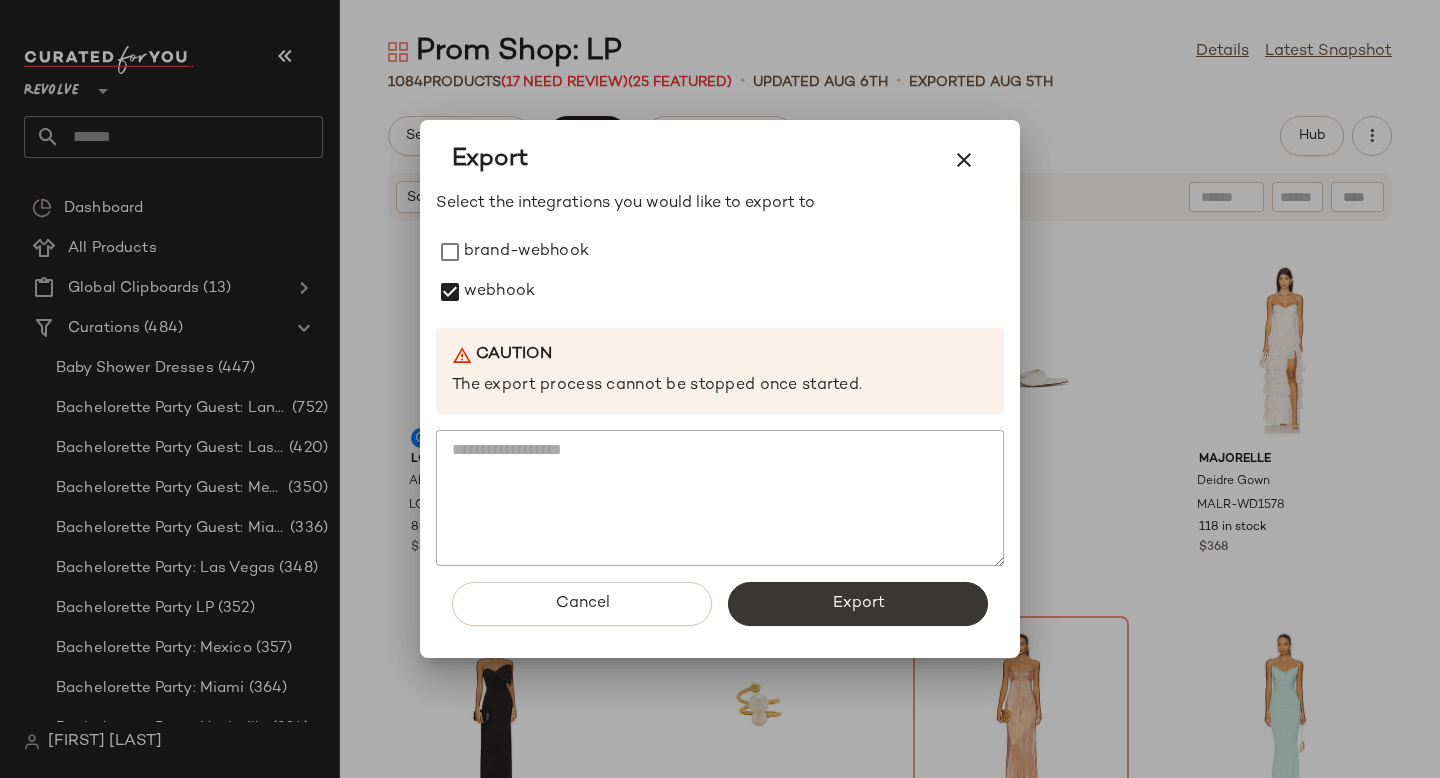 click on "Export" 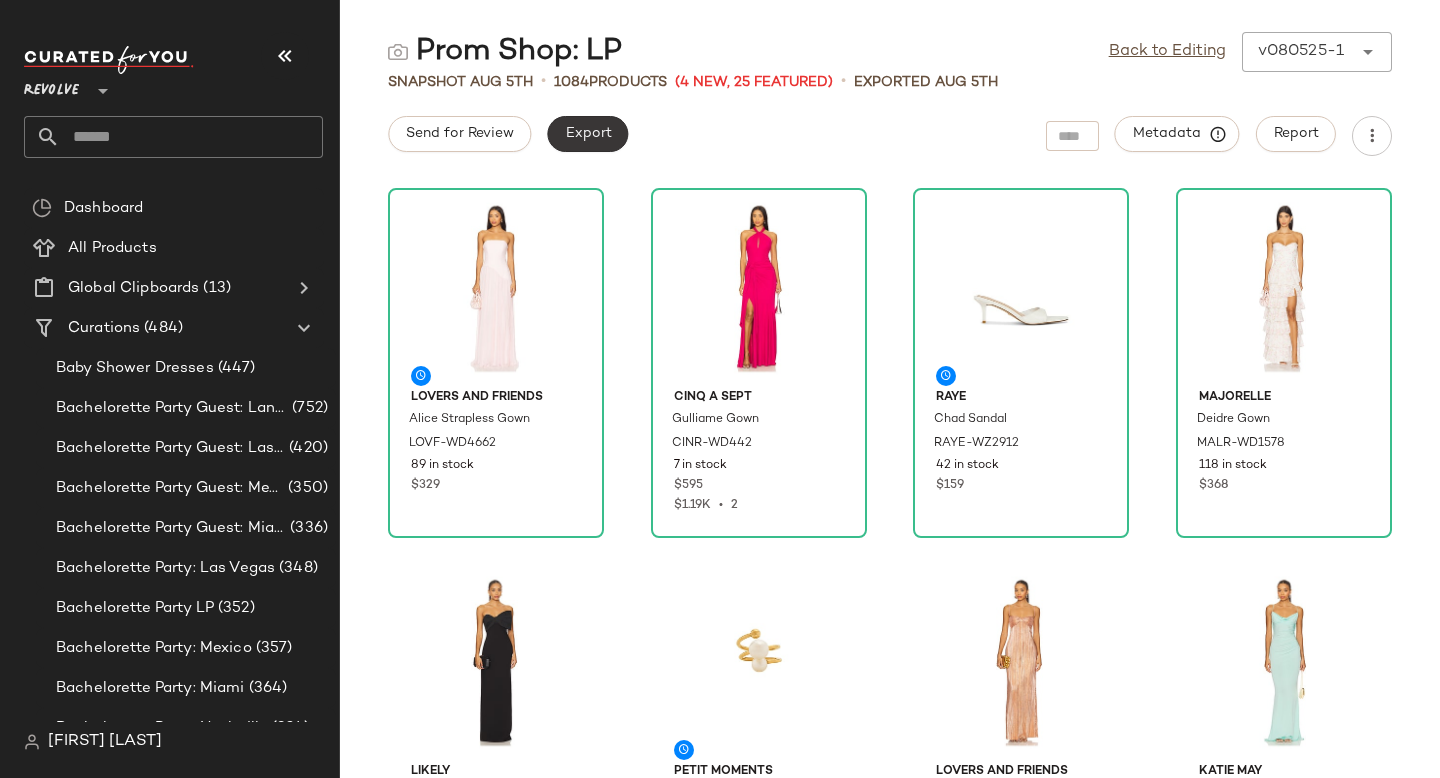 click on "Export" at bounding box center (587, 134) 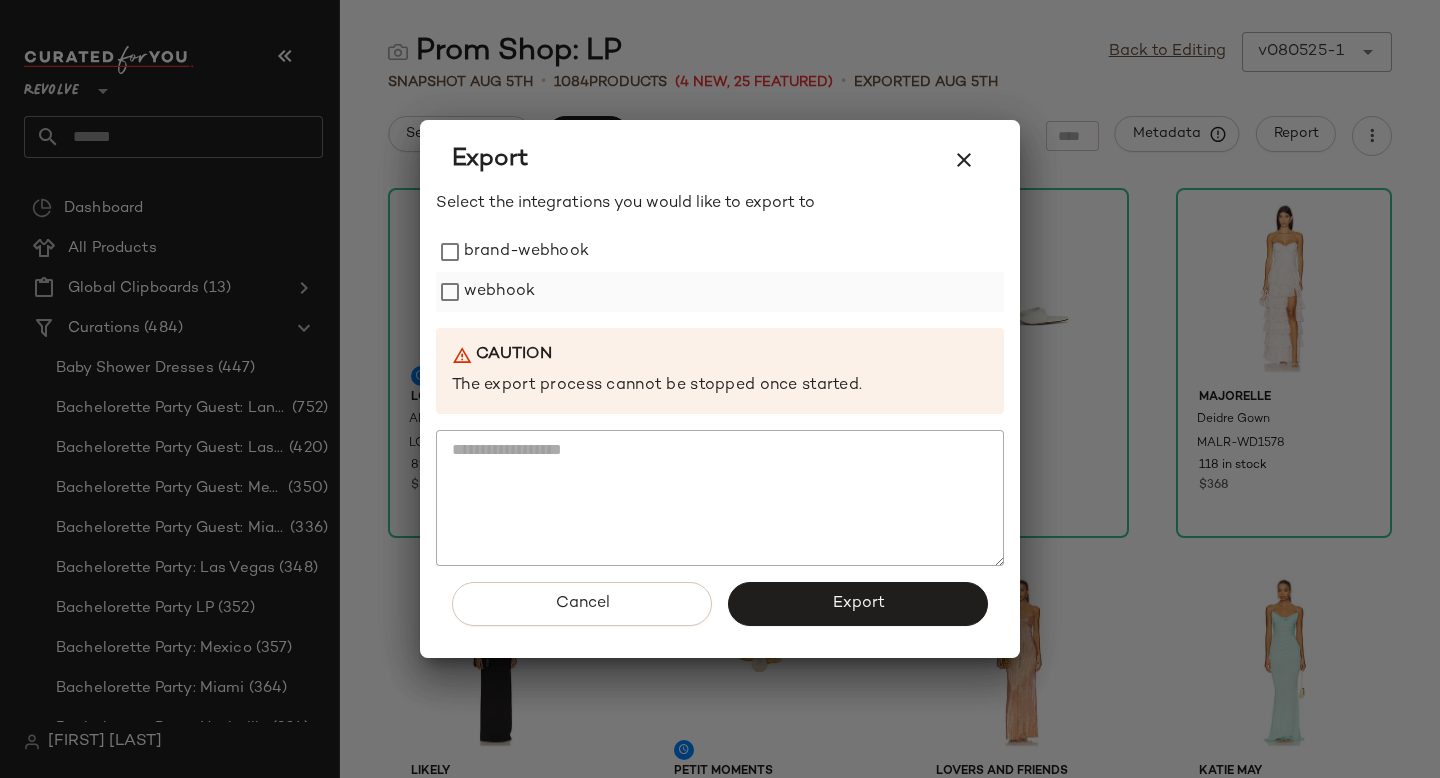 click on "webhook" at bounding box center [499, 292] 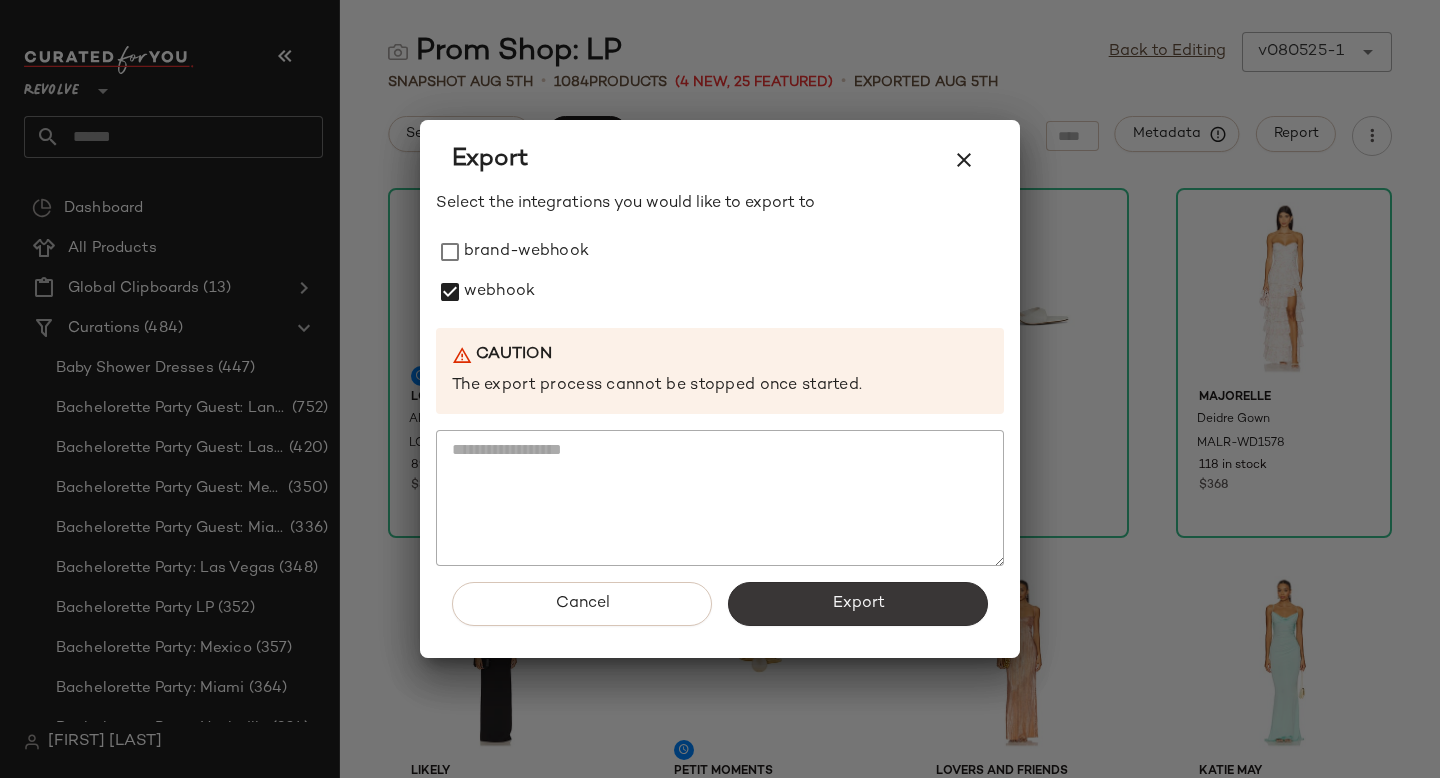 click on "Export" 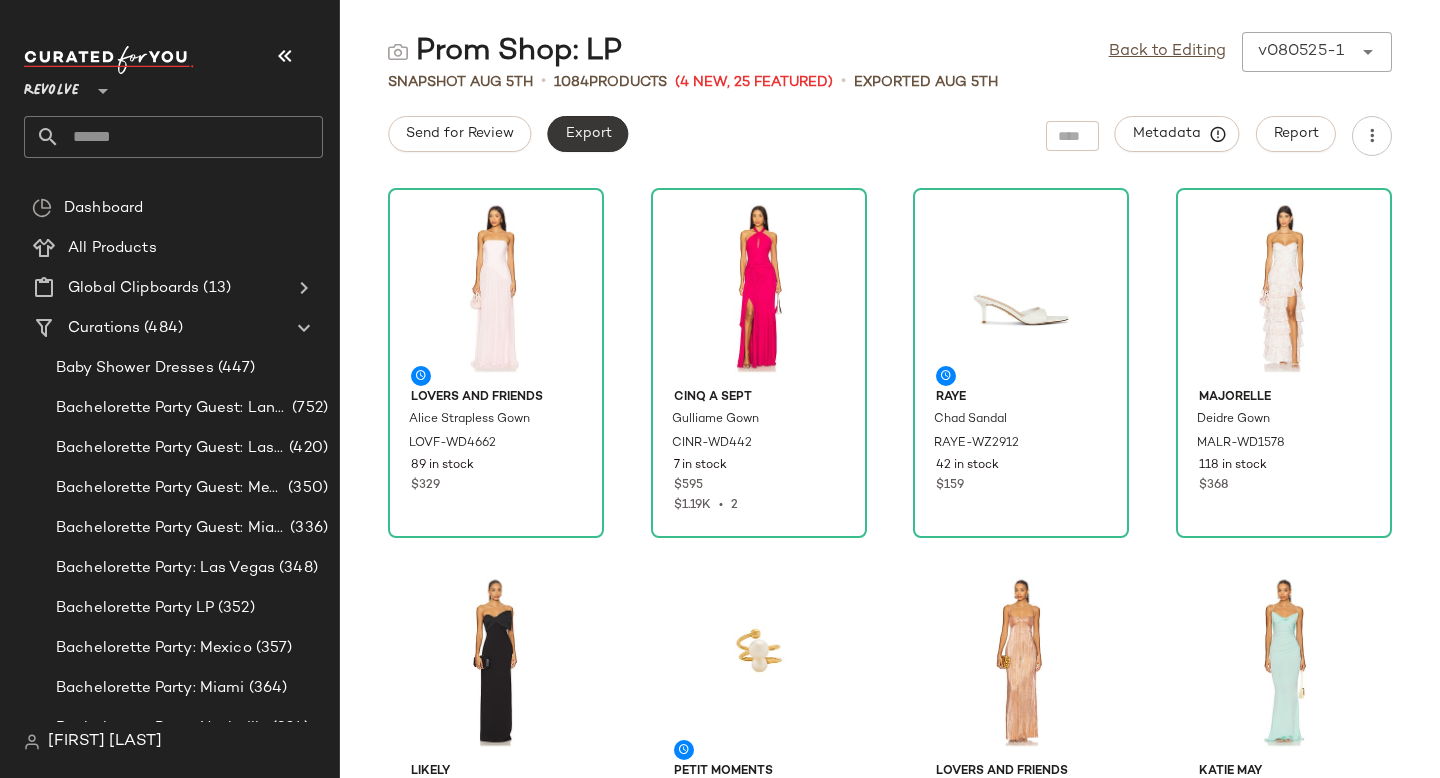 click on "Export" at bounding box center (587, 134) 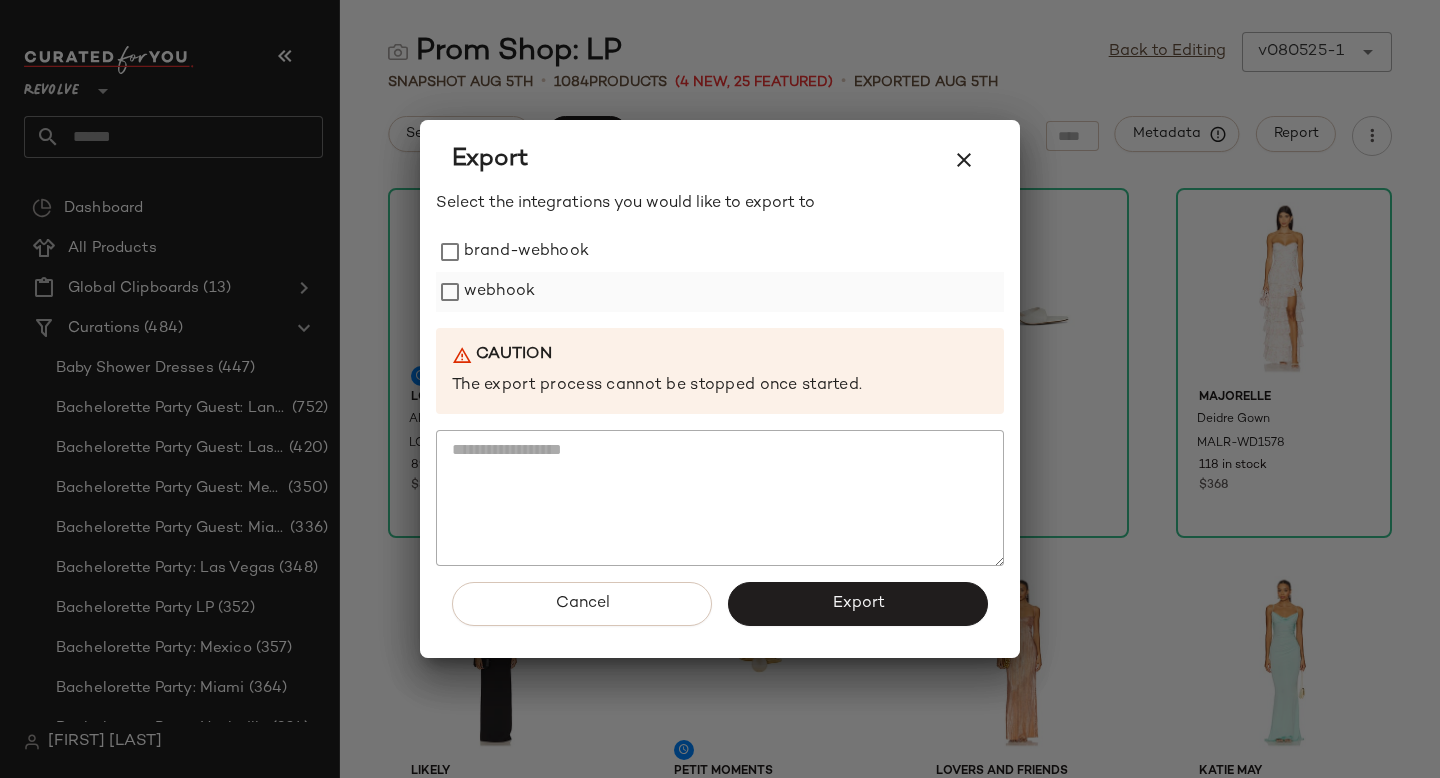 click on "webhook" at bounding box center (499, 292) 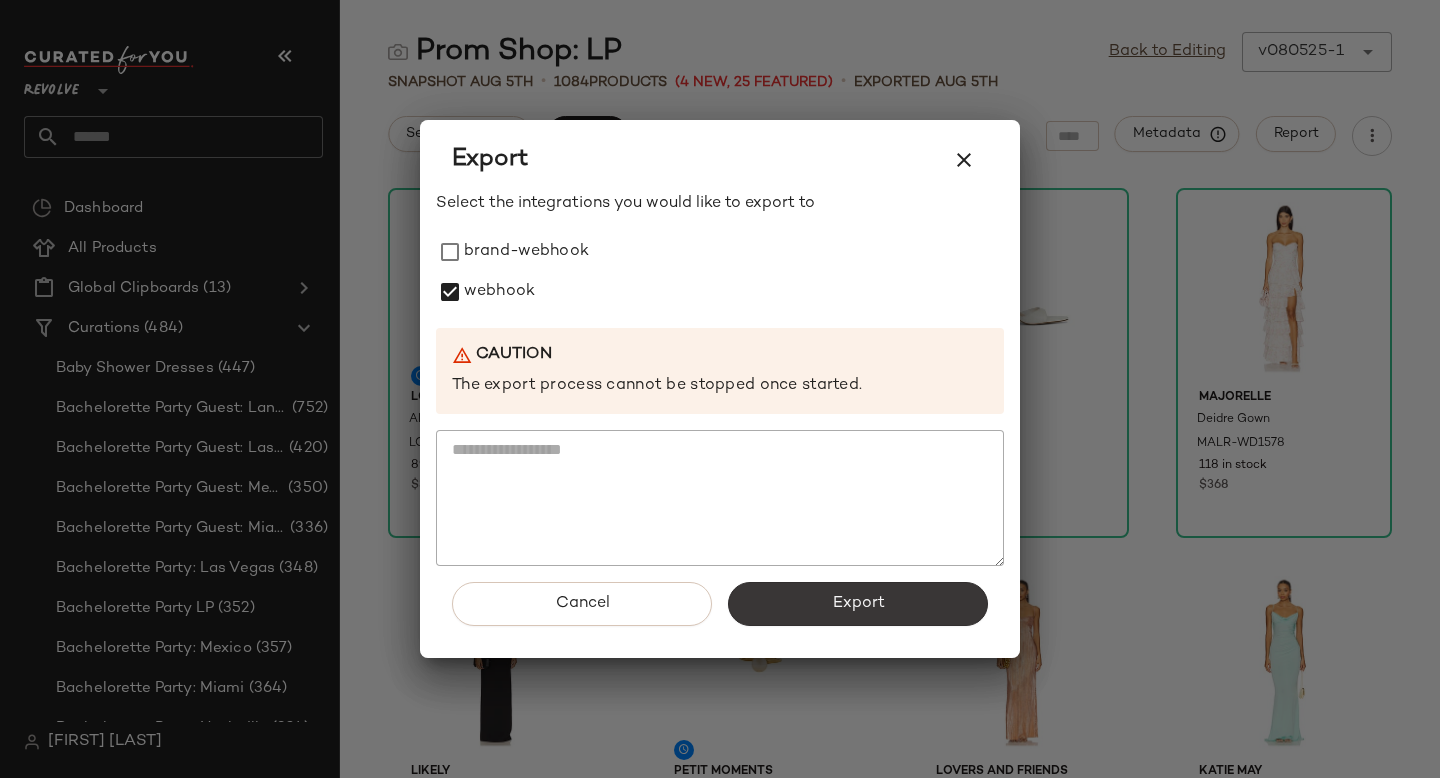 click on "Export" 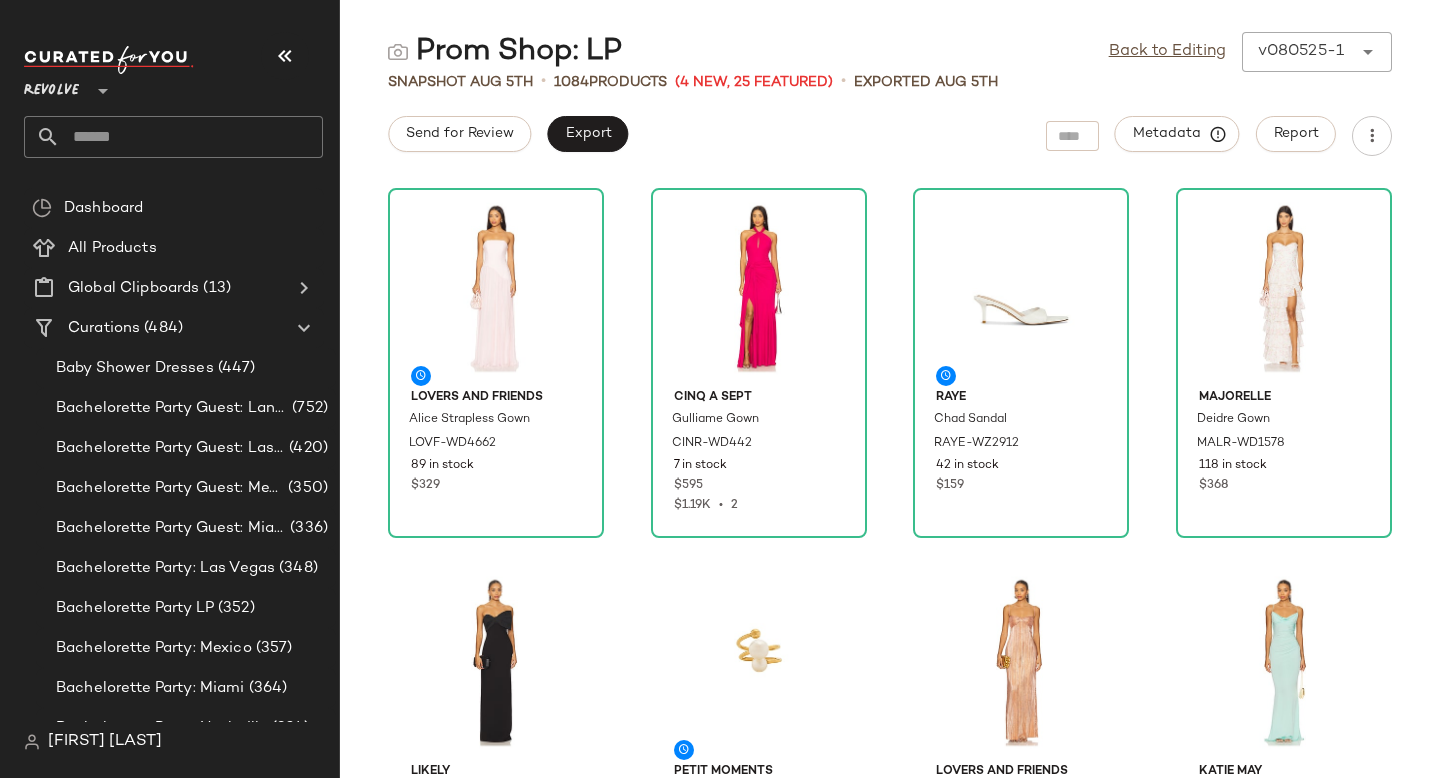 click 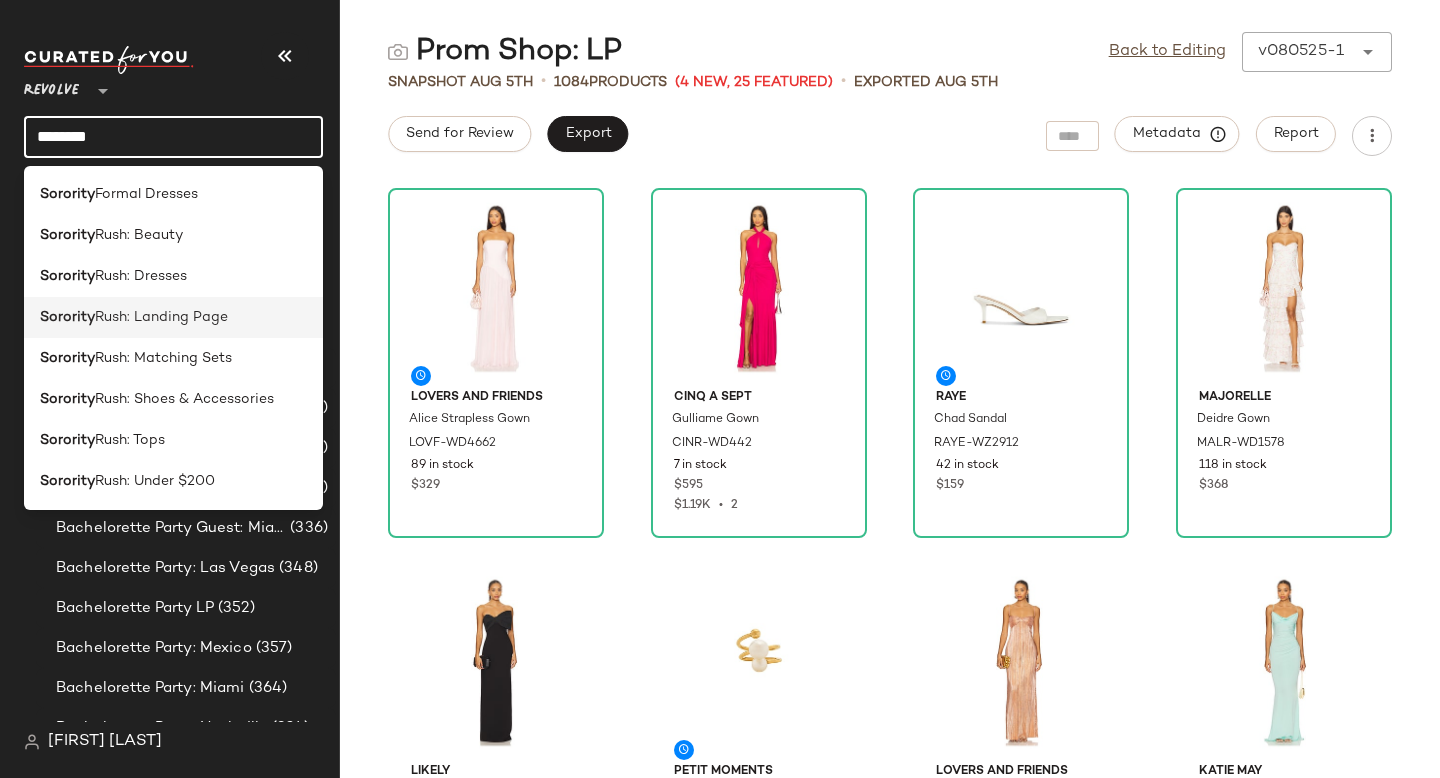 type on "********" 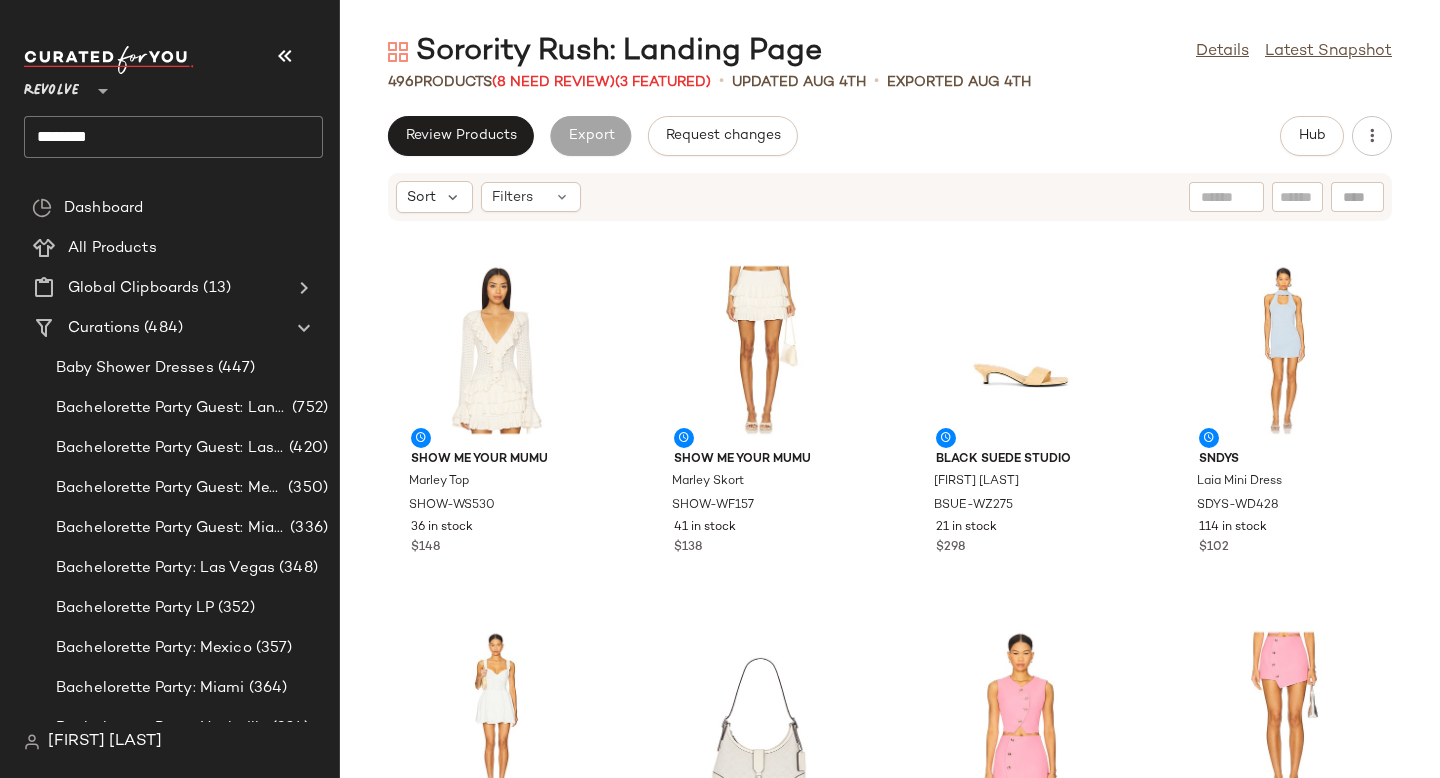 click on "Review Products   Export   Request changes   Hub" 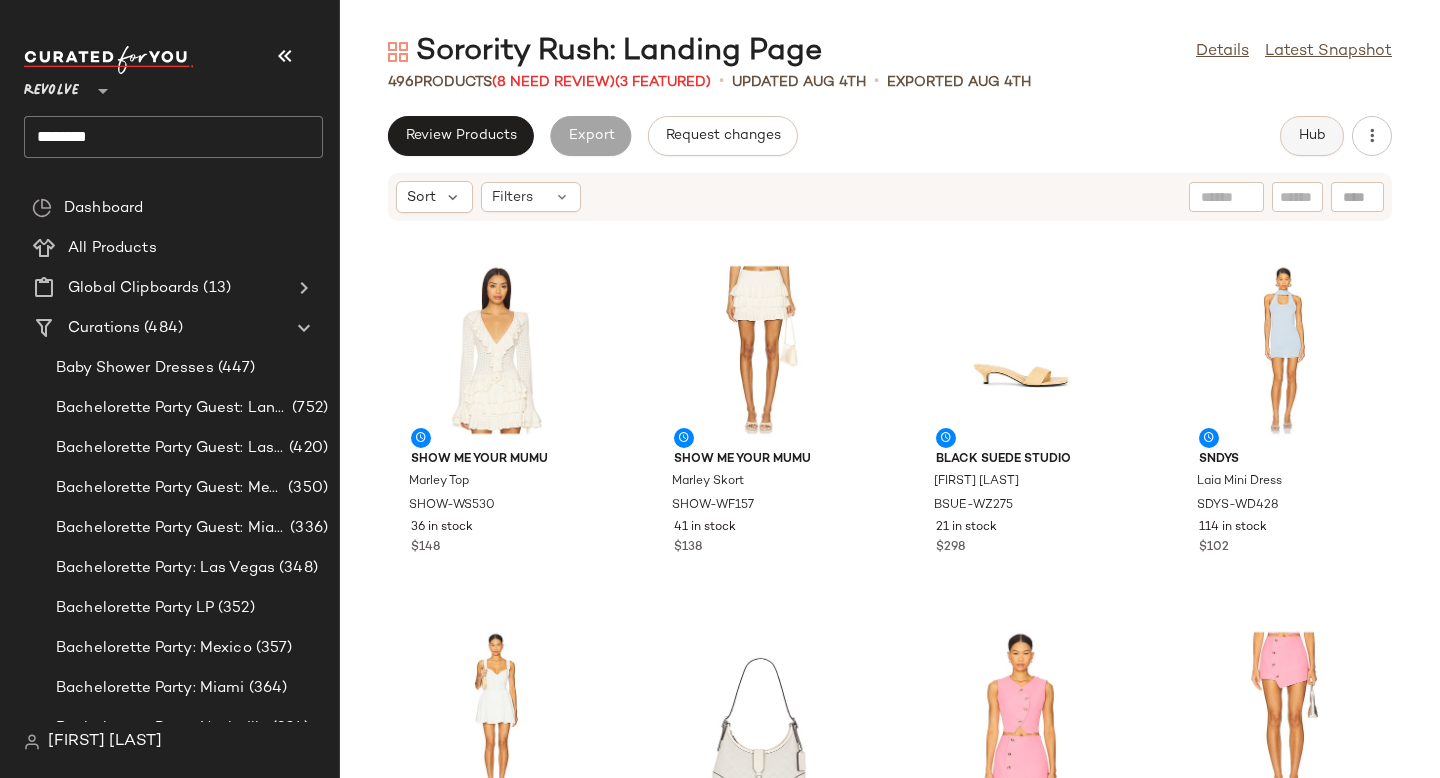click on "Hub" 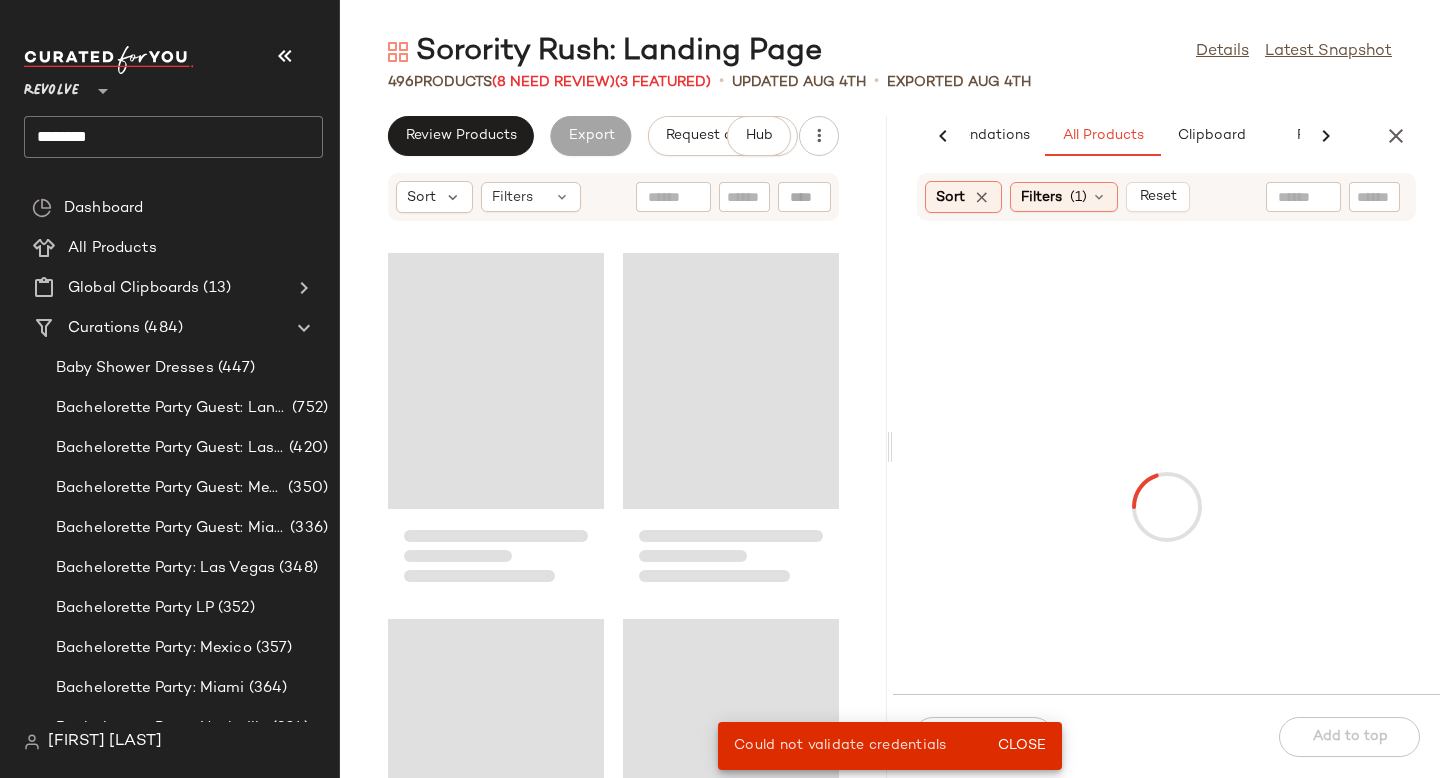 scroll, scrollTop: 0, scrollLeft: 0, axis: both 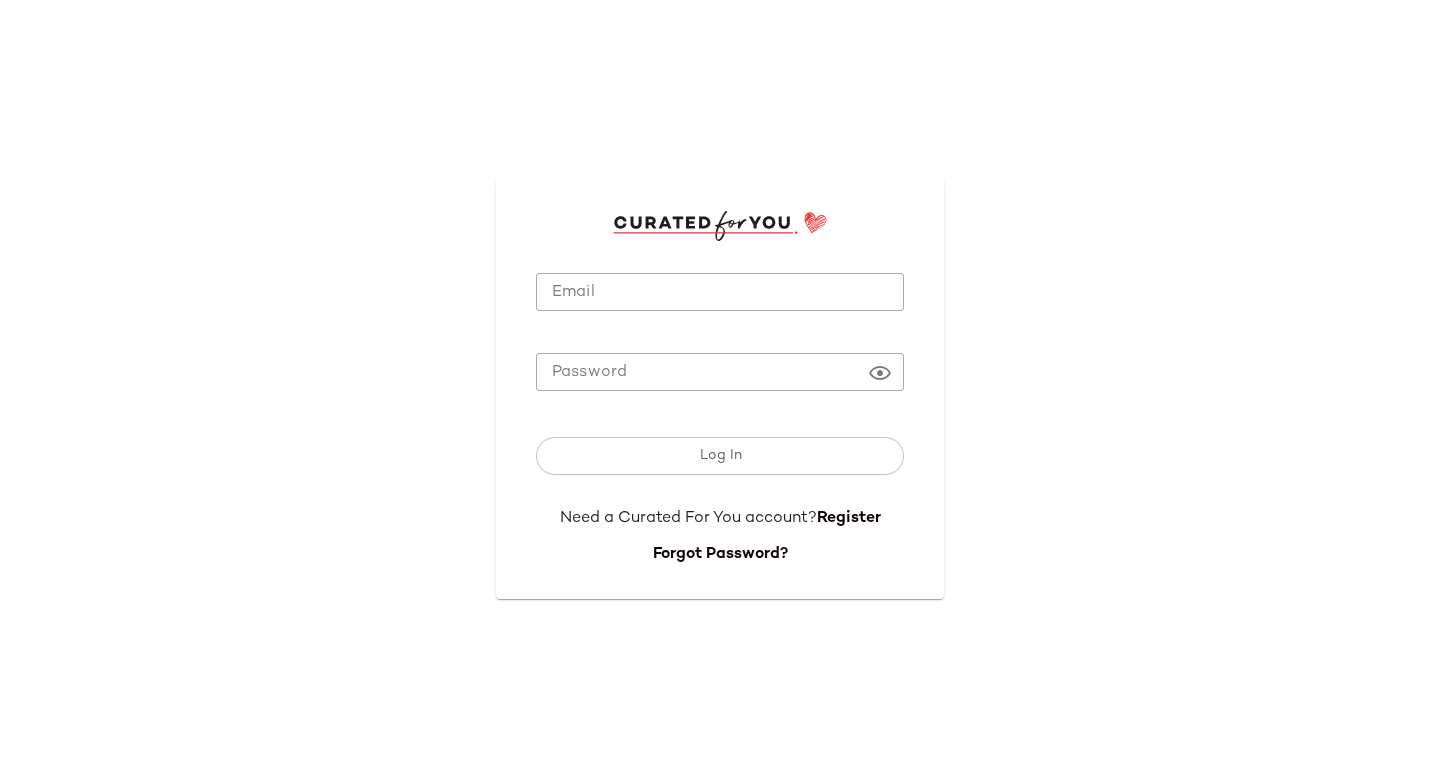 type on "**********" 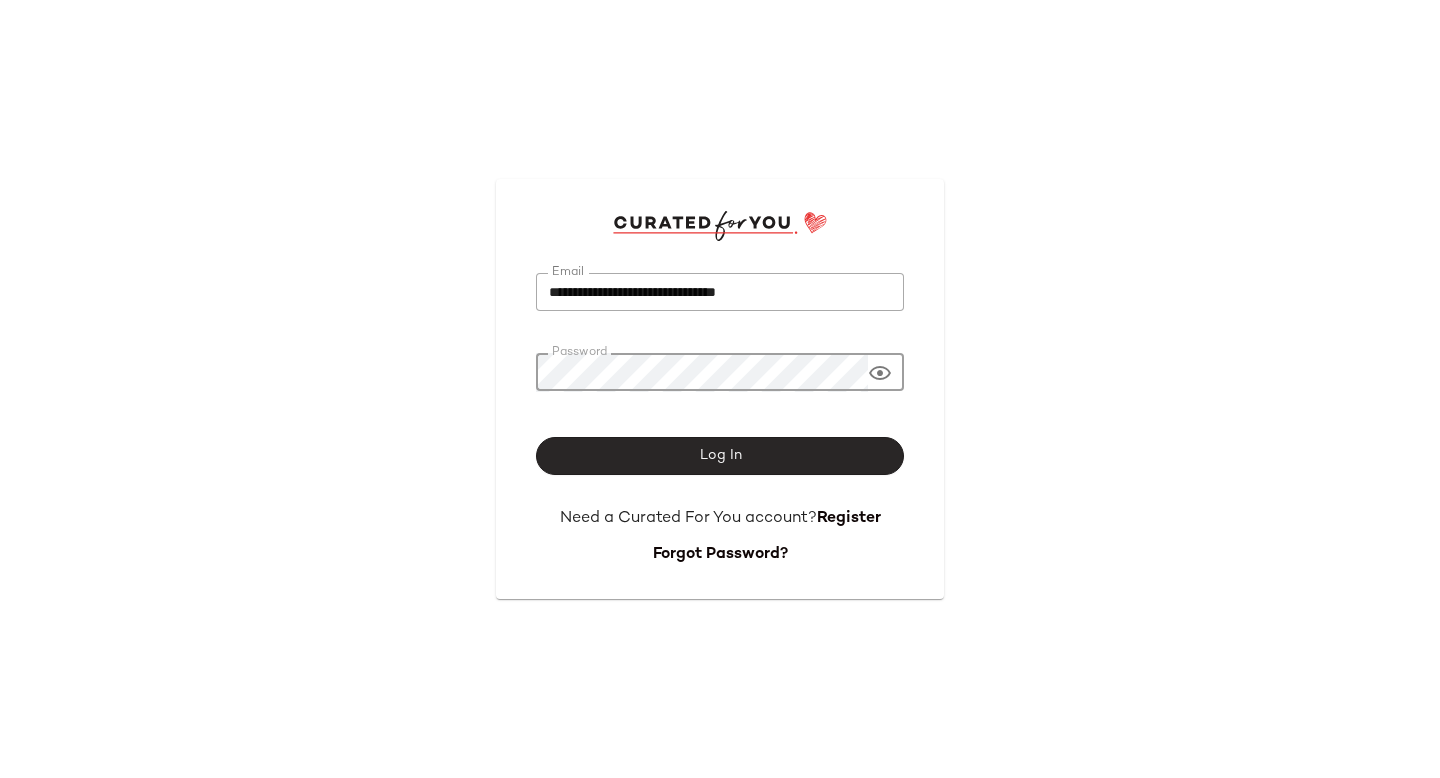 click on "Log In" at bounding box center [720, 456] 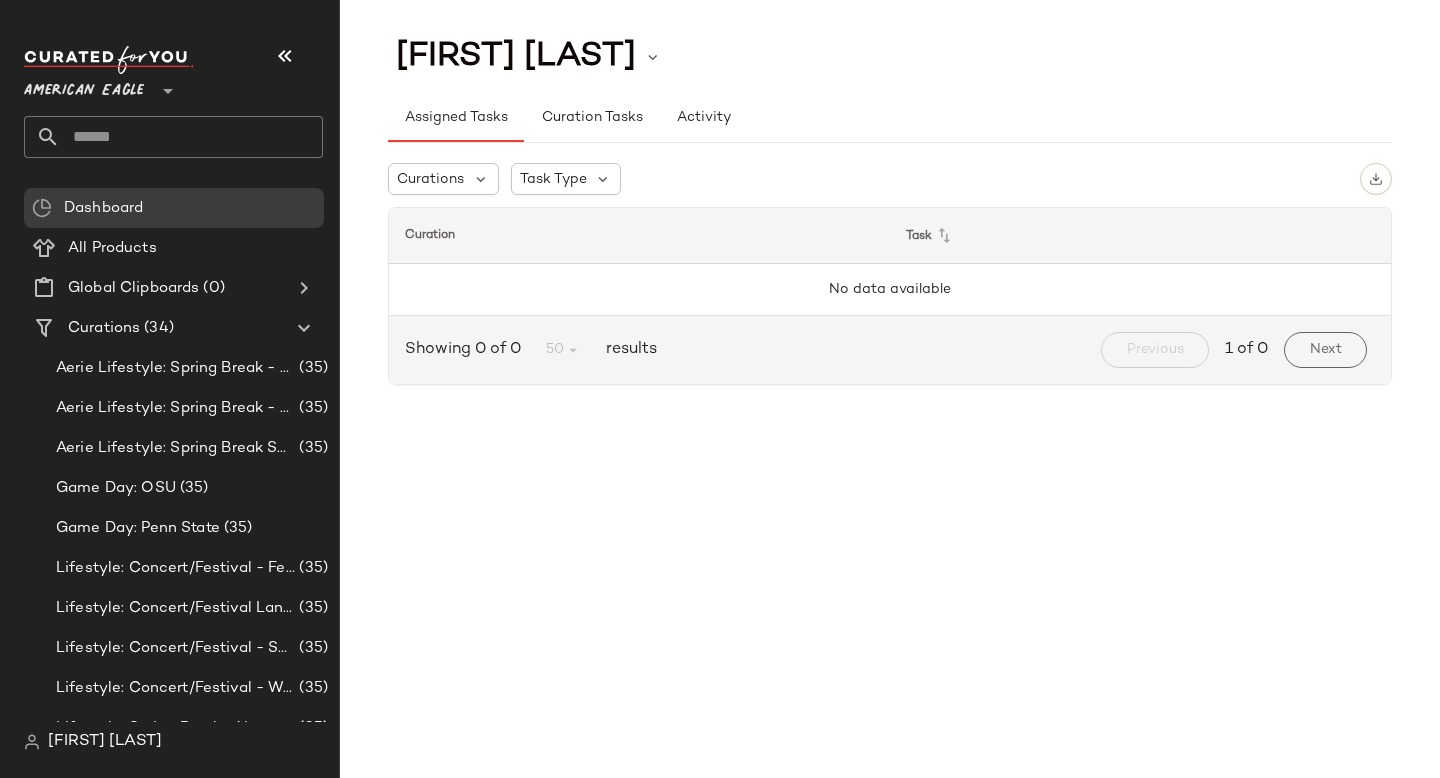 click 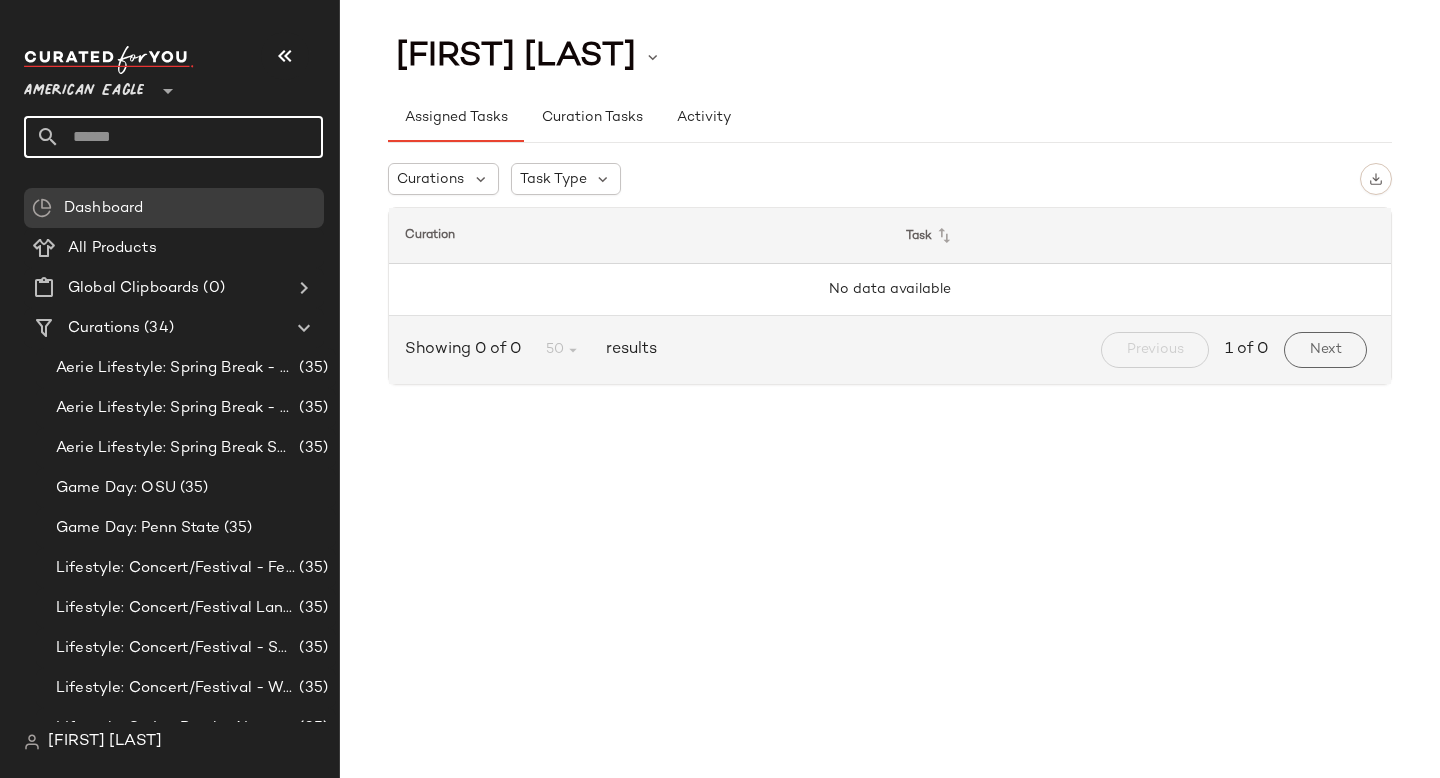 click at bounding box center [166, 79] 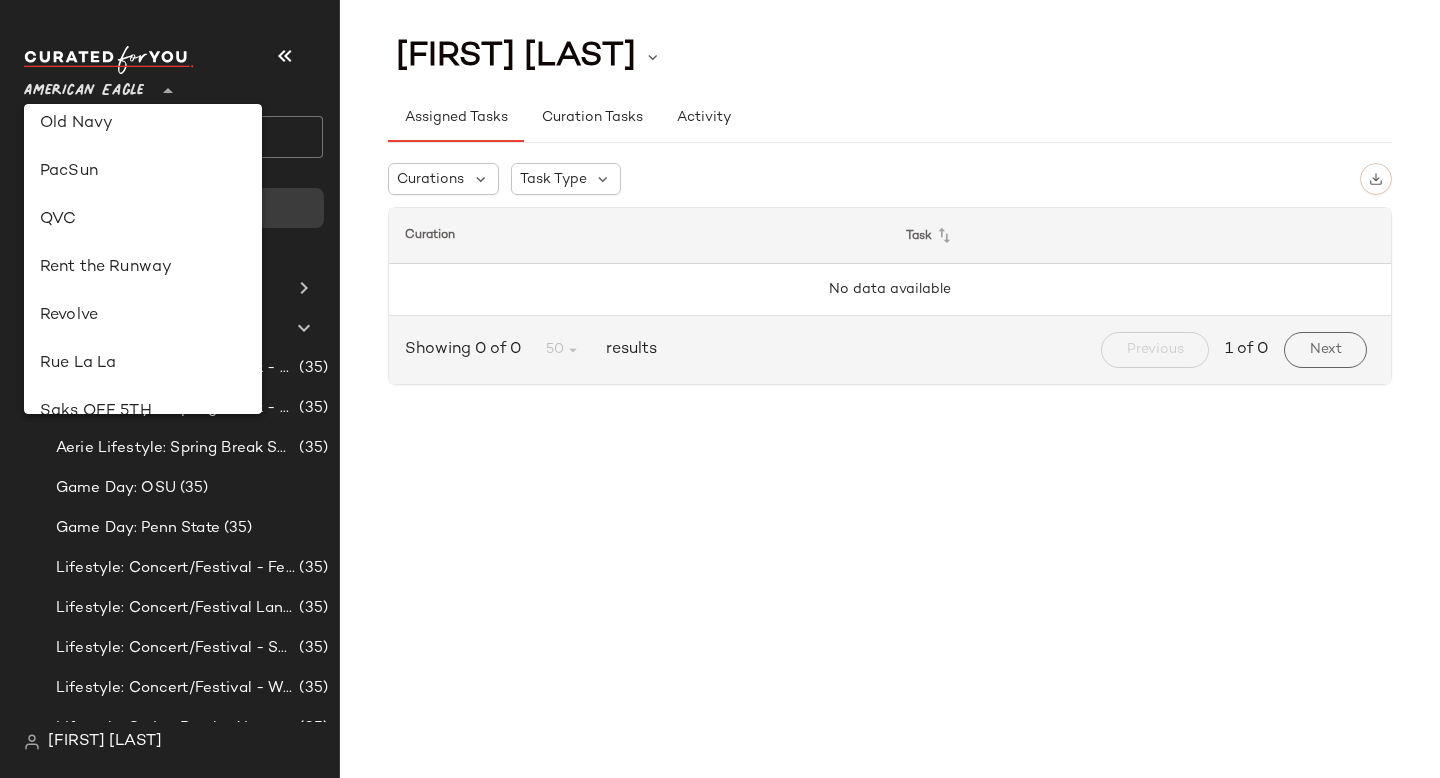 scroll, scrollTop: 826, scrollLeft: 0, axis: vertical 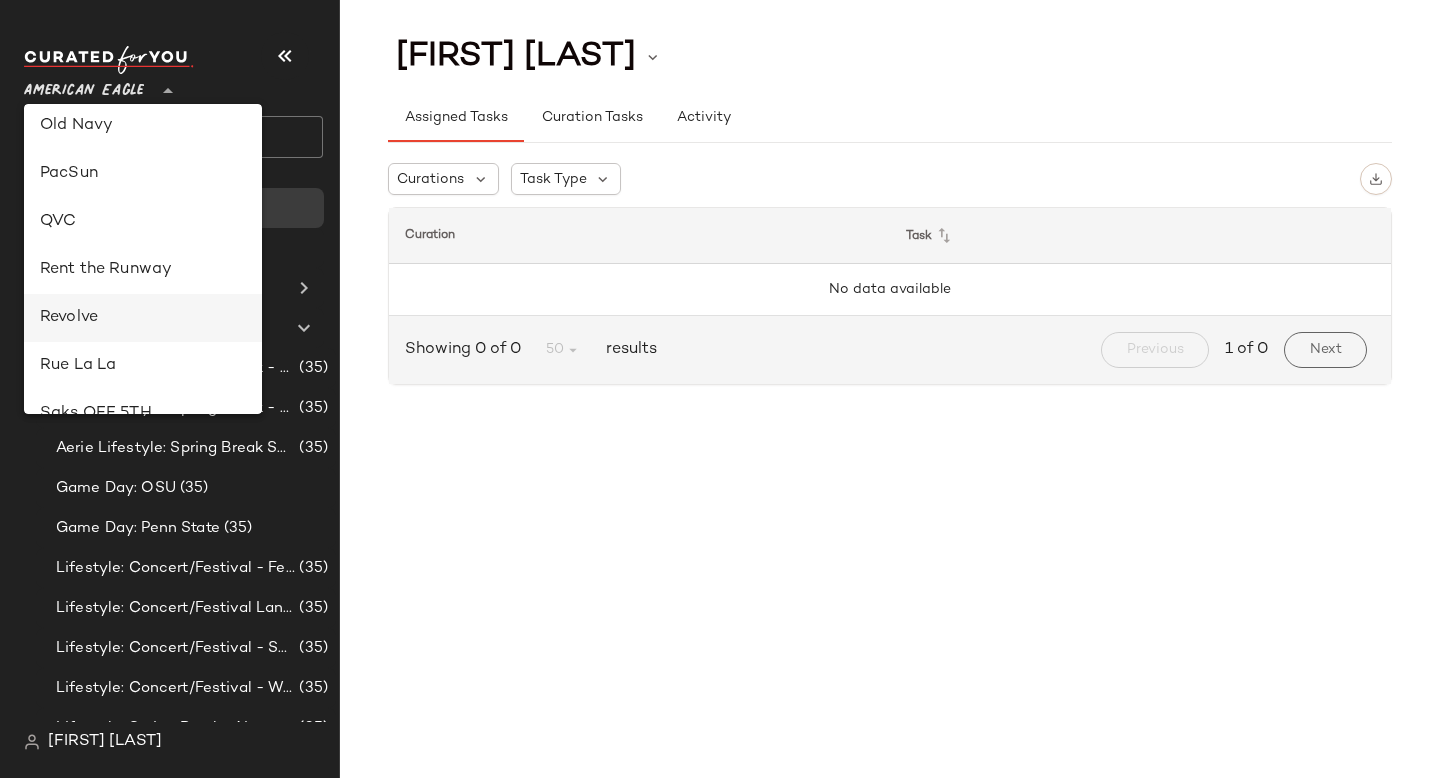 click on "Revolve" at bounding box center [143, 318] 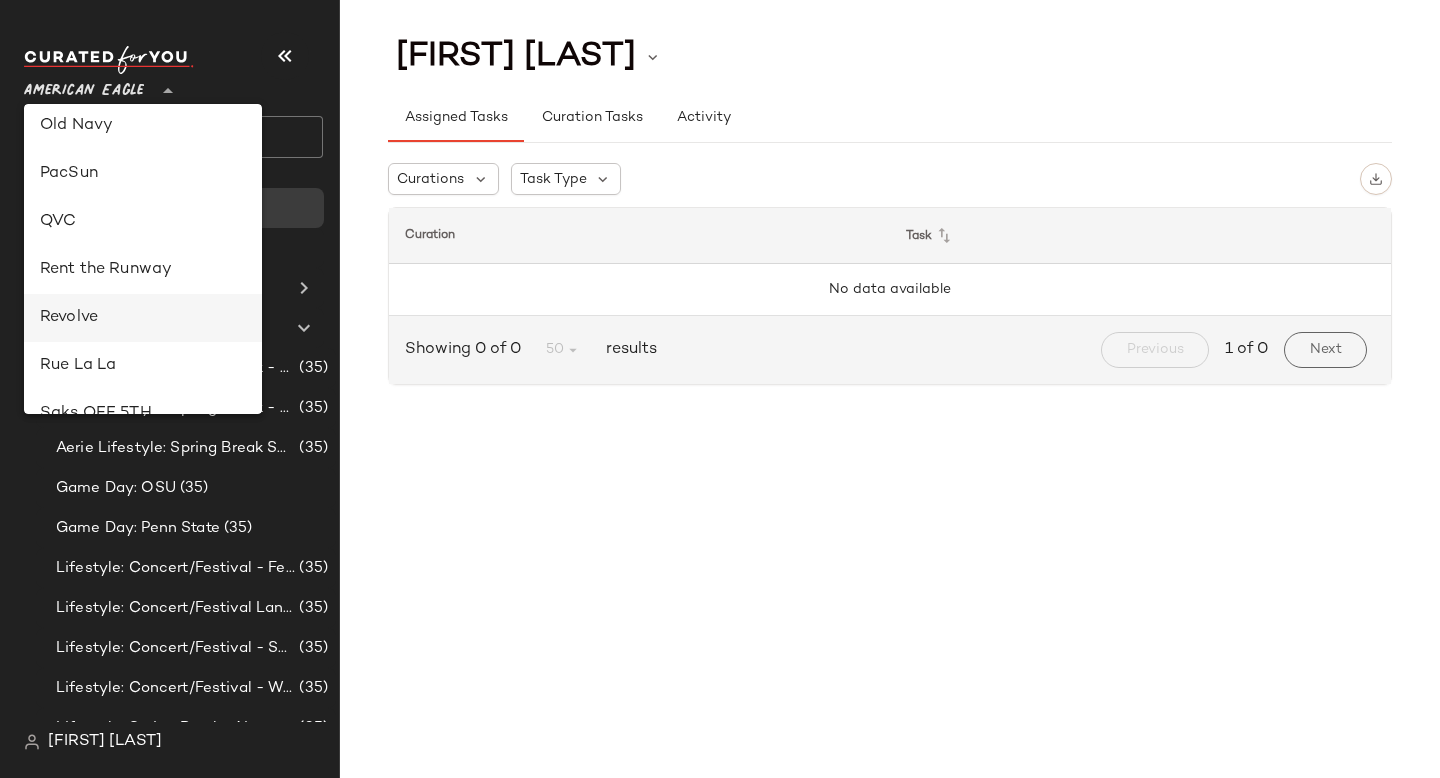 type on "**" 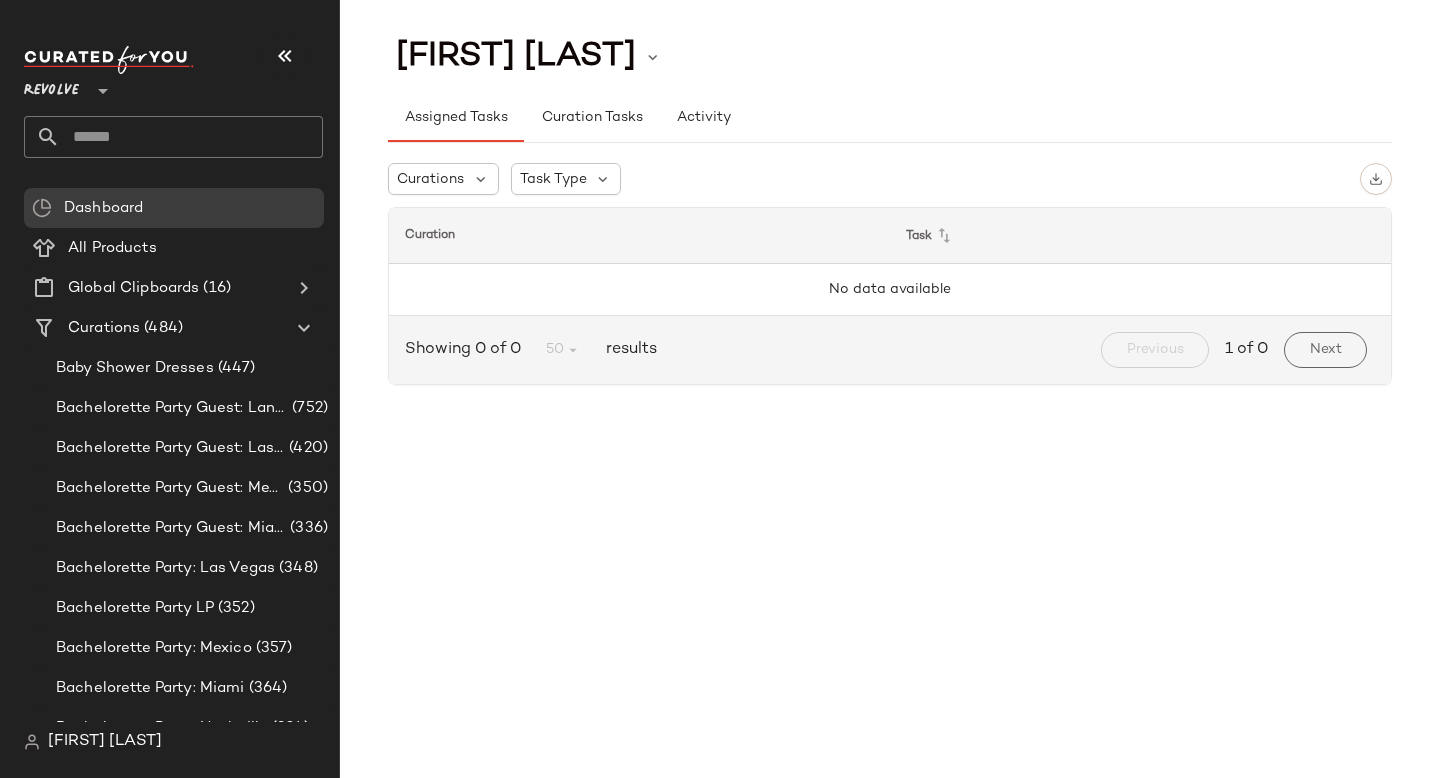 click 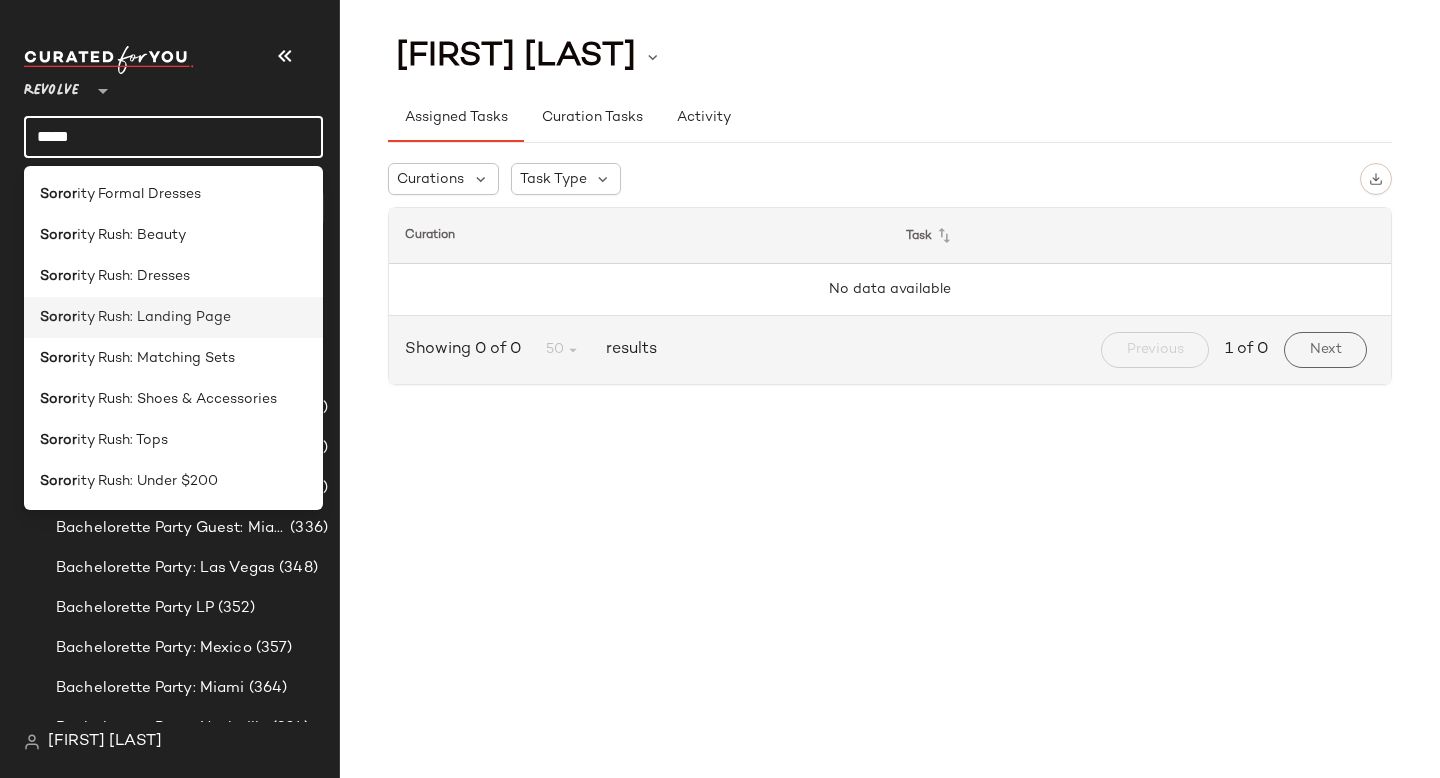 type on "*****" 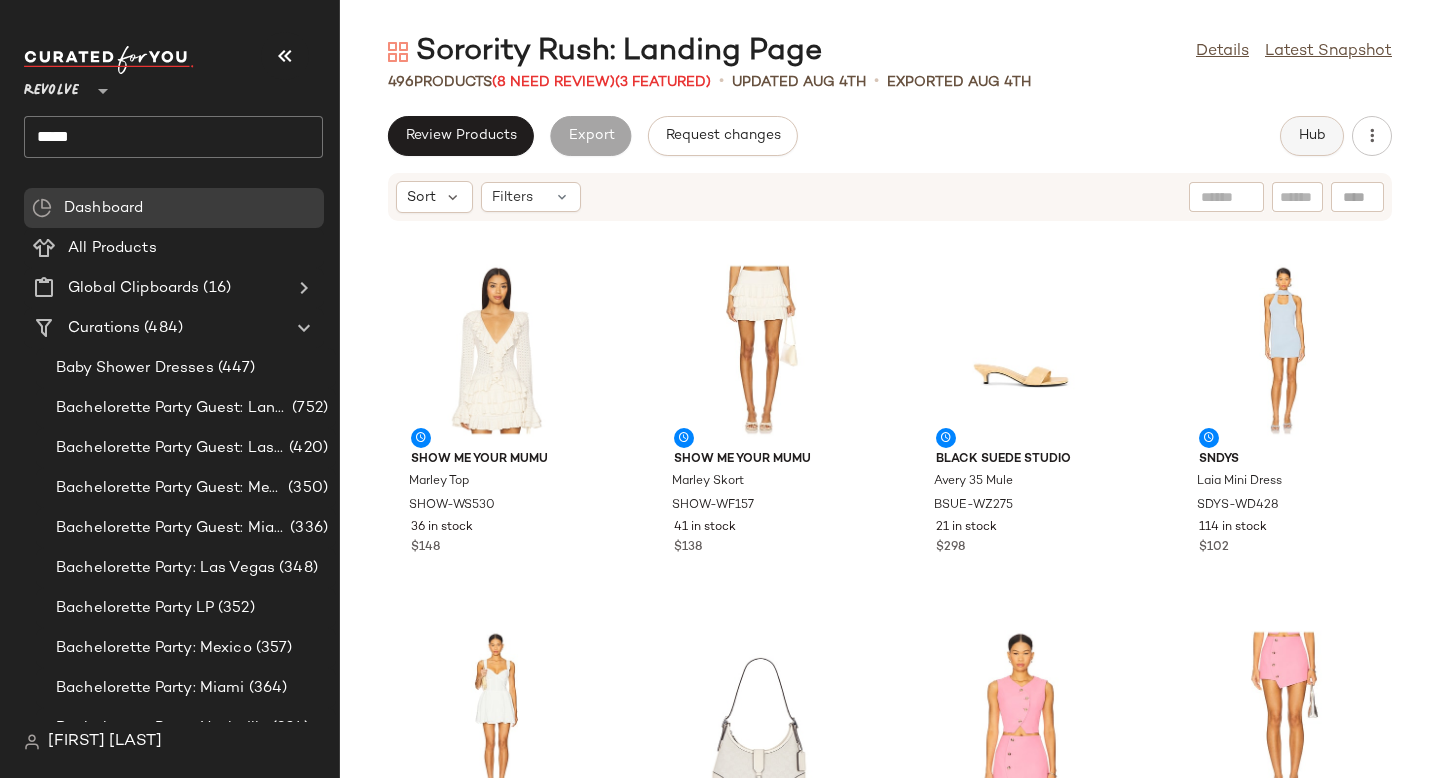 click on "Hub" at bounding box center (1312, 136) 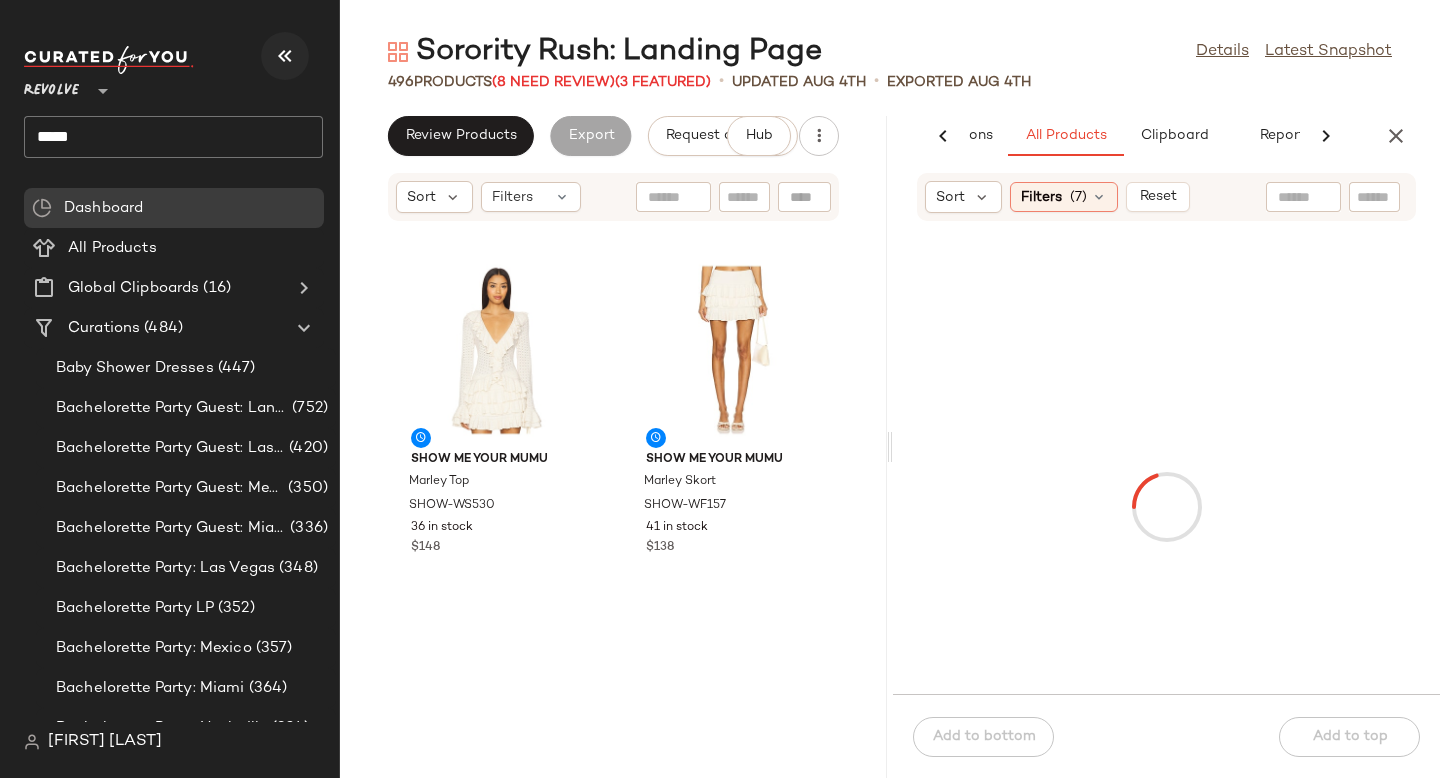 click at bounding box center (285, 56) 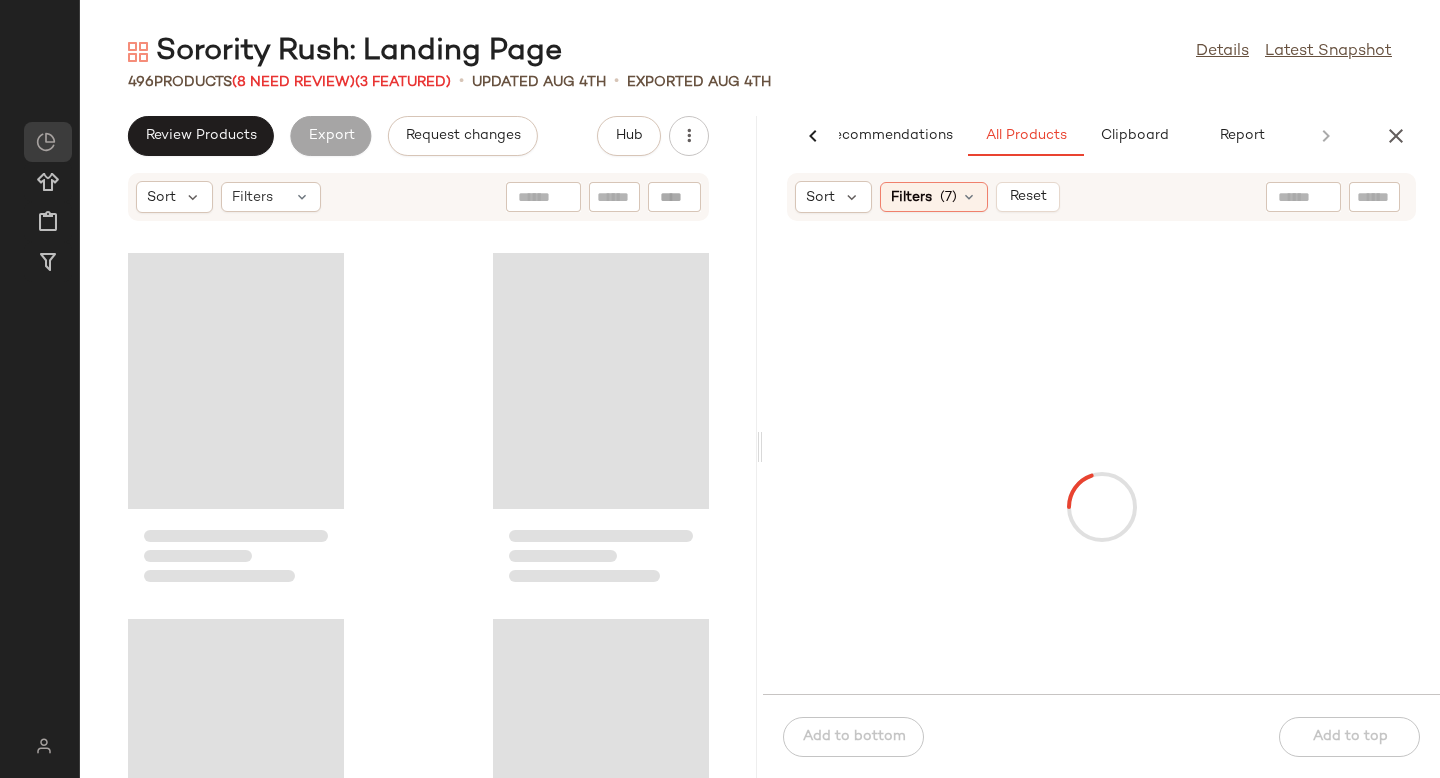 scroll, scrollTop: 0, scrollLeft: 47, axis: horizontal 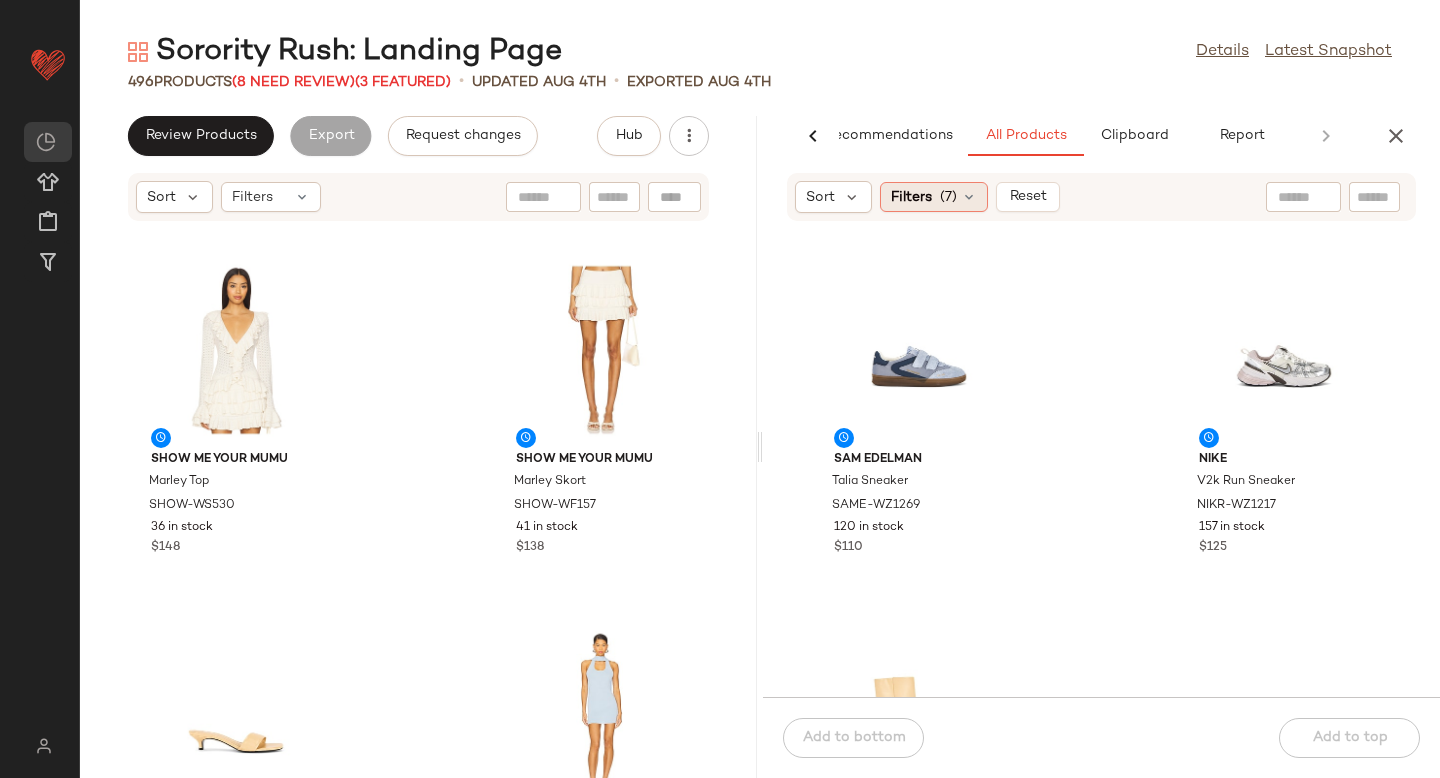 click on "(7)" at bounding box center [948, 197] 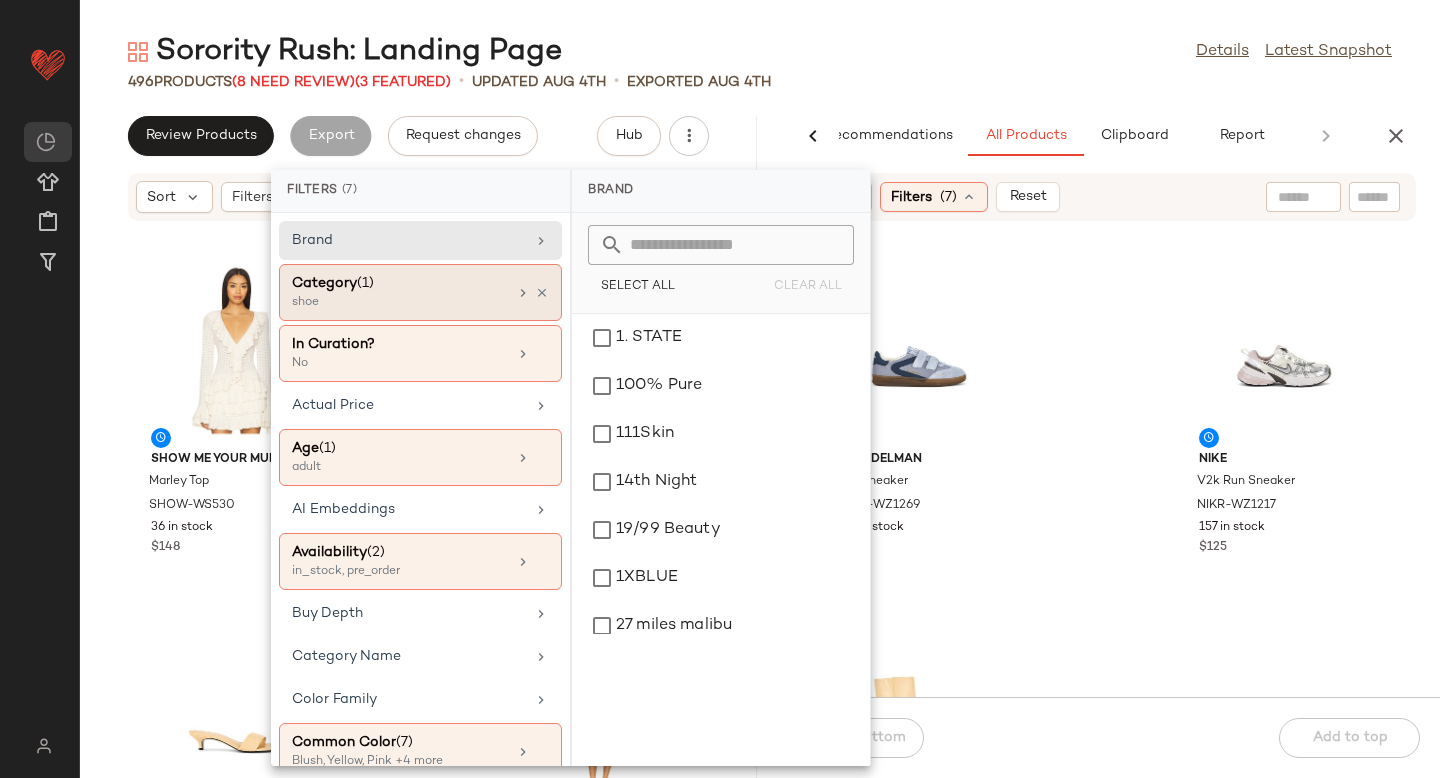 click on "shoe" at bounding box center [392, 303] 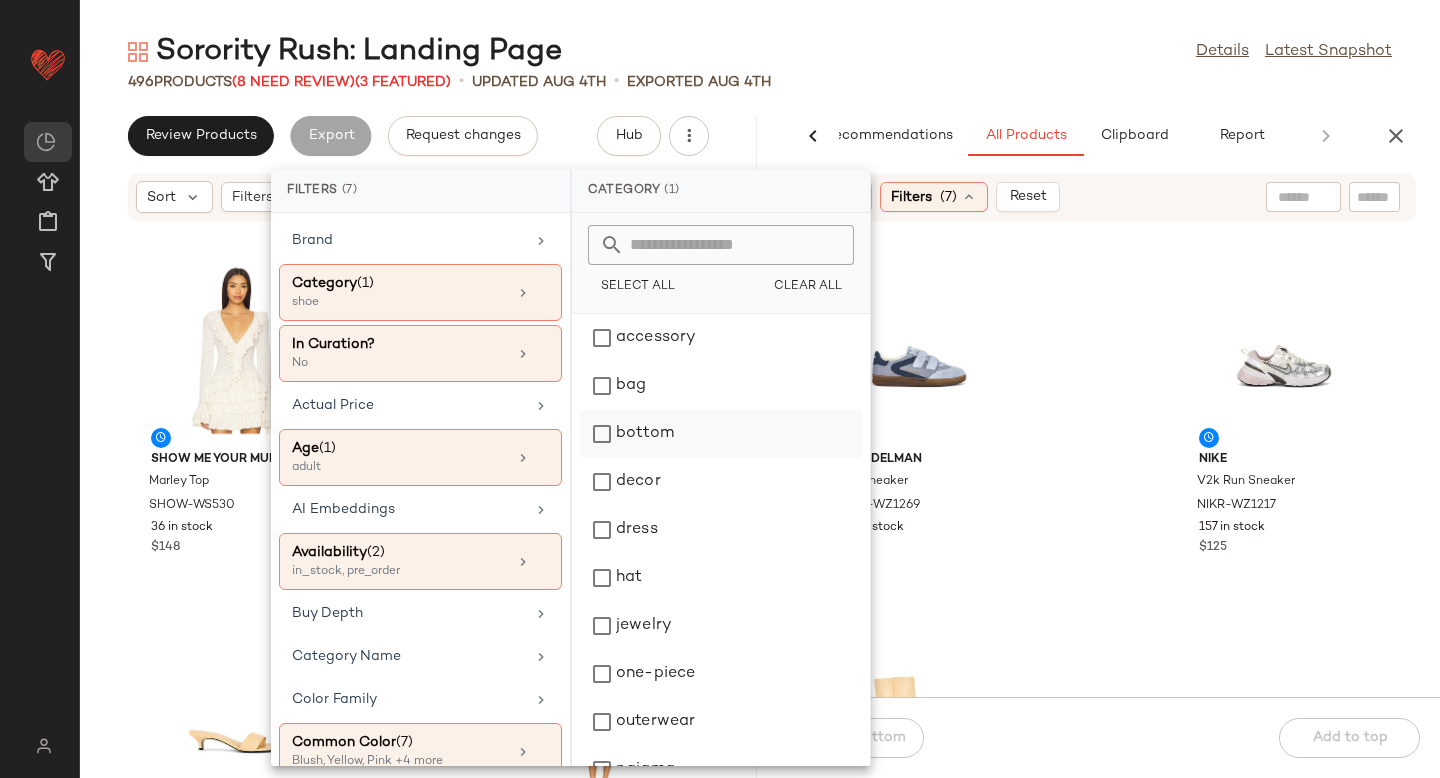 click on "bottom" 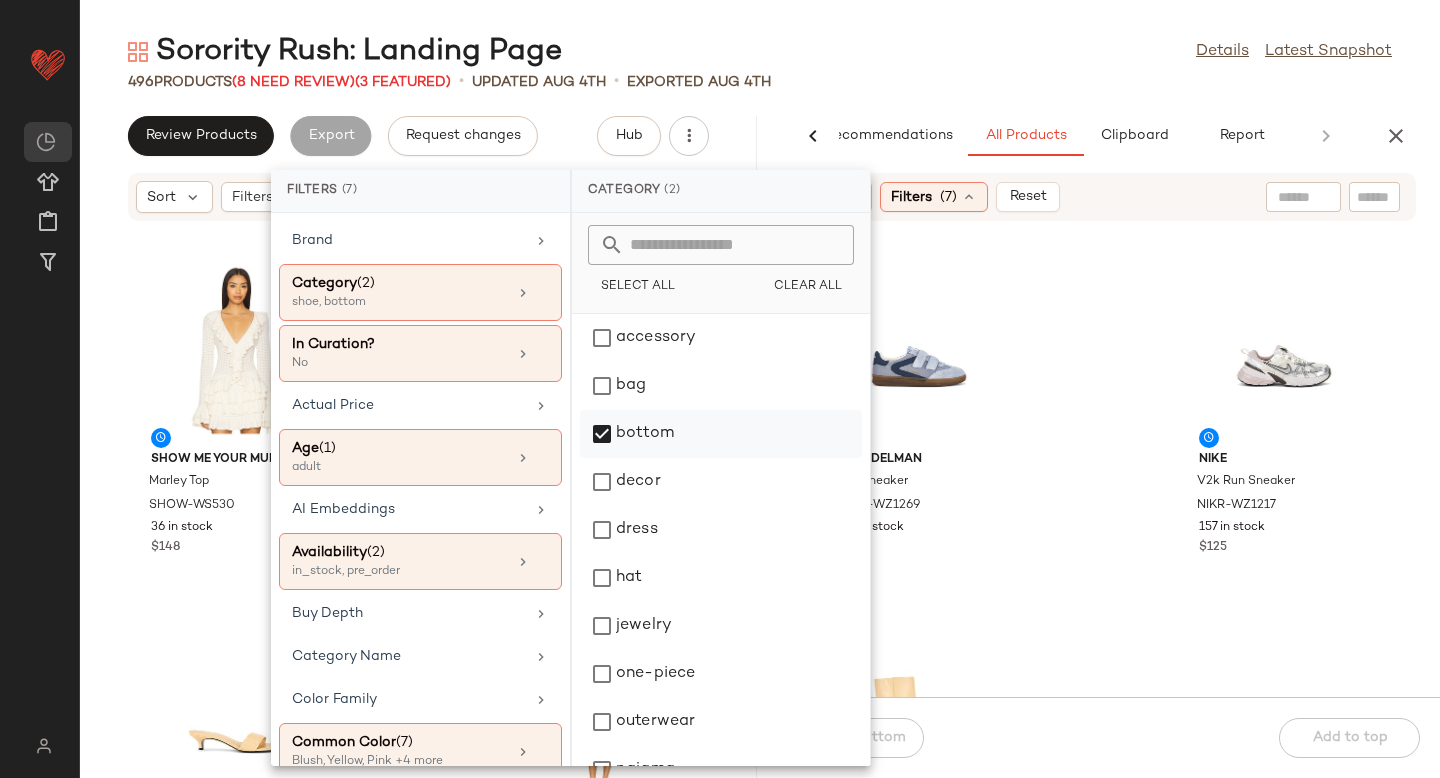 scroll, scrollTop: 276, scrollLeft: 0, axis: vertical 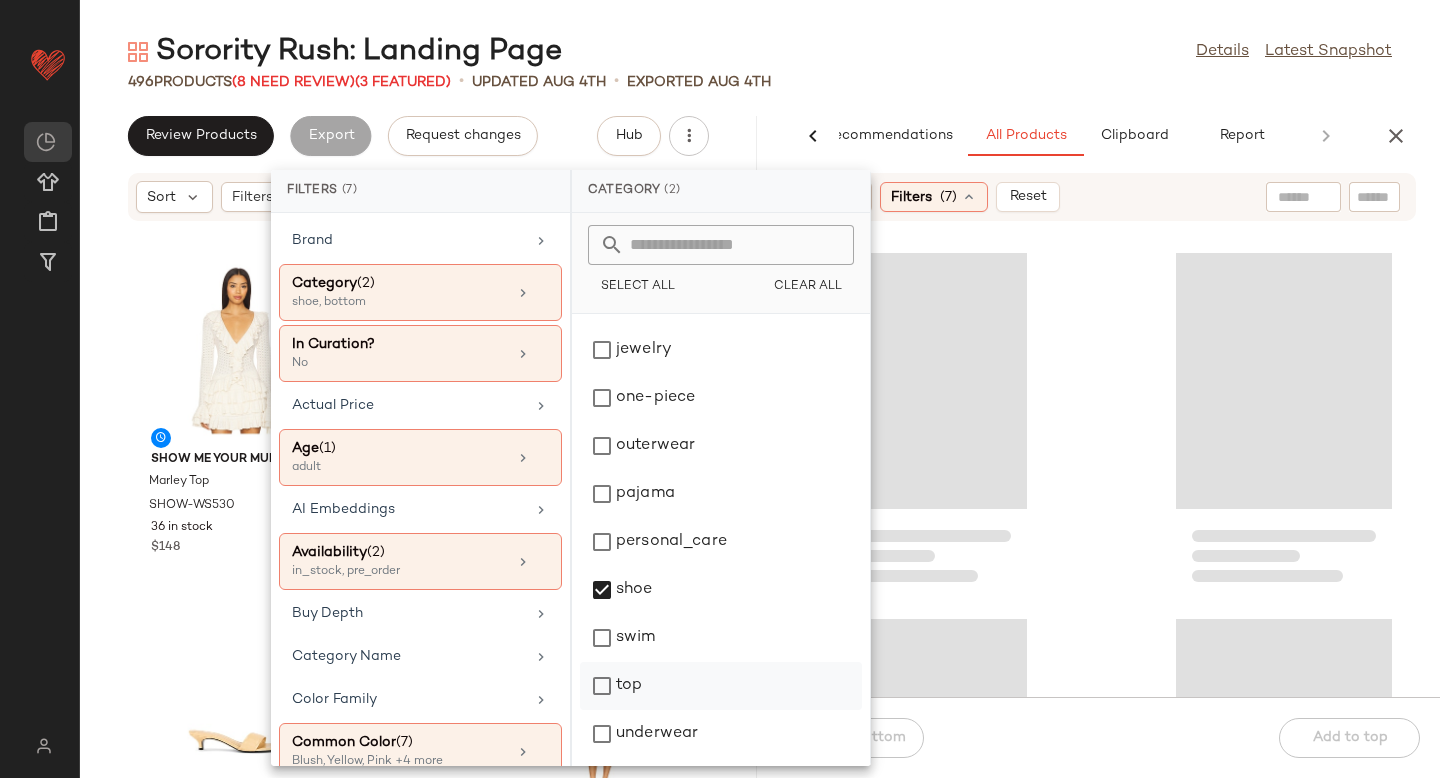 click on "top" 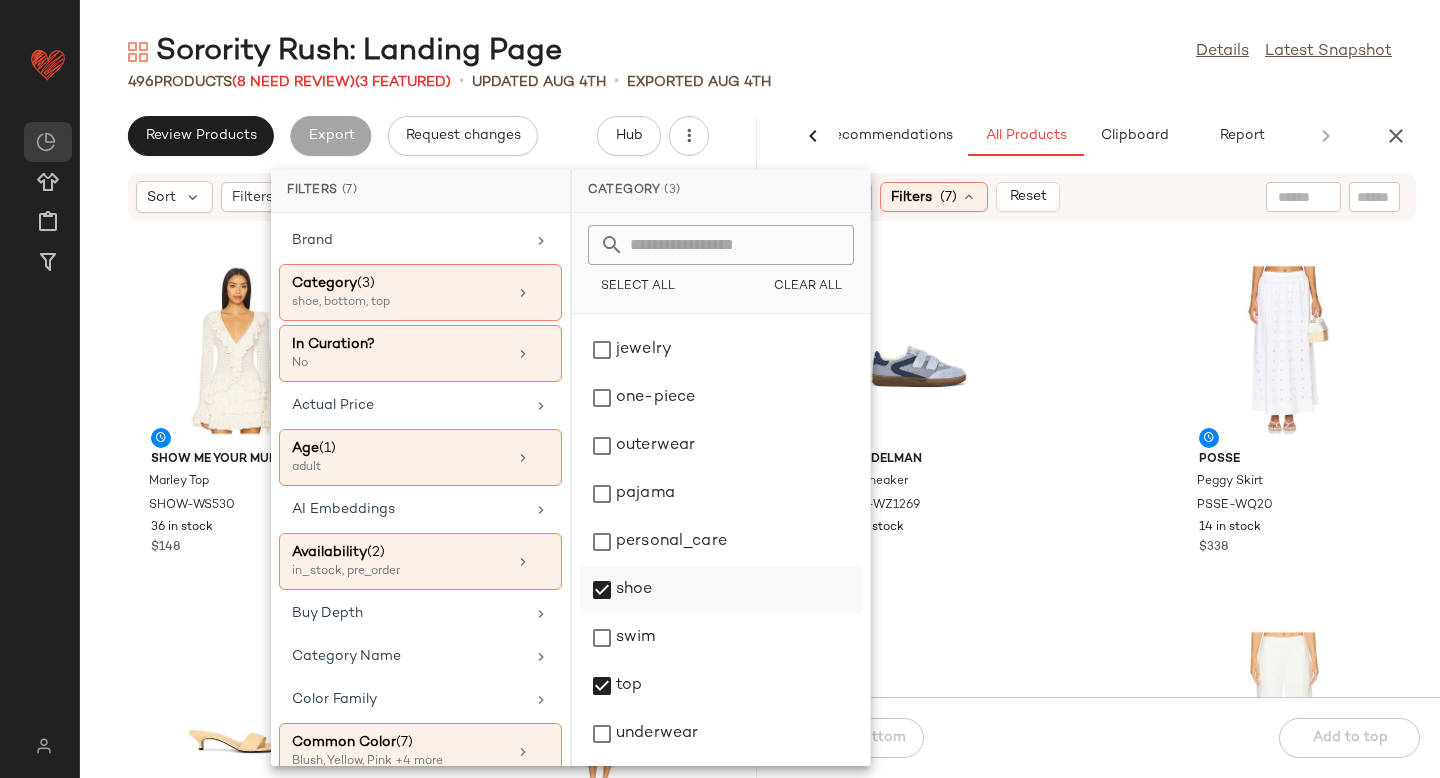click on "shoe" 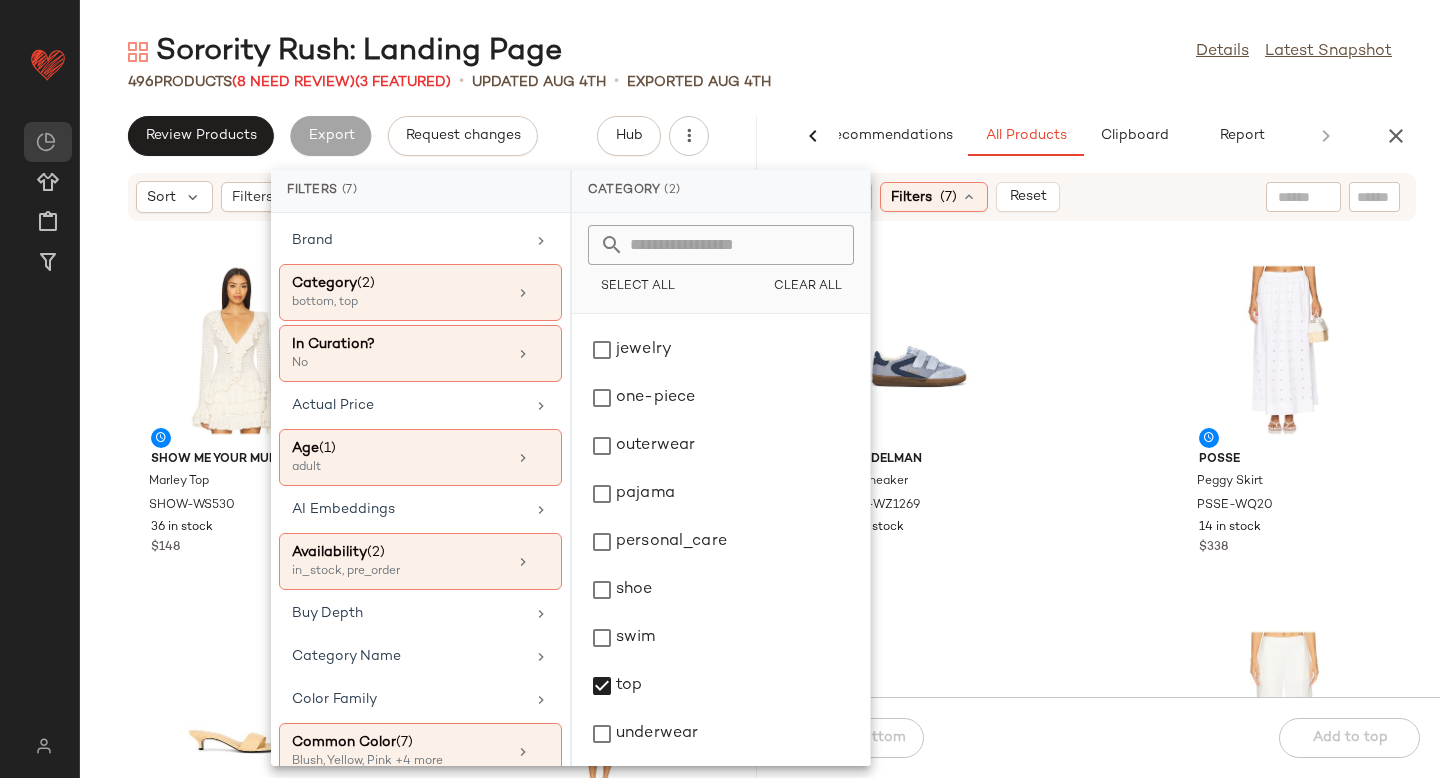 click on "Sam Edelman Talia Sneaker SAME-WZ1269 120 in stock $110 Posse Peggy Skirt PSSE-WQ20 14 in stock $338 Nike V2k Run Sneaker NIKR-WZ1217 157 in stock $125 SNDYS Mimi Pant SDYS-WP79 65 in stock $119 SNDYS Cantarios Jersey Maxi Skirt SDYS-WQ88 52 in stock $102 perfectwhitetee - Double Gauze Pants PFEC-WP20 40 in stock $138 L'IDEE x REVOLVE Gala Skirt LIDR-WQ13 27 in stock $349 BLACK SUEDE STUDIO Harlow 50 Boot BSUE-WZ280 14 in stock $498" 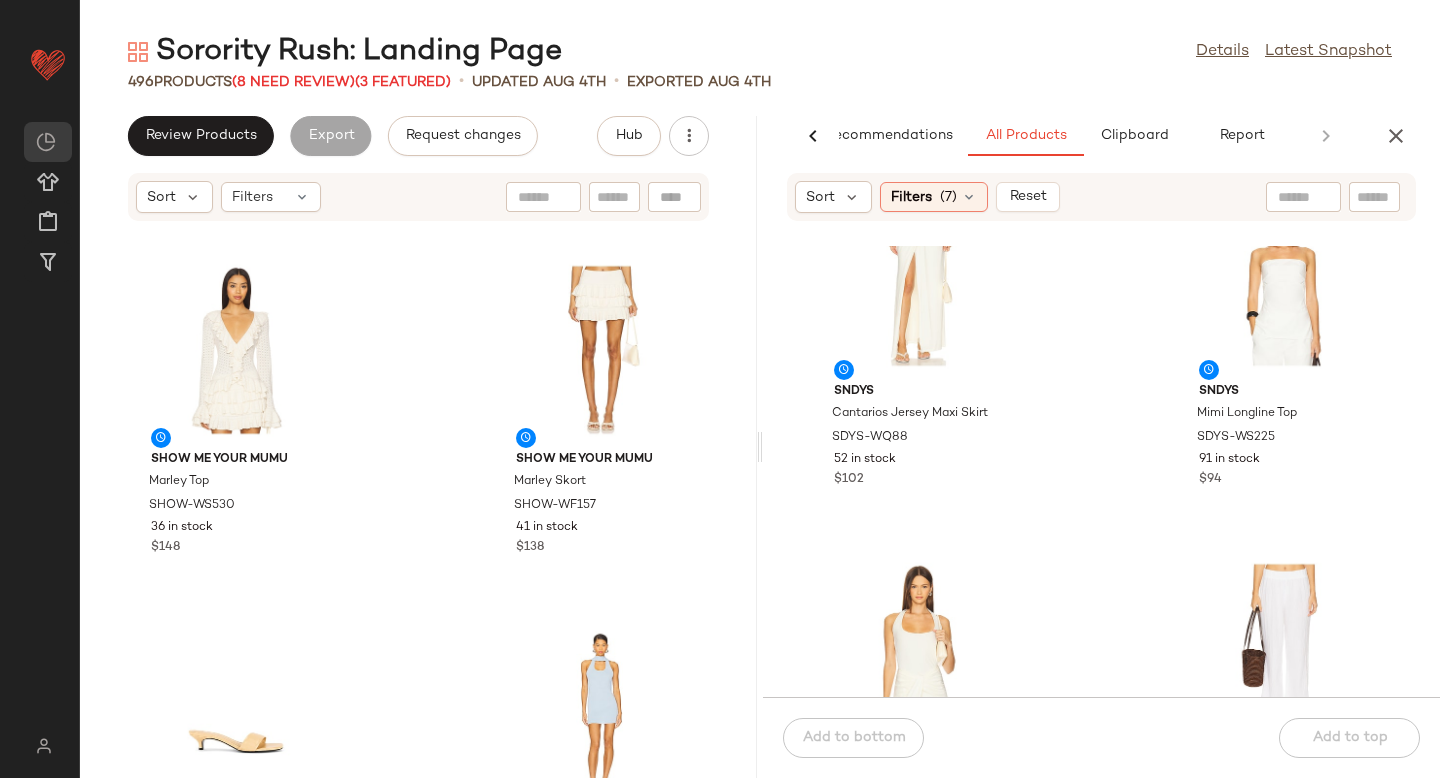 scroll, scrollTop: 2252, scrollLeft: 0, axis: vertical 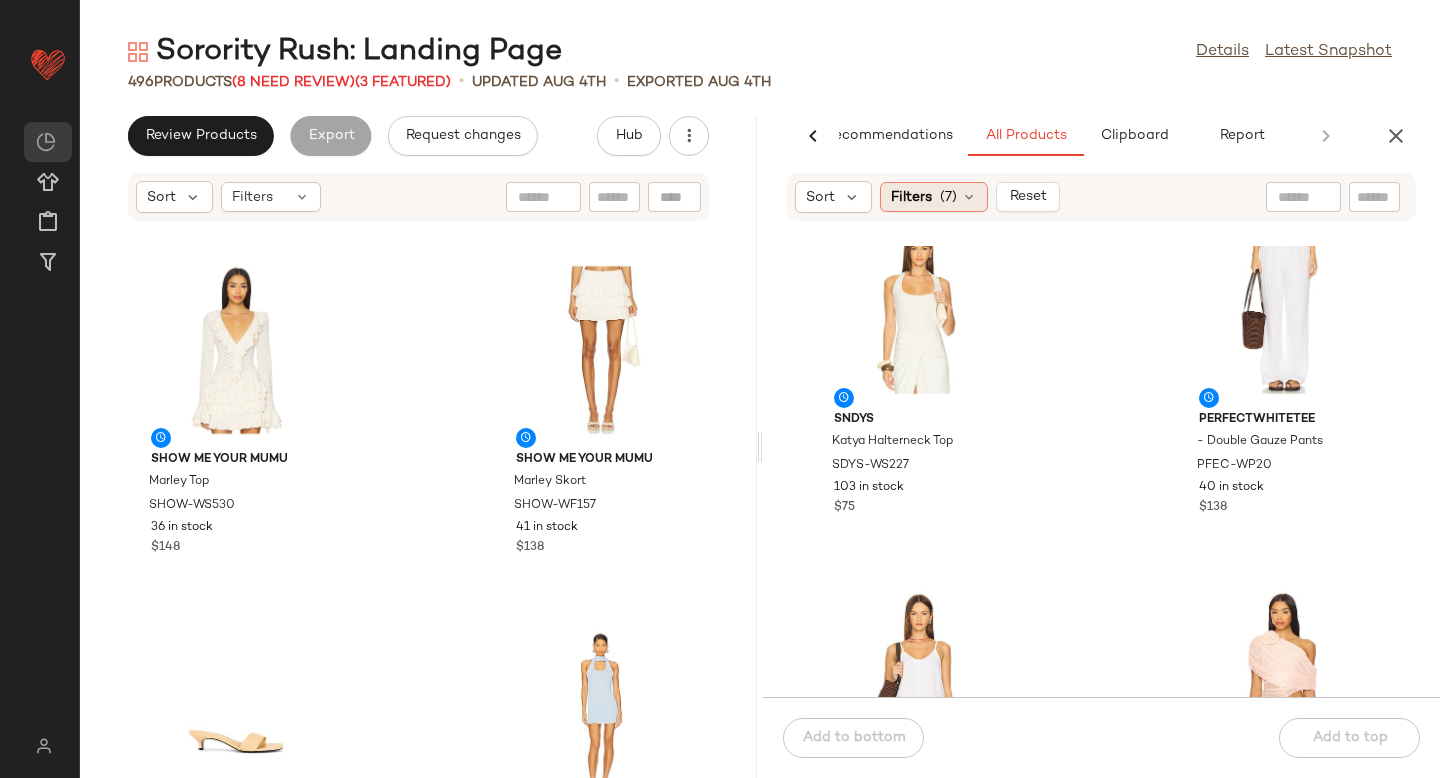 click on "(7)" at bounding box center [948, 197] 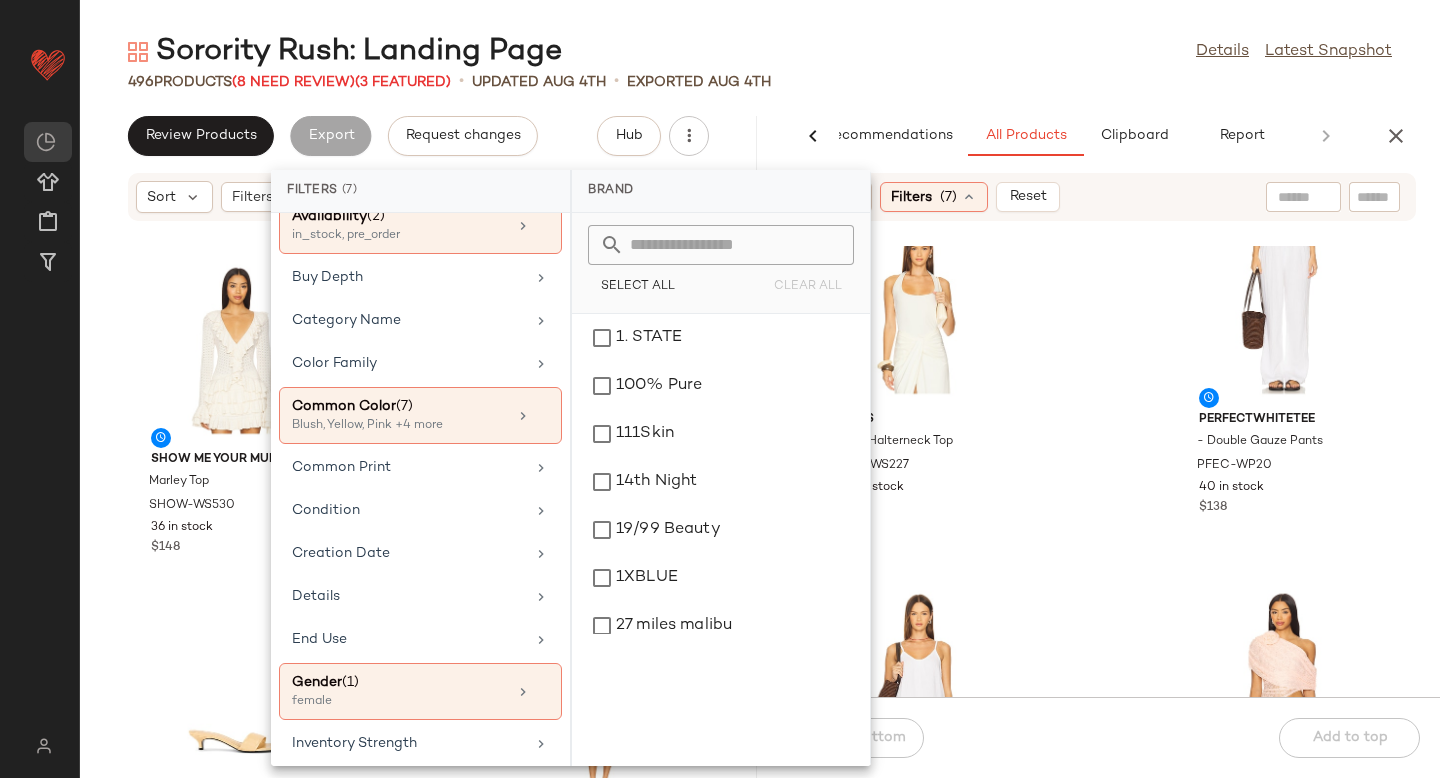scroll, scrollTop: 334, scrollLeft: 0, axis: vertical 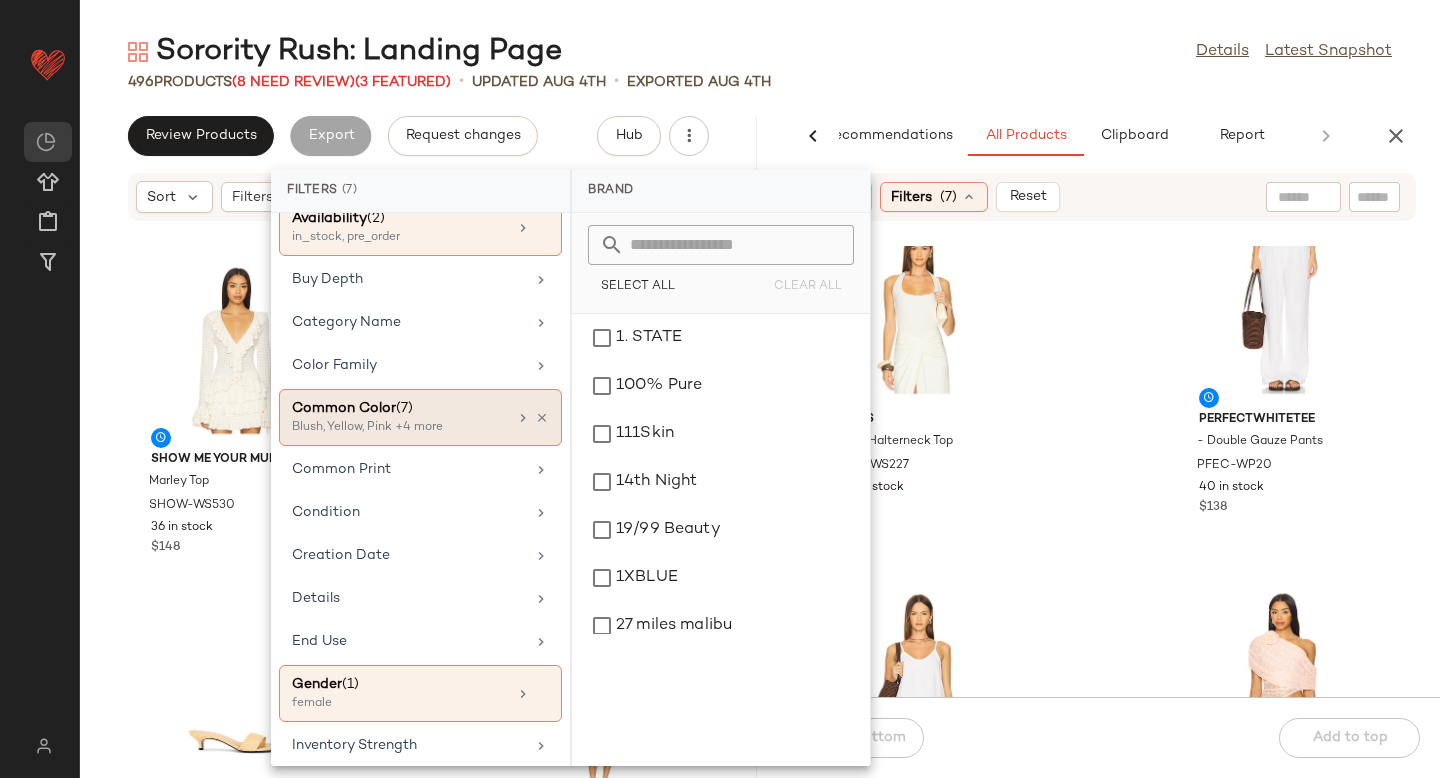 click on "Blush, Yellow, Pink +4 more" at bounding box center [392, 428] 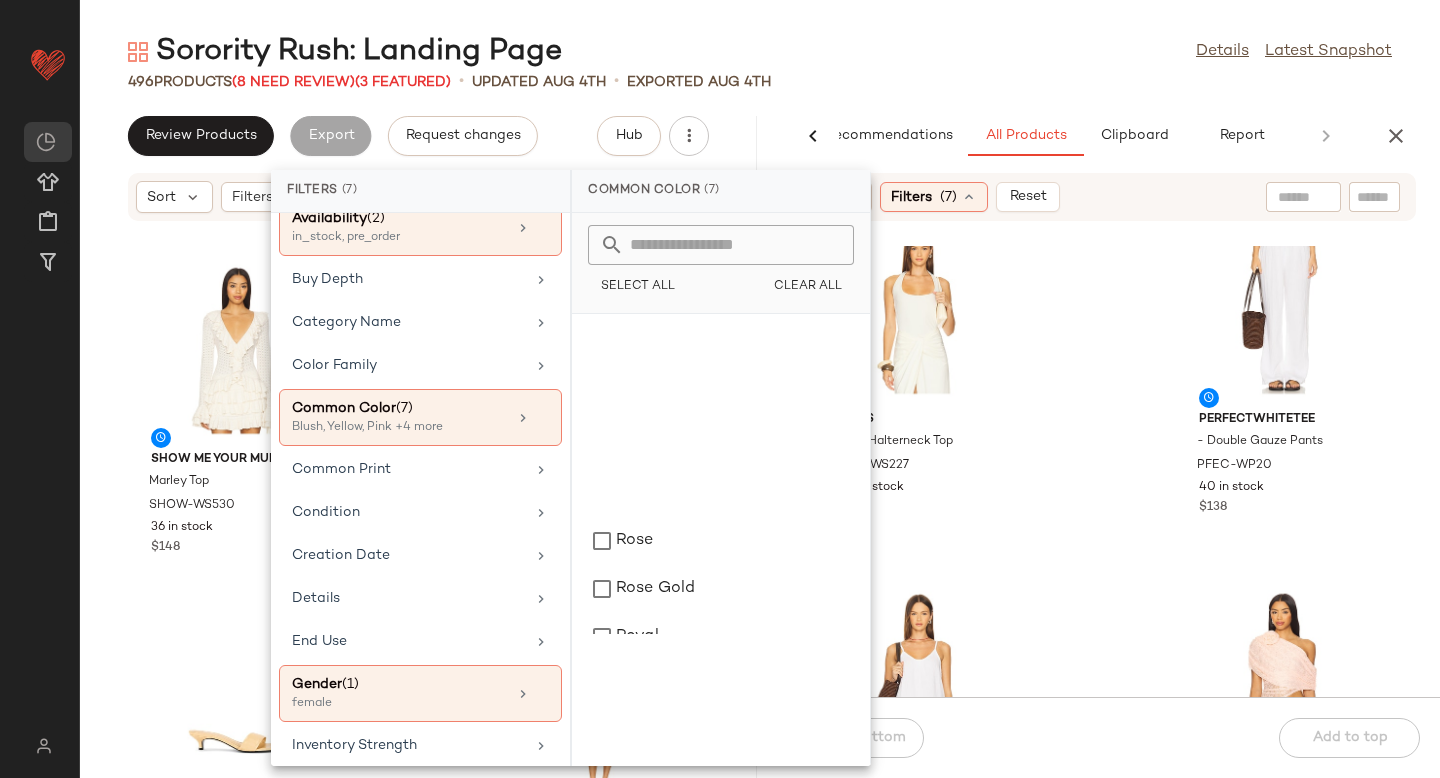 scroll, scrollTop: 2664, scrollLeft: 0, axis: vertical 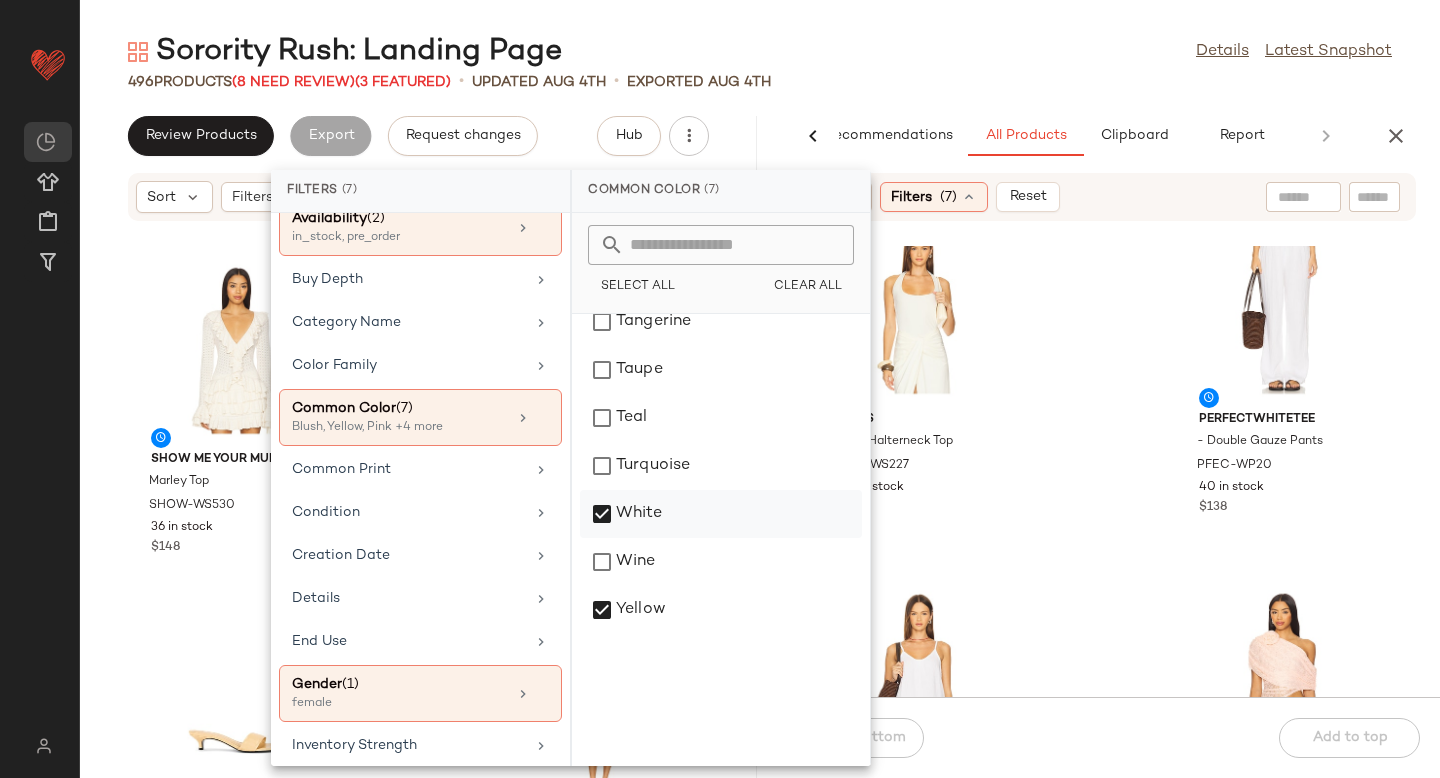 click on "White" 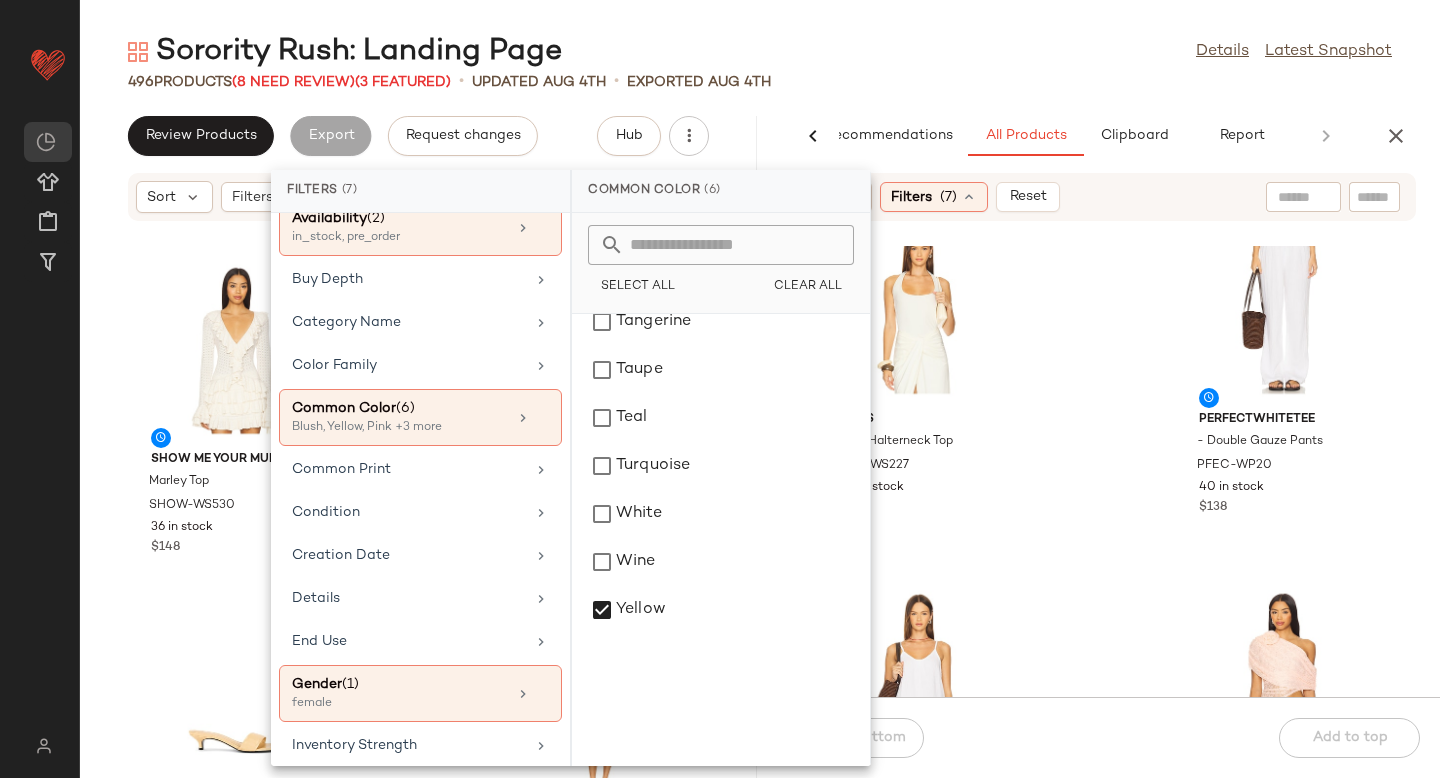 click on "SNDYS Katya Halterneck Top SDYS-WS227 103 in stock $75 perfectwhitetee - Double Gauze Pants PFEC-WP20 40 in stock $138 perfectwhitetee Double Gauze Tank PFEC-WS74 29 in stock $113 Lovers and Friends Priscilla Top LOVF-WS3272 114 in stock $178 L'IDEE x REVOLVE Gala Skirt LIDR-WQ13 27 in stock $349 L'IDEE x REVOLVE Jardin Top LIDR-WS24 23 in stock $189 Good American Sleeveless Corset Top GAME-WS221 76 in stock $84 Free People x We The Free Nova Tee Long Sleeve FREE-WS5238 210 in stock $48" 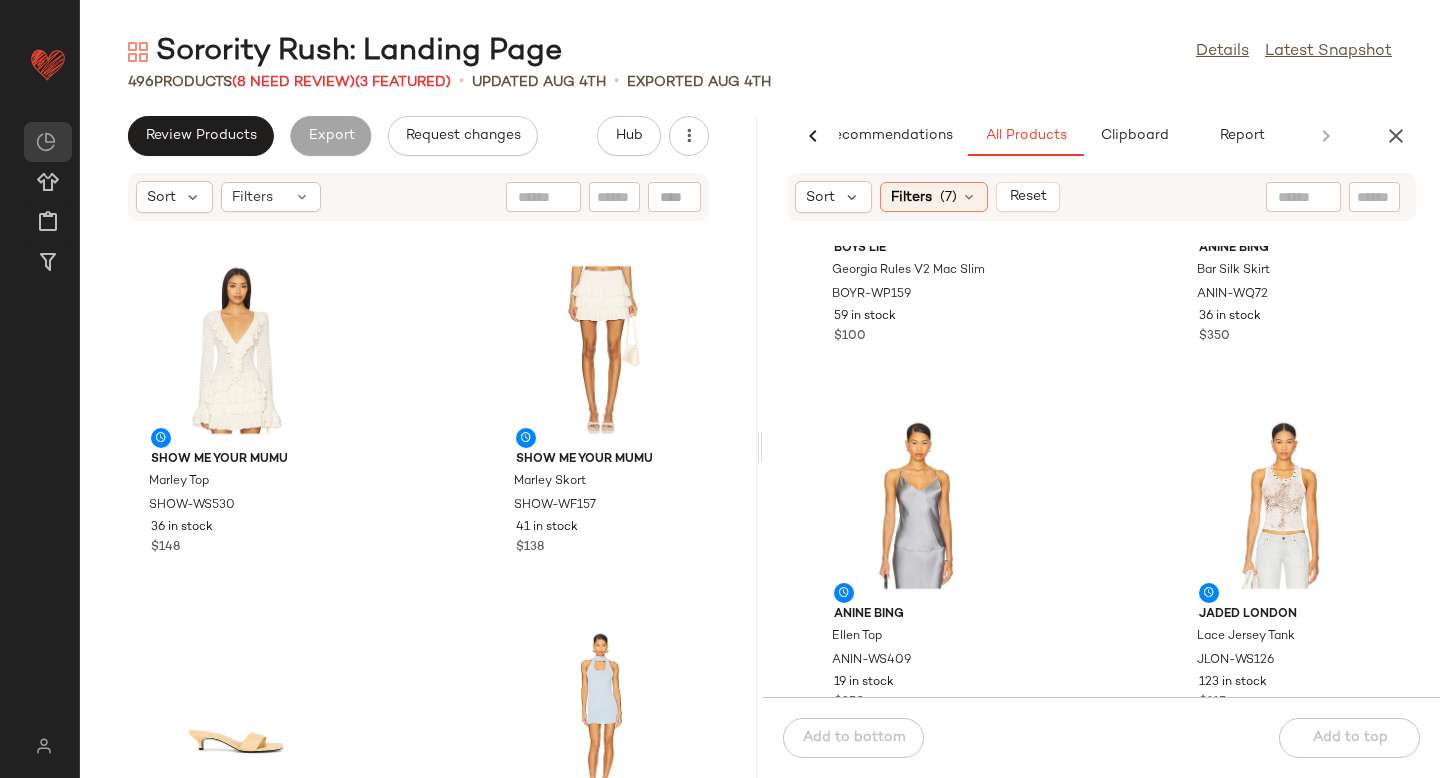 scroll, scrollTop: 3241, scrollLeft: 0, axis: vertical 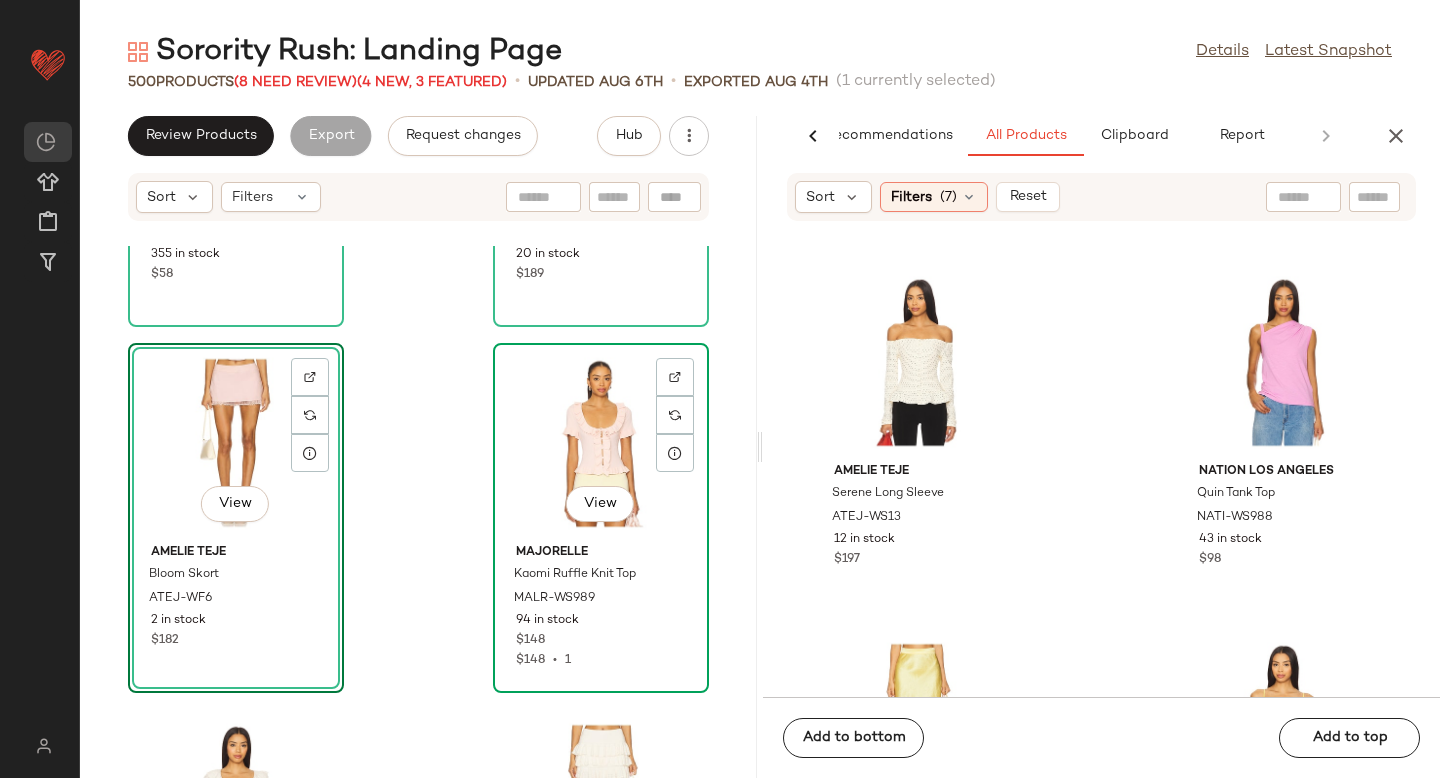 click on "View" 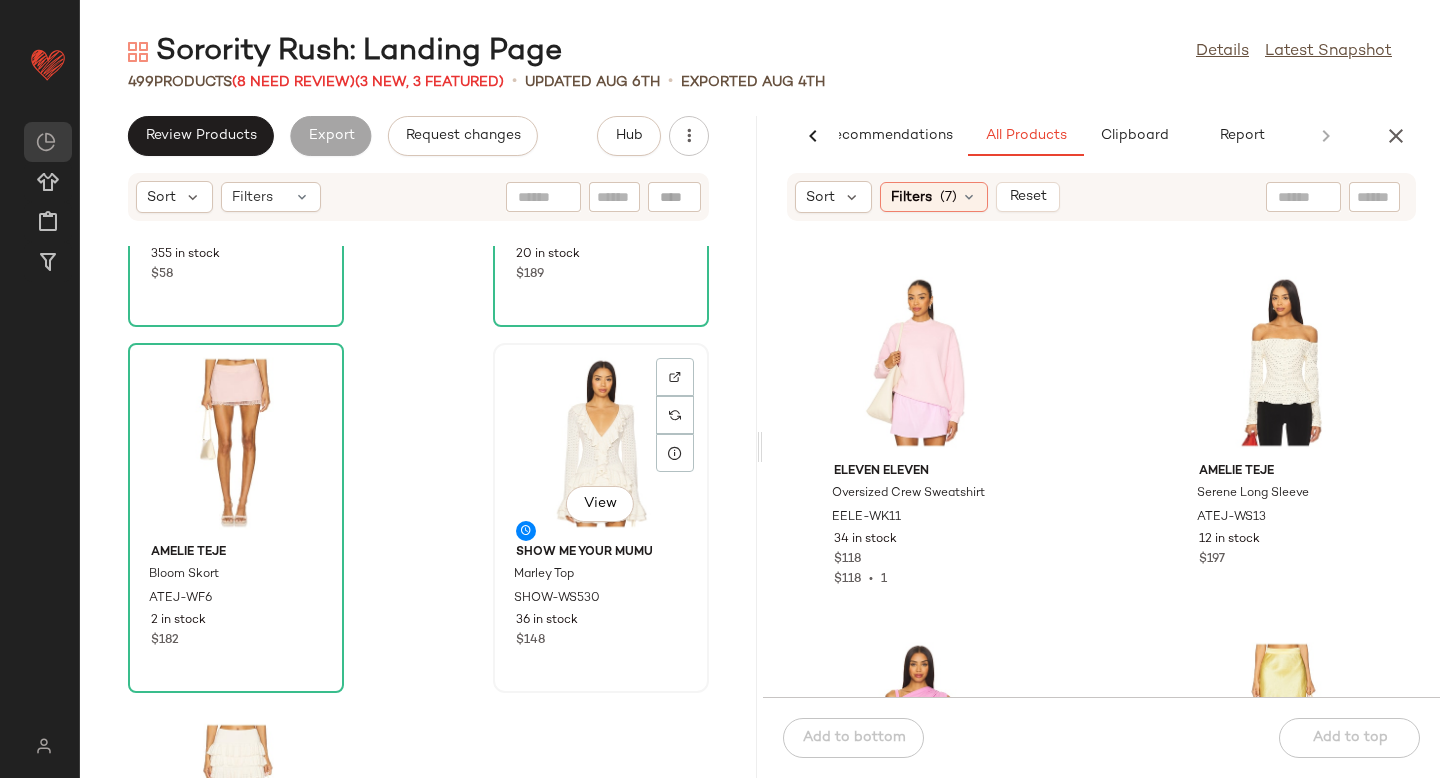 scroll, scrollTop: 0, scrollLeft: 0, axis: both 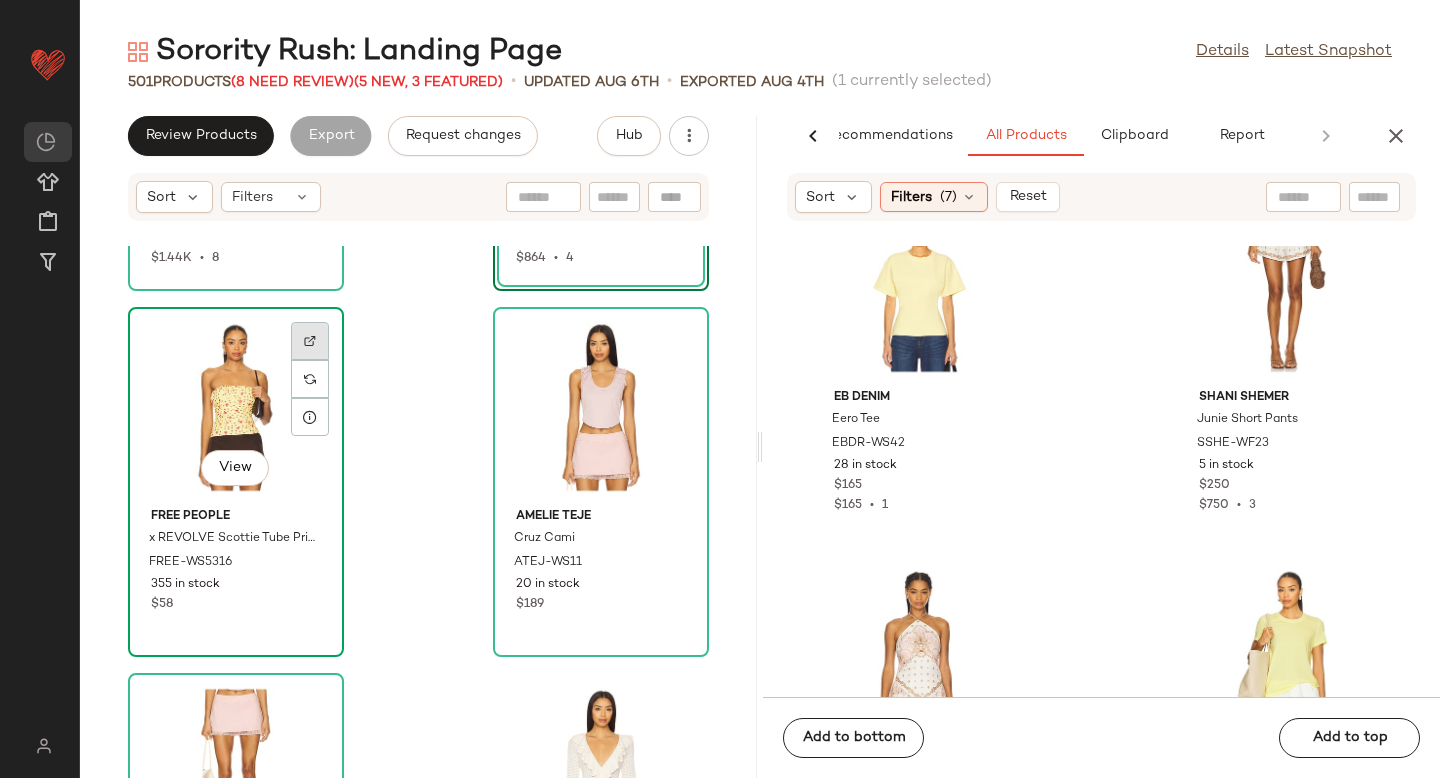 click 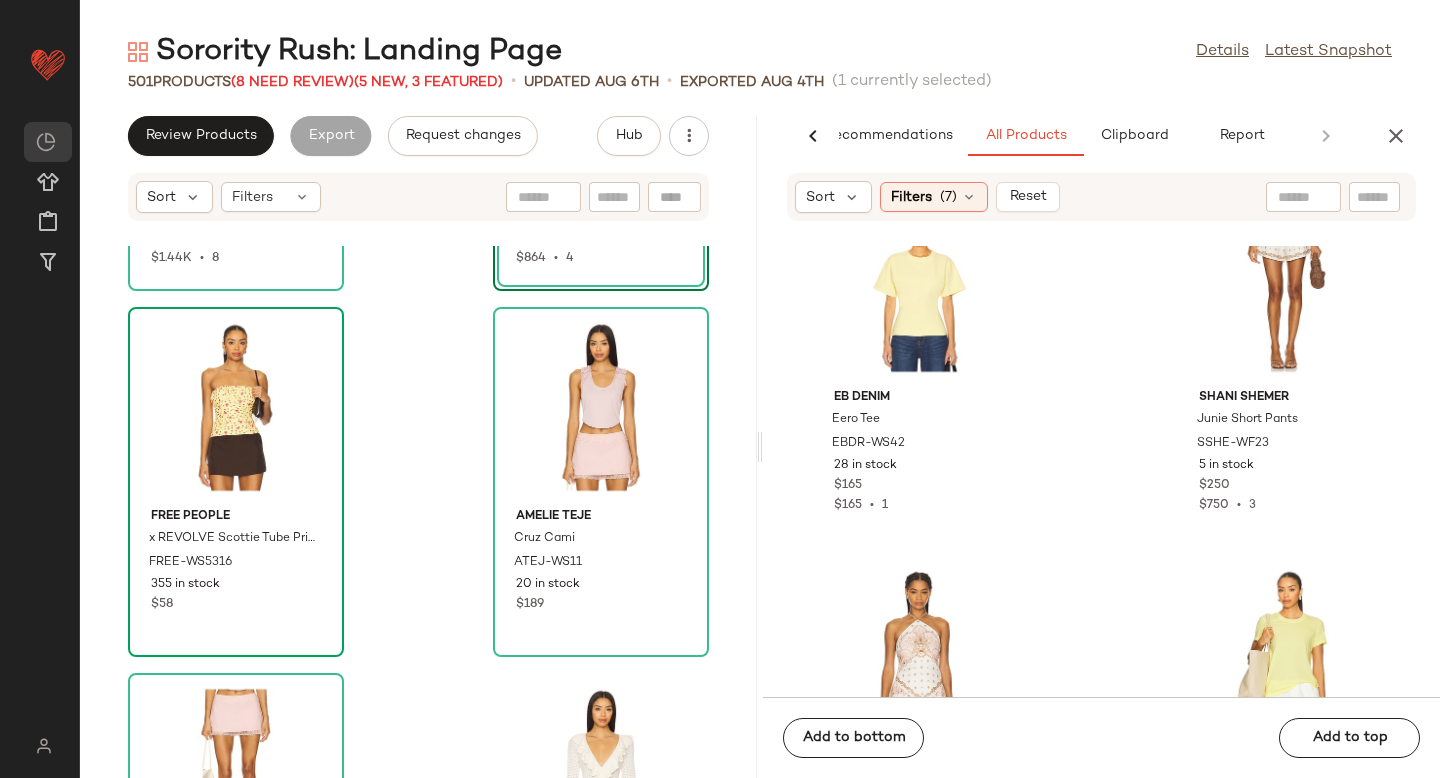 click 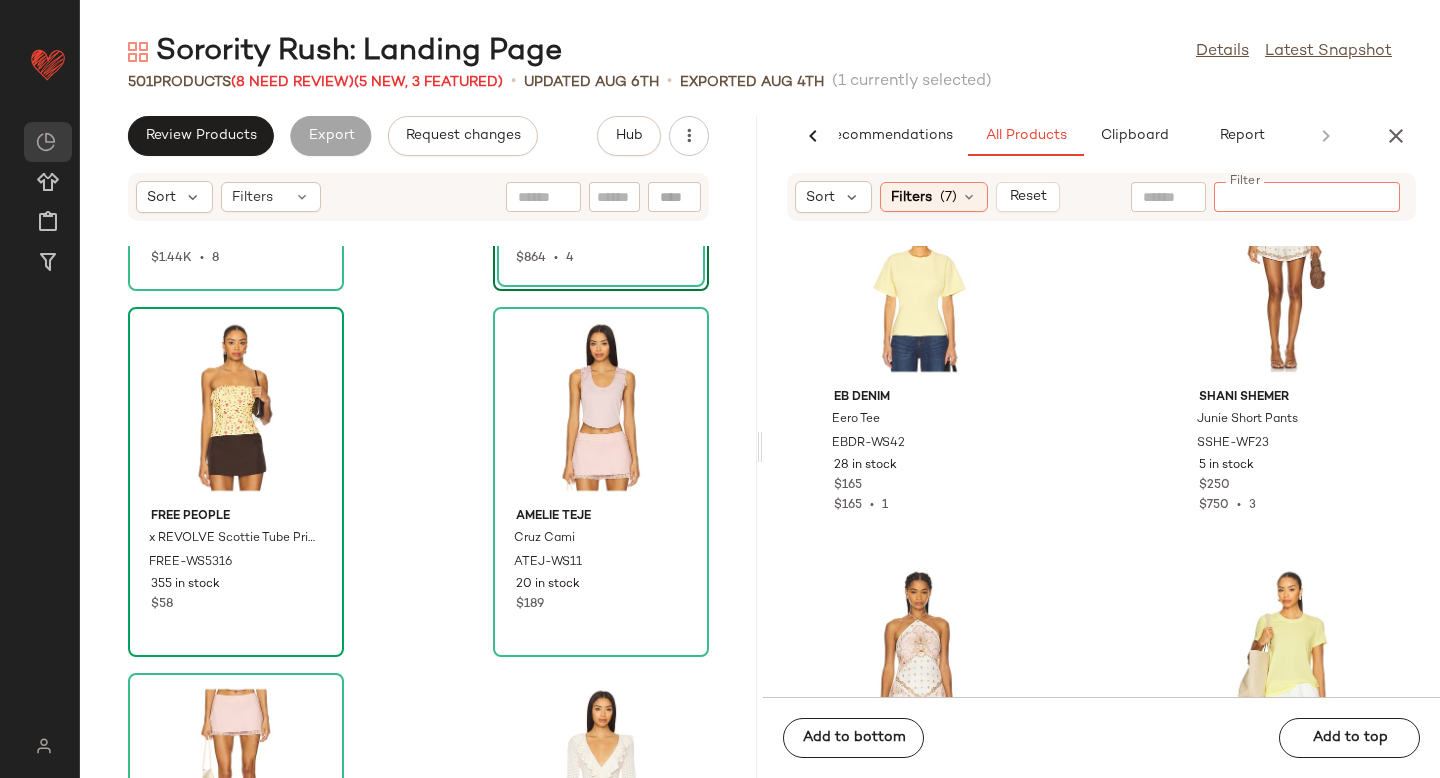 paste on "**********" 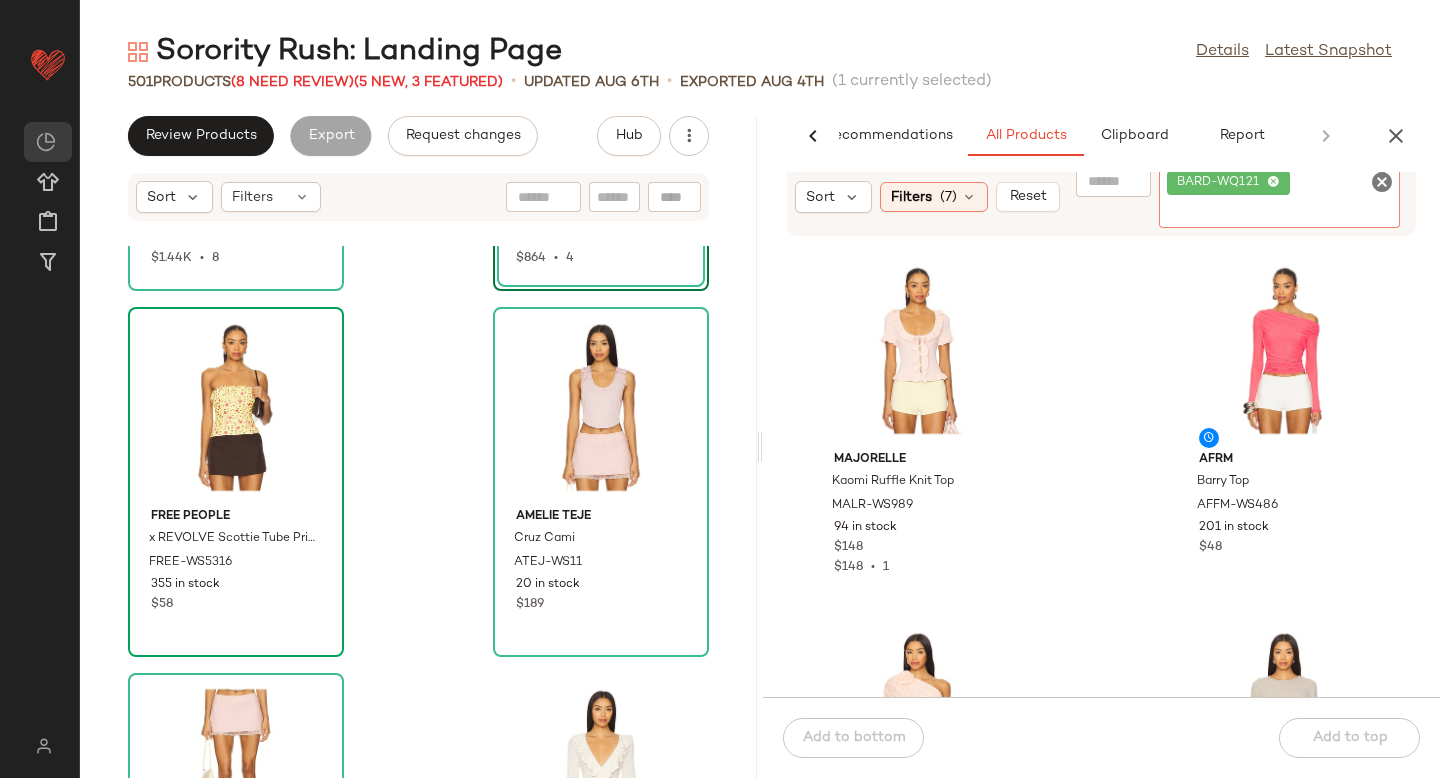 click 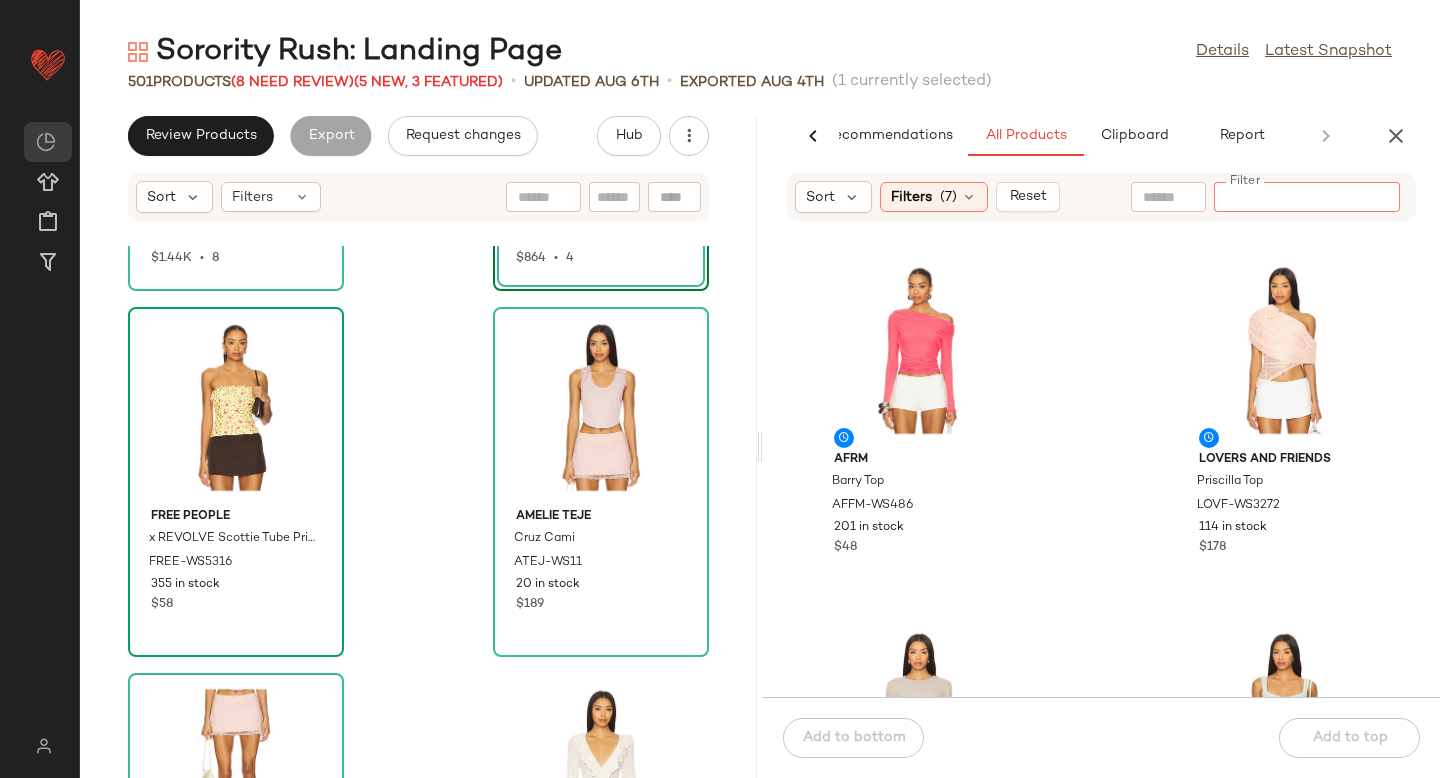 paste on "**********" 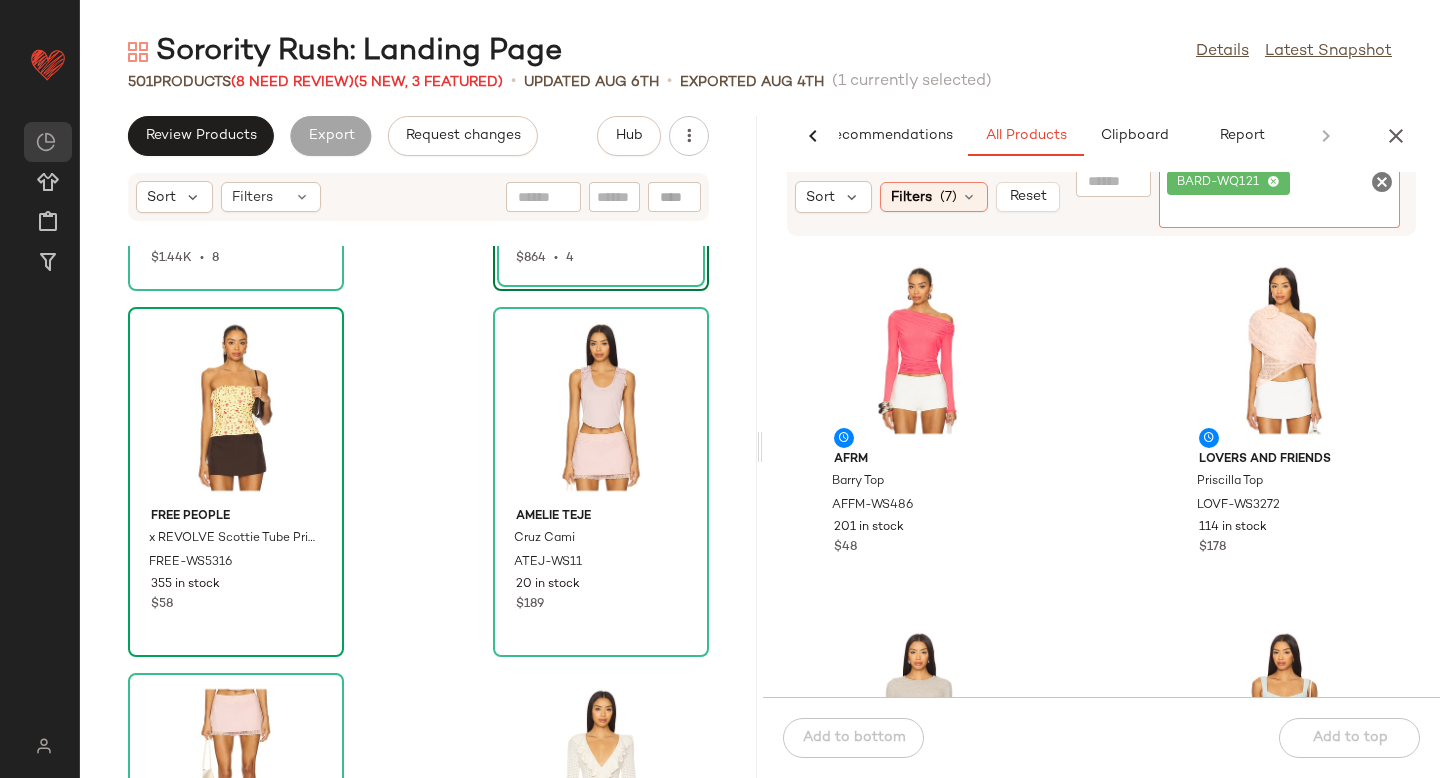 click 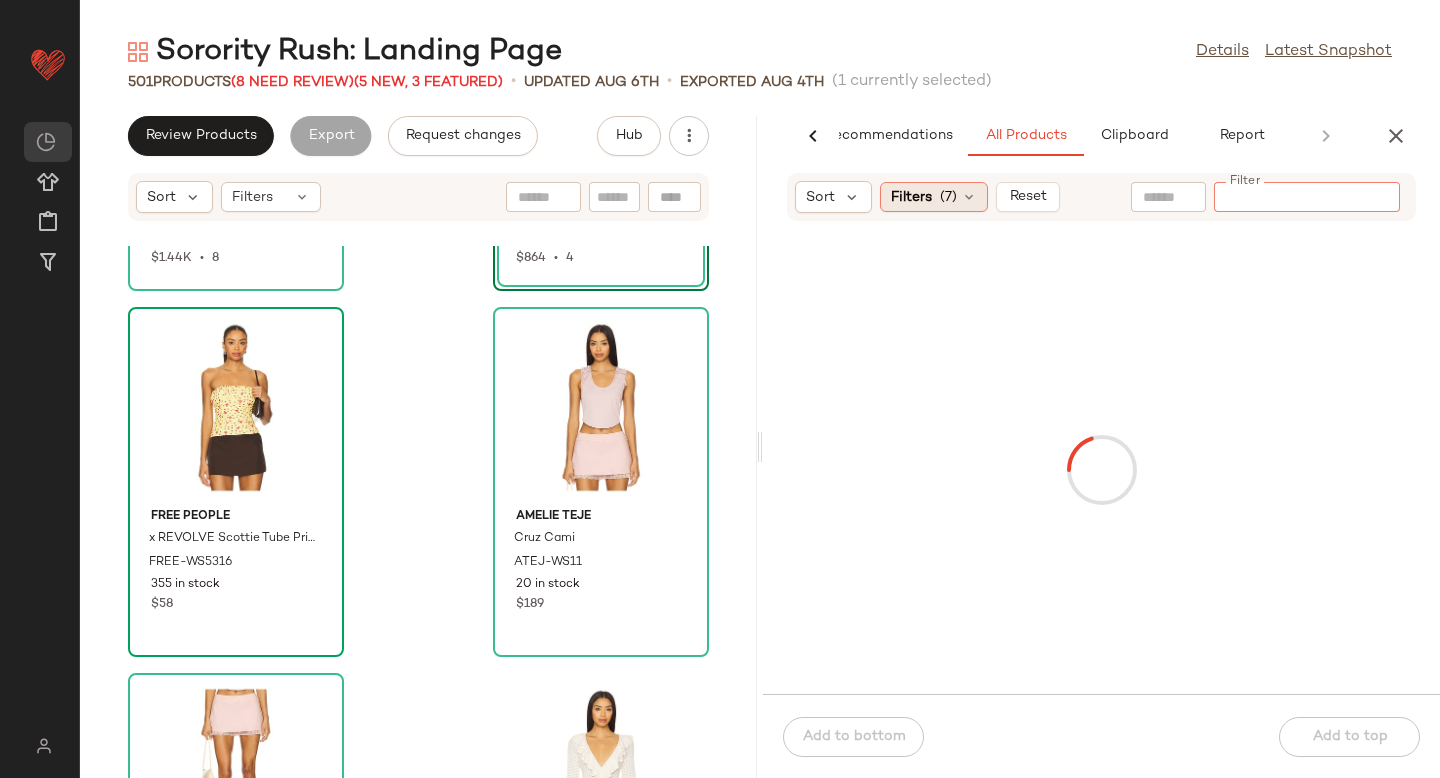 click on "(7)" at bounding box center [948, 197] 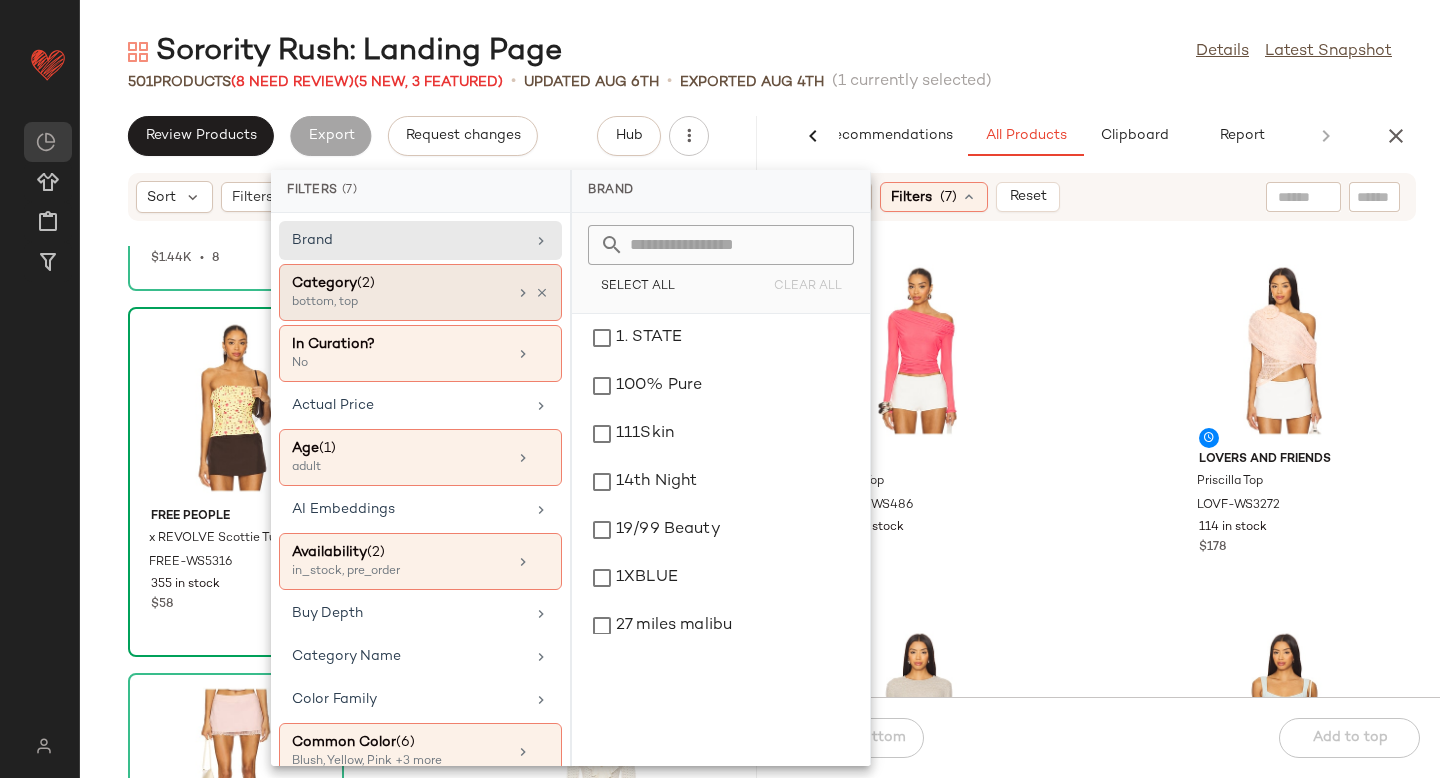 click on "bottom, top" at bounding box center (392, 303) 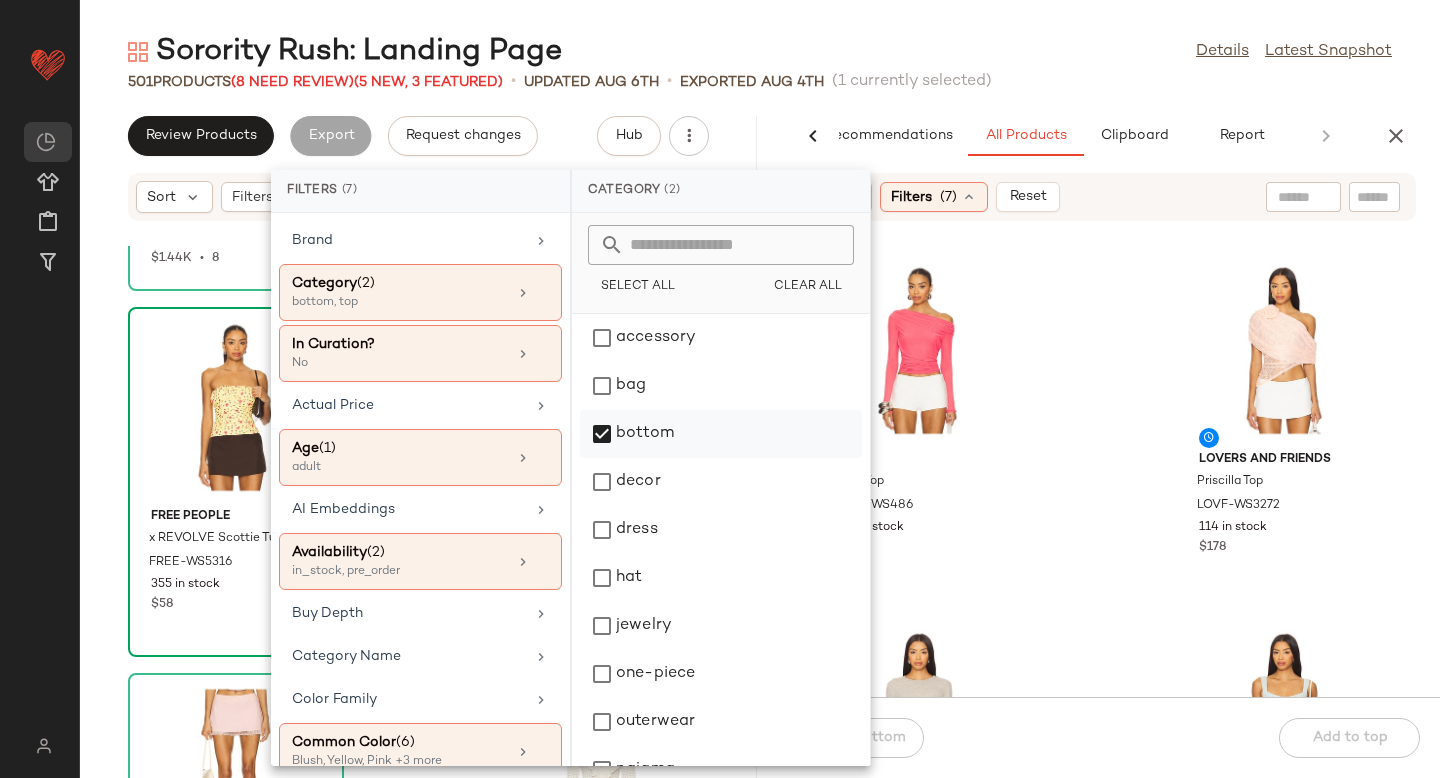 click on "bottom" 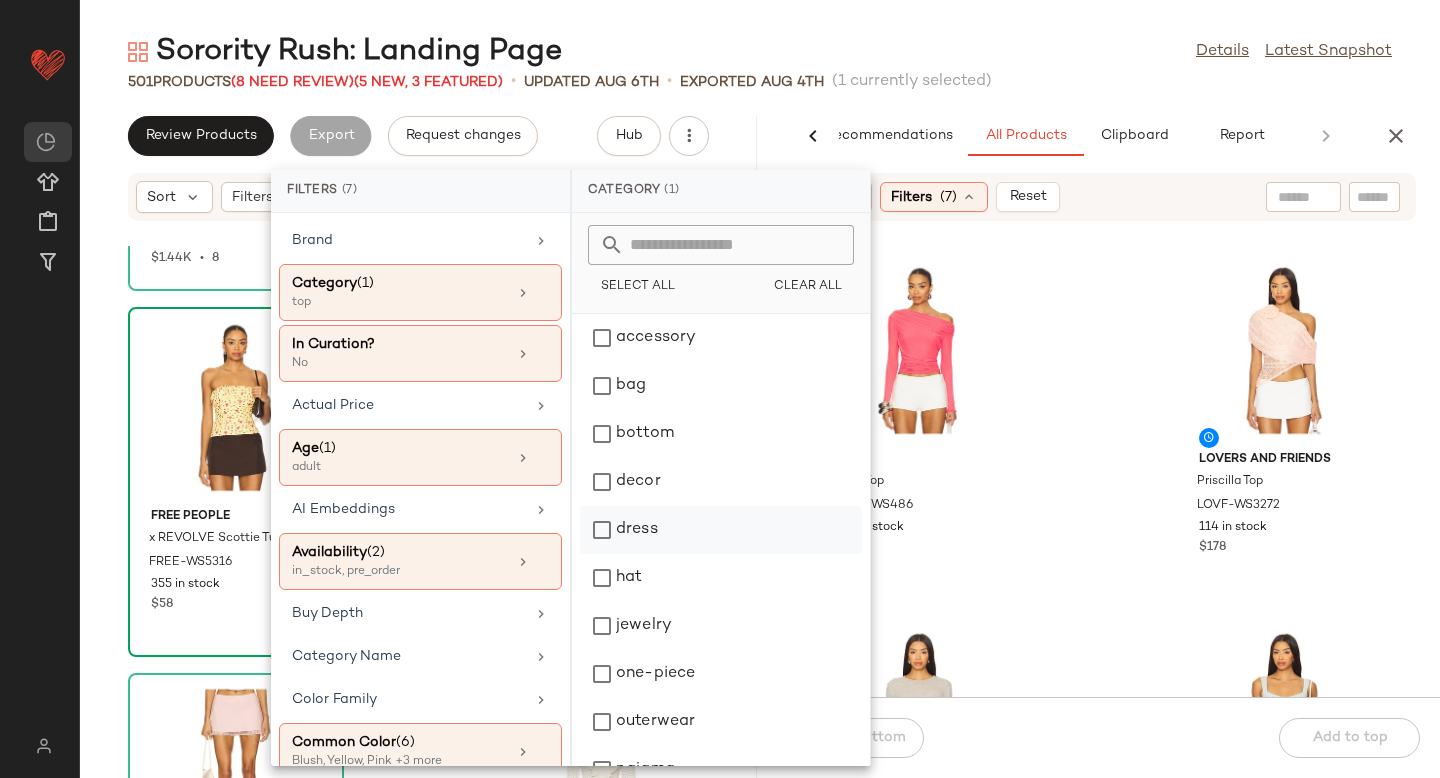 click on "dress" 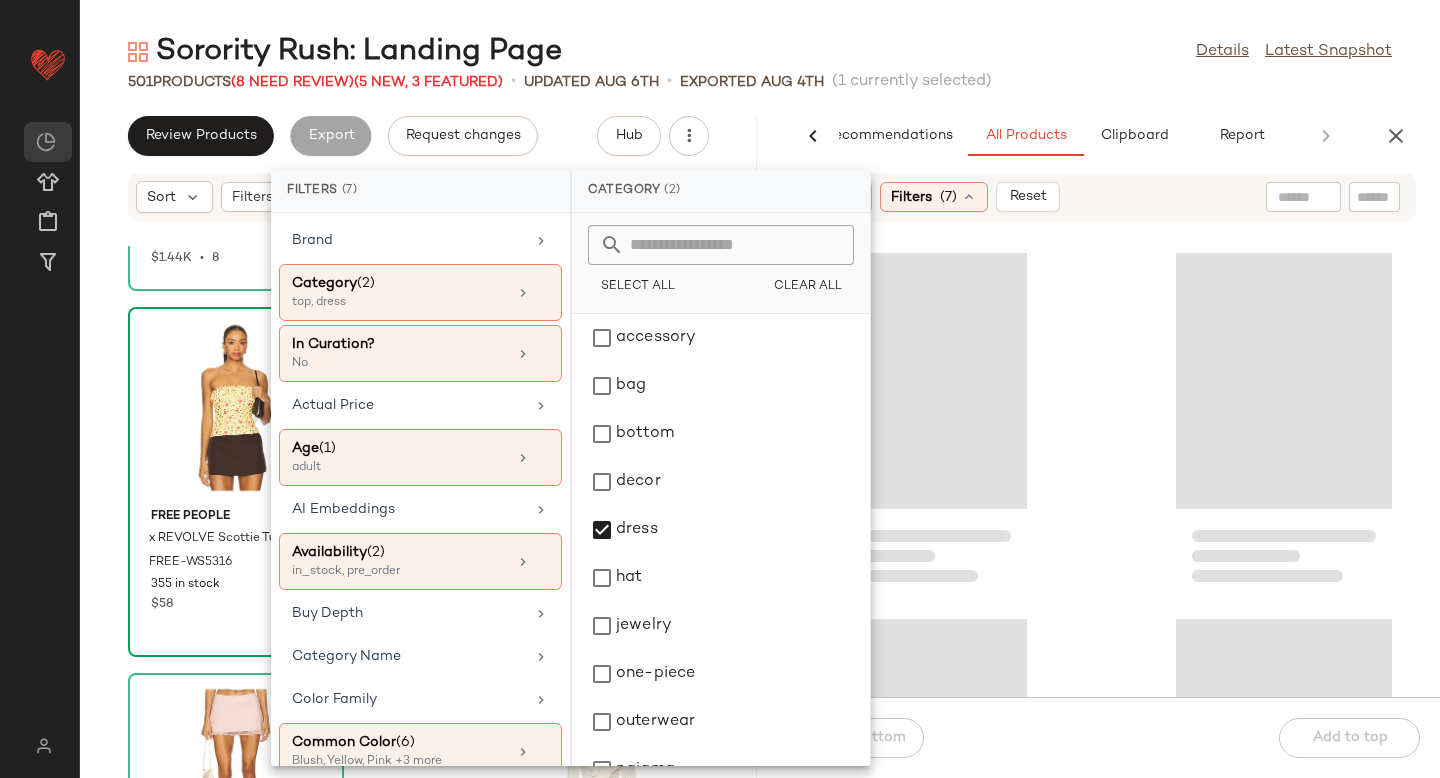 click 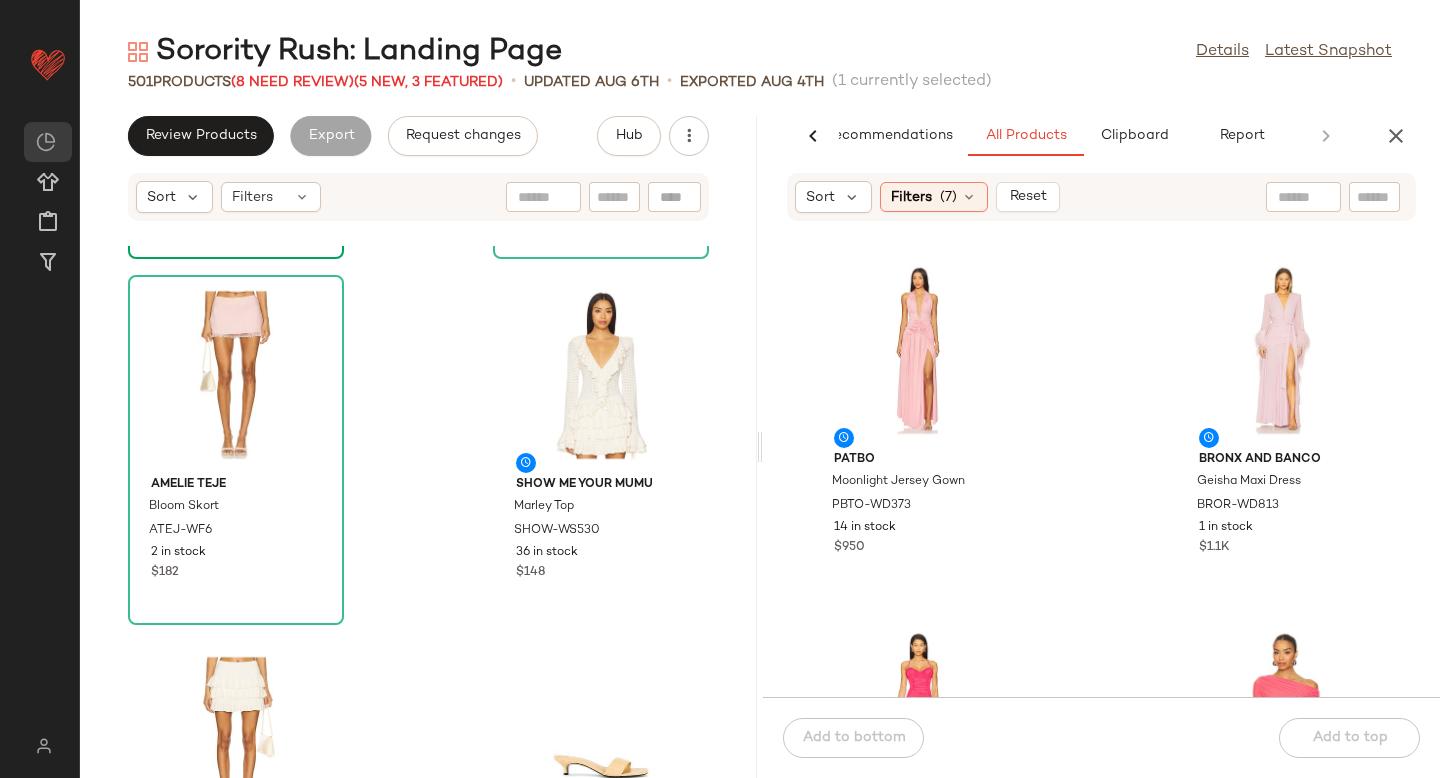 scroll, scrollTop: 725, scrollLeft: 0, axis: vertical 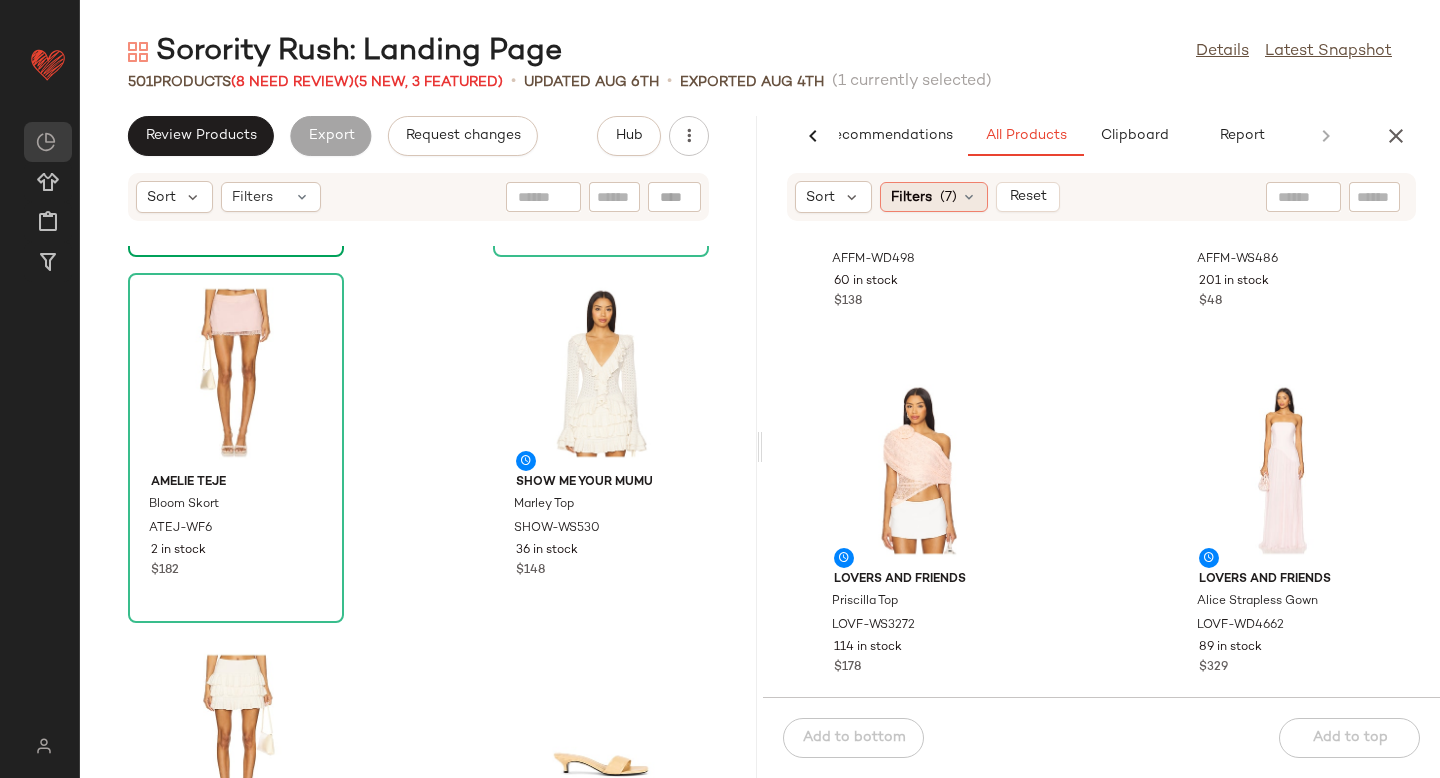 click on "Filters  (7)" 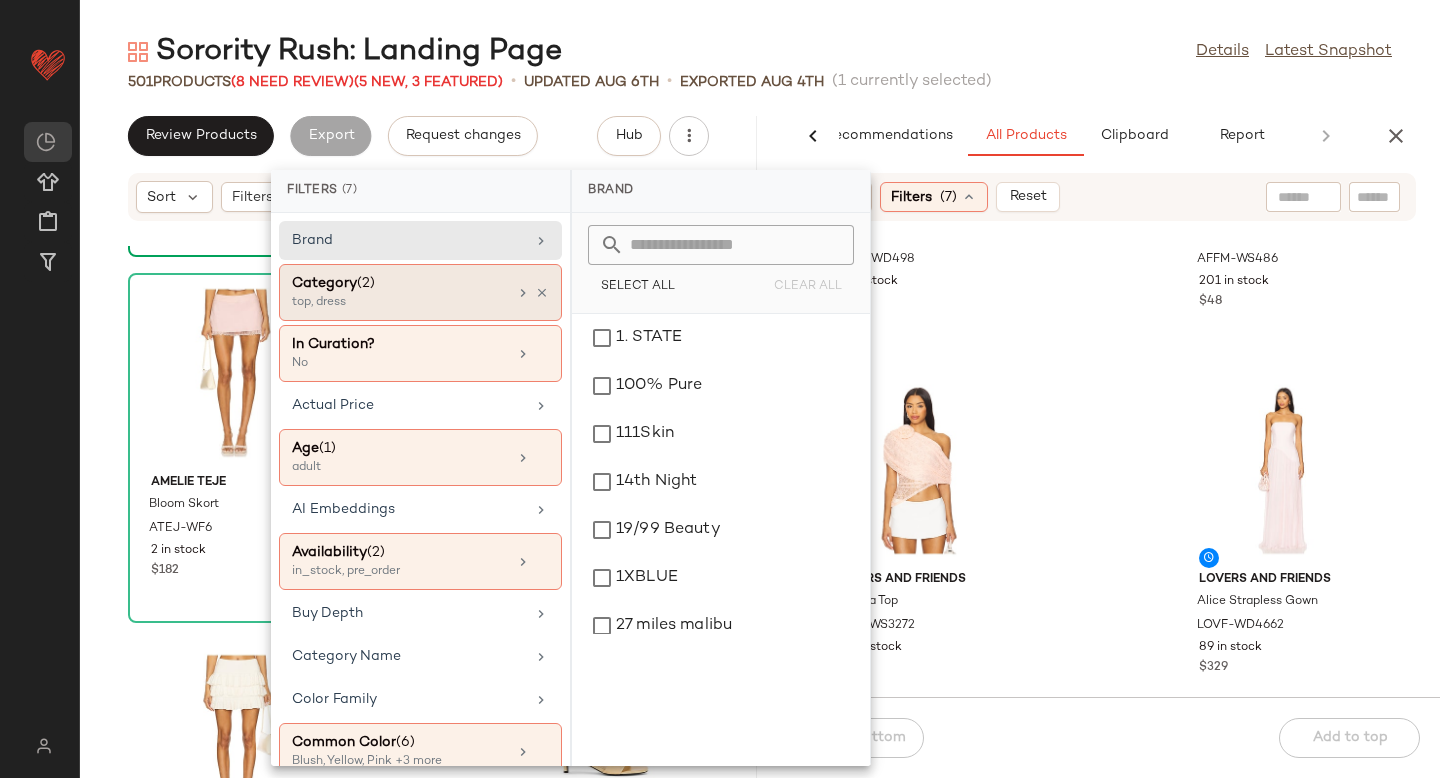 click on "top, dress" at bounding box center (392, 303) 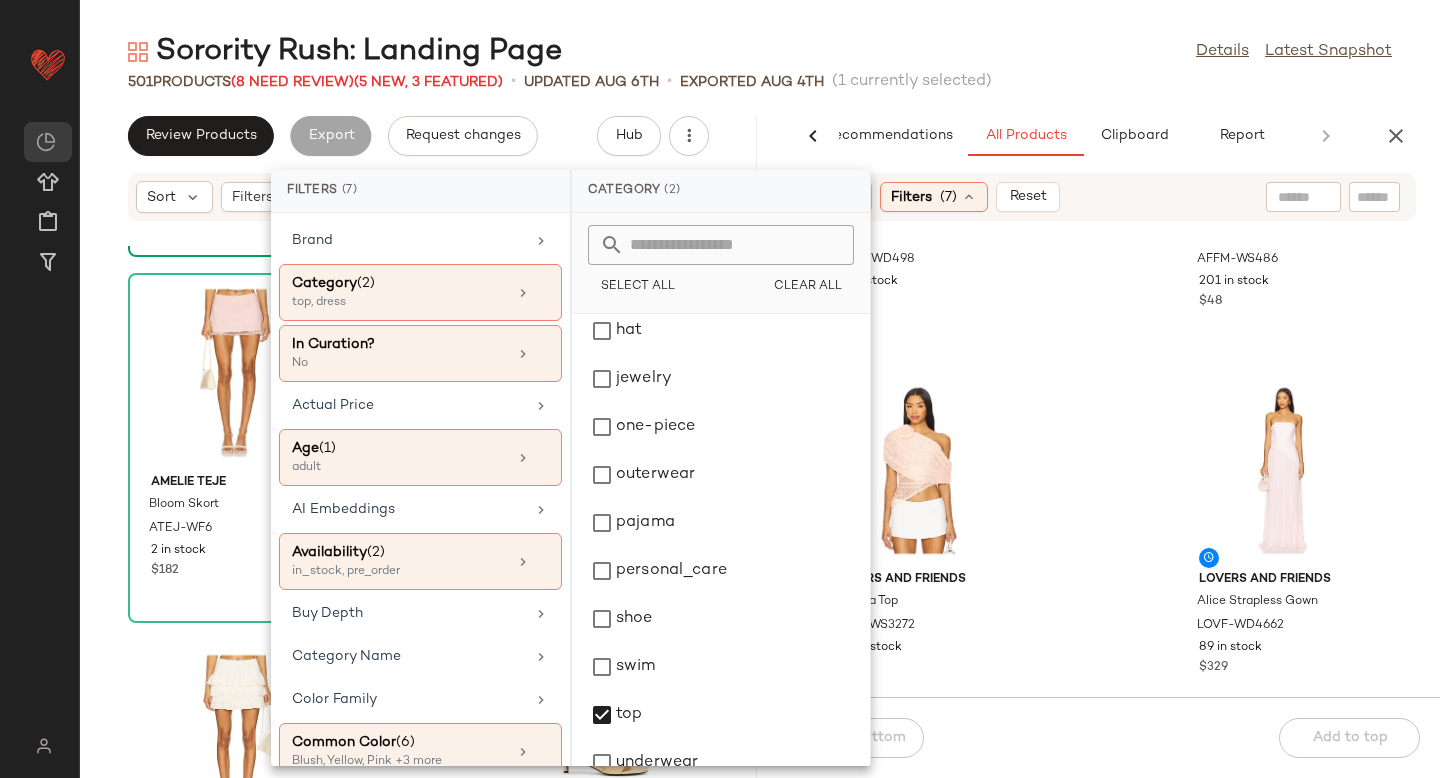 scroll, scrollTop: 276, scrollLeft: 0, axis: vertical 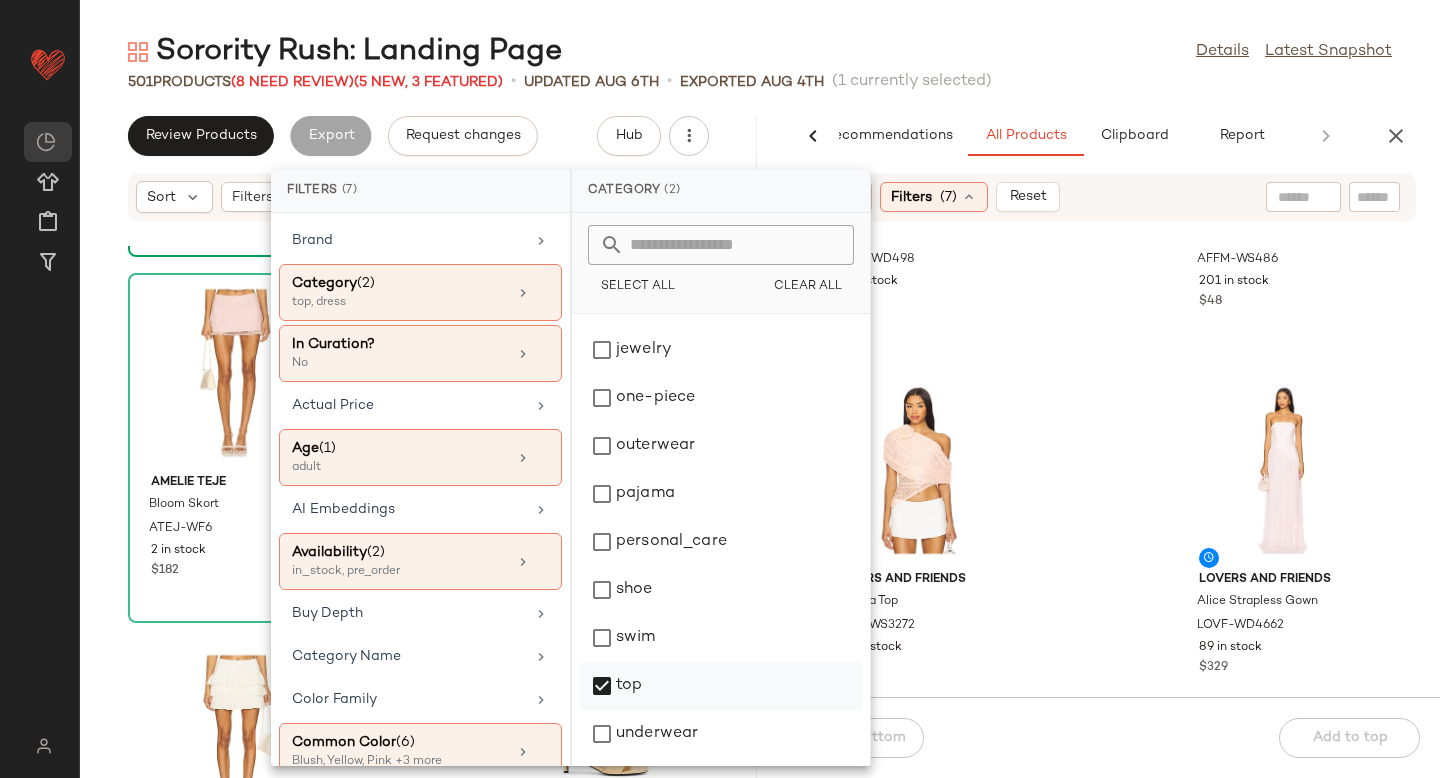 click on "top" 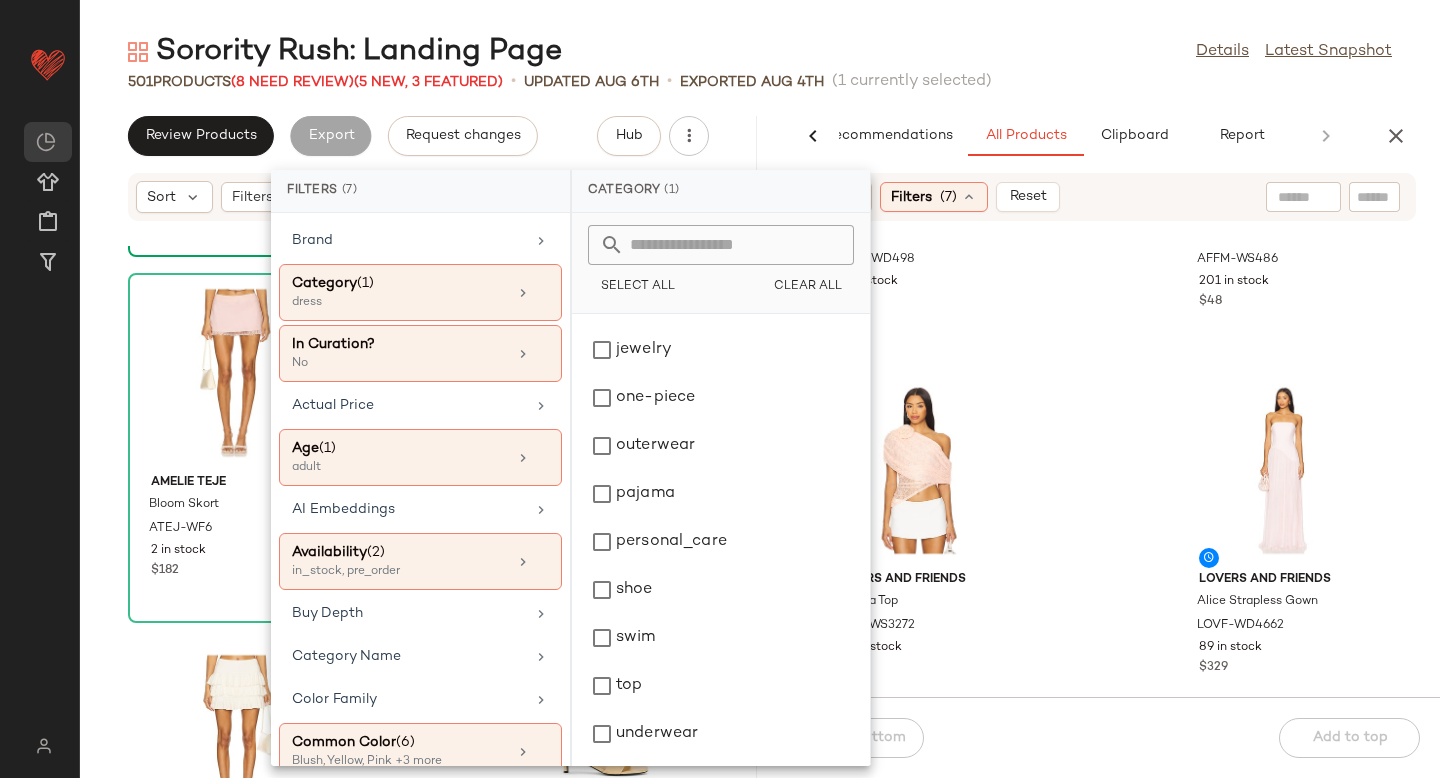 click on "AFRM Cassian Dress AFFM-WD498 60 in stock $138 AFRM Barry Top AFFM-WS486 201 in stock $48 Lovers and Friends Priscilla Top LOVF-WS3272 114 in stock $178 Lovers and Friends Alice Strapless Gown LOVF-WD4662 89 in stock $329 LEO LIN Zayna Applique Bustier Maxi Dress LLIF-WD18 19 in stock $895 Free People x We The Free Nova Tee Long Sleeve FREE-WS5238 210 in stock $48 Free People Somewhere Something Cami FREE-WS5327 185 in stock $48 Oceanus Seashell Hand Beaded Mini Dress DEHR-WD23 10 in stock $899" 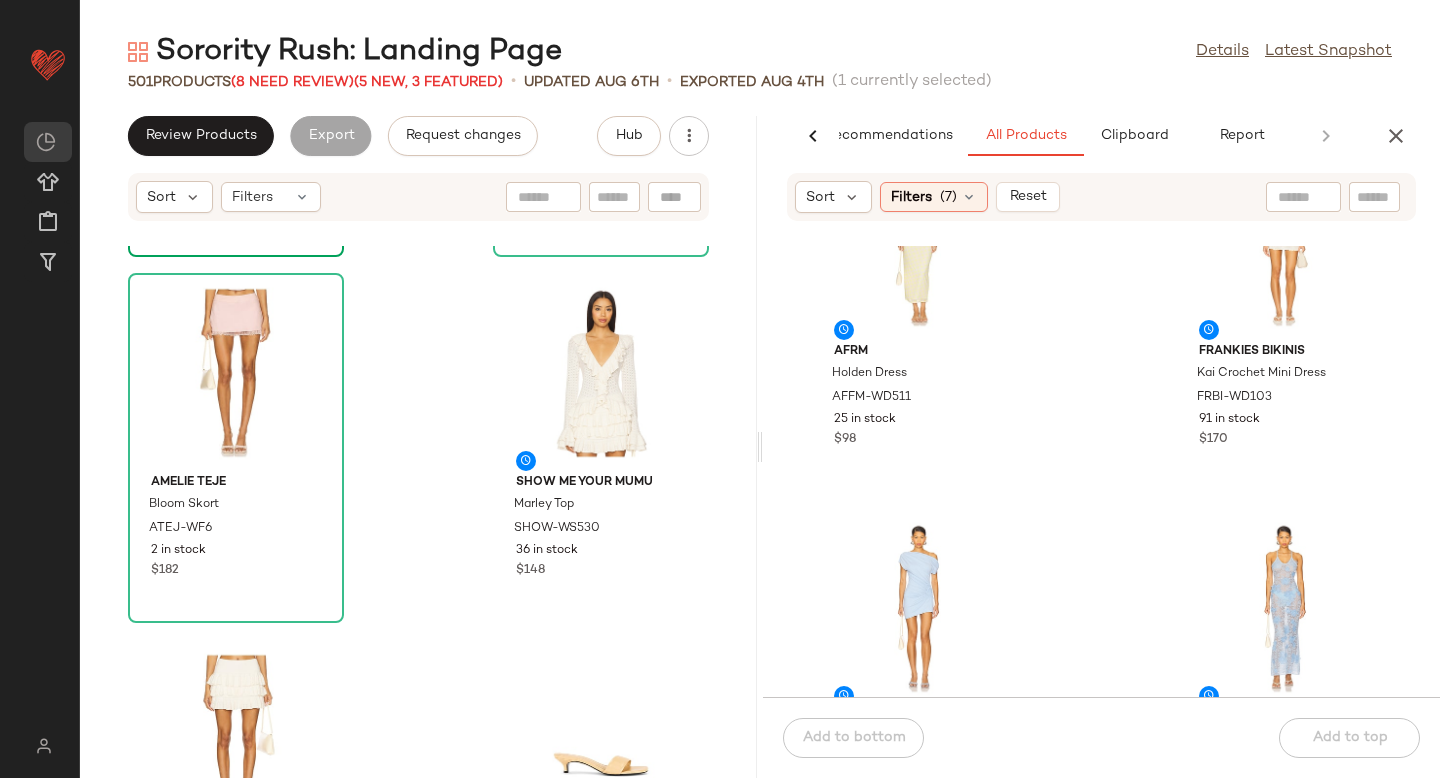 scroll, scrollTop: 1695, scrollLeft: 0, axis: vertical 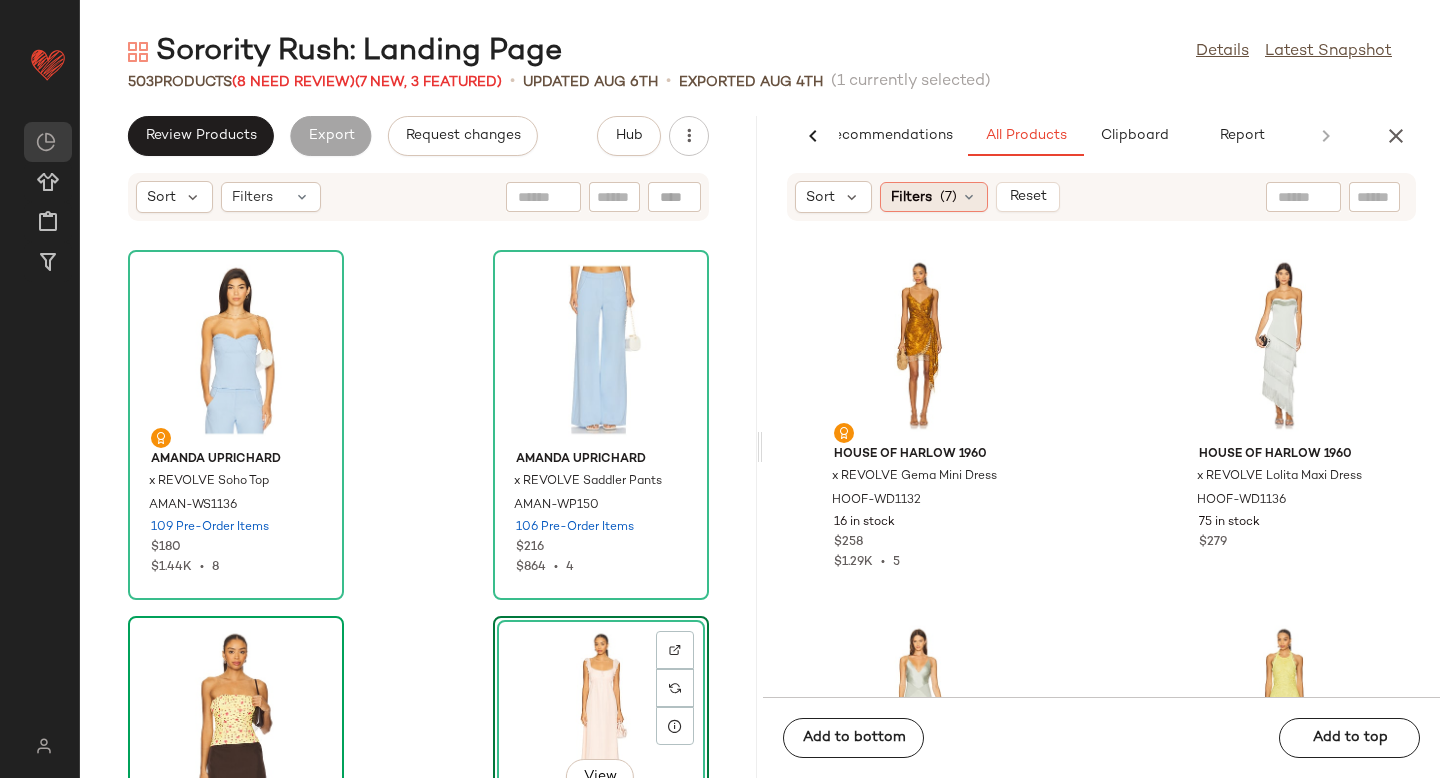 click on "Filters" at bounding box center [911, 197] 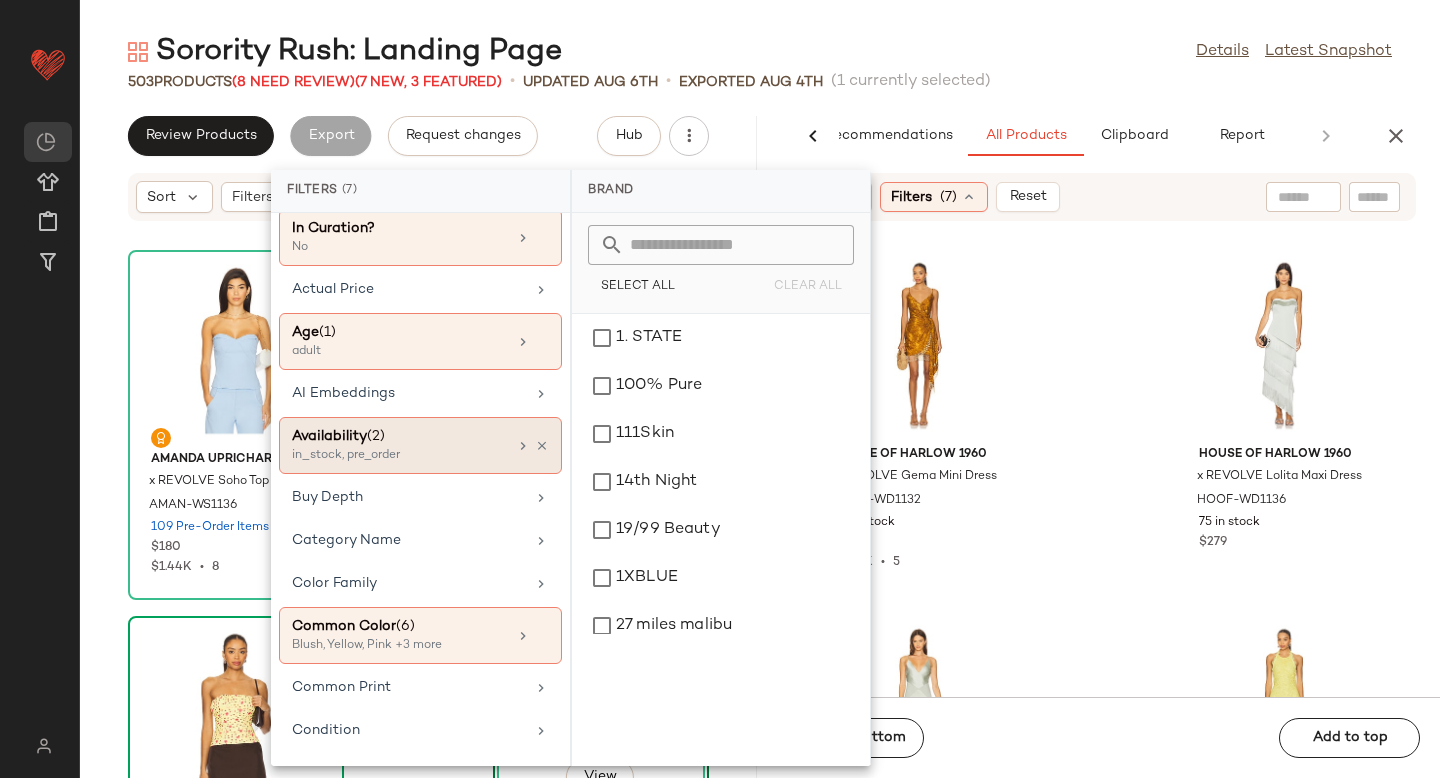 scroll, scrollTop: 145, scrollLeft: 0, axis: vertical 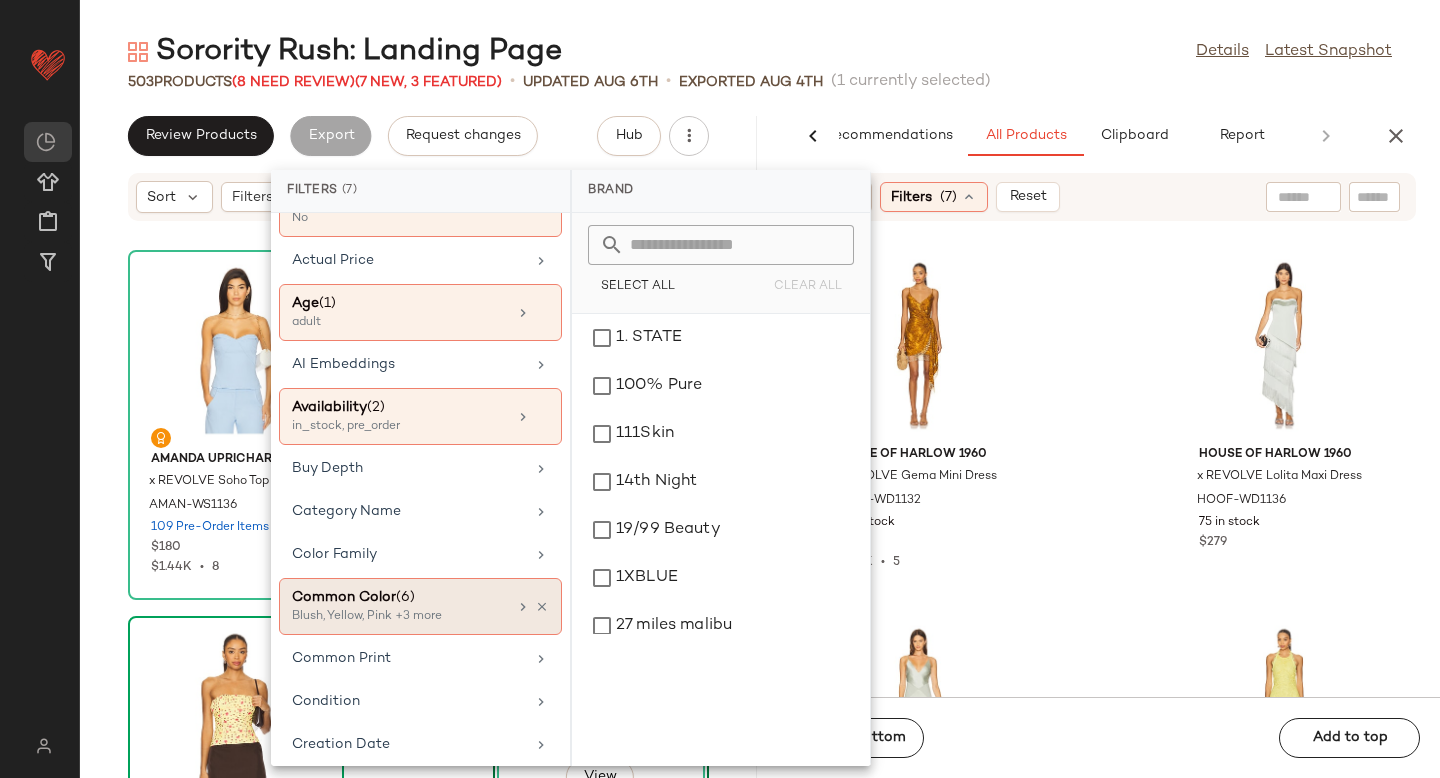click on "Blush, Yellow, Pink +3 more" at bounding box center [392, 617] 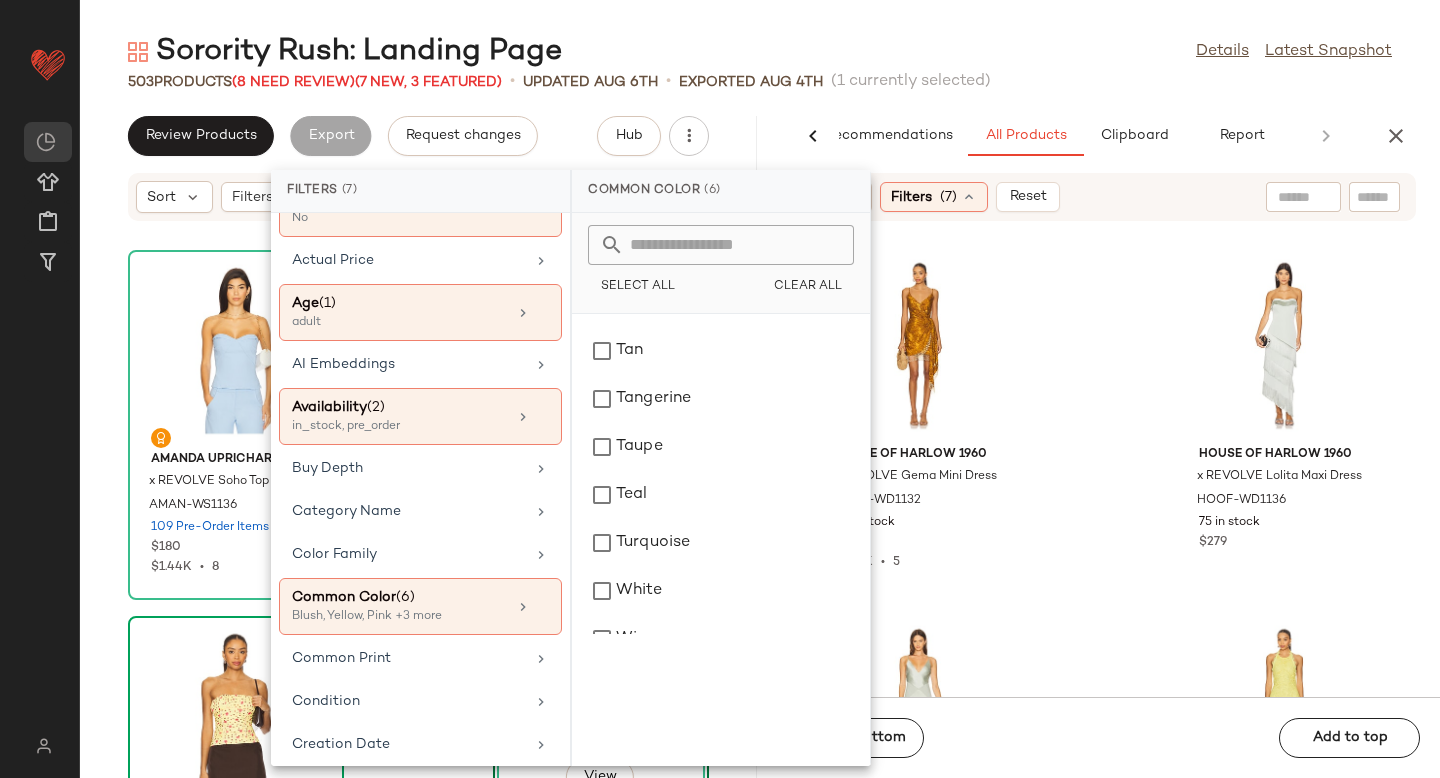 scroll, scrollTop: 2664, scrollLeft: 0, axis: vertical 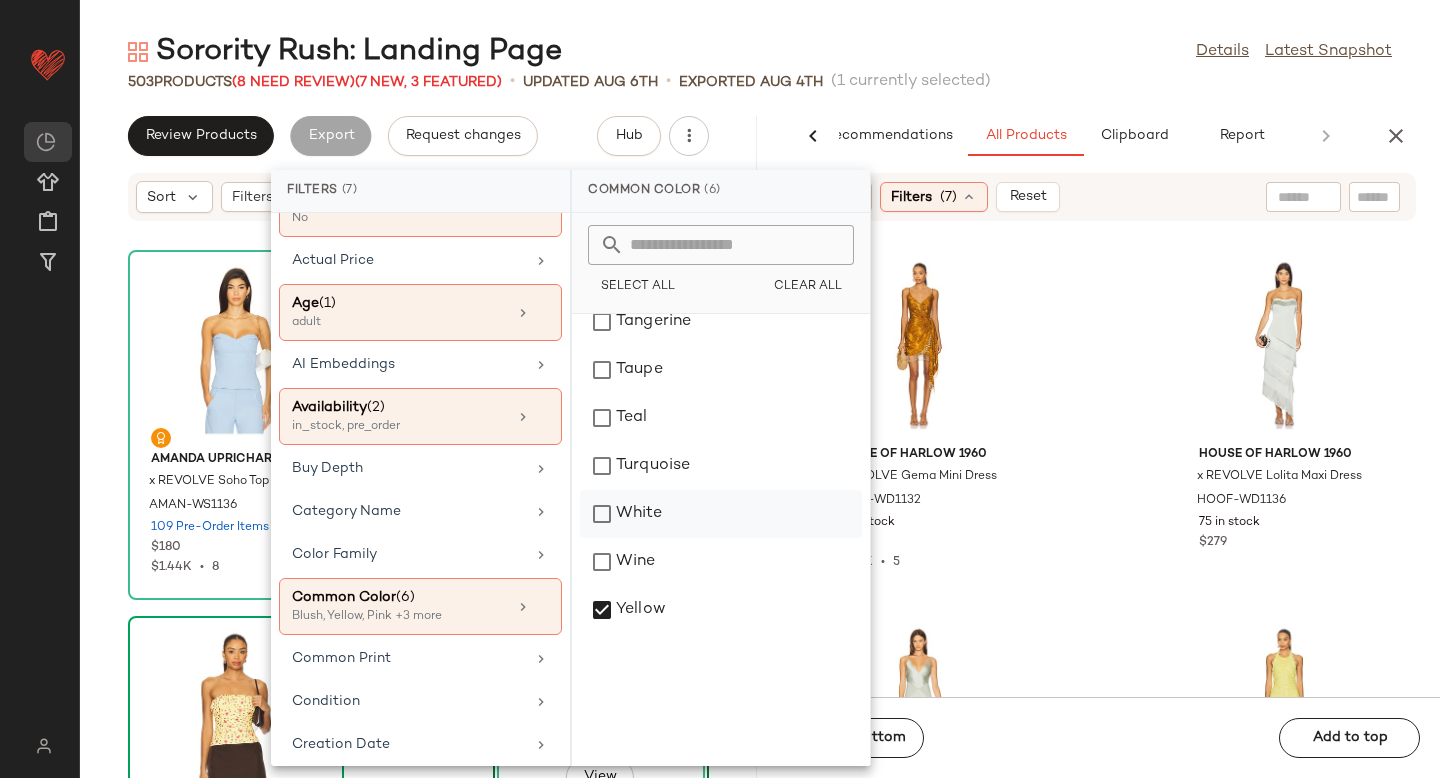click on "White" 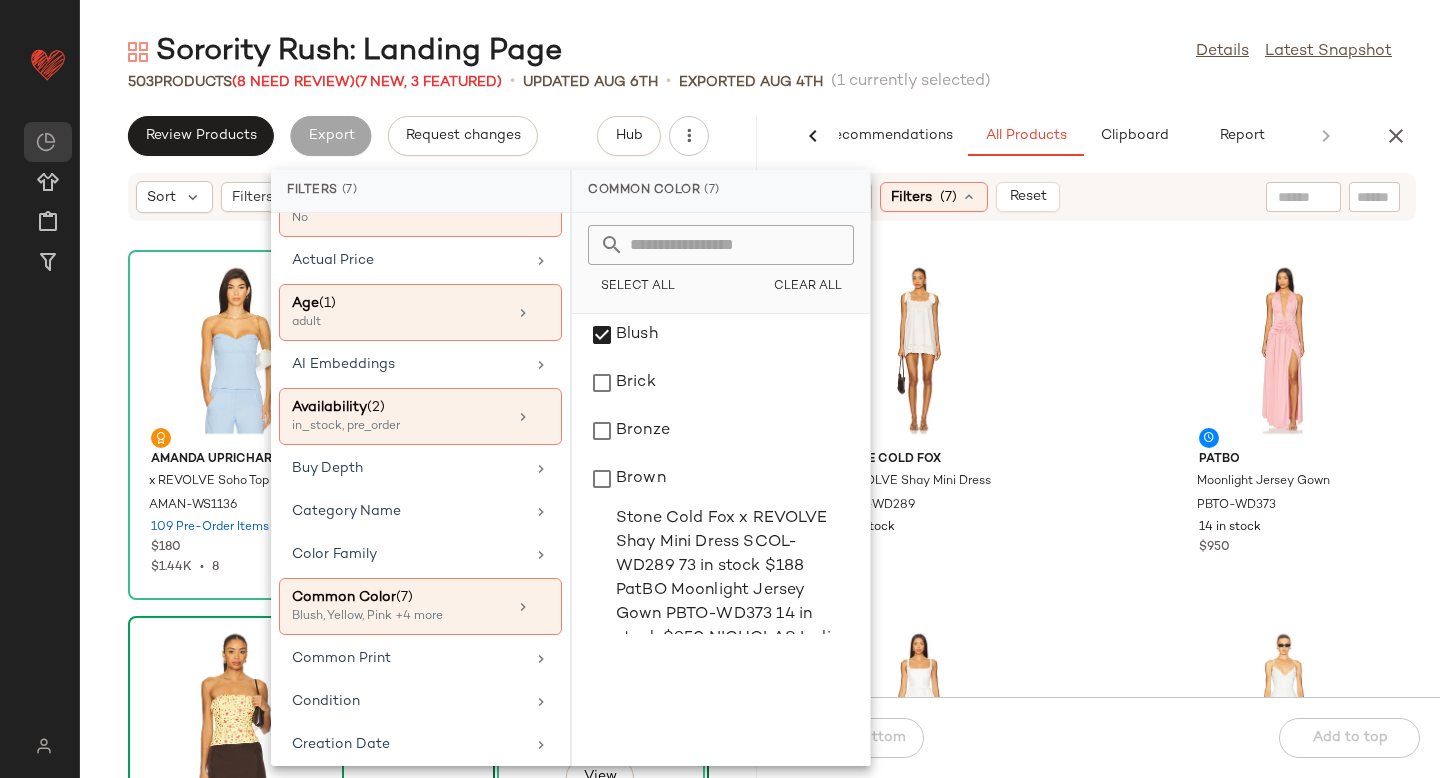 scroll, scrollTop: 437, scrollLeft: 0, axis: vertical 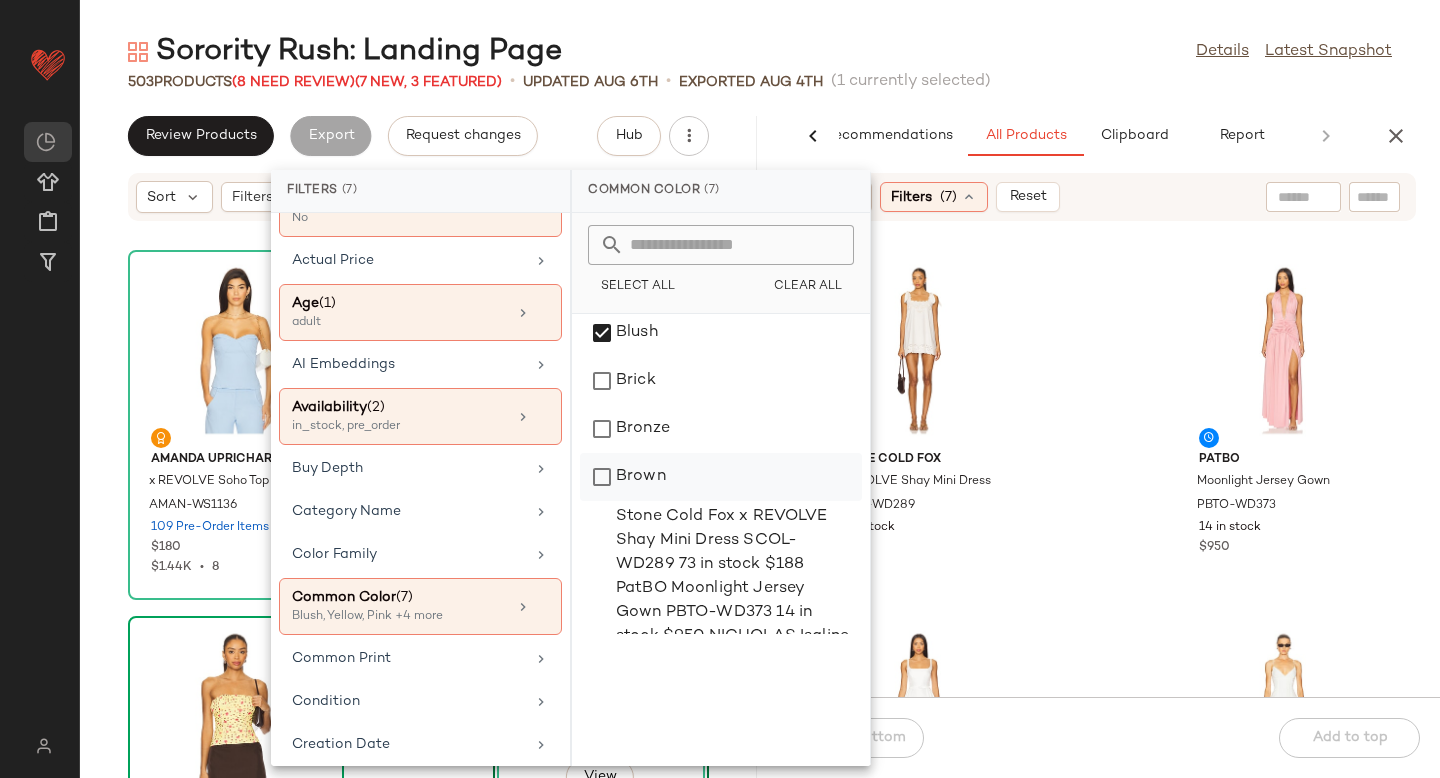 click on "Brown" 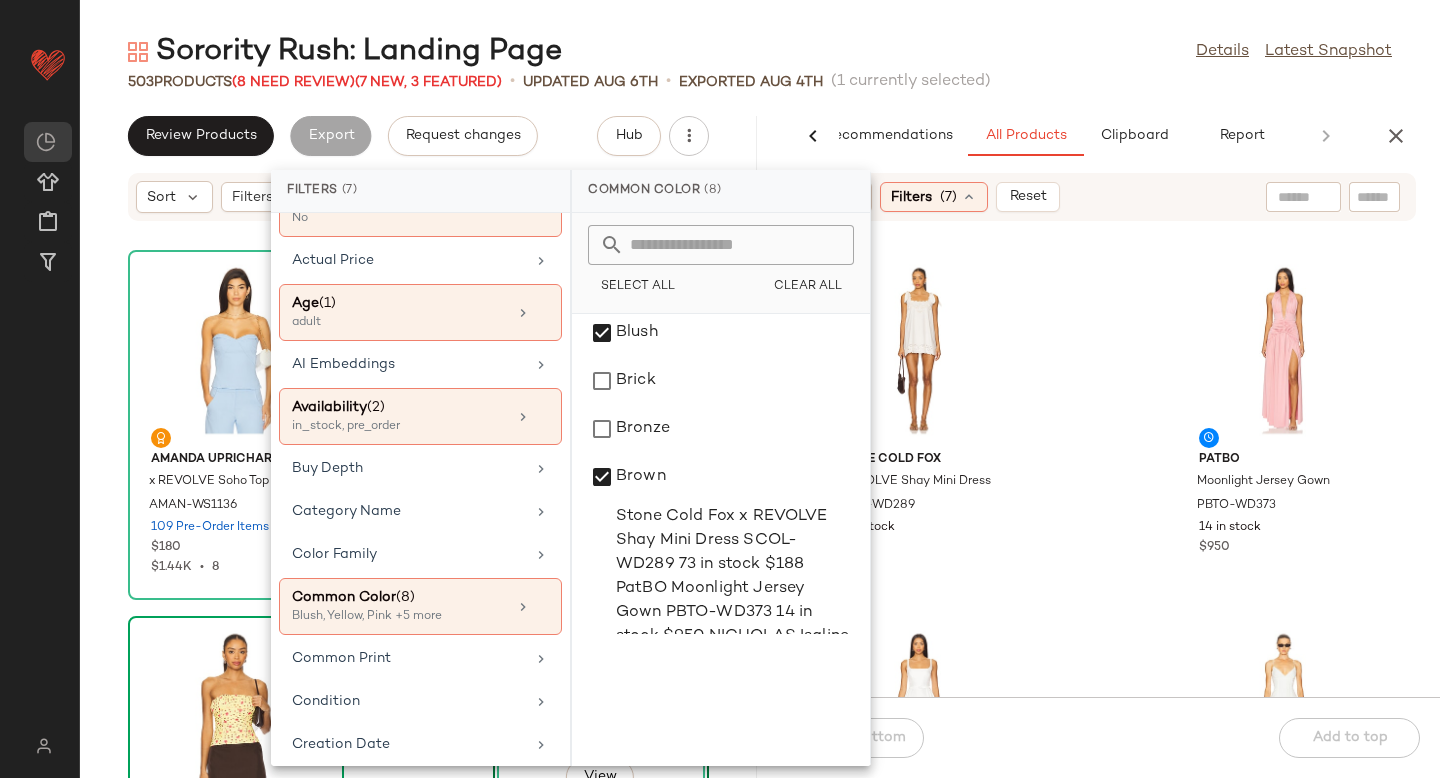 click on "Stone Cold Fox x REVOLVE Shay Mini Dress SCOL-WD289 73 in stock $188 PatBO Moonlight Jersey Gown PBTO-WD373 14 in stock $950 NICHOLAS Isaline Dress NHOX-WD520 11 in stock $795 LPA Janelle Mini Dress LPAR-WD908 101 in stock $239 Bronx and Banco Geisha Maxi Dress BROR-WD813 1 in stock $1.1K AFRM Cassian Dress AFFM-WD498 60 in stock $138 Lovers and Friends Alice Strapless Gown LOVF-WD4662 89 in stock $329 LEO LIN Regina Midi Dress LLIF-WD16 8 in stock $1.4K" 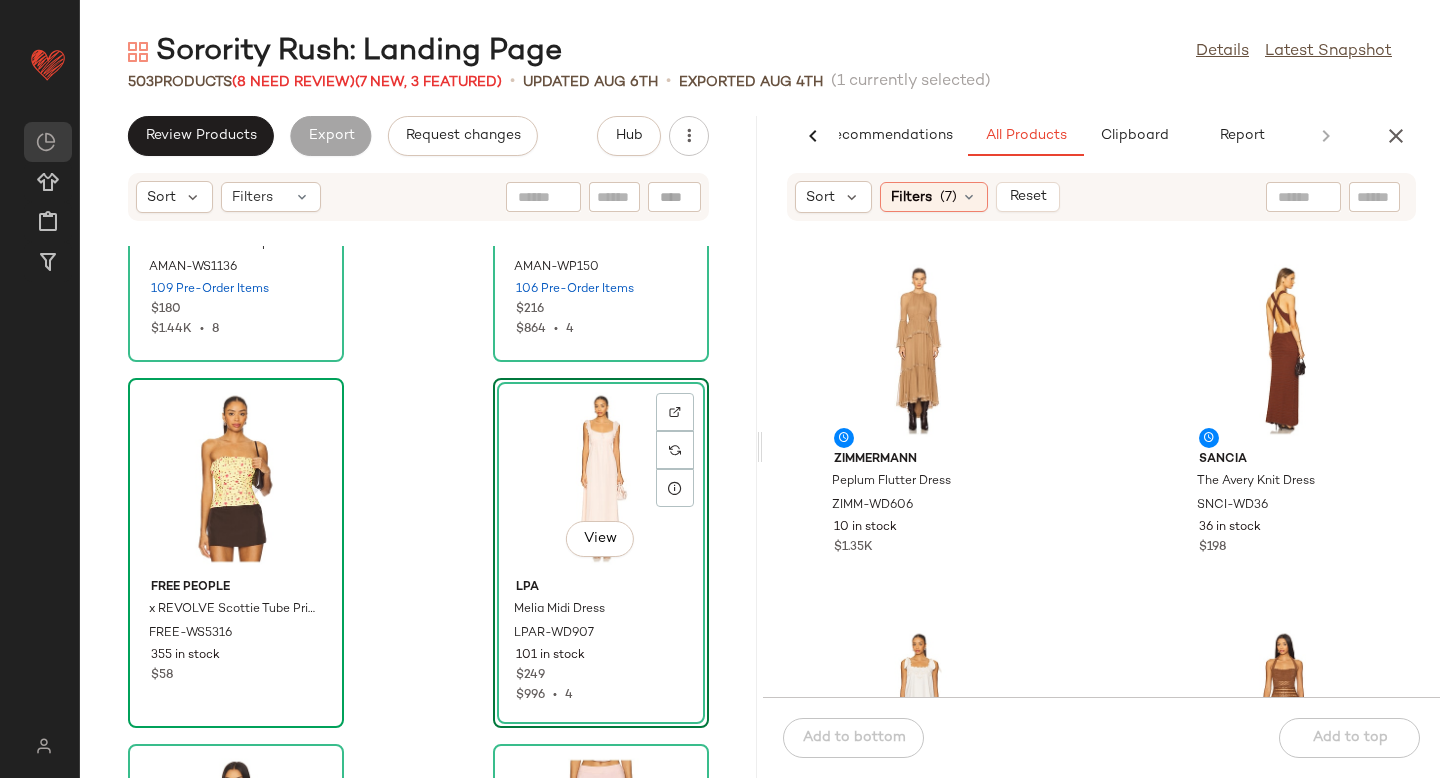 scroll, scrollTop: 249, scrollLeft: 0, axis: vertical 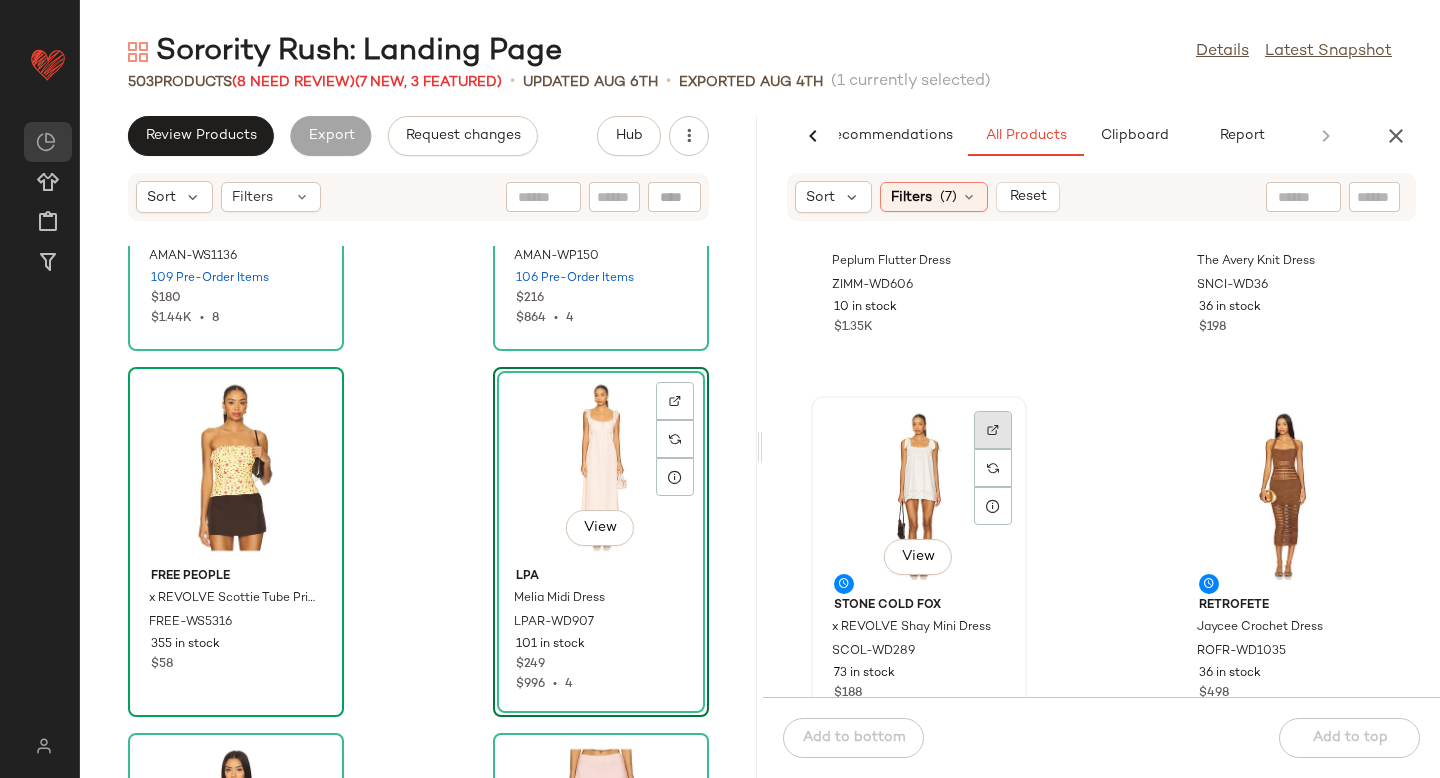 click 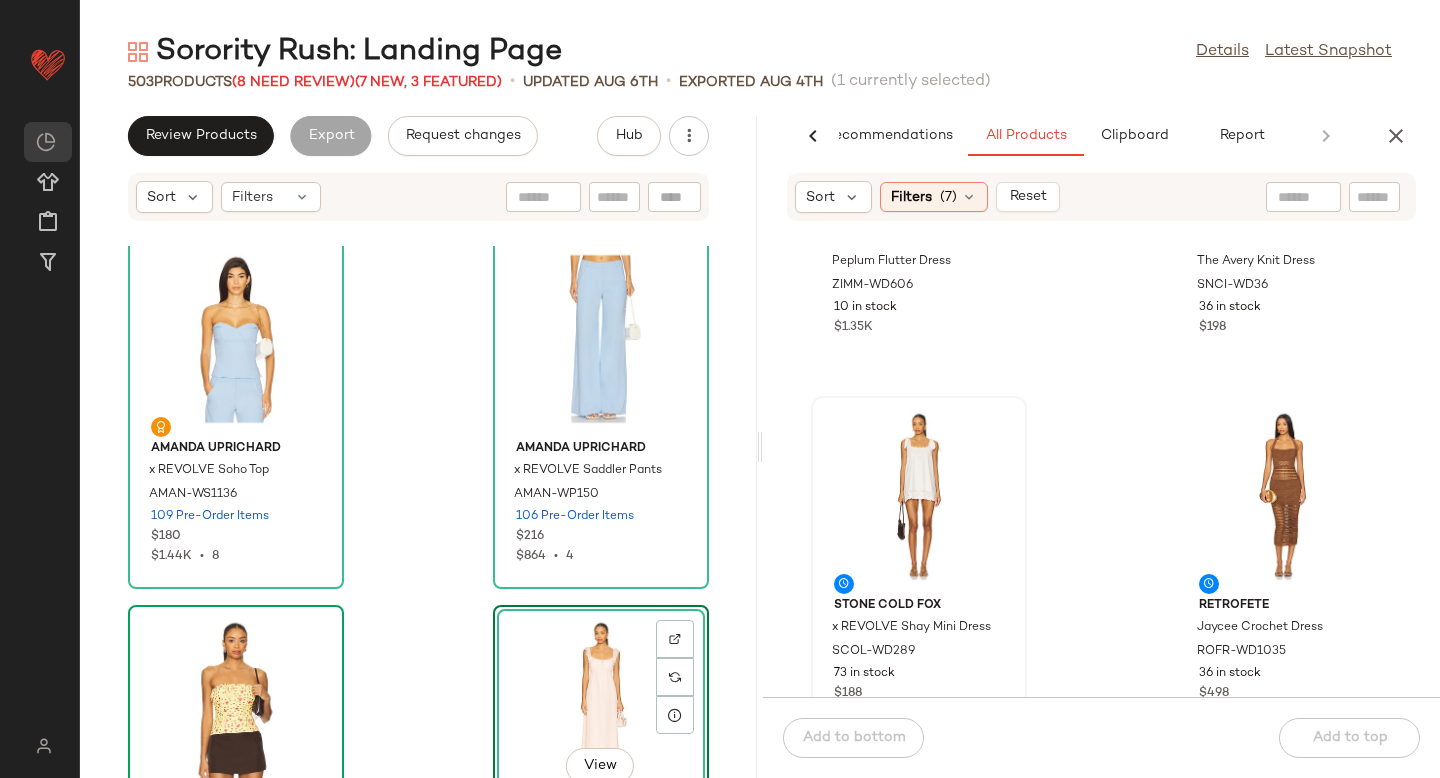 scroll, scrollTop: 0, scrollLeft: 0, axis: both 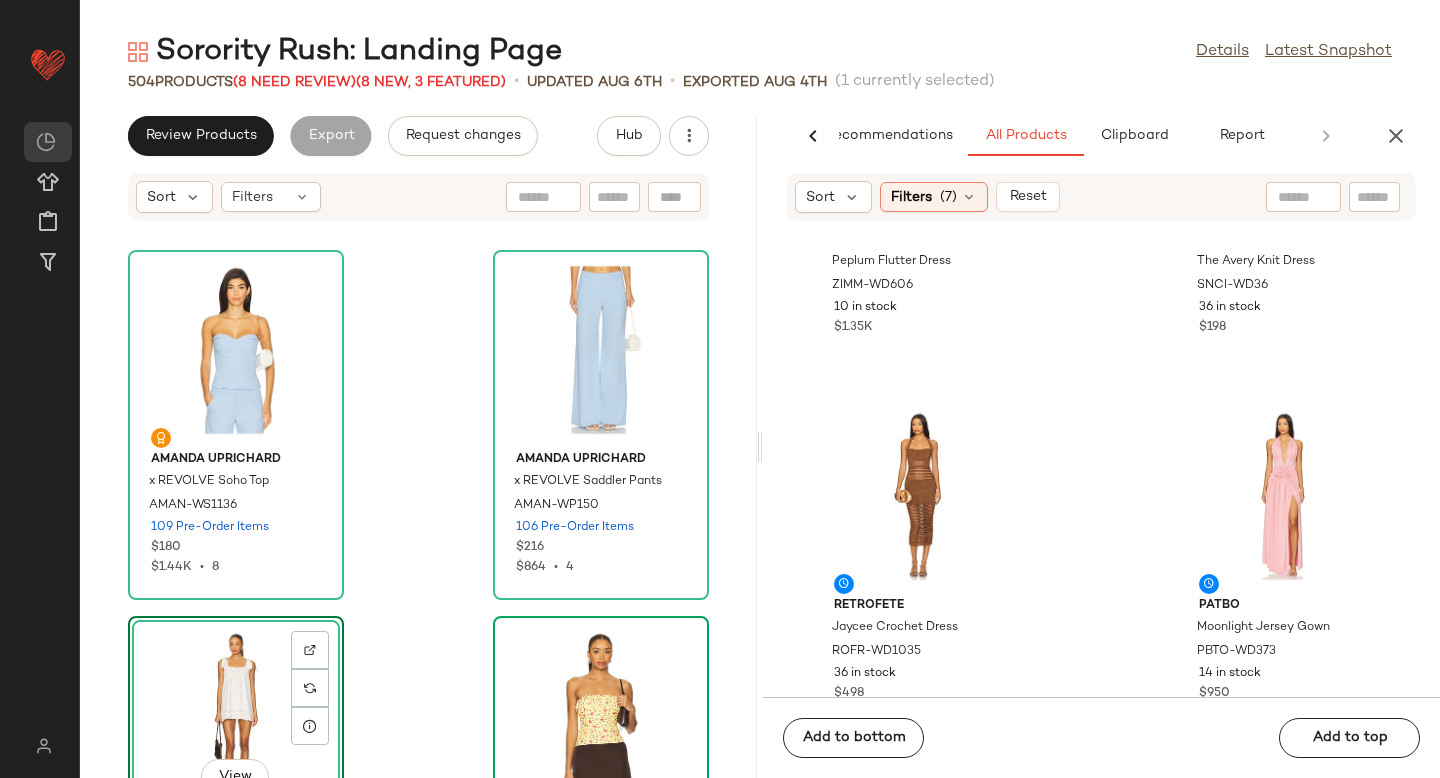 click 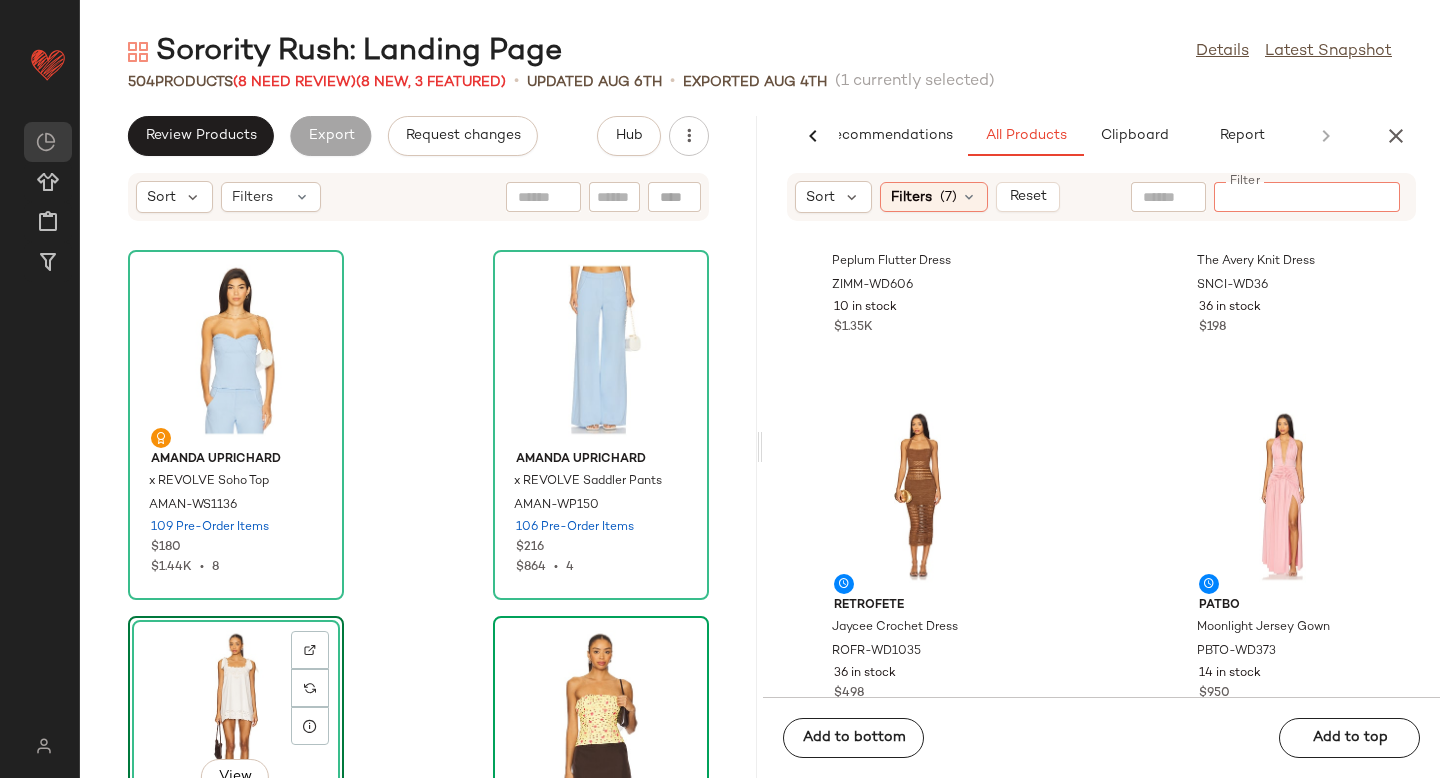 paste on "**********" 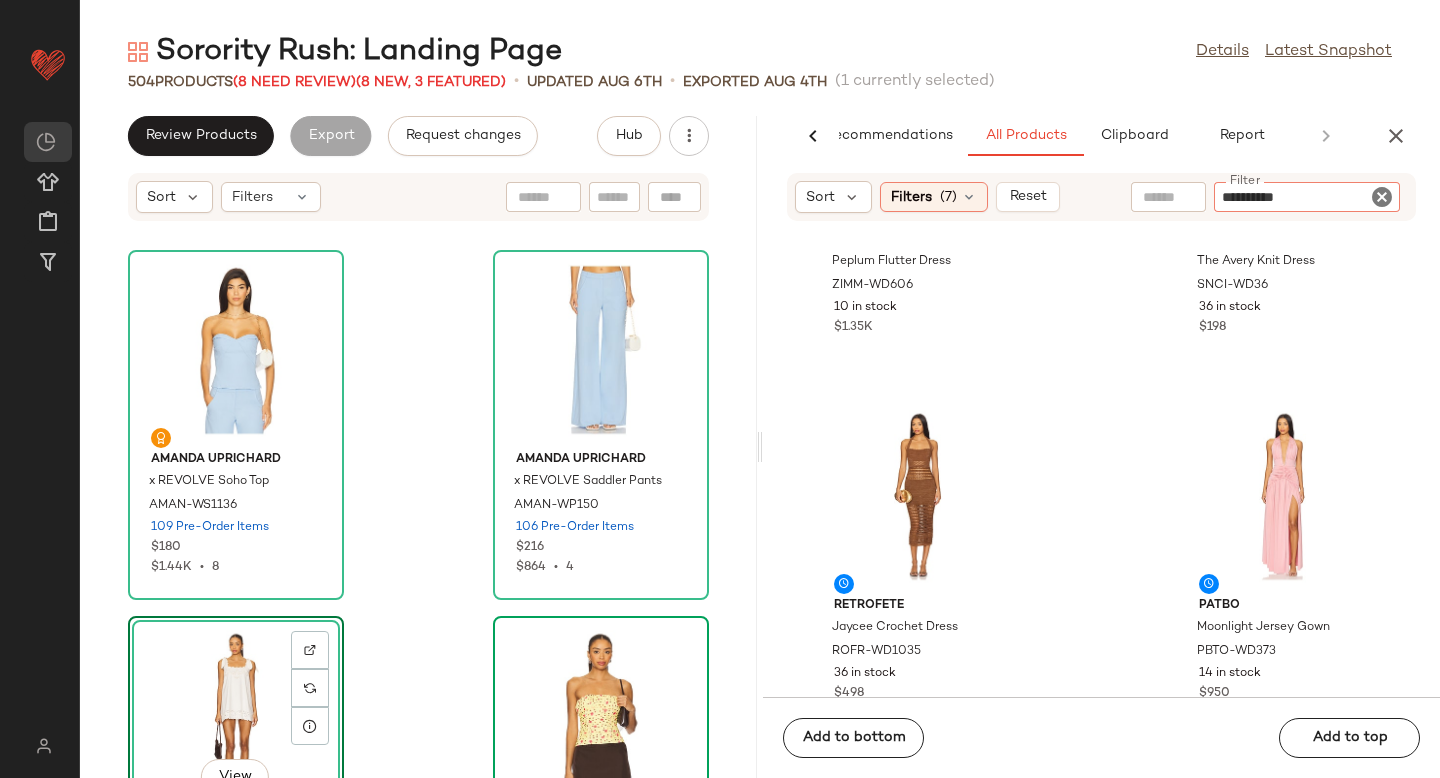 type 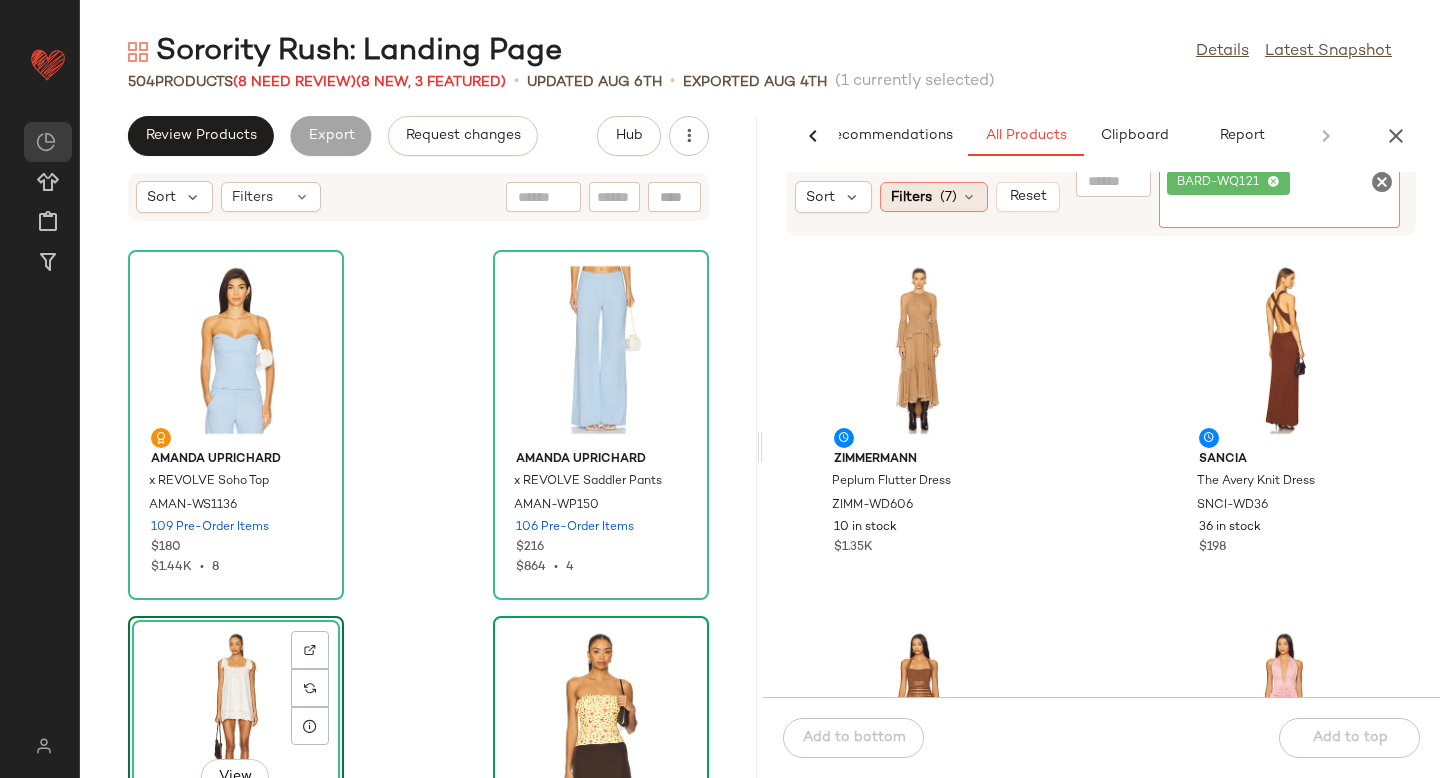 click on "Filters  (7)" 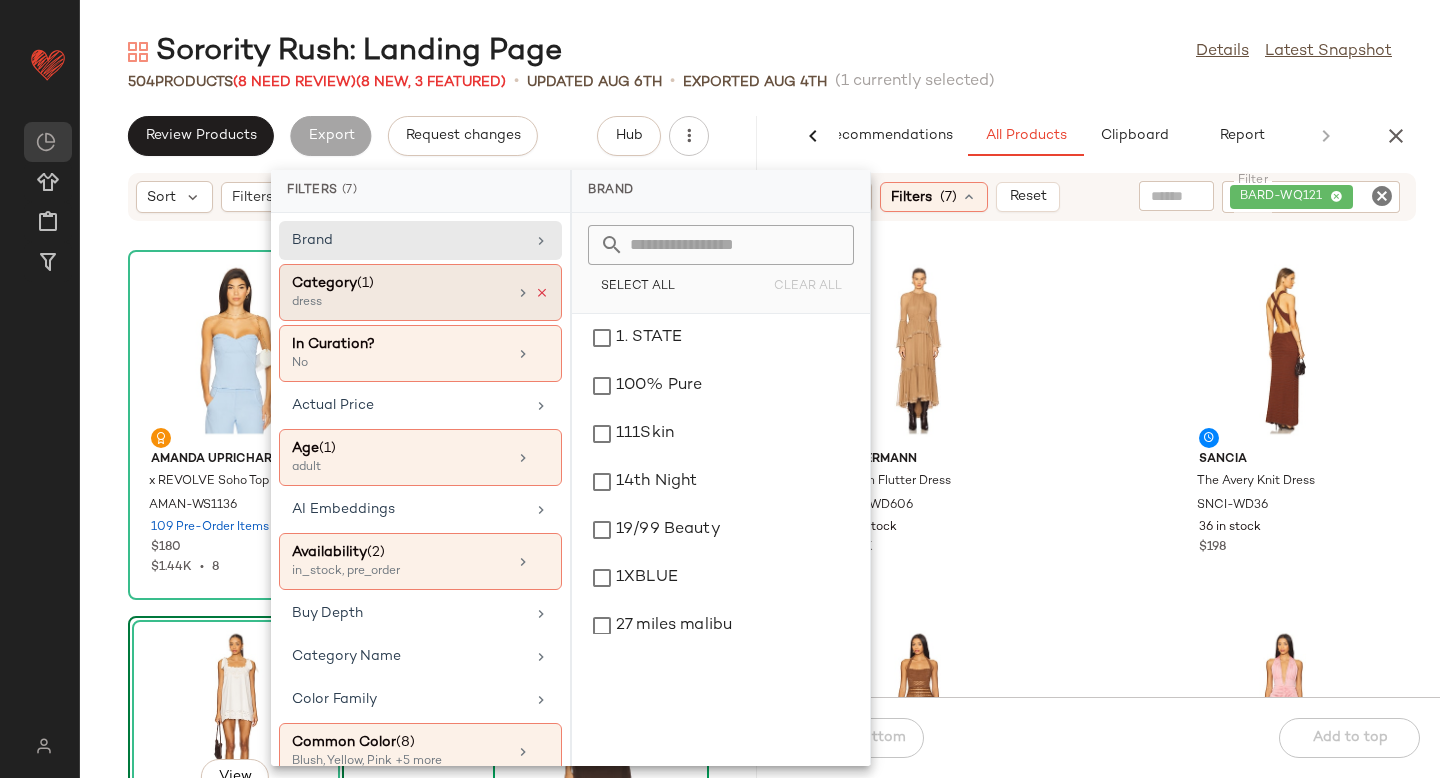 click at bounding box center (542, 293) 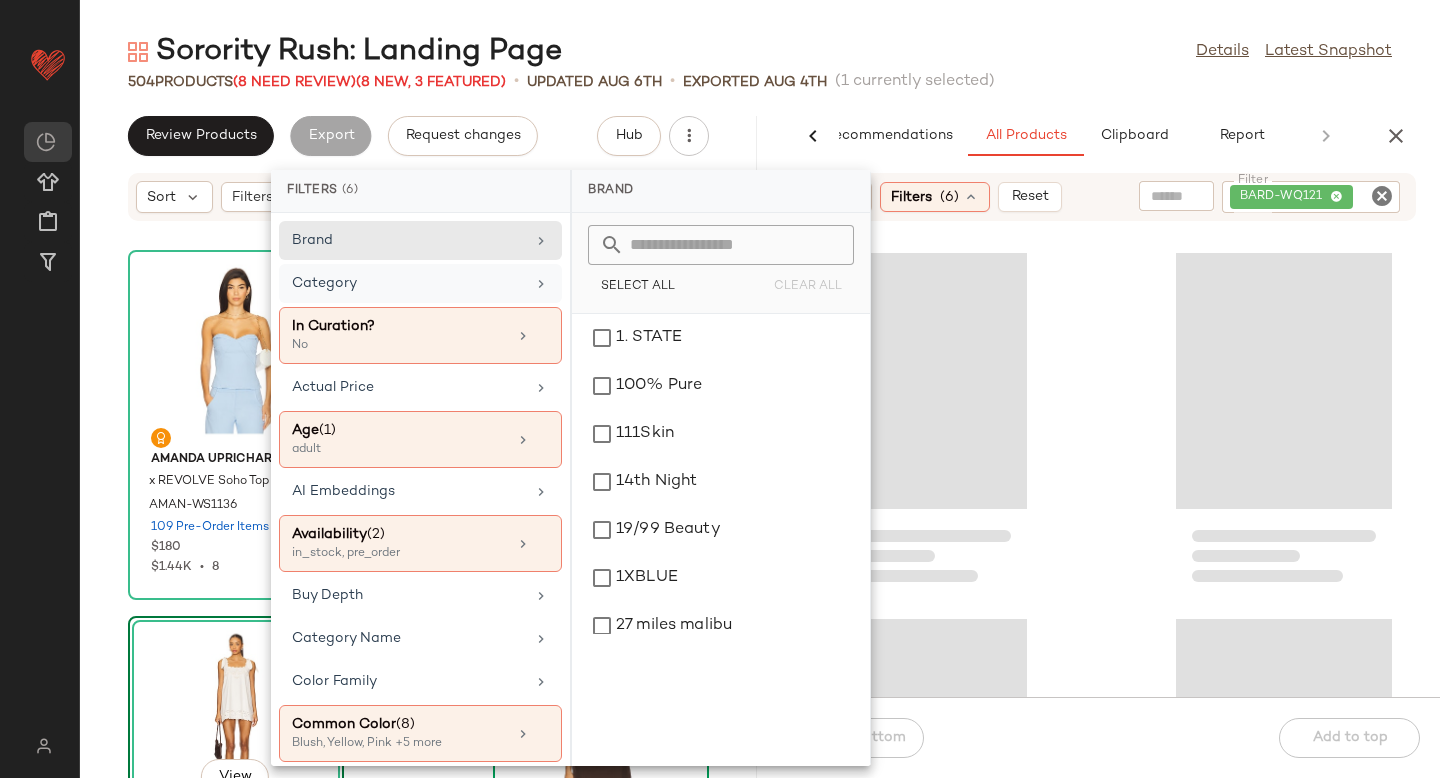 click 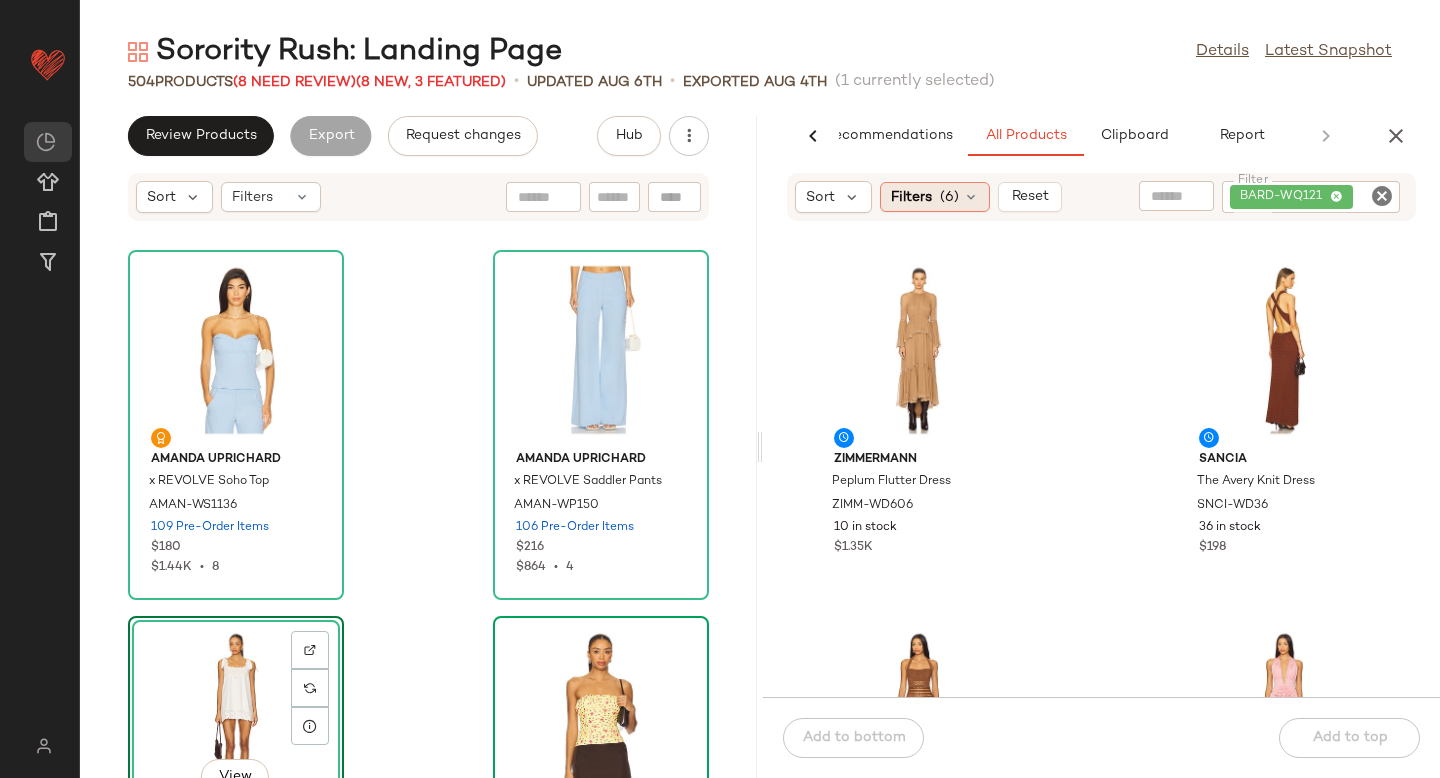 click on "Filters" at bounding box center [911, 197] 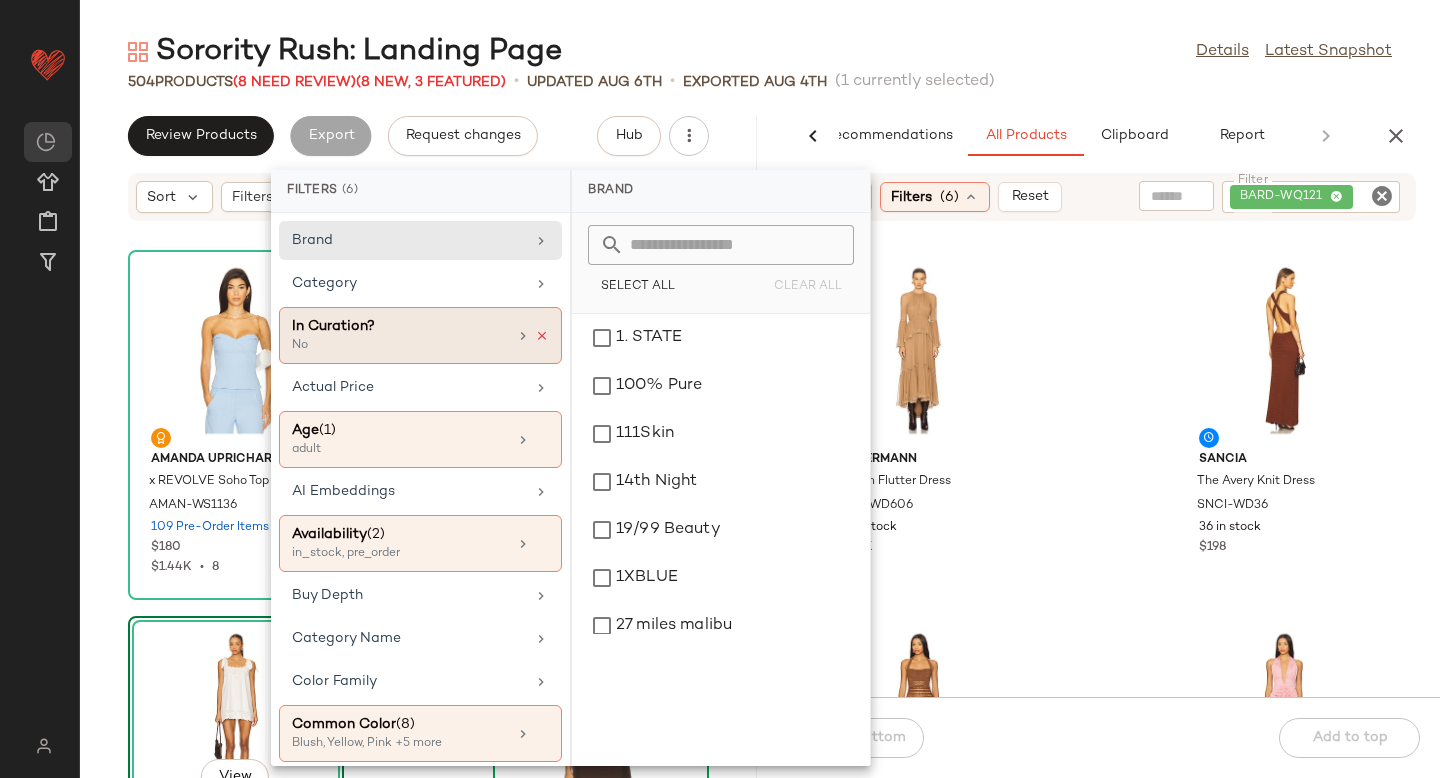 click at bounding box center (542, 336) 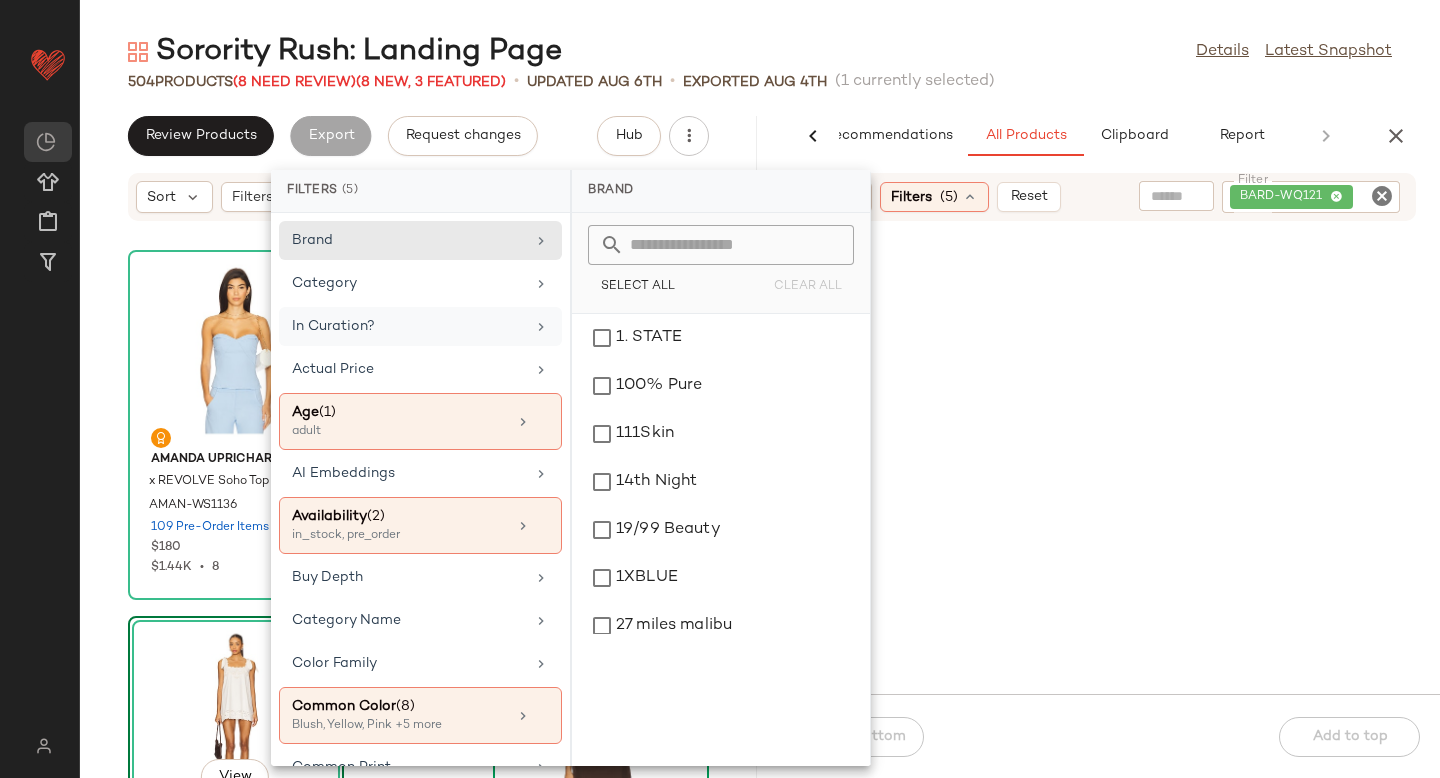 click 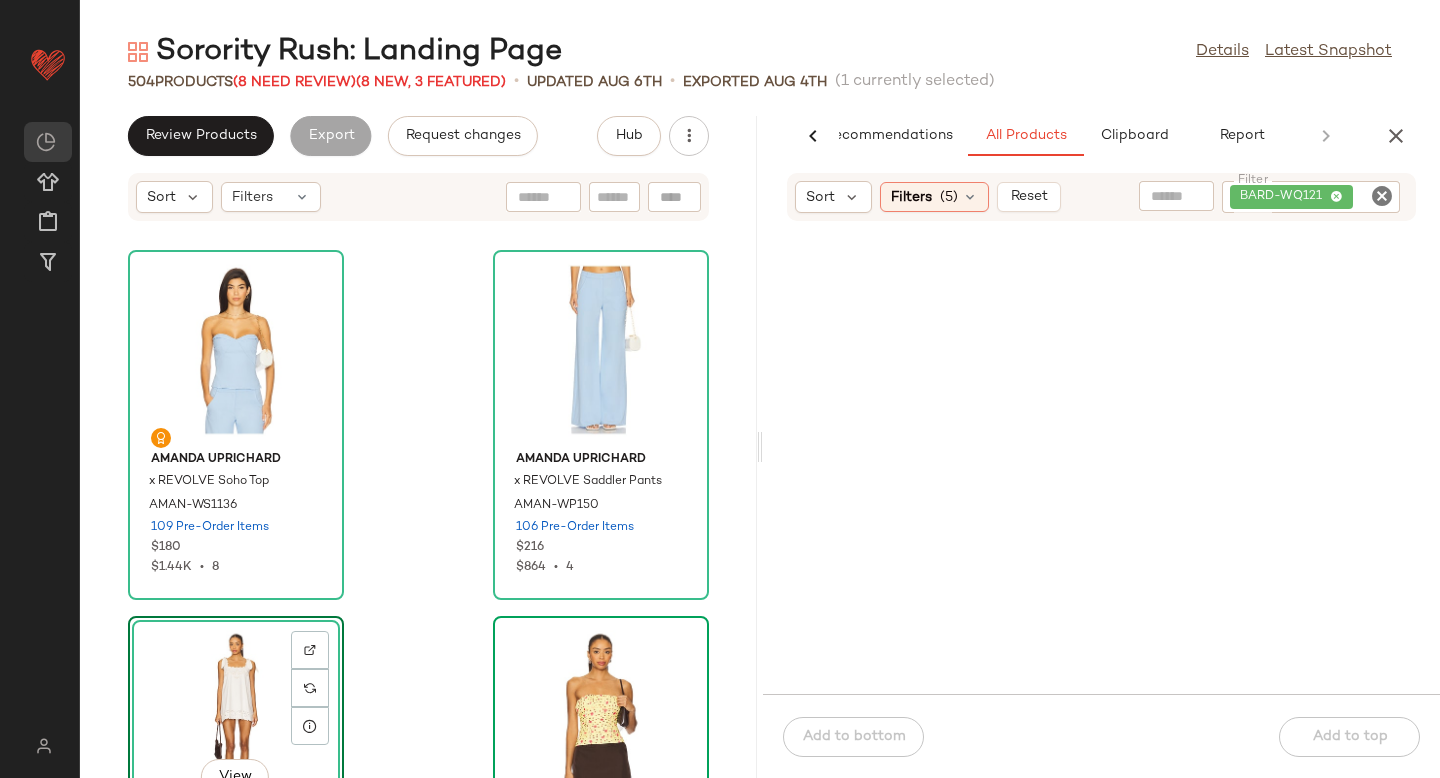 click 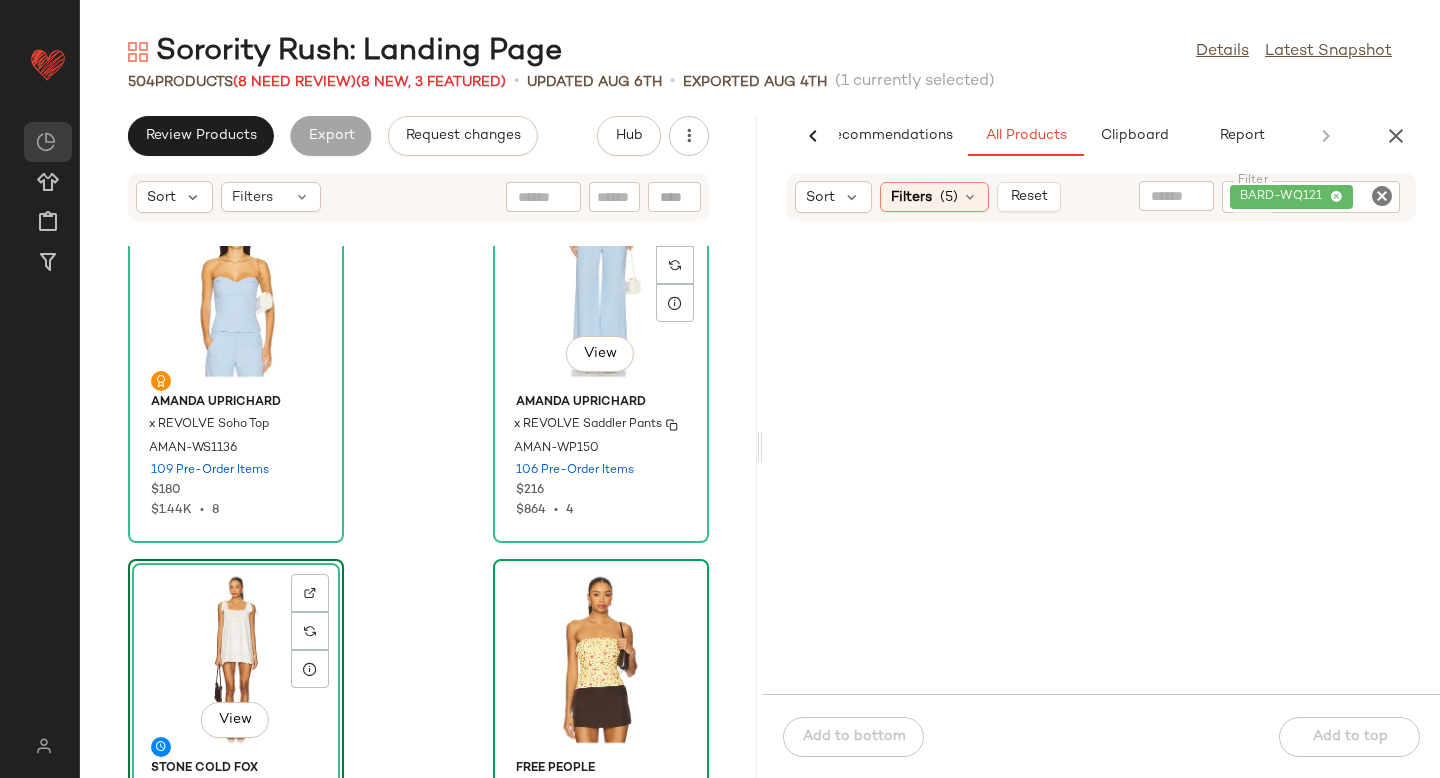 scroll, scrollTop: 0, scrollLeft: 0, axis: both 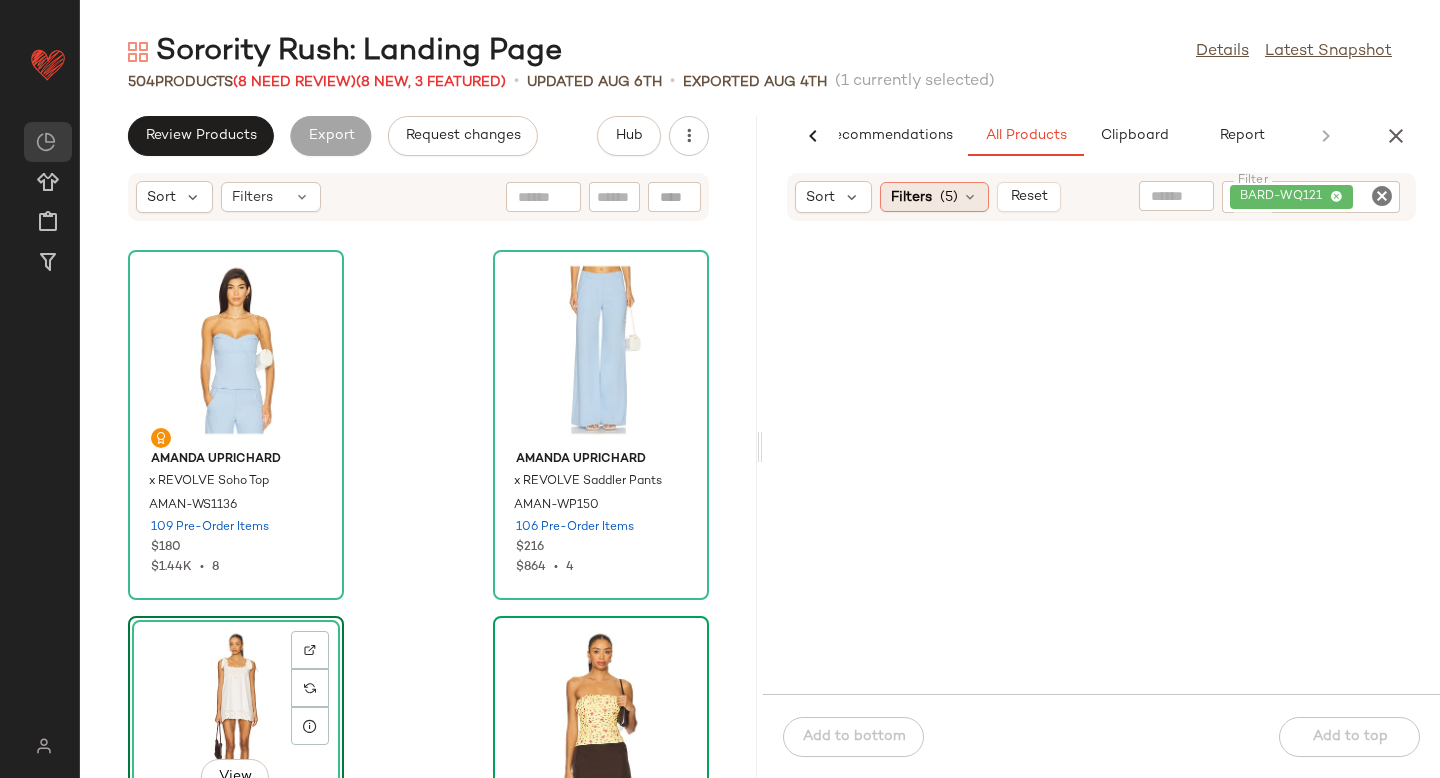 click on "Filters  (5)" 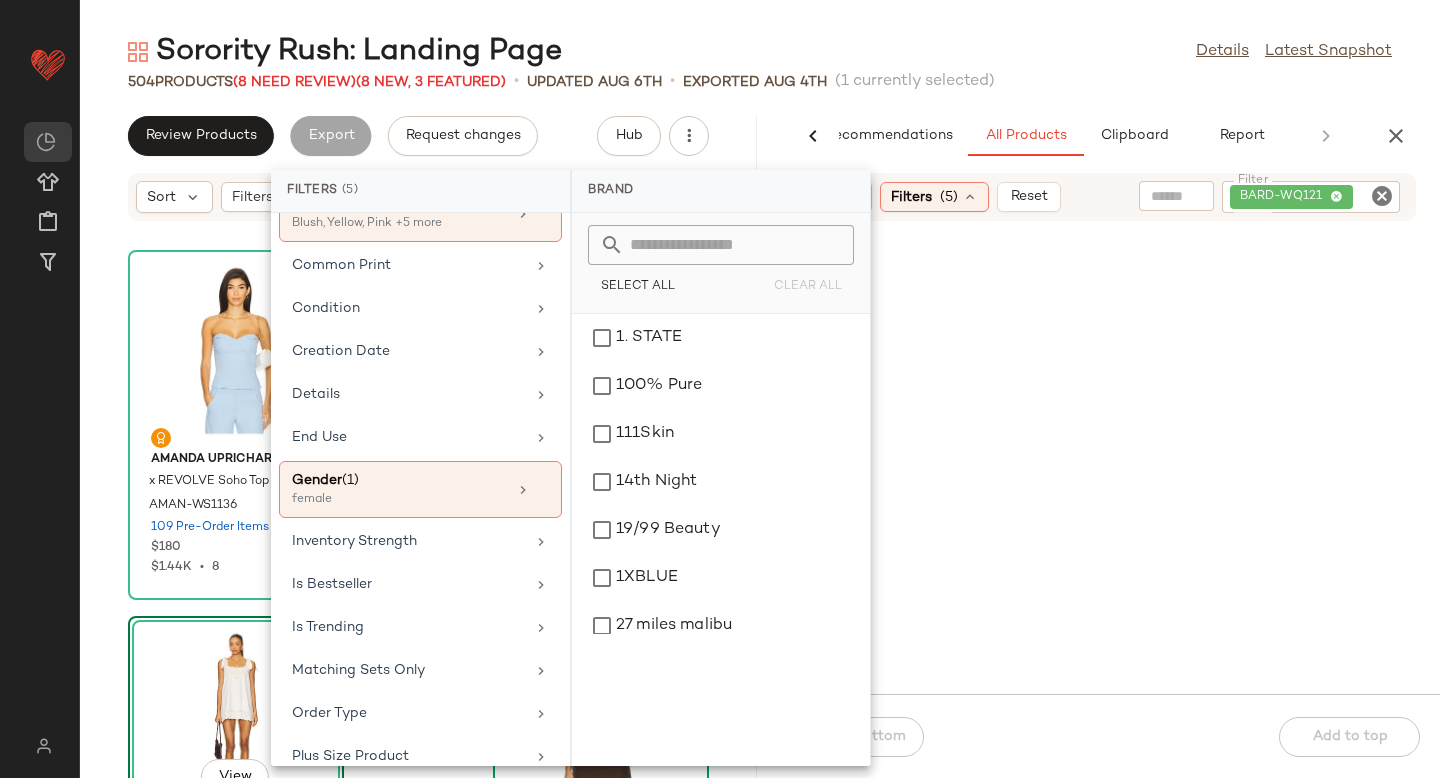 scroll, scrollTop: 217, scrollLeft: 0, axis: vertical 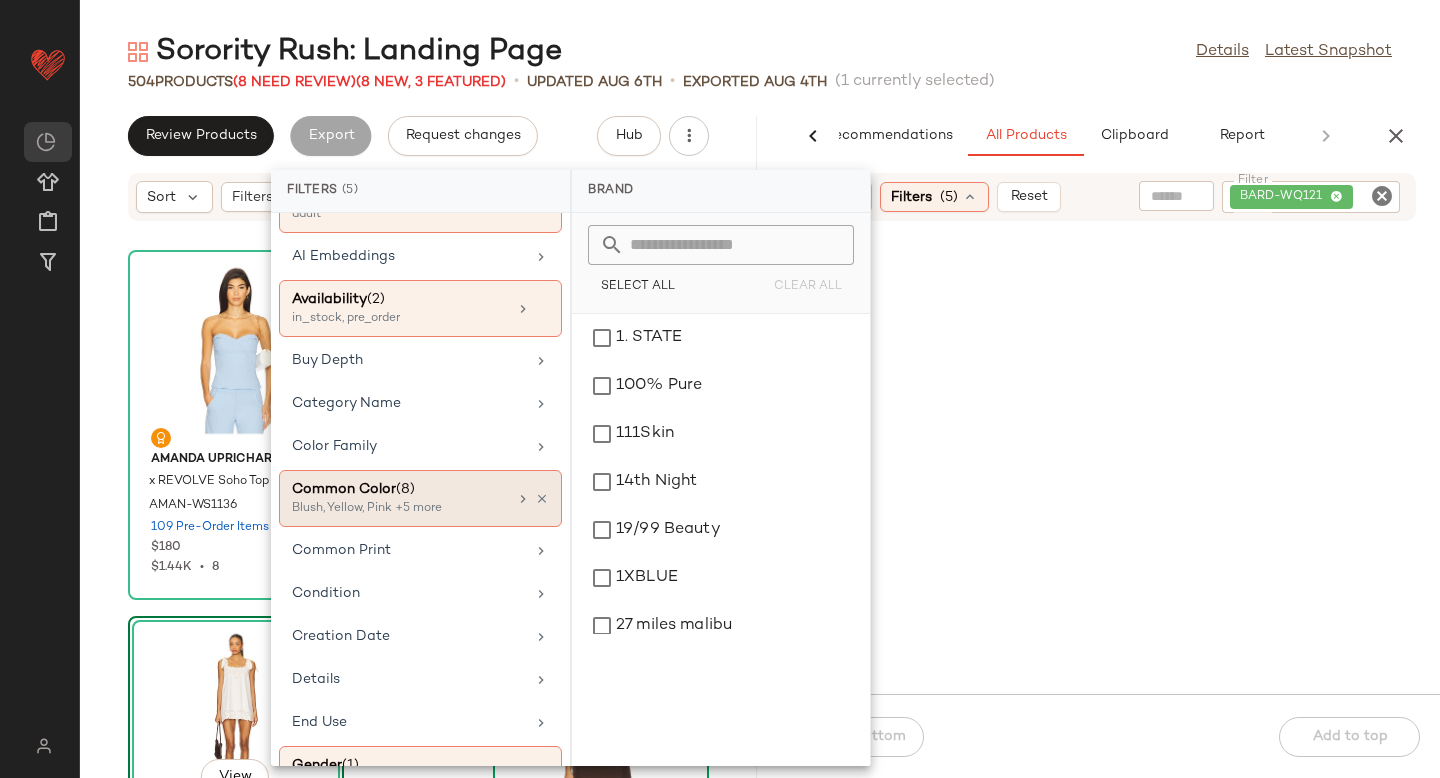 click on "Common Color  (8)" at bounding box center [399, 489] 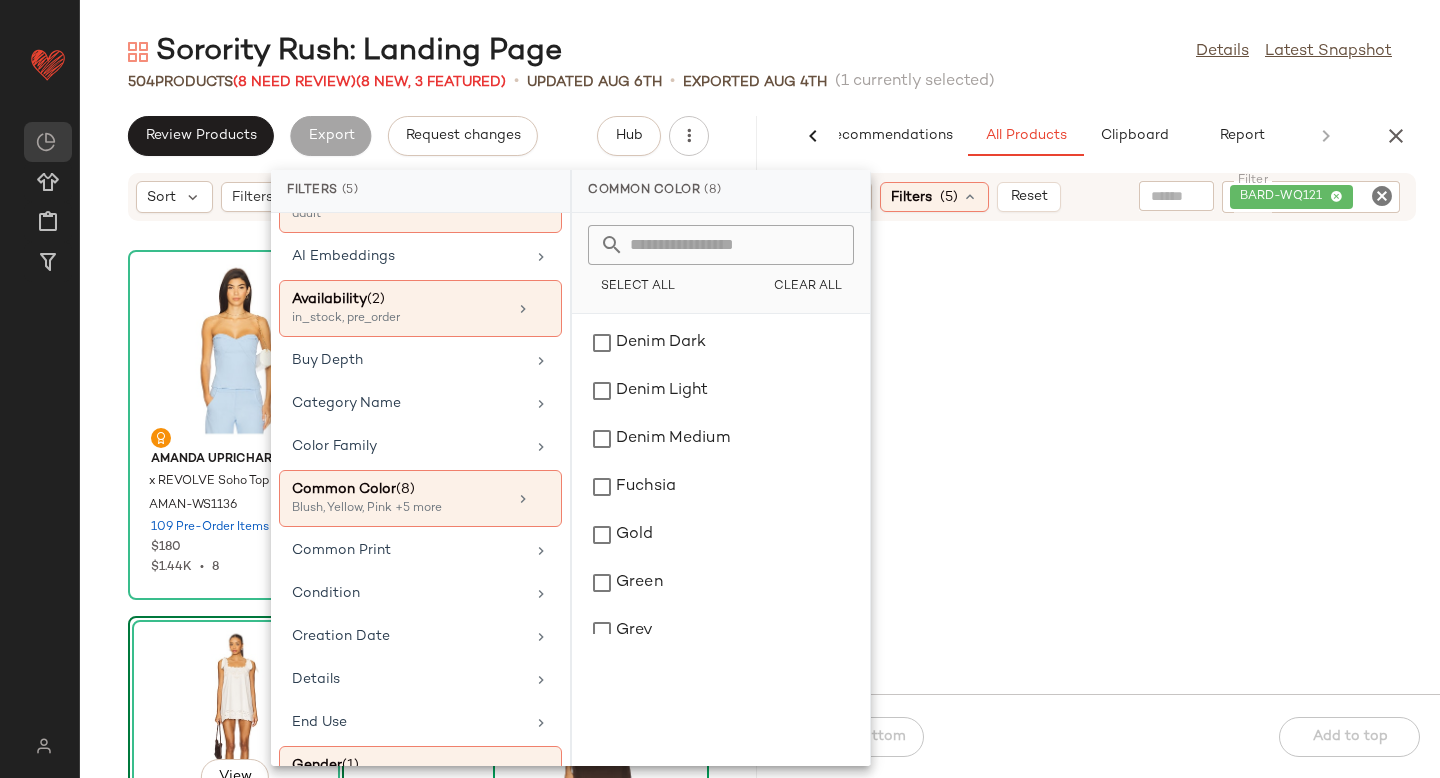 scroll, scrollTop: 1149, scrollLeft: 0, axis: vertical 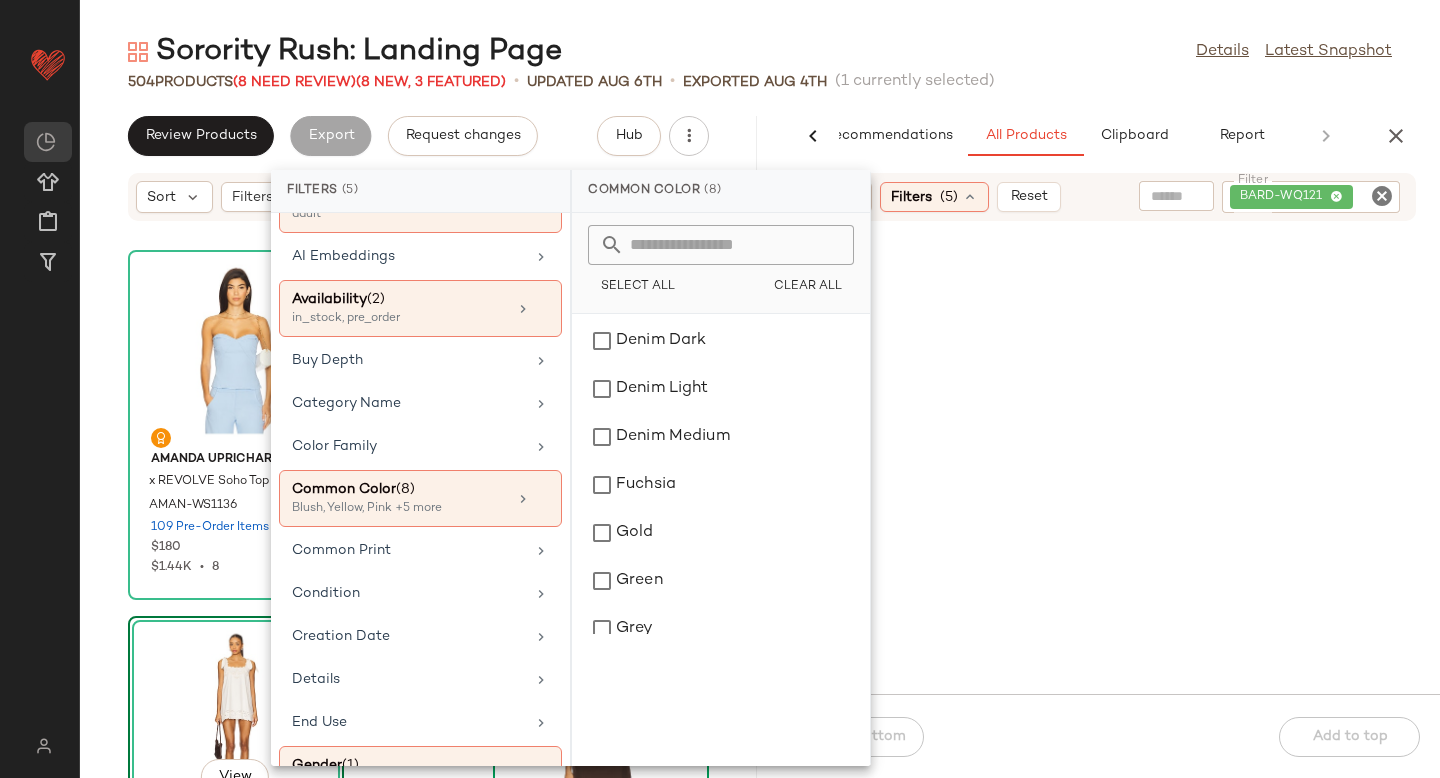 click 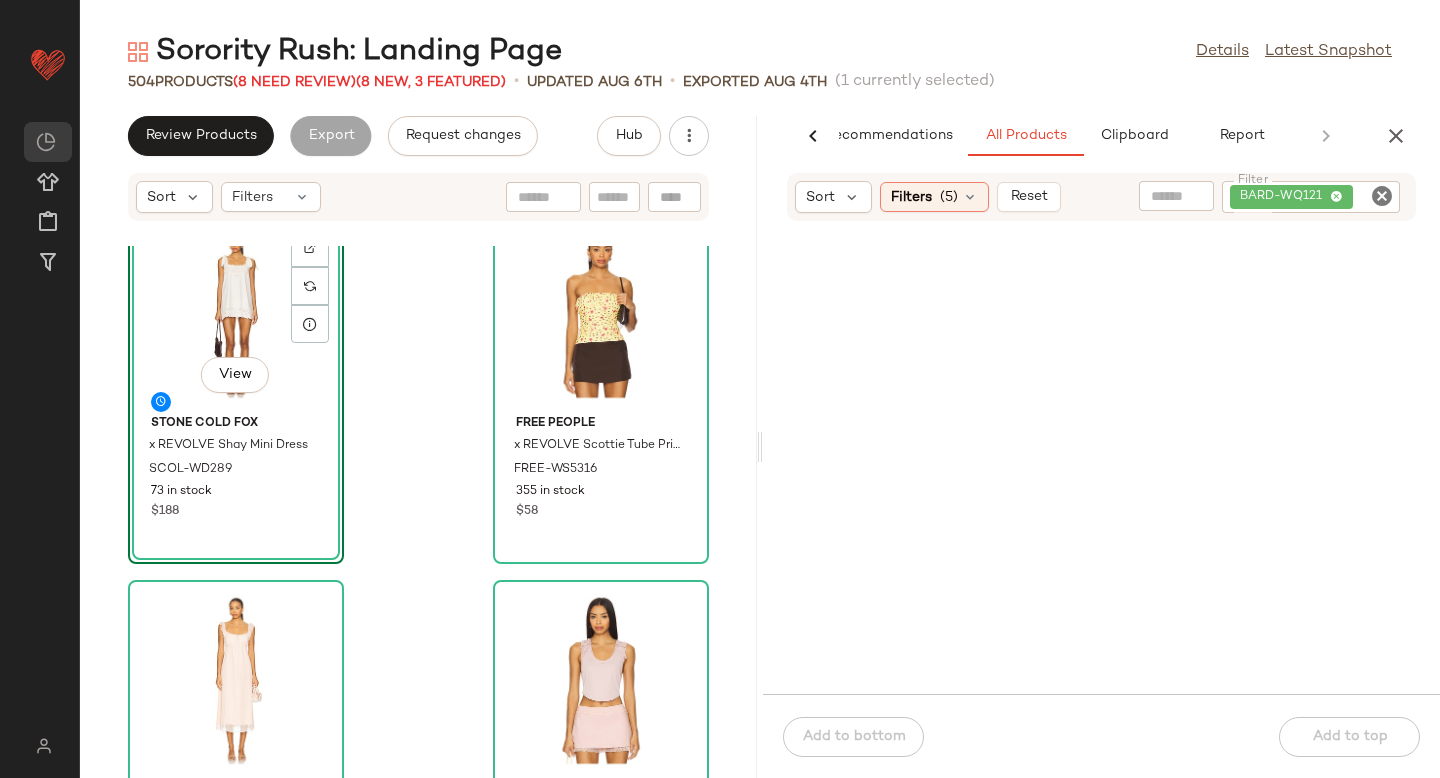 scroll, scrollTop: 456, scrollLeft: 0, axis: vertical 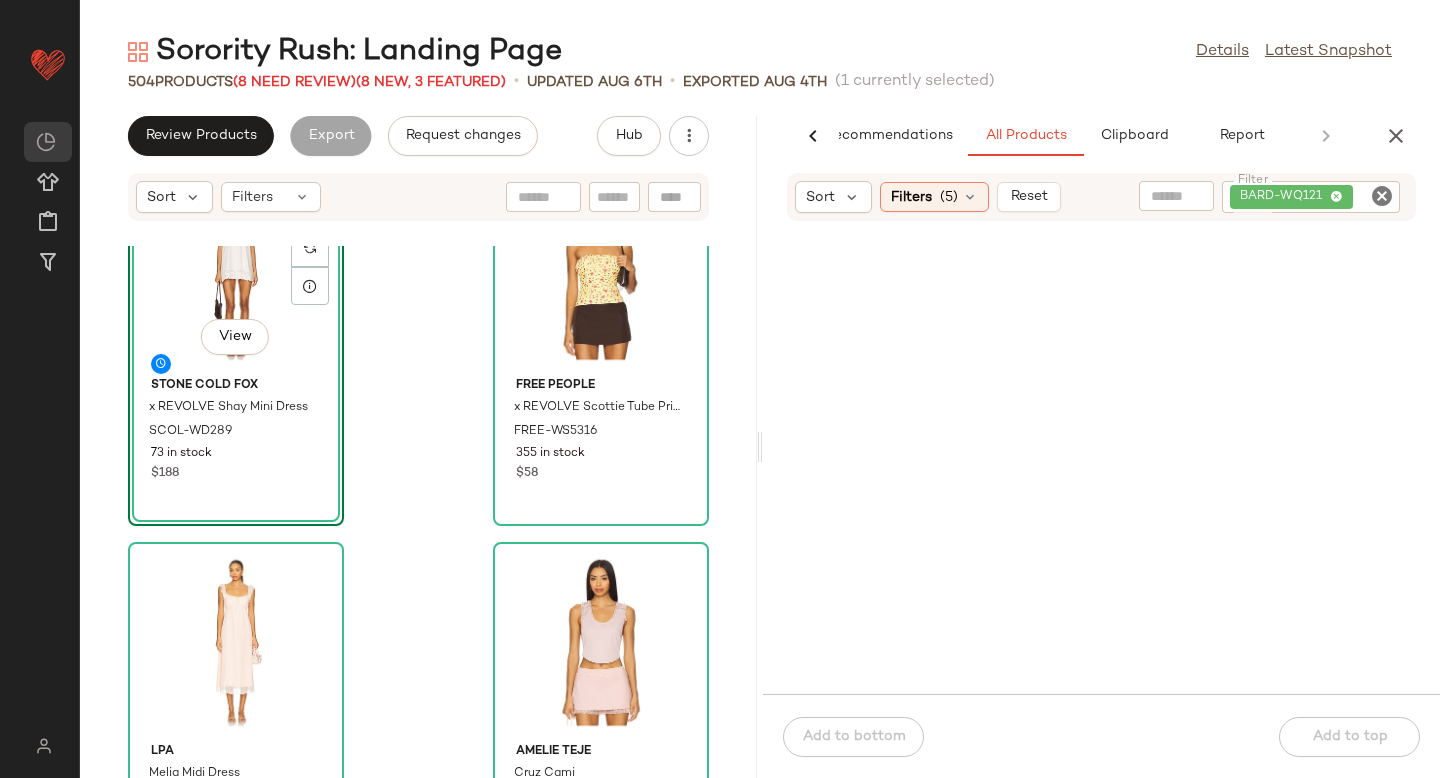 click 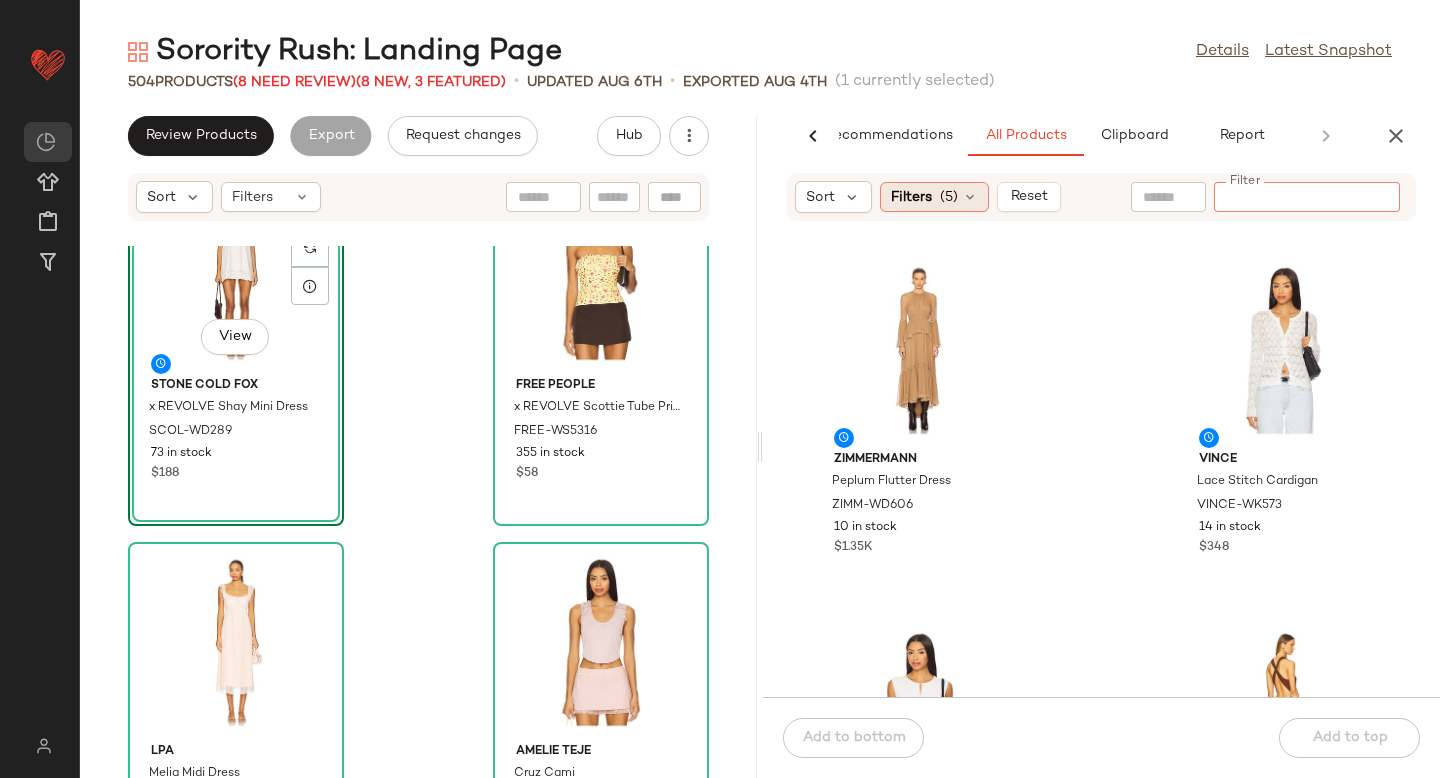click on "Filters  (5)" 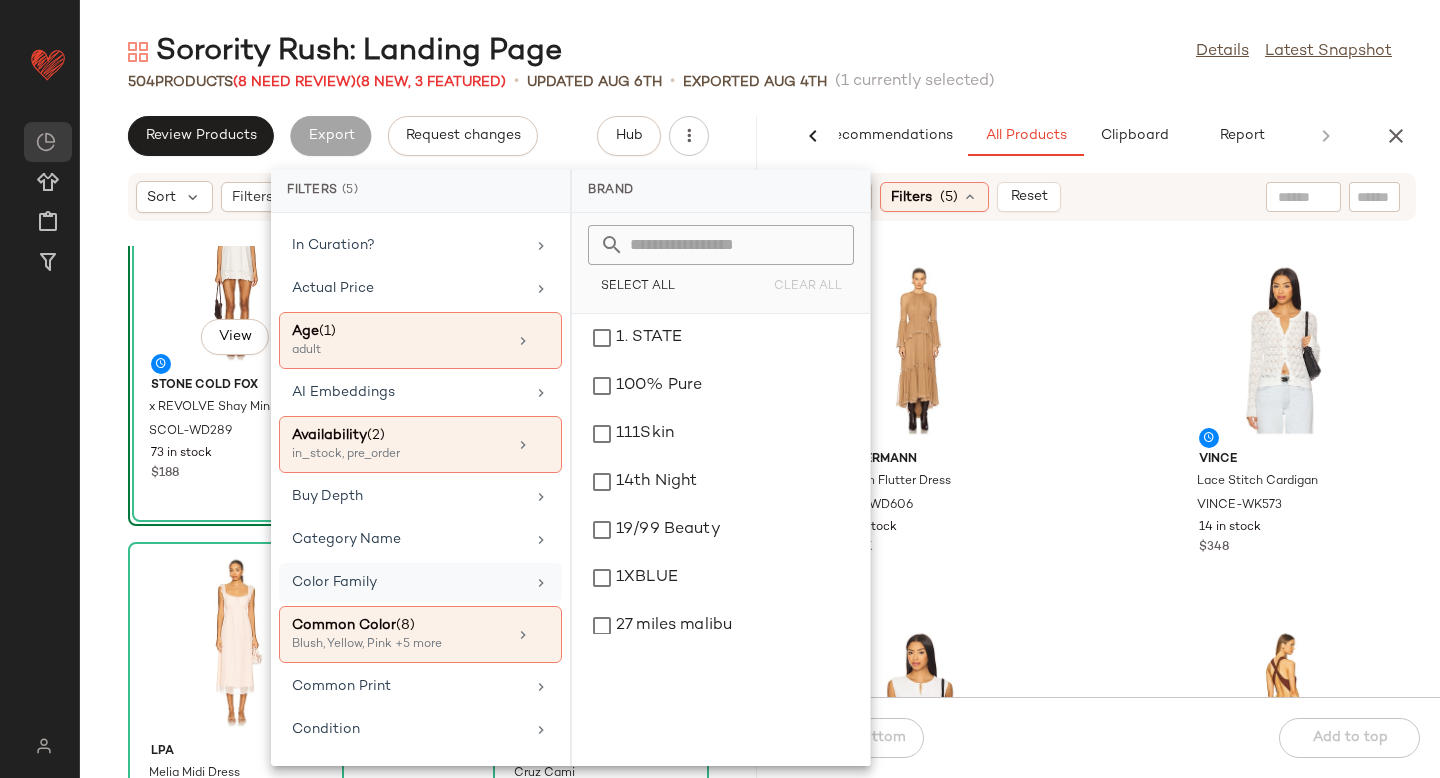 scroll, scrollTop: 82, scrollLeft: 0, axis: vertical 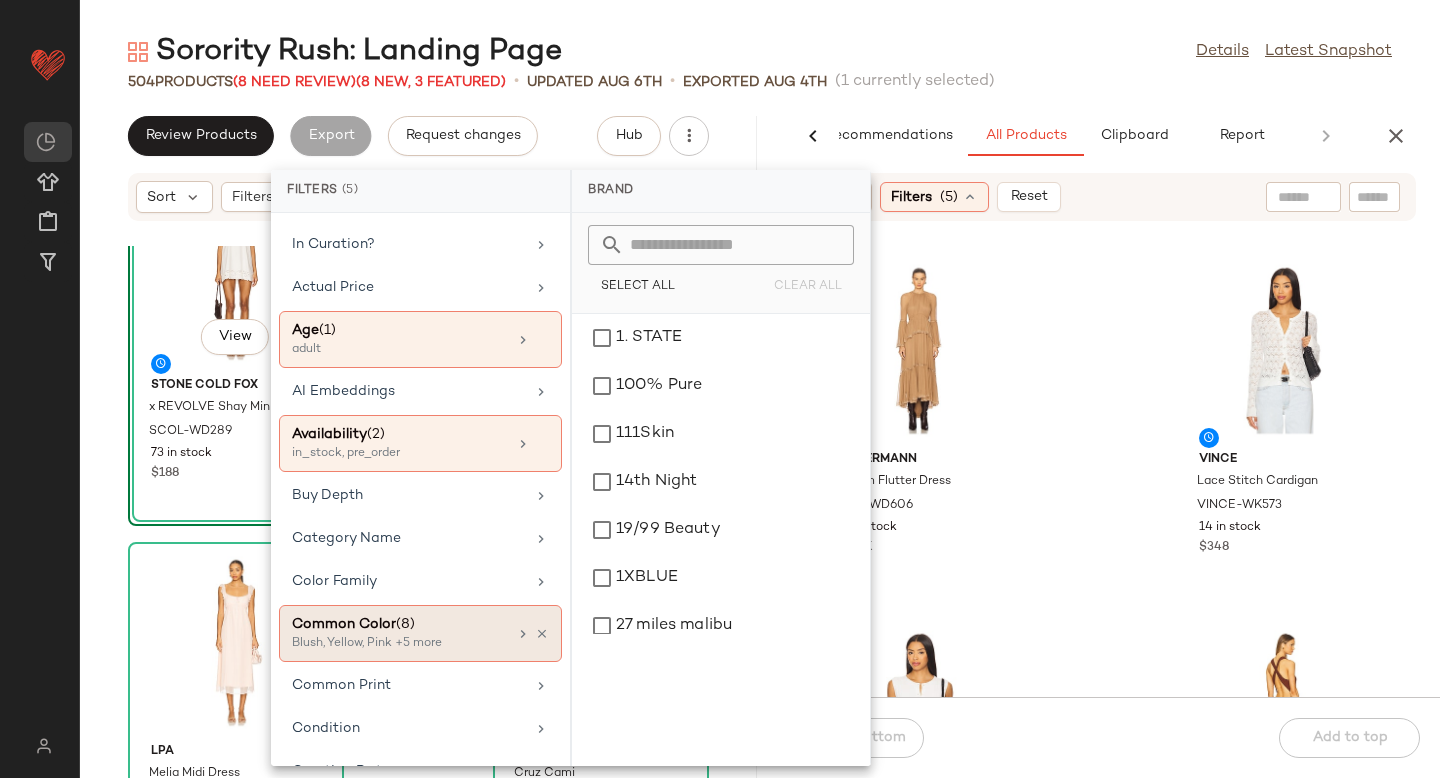 click on "Blush, Yellow, Pink +5 more" at bounding box center (392, 644) 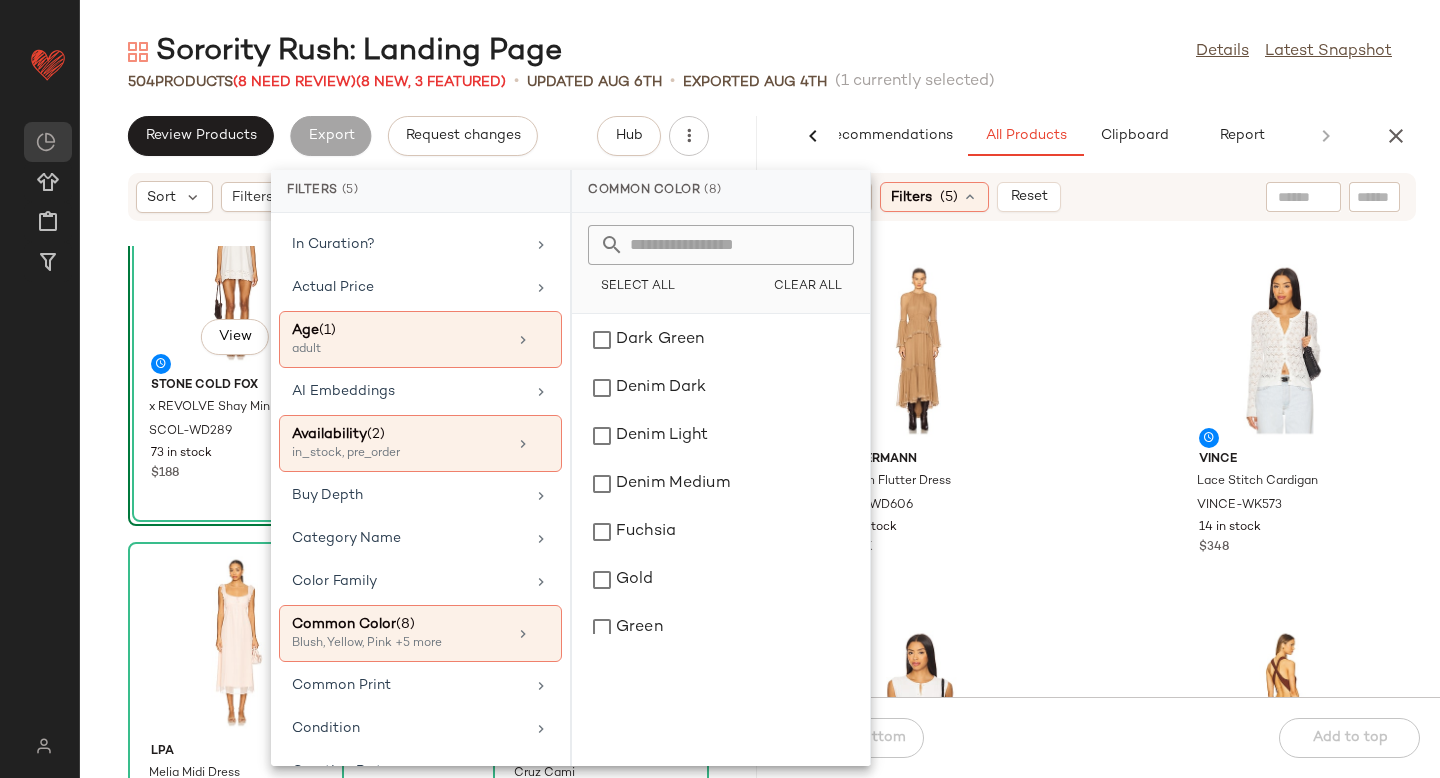 scroll, scrollTop: 997, scrollLeft: 0, axis: vertical 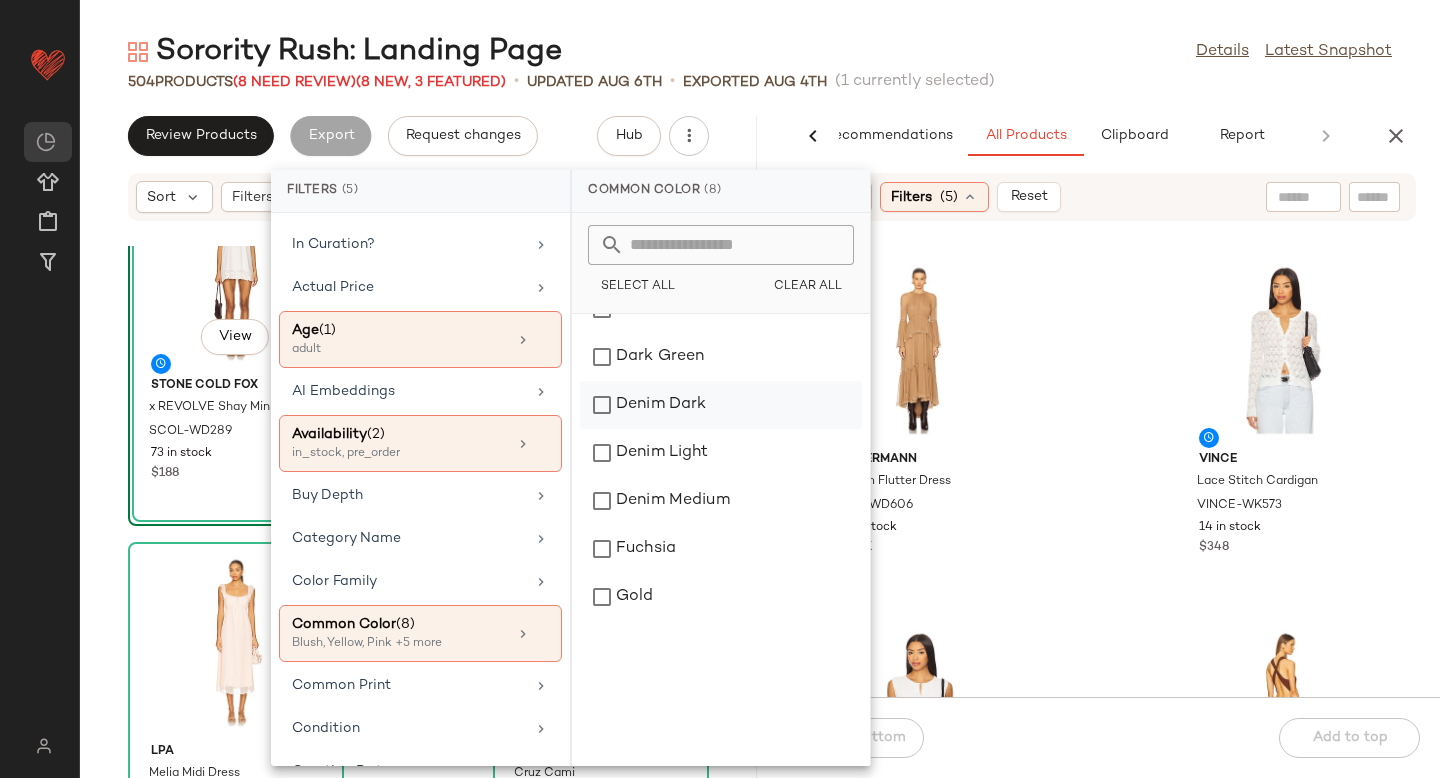 click on "Denim Dark" 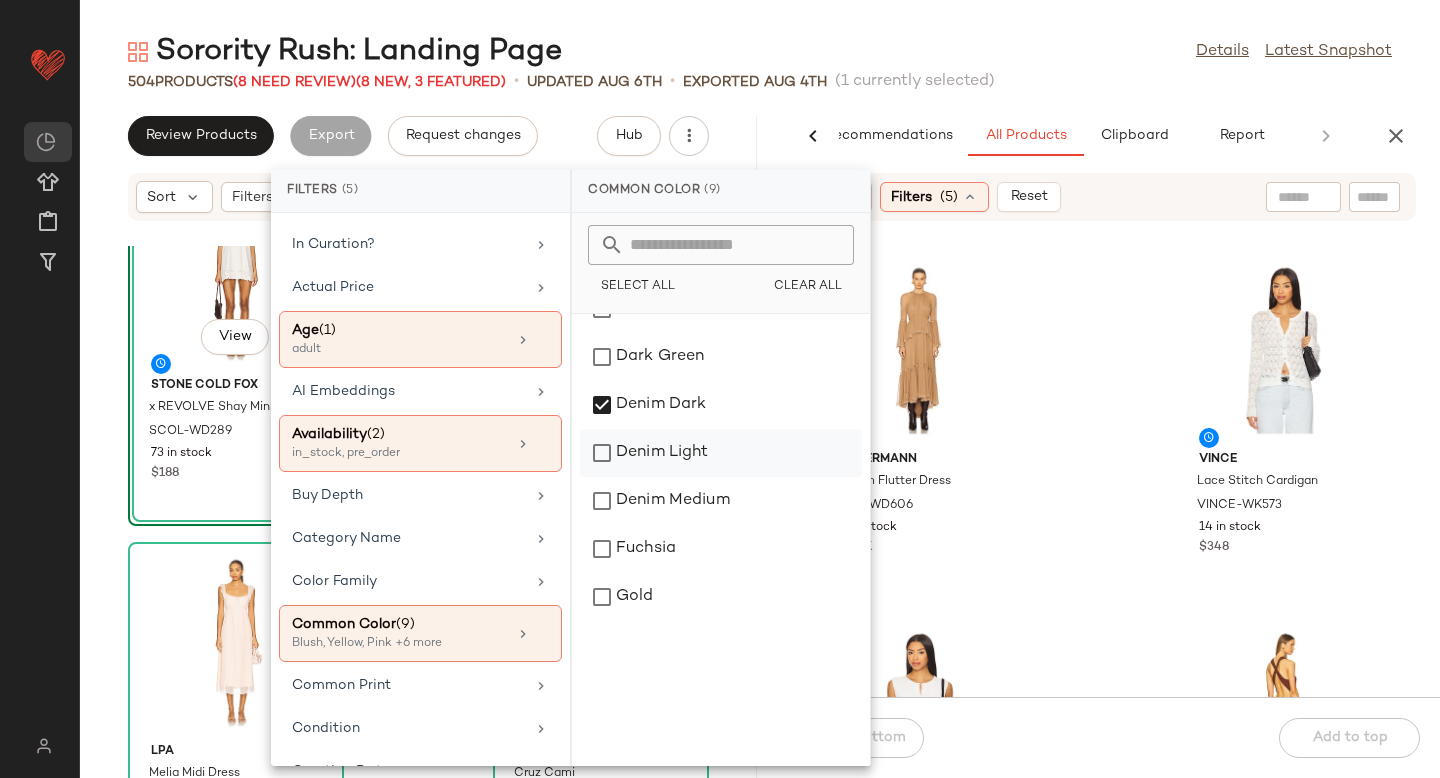 click on "Denim Light" 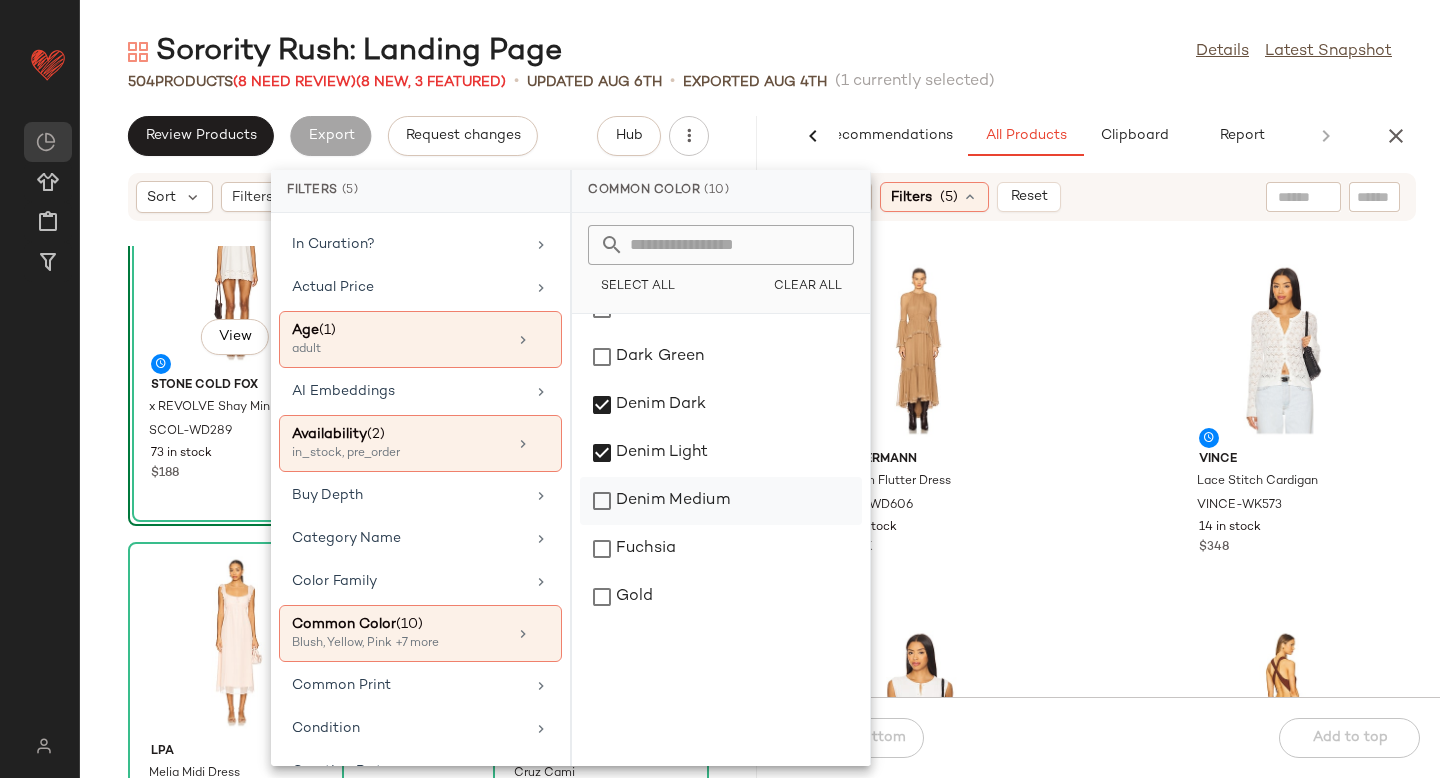 click on "Denim Medium" 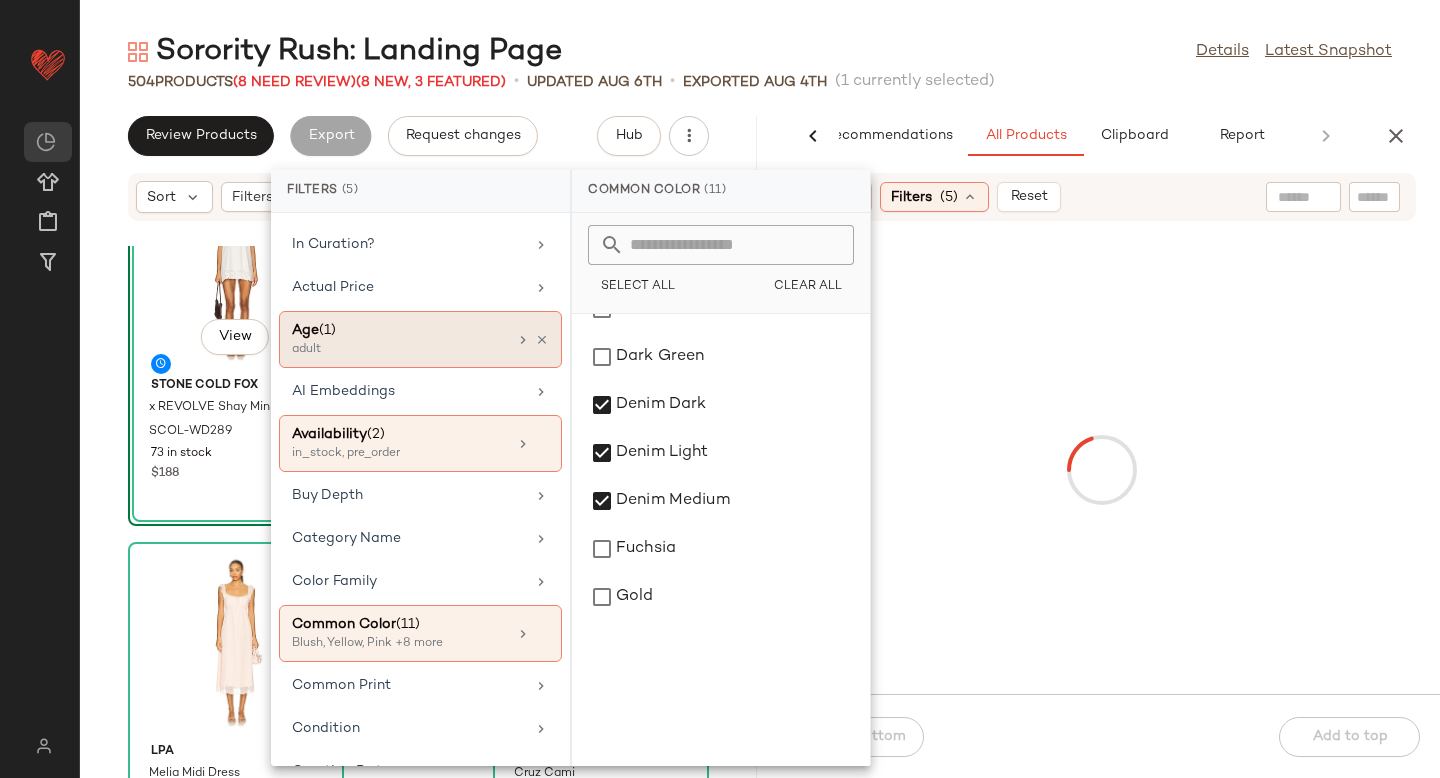 scroll, scrollTop: 0, scrollLeft: 0, axis: both 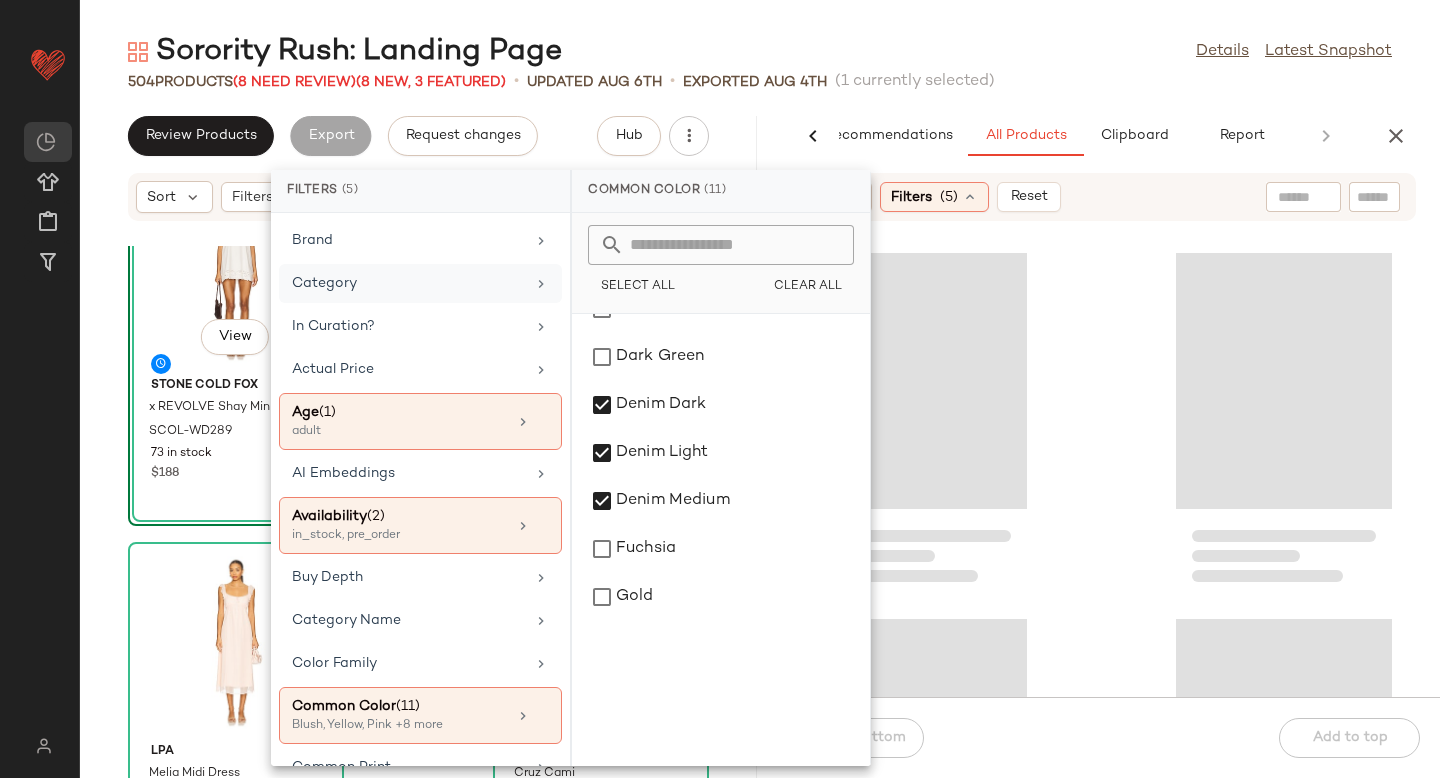 click on "Category" at bounding box center [408, 283] 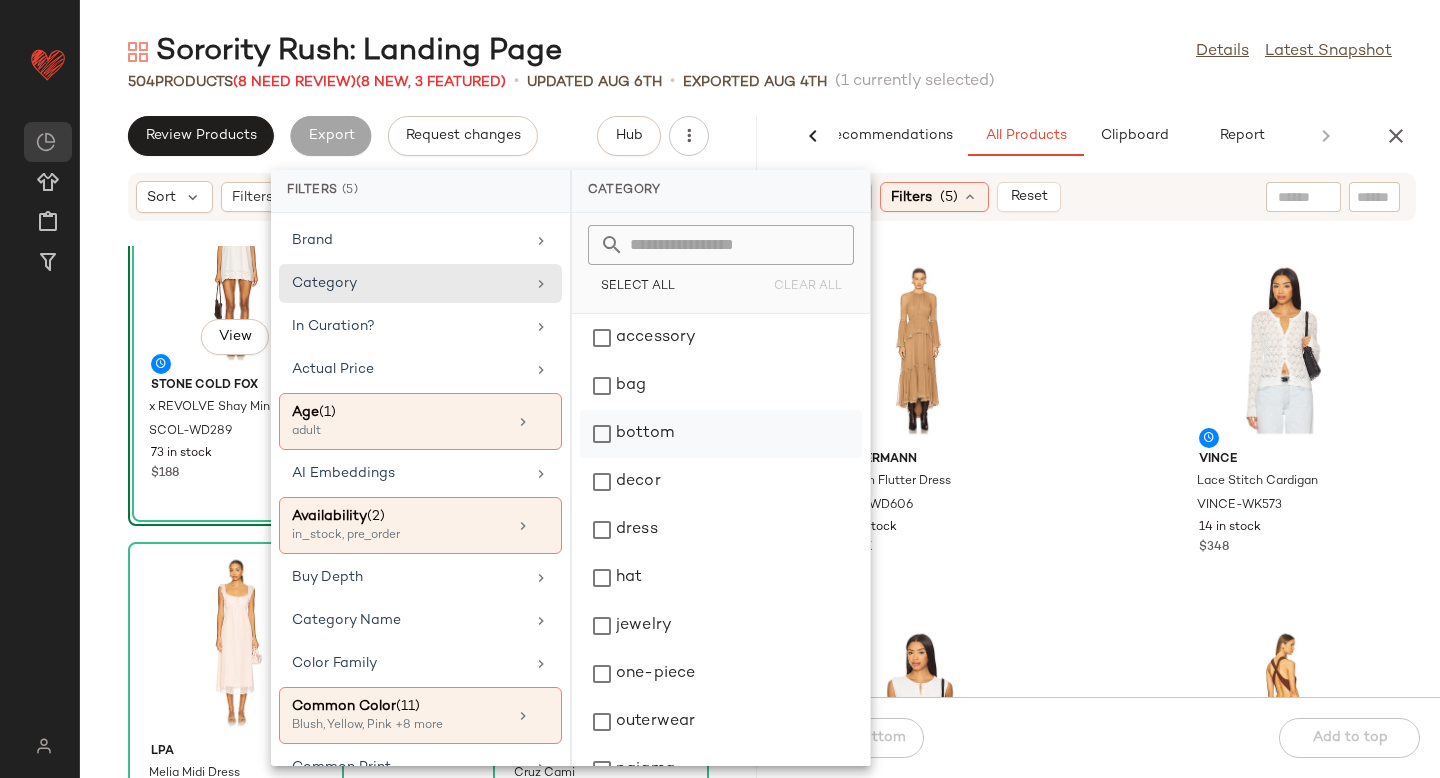 click on "bottom" 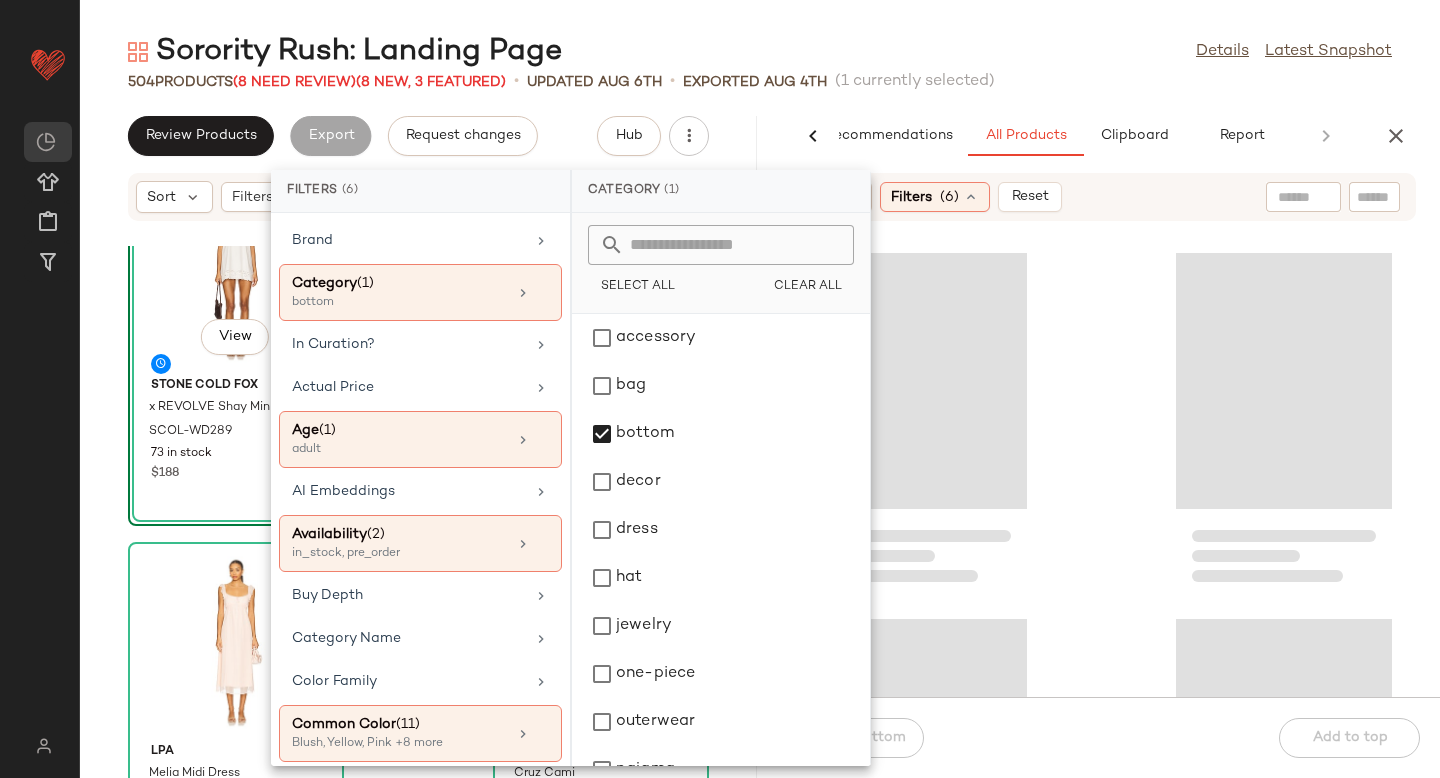 click 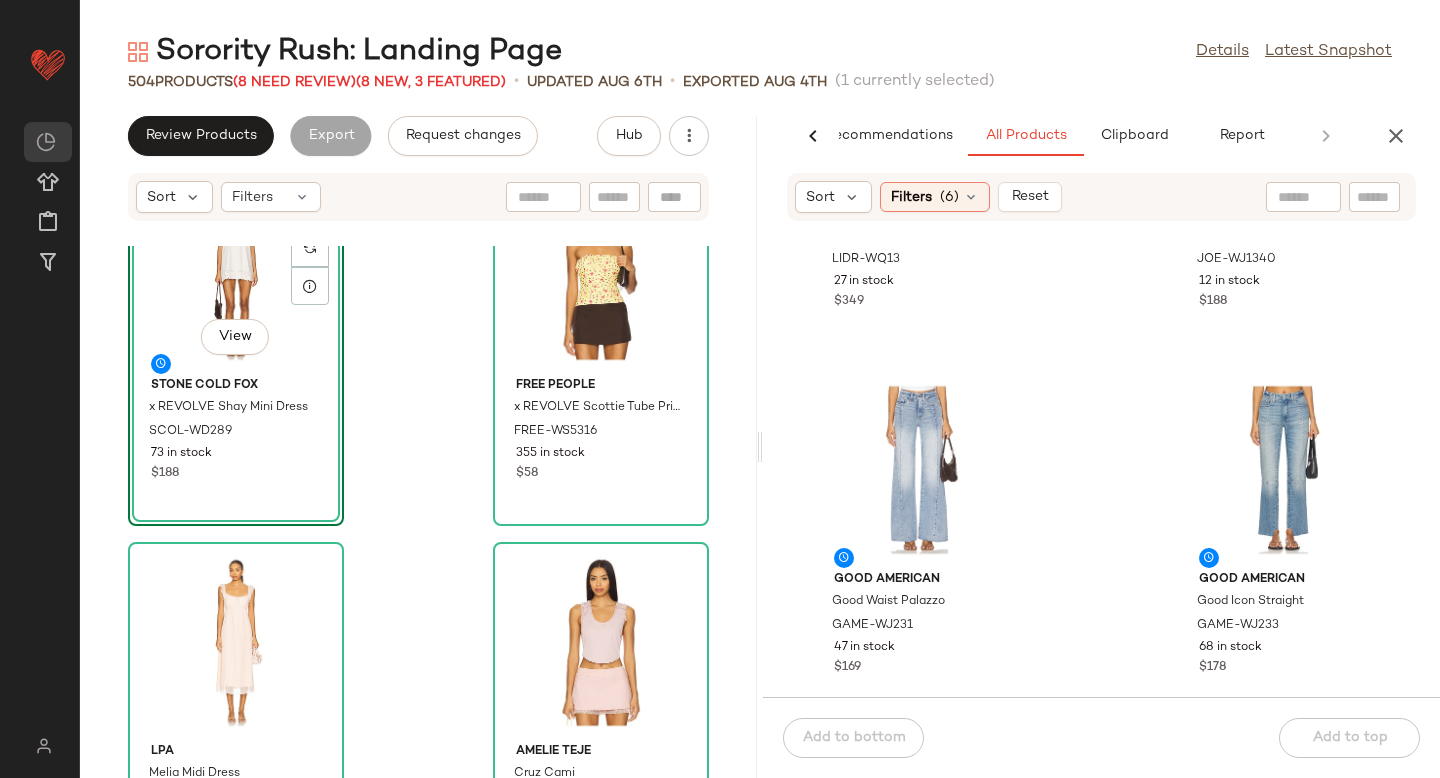 scroll, scrollTop: 3191, scrollLeft: 0, axis: vertical 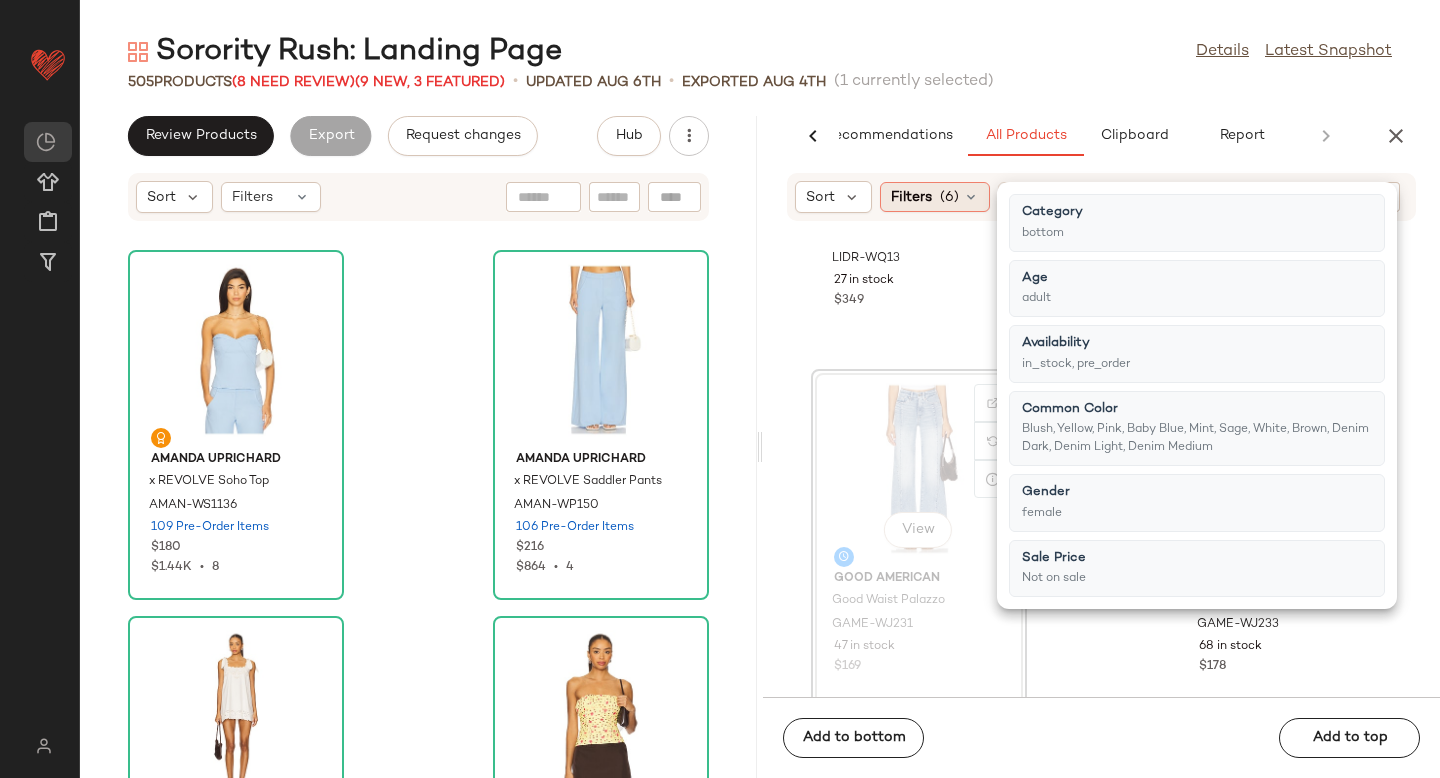 click on "Filters  (6)" 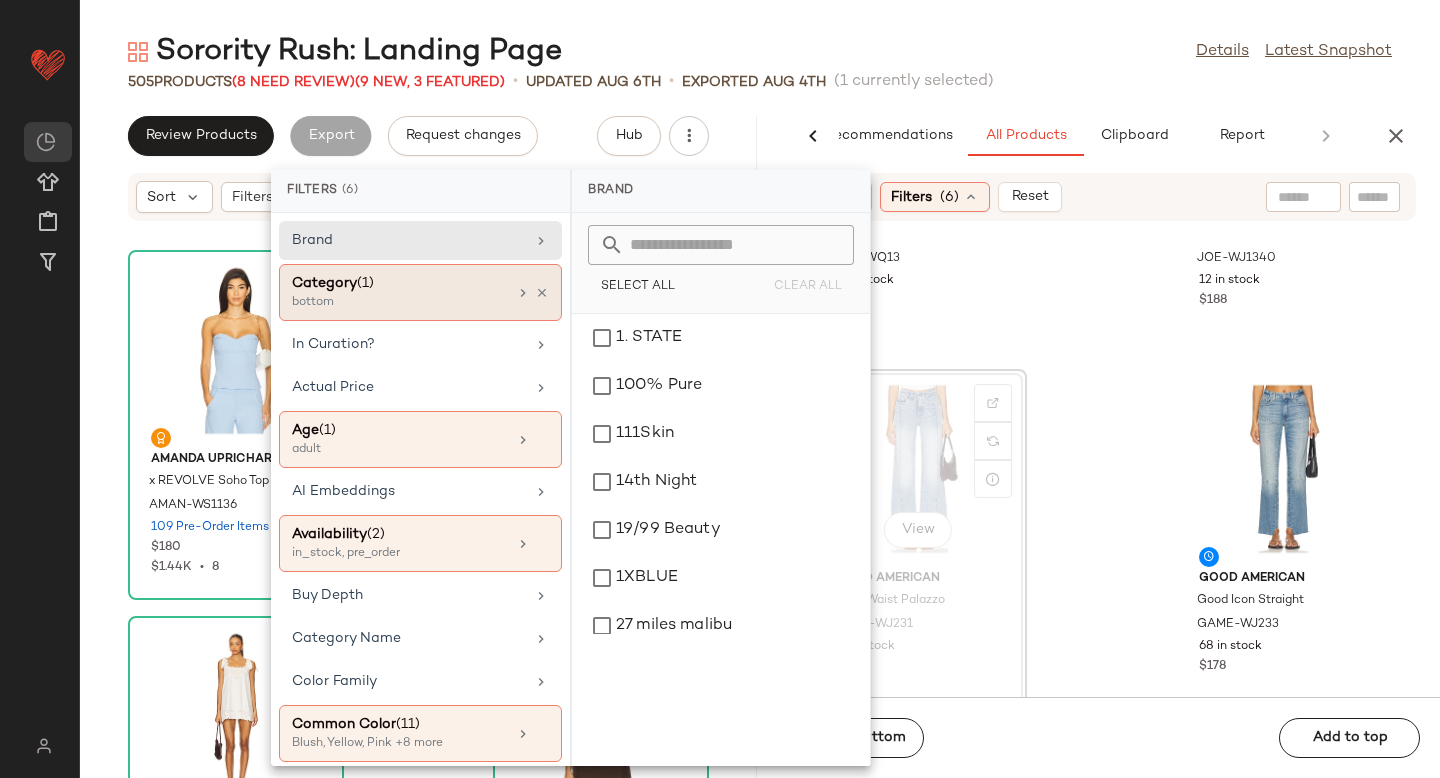 click on "Category  (1)" at bounding box center (399, 283) 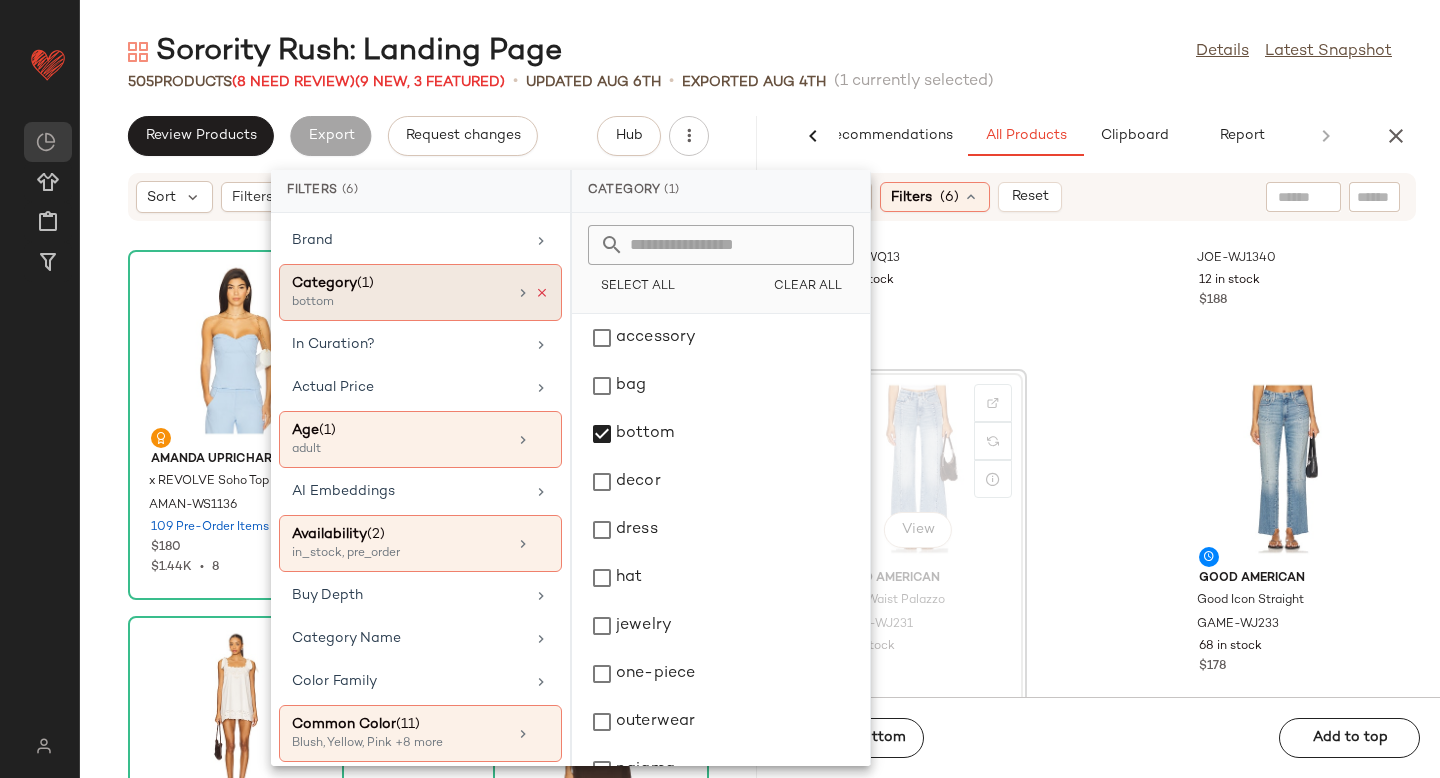 click at bounding box center (542, 293) 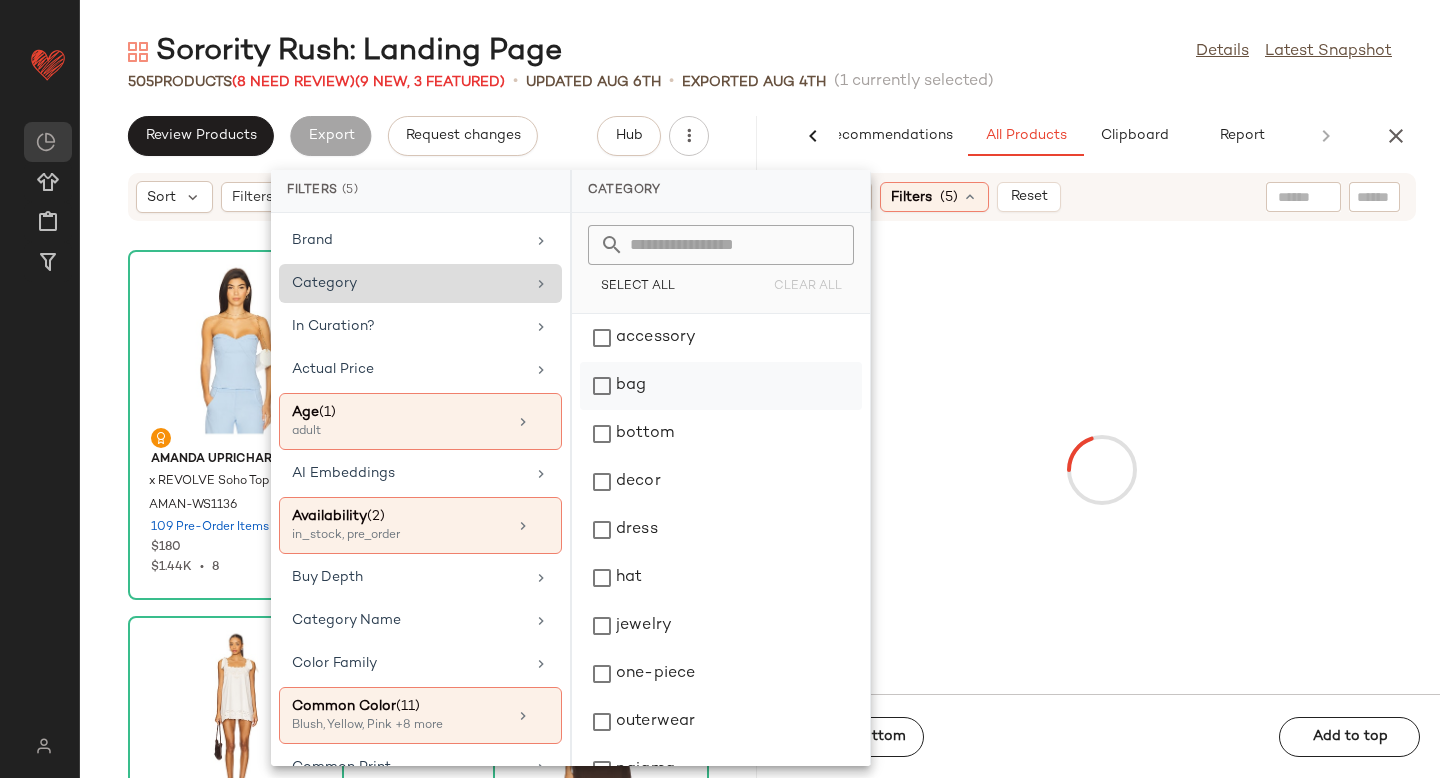 click on "bag" 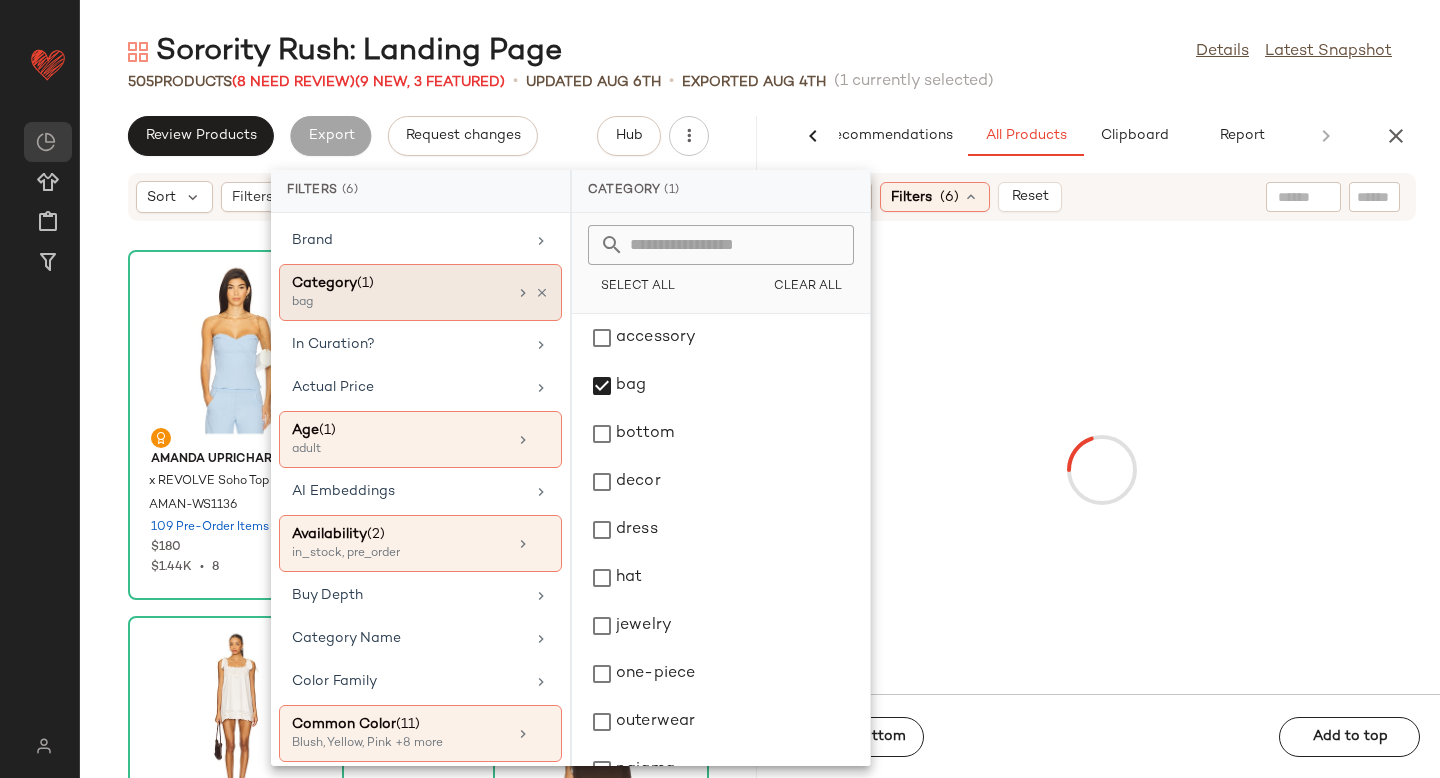 click at bounding box center [1101, 470] 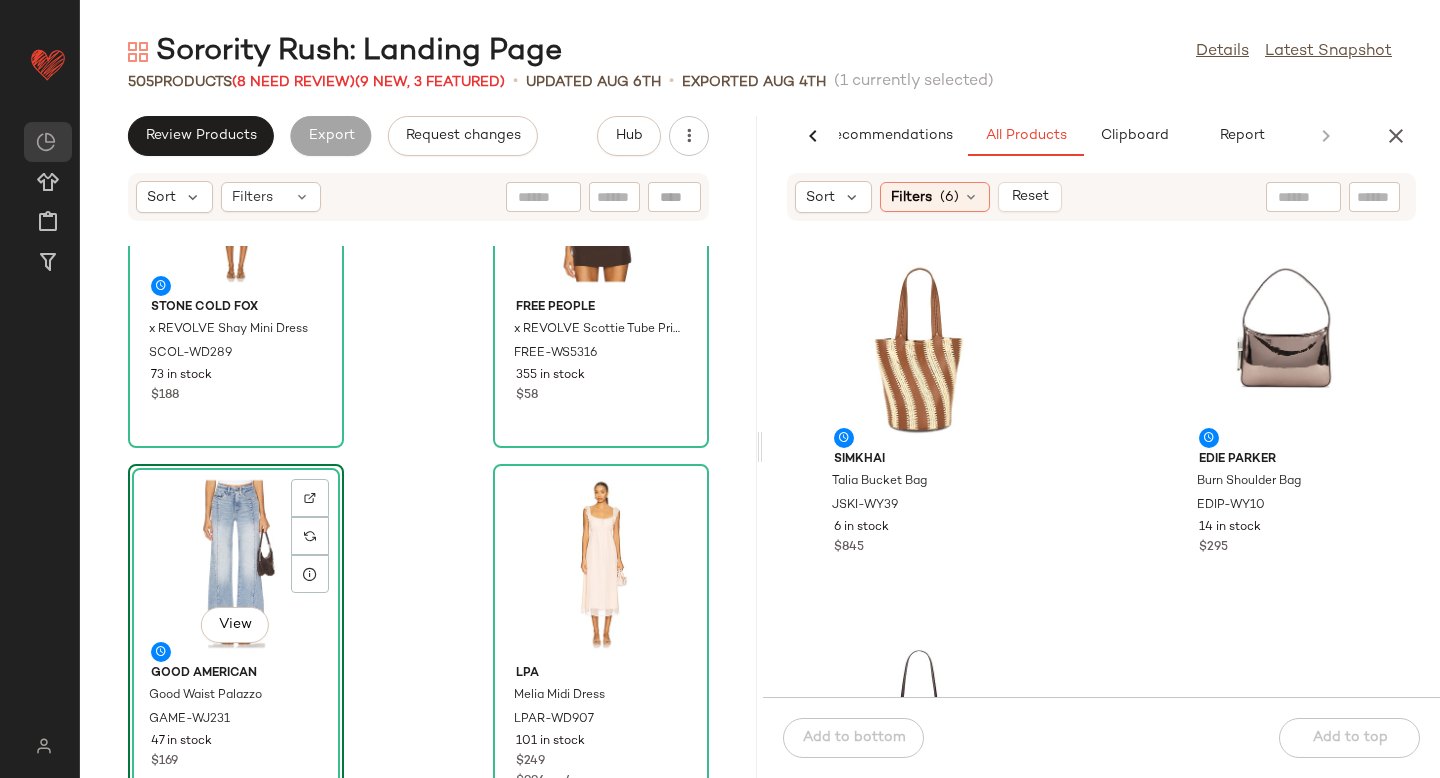 scroll, scrollTop: 545, scrollLeft: 0, axis: vertical 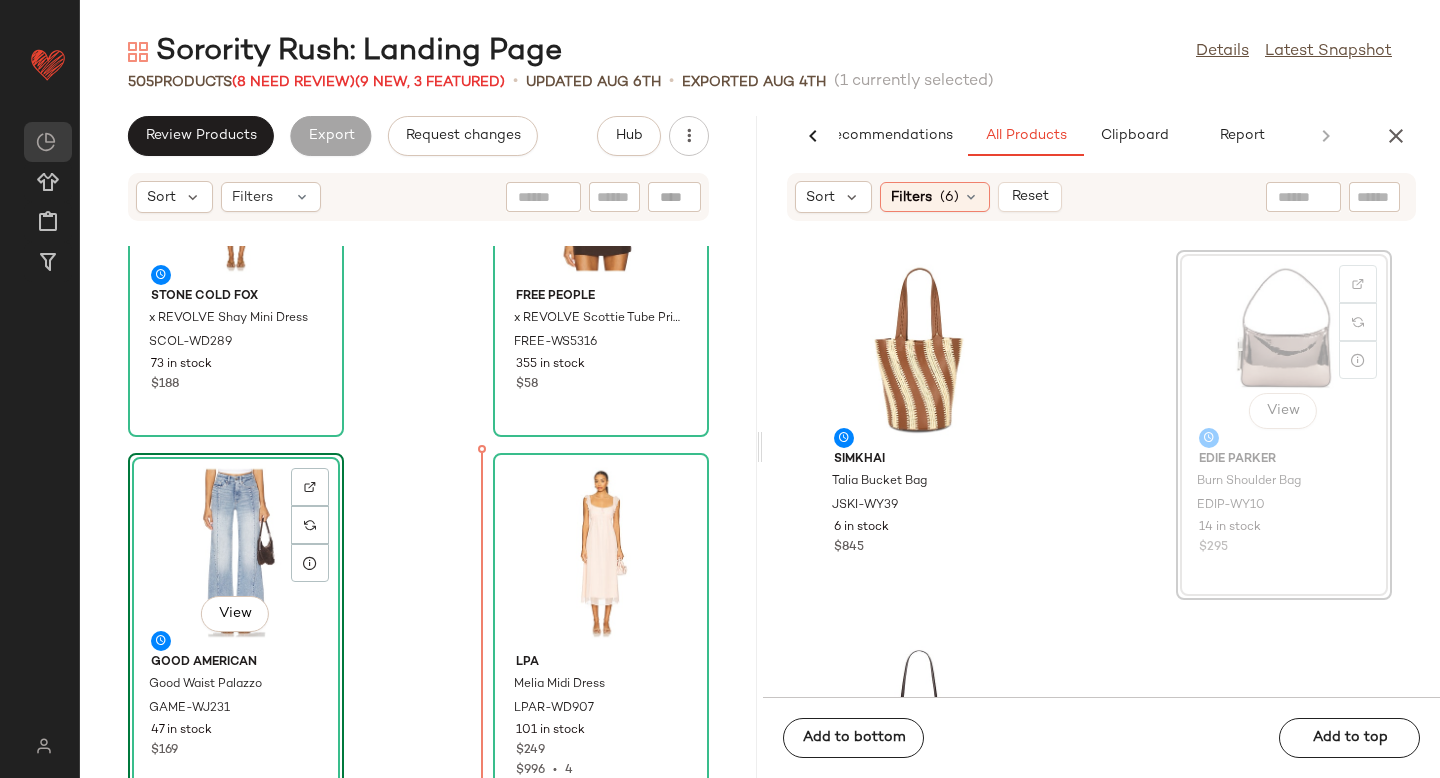 drag, startPoint x: 1256, startPoint y: 335, endPoint x: 397, endPoint y: 609, distance: 901.6413 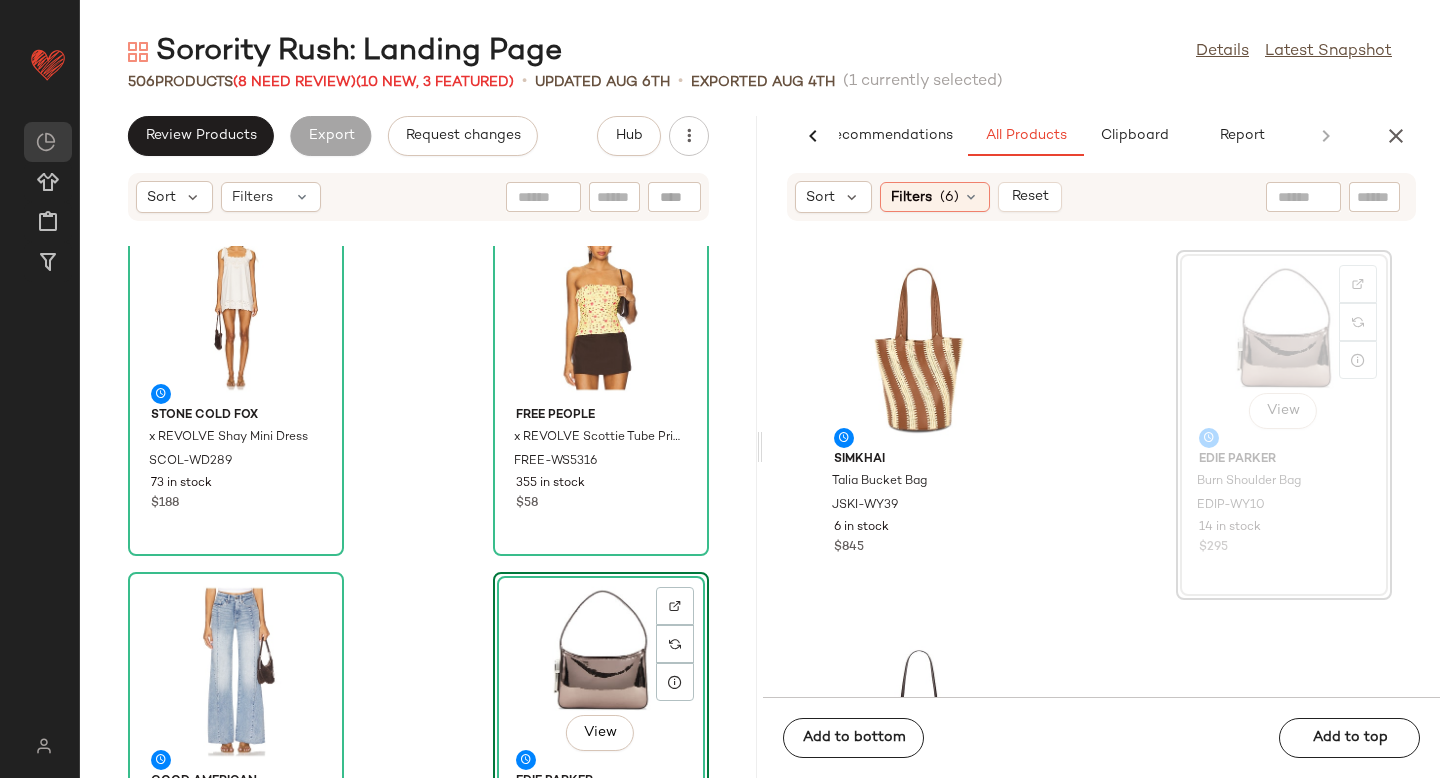 scroll, scrollTop: 0, scrollLeft: 0, axis: both 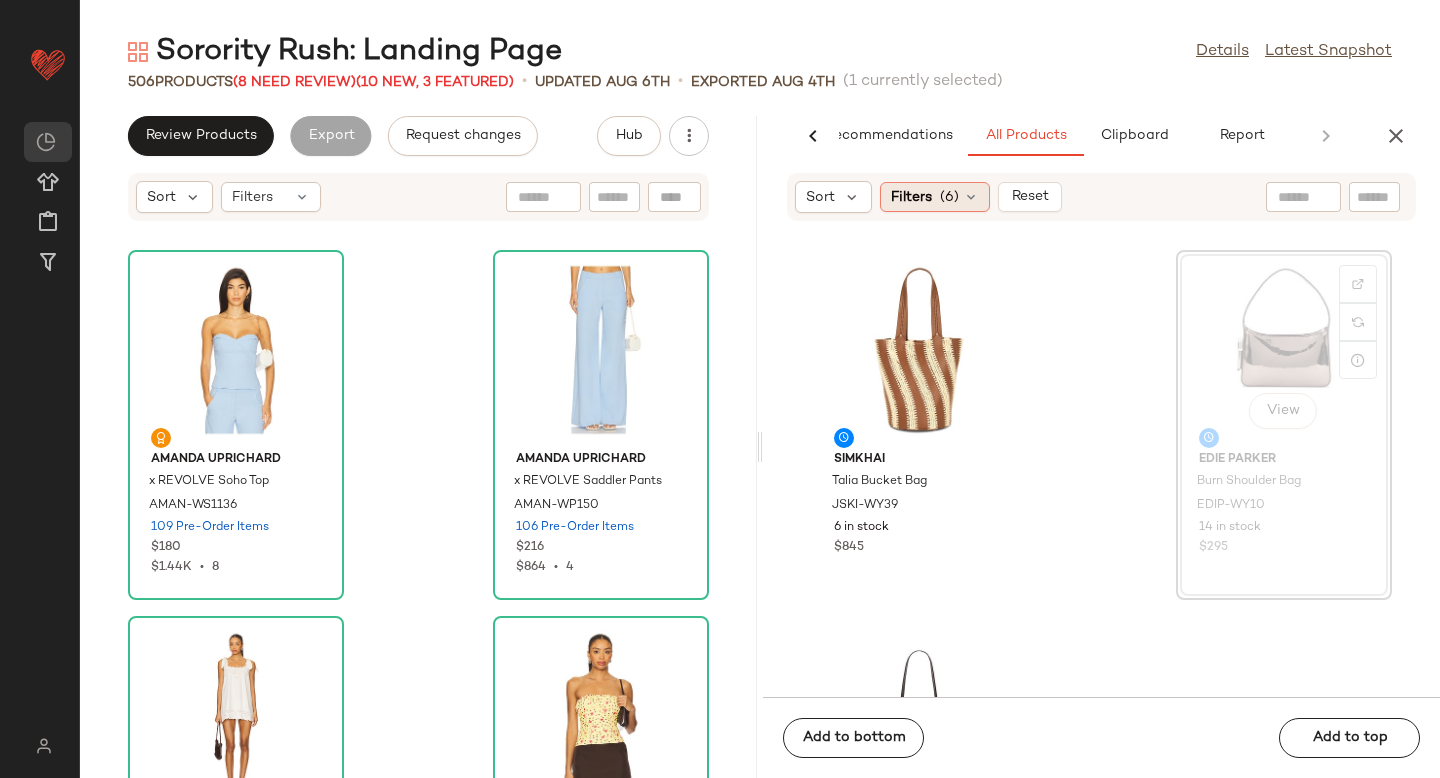 click on "Filters  (6)" 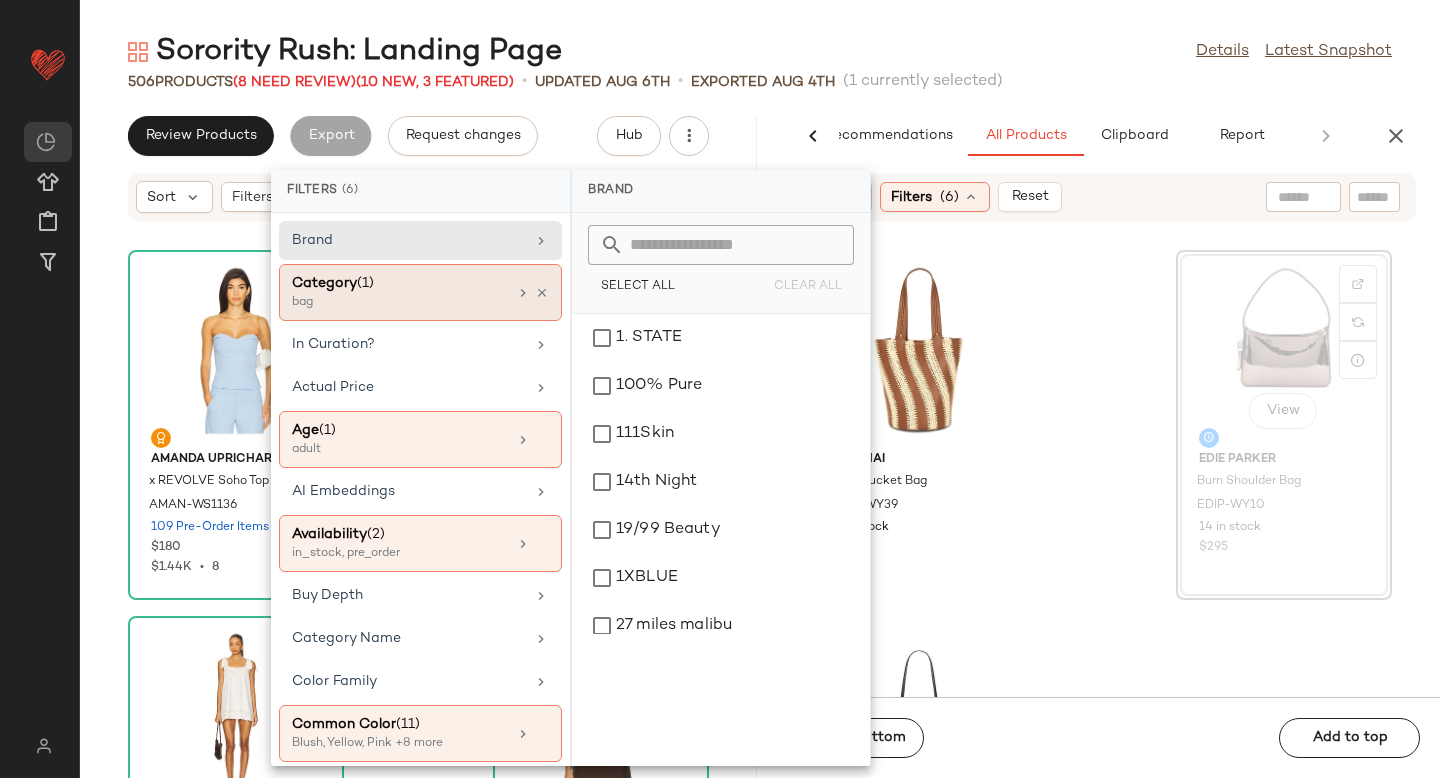 click on "Category  (1)" at bounding box center (399, 283) 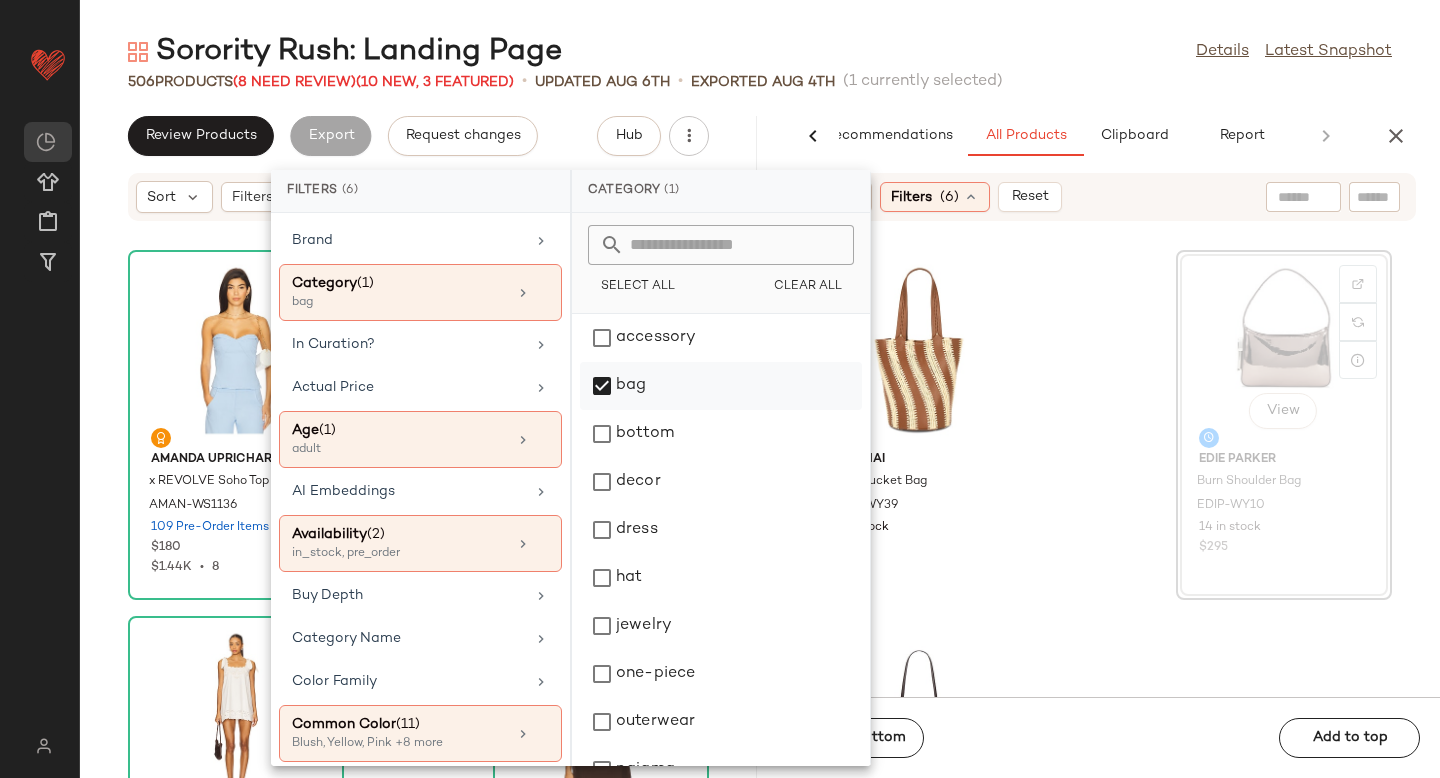 click on "bag" 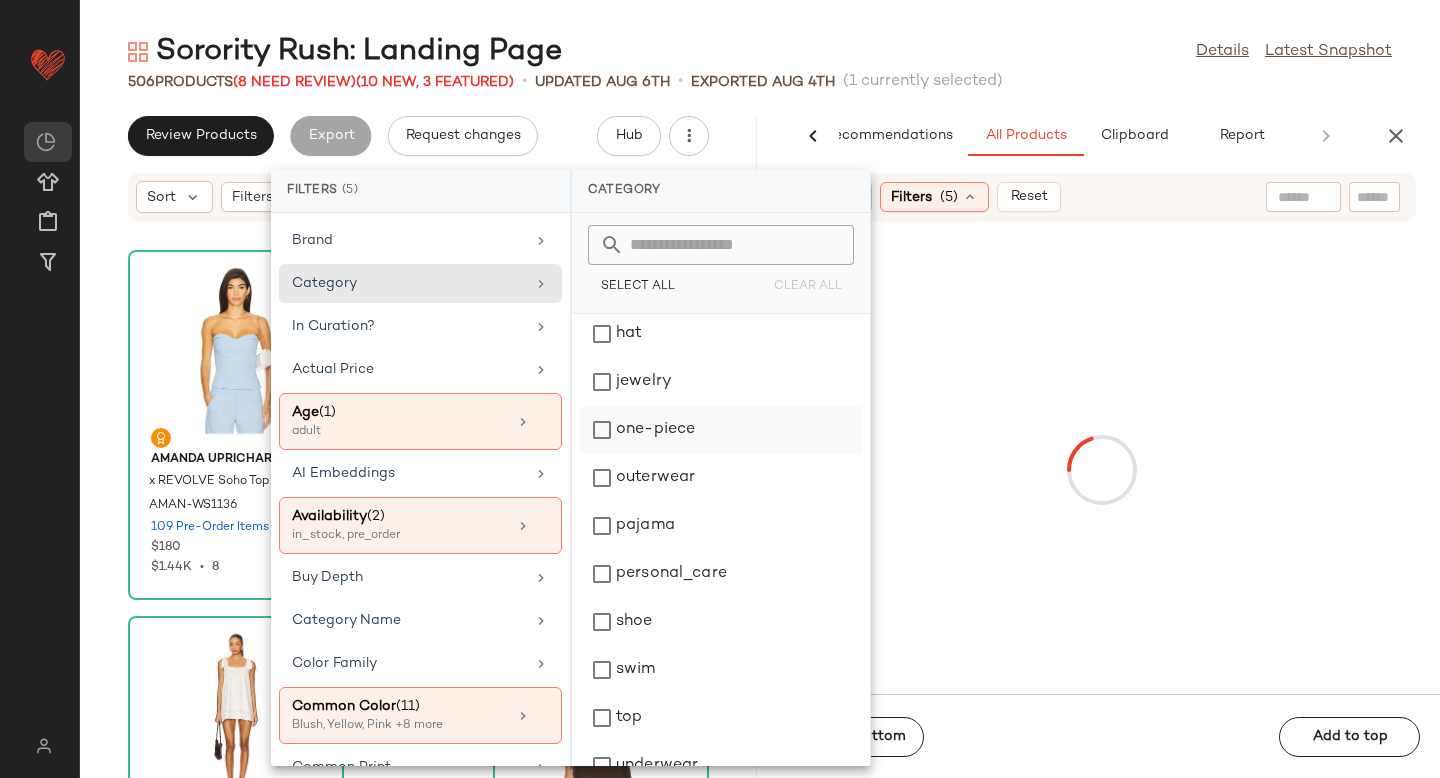 scroll, scrollTop: 276, scrollLeft: 0, axis: vertical 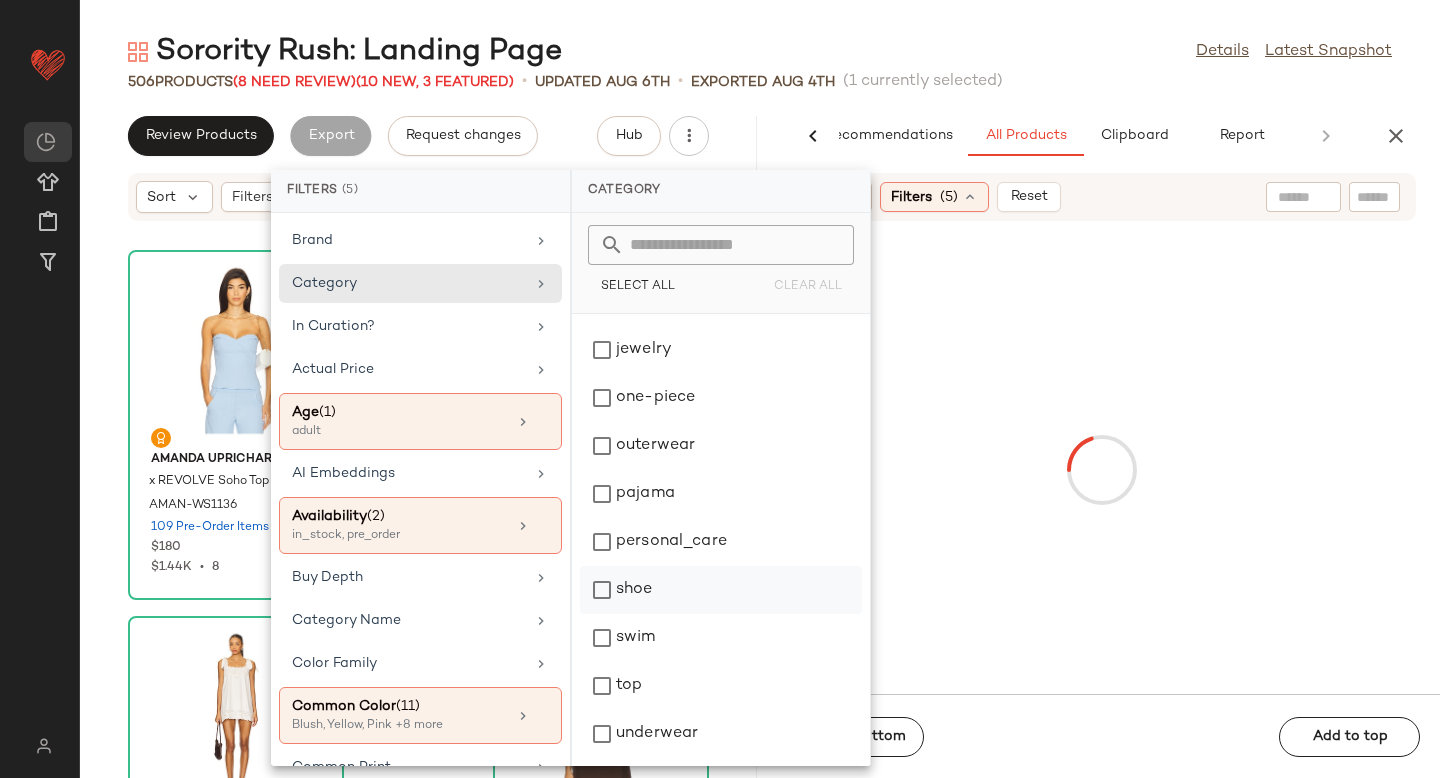 click on "shoe" 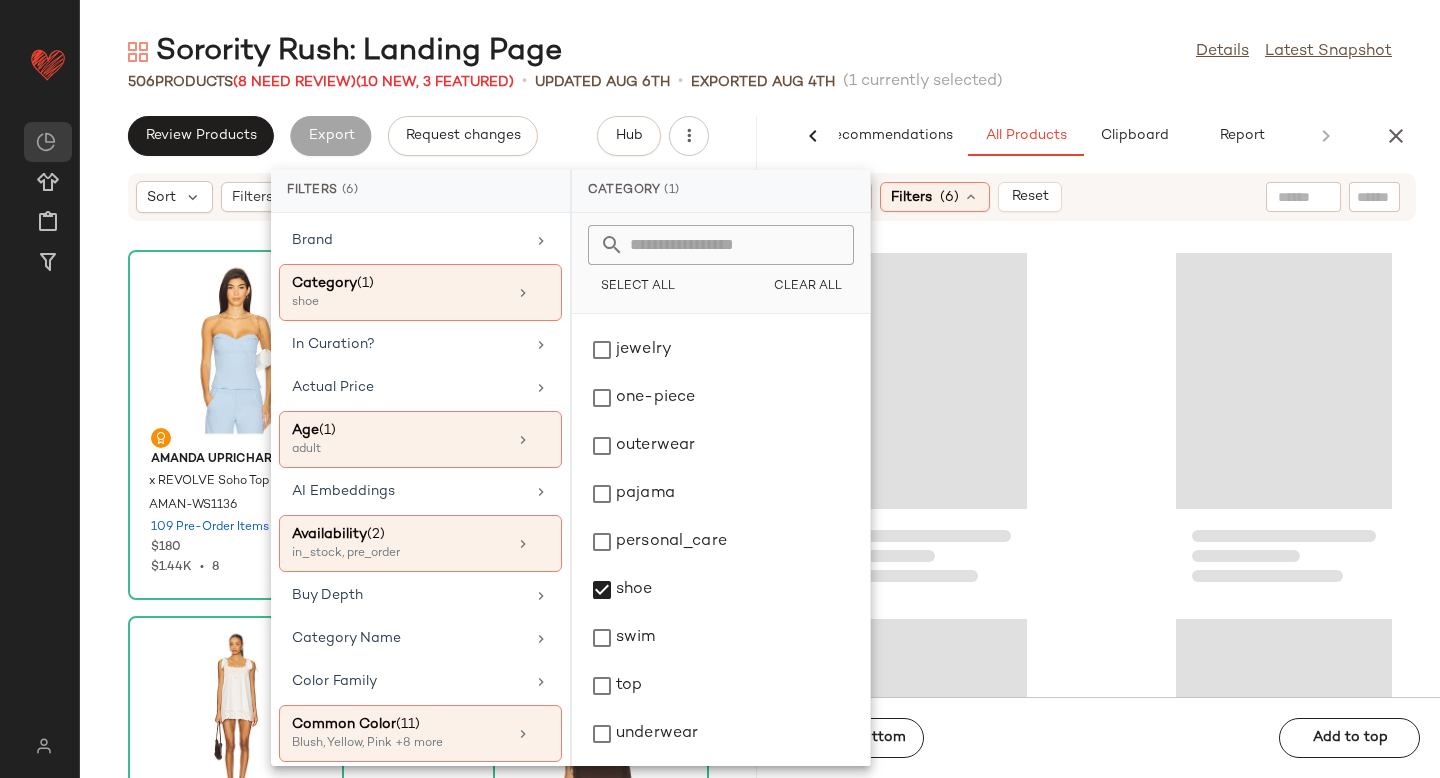 scroll, scrollTop: 7320, scrollLeft: 0, axis: vertical 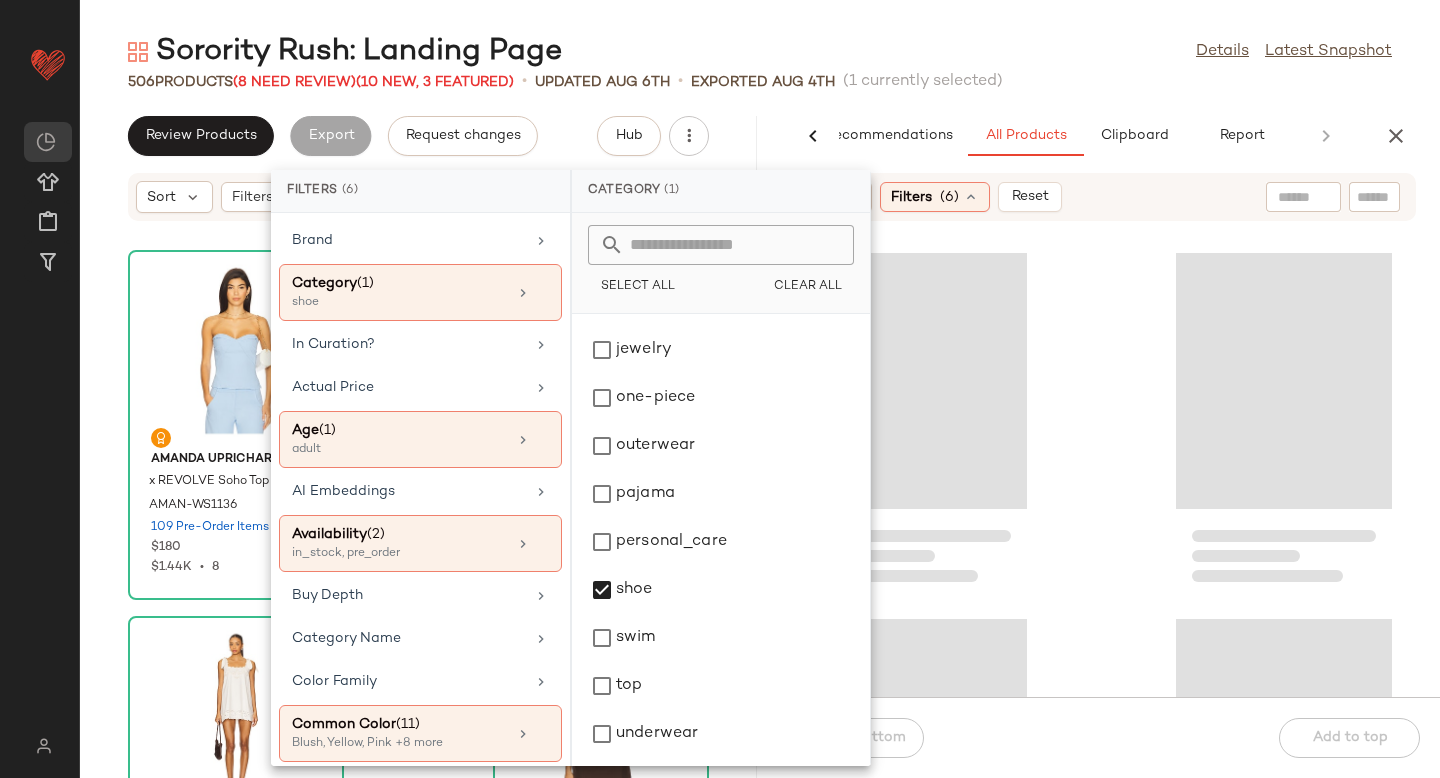 click 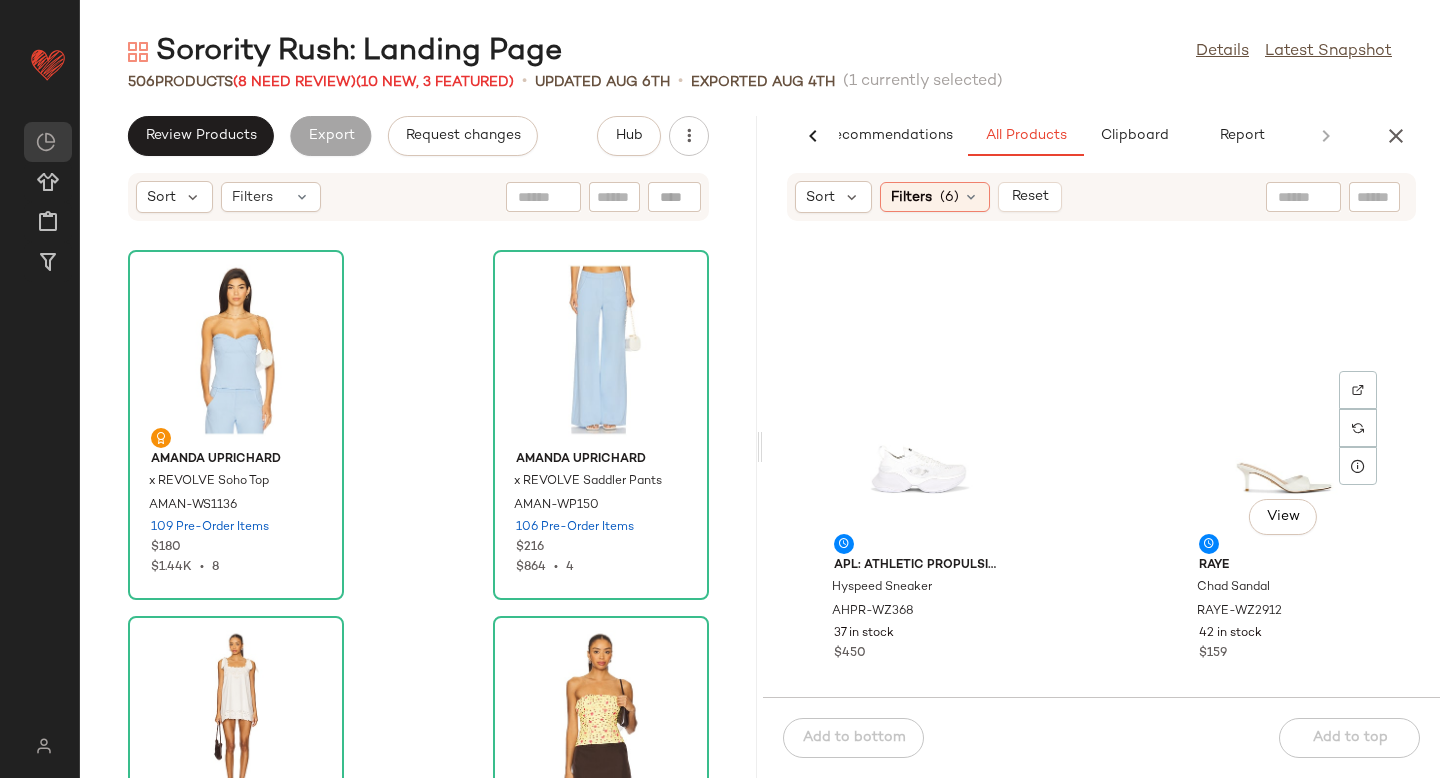 scroll, scrollTop: 2476, scrollLeft: 0, axis: vertical 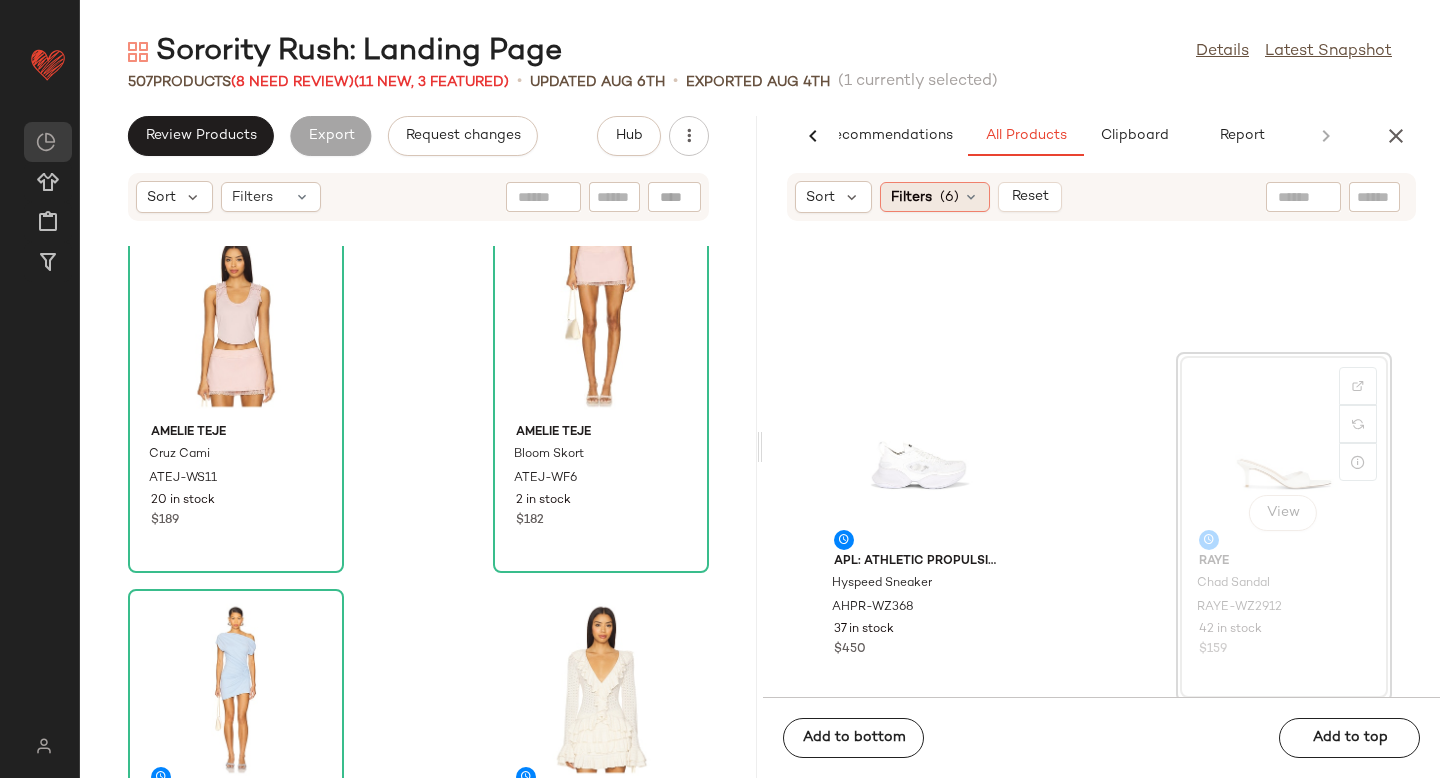 click on "Filters" at bounding box center (911, 197) 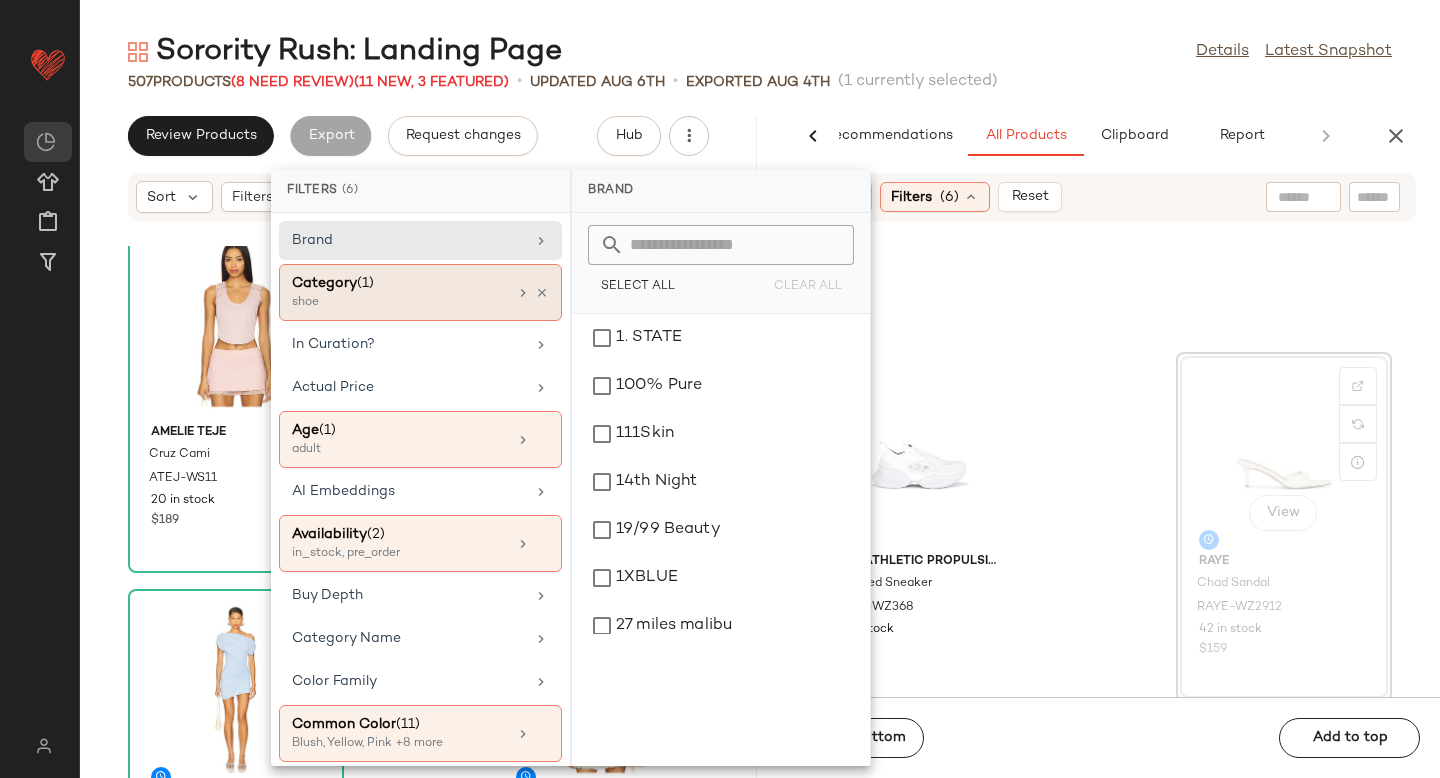 click on "Category  (1)  shoe" 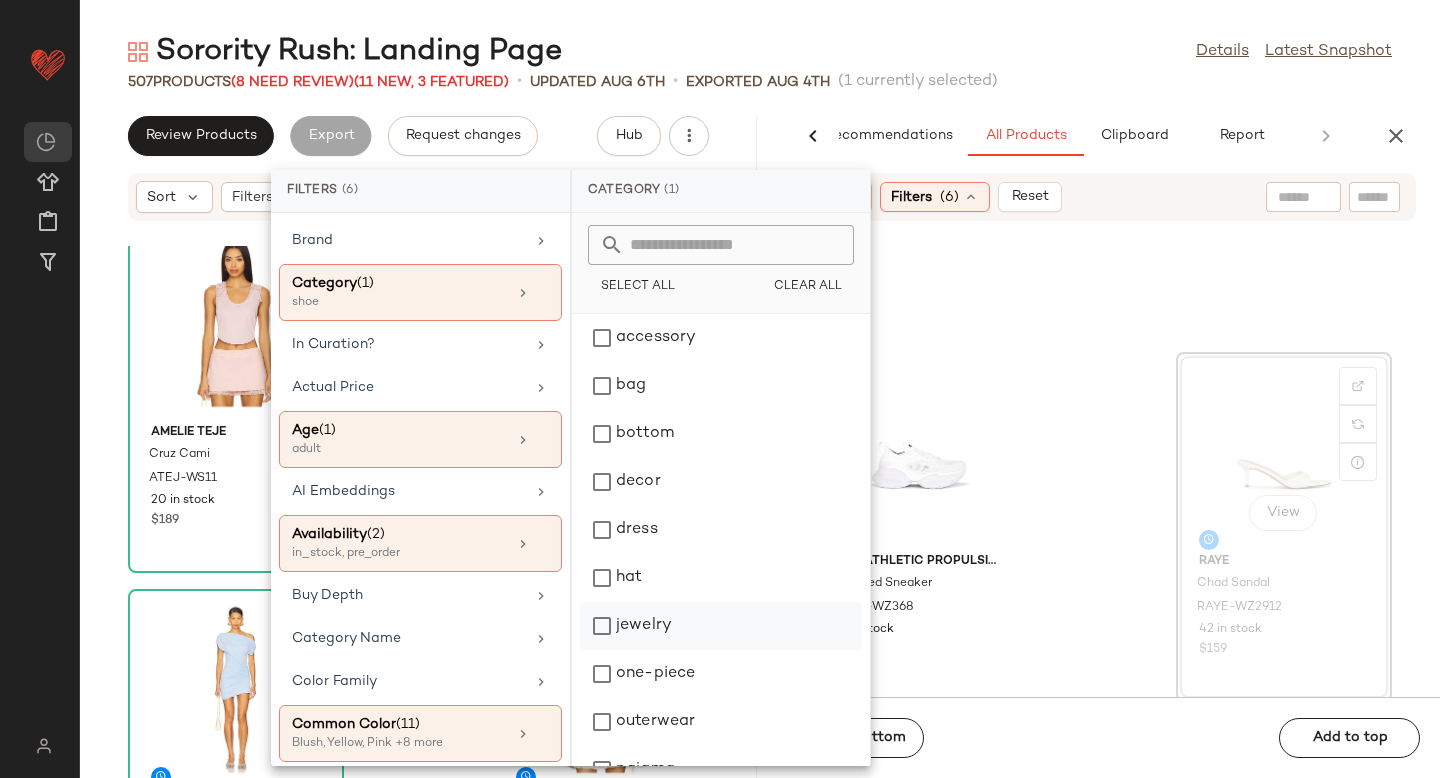 click on "jewelry" 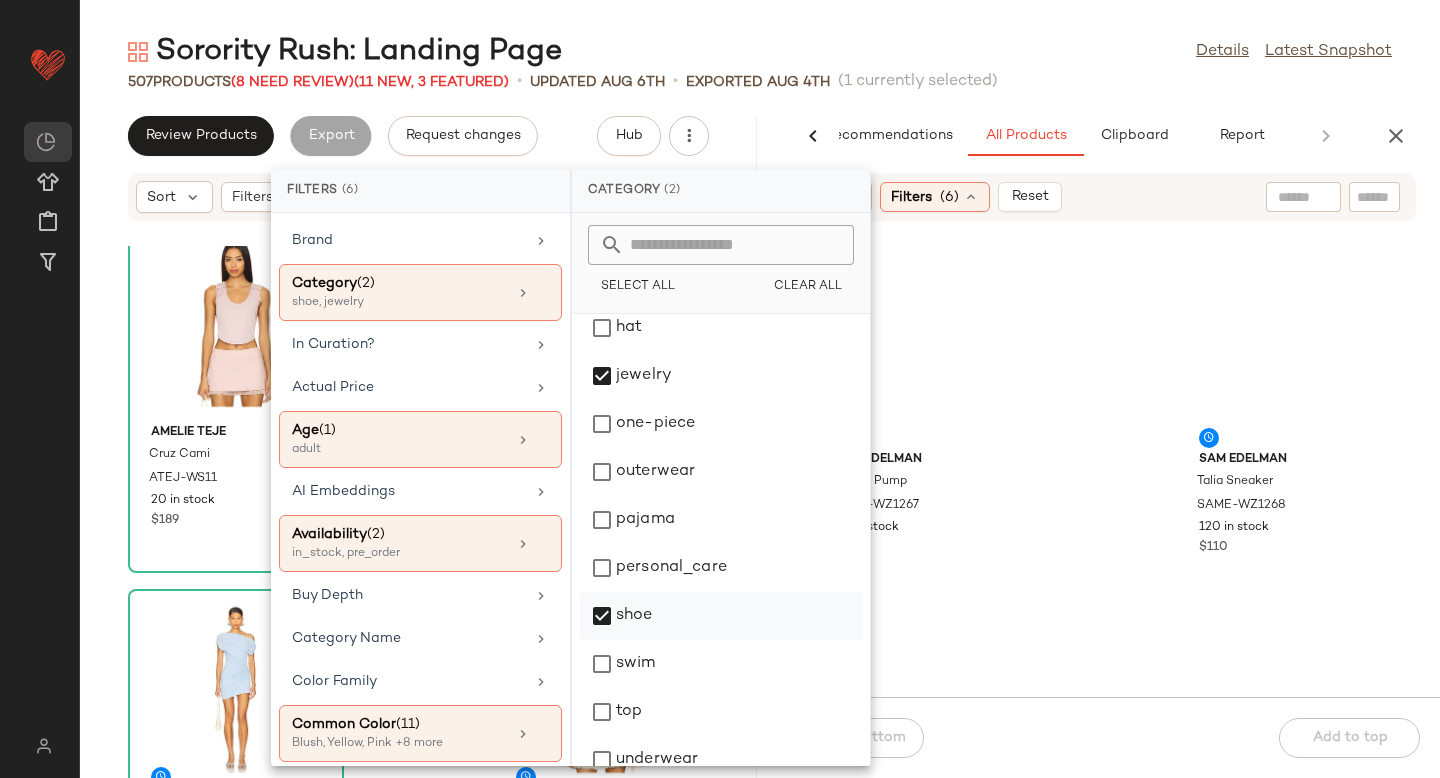 scroll, scrollTop: 271, scrollLeft: 0, axis: vertical 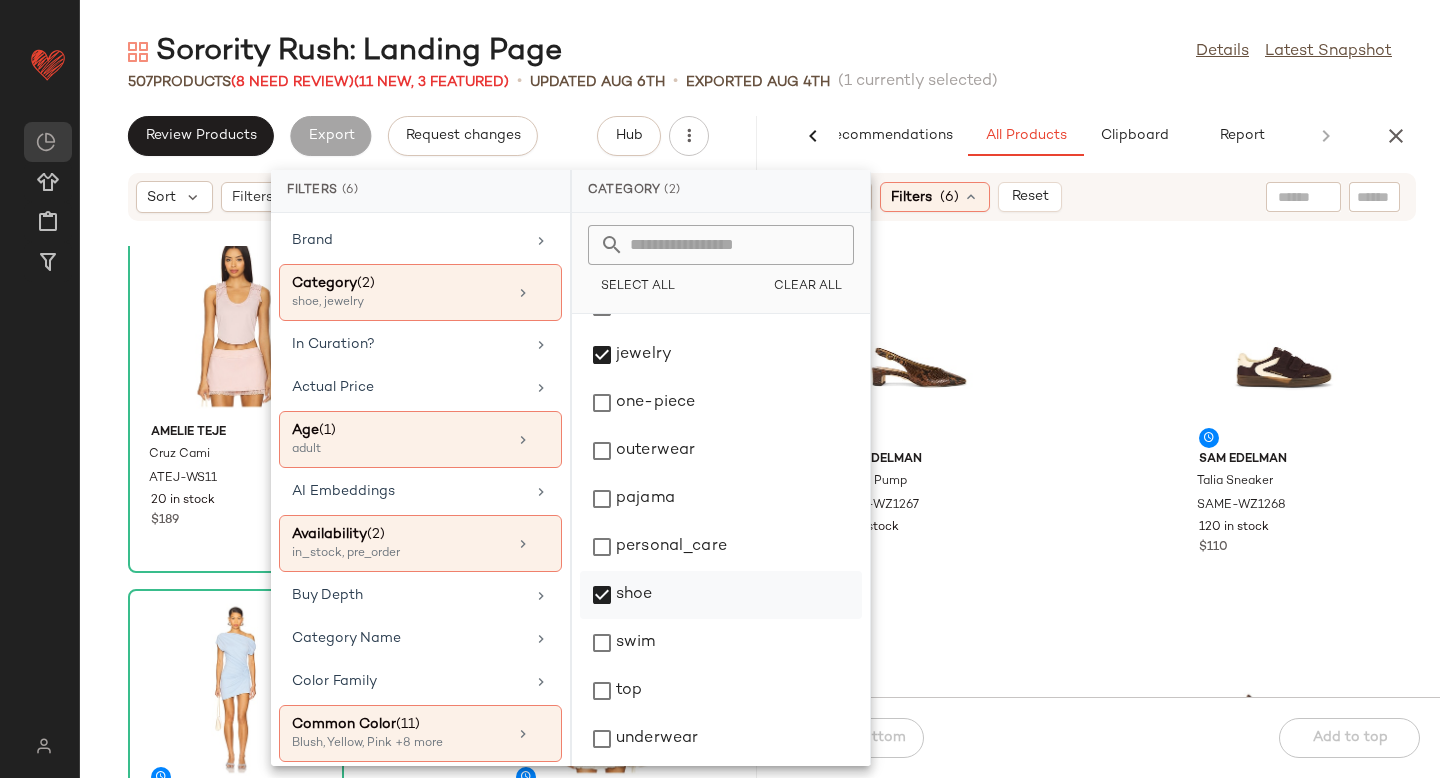 click on "shoe" 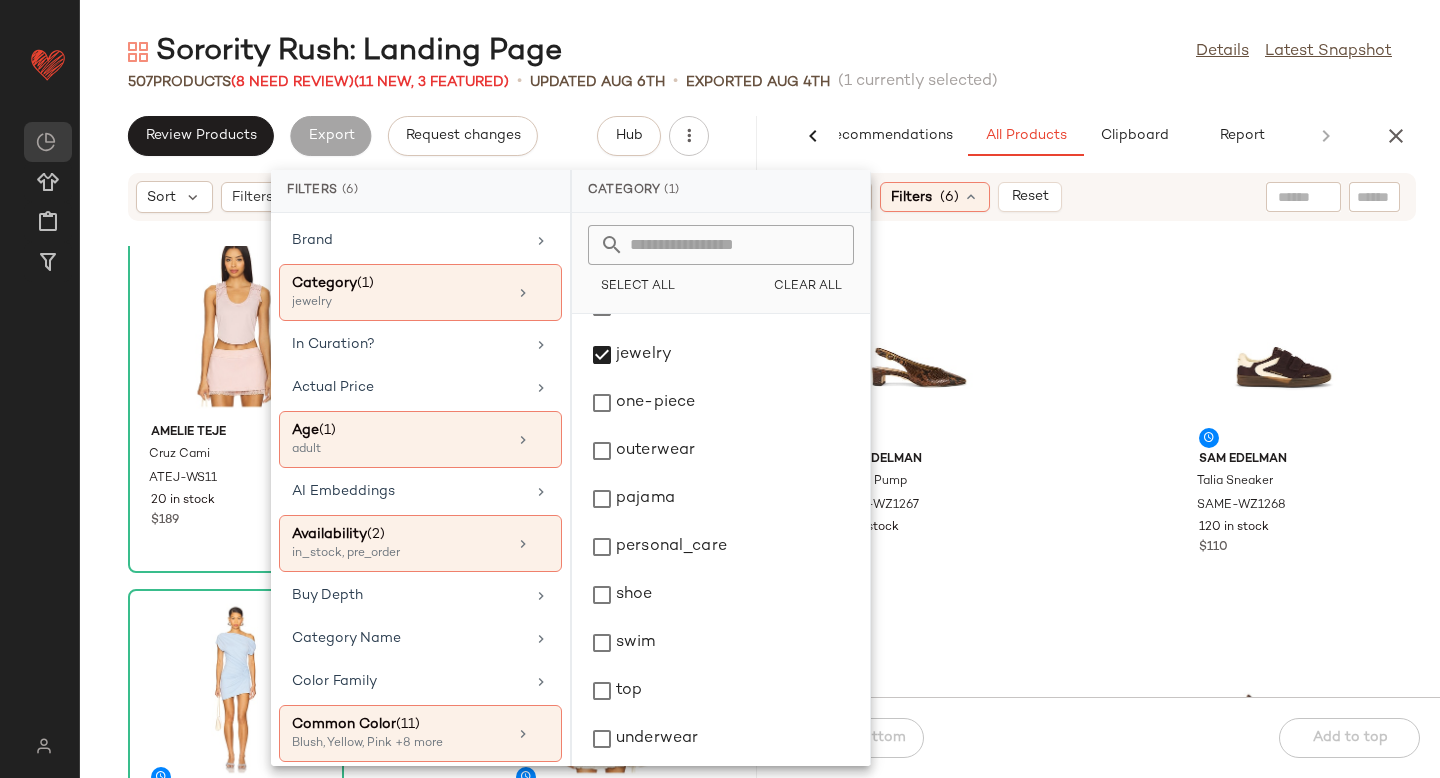click on "Sam Edelman Ronnie Pump SAME-WZ1267 80 in stock $150 Sam Edelman Talia Sneaker SAME-WZ1268 120 in stock $110 Sam Edelman Talia Sneaker SAME-WZ1269 120 in stock $110 PAIGE Sienna Pump PAIG-WZ86 20 in stock $328 PAIGE Lillian Boot PAIG-WZ88 15 in stock $528 PAIGE Posey Boot PAIG-WZ89 15 in stock $428 Nike V2k Run Sneaker NIKR-WZ1217 157 in stock $125 Nike Nike Air Max 95 Sneaker NIKR-WZ1218 103 in stock $190" 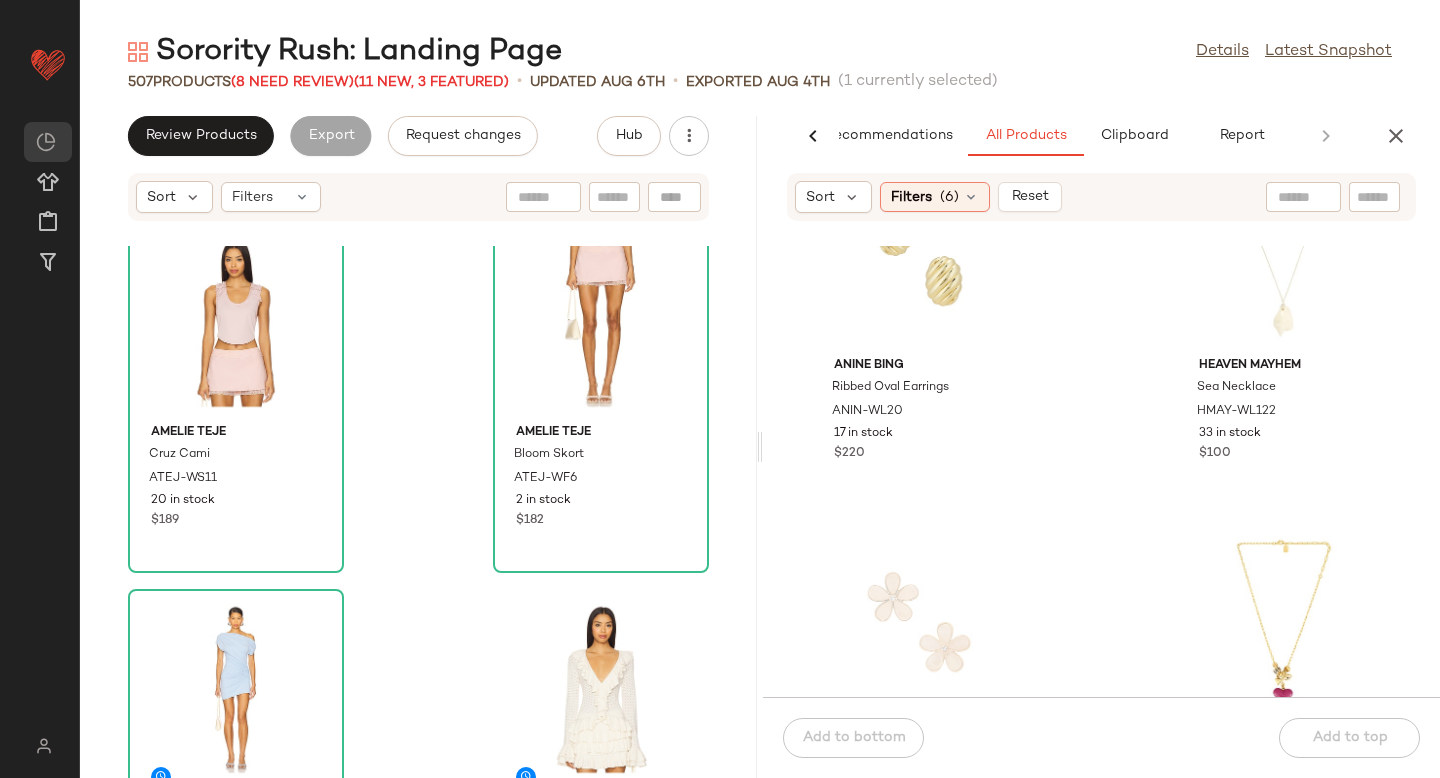 scroll, scrollTop: 2877, scrollLeft: 0, axis: vertical 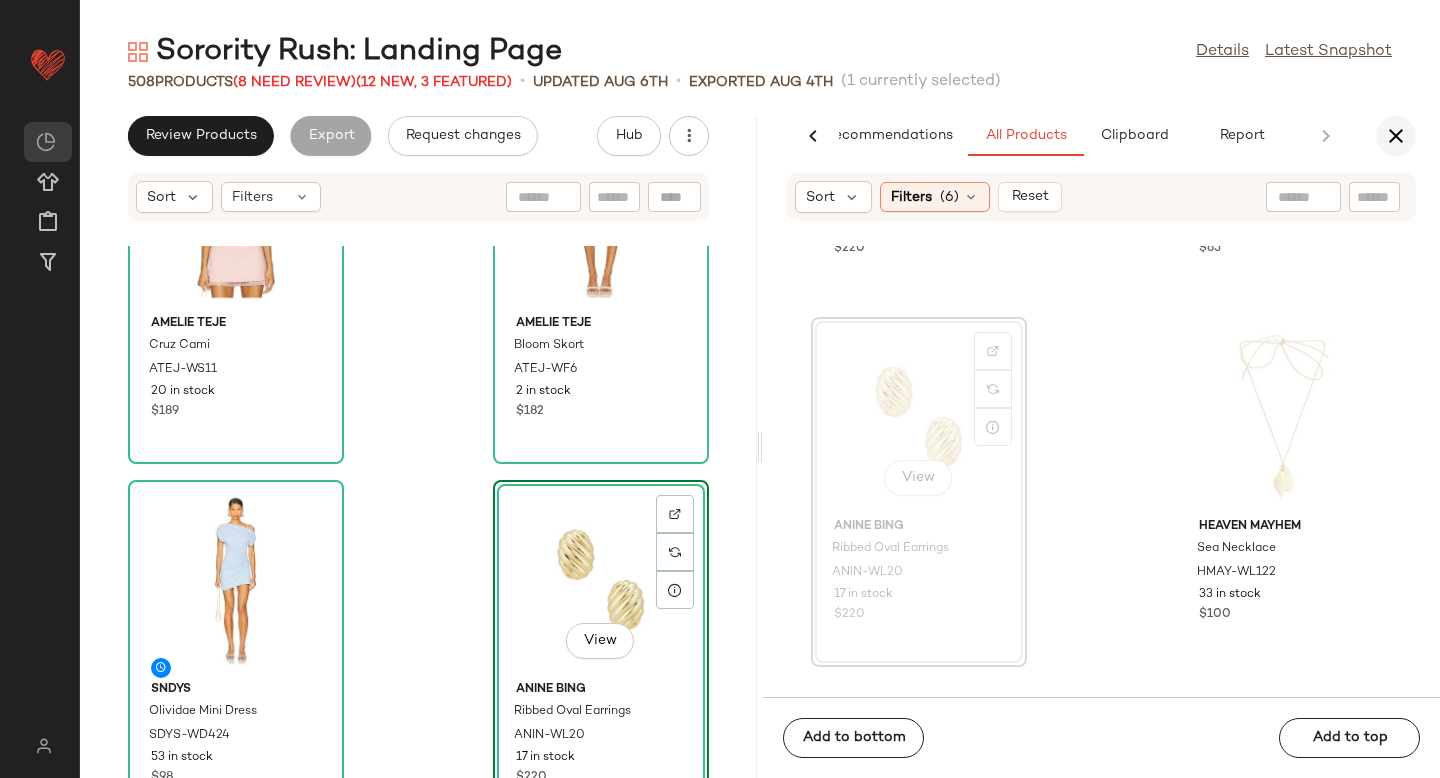 click 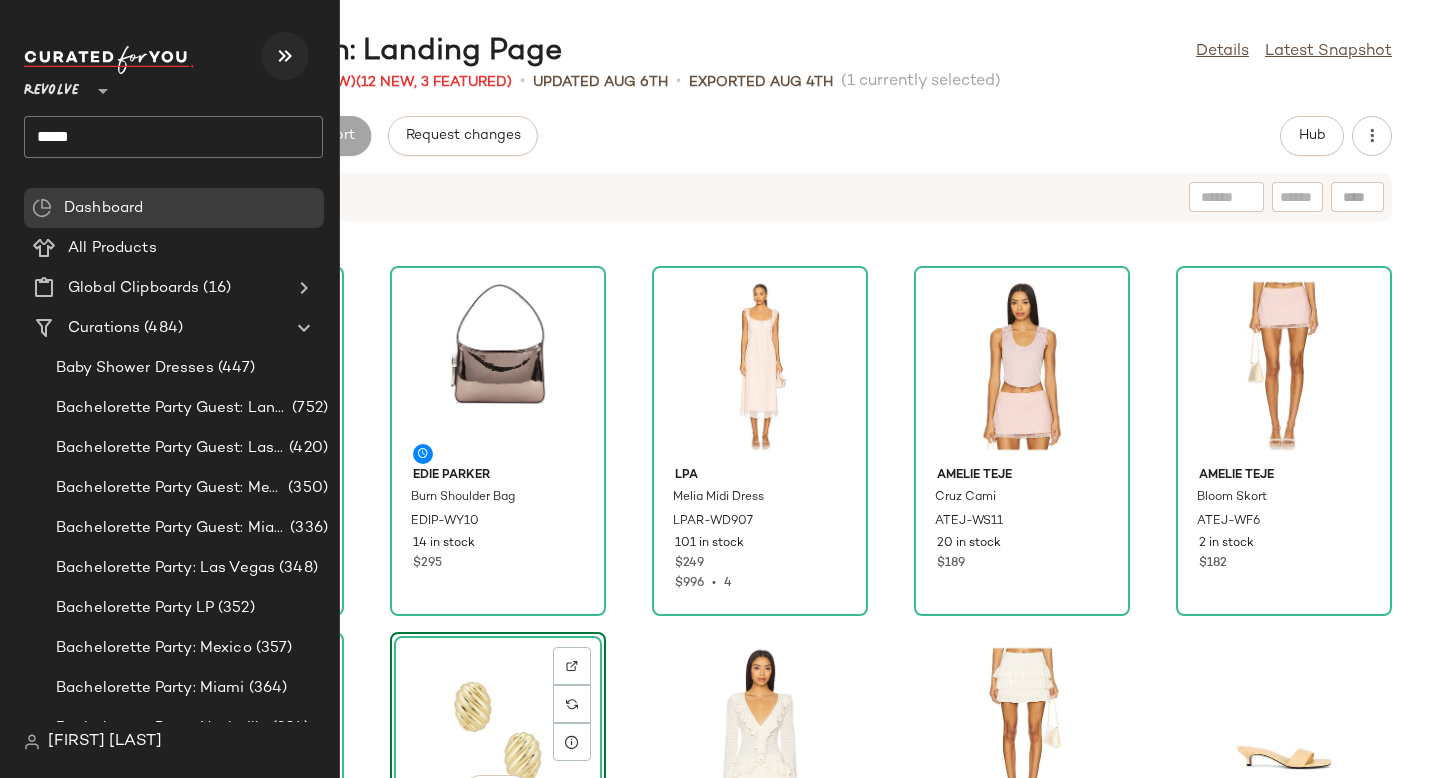 click at bounding box center [285, 56] 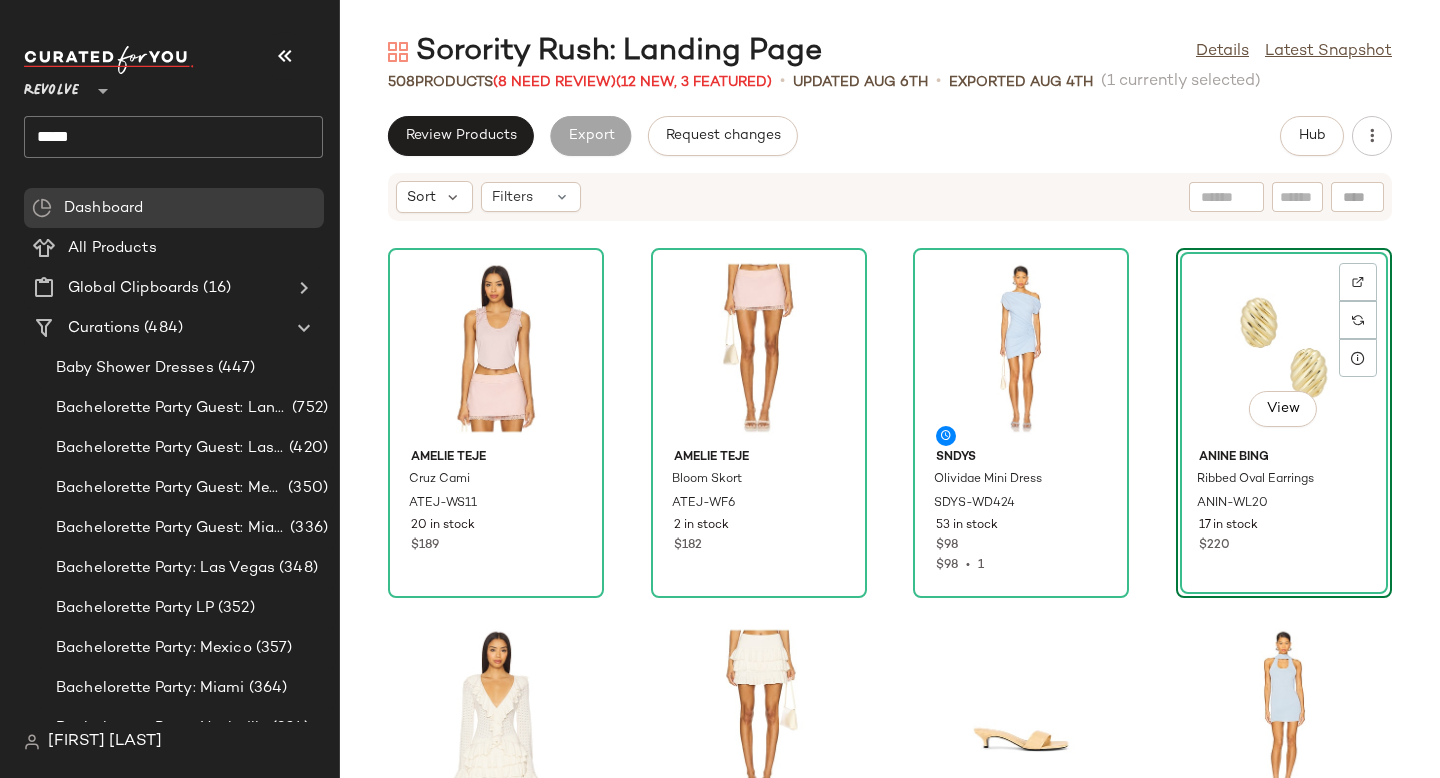 scroll, scrollTop: 743, scrollLeft: 0, axis: vertical 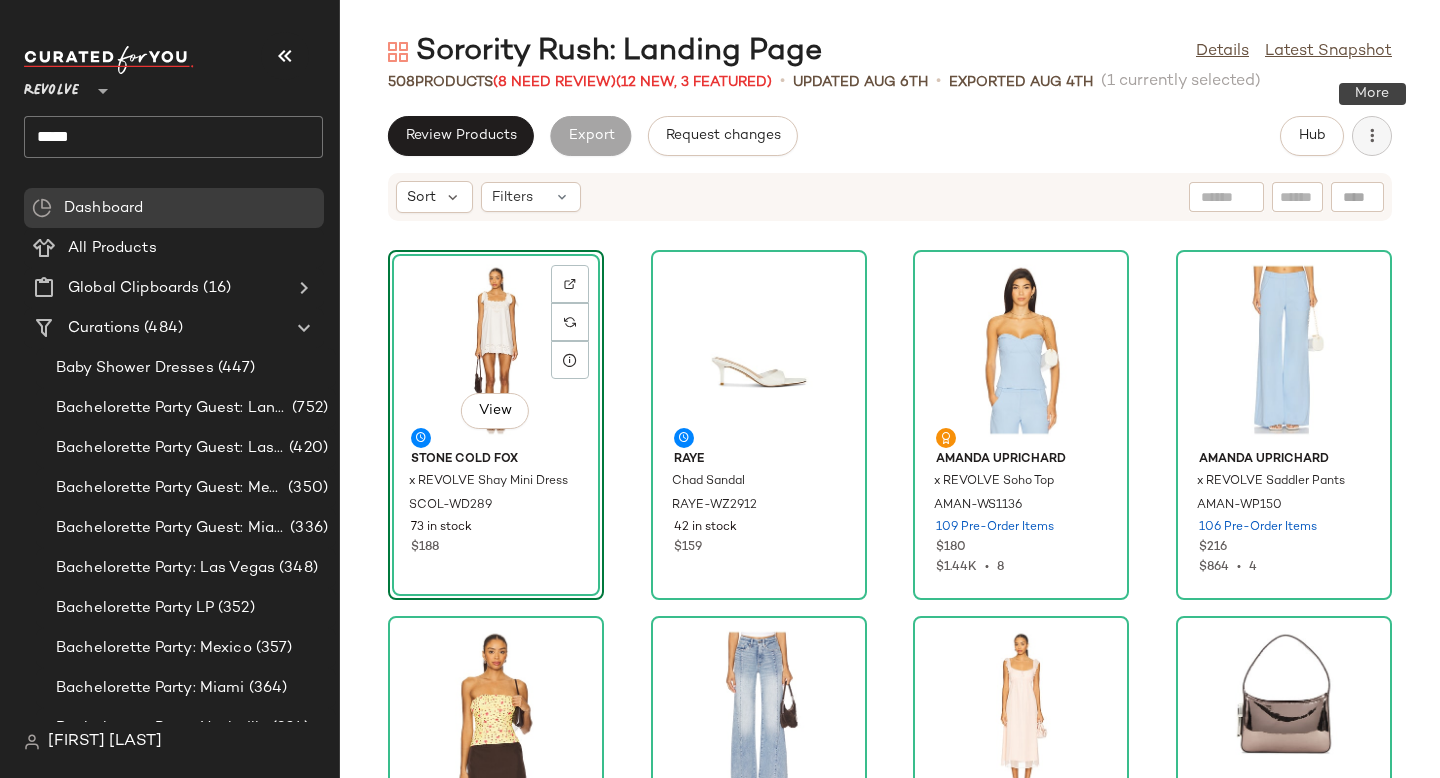 click 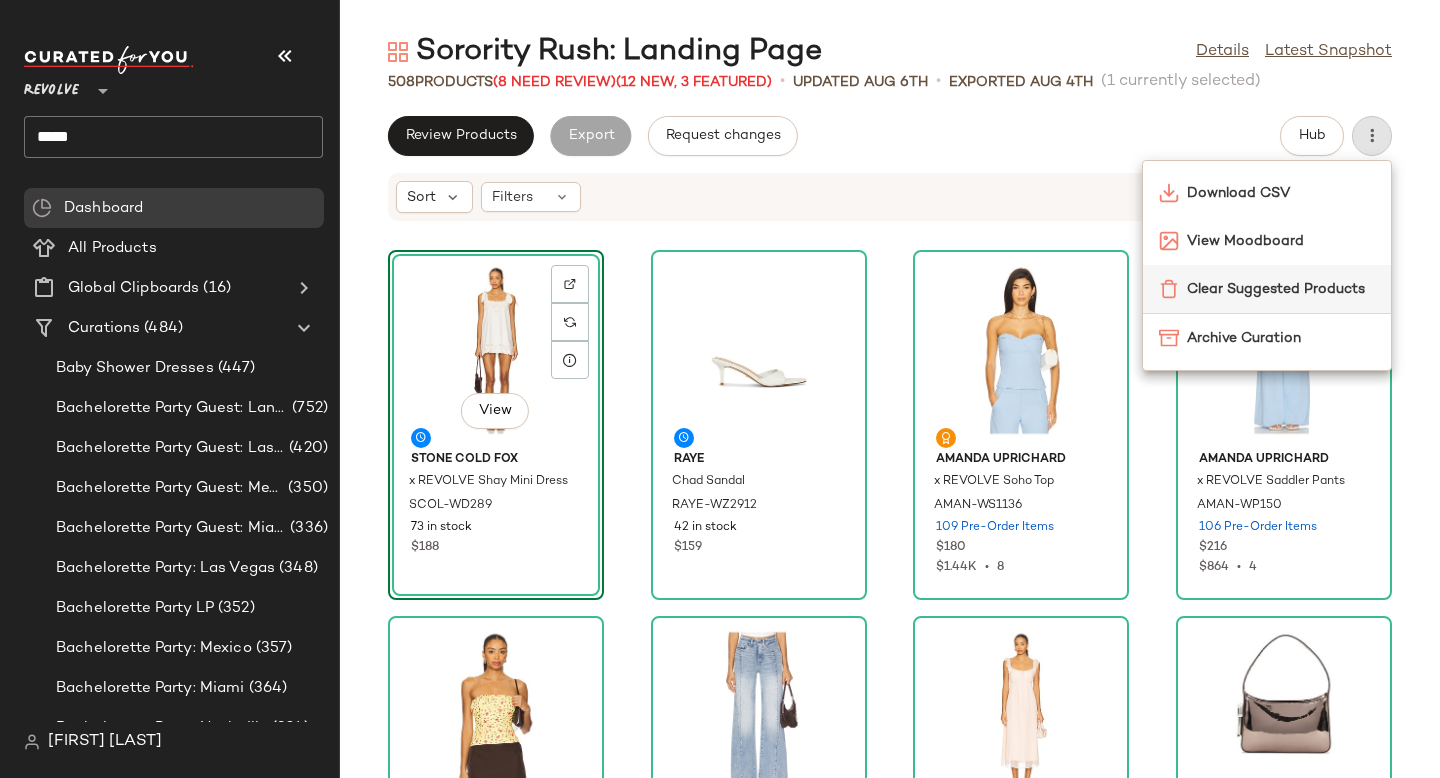 click on "Clear Suggested Products" at bounding box center (1281, 289) 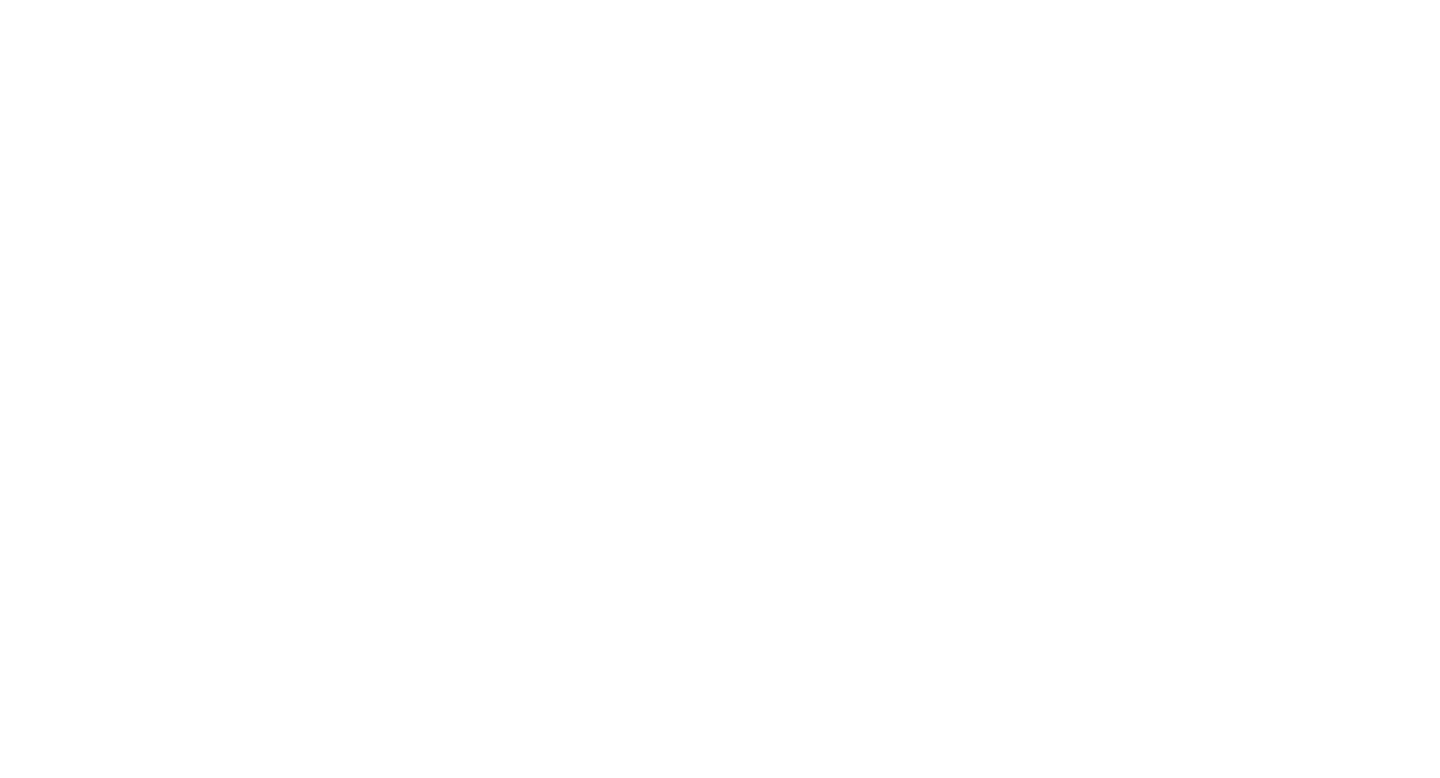 scroll, scrollTop: 0, scrollLeft: 0, axis: both 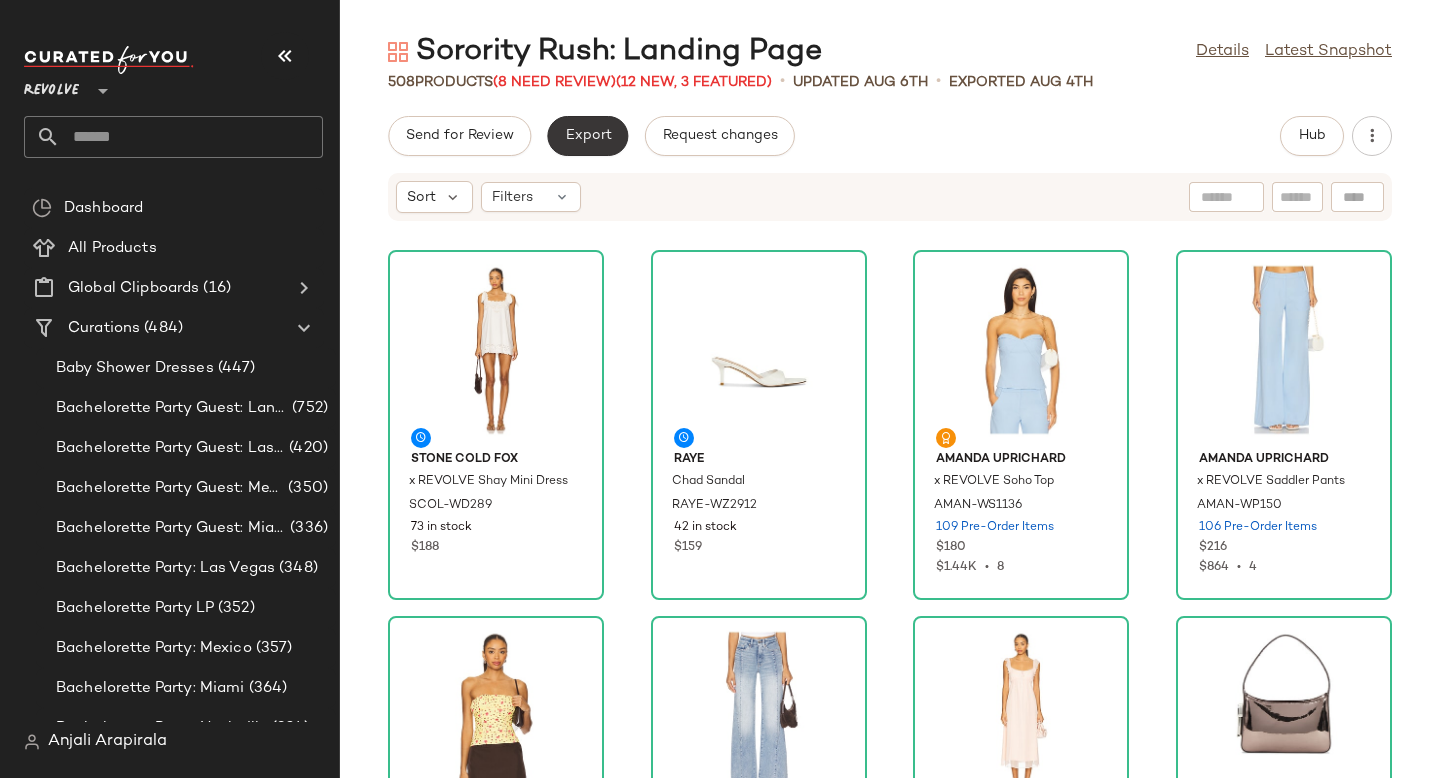 click on "Export" 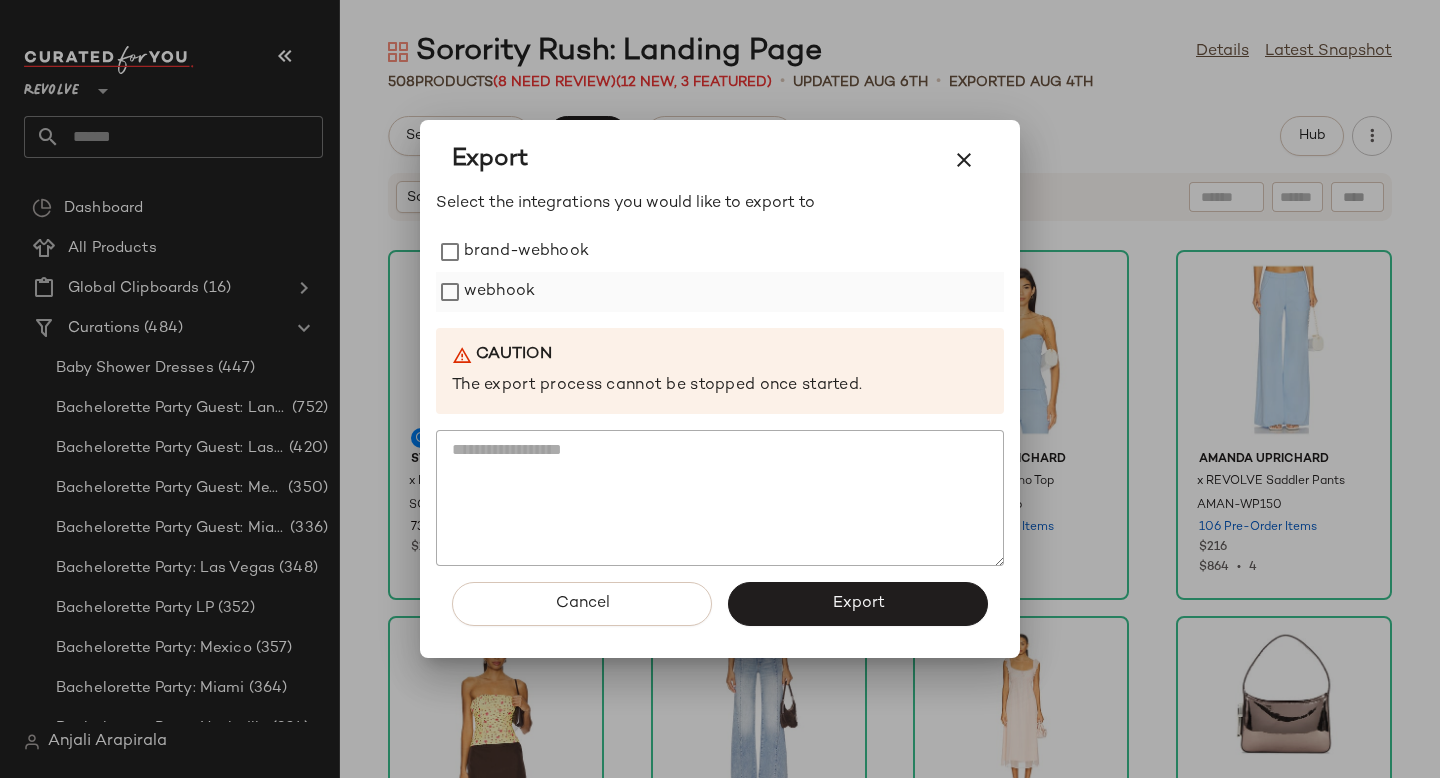 click on "webhook" at bounding box center [499, 292] 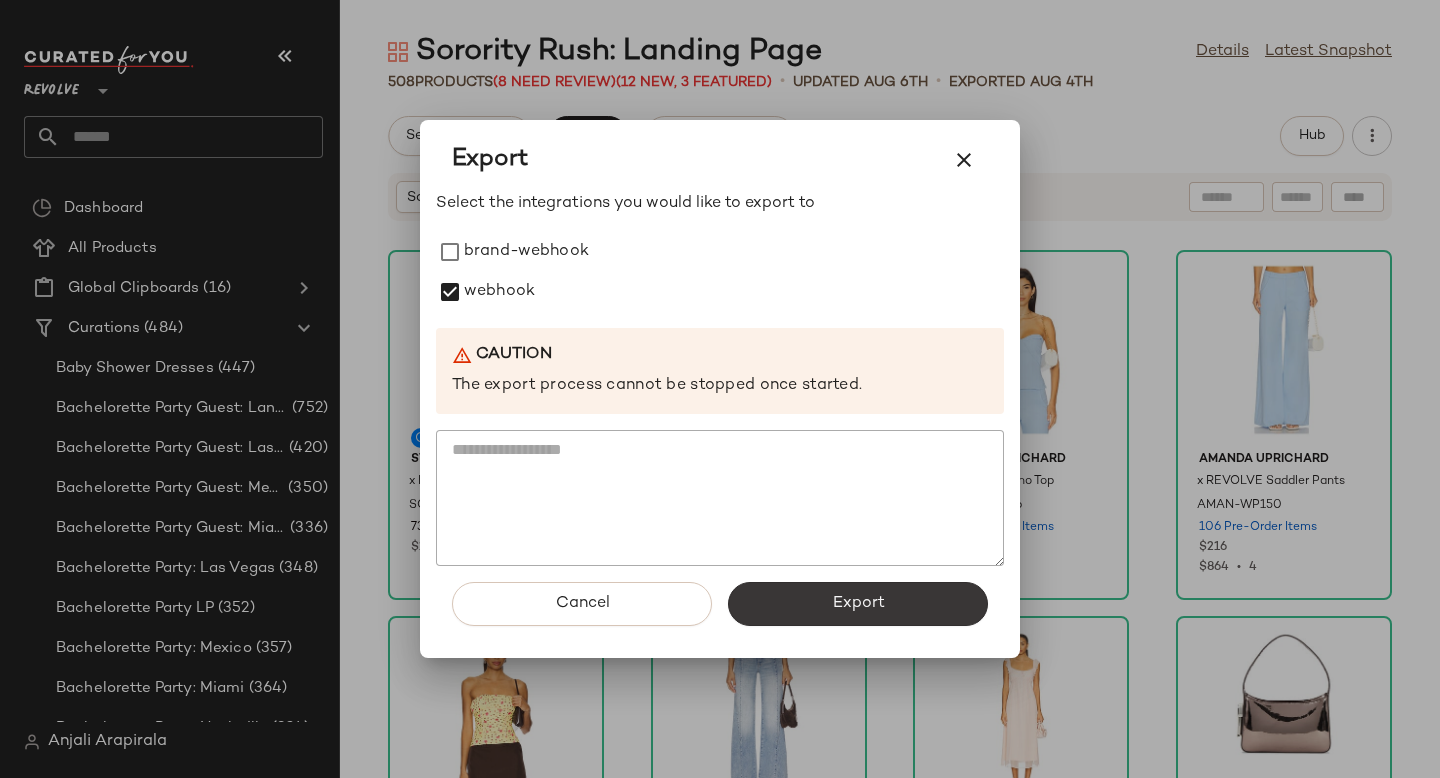 click on "Export" at bounding box center [858, 604] 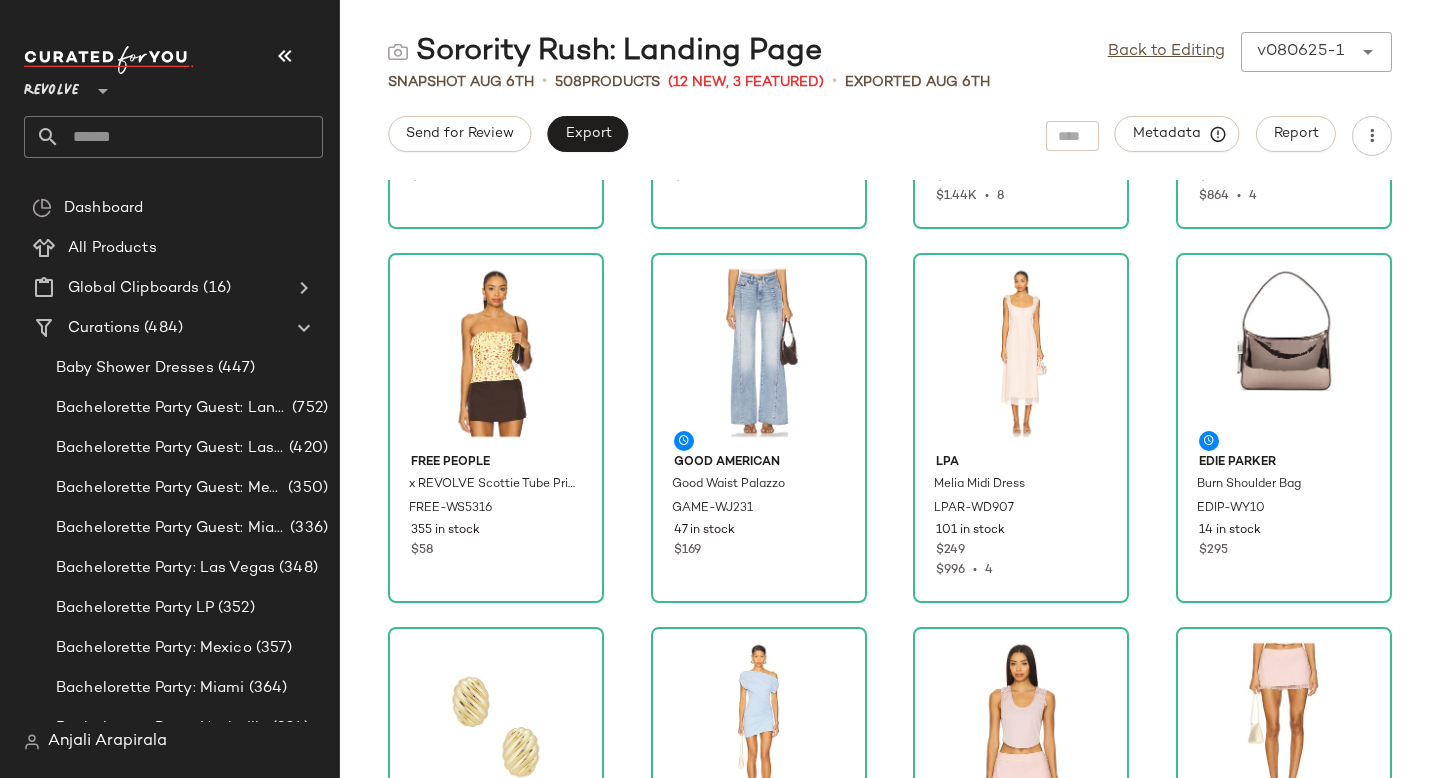 scroll, scrollTop: 0, scrollLeft: 0, axis: both 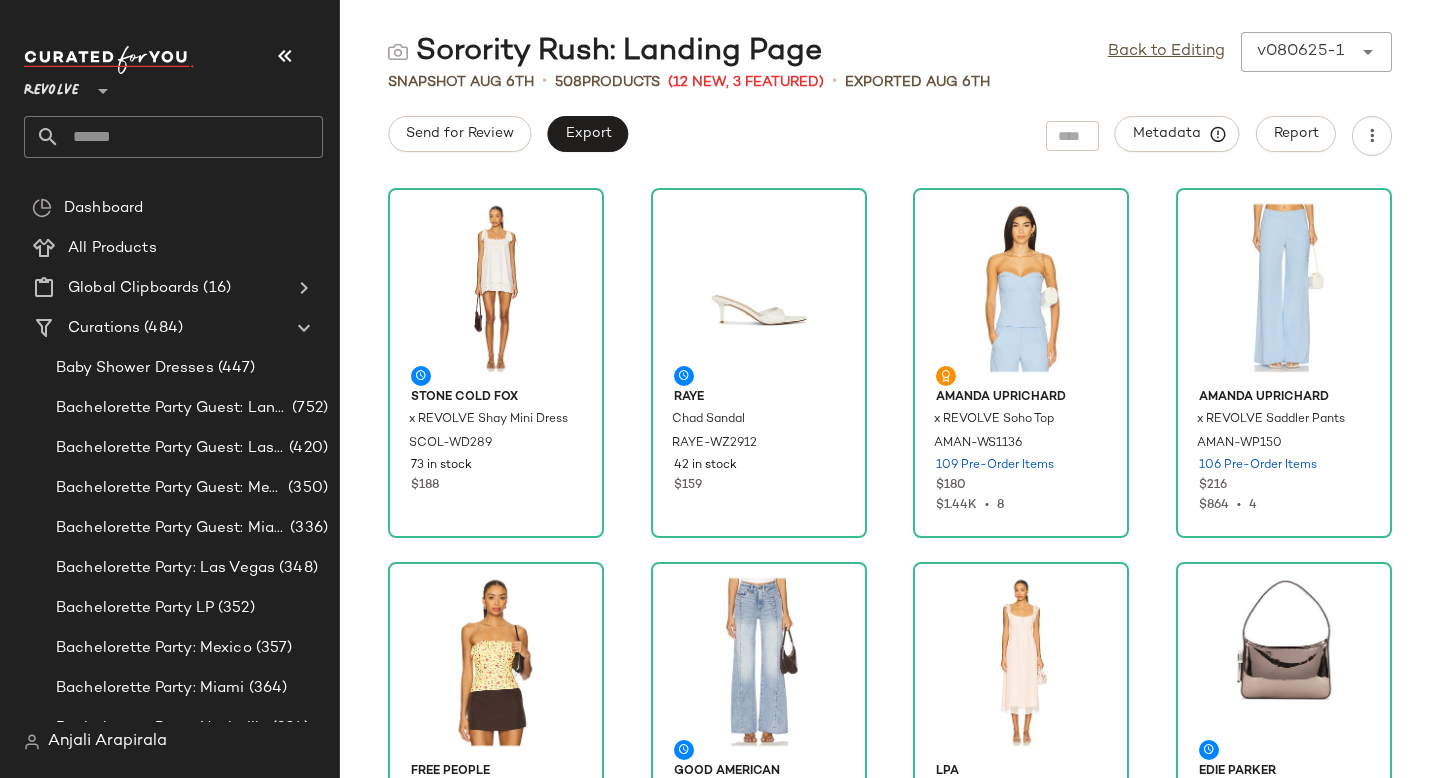 click 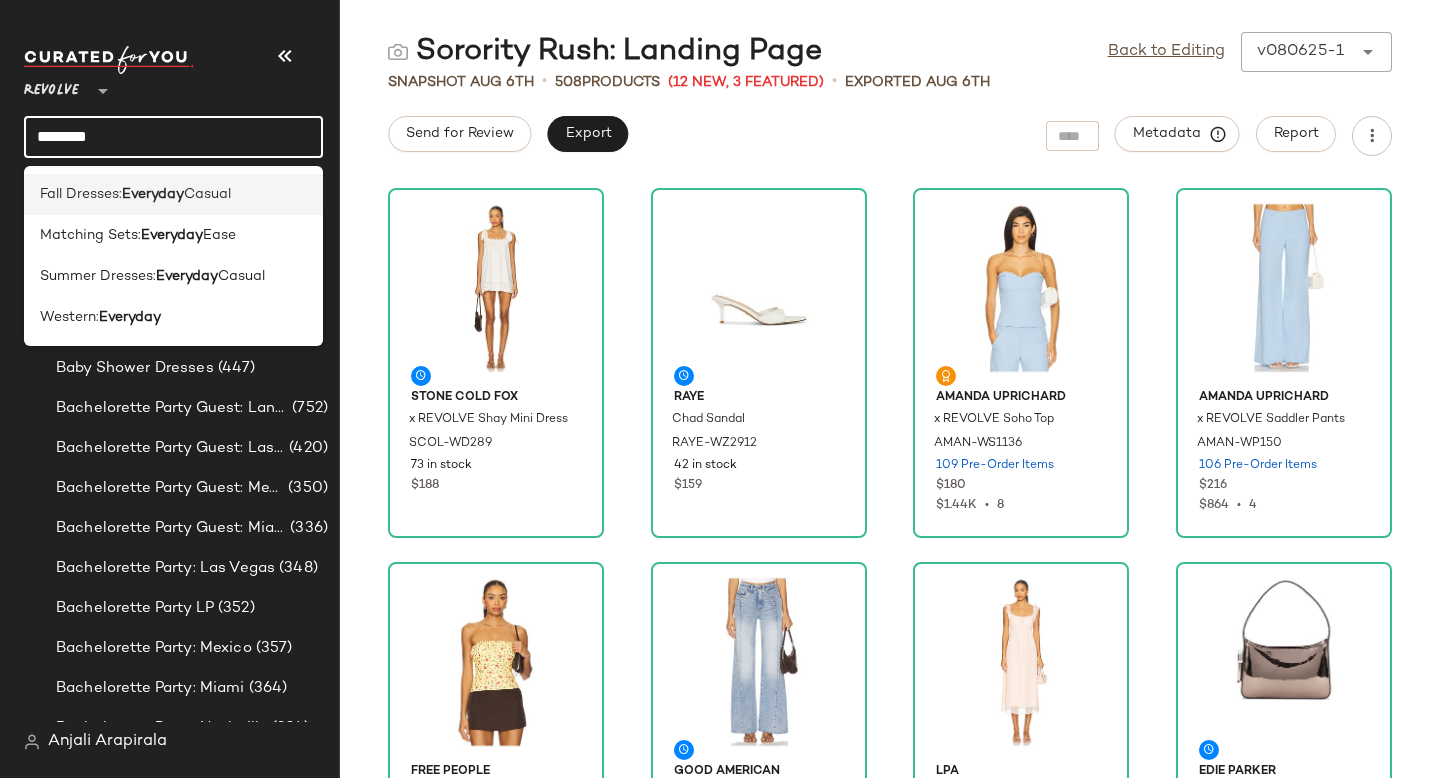 type on "********" 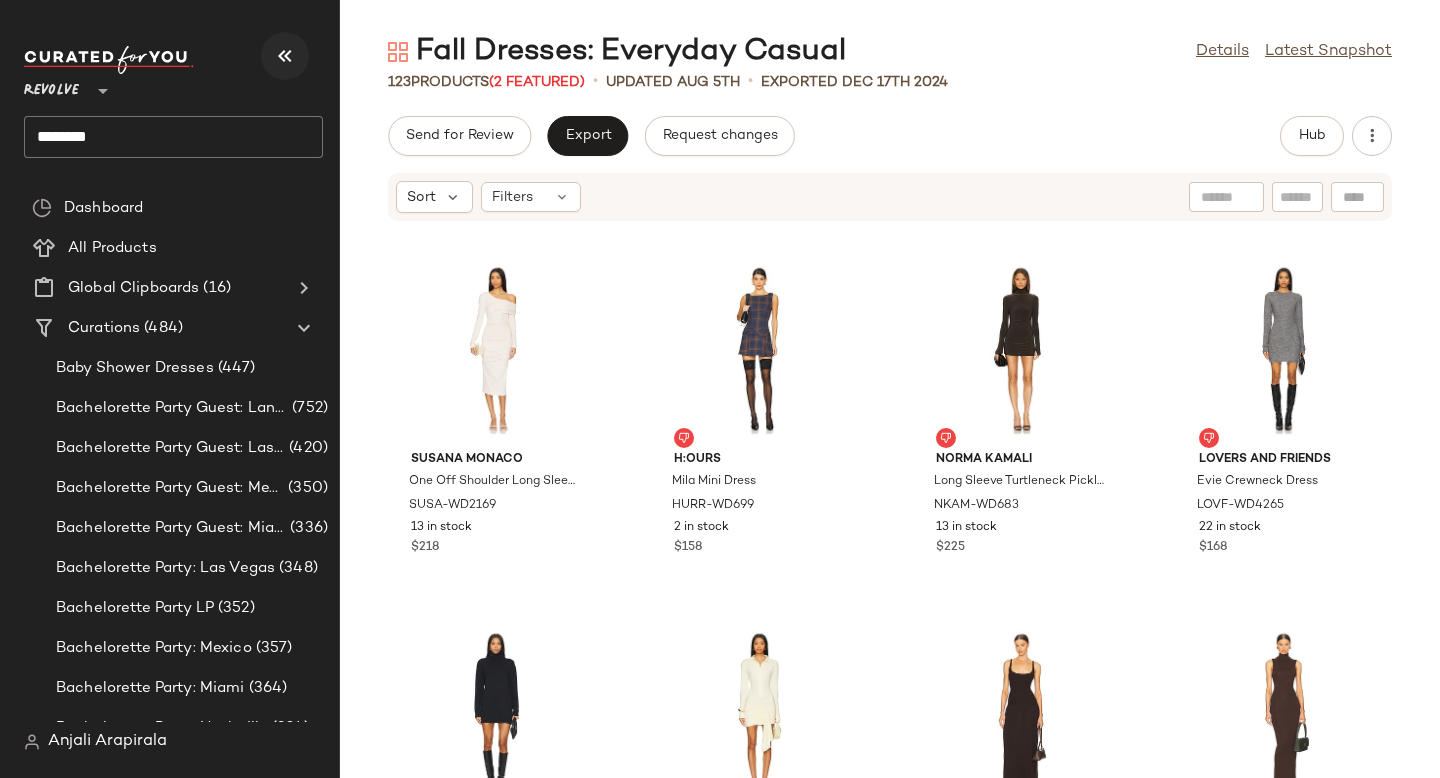 click at bounding box center (285, 56) 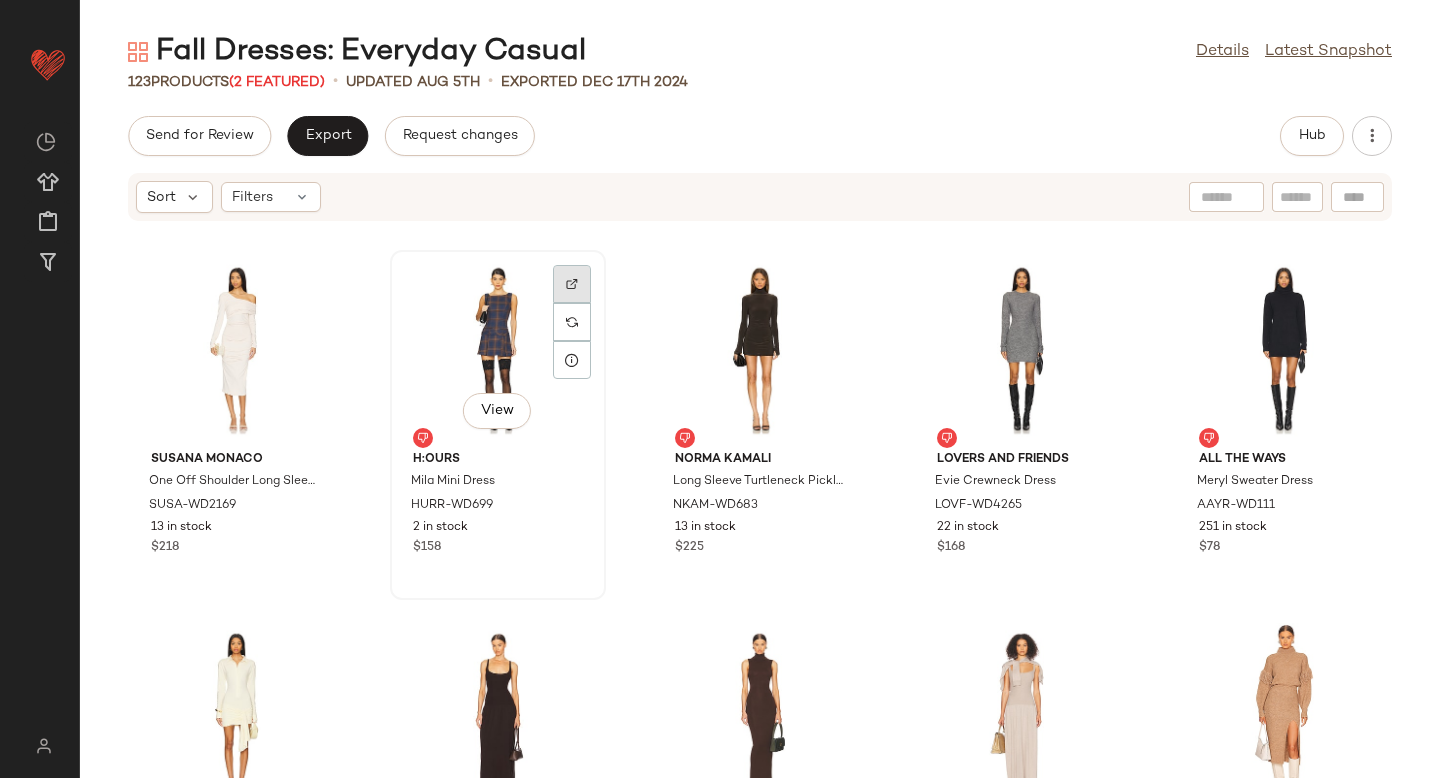 click 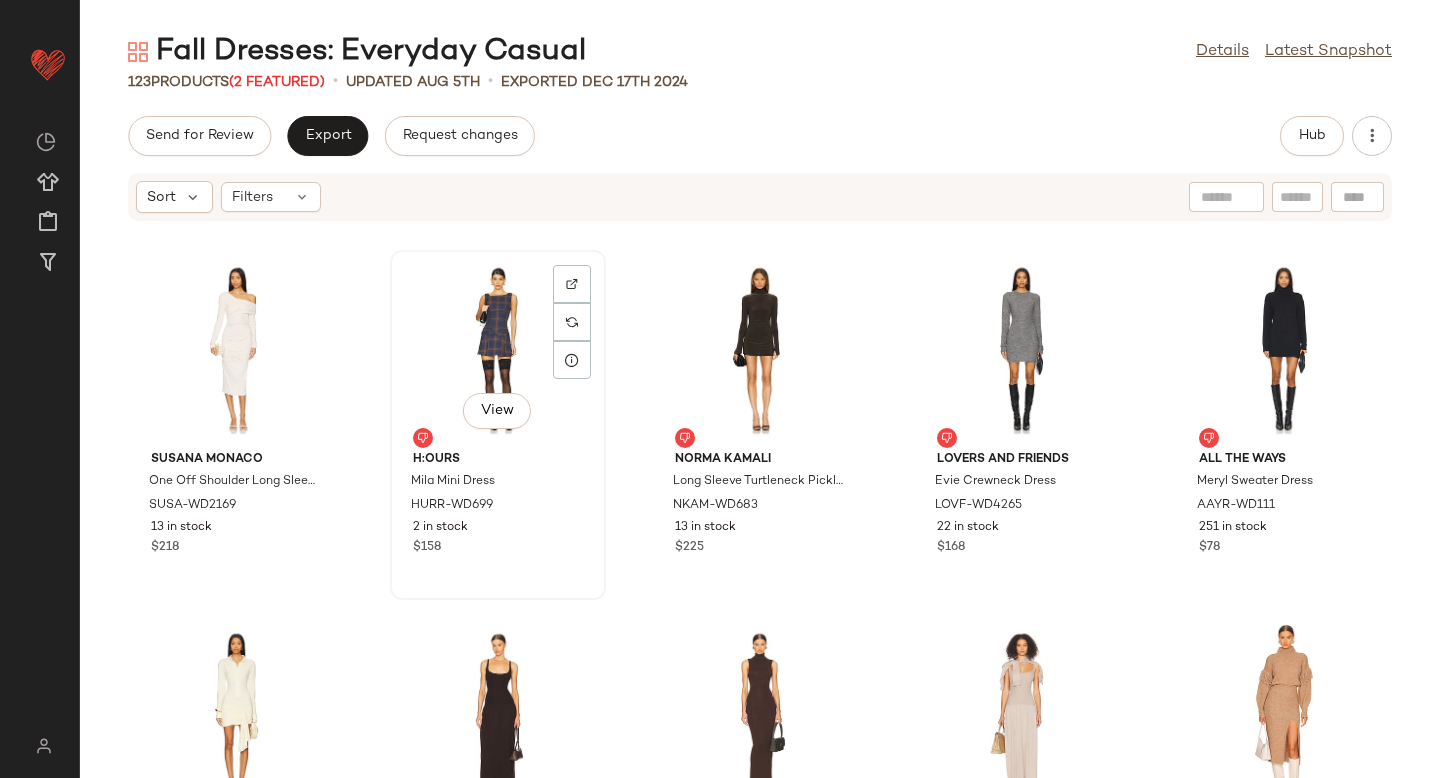 click on "View" 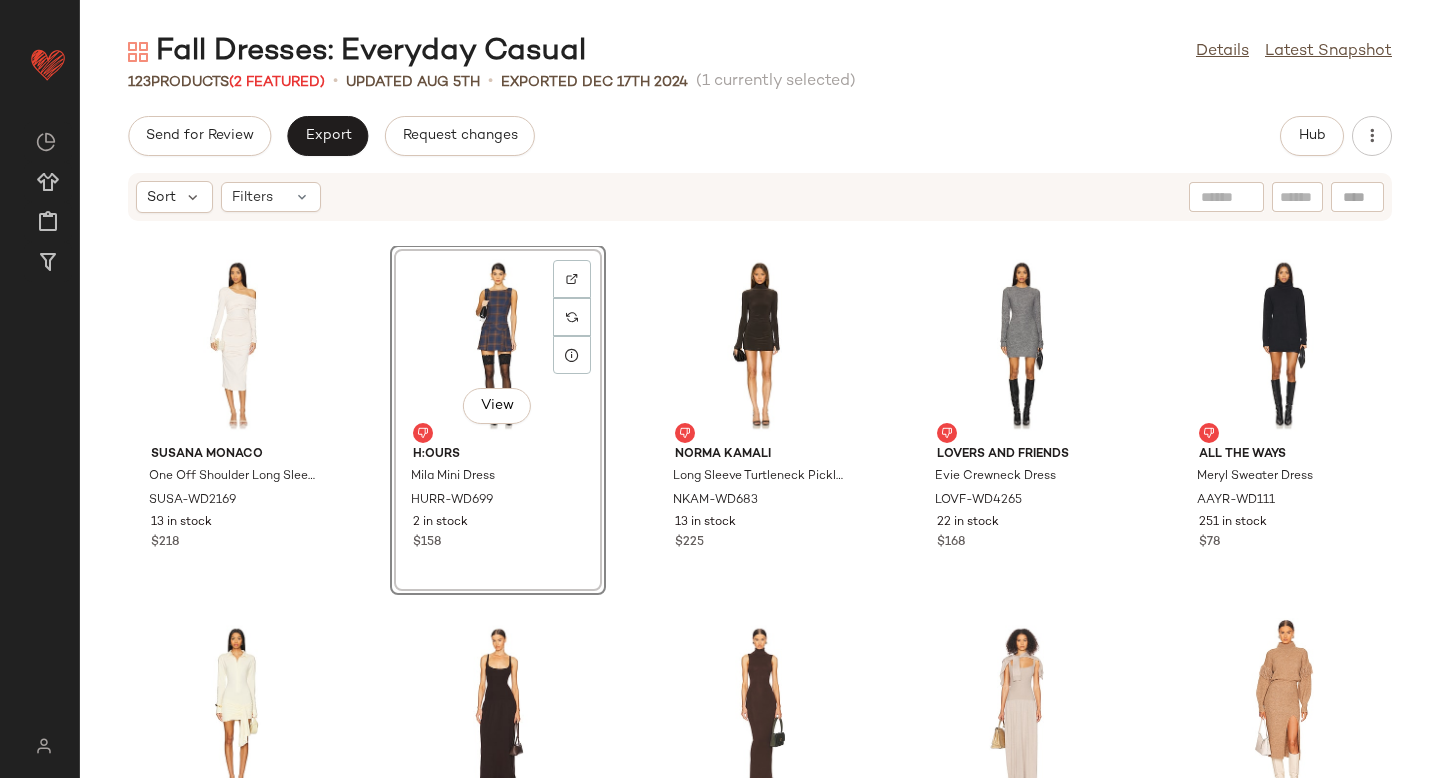 scroll, scrollTop: 0, scrollLeft: 0, axis: both 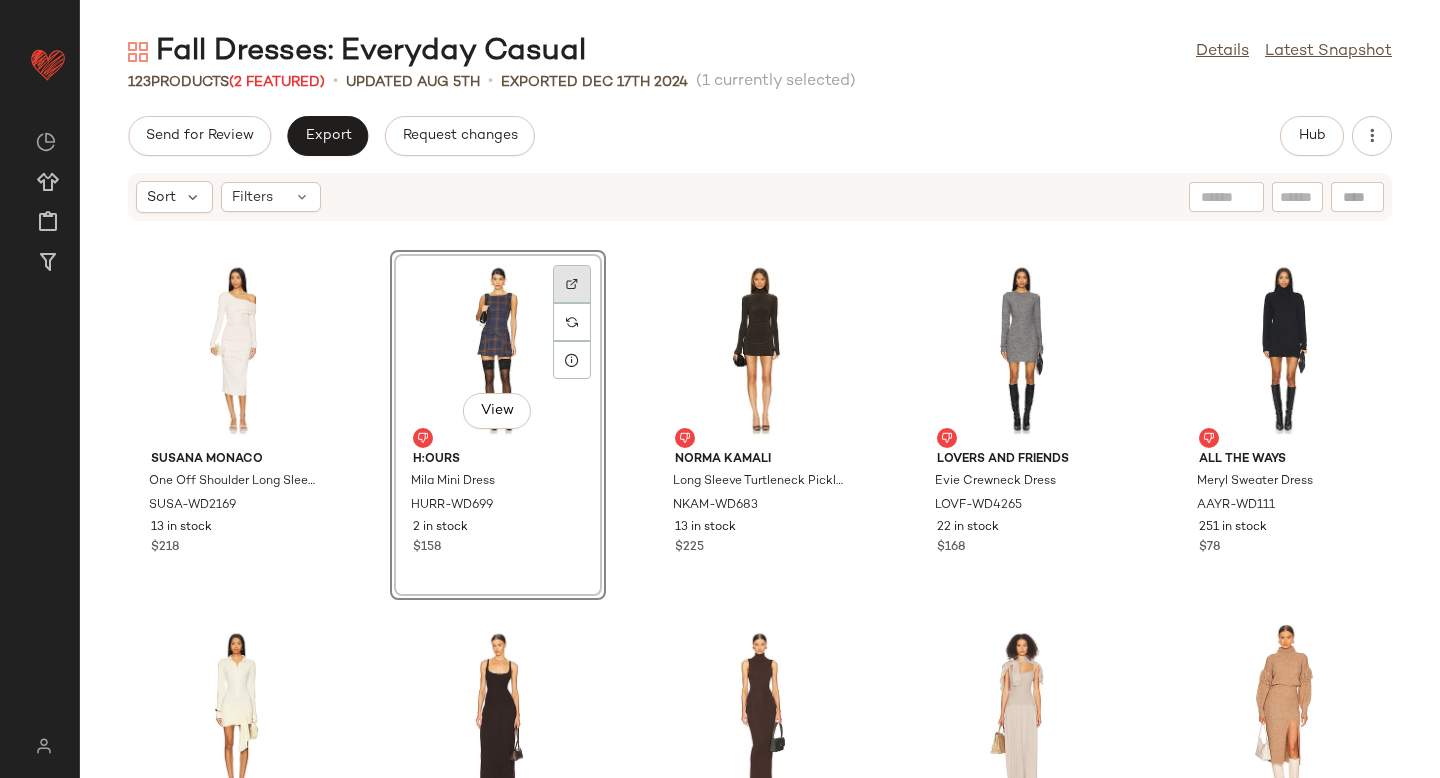 click 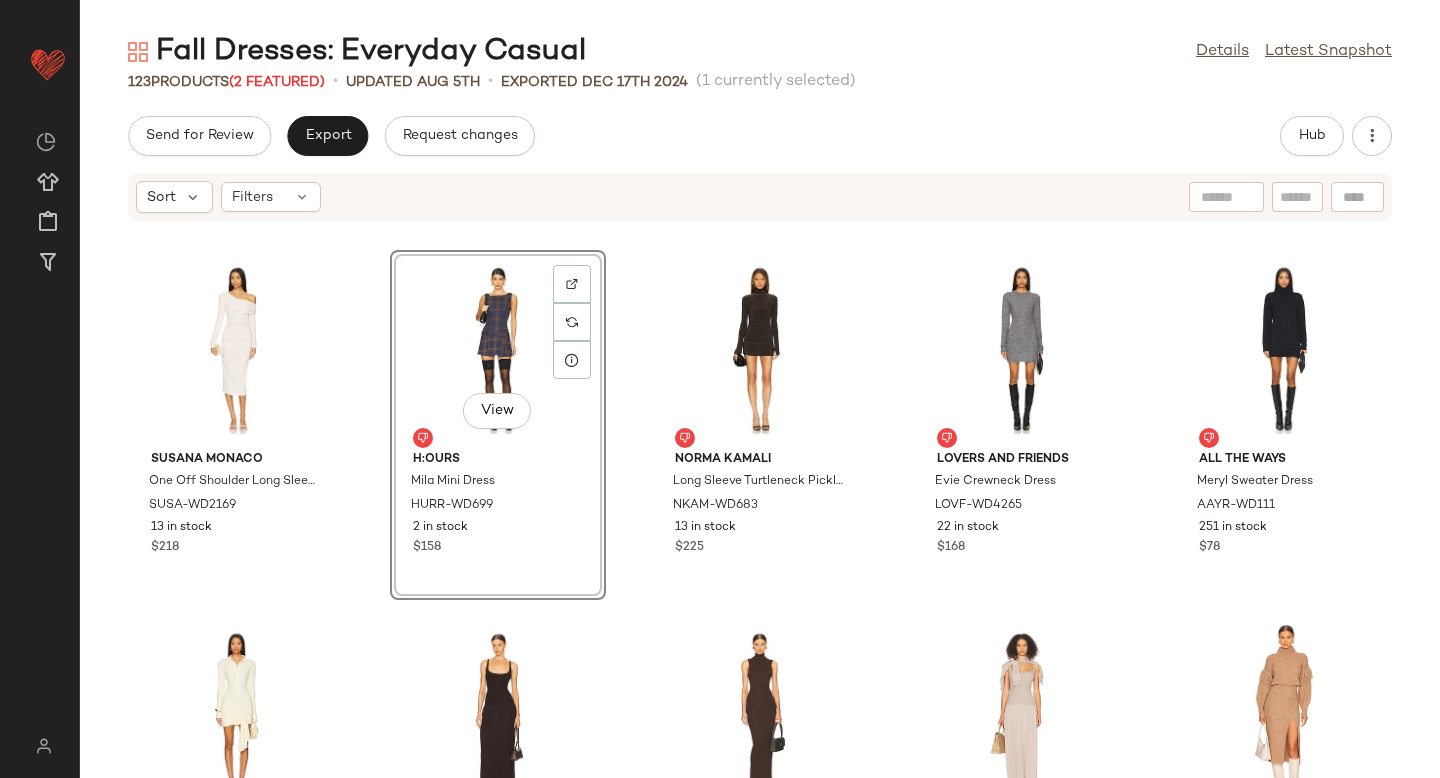 click on "View" 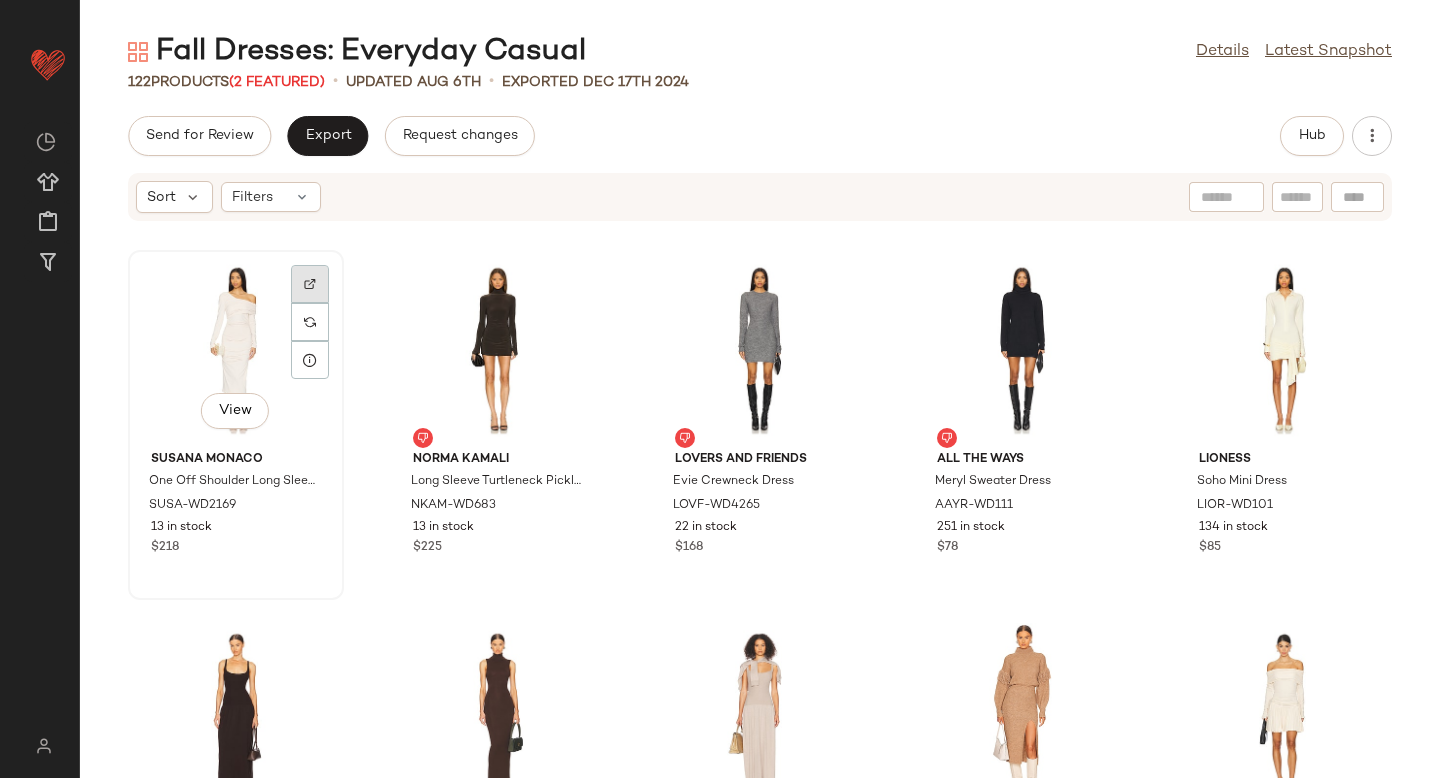 click 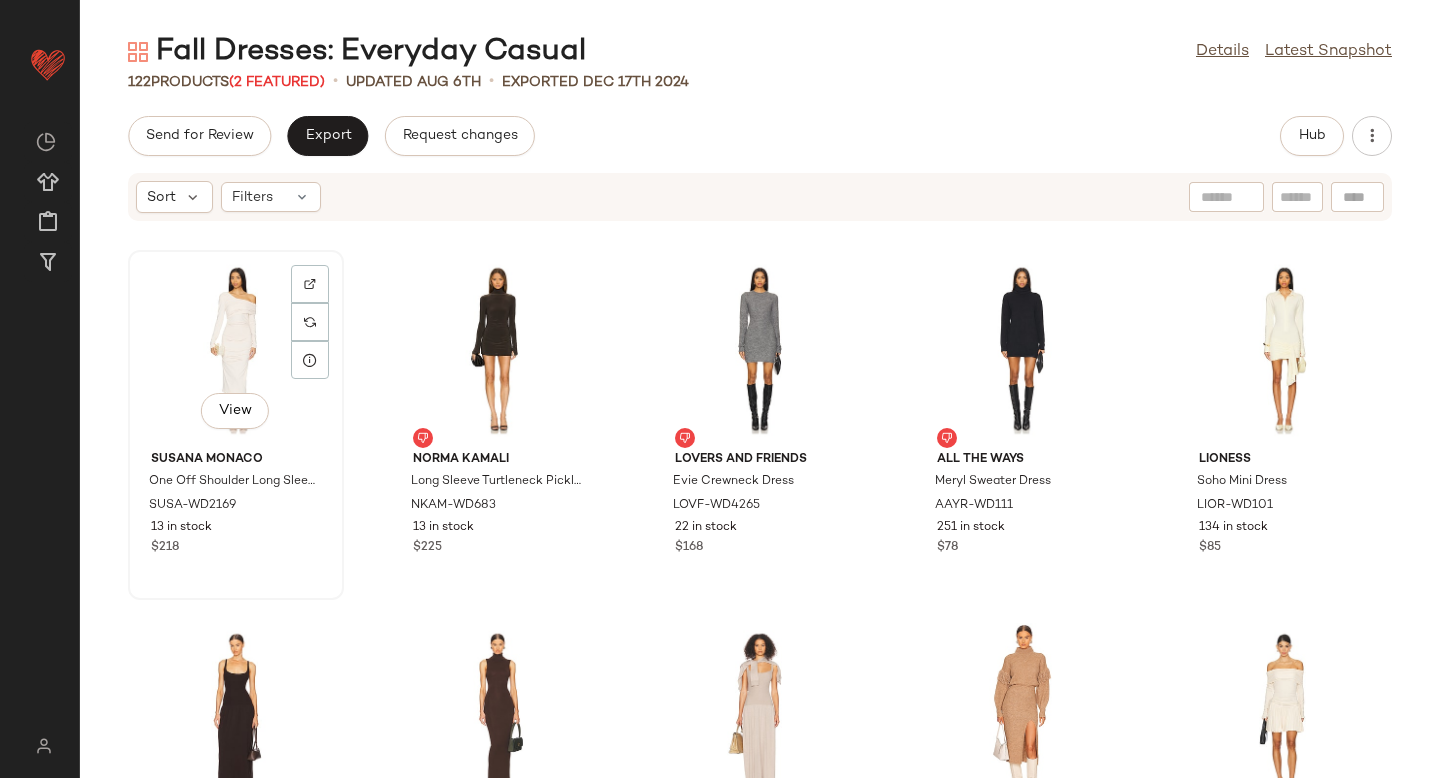 click on "View" 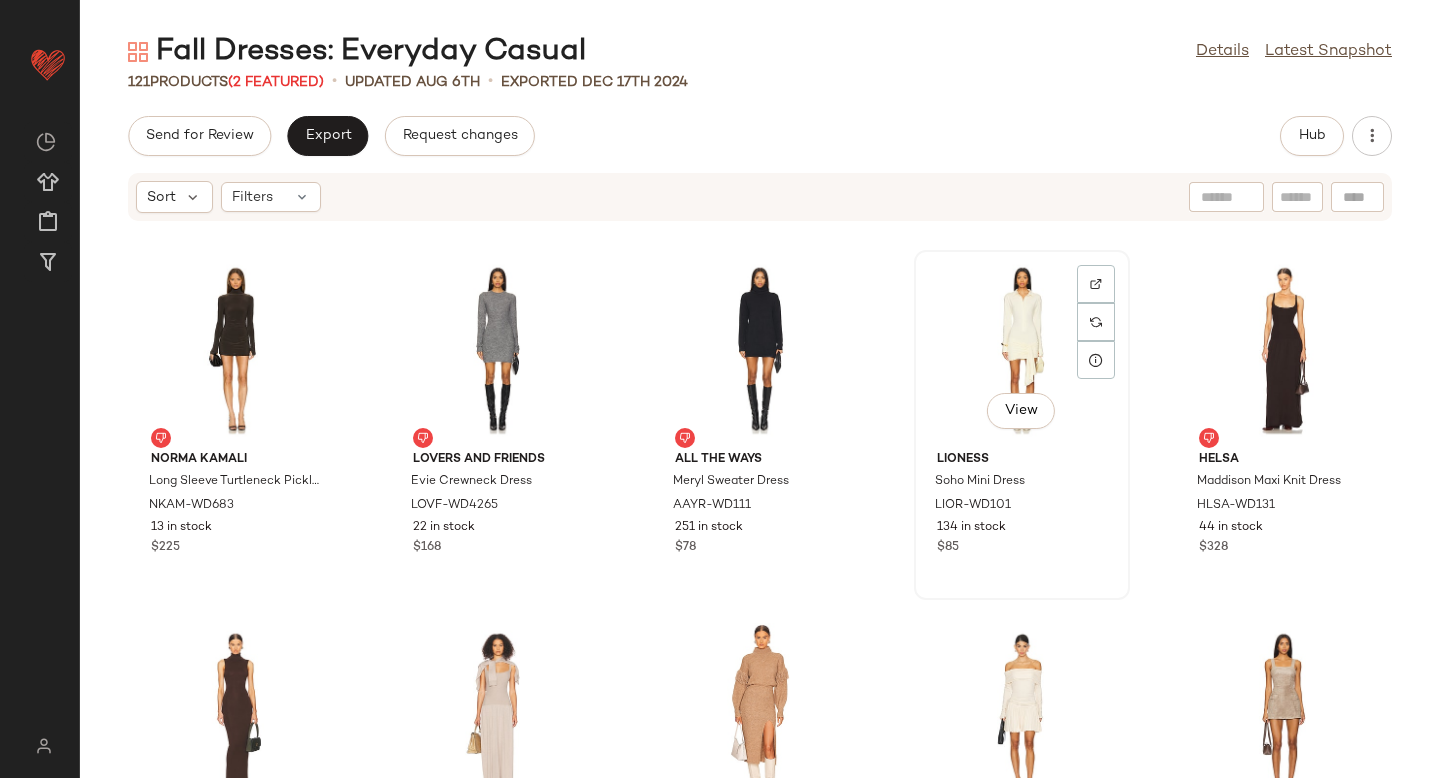 scroll, scrollTop: 271, scrollLeft: 0, axis: vertical 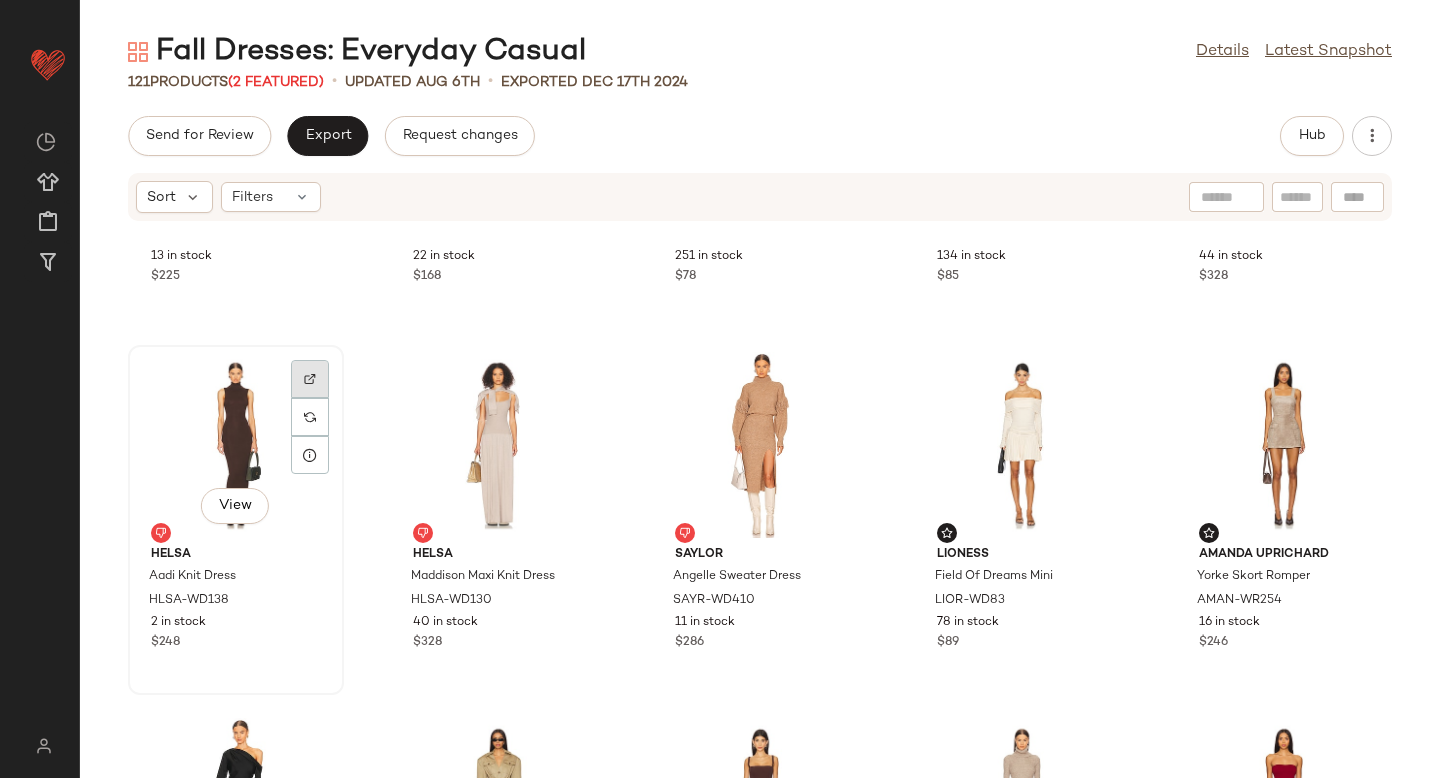 click 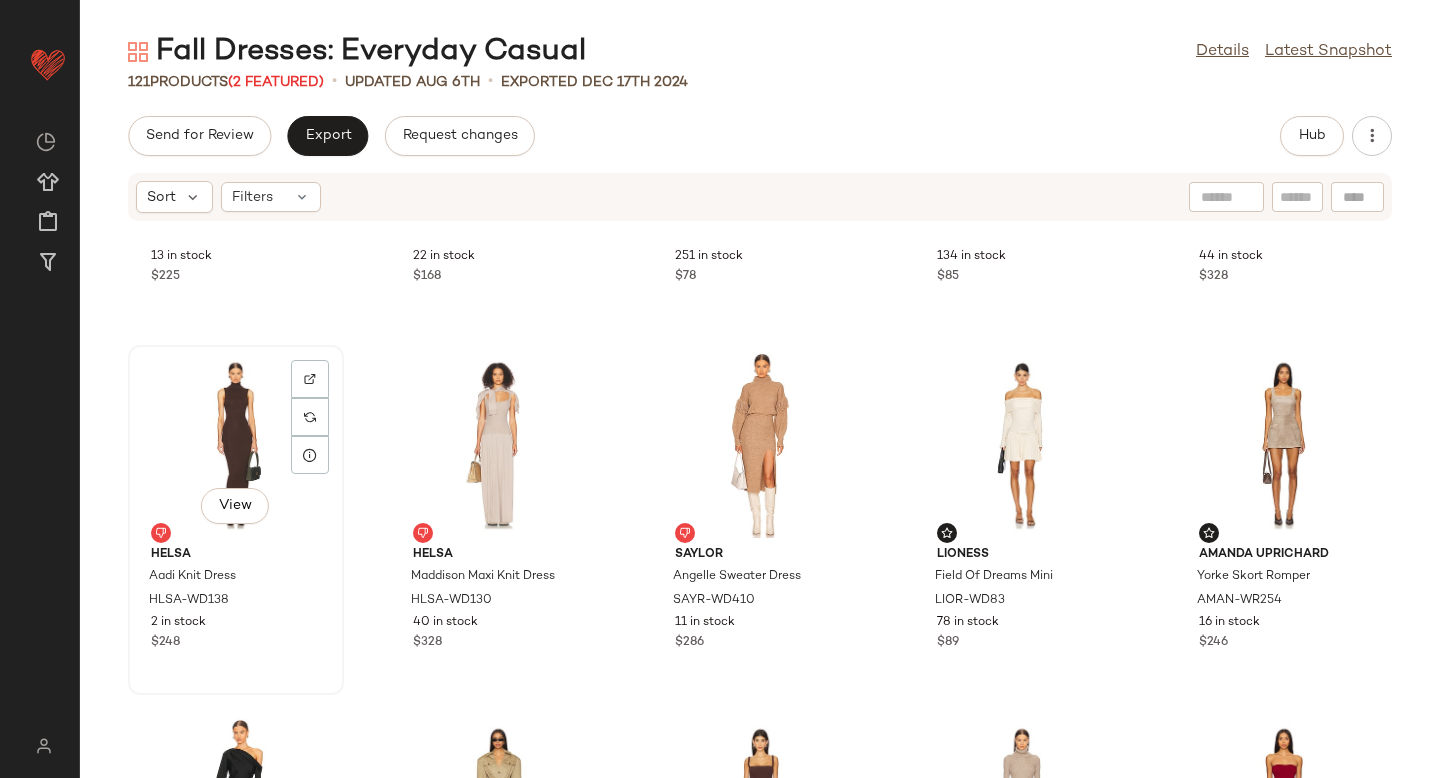 click on "View" 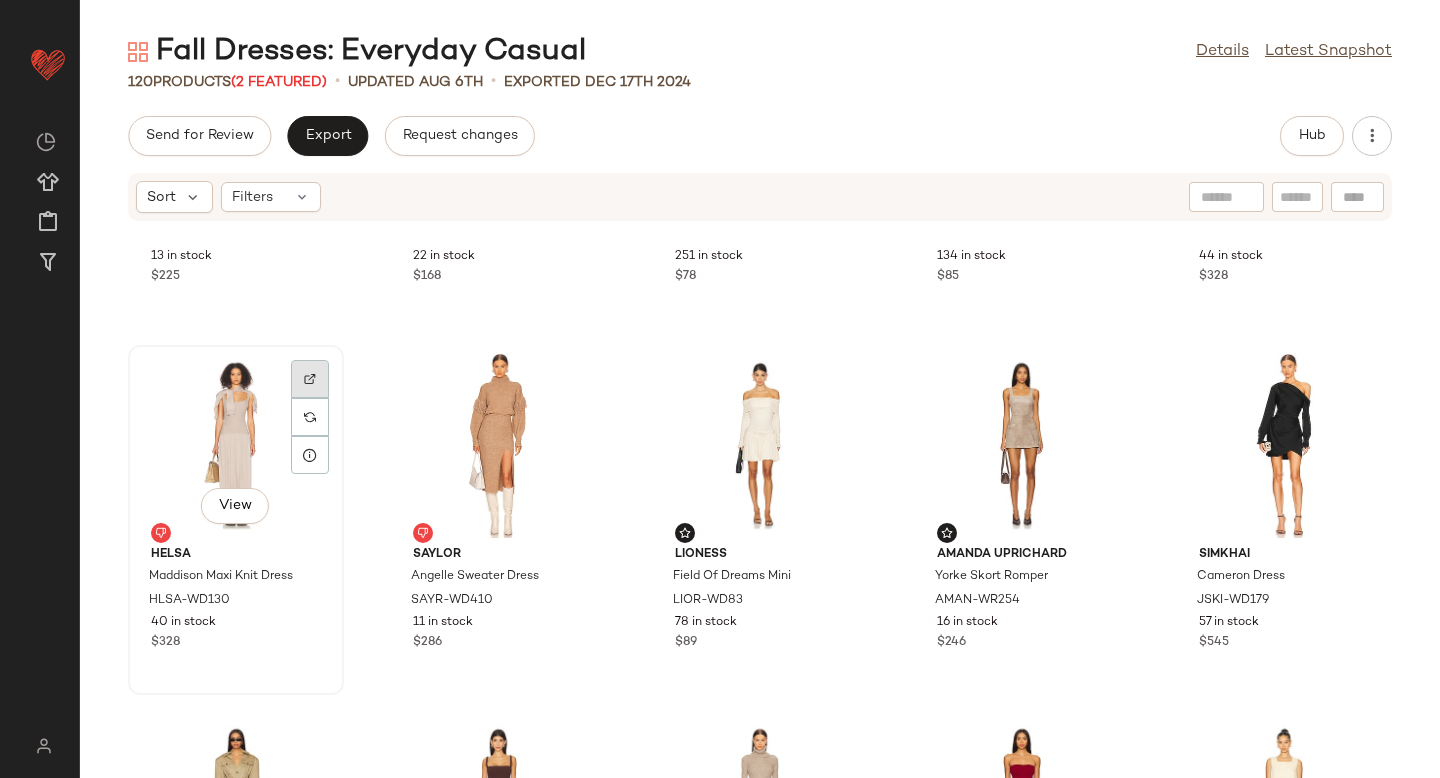 click 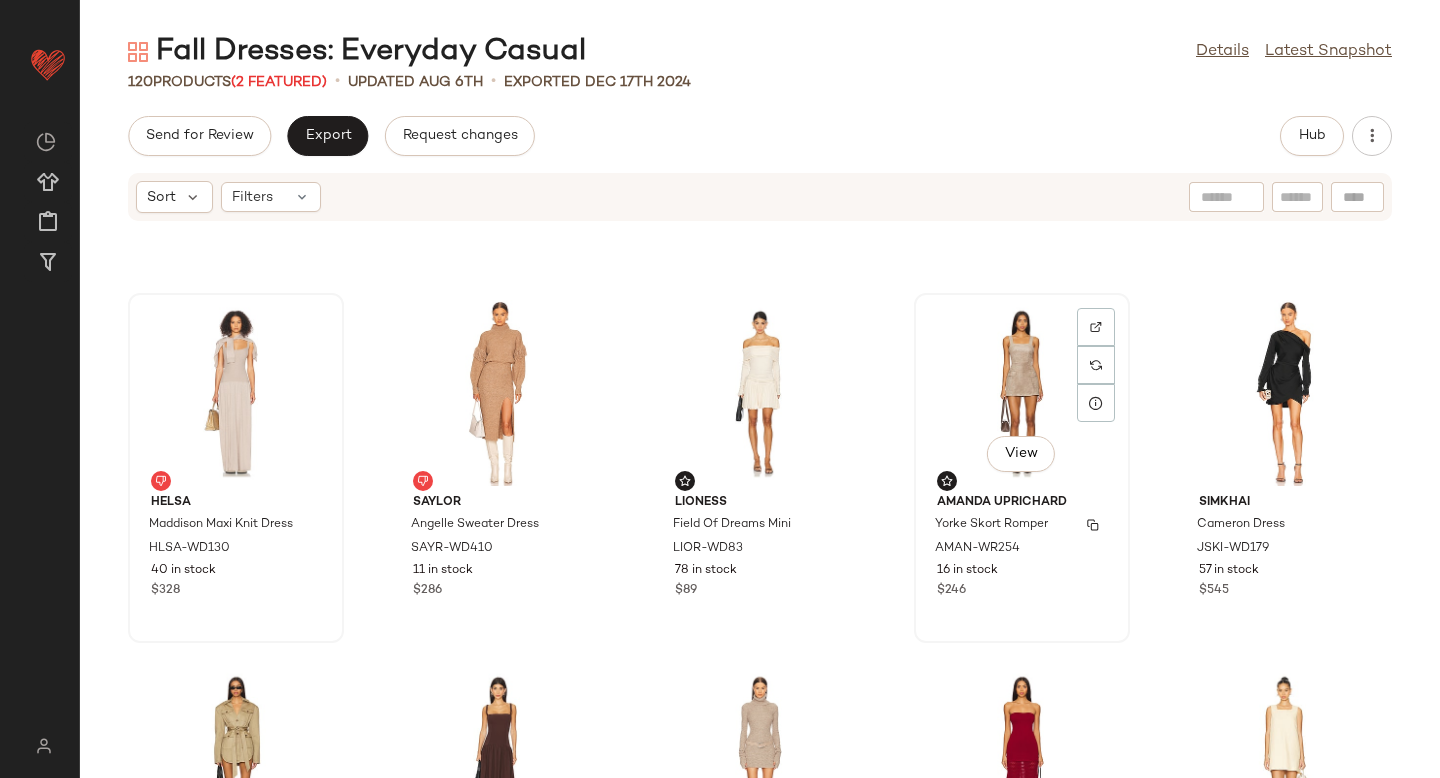 scroll, scrollTop: 328, scrollLeft: 0, axis: vertical 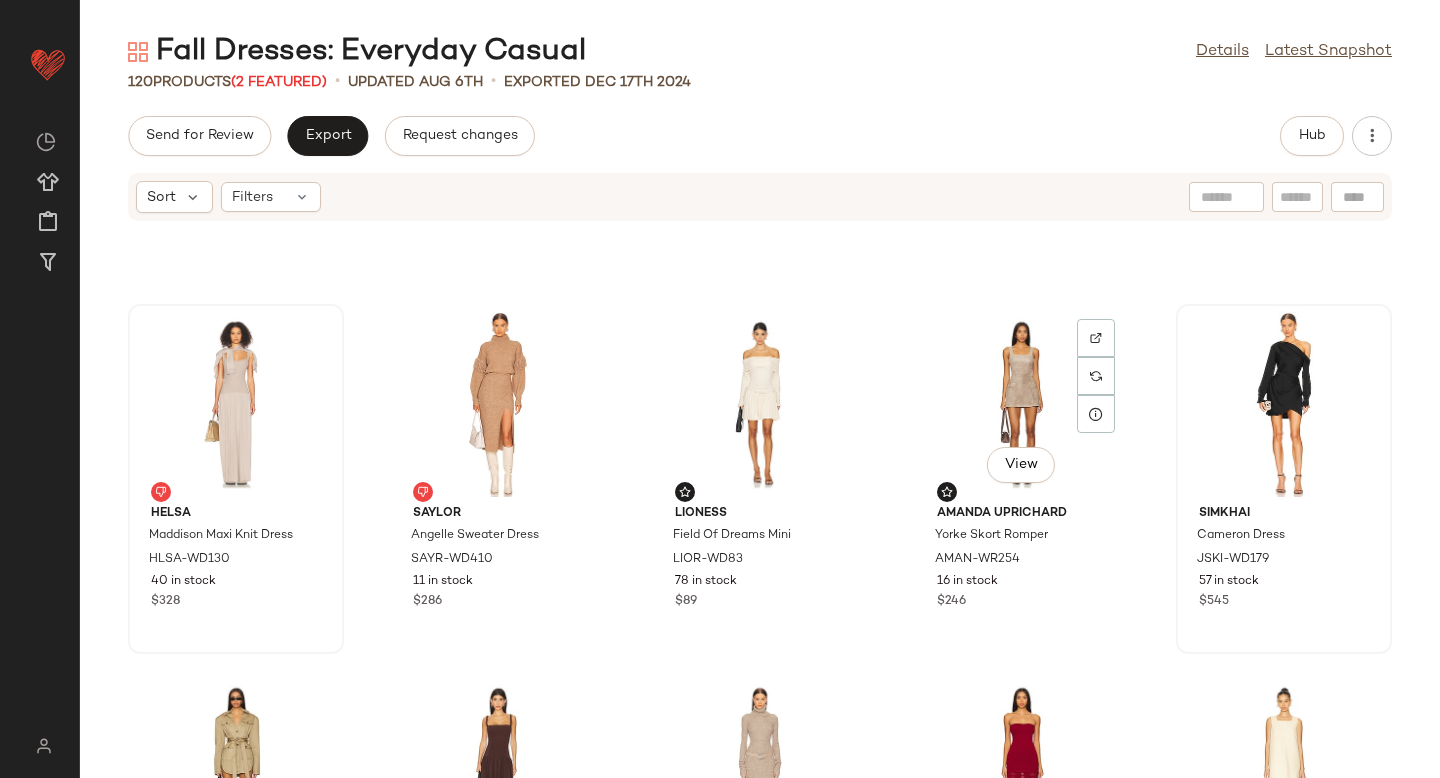 click 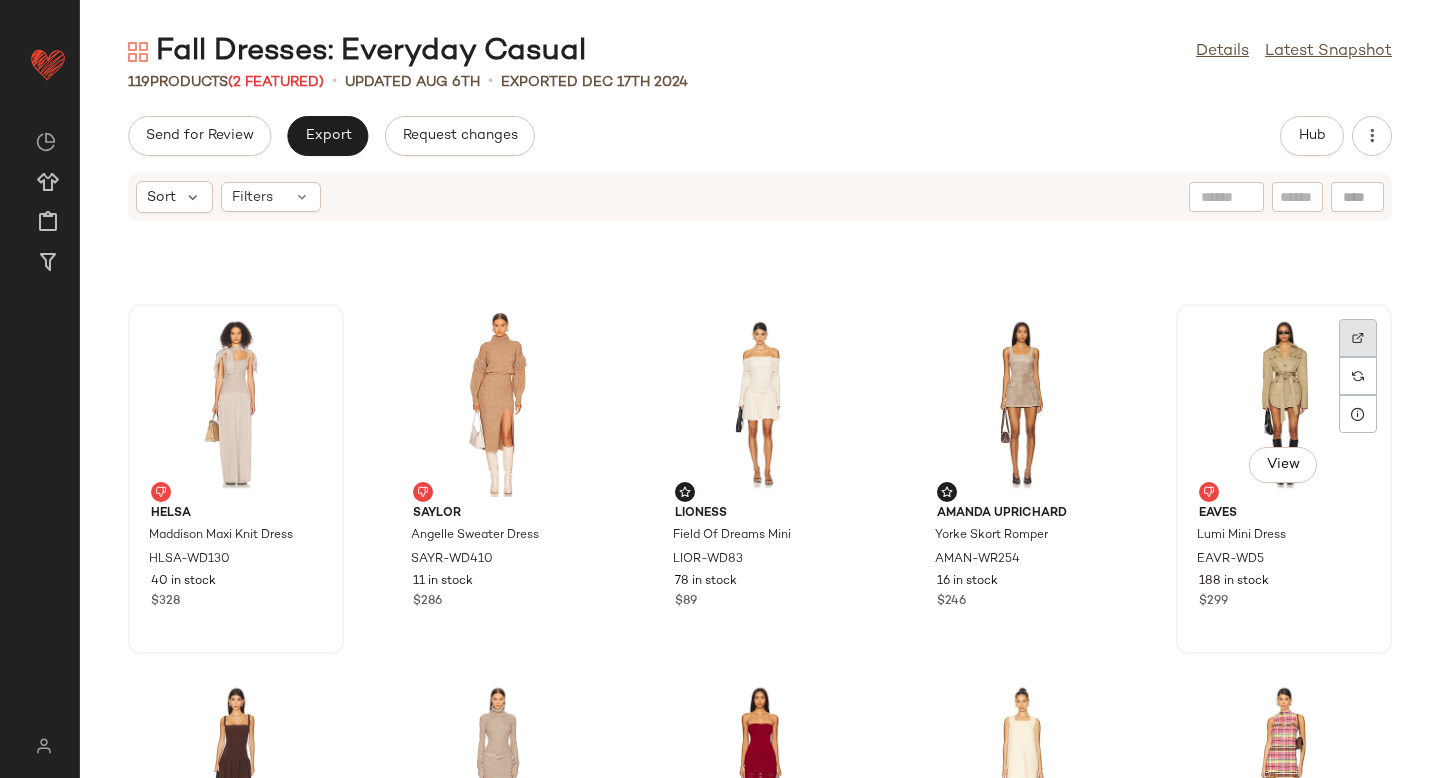 click 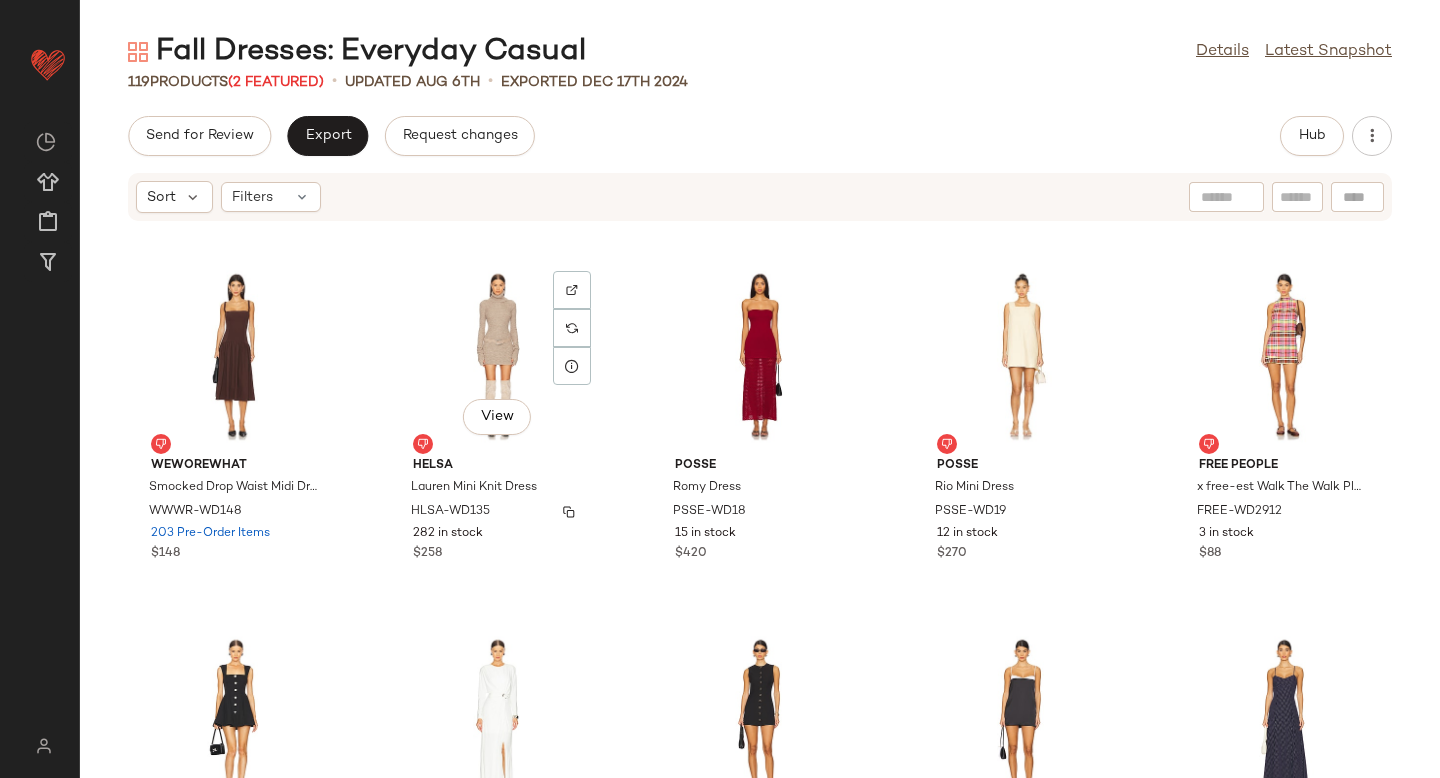 scroll, scrollTop: 720, scrollLeft: 0, axis: vertical 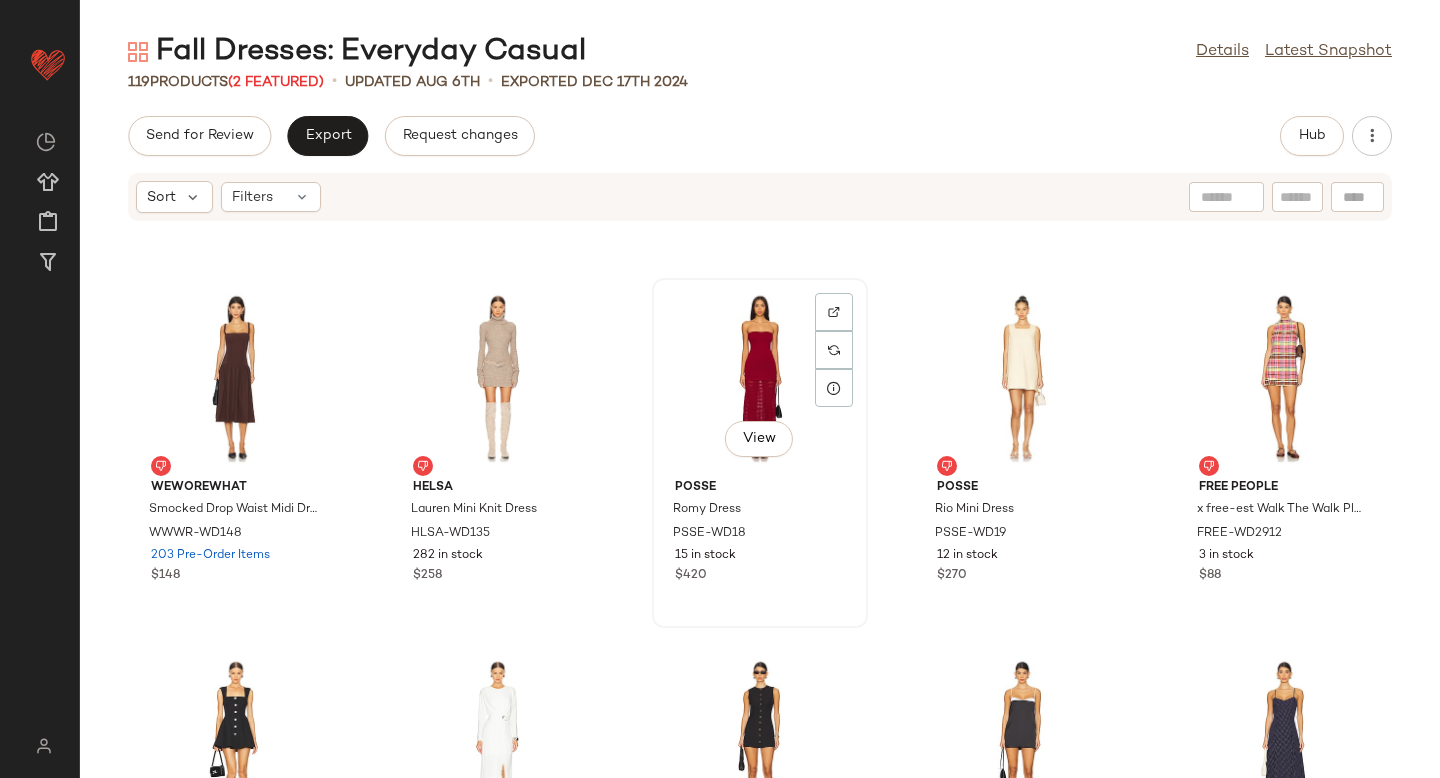 click on "View" 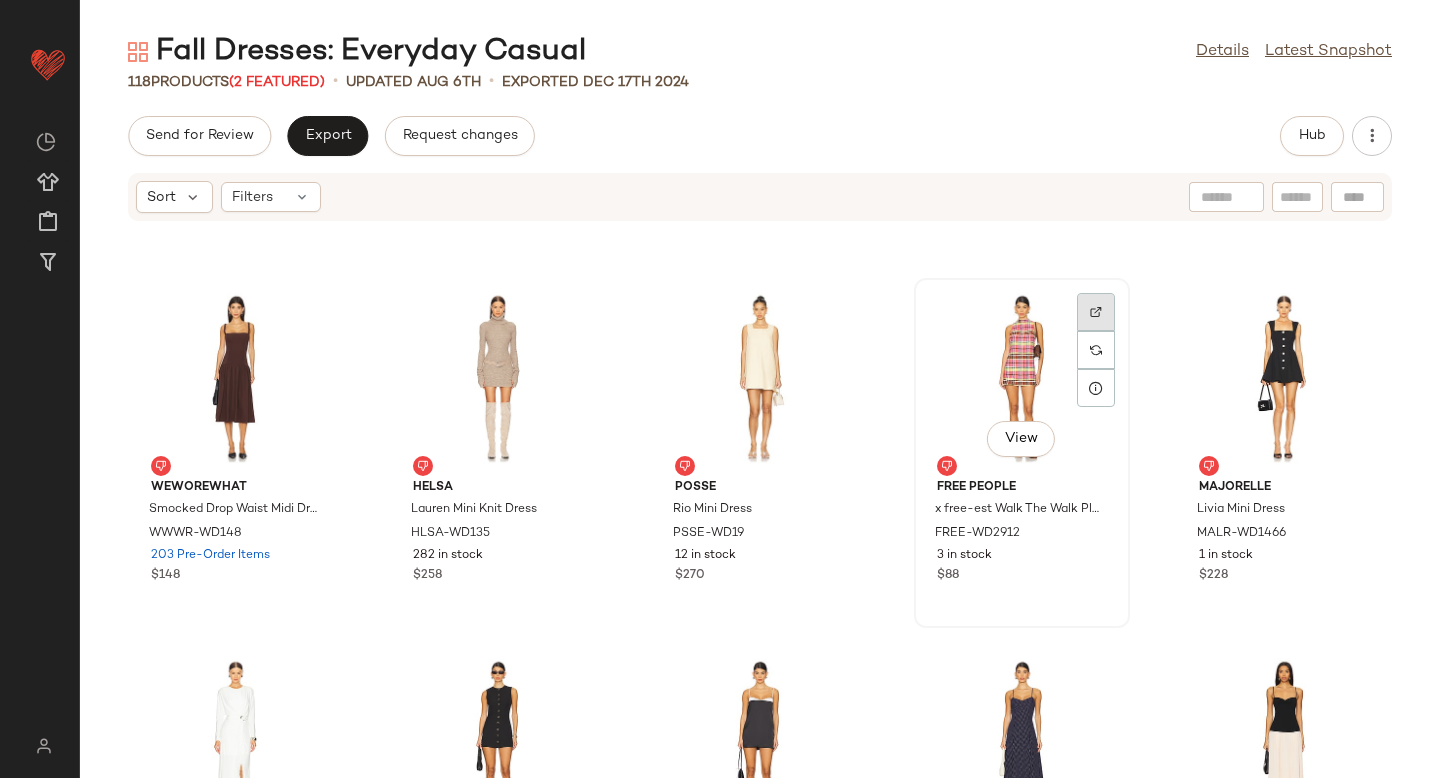 click 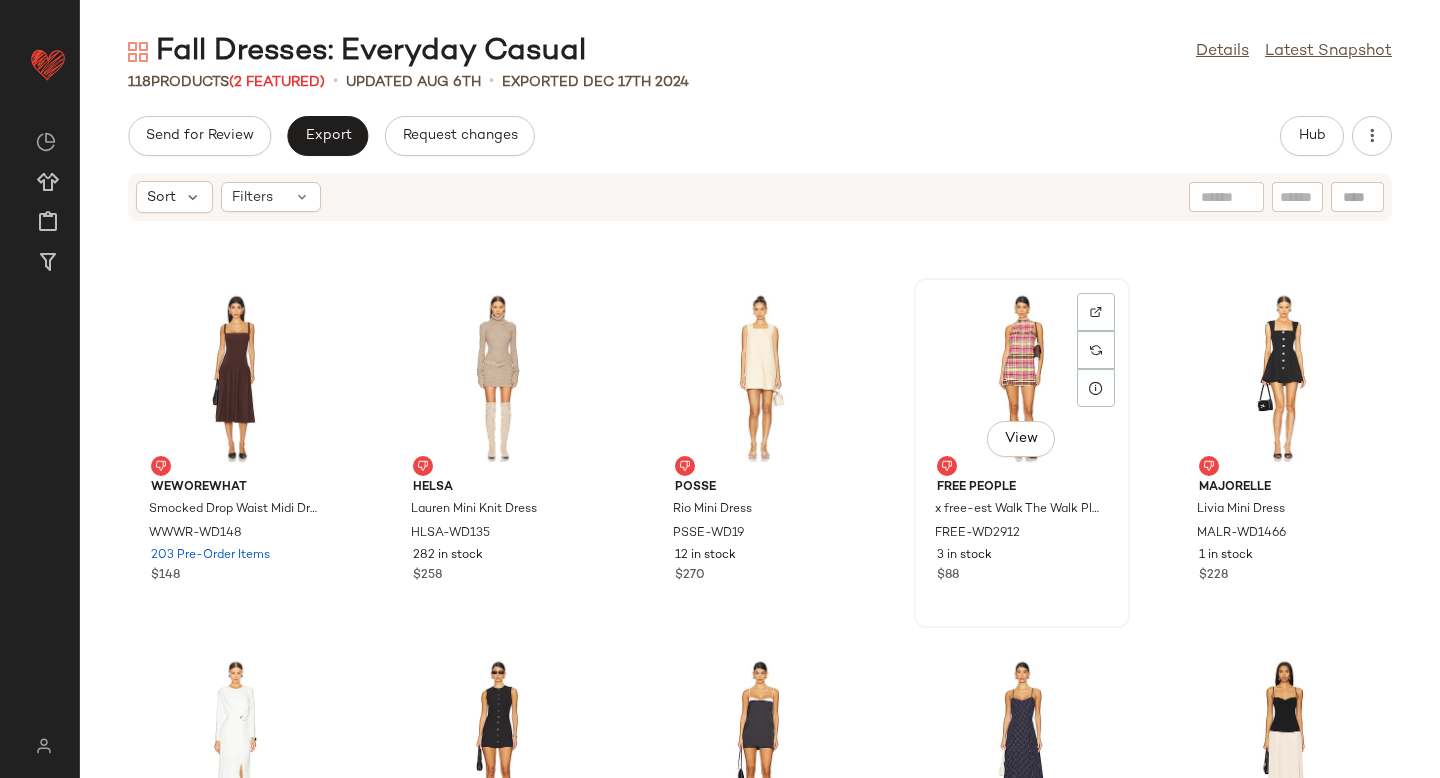 click on "View" 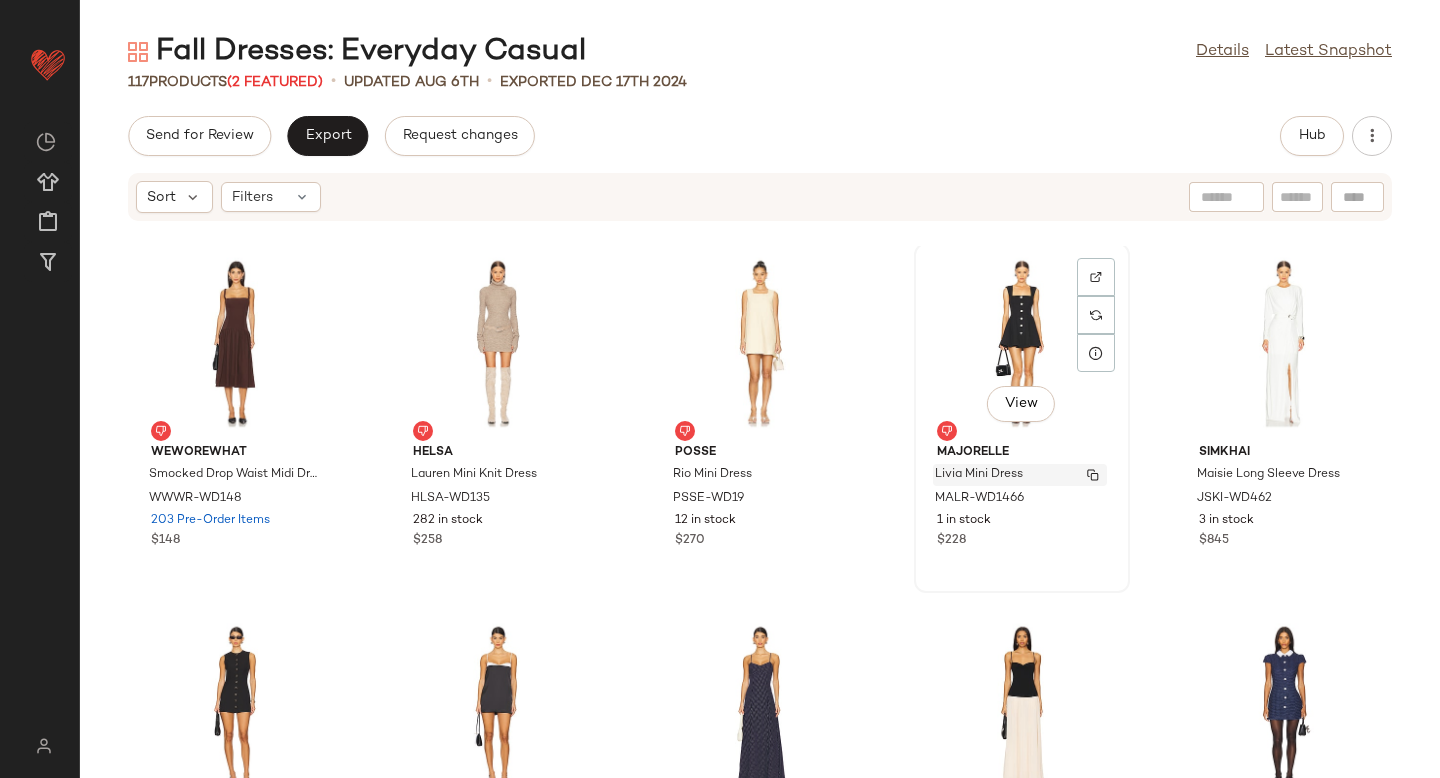 scroll, scrollTop: 715, scrollLeft: 0, axis: vertical 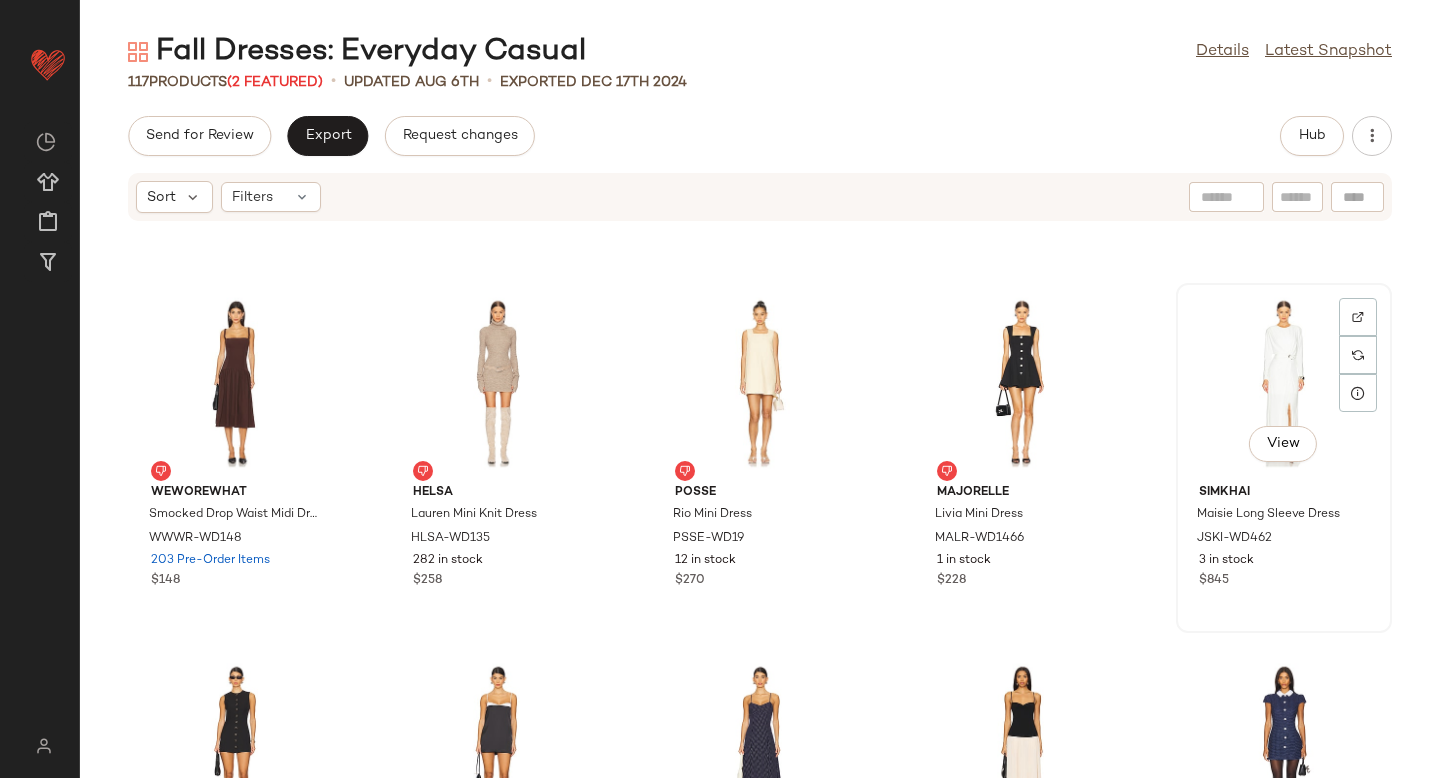 click on "View  SIMKHAI Maisie Long Sleeve Dress JSKI-WD462 3 in stock $845" at bounding box center (1284, 458) 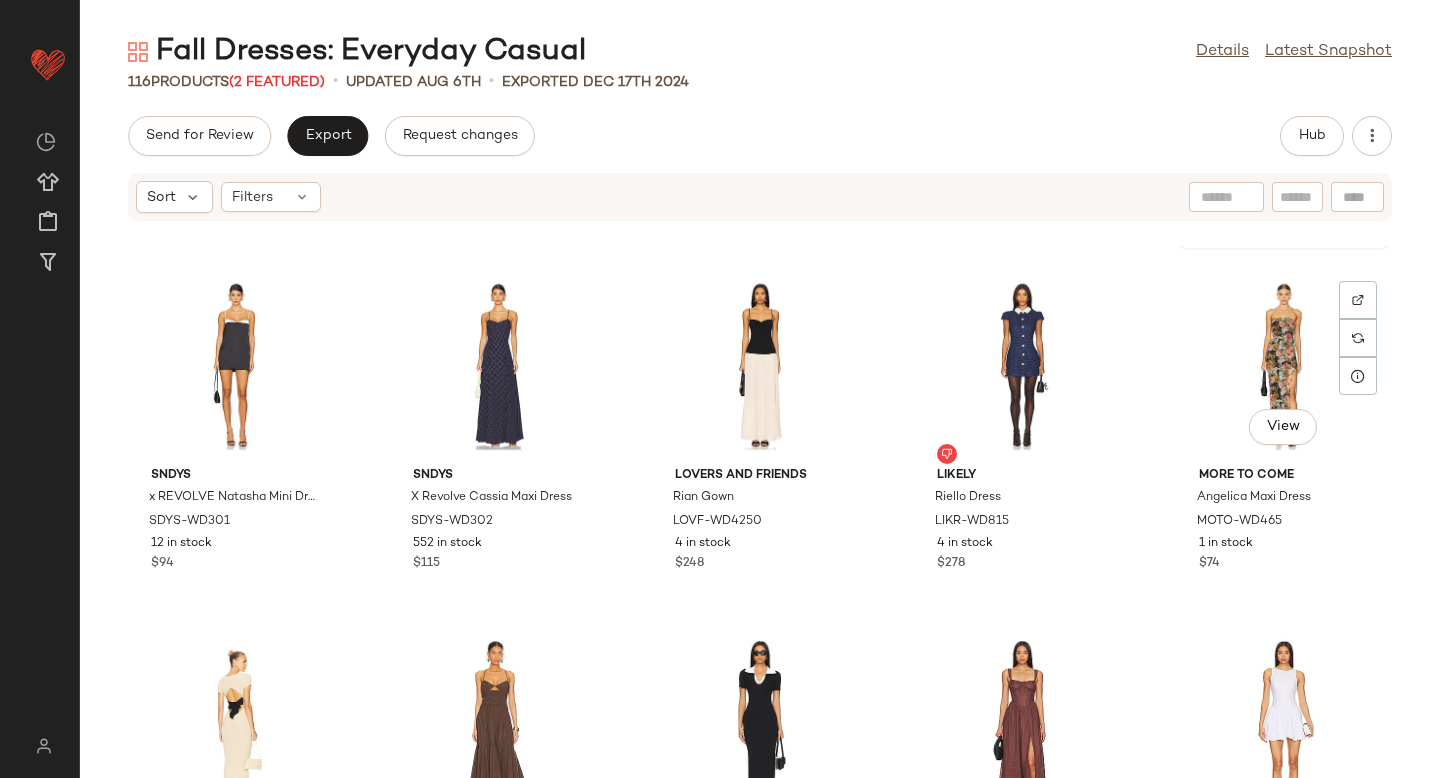 scroll, scrollTop: 1104, scrollLeft: 0, axis: vertical 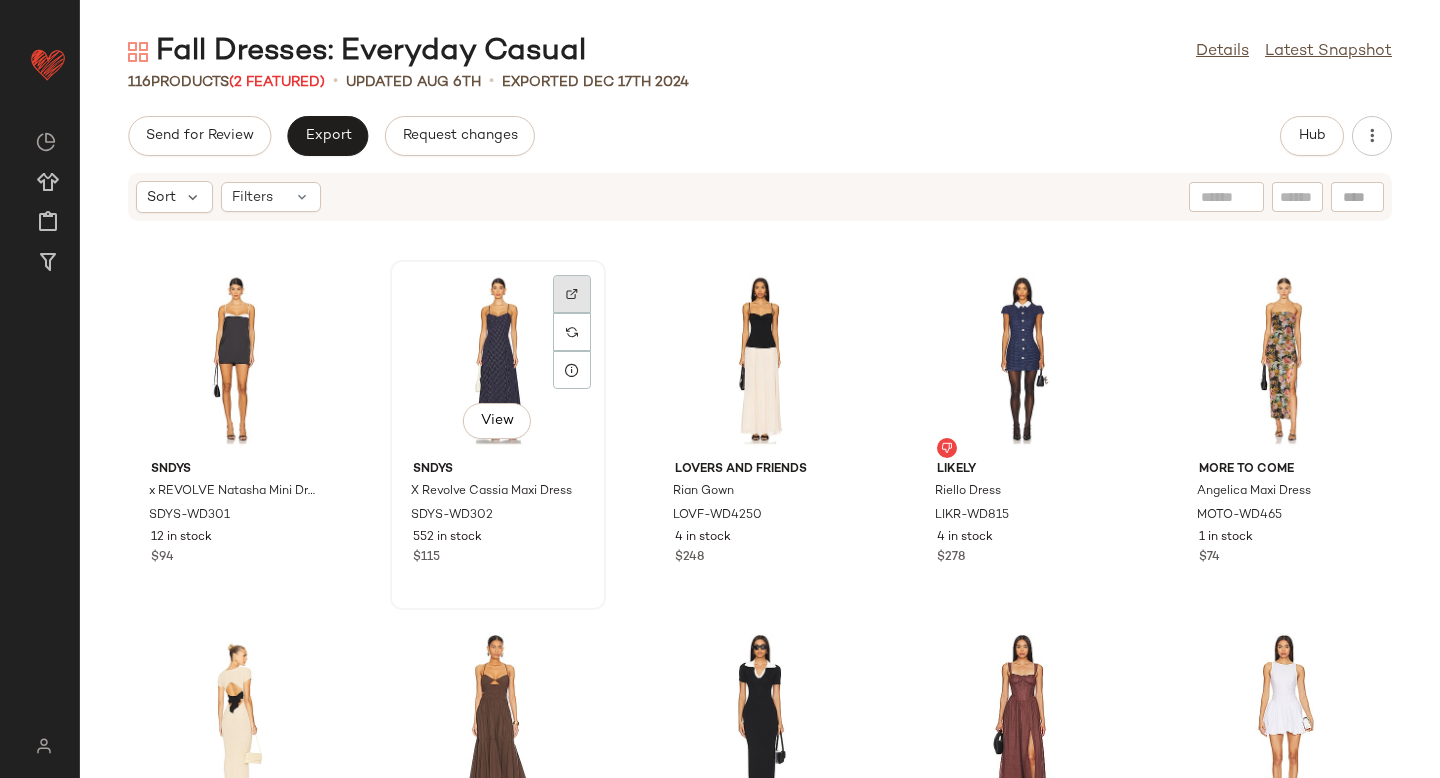 click 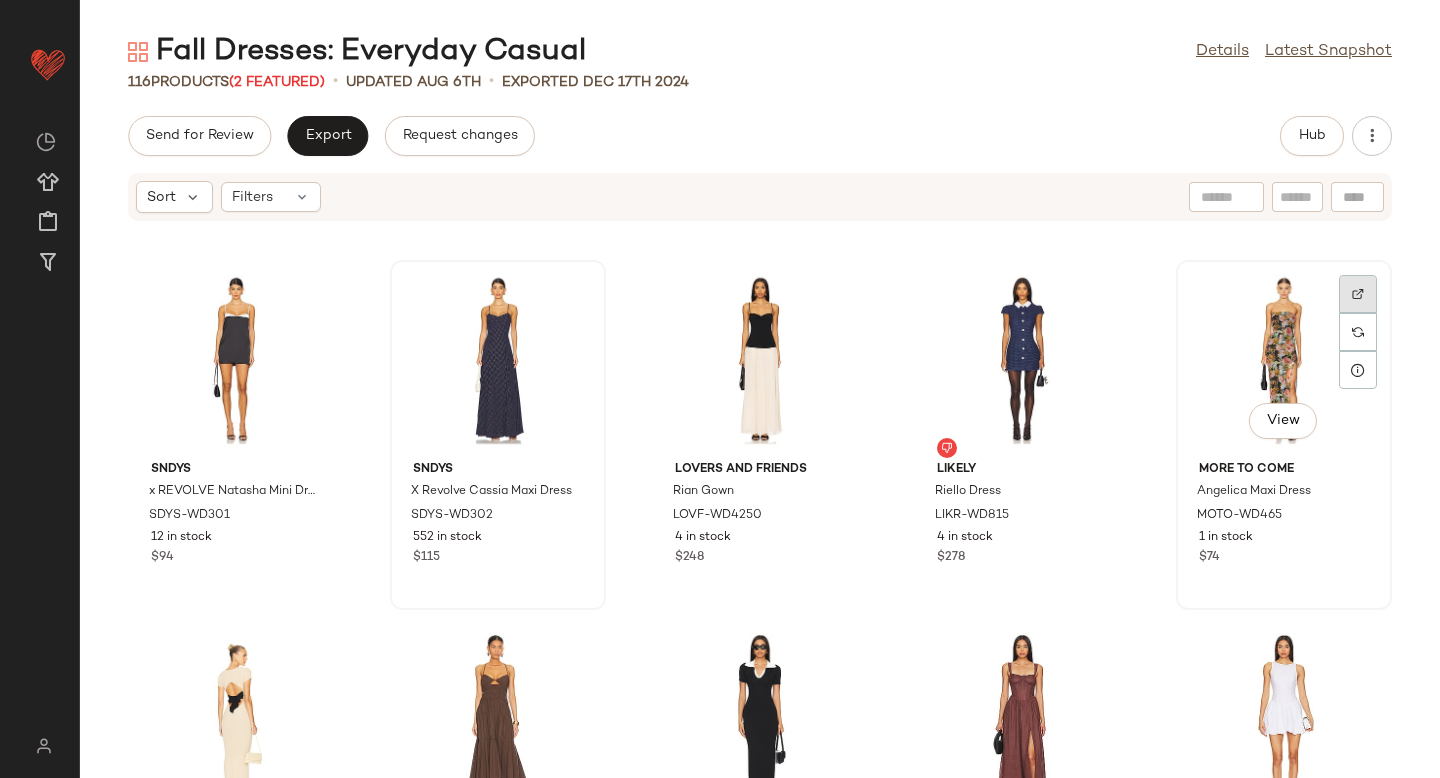 click 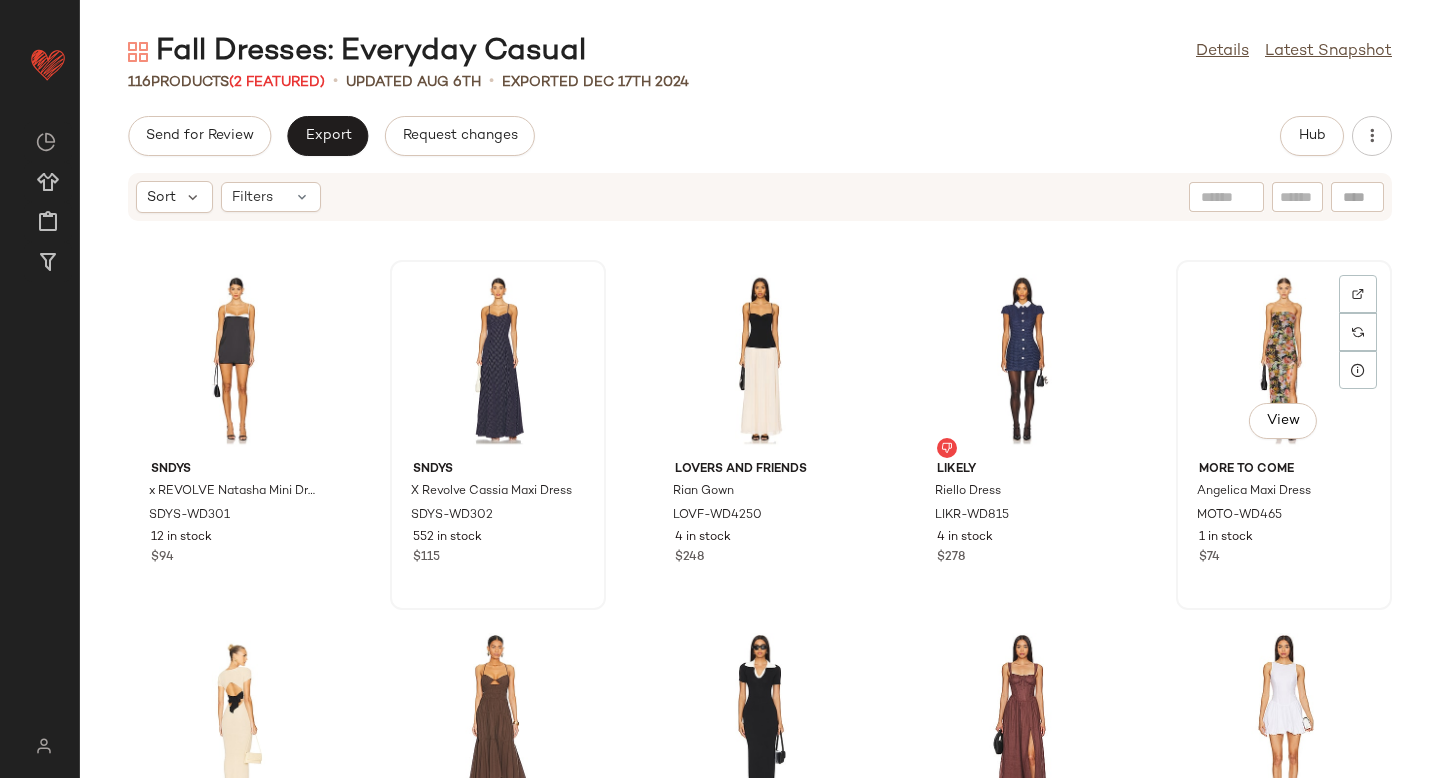 click on "View" 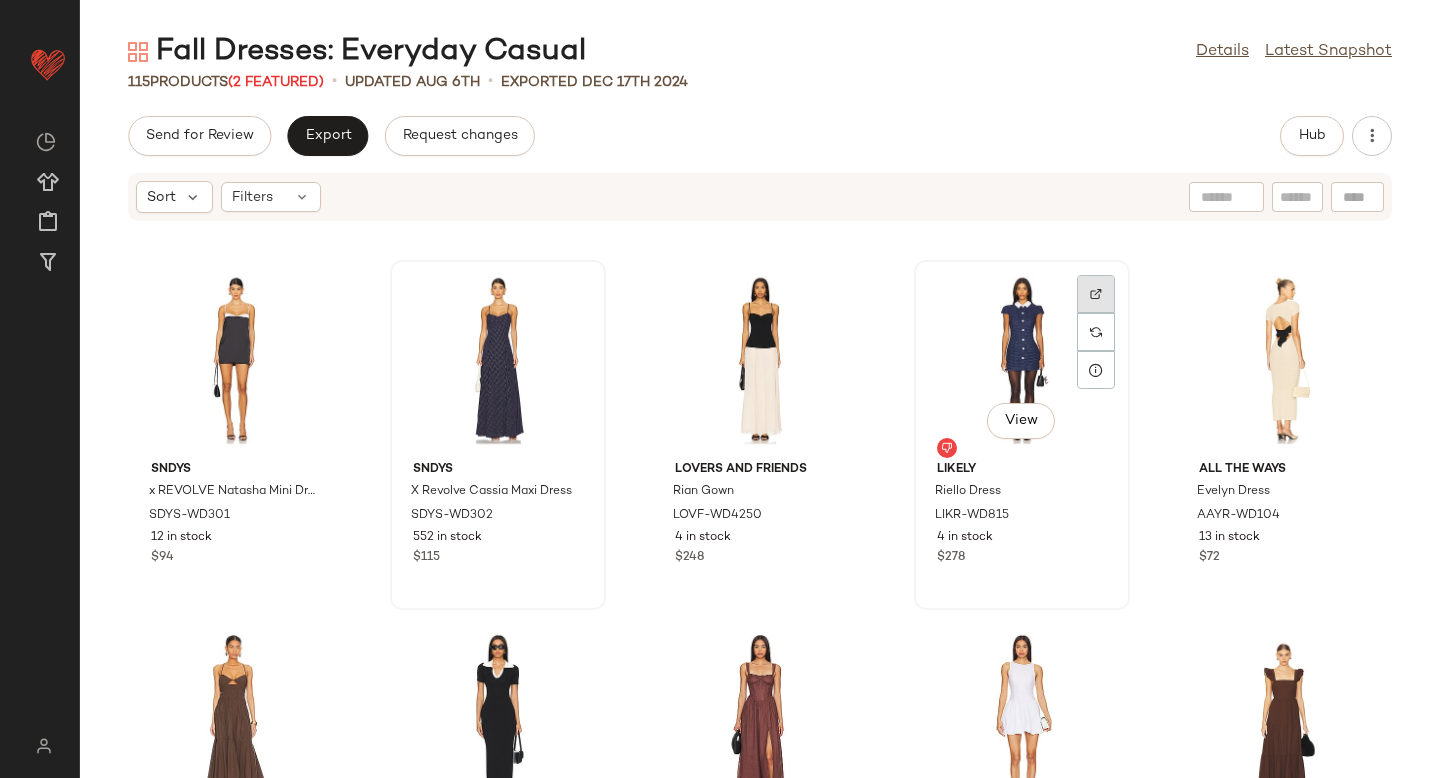click 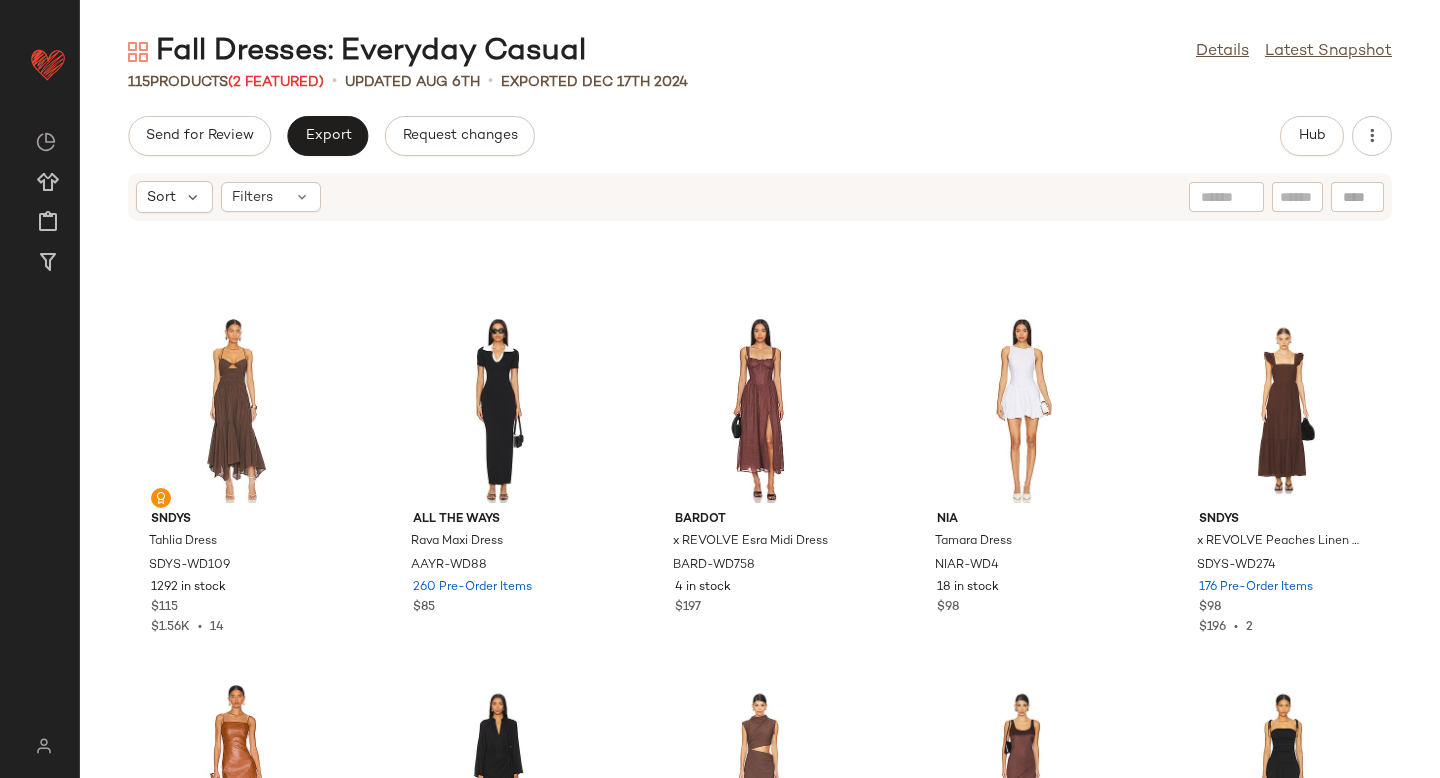 scroll, scrollTop: 1343, scrollLeft: 0, axis: vertical 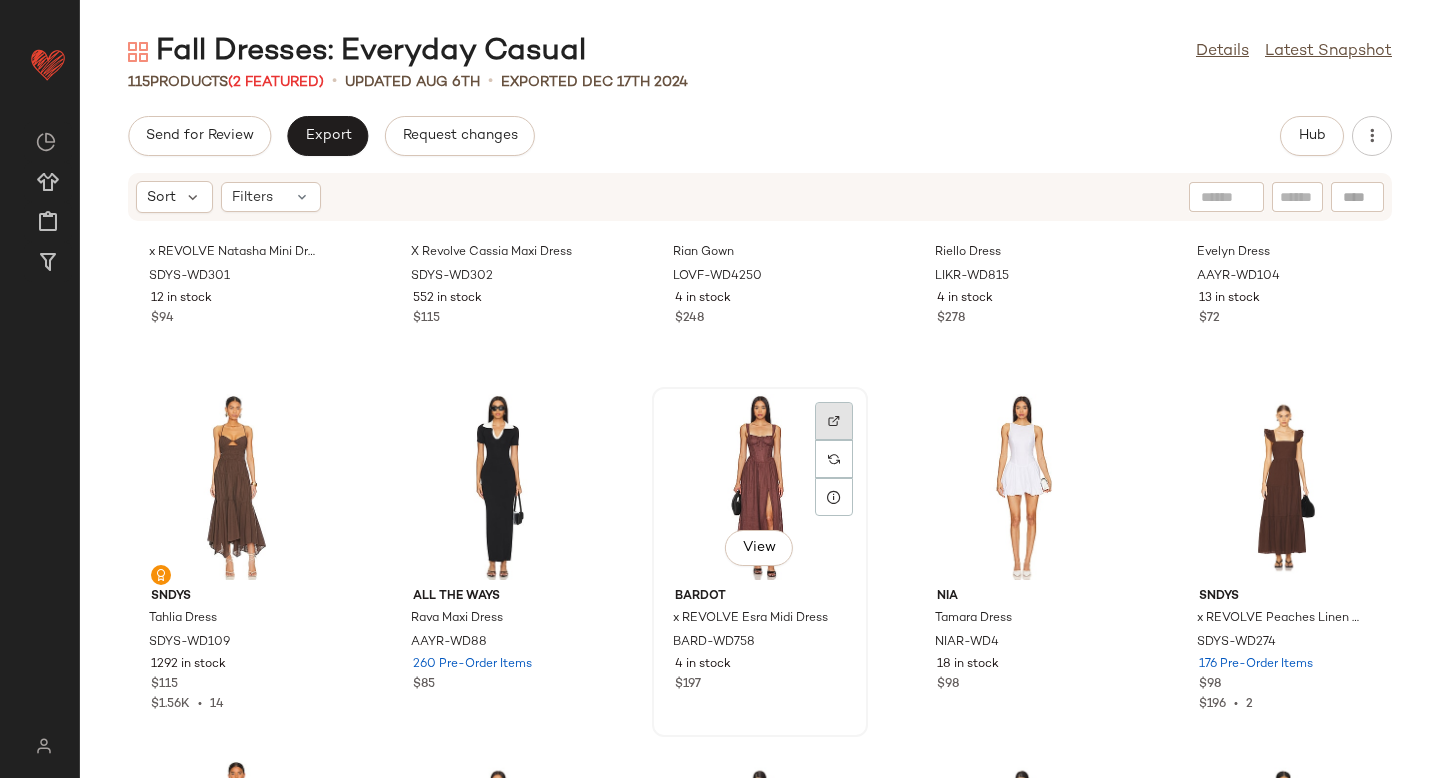 click 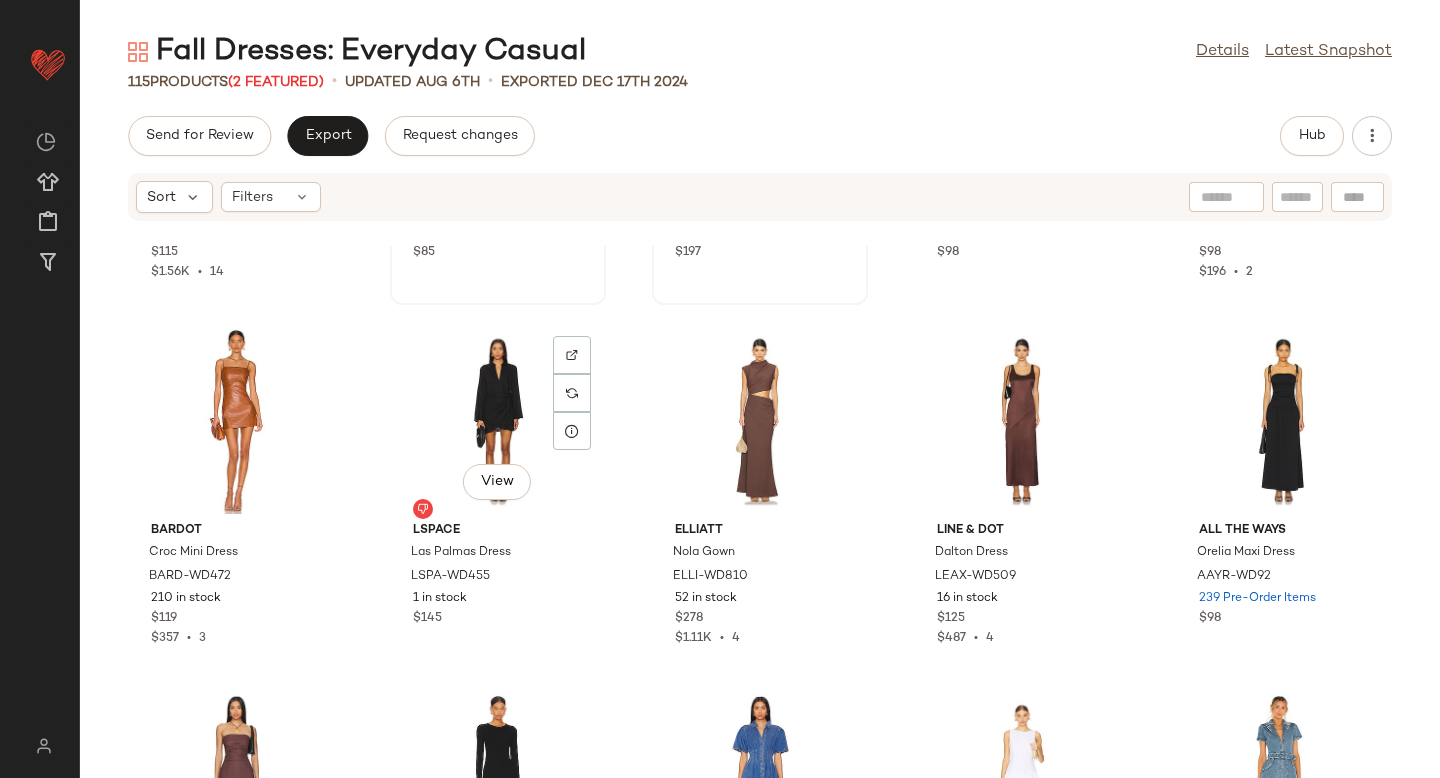 scroll, scrollTop: 1774, scrollLeft: 0, axis: vertical 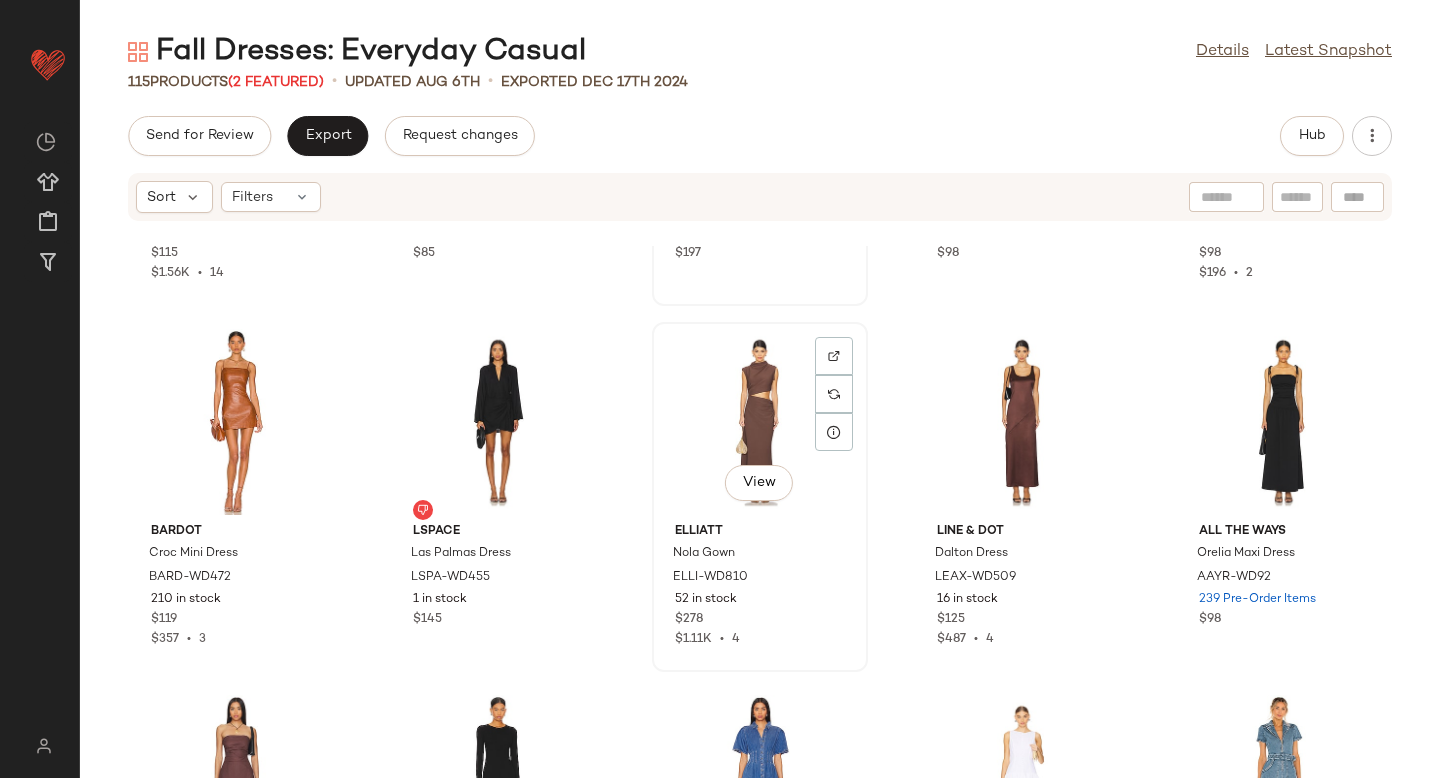 click on "View" 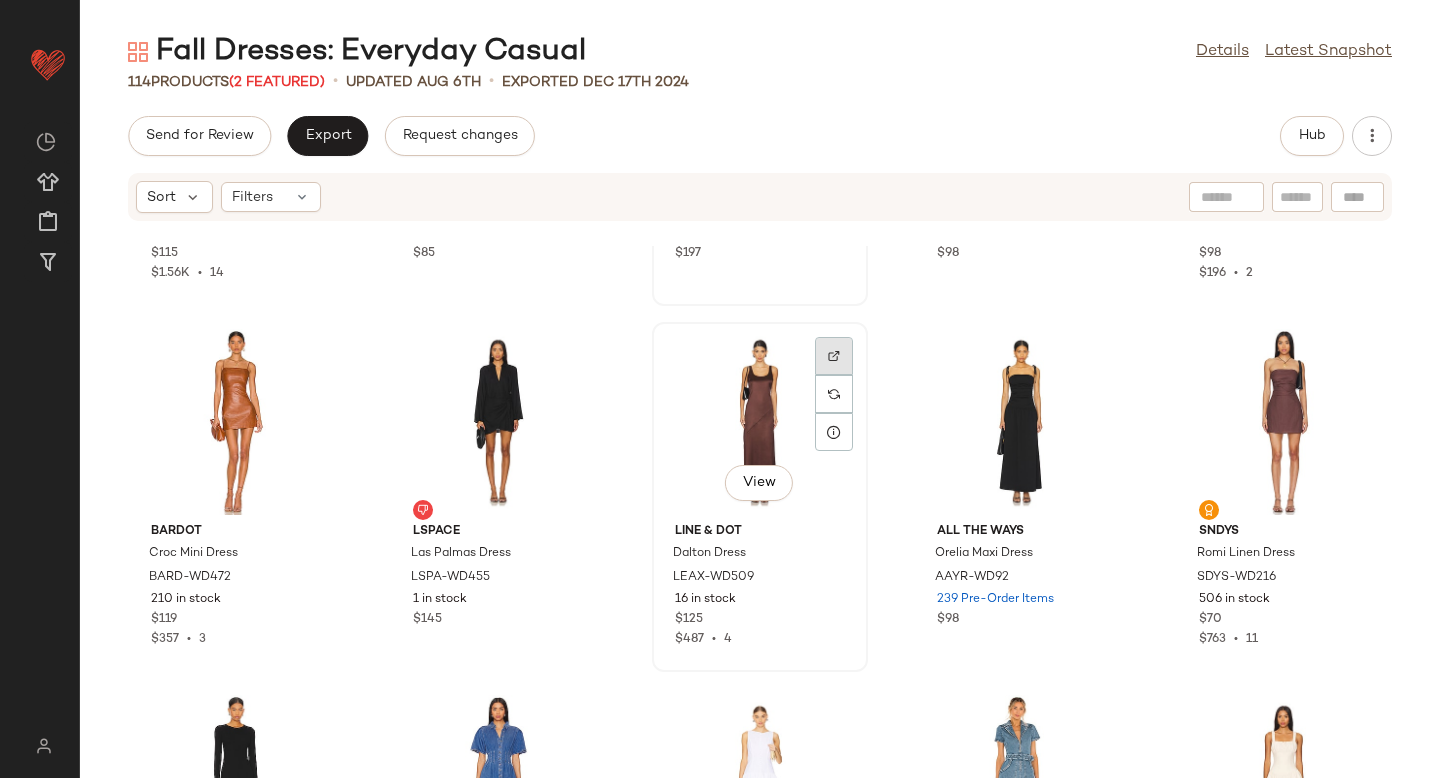 click 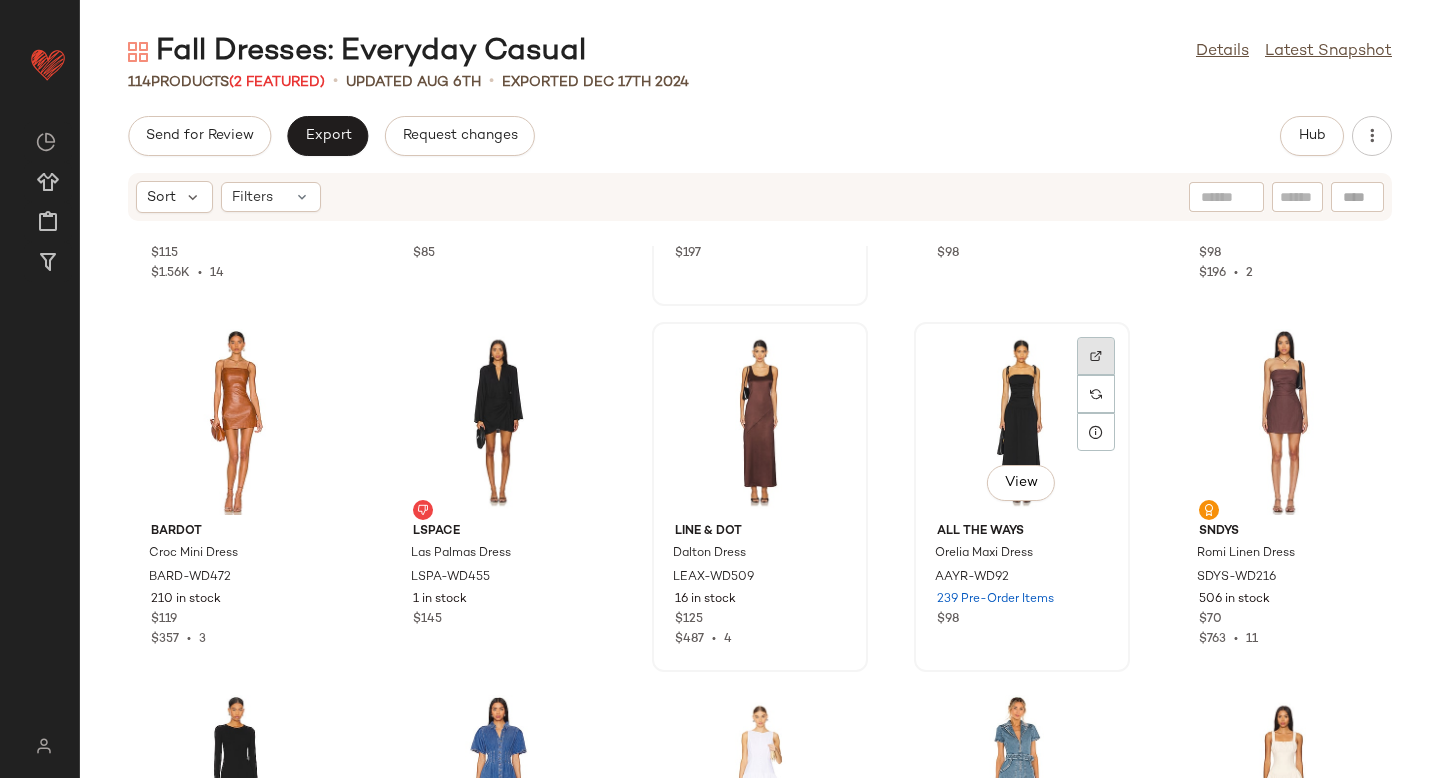 click 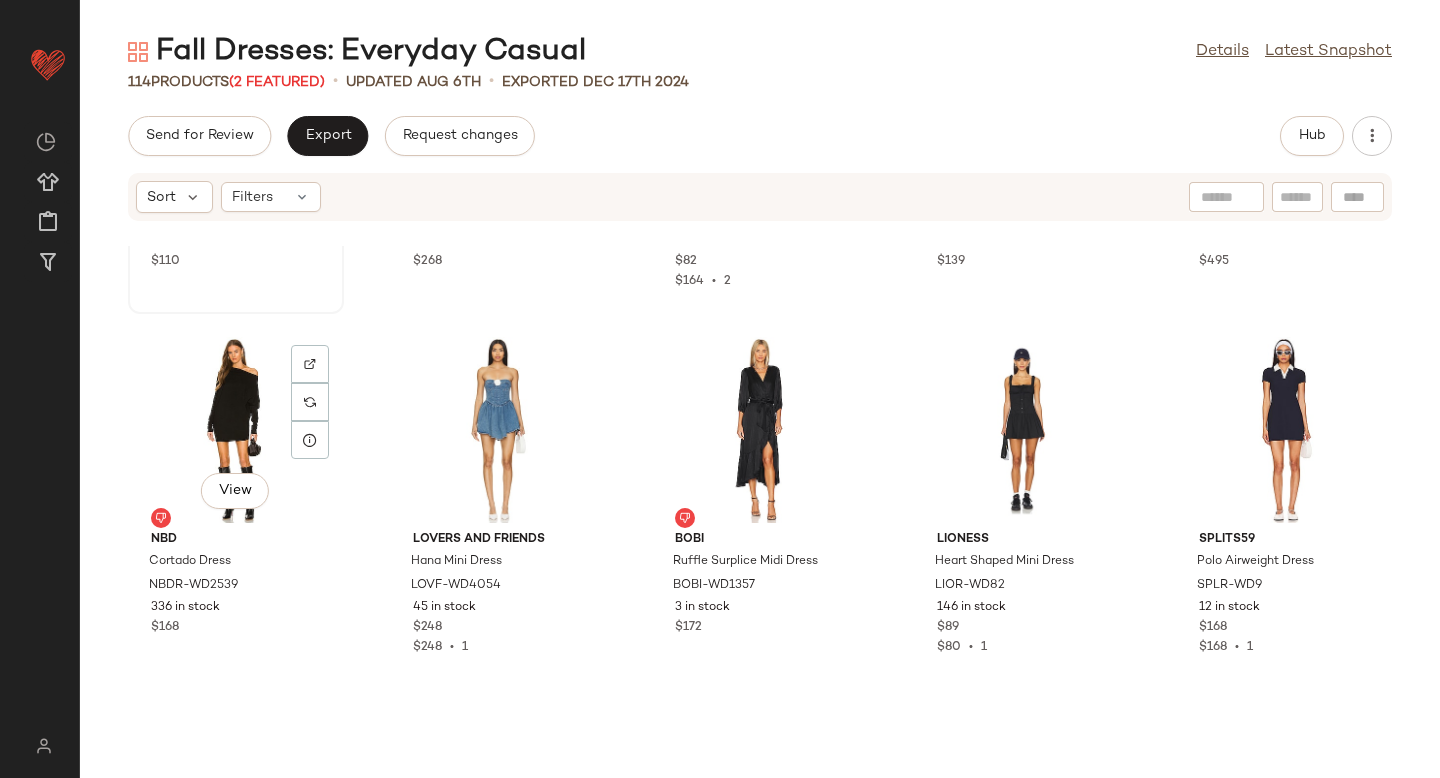 scroll, scrollTop: 2883, scrollLeft: 0, axis: vertical 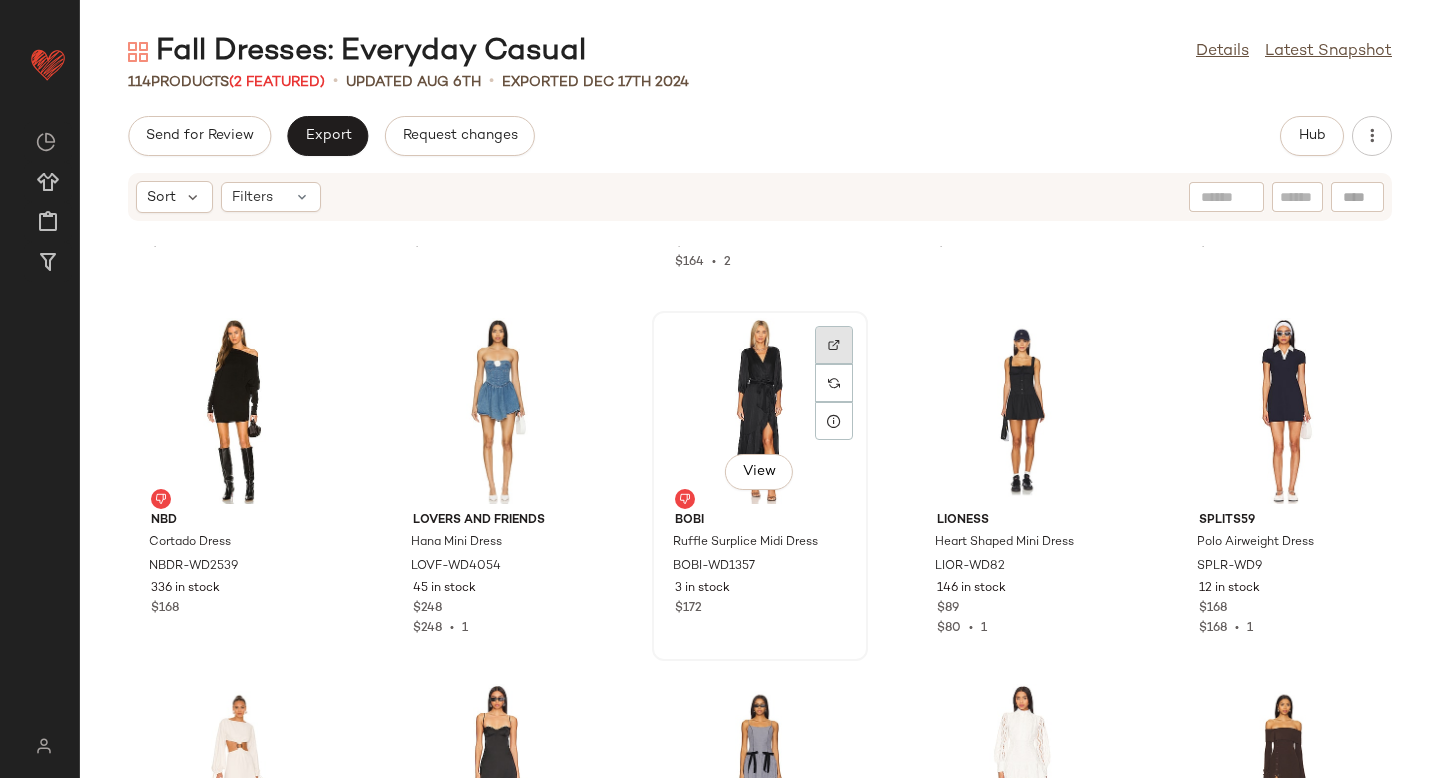 click 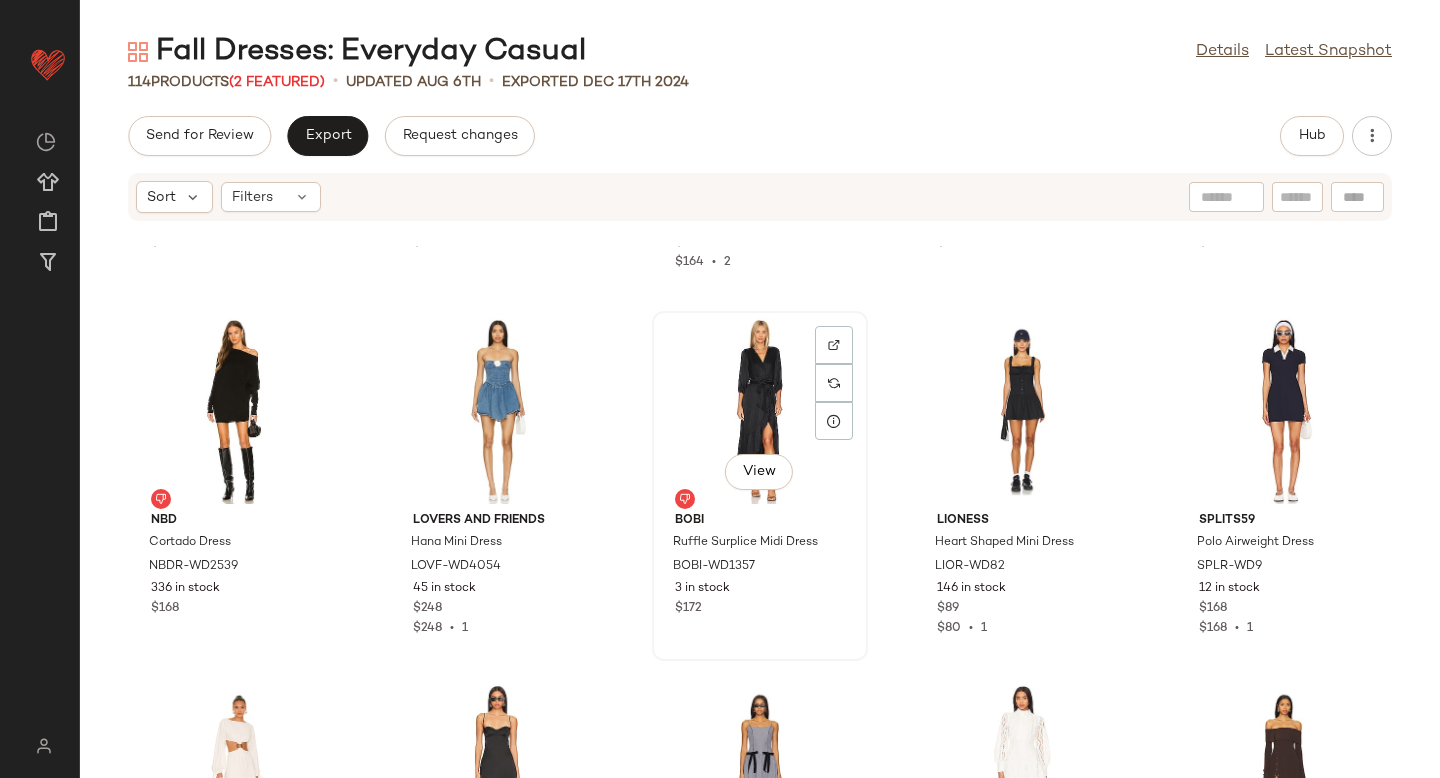 click on "View" 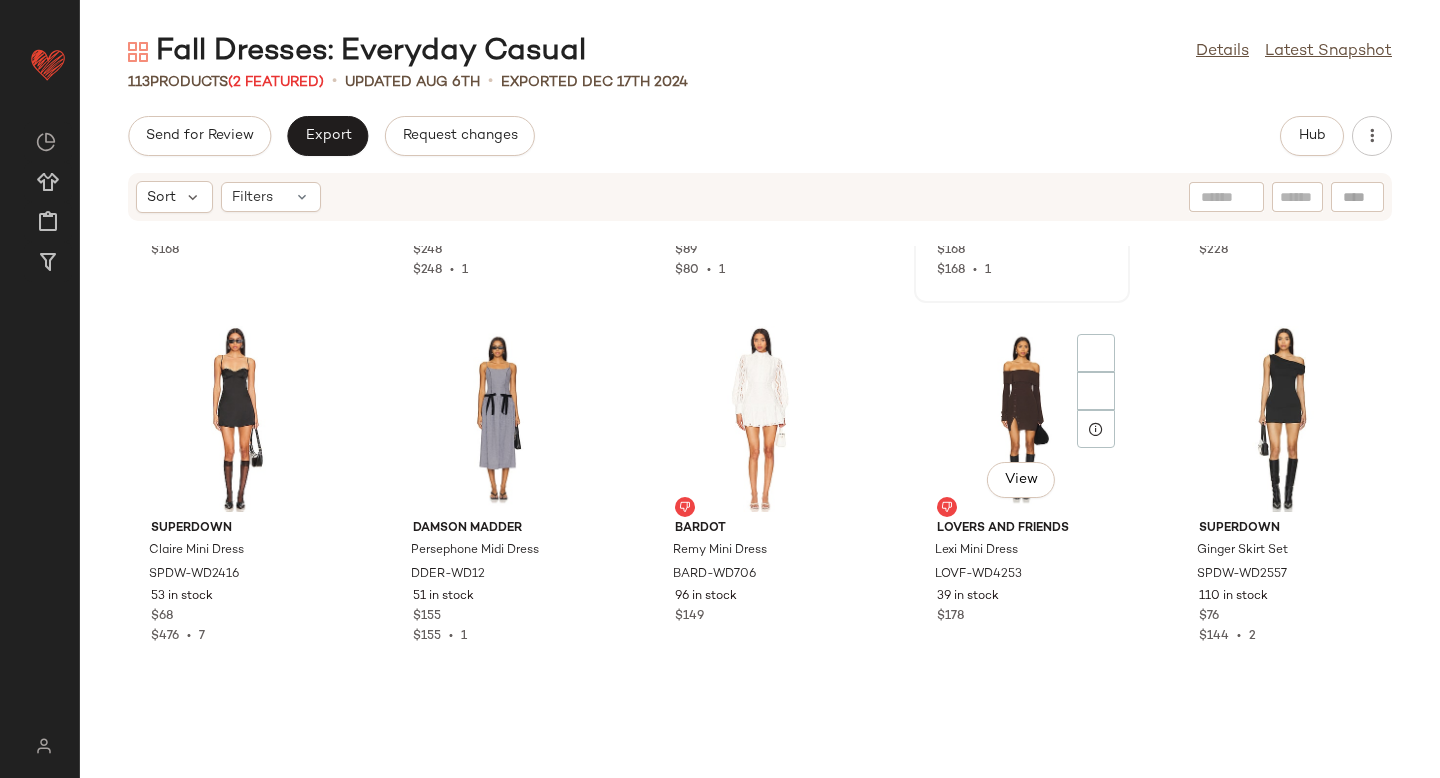 scroll, scrollTop: 3293, scrollLeft: 0, axis: vertical 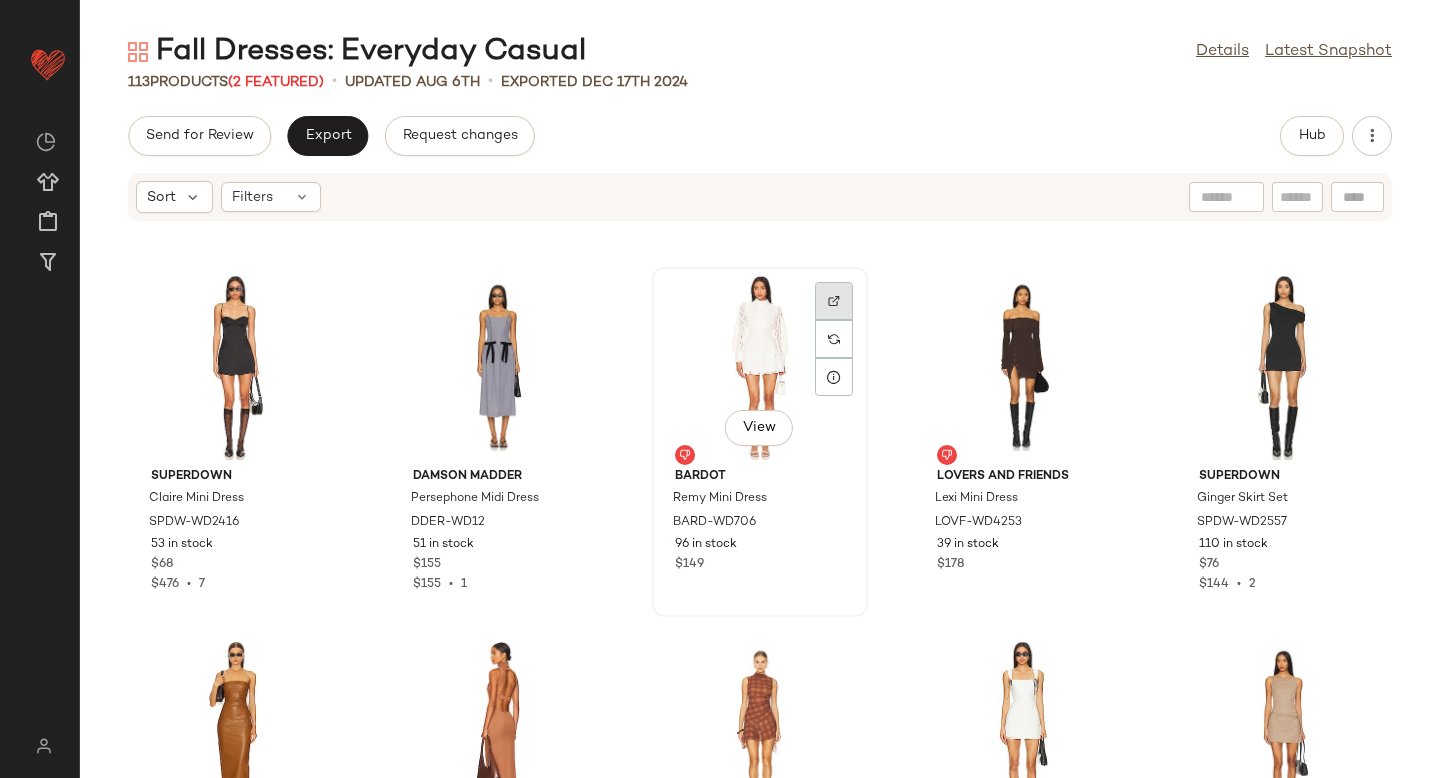 click 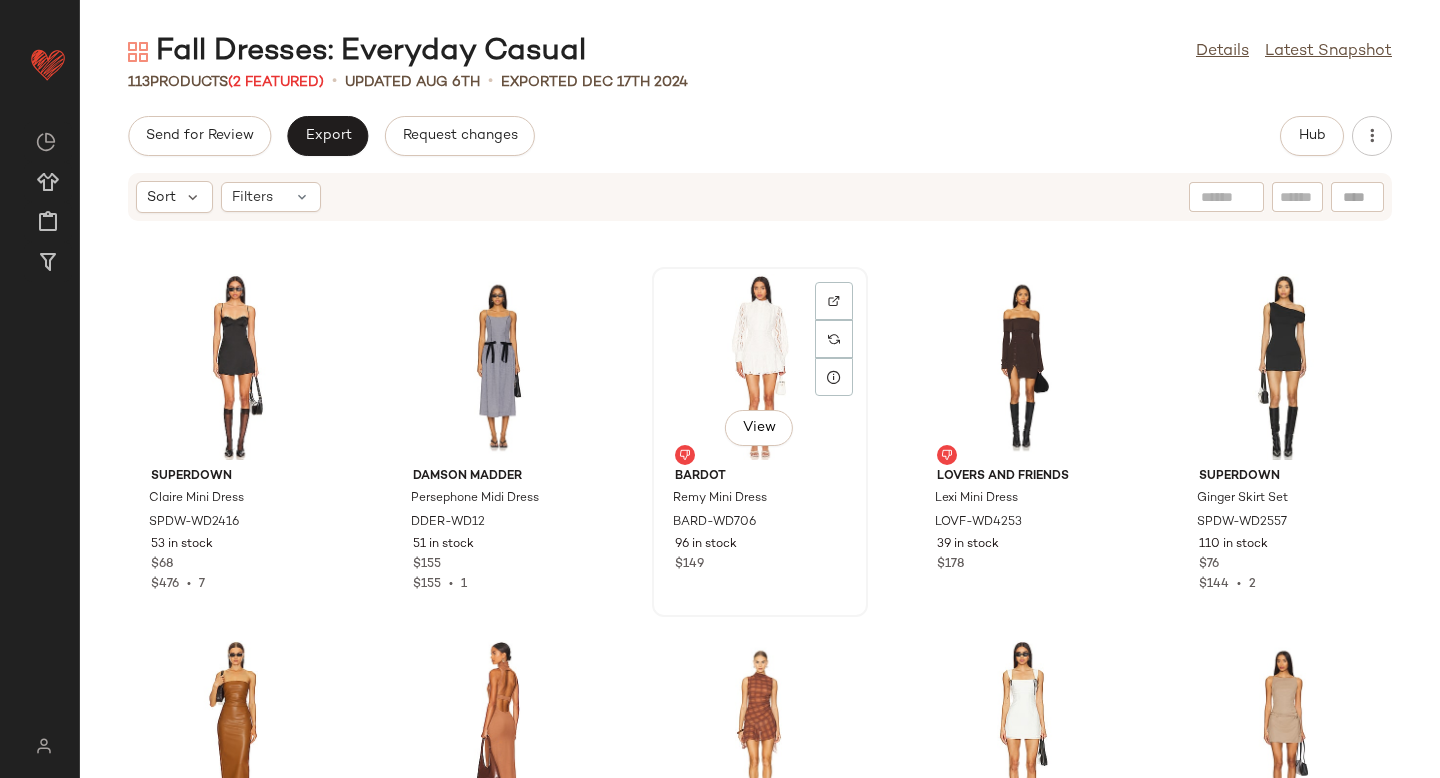 click on "View" 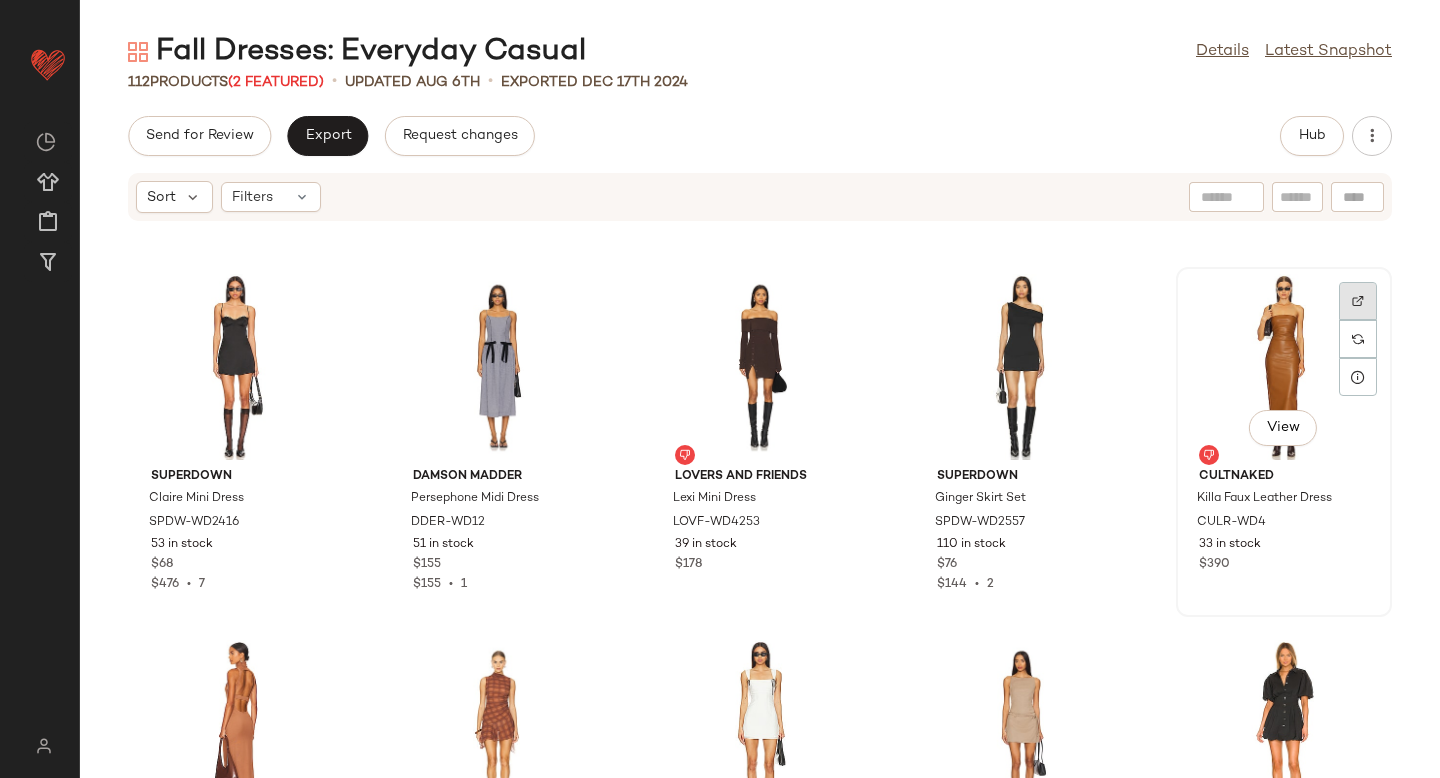 click 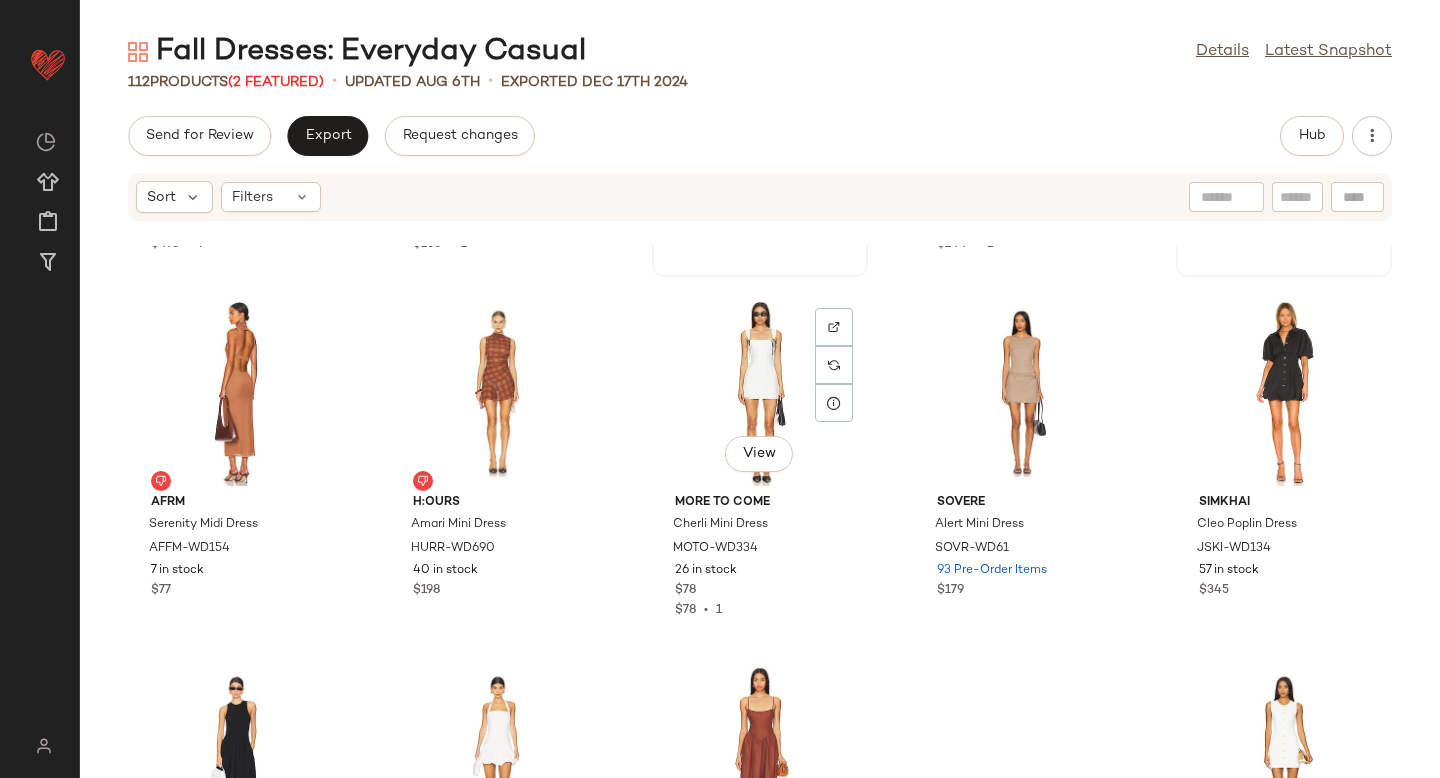 scroll, scrollTop: 3632, scrollLeft: 0, axis: vertical 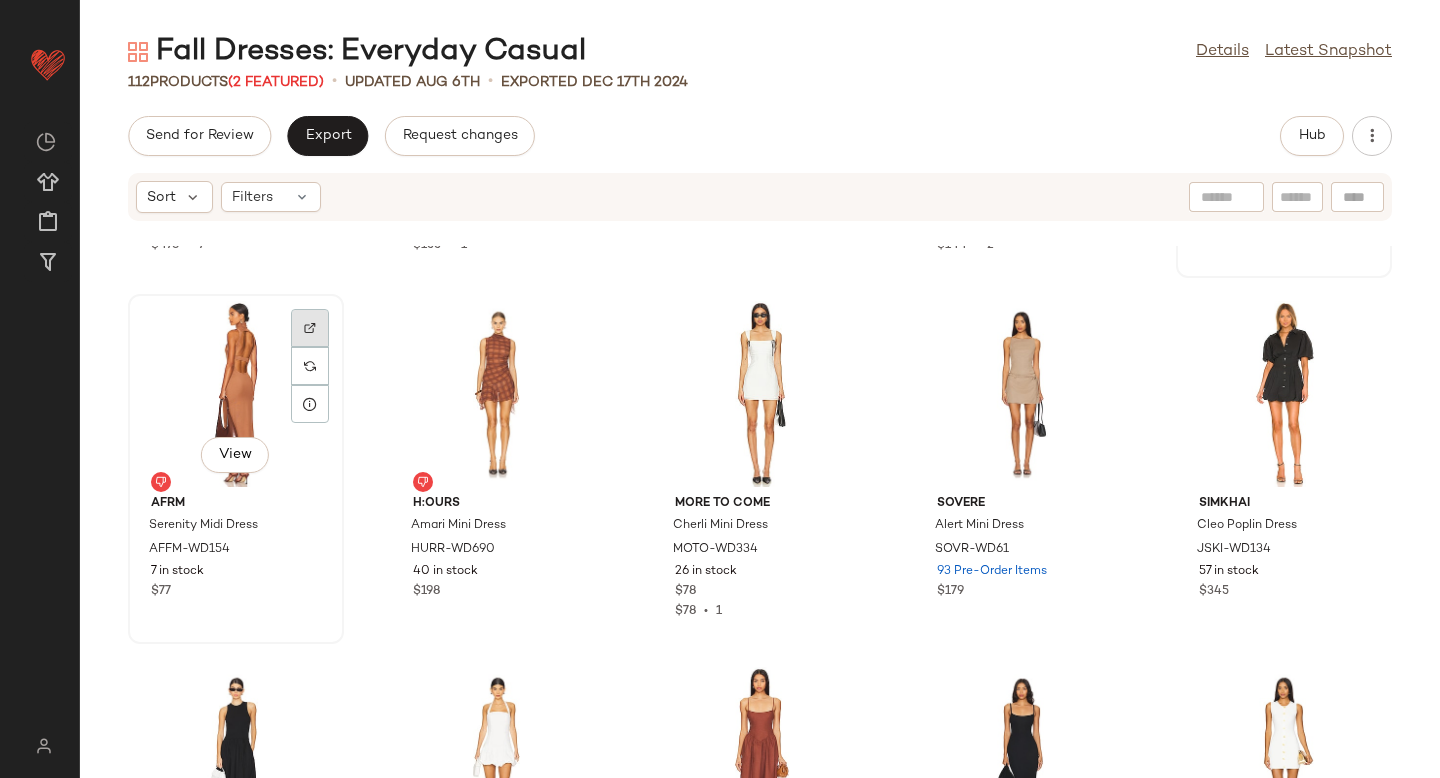 click 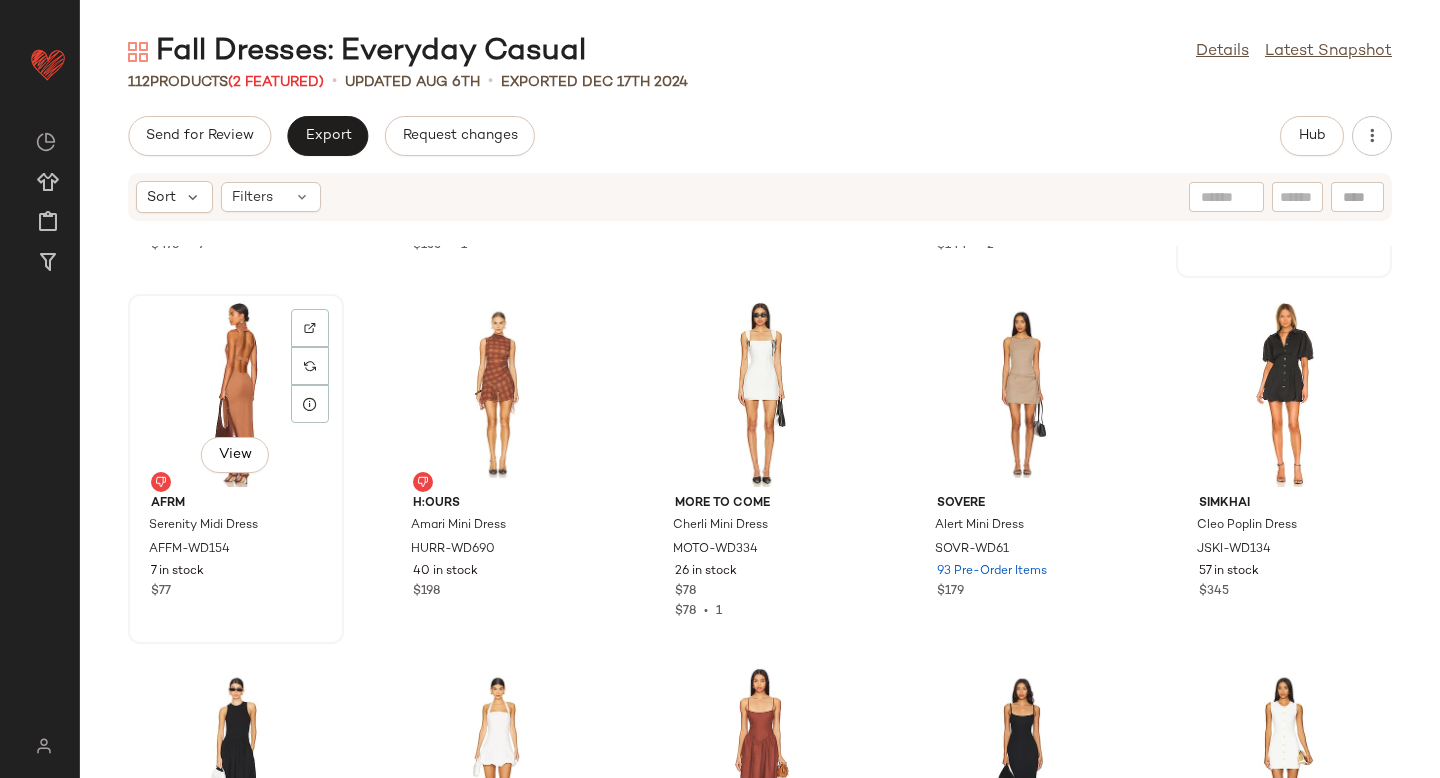 click on "View" 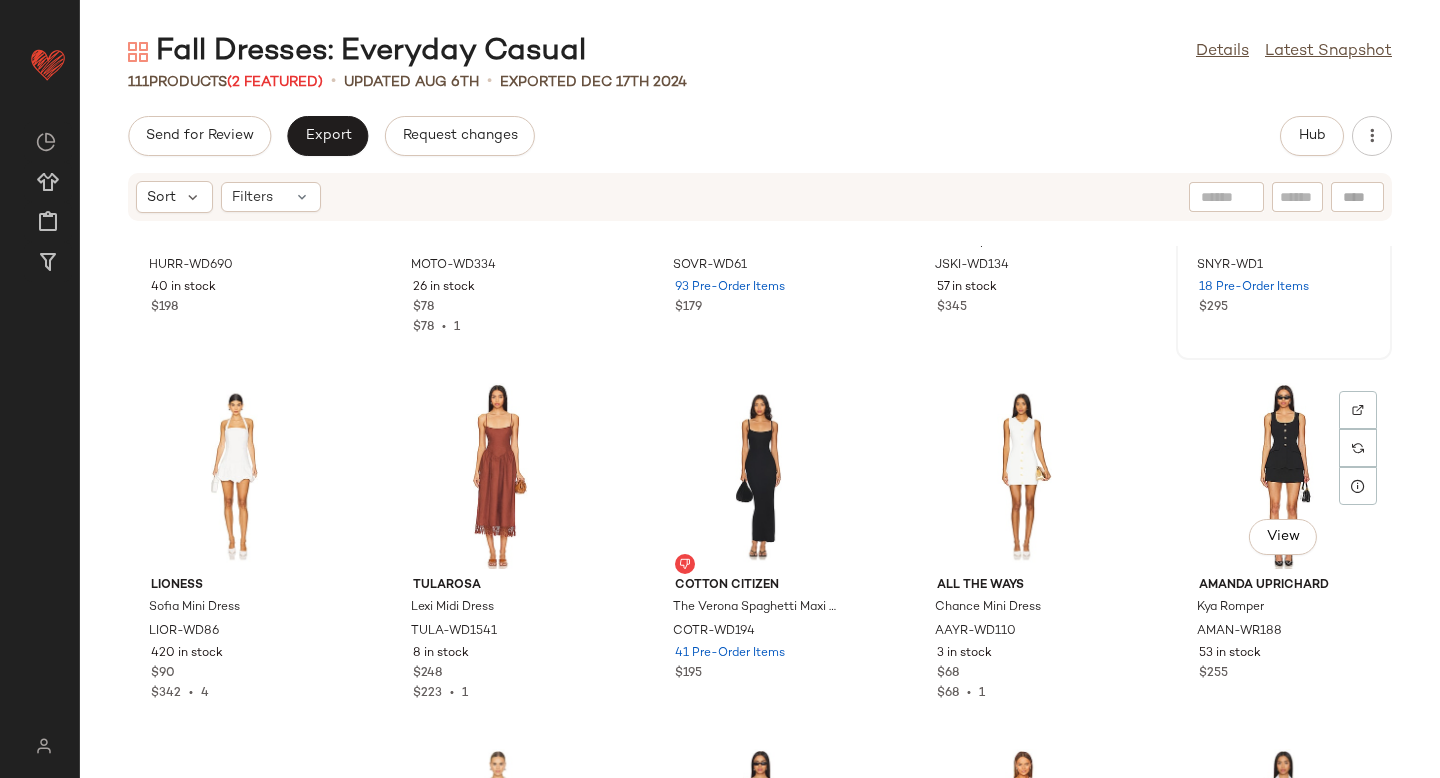 scroll, scrollTop: 3918, scrollLeft: 0, axis: vertical 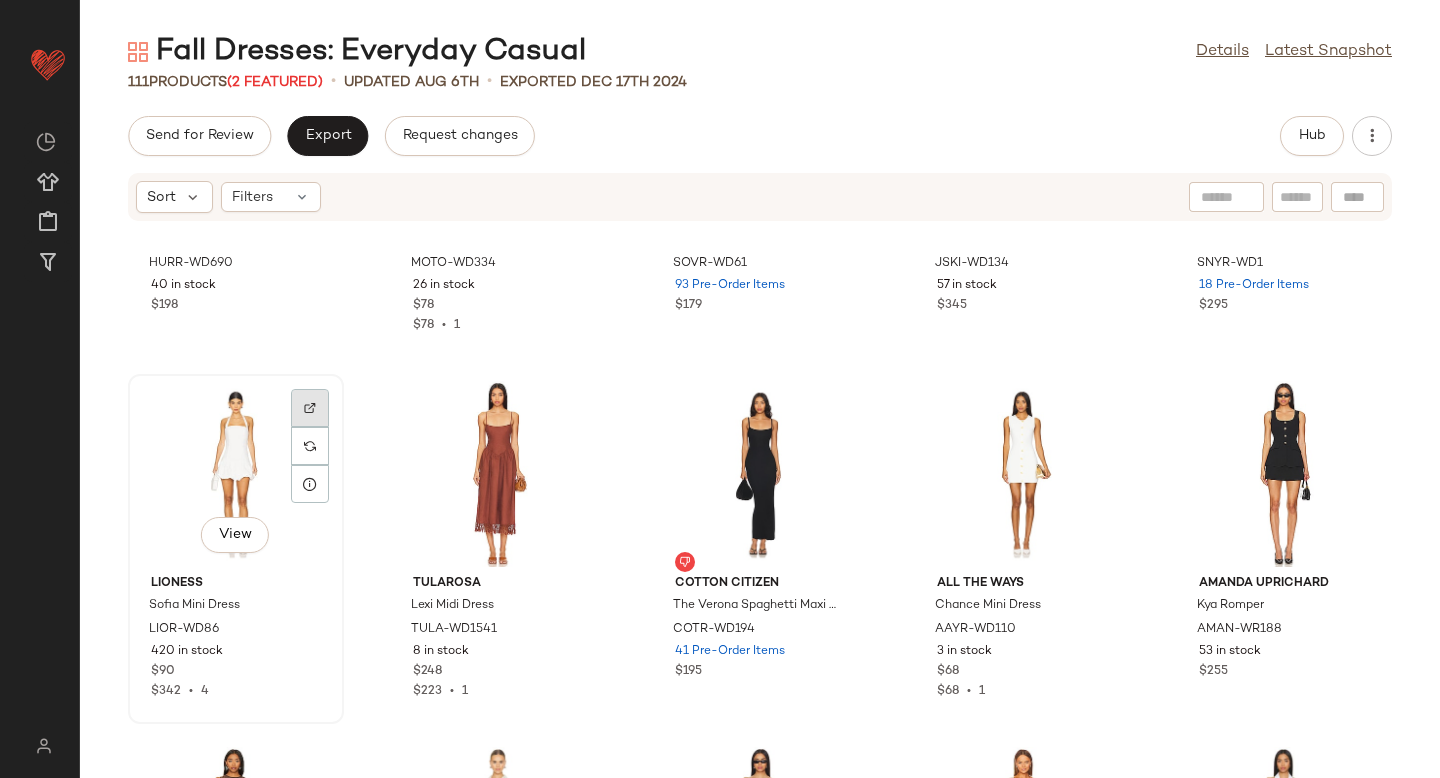 click 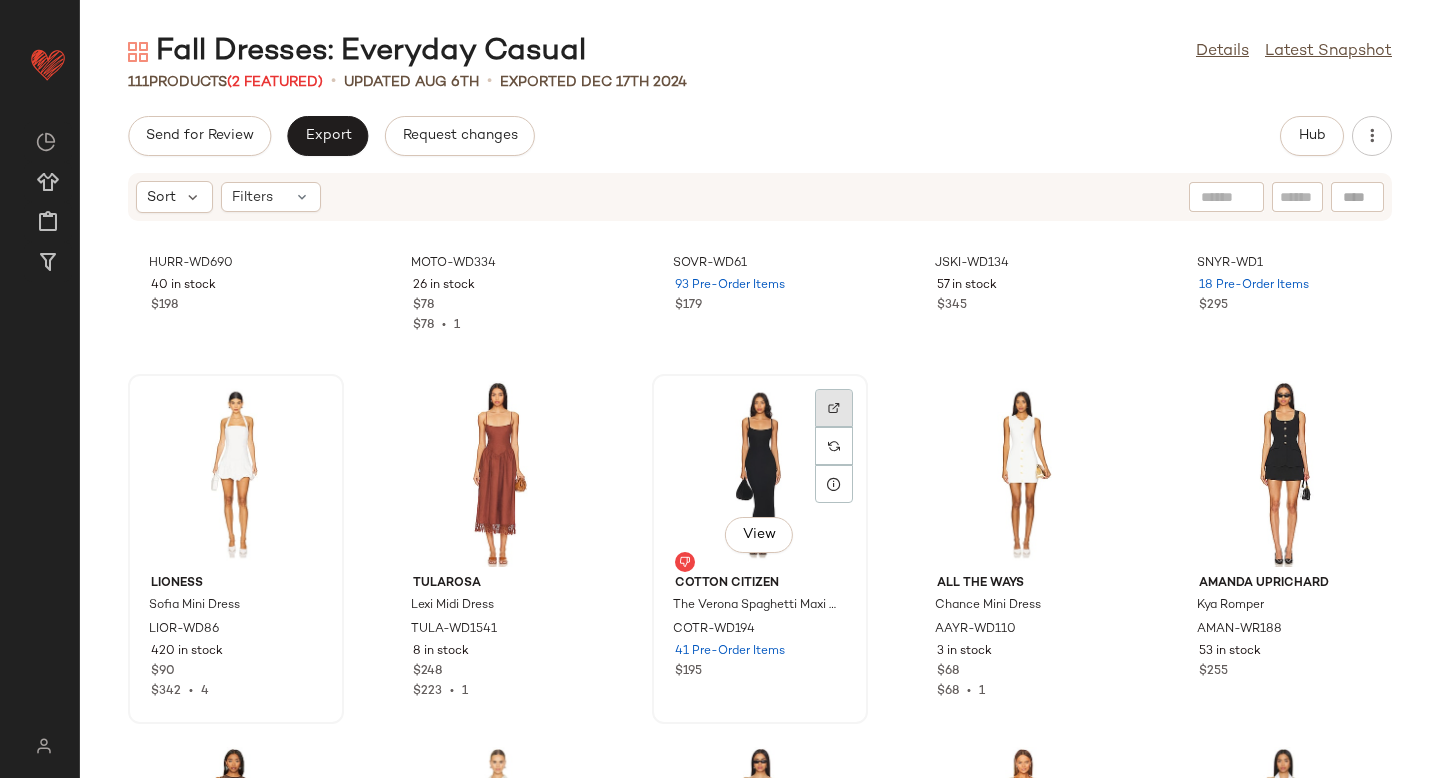 click 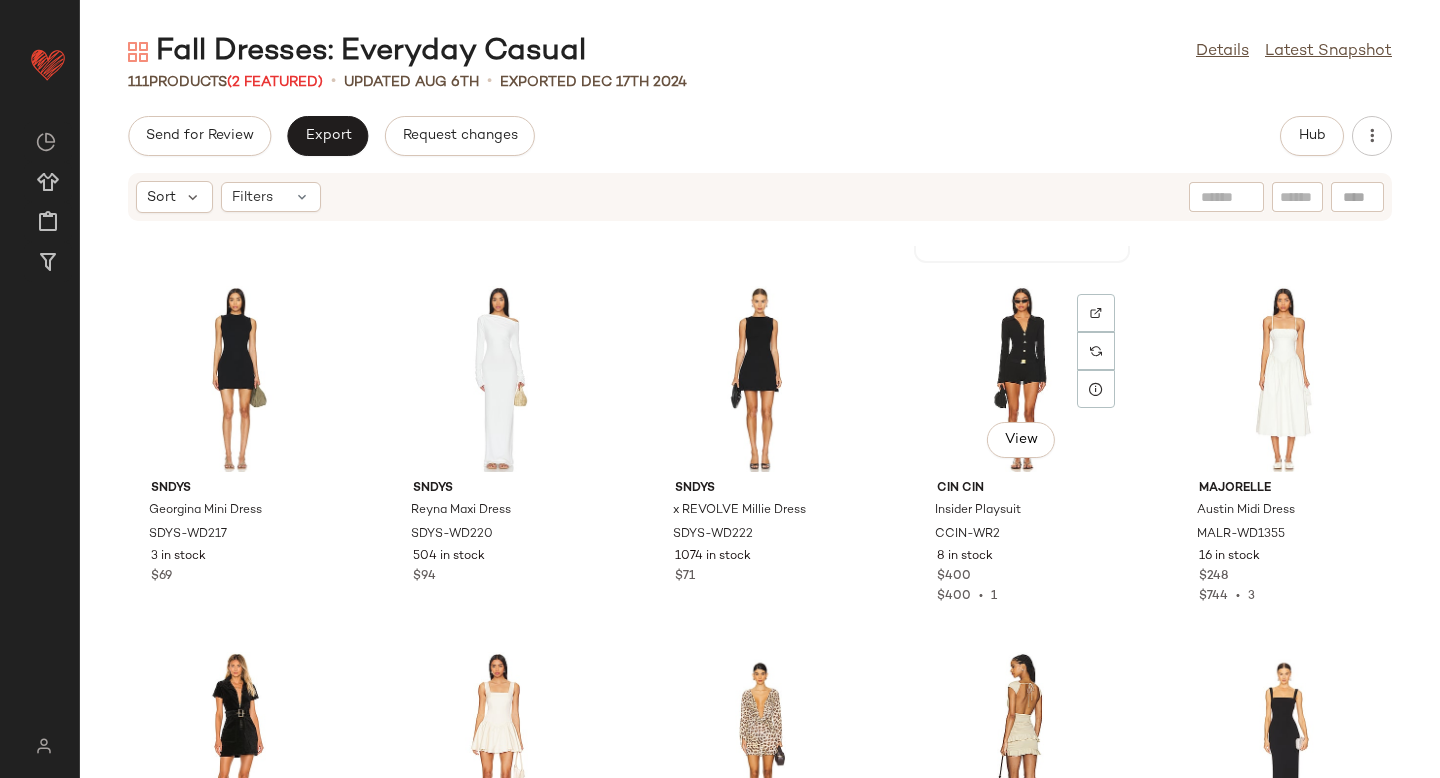 scroll, scrollTop: 4741, scrollLeft: 0, axis: vertical 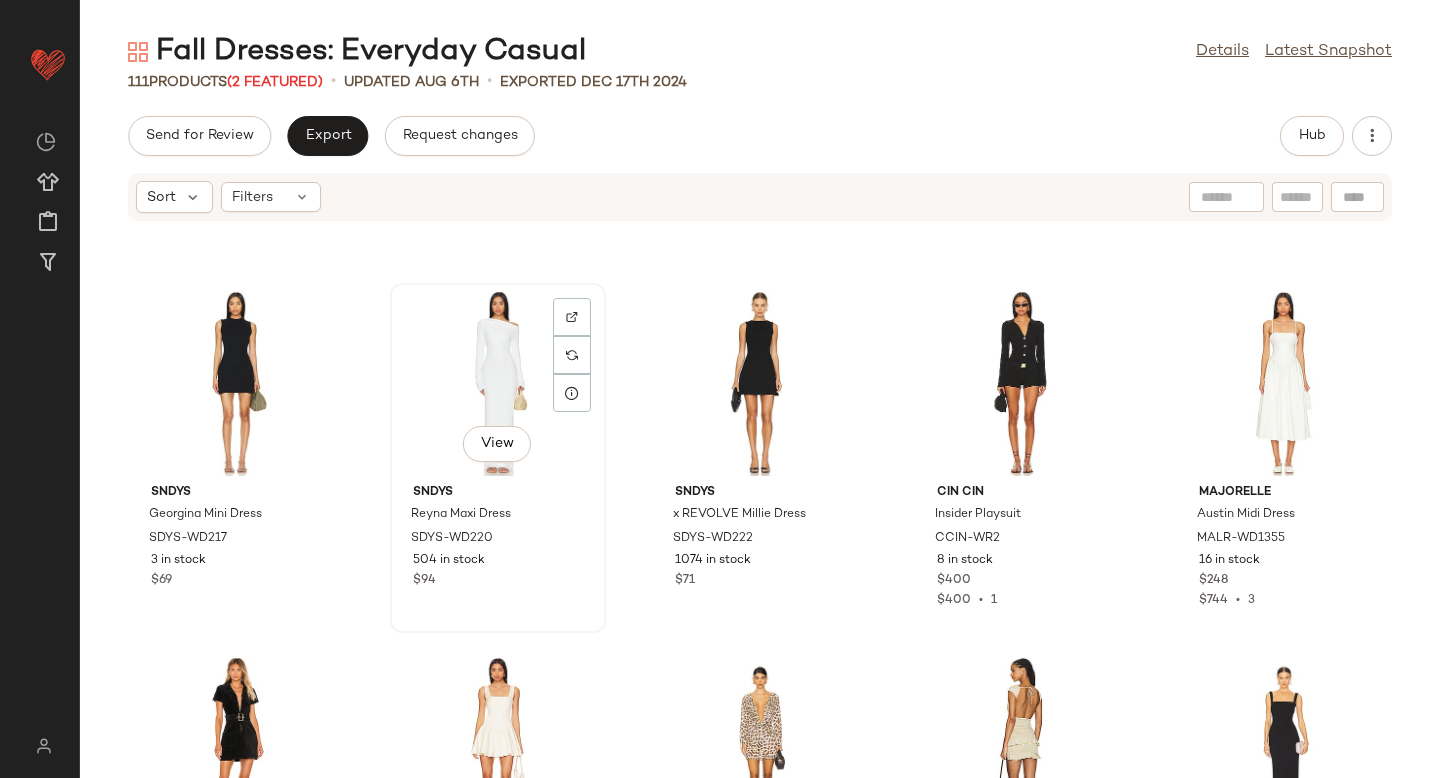 click on "View" 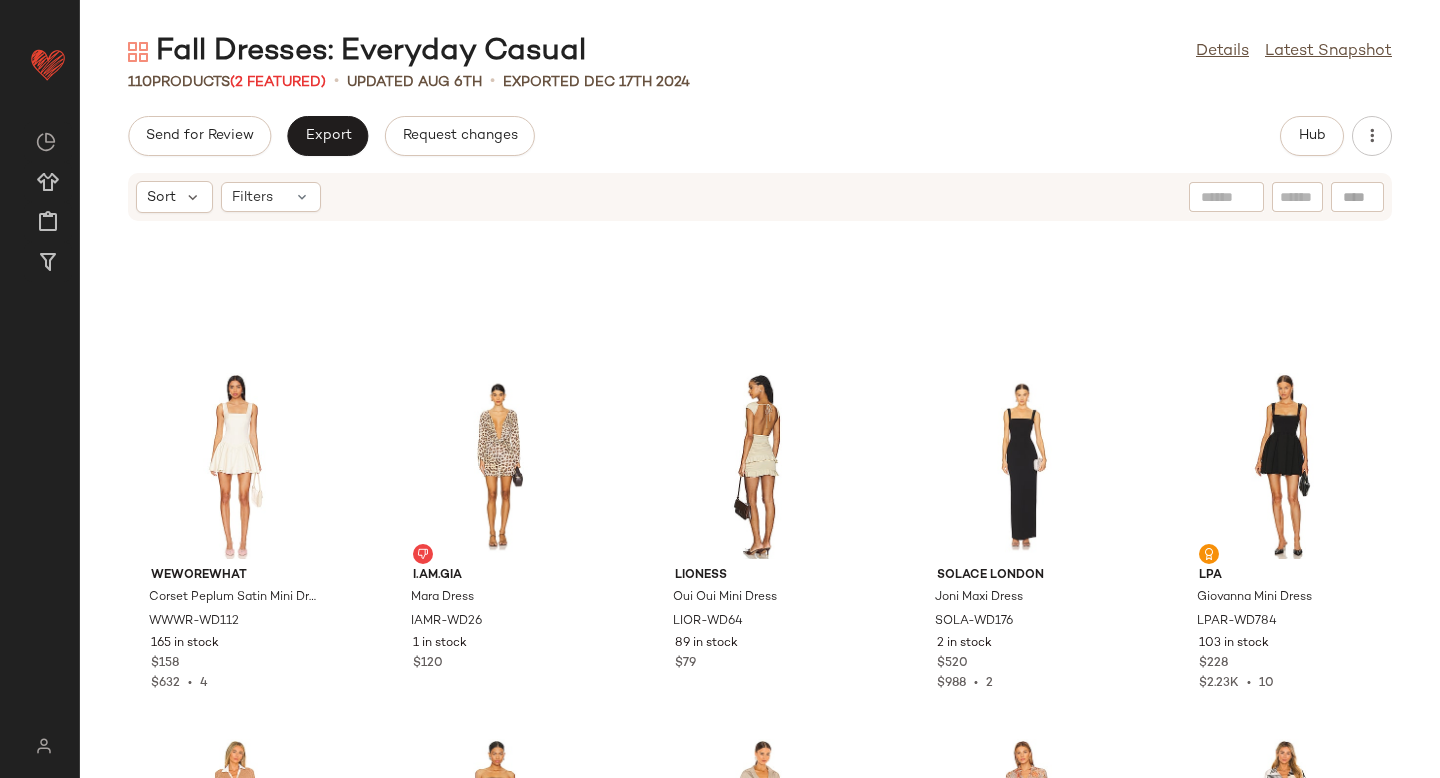 scroll, scrollTop: 5028, scrollLeft: 0, axis: vertical 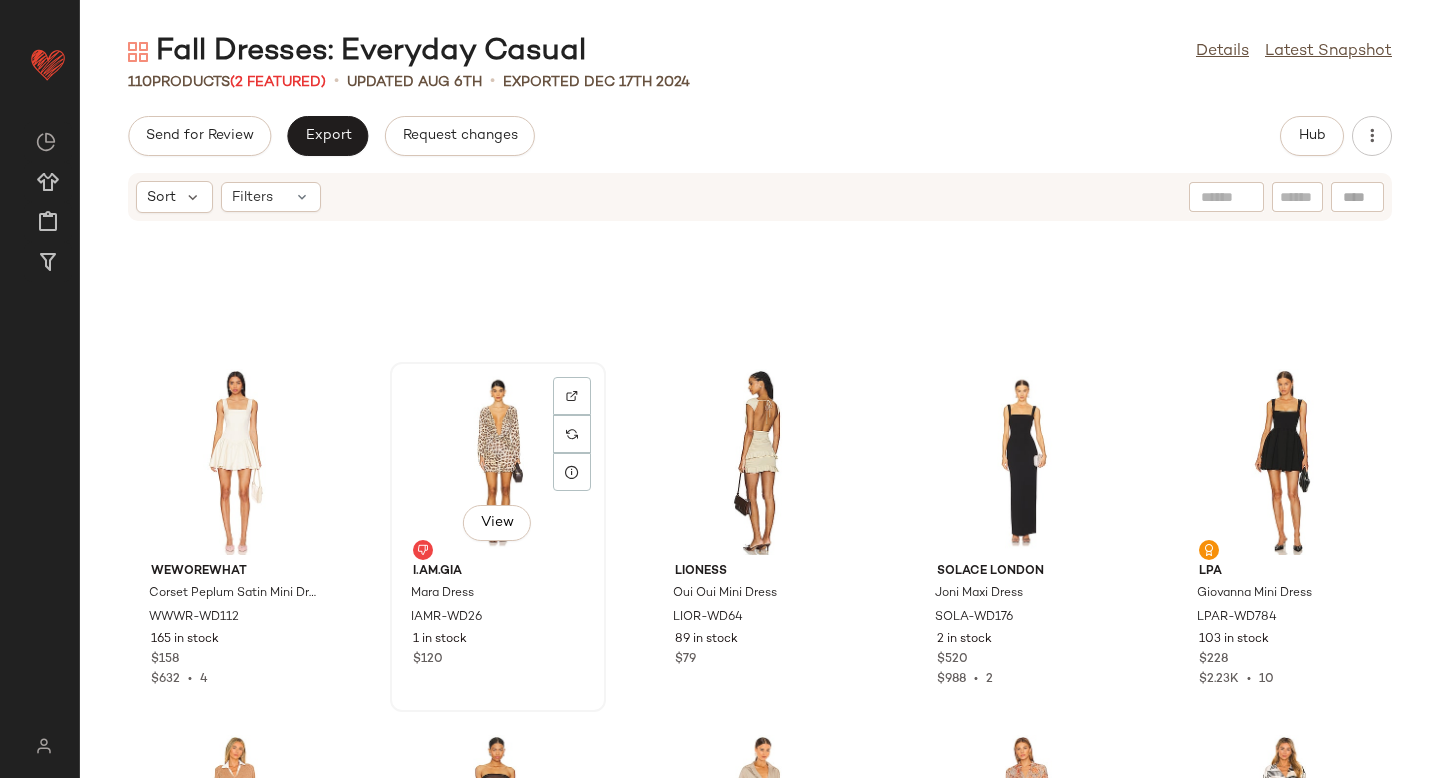 click on "View" 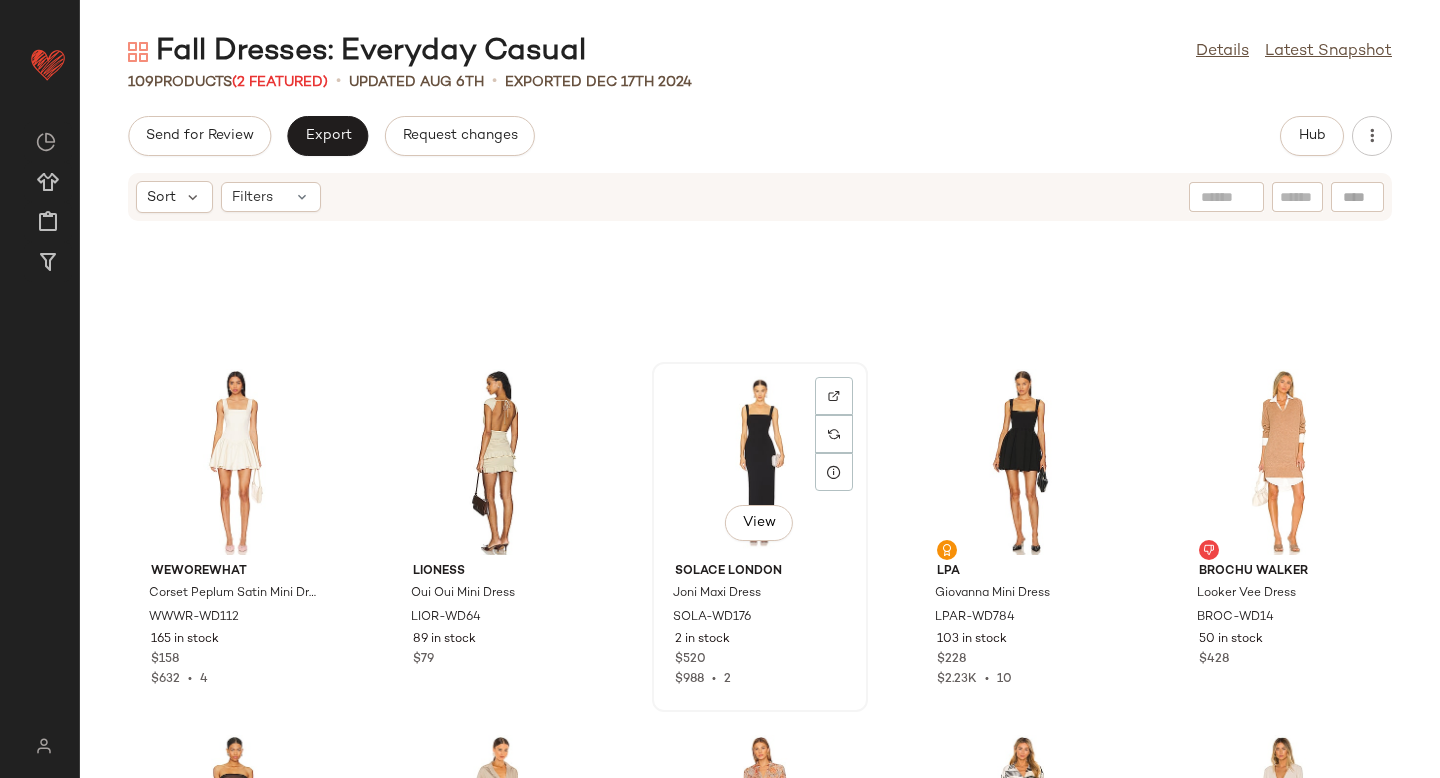 click on "View" 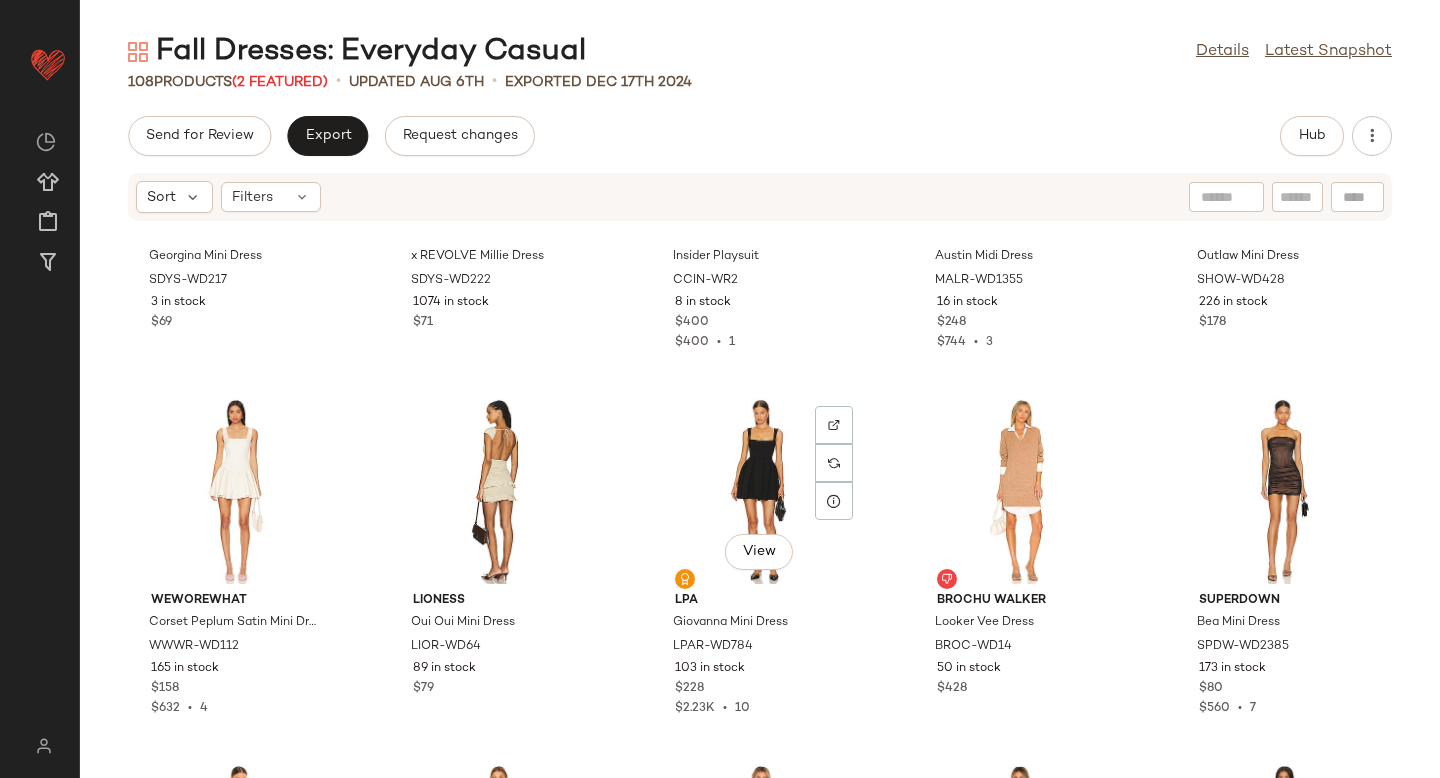 scroll, scrollTop: 4986, scrollLeft: 0, axis: vertical 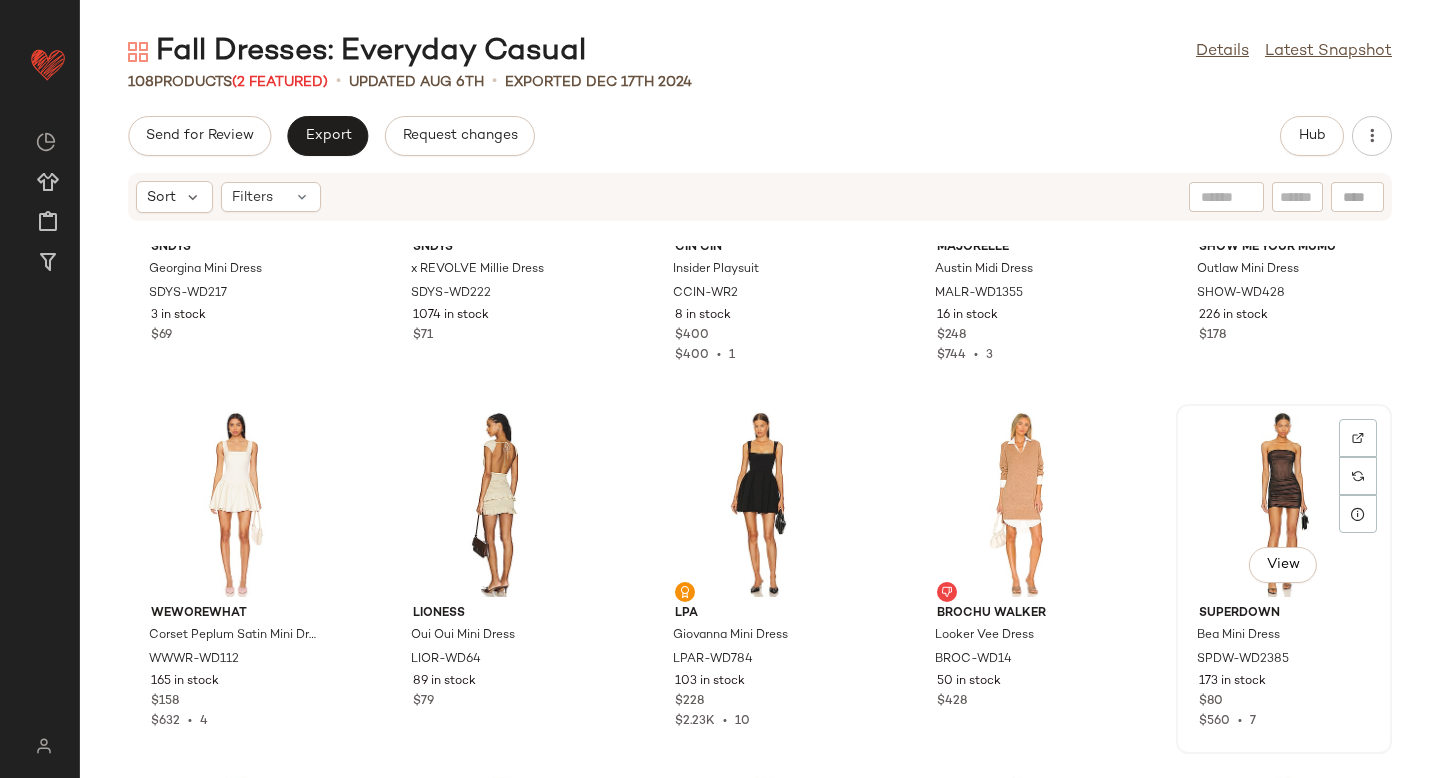 click on "View" 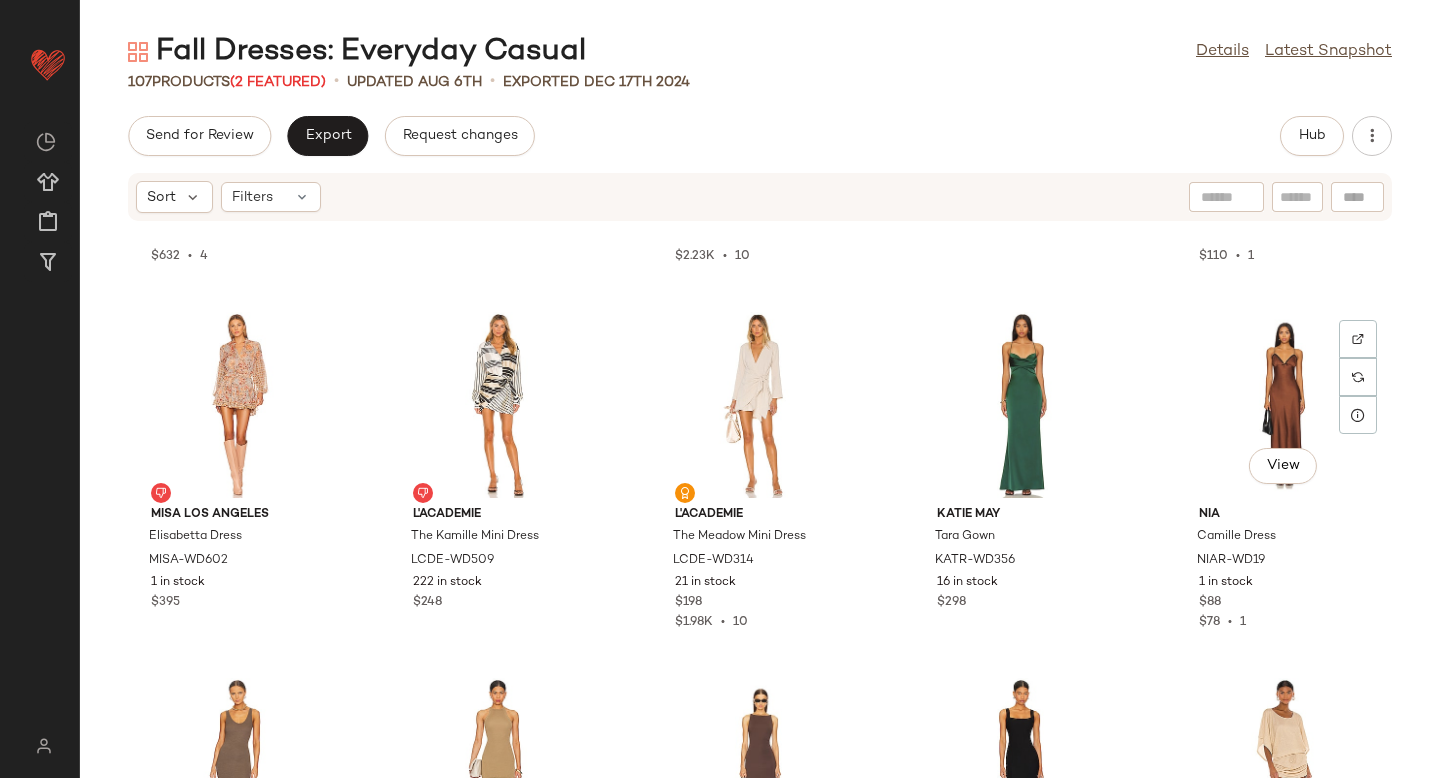 scroll, scrollTop: 5497, scrollLeft: 0, axis: vertical 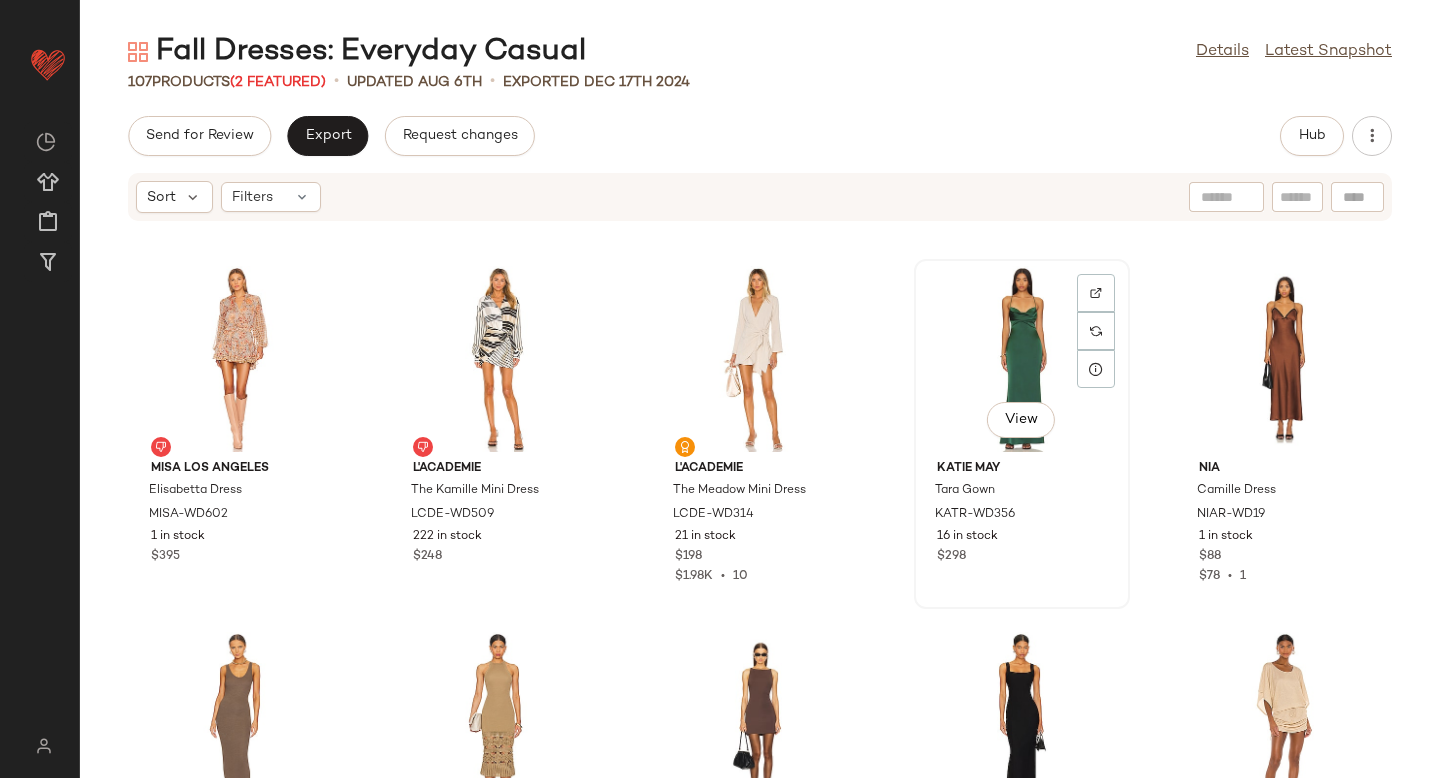 click on "View" 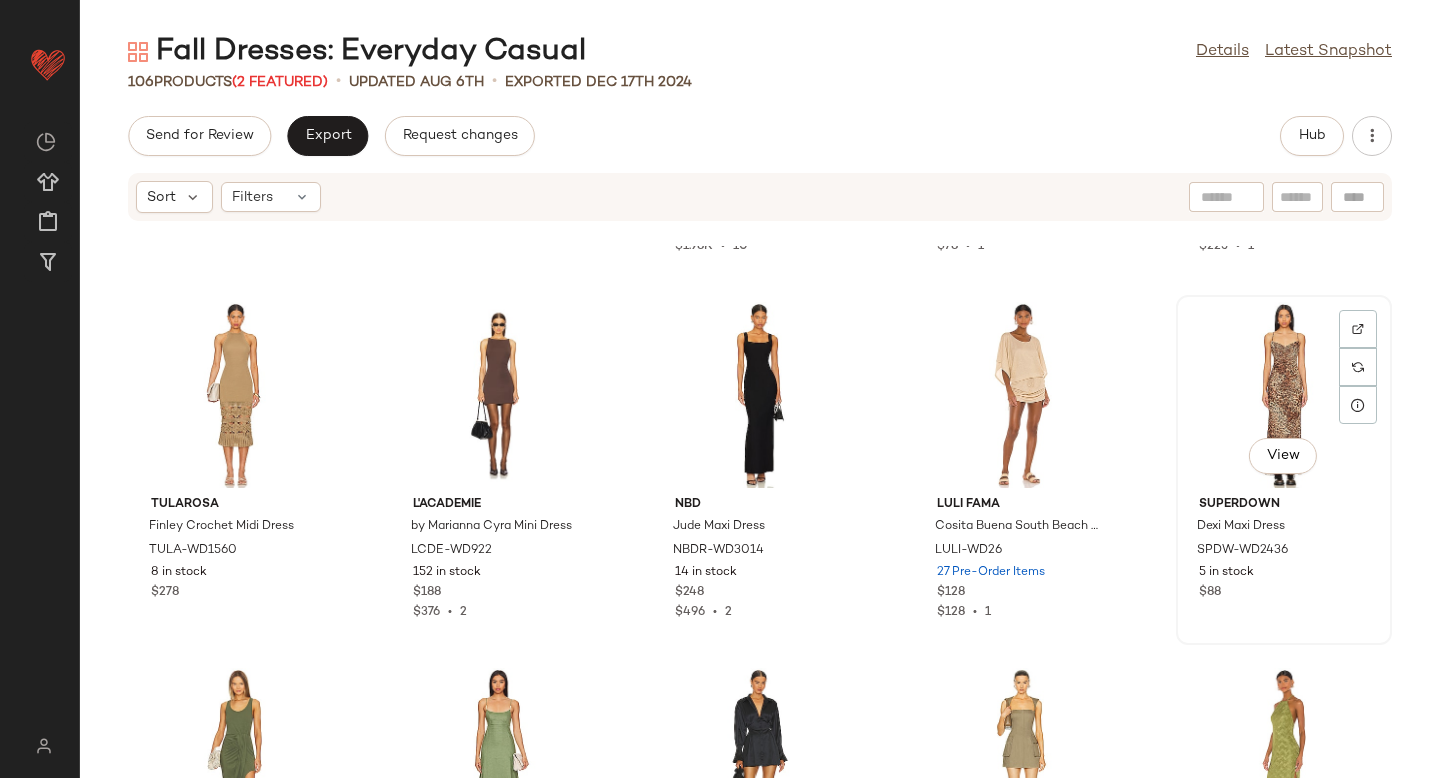 scroll, scrollTop: 5792, scrollLeft: 0, axis: vertical 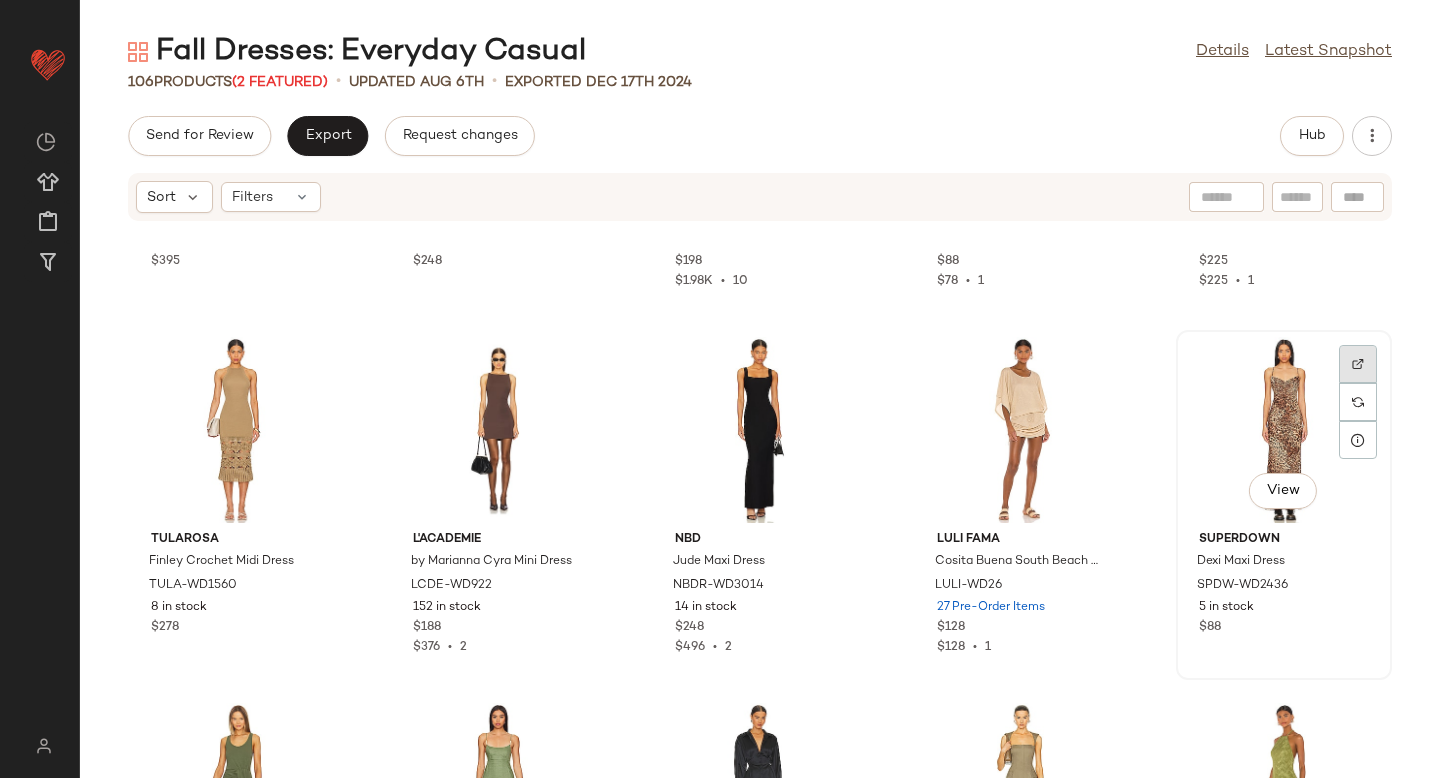 click 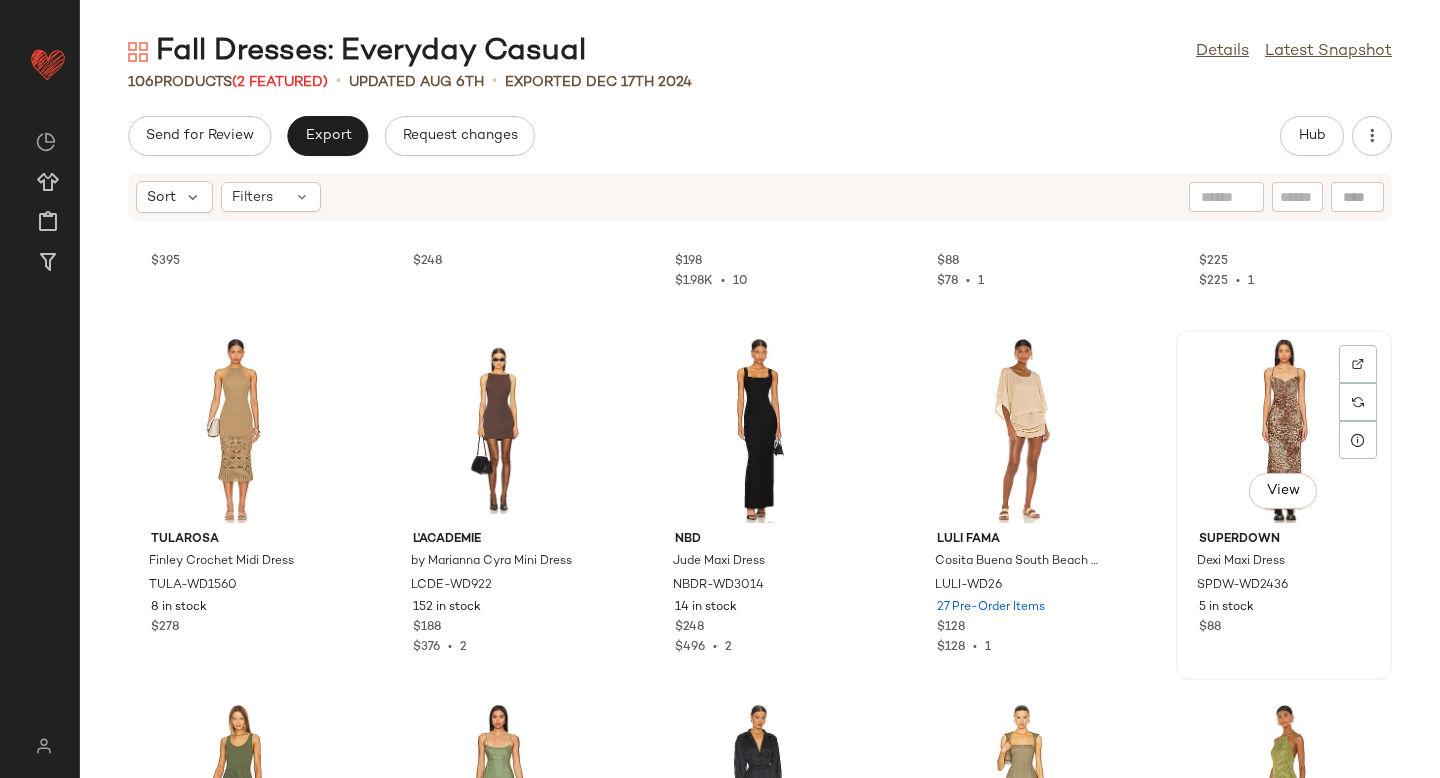 click on "View" 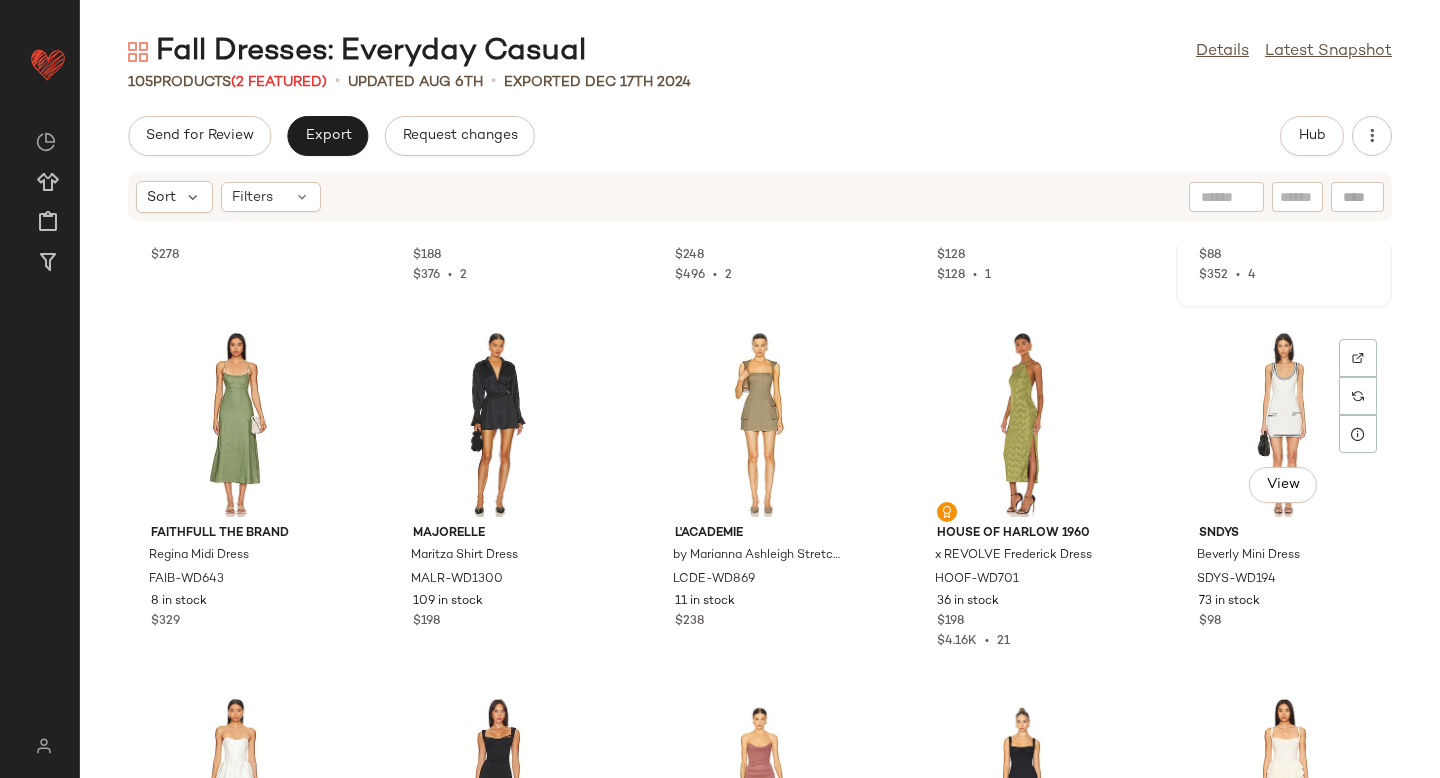 scroll, scrollTop: 6165, scrollLeft: 0, axis: vertical 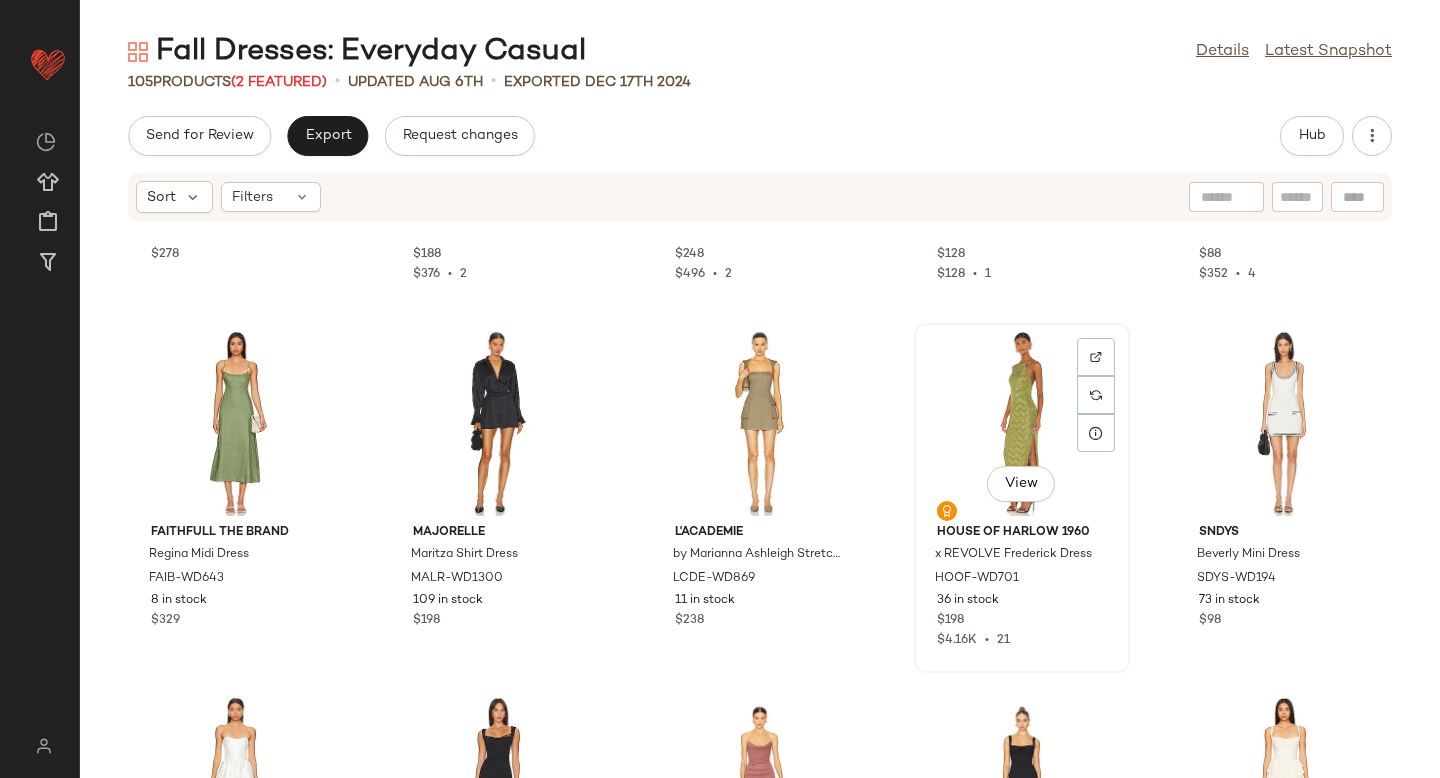 click on "View" 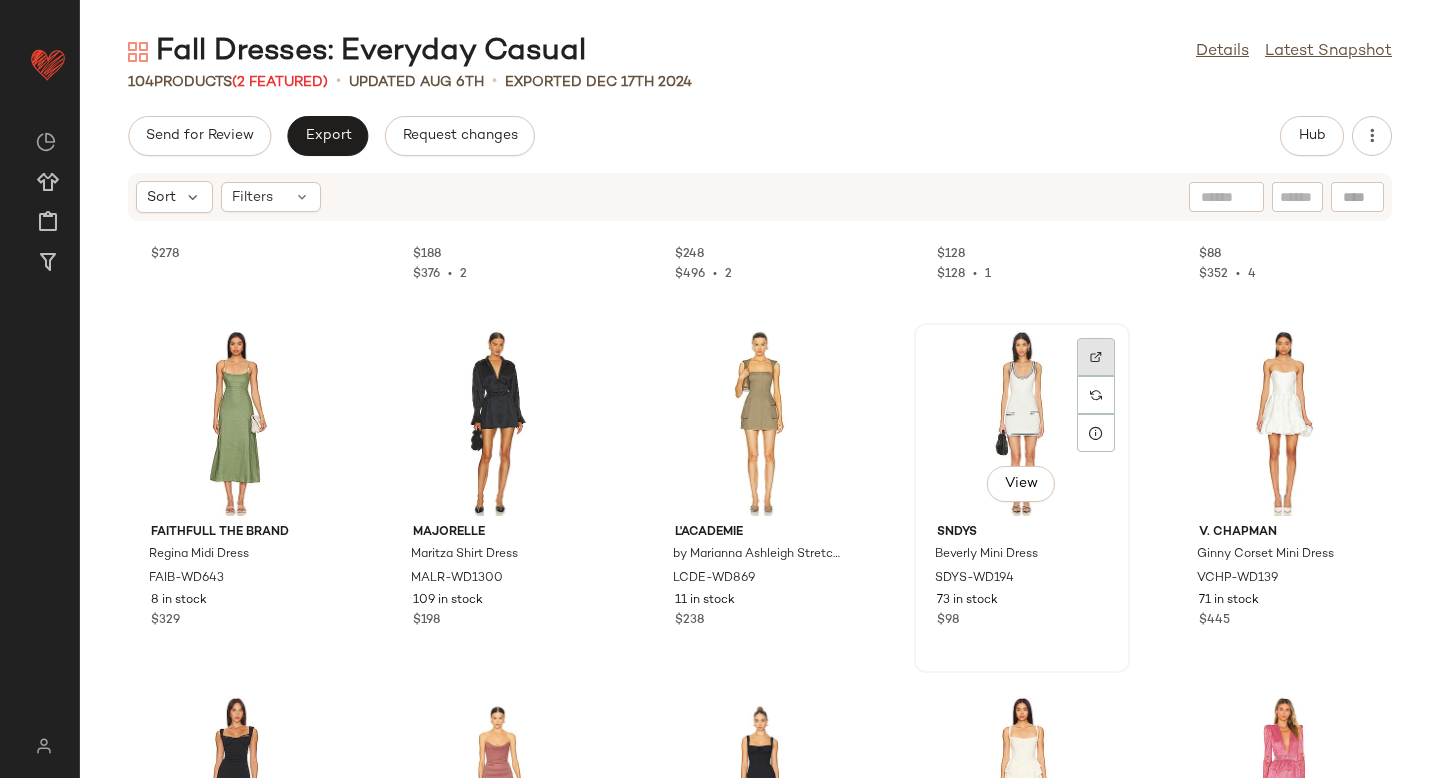 click 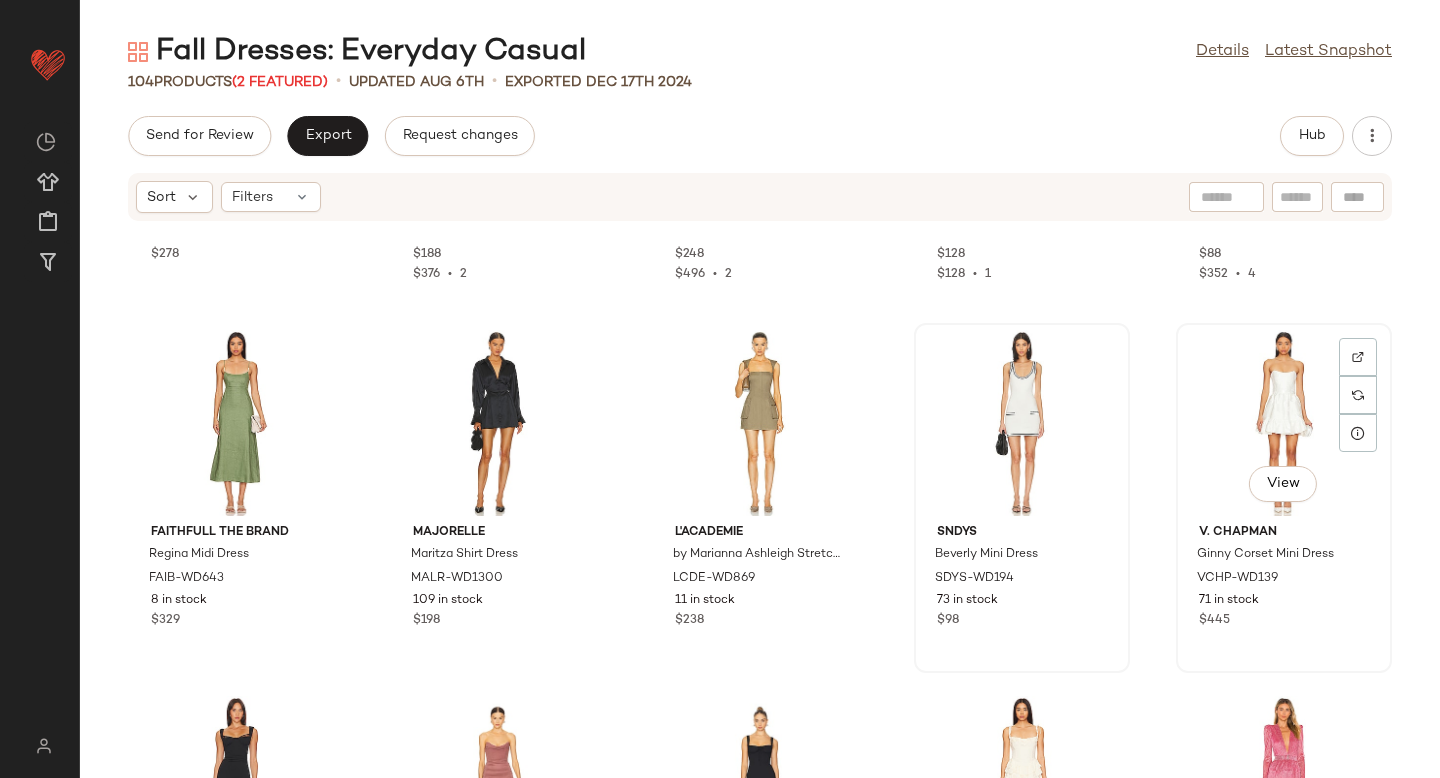 click on "View" 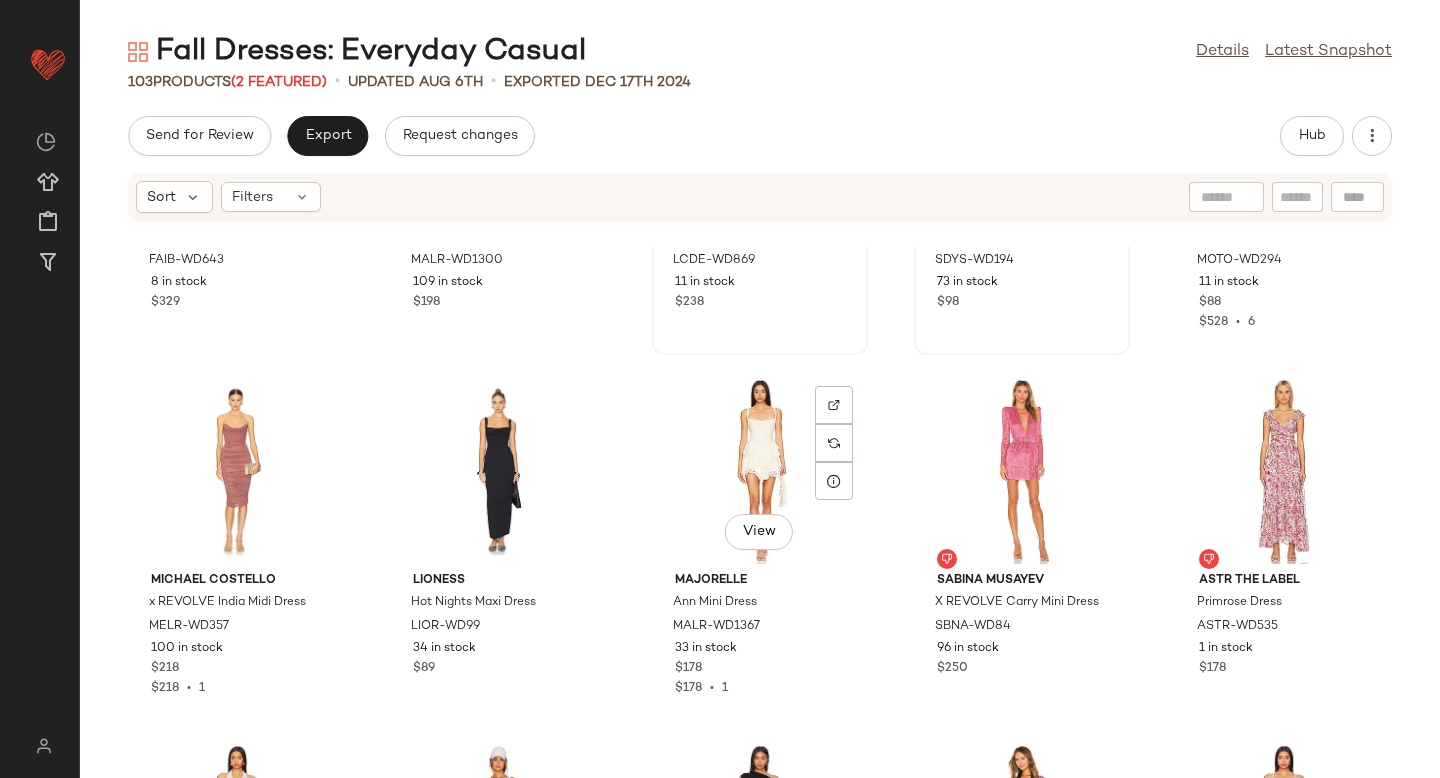 scroll, scrollTop: 6481, scrollLeft: 0, axis: vertical 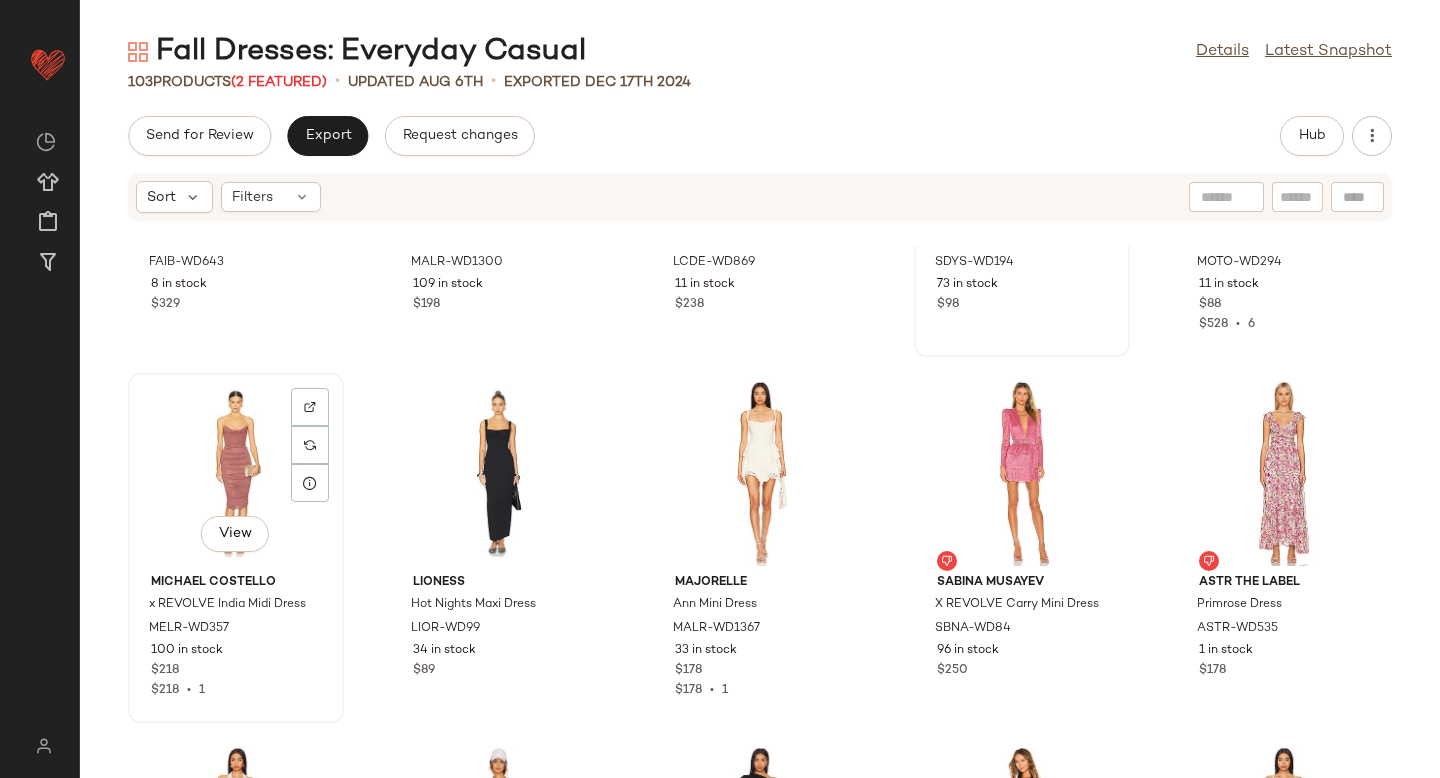 click on "View" 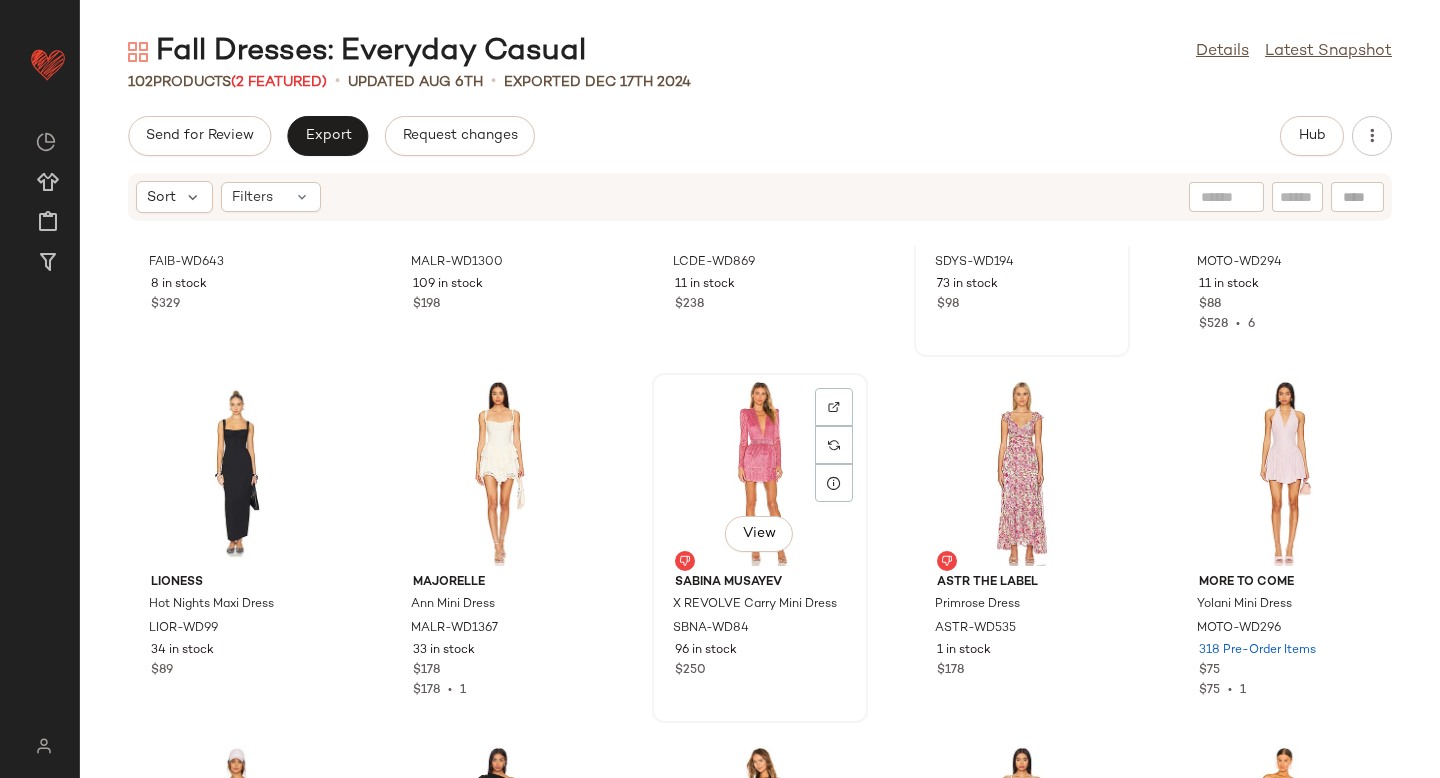 click on "View" 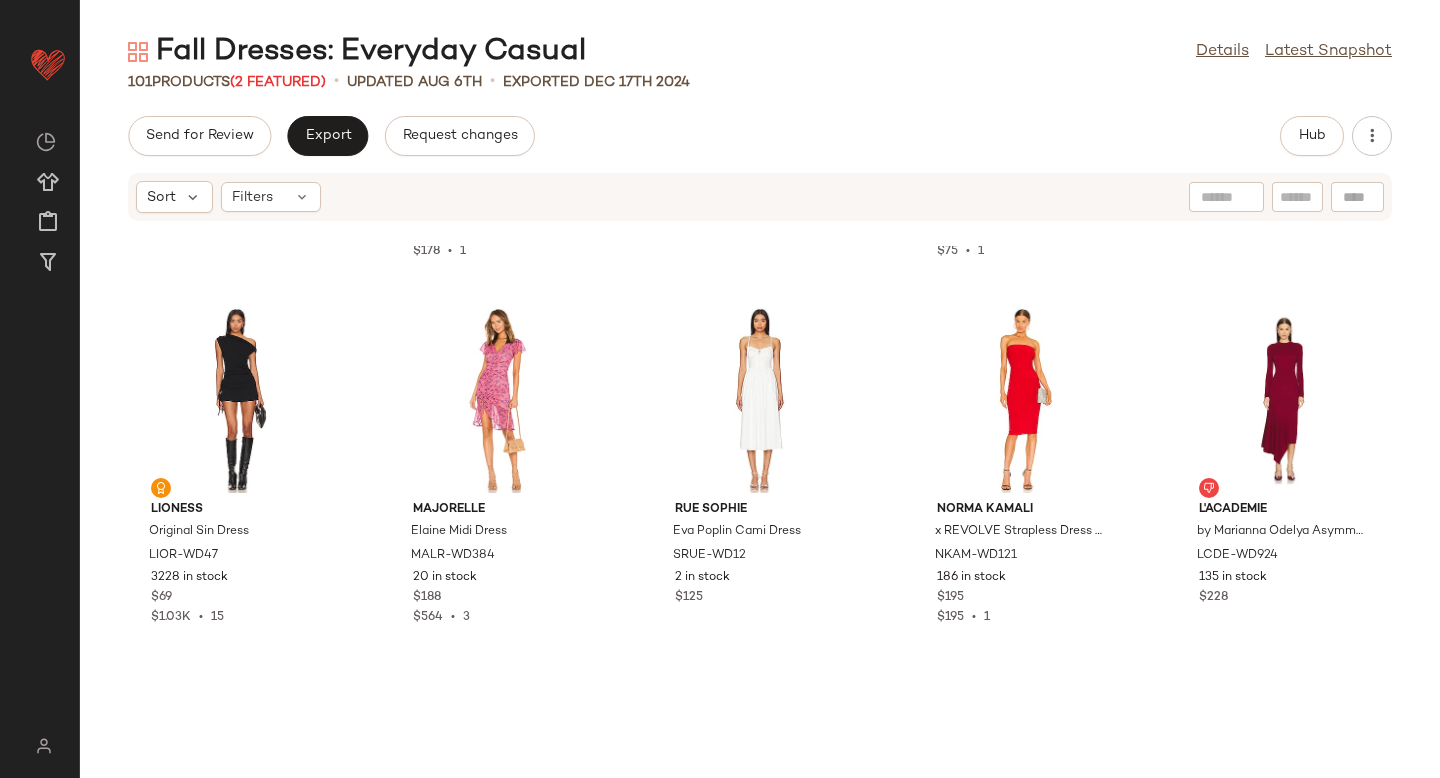 scroll, scrollTop: 6920, scrollLeft: 0, axis: vertical 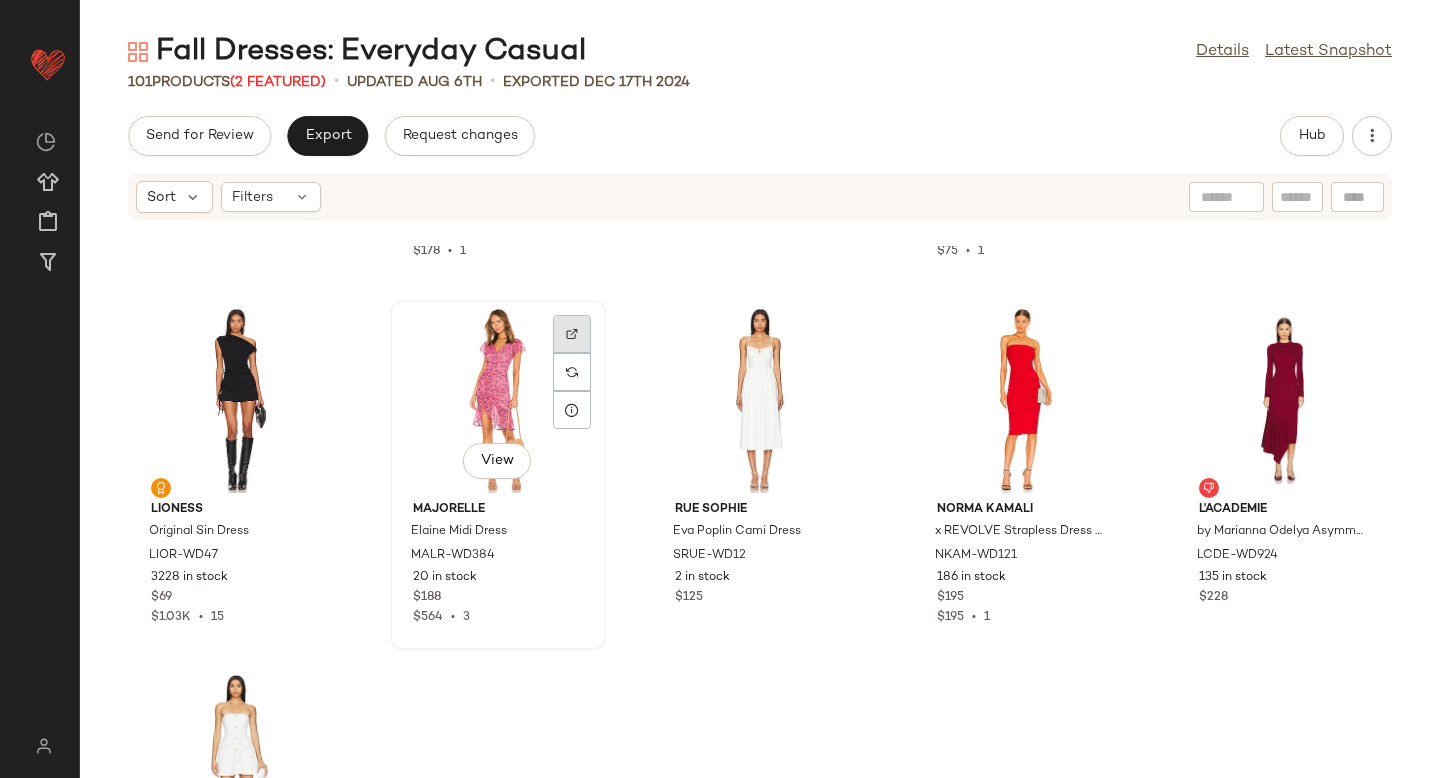 click 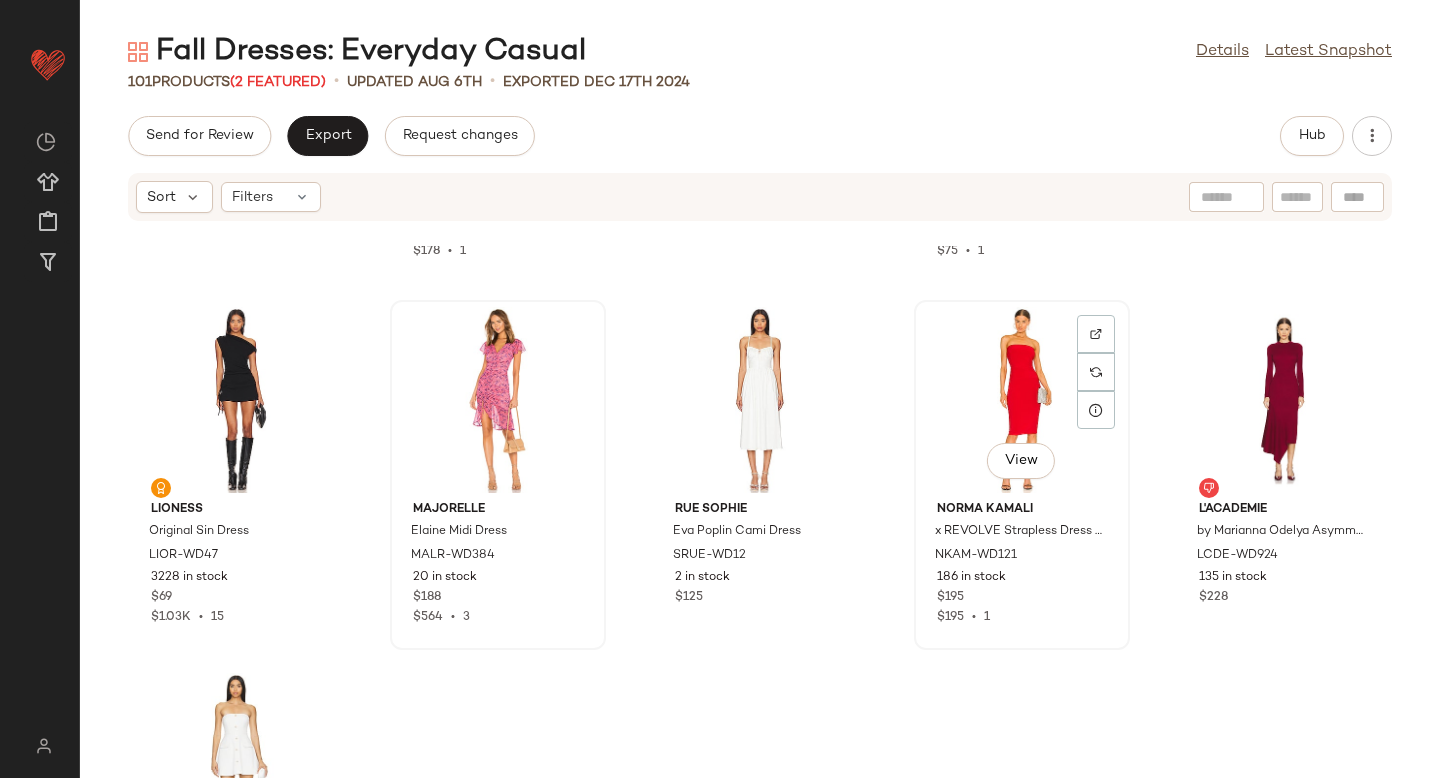 click on "View" 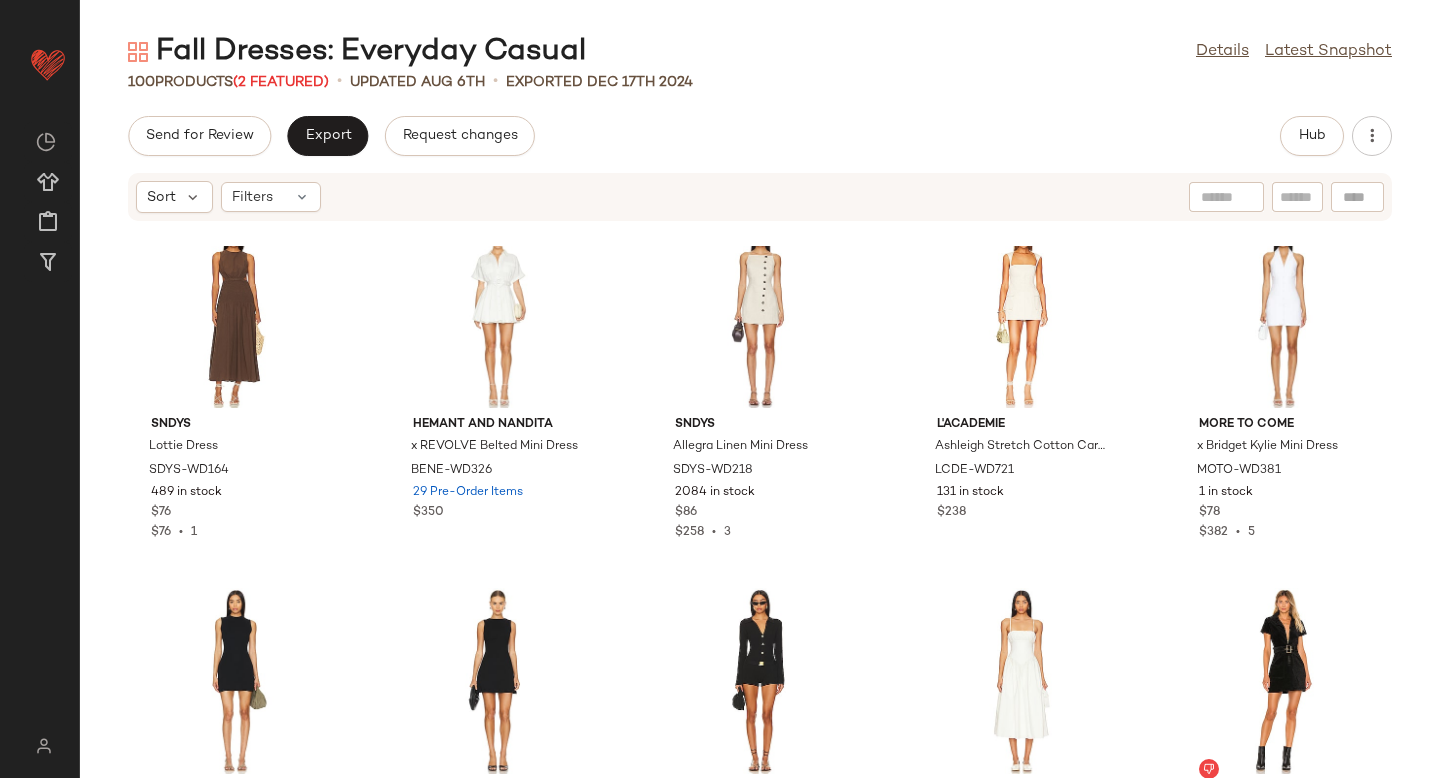 scroll, scrollTop: 4026, scrollLeft: 0, axis: vertical 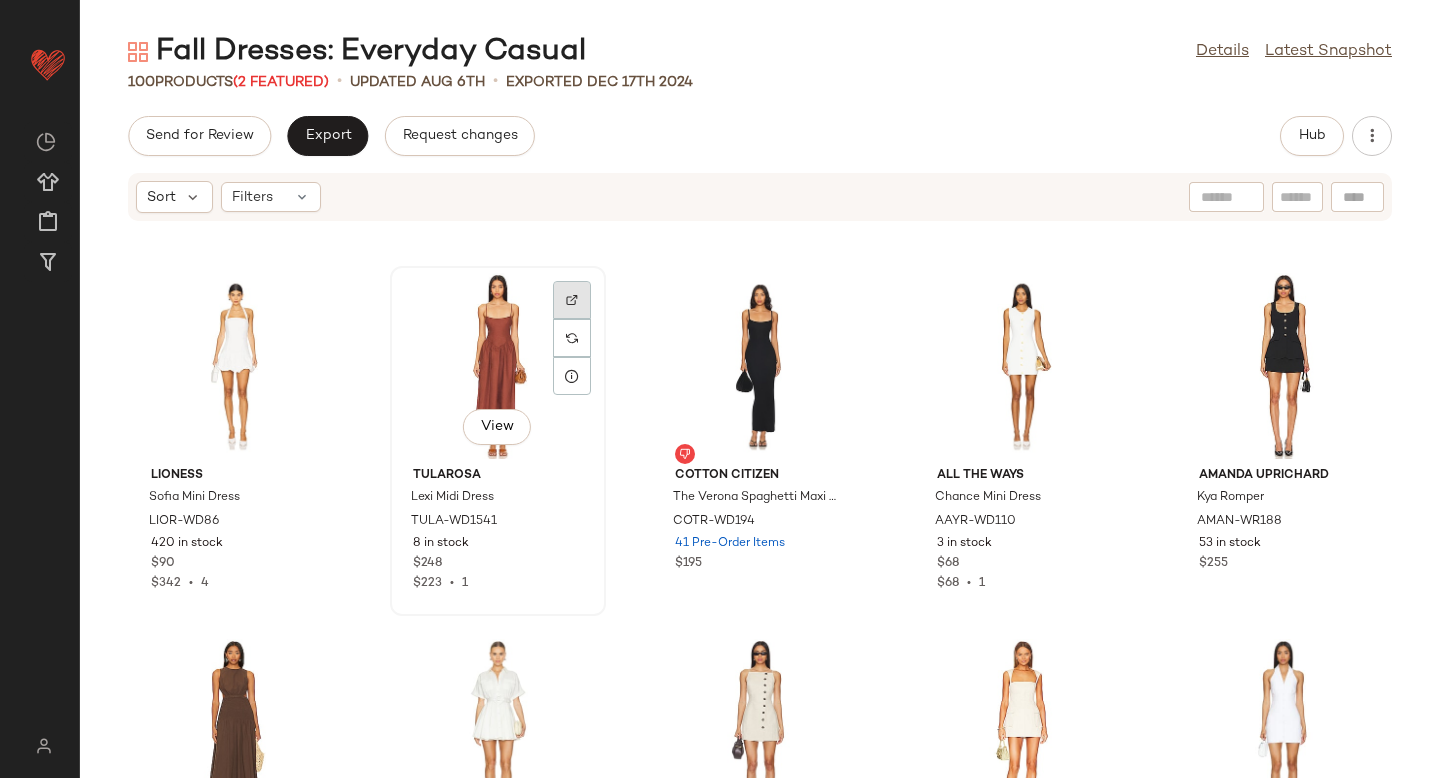 click 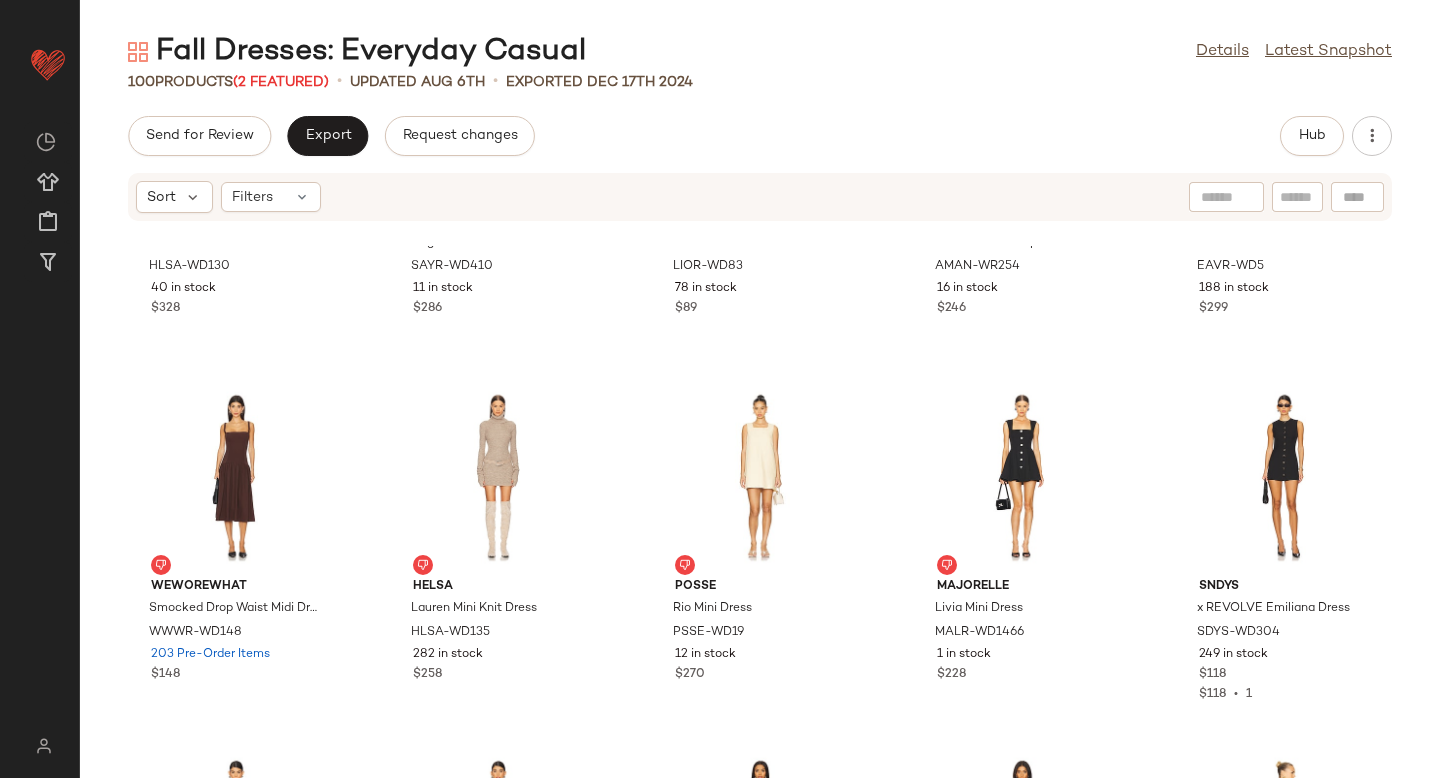 scroll, scrollTop: 0, scrollLeft: 0, axis: both 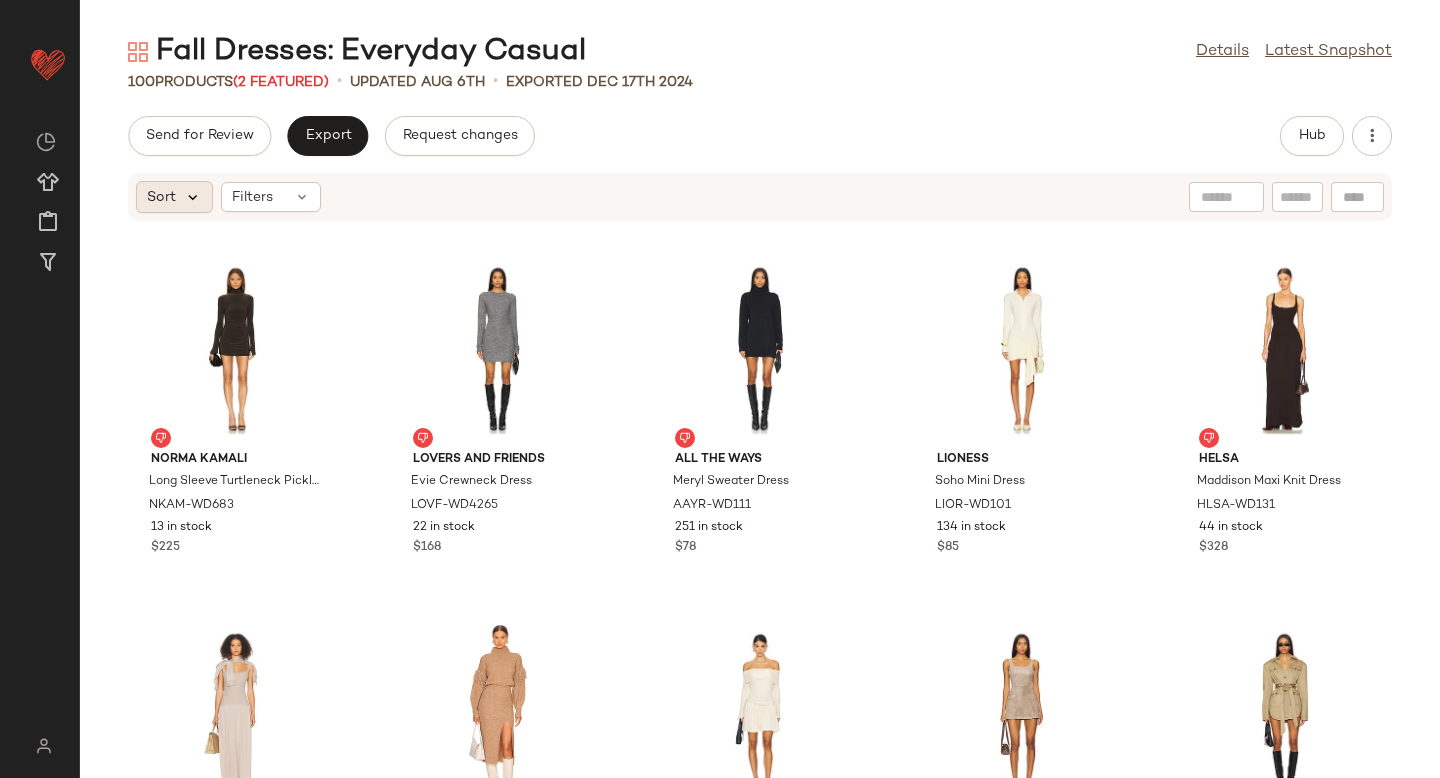 click at bounding box center (193, 197) 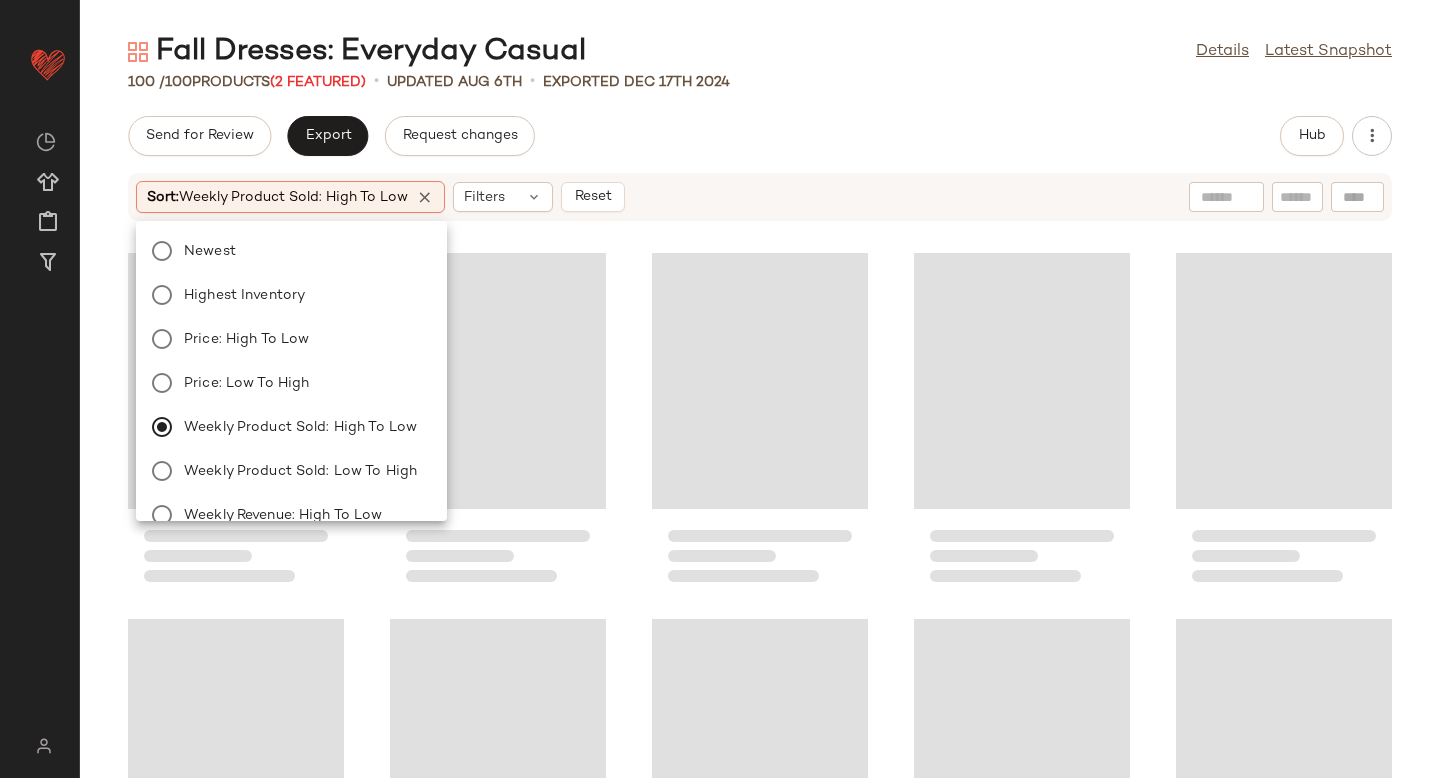 click on "Send for Review   Export   Request changes   Hub  Sort:   Weekly Product Sold: High to Low Filters  Reset" at bounding box center (760, 447) 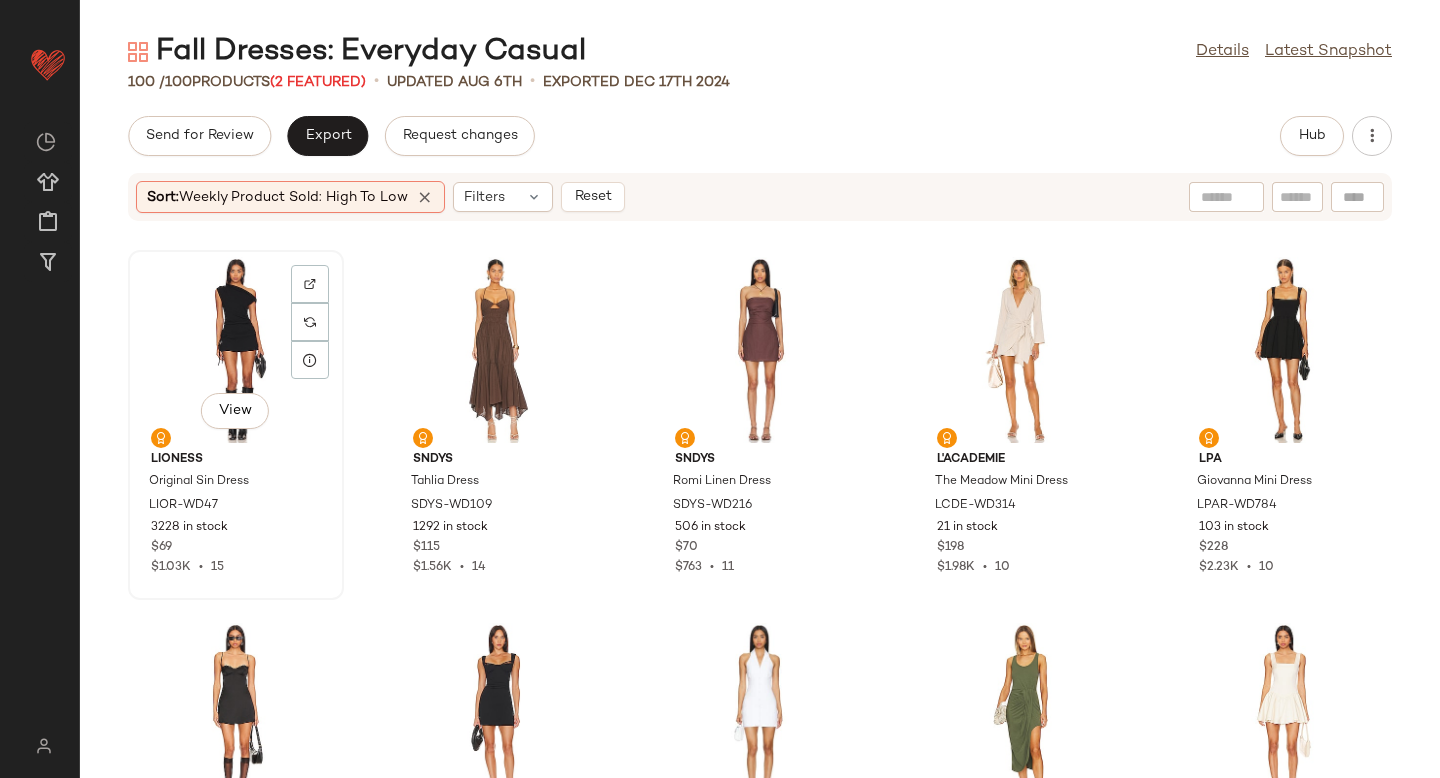 click on "View" 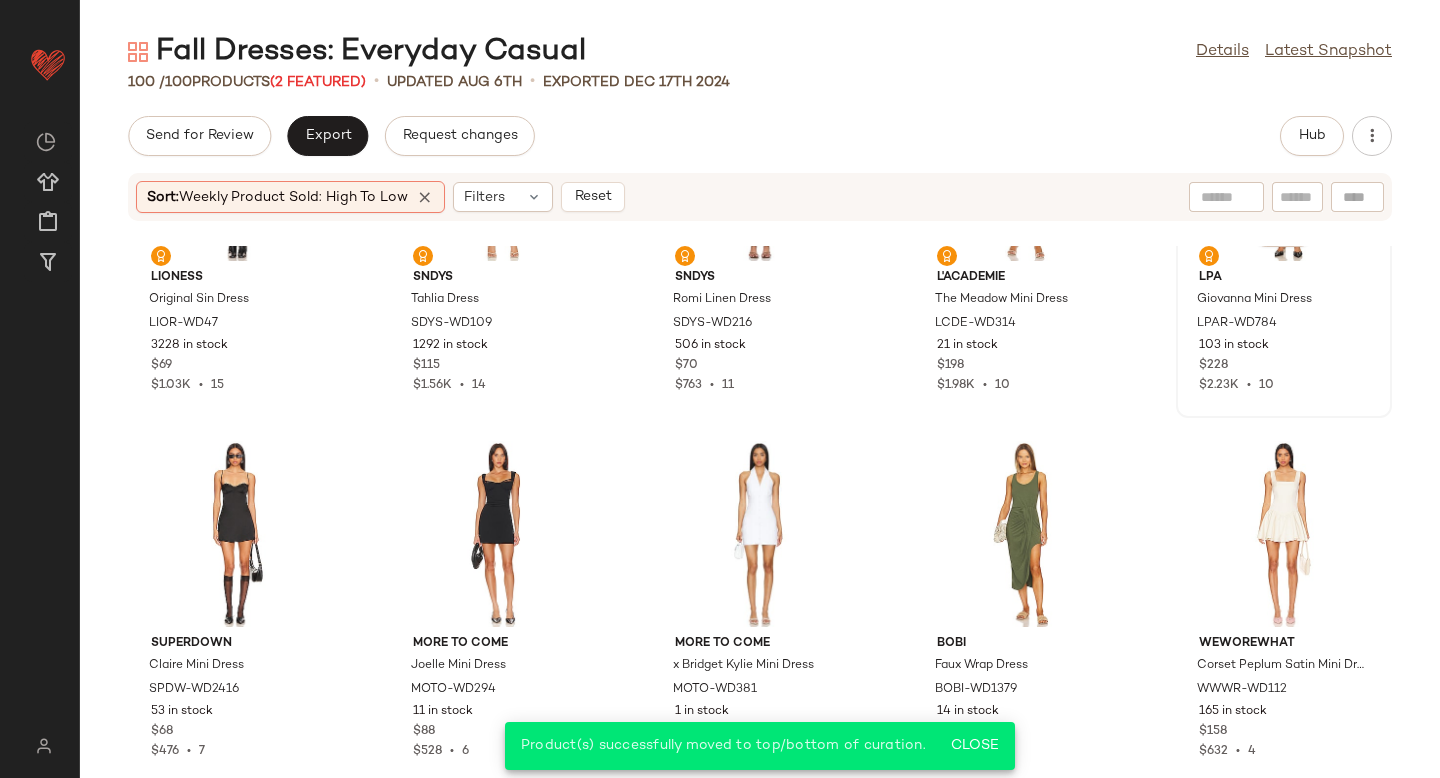 scroll, scrollTop: 181, scrollLeft: 0, axis: vertical 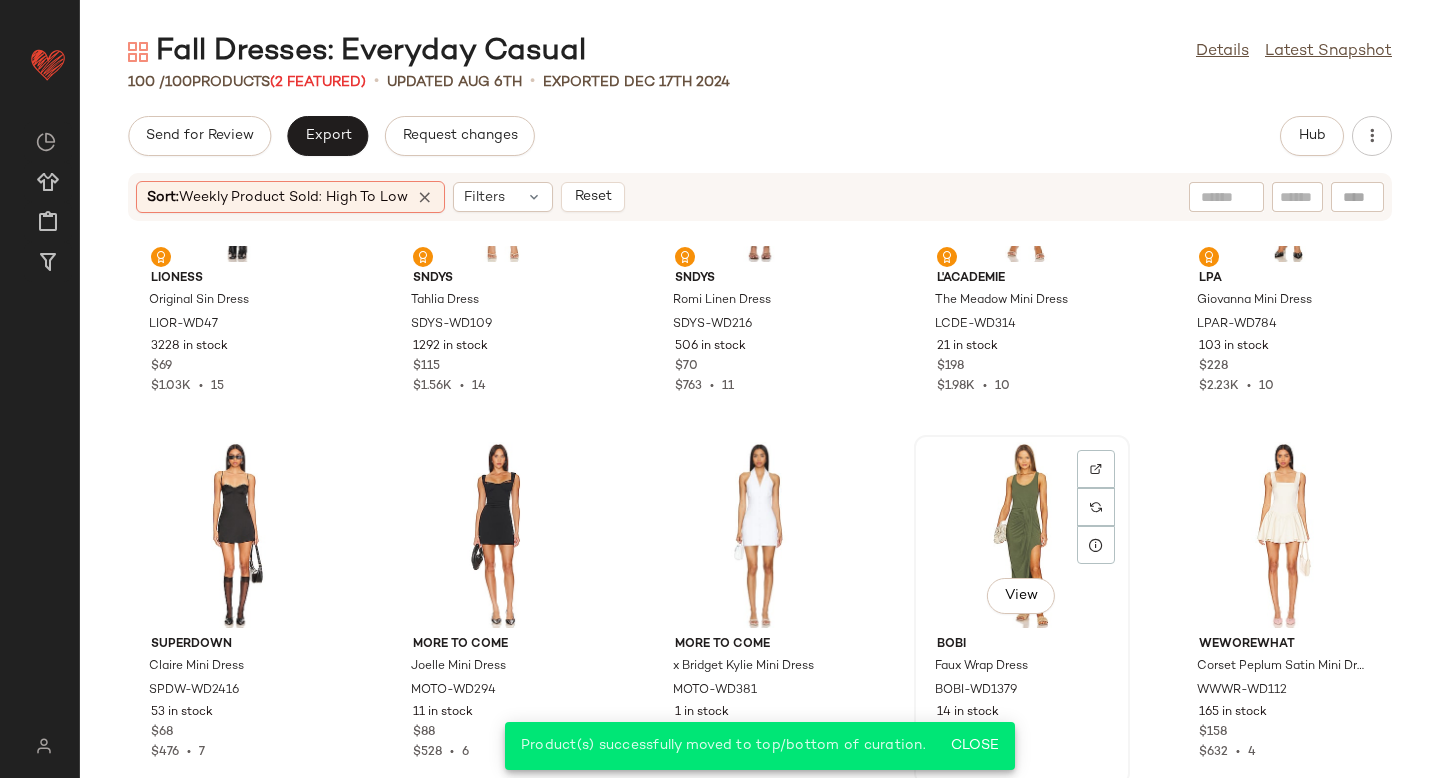 click on "View" 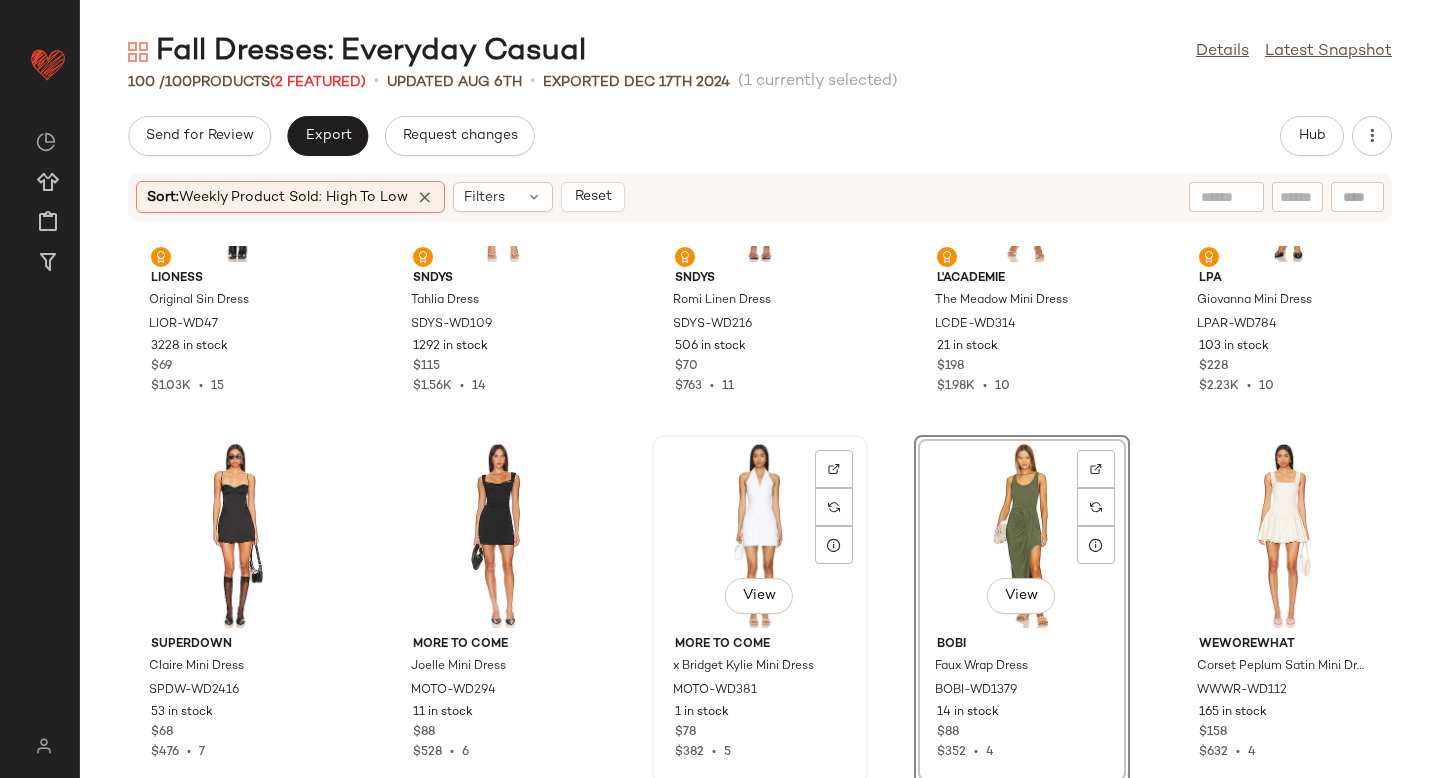 click on "View" 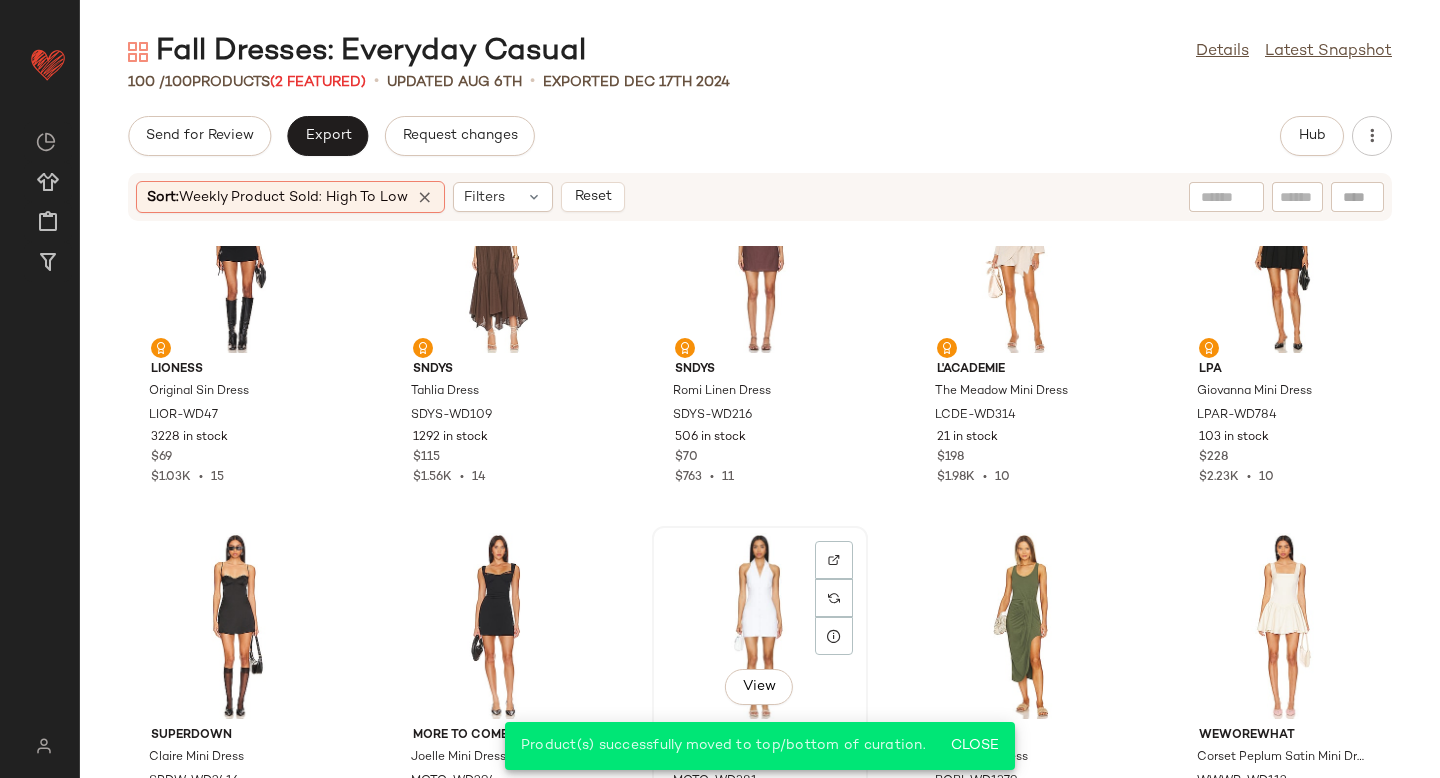 scroll, scrollTop: 0, scrollLeft: 0, axis: both 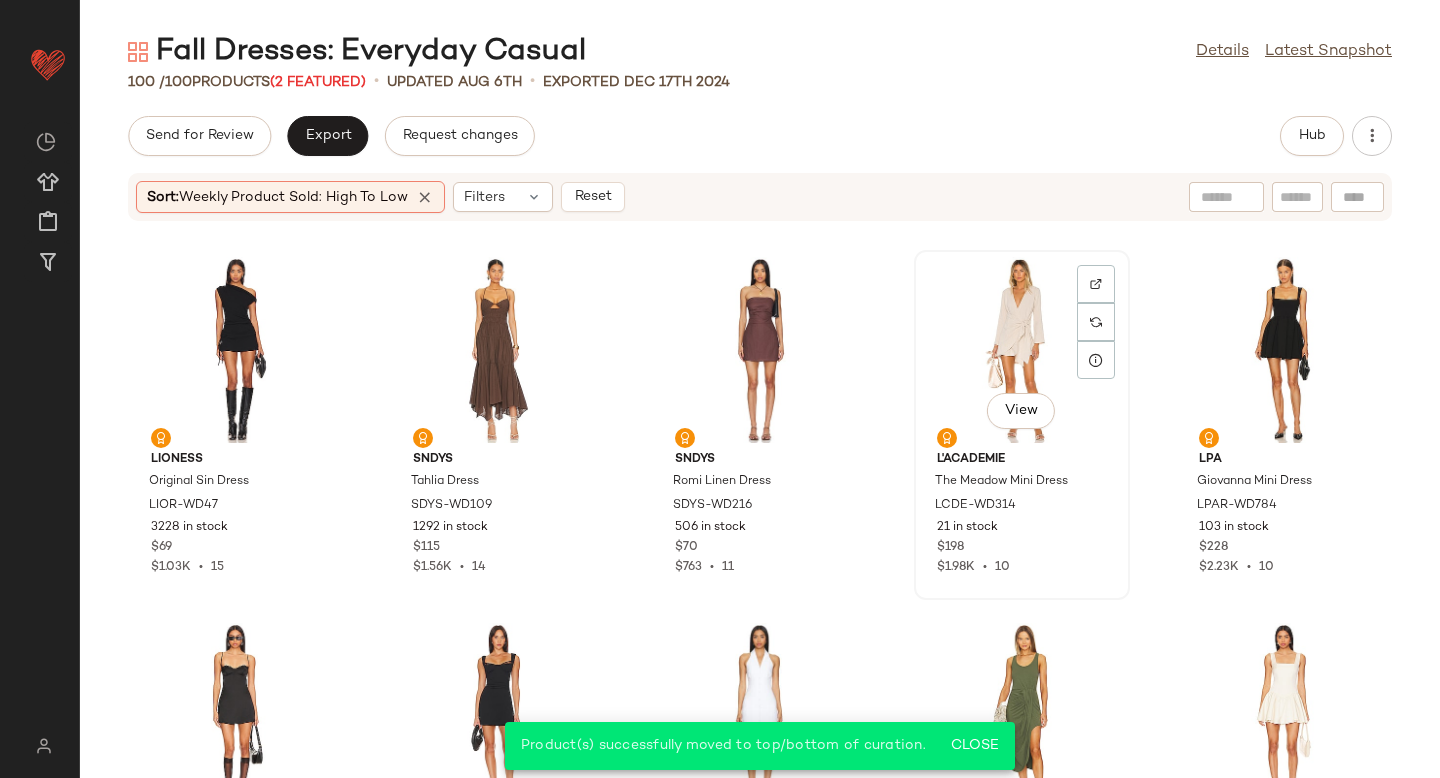 click on "View" 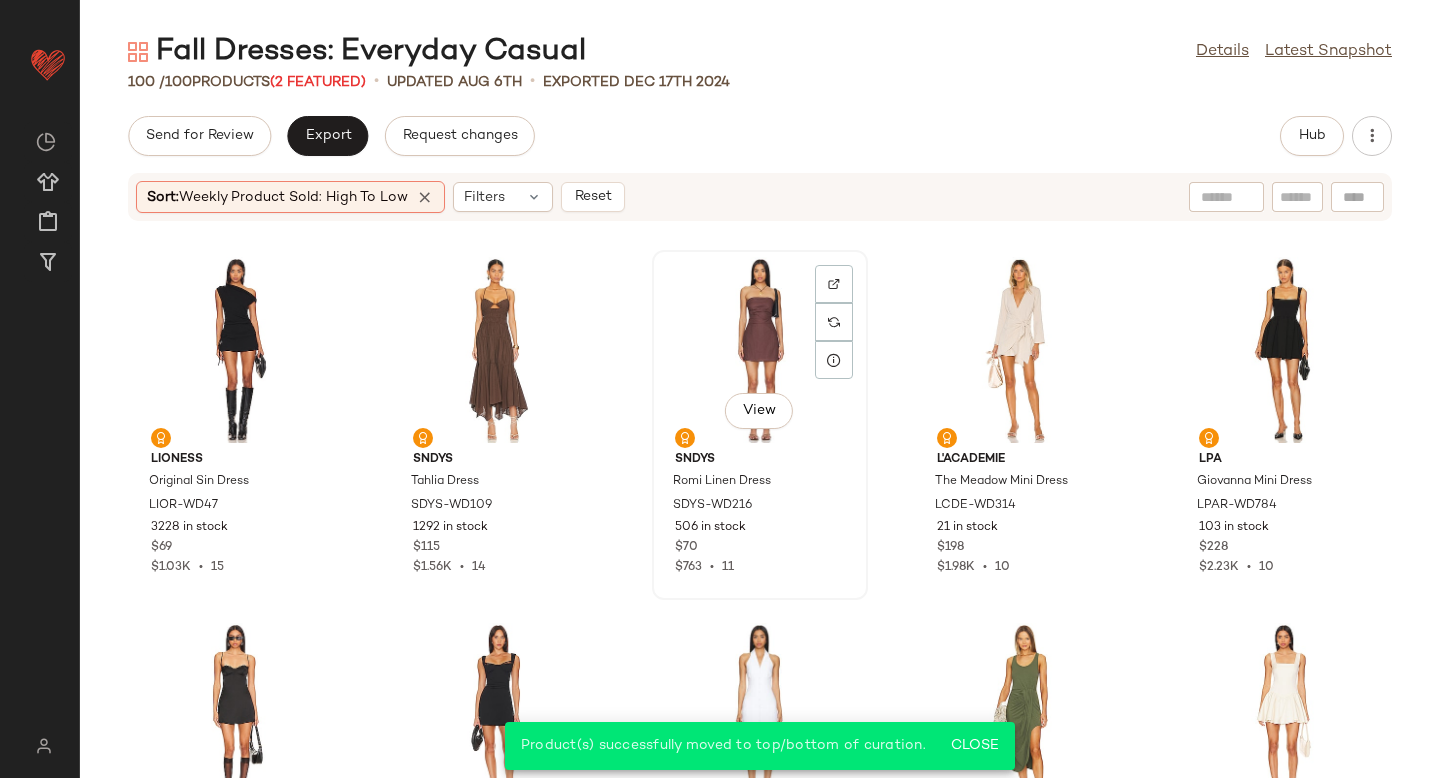 click on "View" 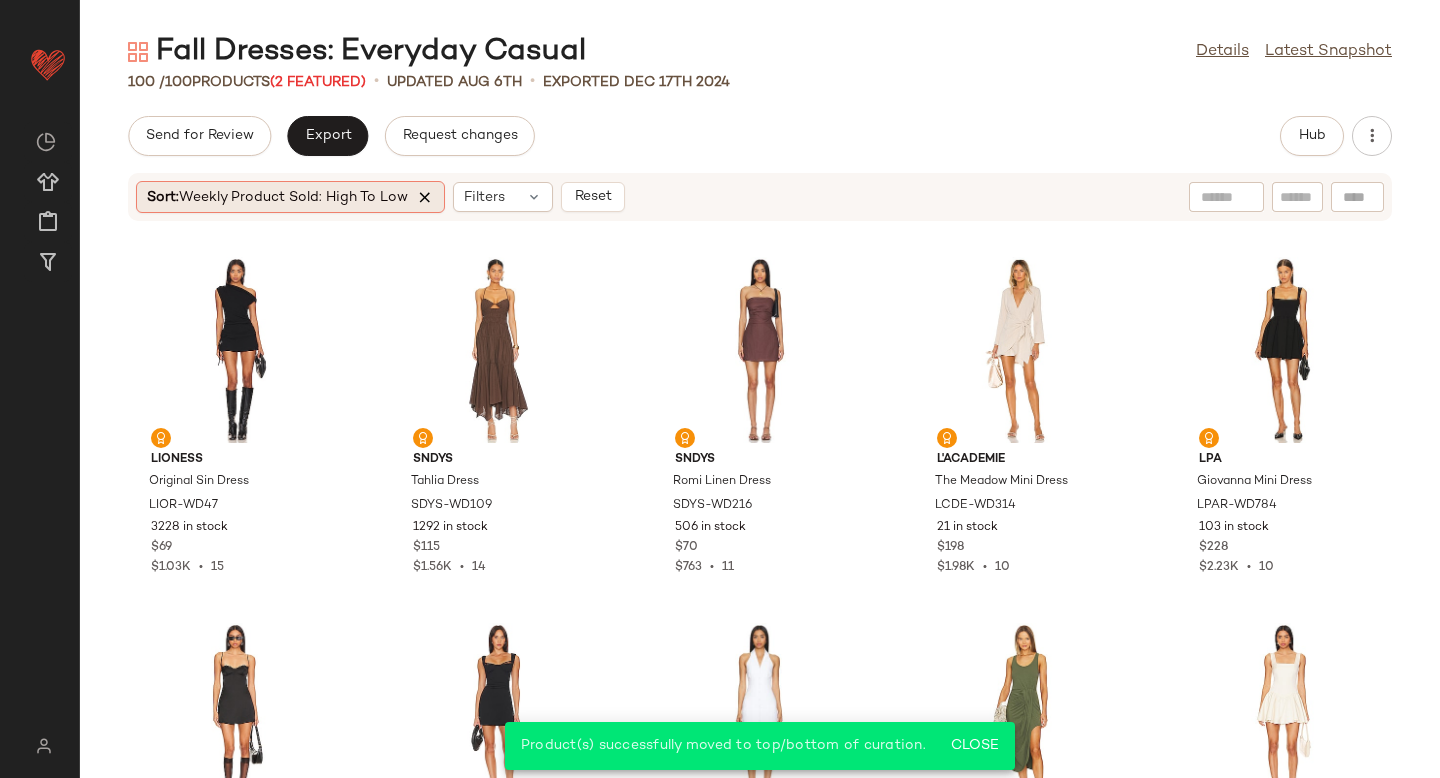 click at bounding box center [425, 197] 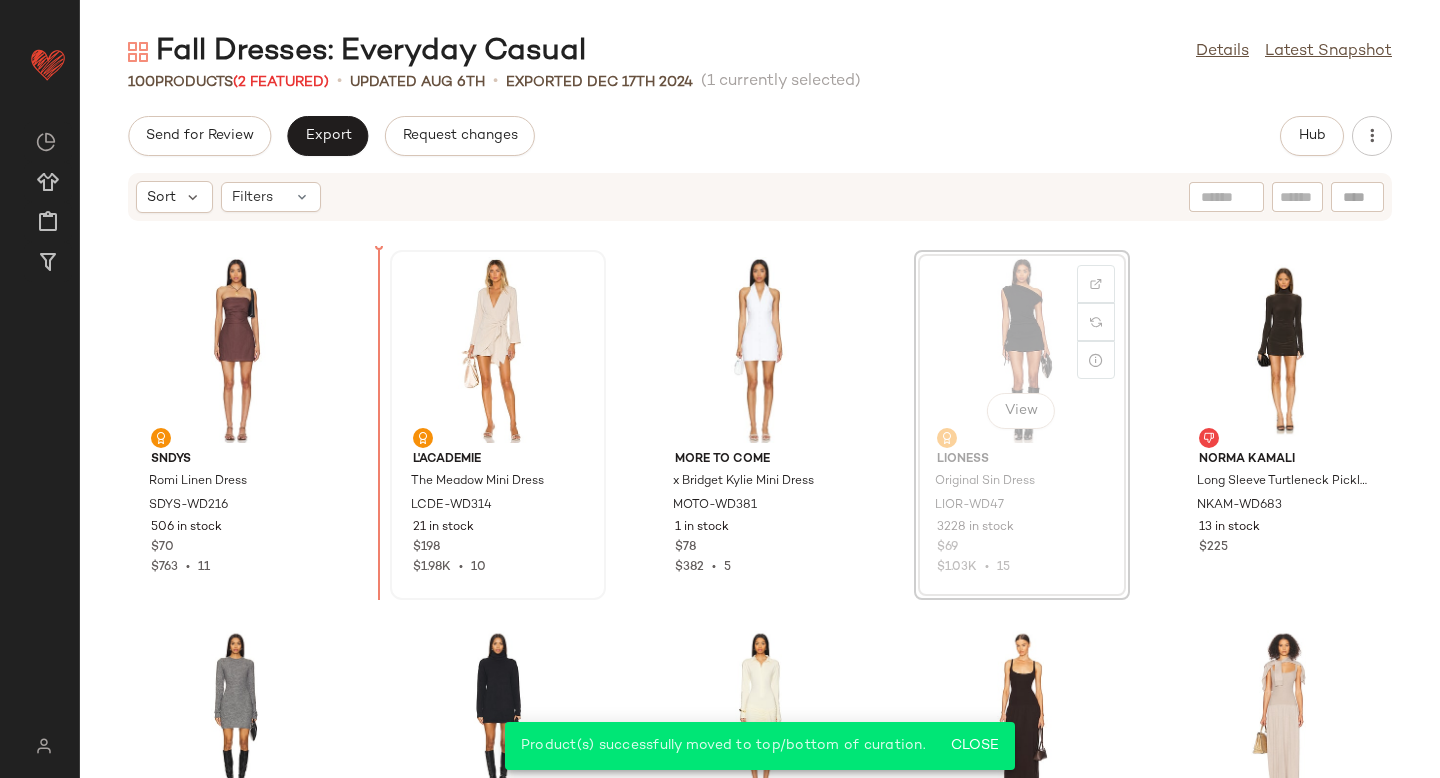 drag, startPoint x: 1012, startPoint y: 294, endPoint x: 410, endPoint y: 432, distance: 617.61475 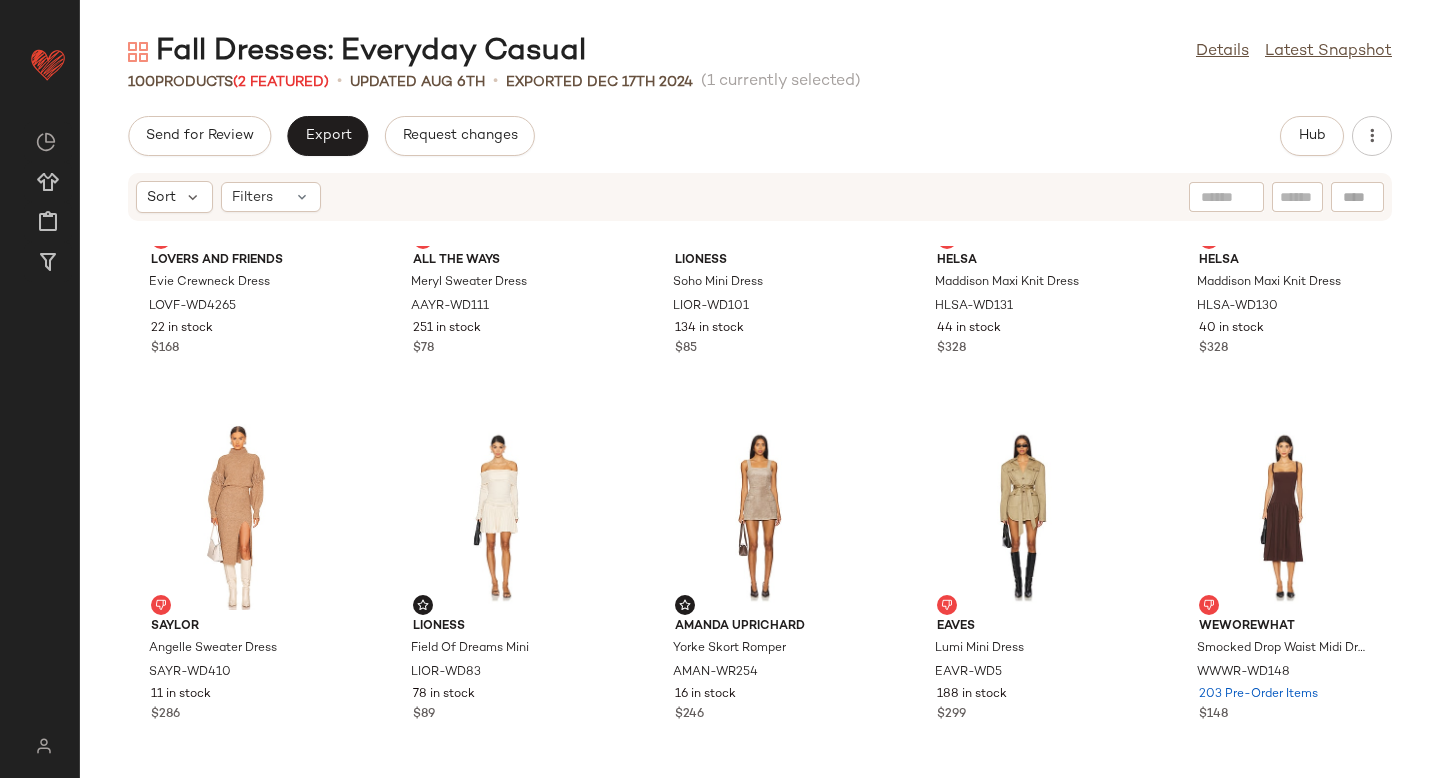 scroll, scrollTop: 0, scrollLeft: 0, axis: both 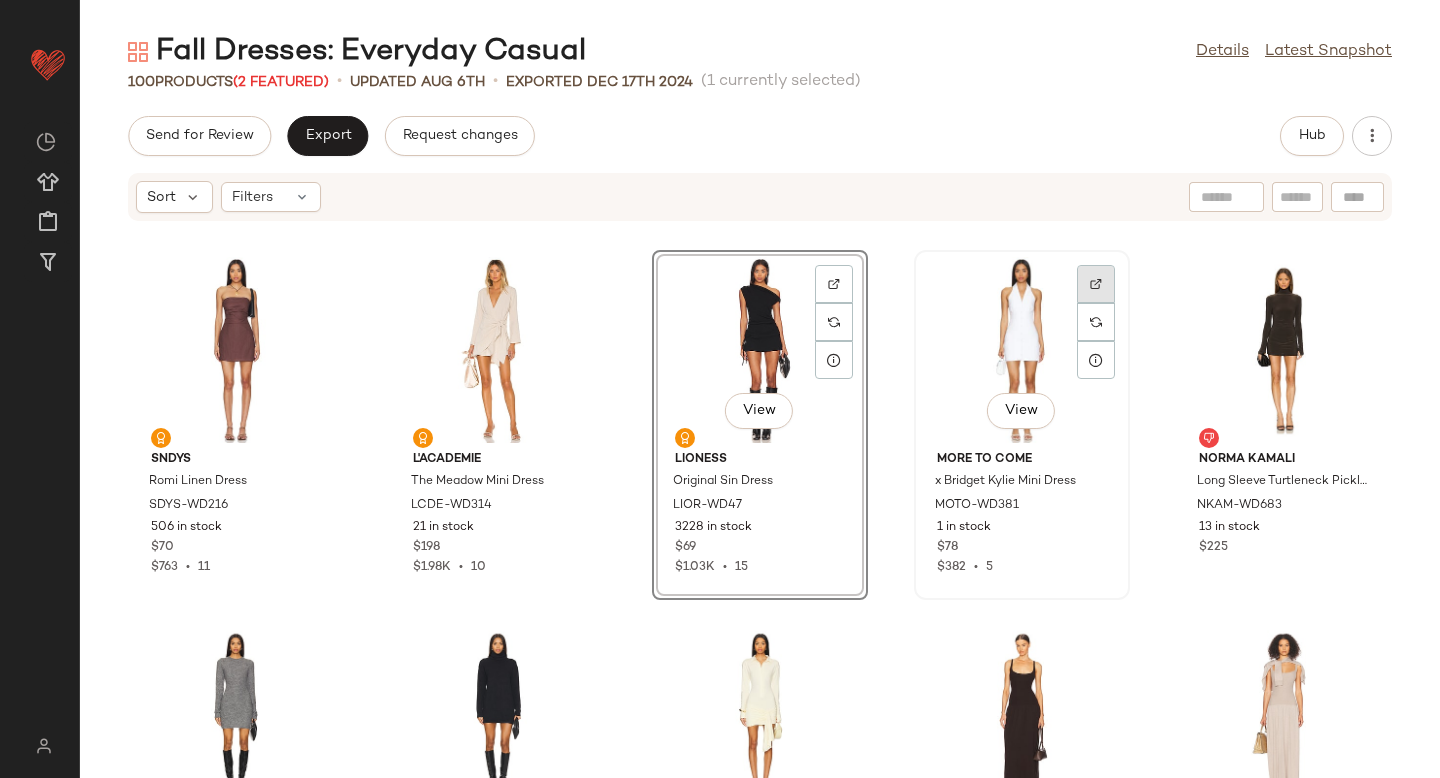 click 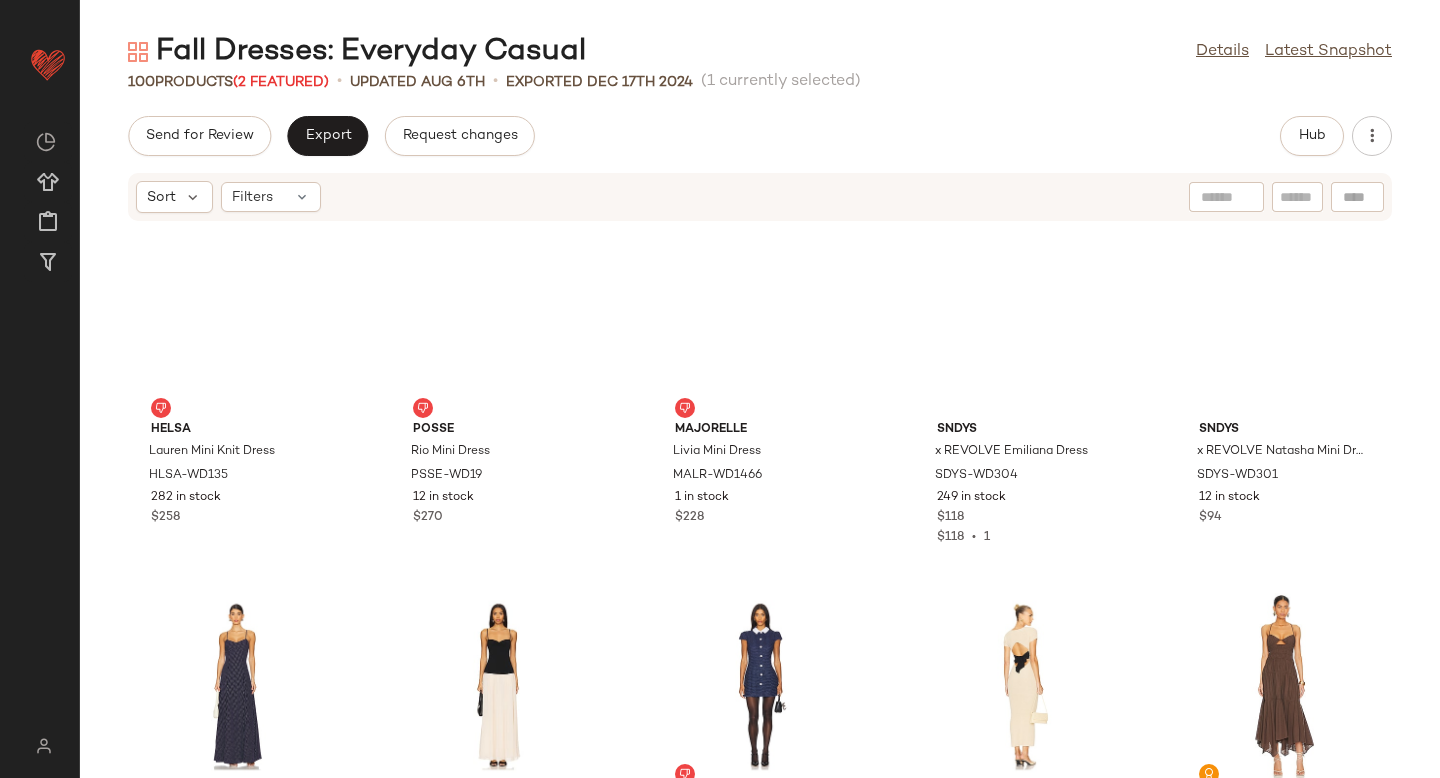 scroll, scrollTop: 742, scrollLeft: 0, axis: vertical 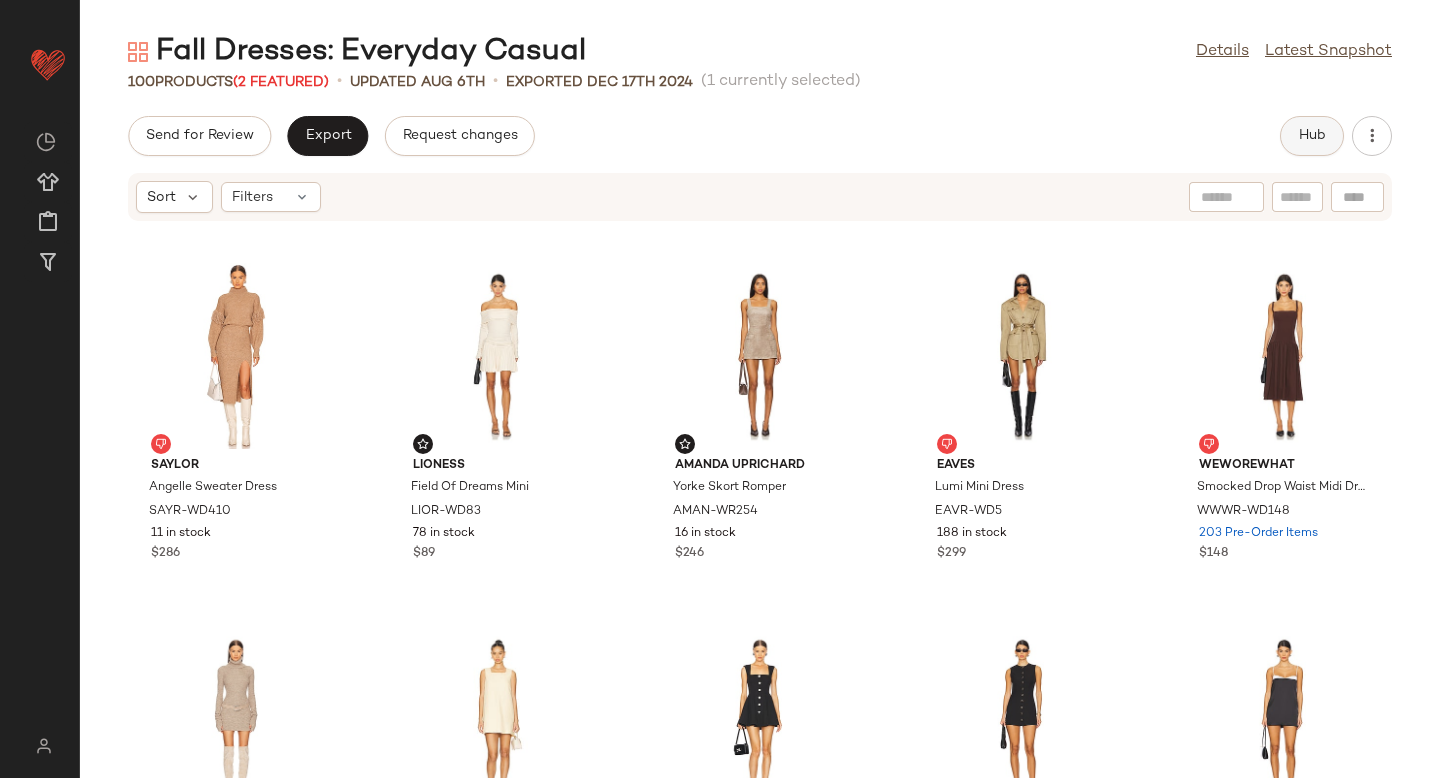 click on "Hub" at bounding box center [1312, 136] 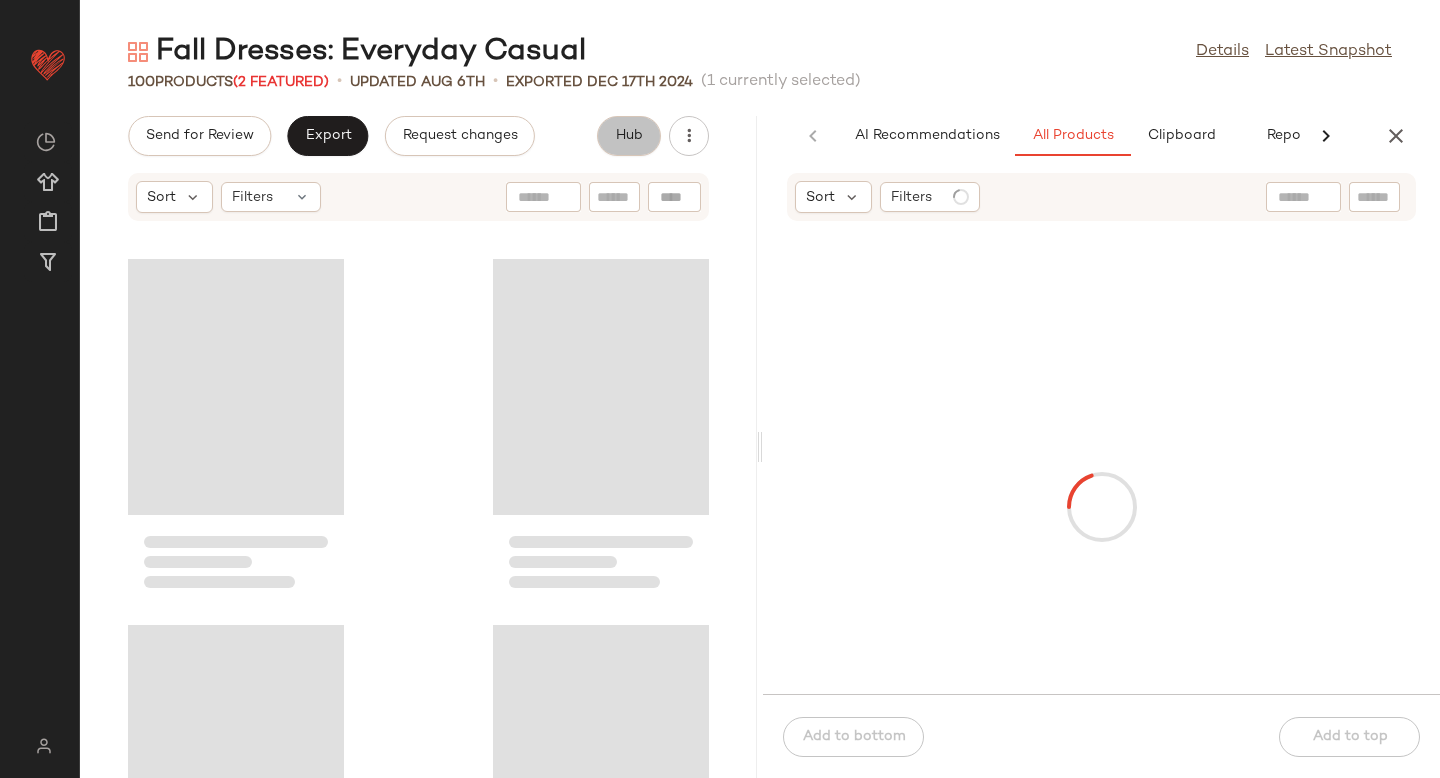 scroll, scrollTop: 1474, scrollLeft: 0, axis: vertical 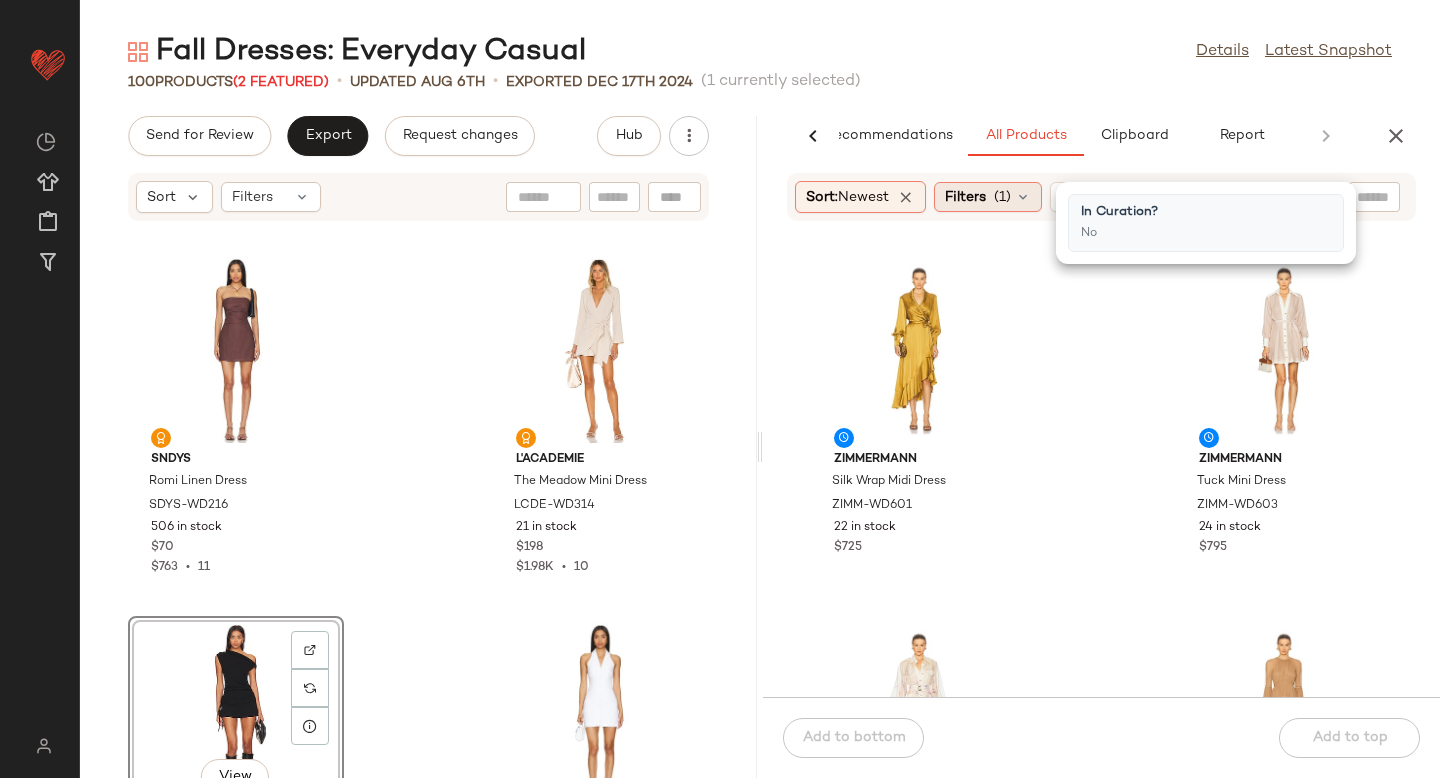 click on "Filters" at bounding box center [965, 197] 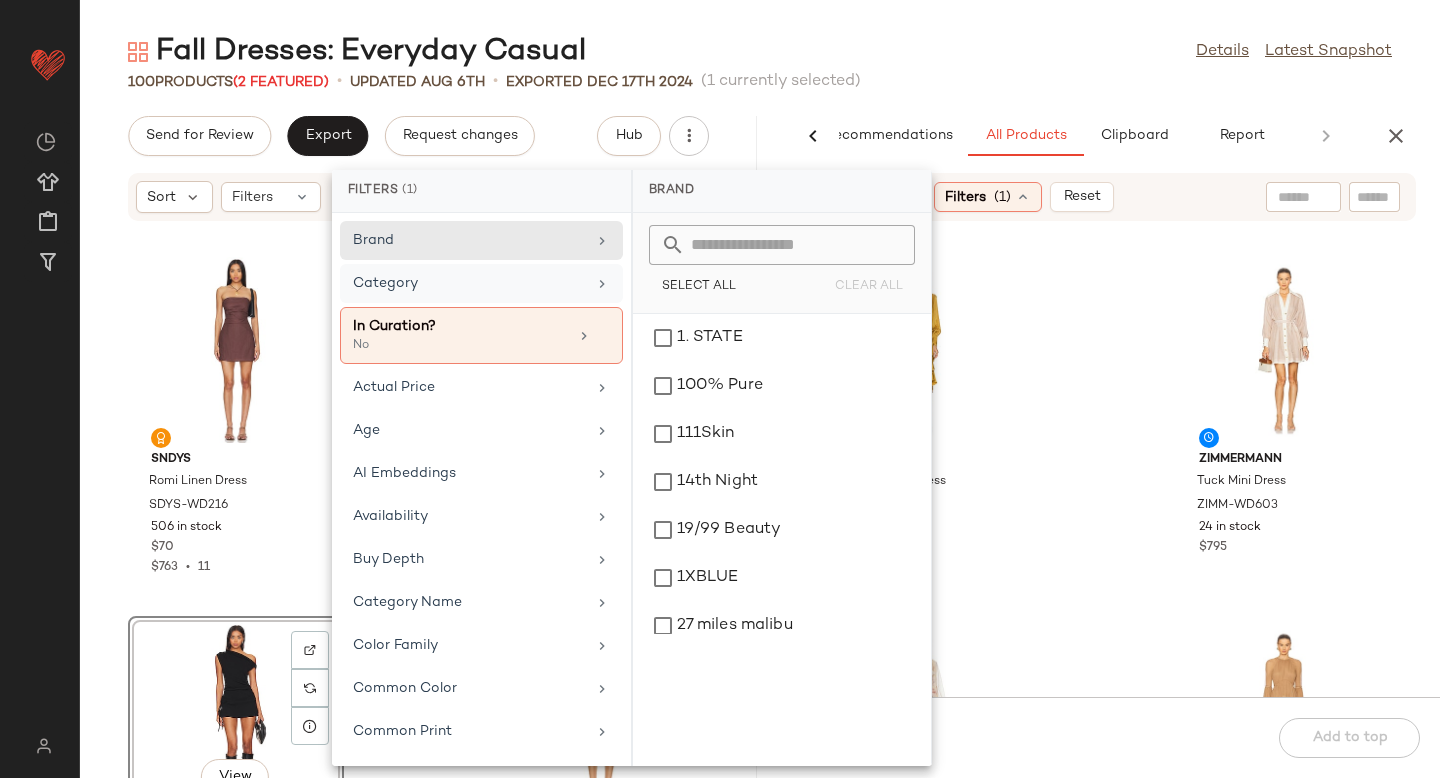click on "Category" at bounding box center (469, 283) 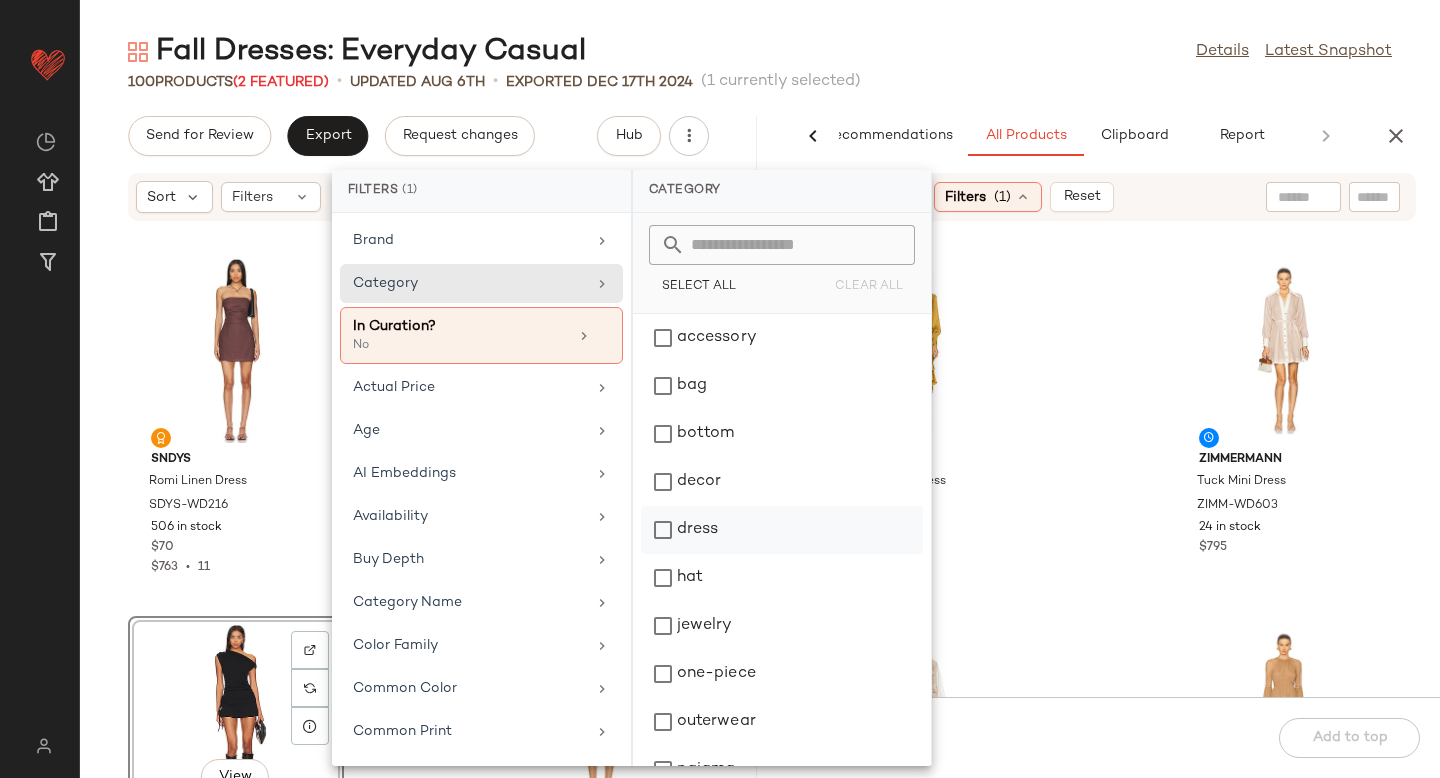 click on "dress" 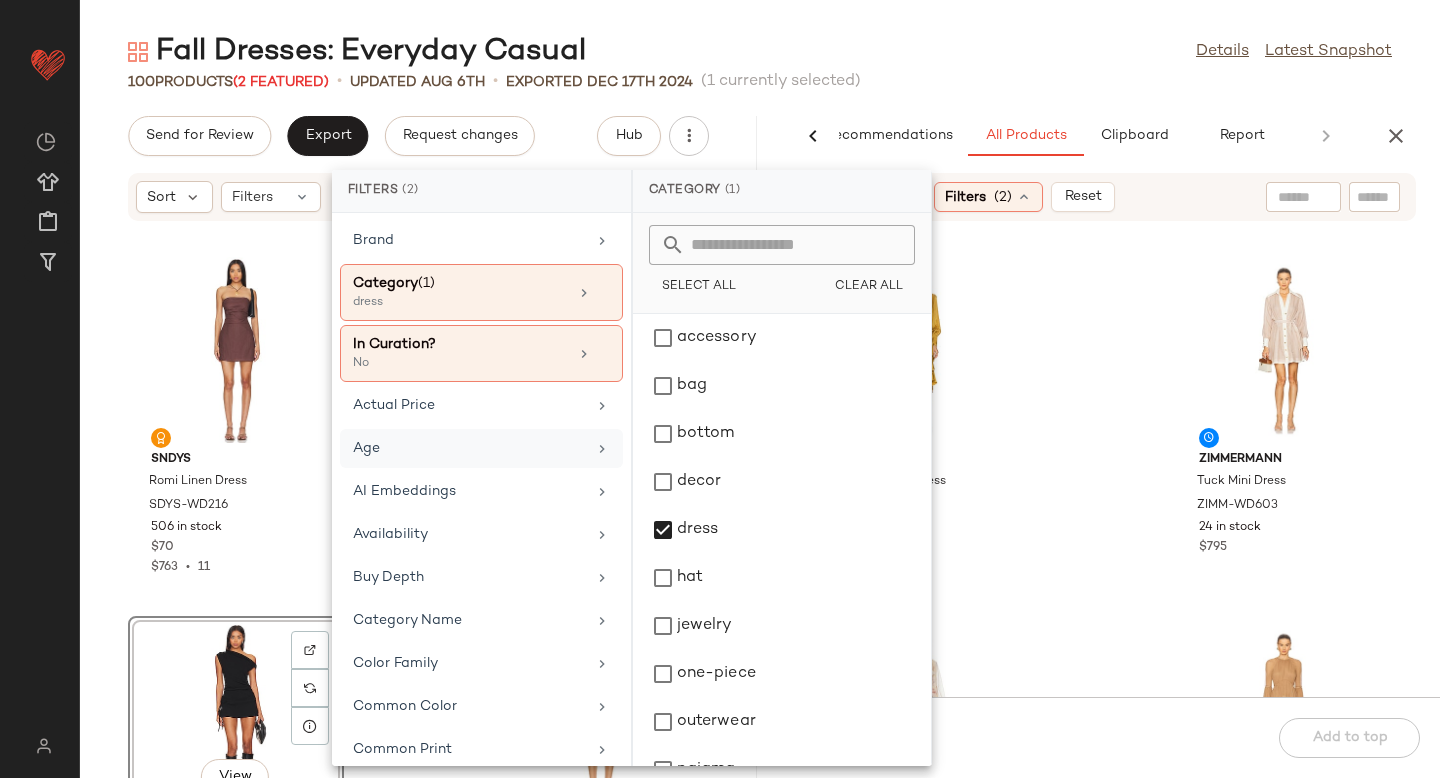 click on "Age" 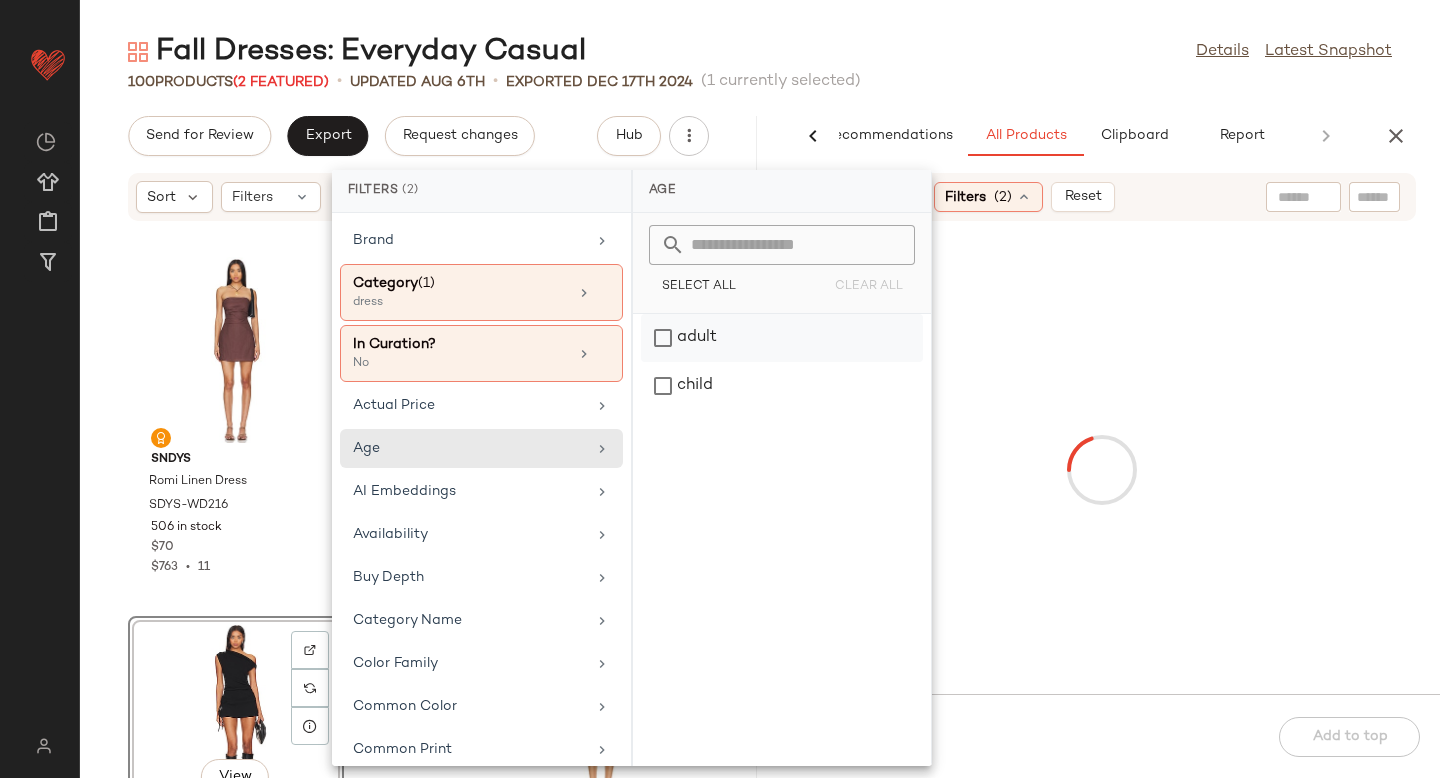 click on "adult" 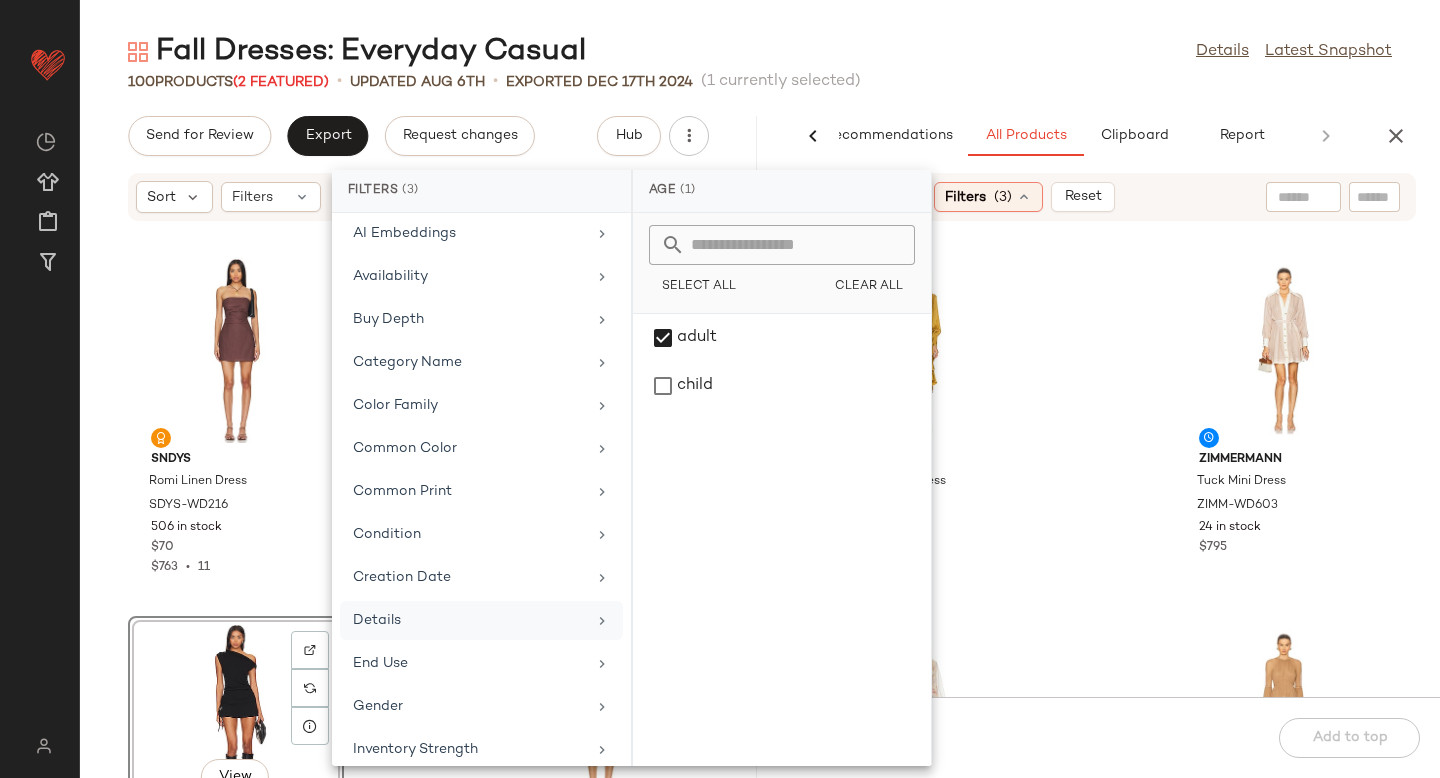 scroll, scrollTop: 273, scrollLeft: 0, axis: vertical 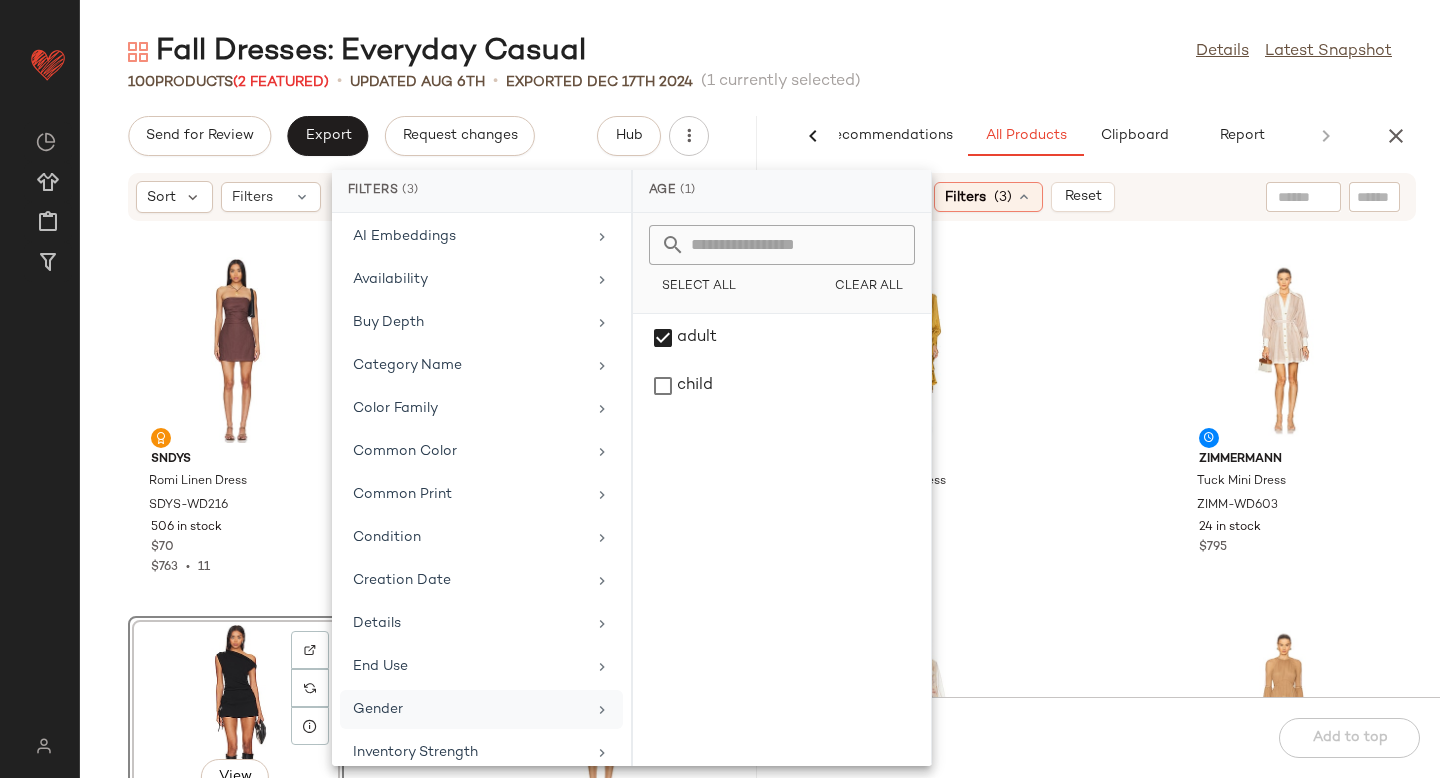 click on "Gender" at bounding box center [469, 709] 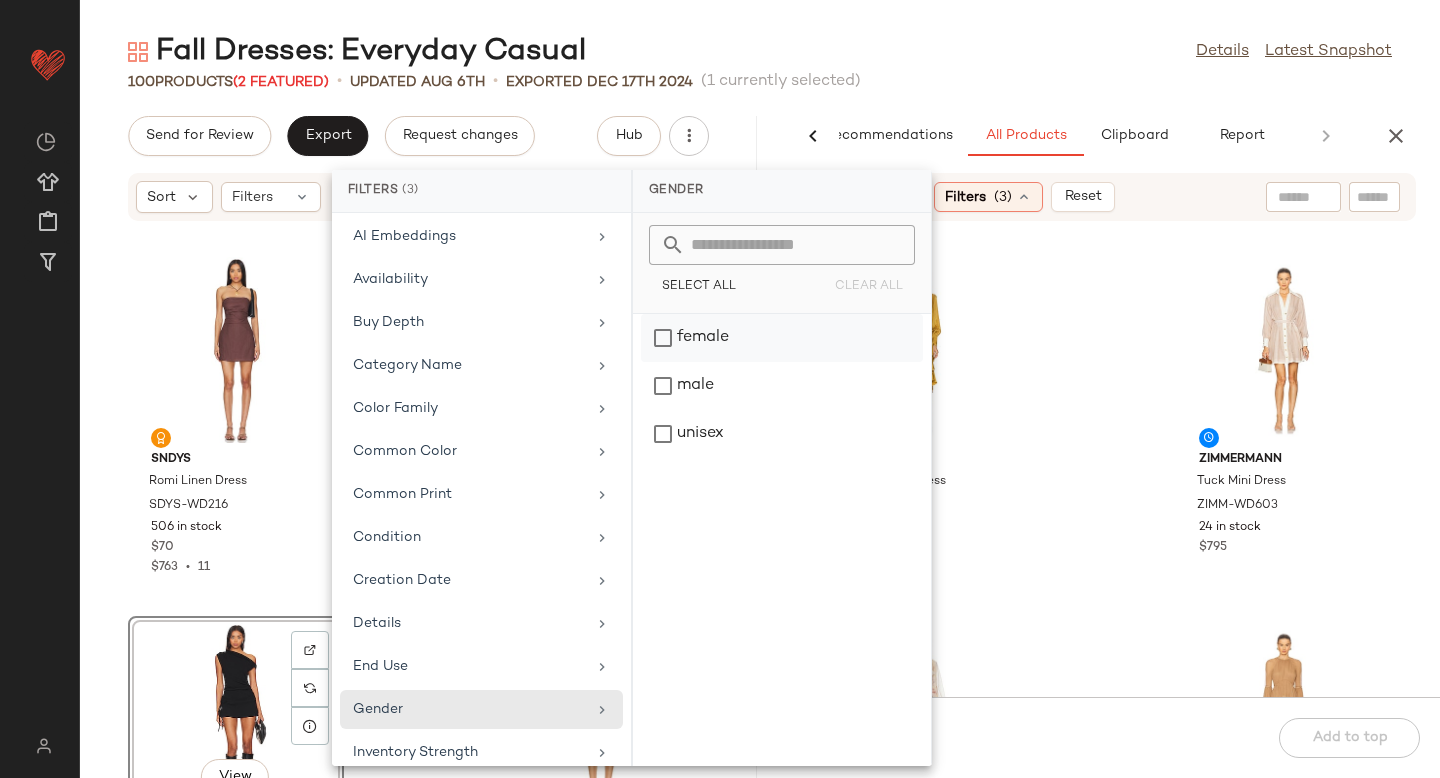 click on "female" 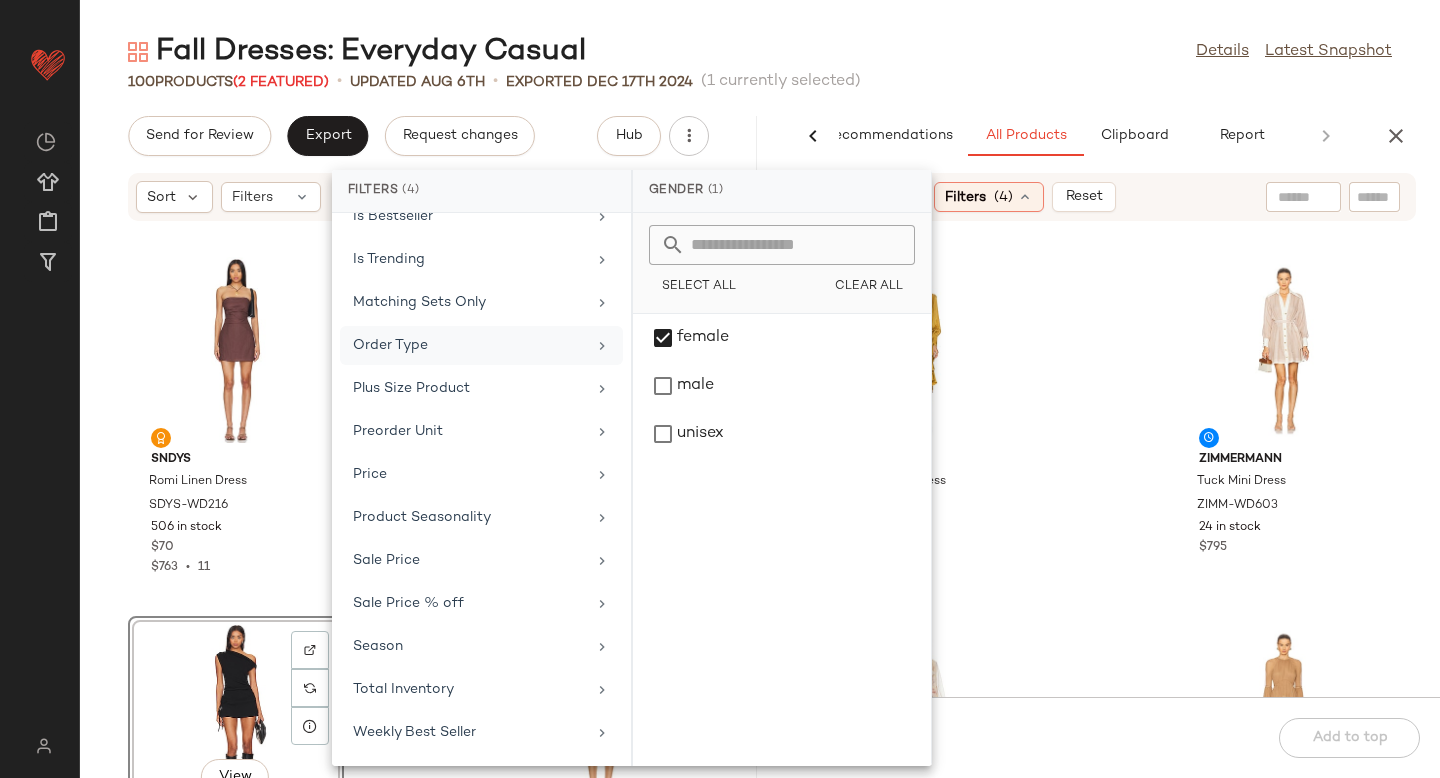 scroll, scrollTop: 997, scrollLeft: 0, axis: vertical 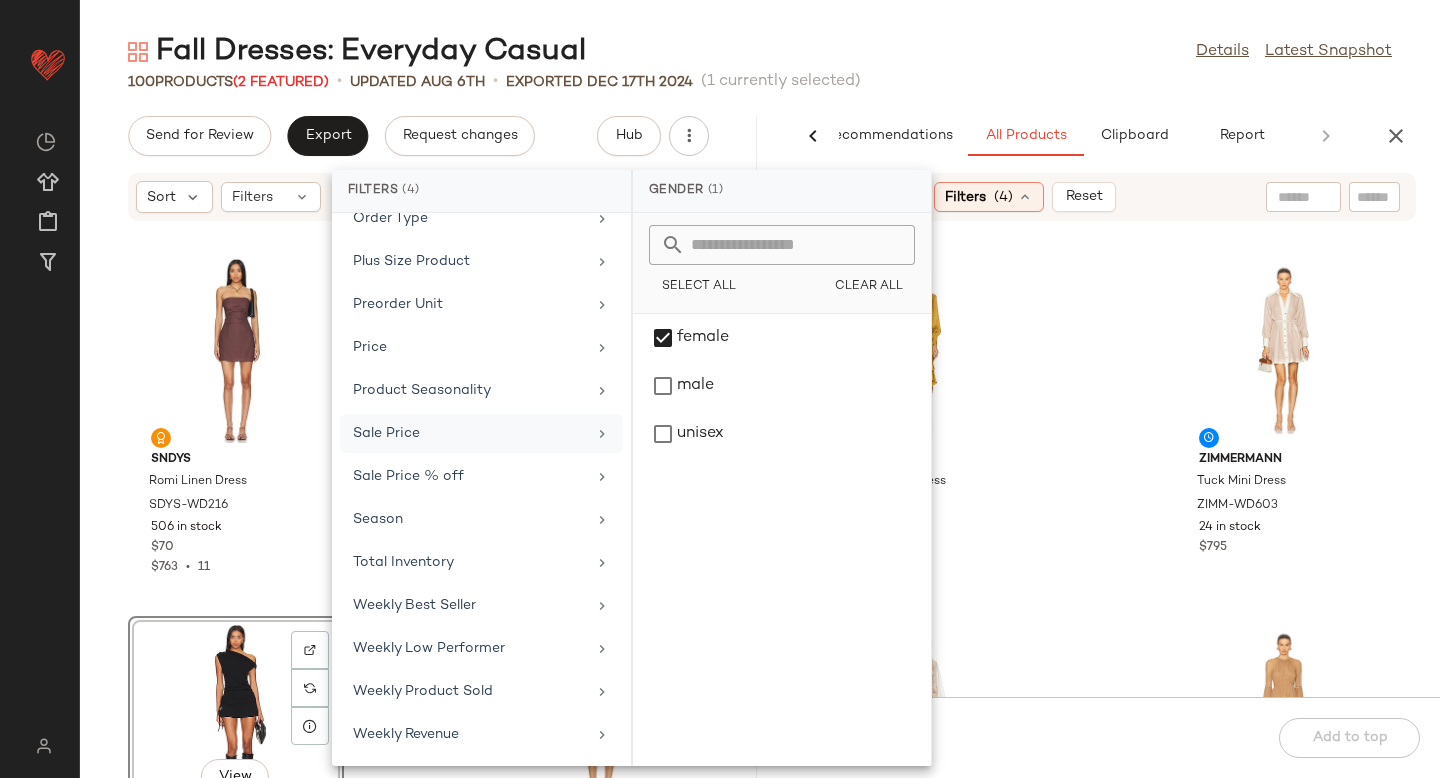click on "Sale Price" at bounding box center (469, 433) 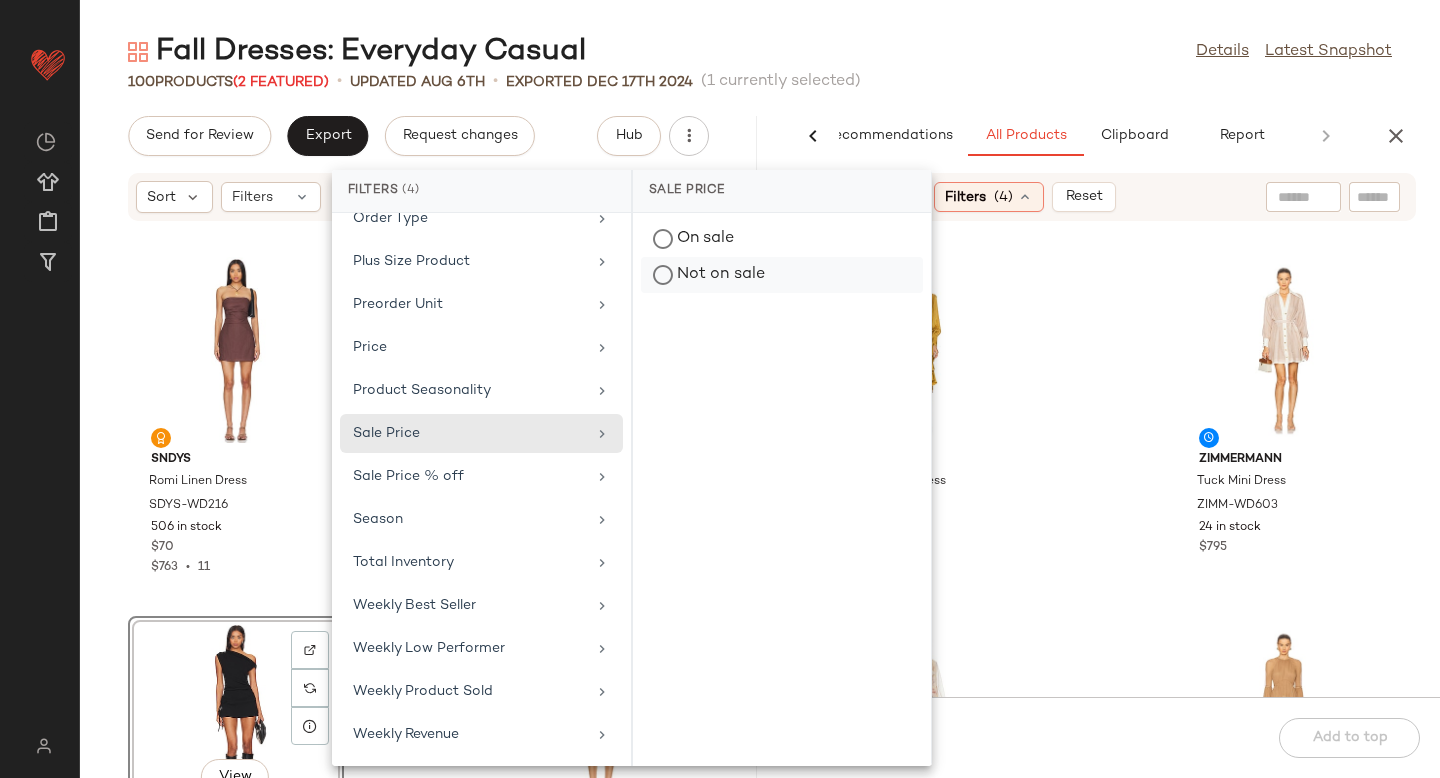 click on "Not on sale" 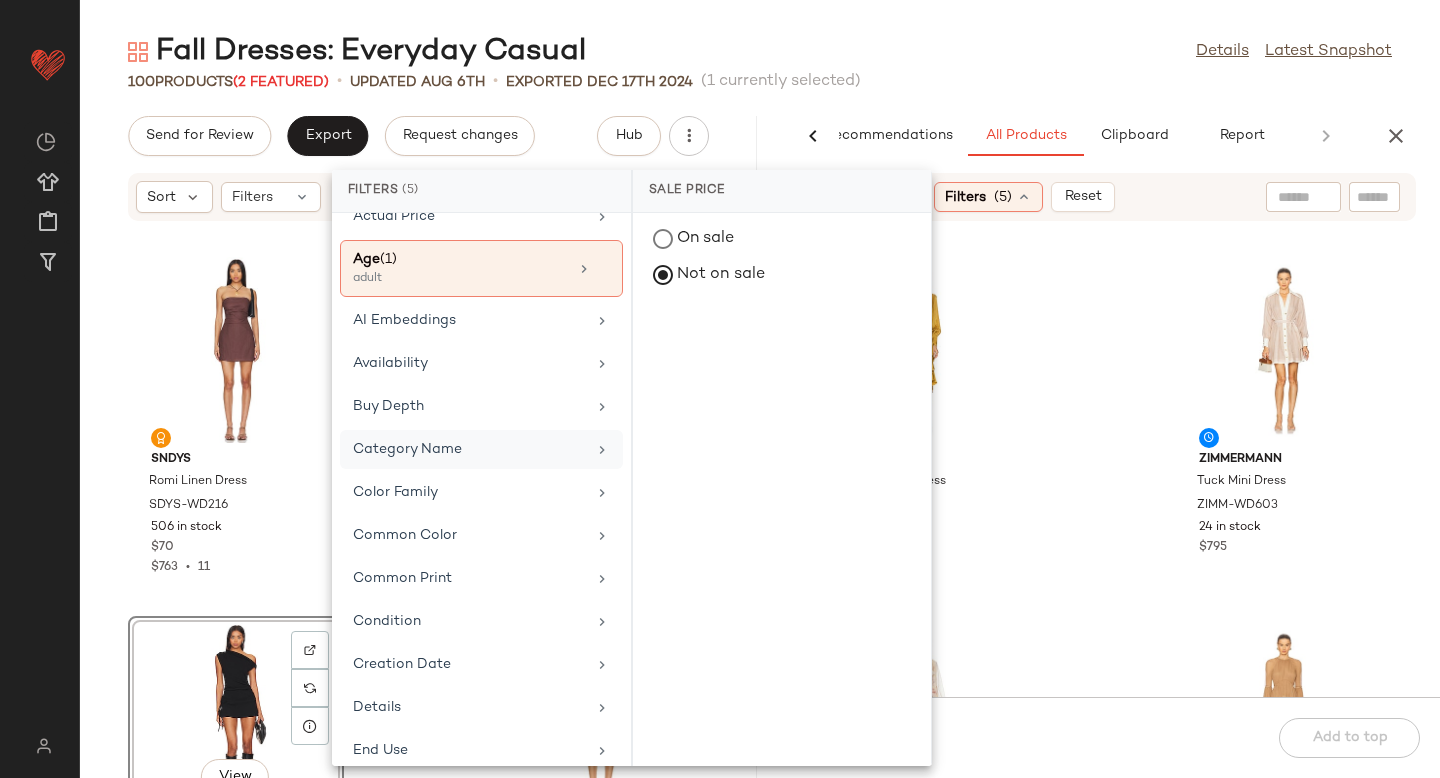 scroll, scrollTop: 0, scrollLeft: 0, axis: both 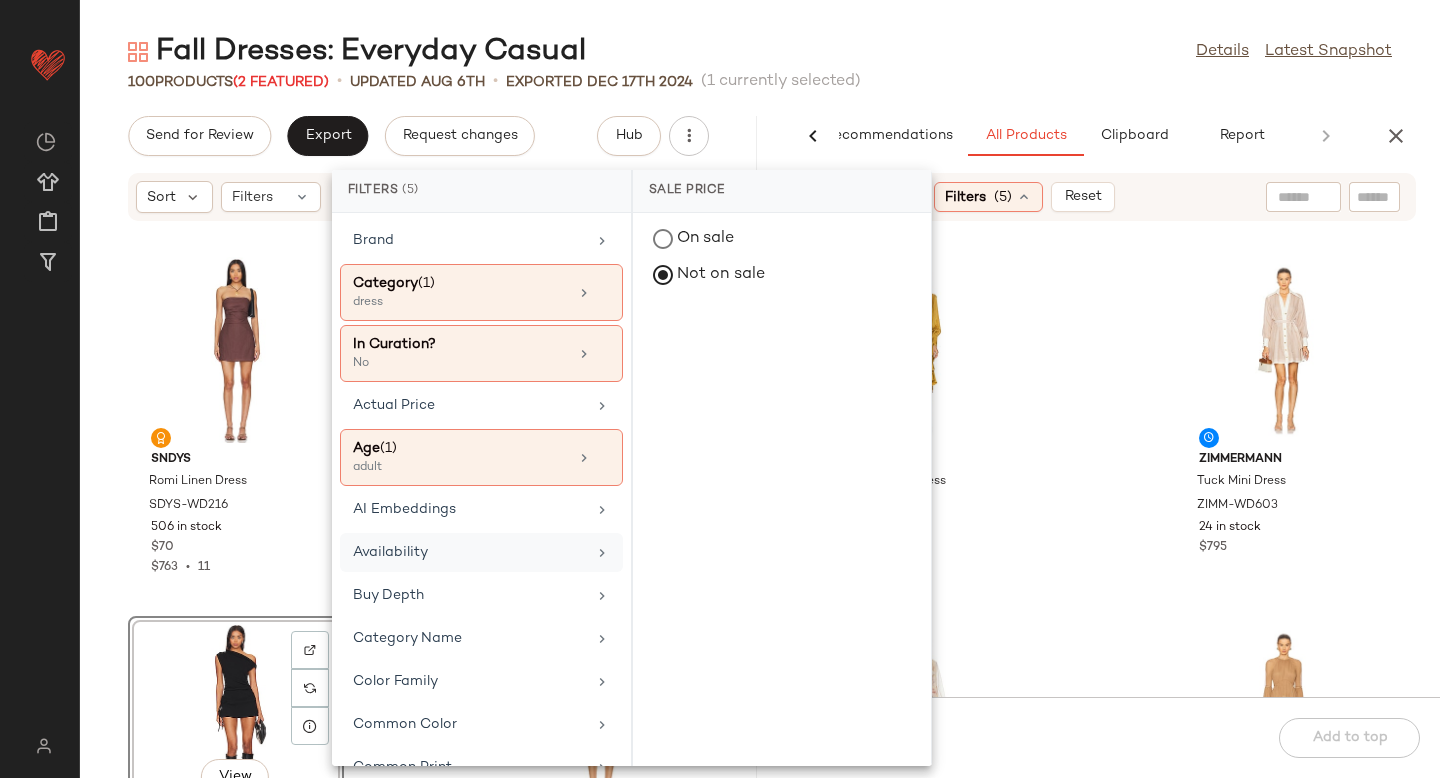click on "Availability" at bounding box center [469, 552] 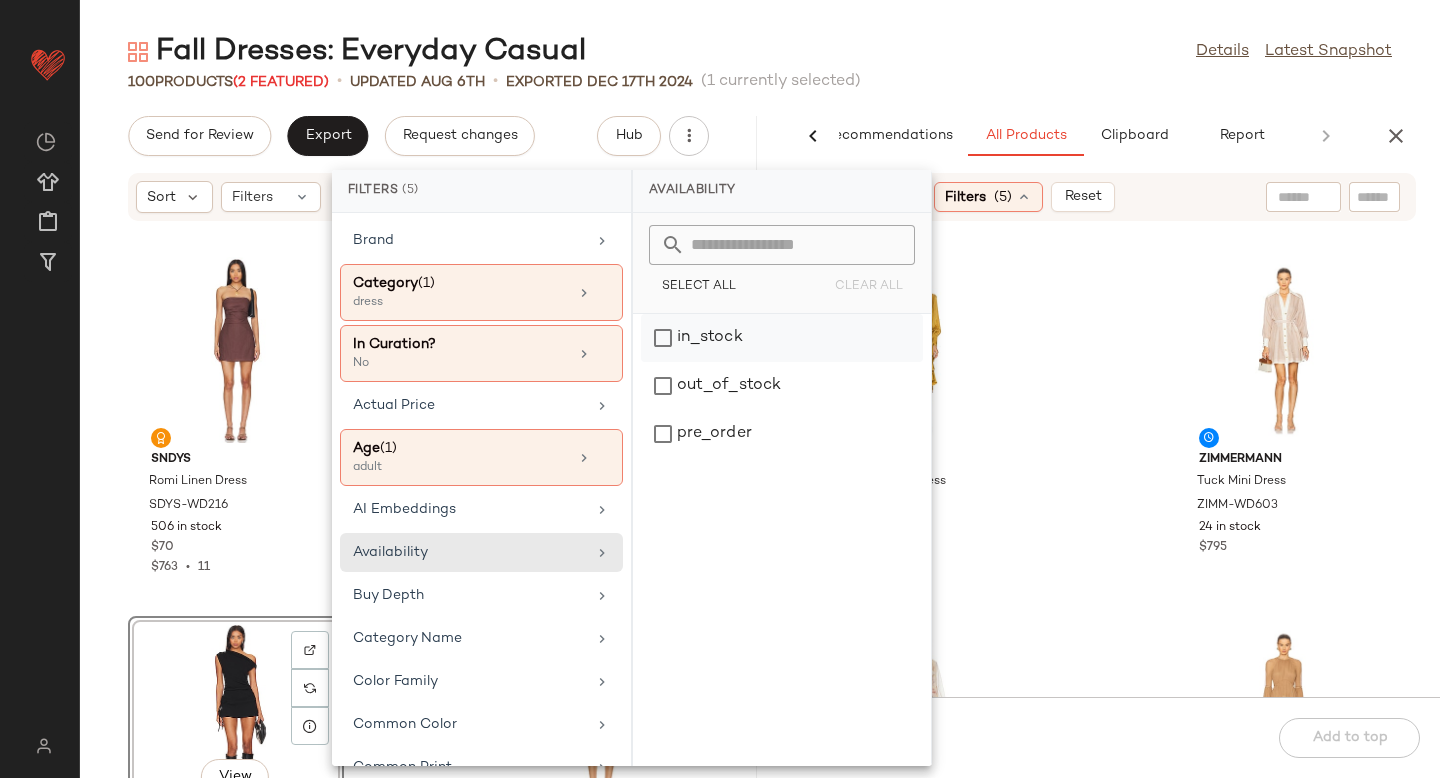 click on "in_stock" 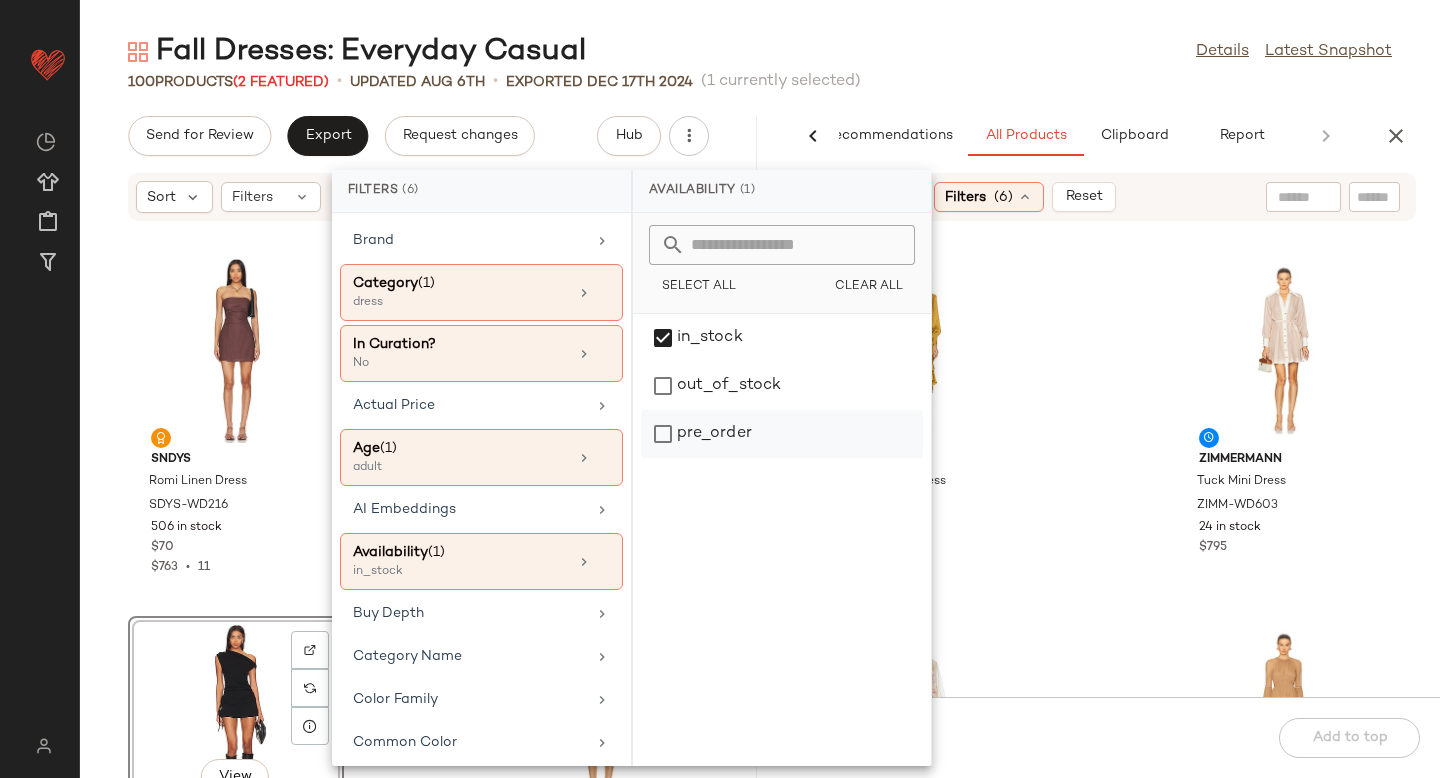 click on "pre_order" 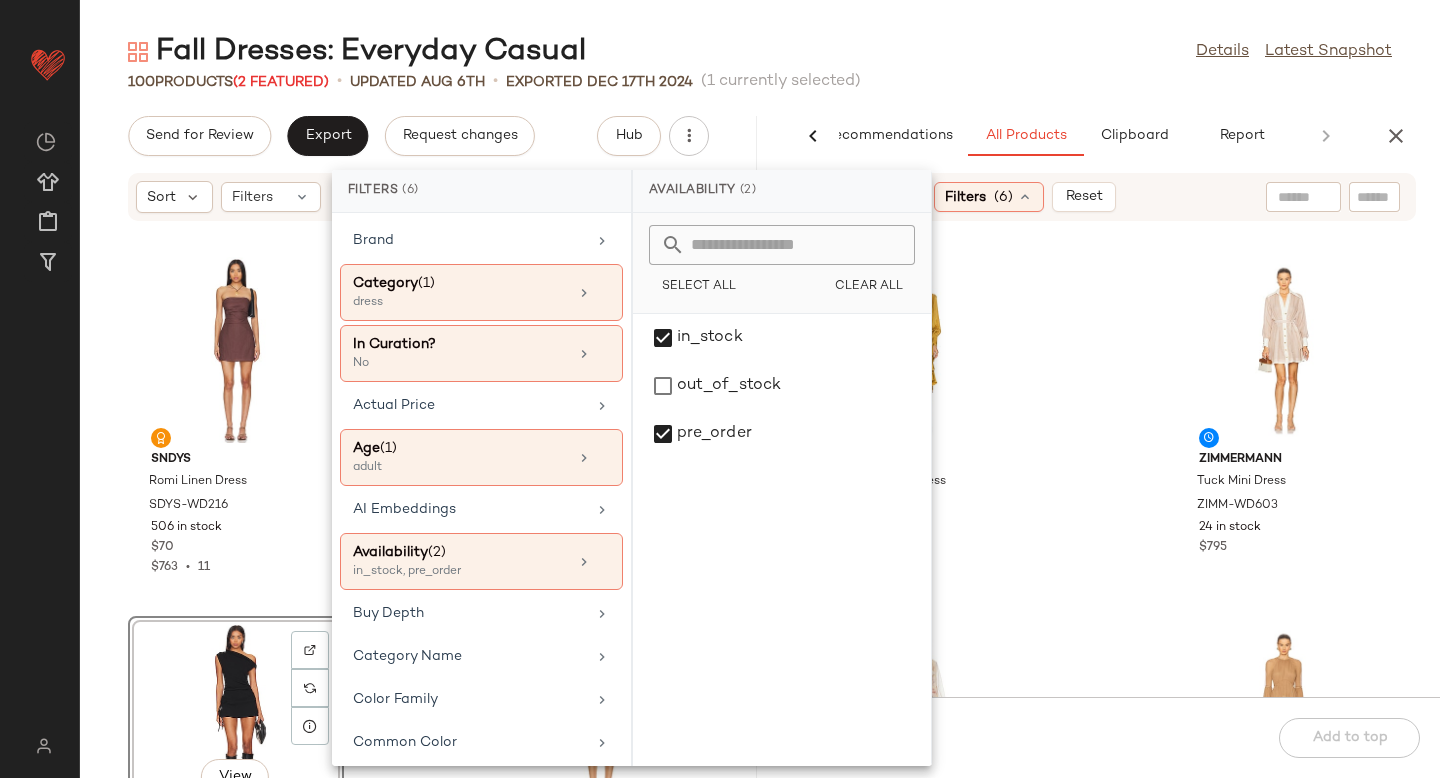 click on "Zimmermann Silk Wrap Midi Dress ZIMM-WD601 22 in stock $725 Zimmermann Tuck Mini Dress ZIMM-WD603 24 in stock $795 Zimmermann Utility Mini Dress ZIMM-WD605 11 in stock $1.45K Zimmermann Peplum Flutter Dress ZIMM-WD606 10 in stock $1.35K Zimmermann V Neck Mini Dress ZIMM-WD607 10 in stock $1.35K Zimmermann Lace Dress ZIMM-WD609 8 in stock $1.85K Zimmermann Twist Front Midi Dress ZIMM-WD610 8 in stock $1.85K Vince Cowl Neck Muscle Tee Dress VINCE-WD162 24 in stock $248" 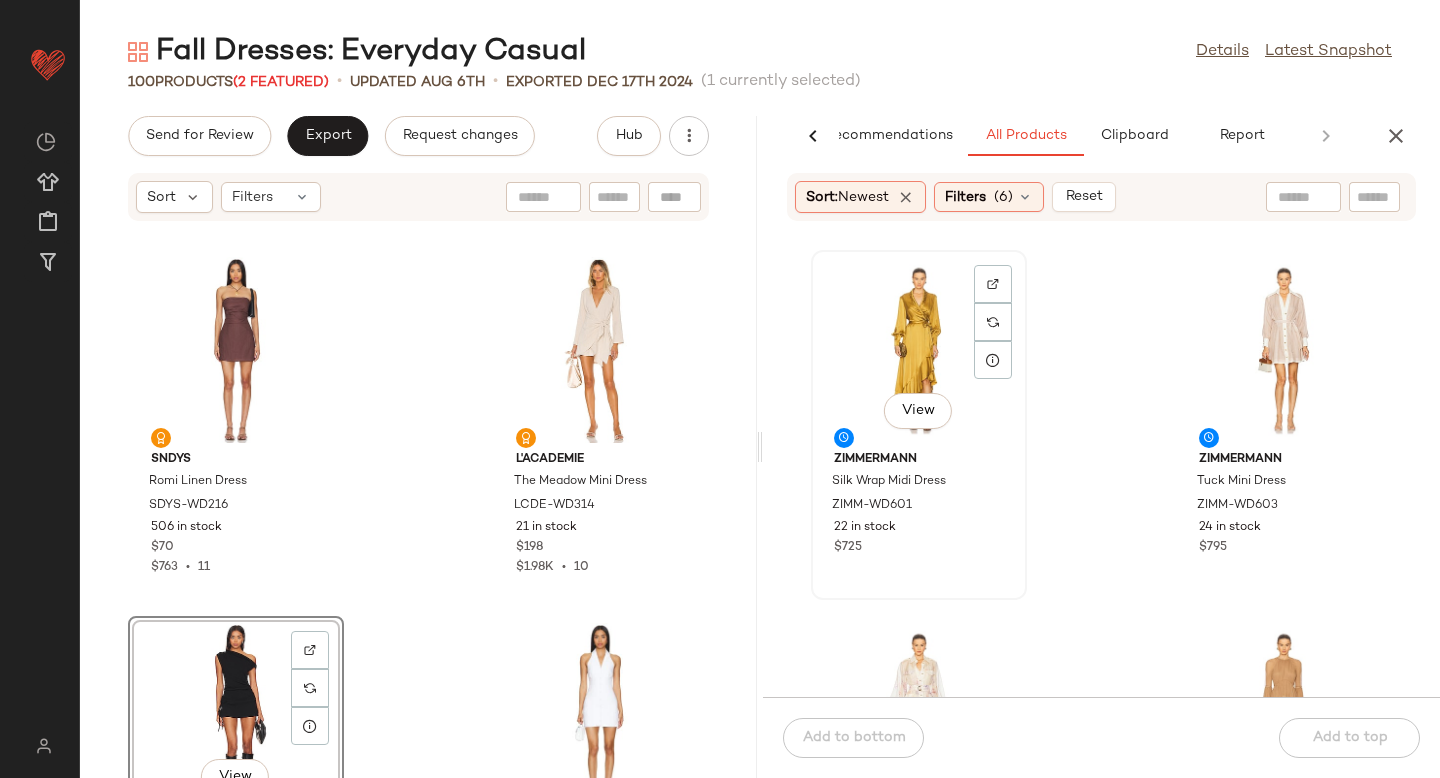 click on "View" 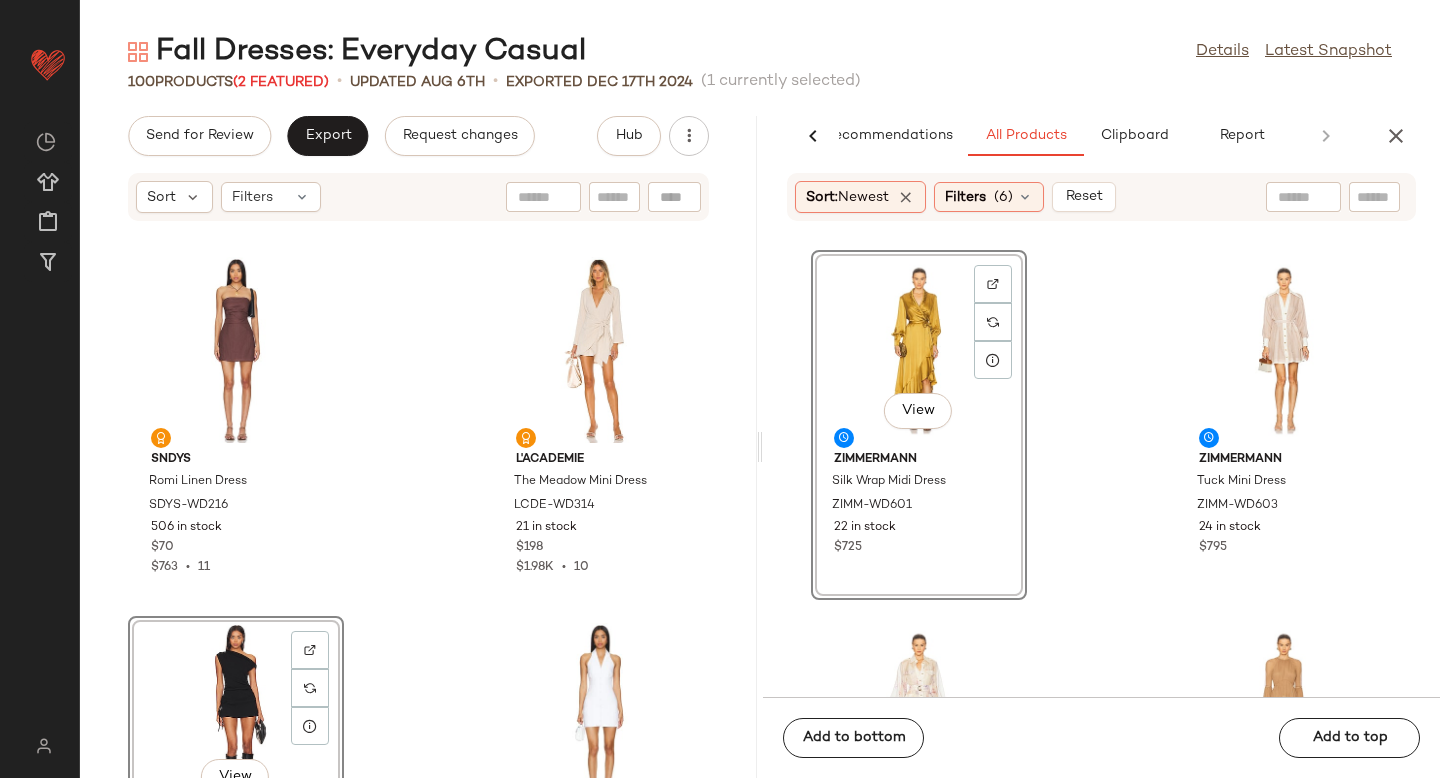 click on "View  Zimmermann Silk Wrap Midi Dress ZIMM-WD601 22 in stock $725 Zimmermann Tuck Mini Dress ZIMM-WD603 24 in stock $795 Zimmermann Utility Mini Dress ZIMM-WD605 11 in stock $1.45K Zimmermann Peplum Flutter Dress ZIMM-WD606 10 in stock $1.35K Zimmermann V Neck Mini Dress ZIMM-WD607 10 in stock $1.35K Zimmermann Lace Dress ZIMM-WD609 8 in stock $1.85K Zimmermann Twist Front Midi Dress ZIMM-WD610 8 in stock $1.85K Vince Cowl Neck Muscle Tee Dress VINCE-WD162 24 in stock $248" 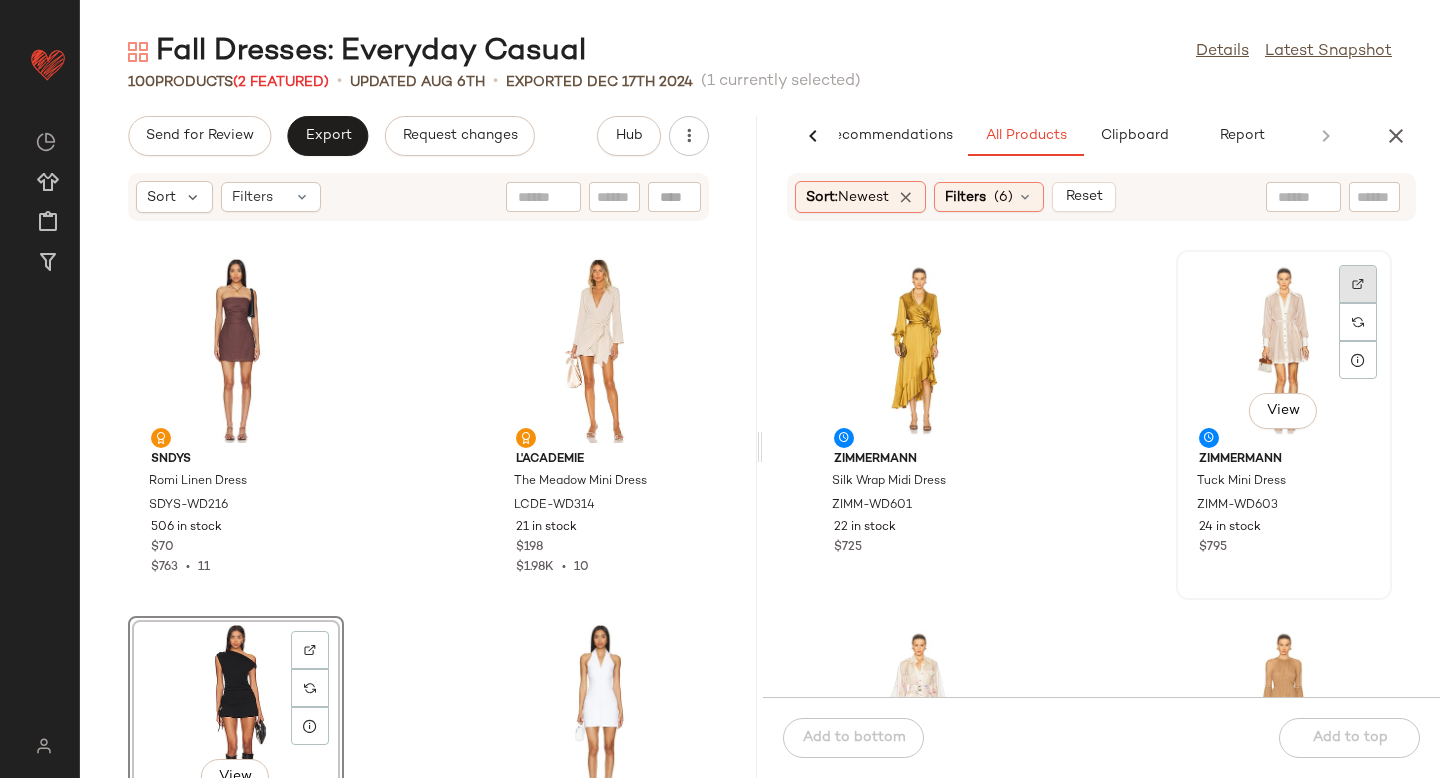 click 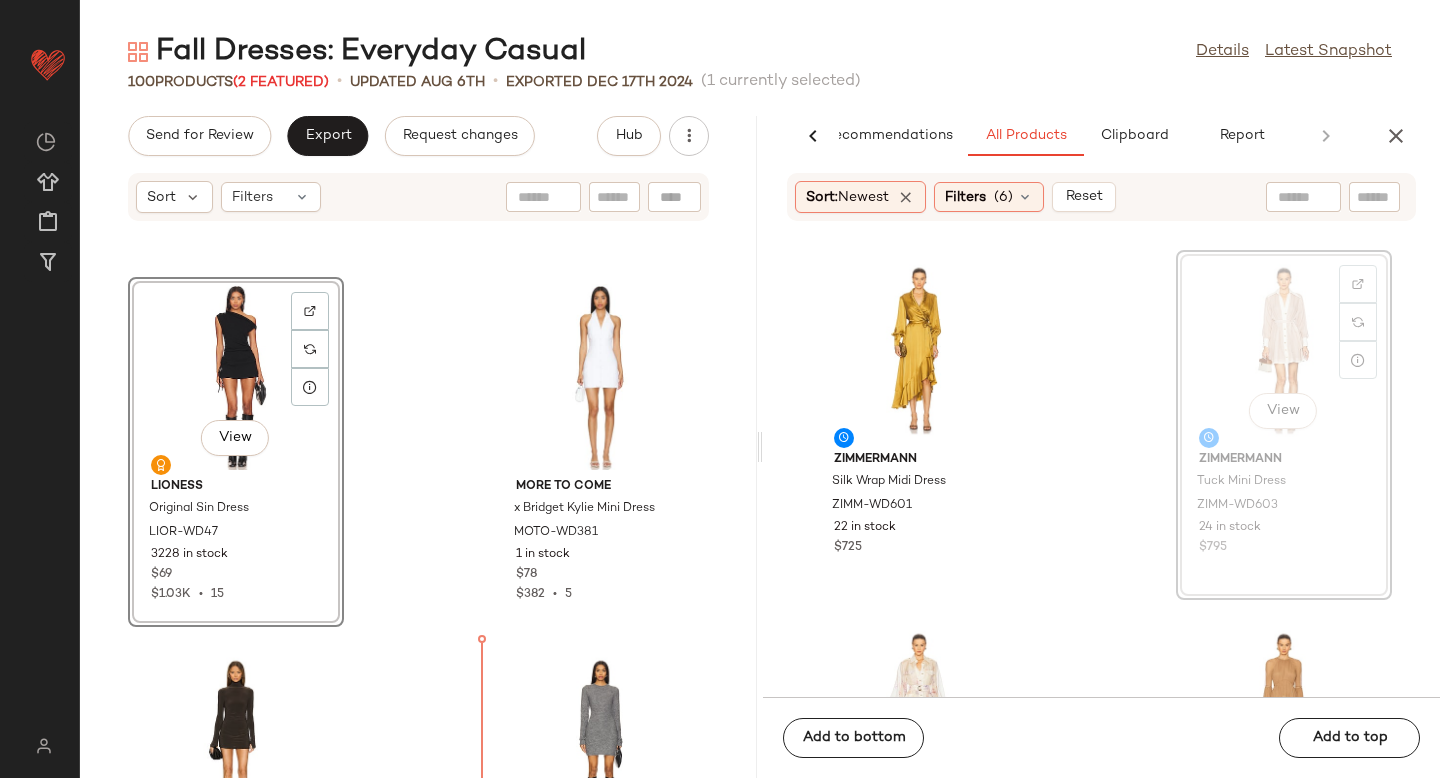 scroll, scrollTop: 364, scrollLeft: 0, axis: vertical 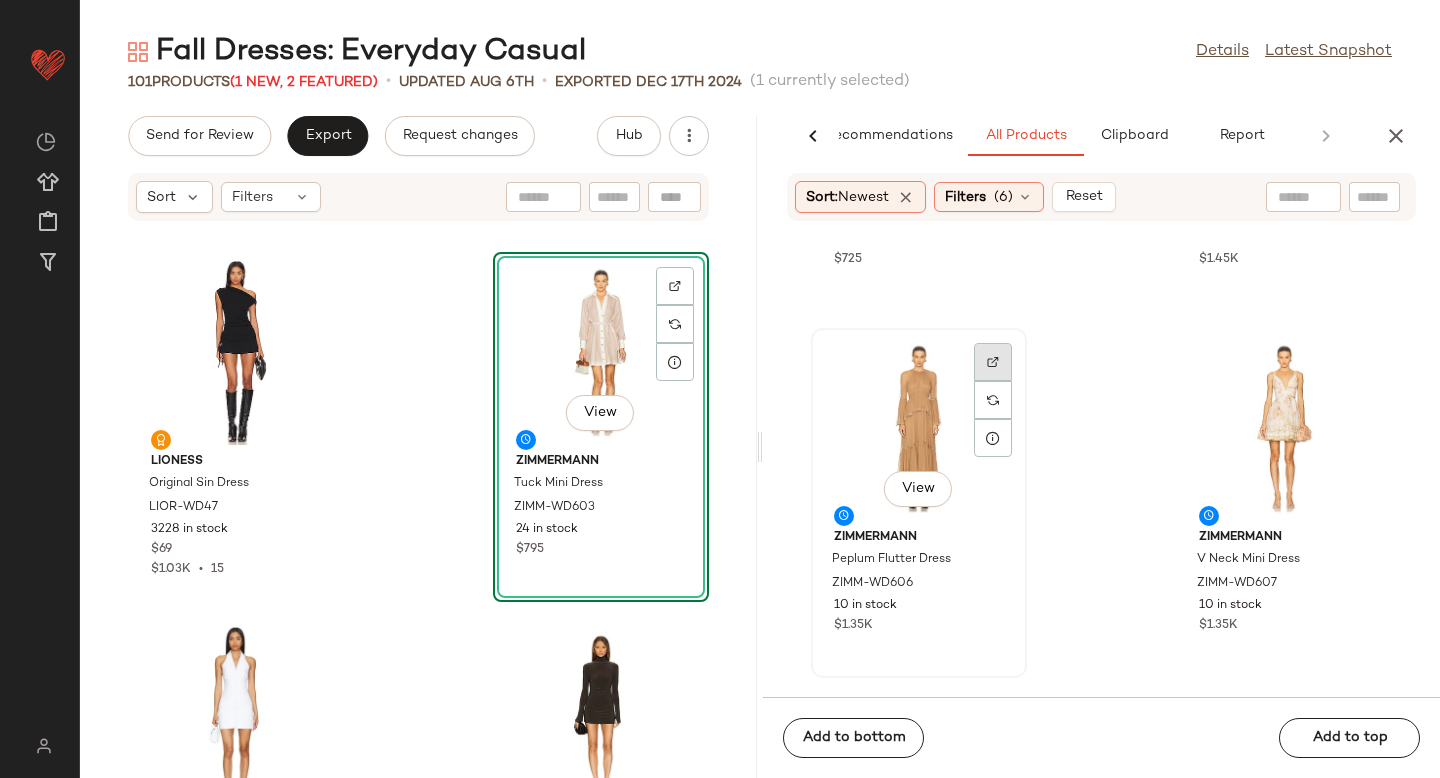 click 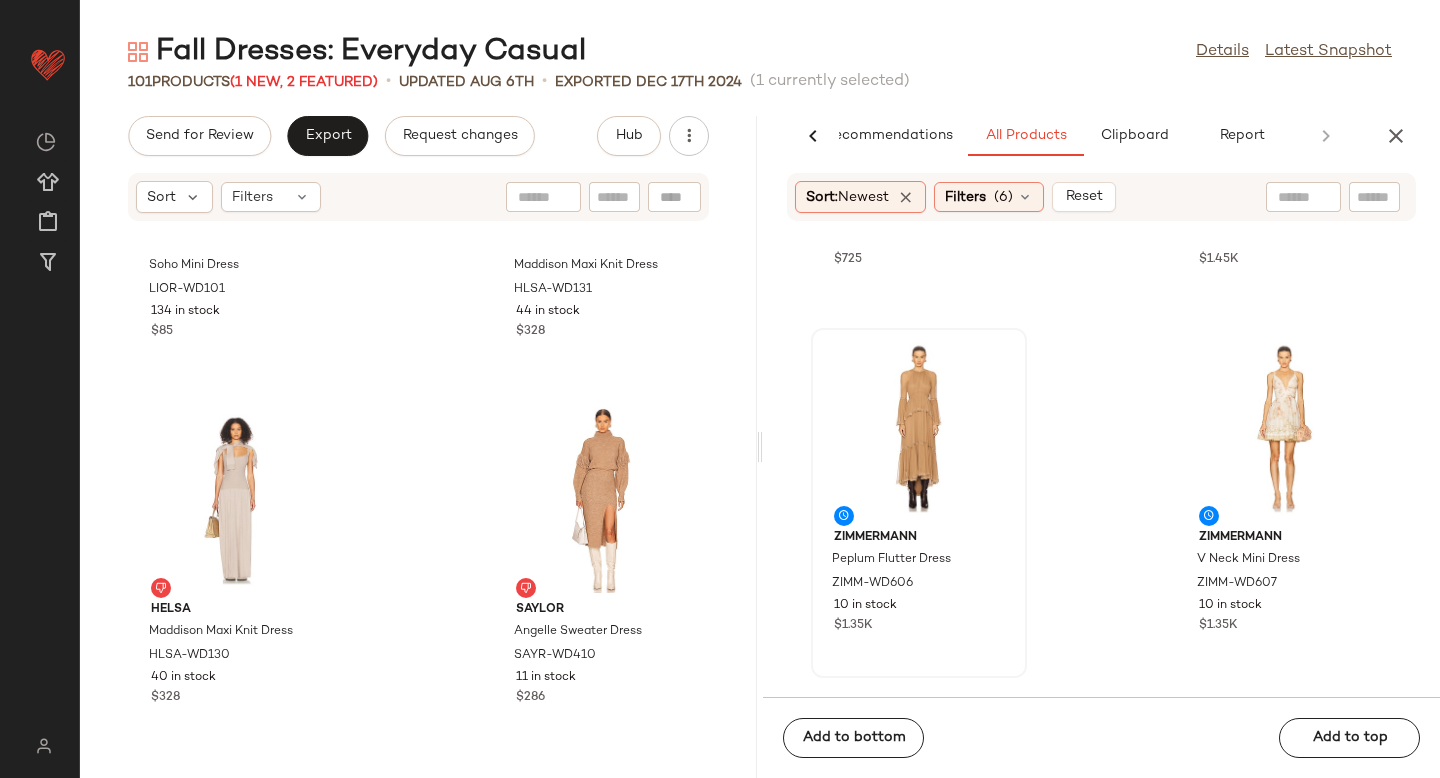 scroll, scrollTop: 1709, scrollLeft: 0, axis: vertical 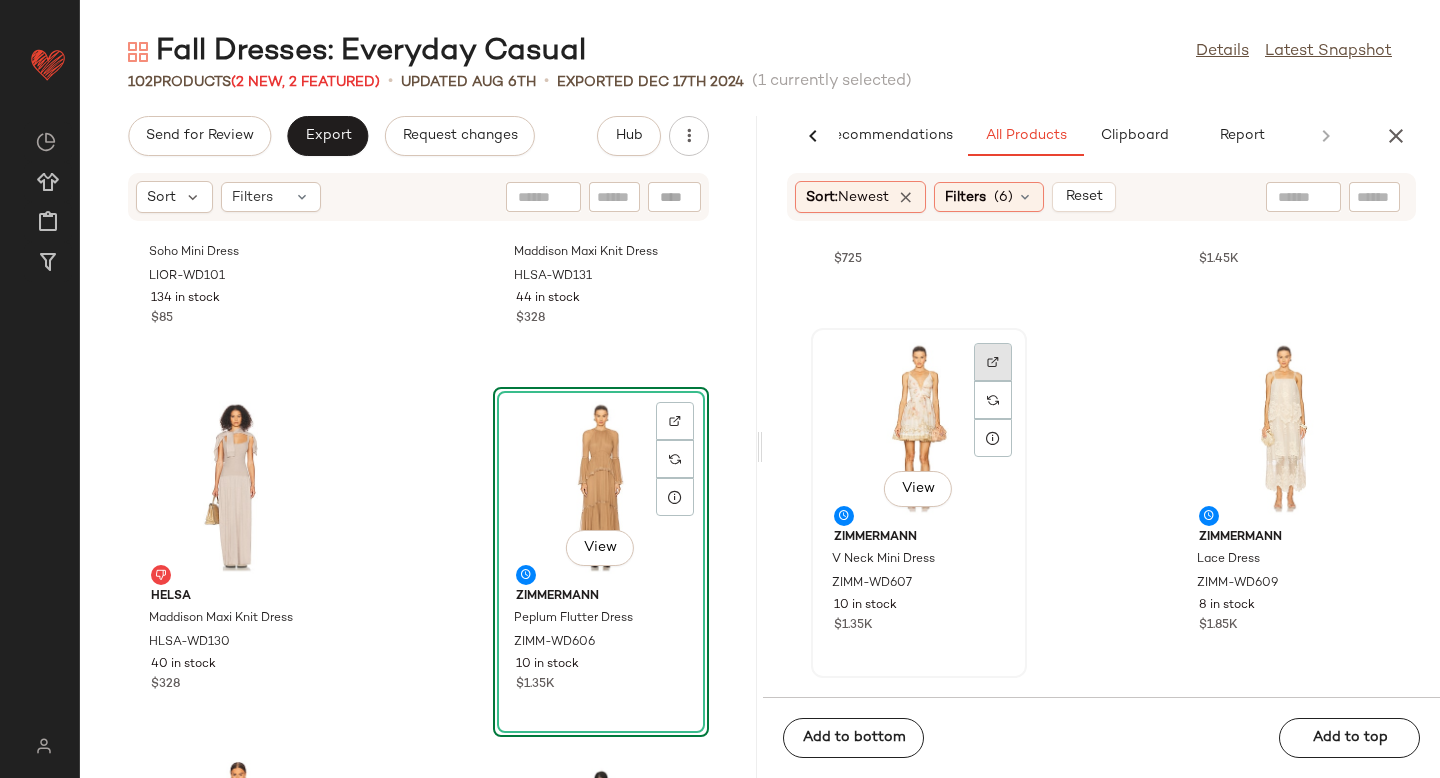 click 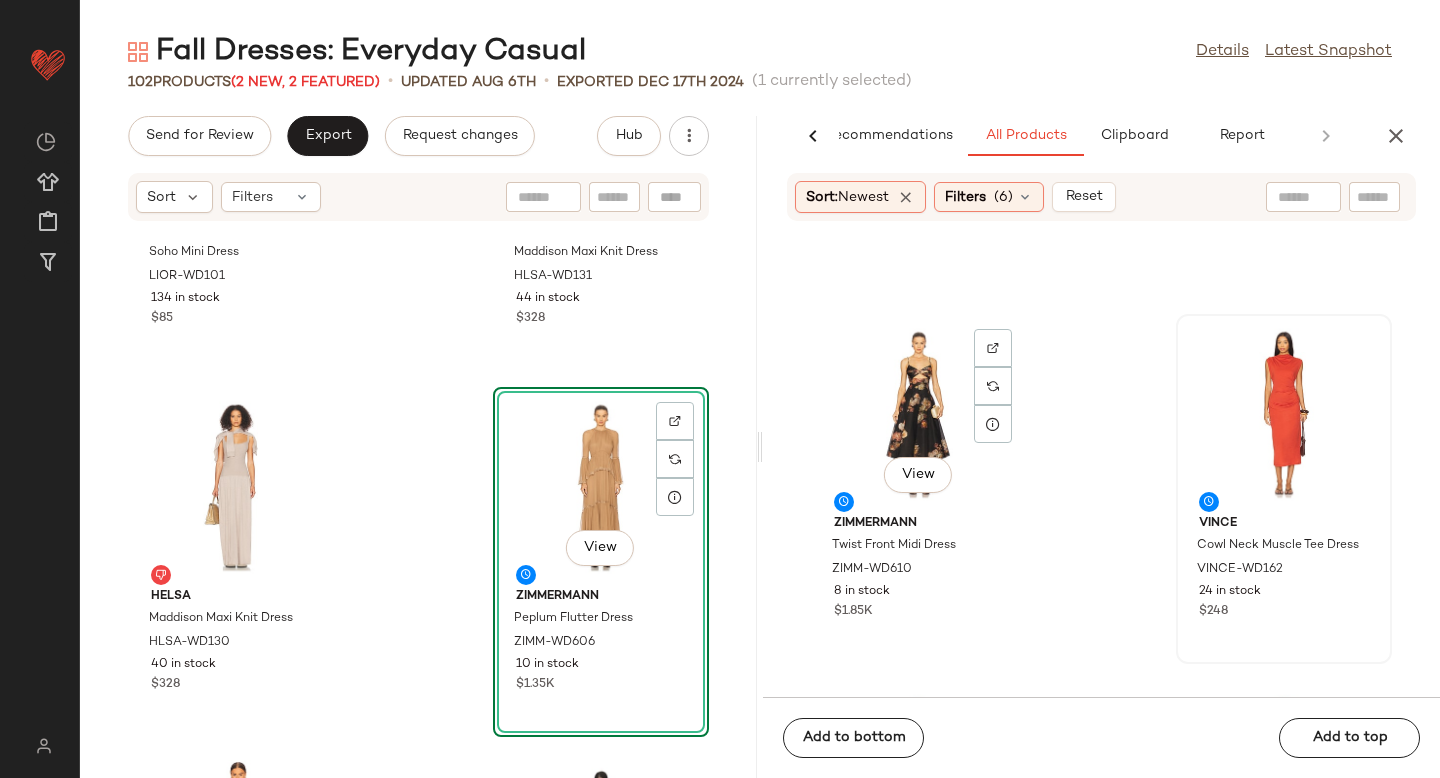 scroll, scrollTop: 678, scrollLeft: 0, axis: vertical 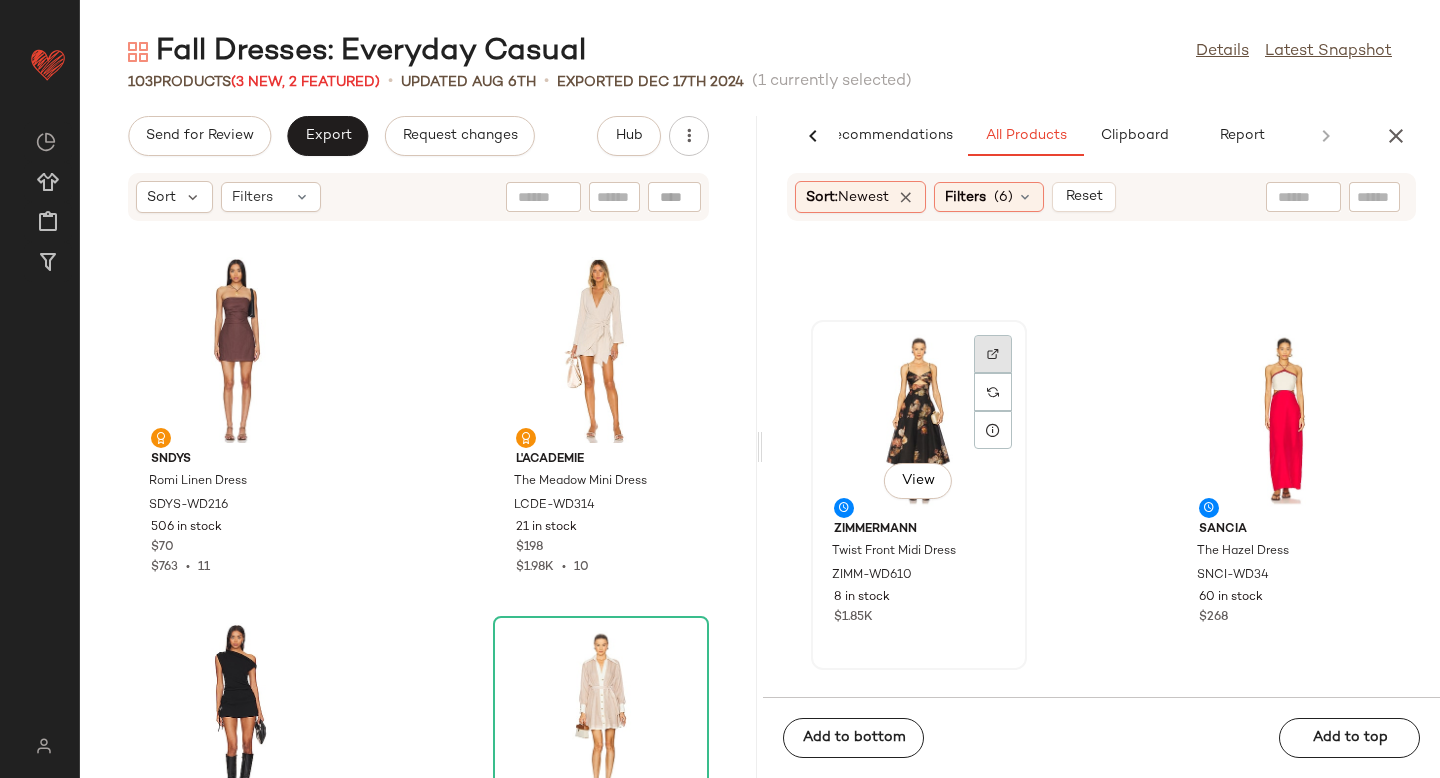 click 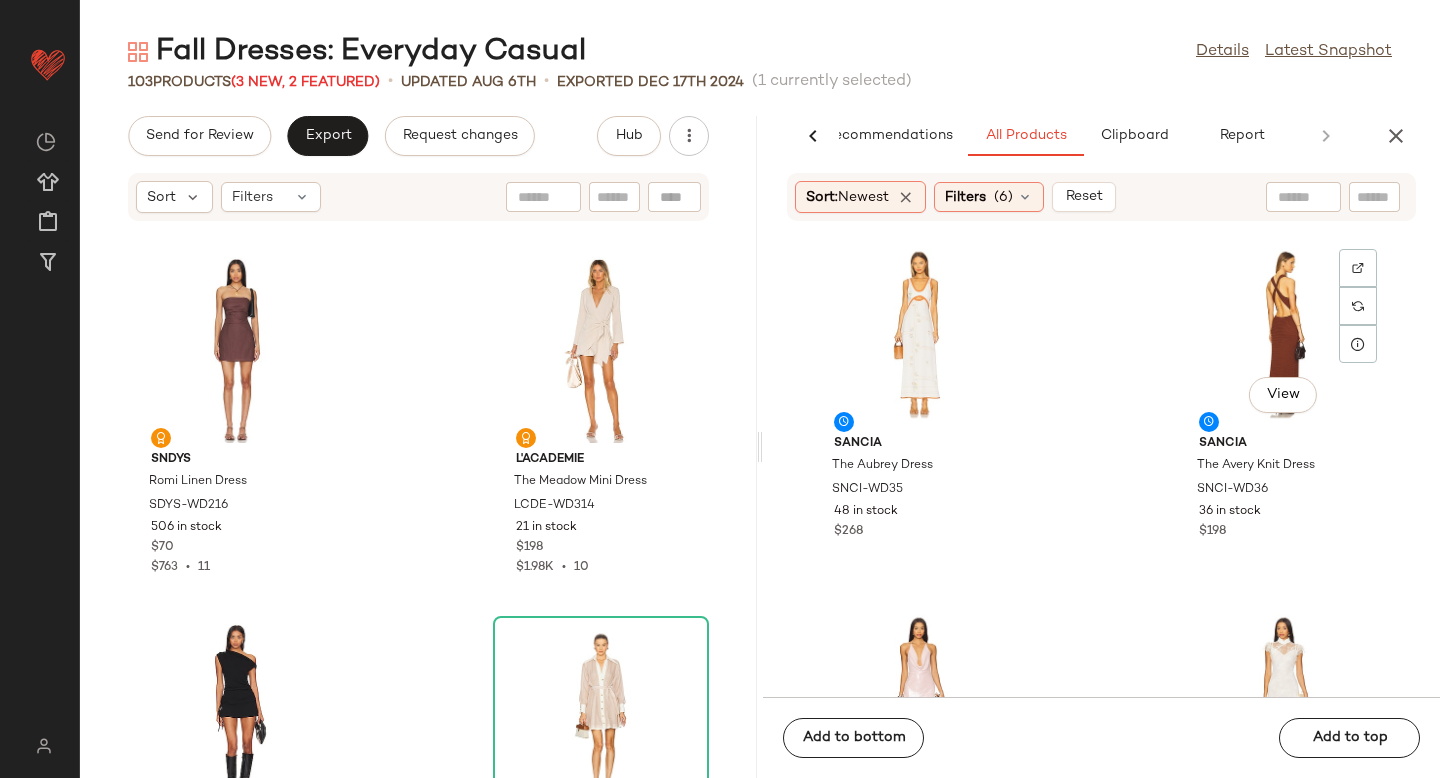 scroll, scrollTop: 1068, scrollLeft: 0, axis: vertical 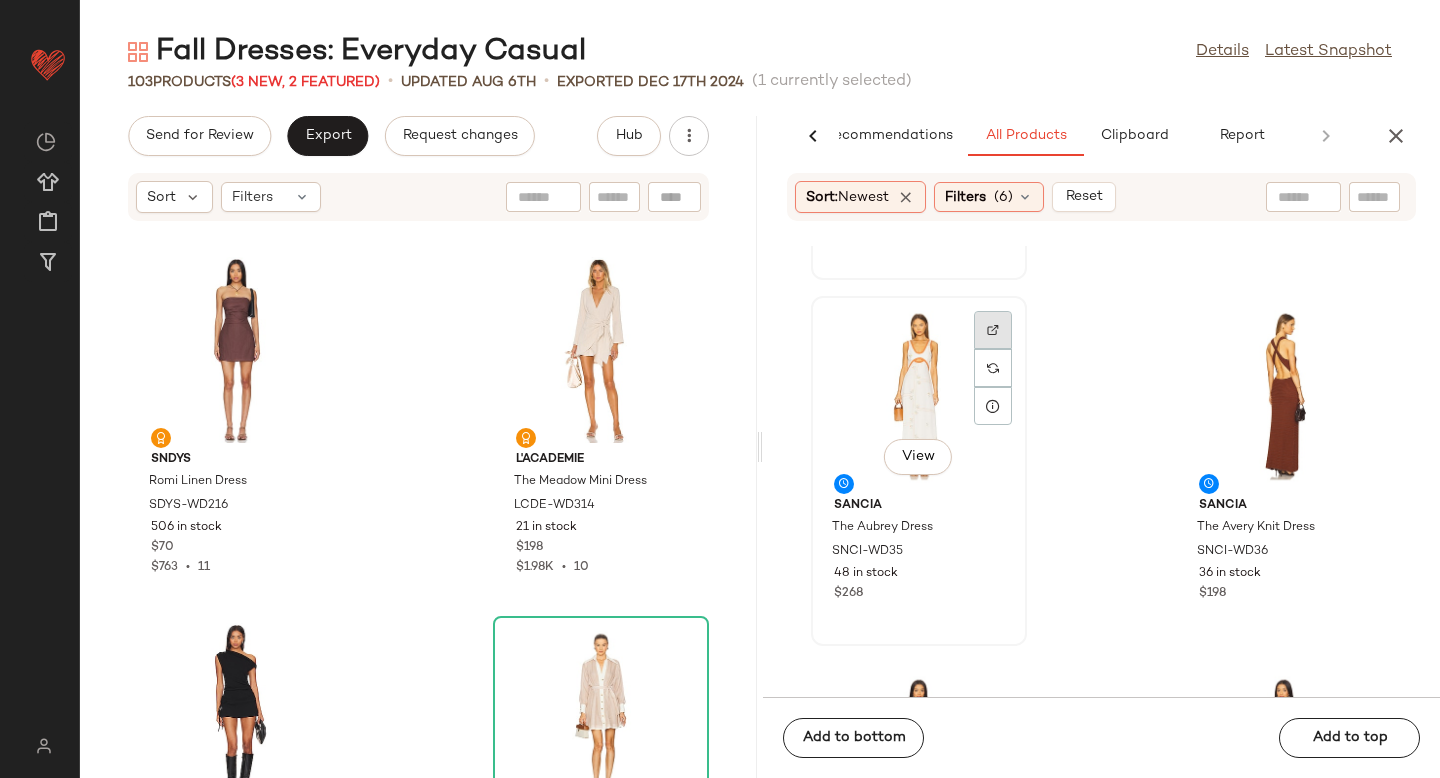 click 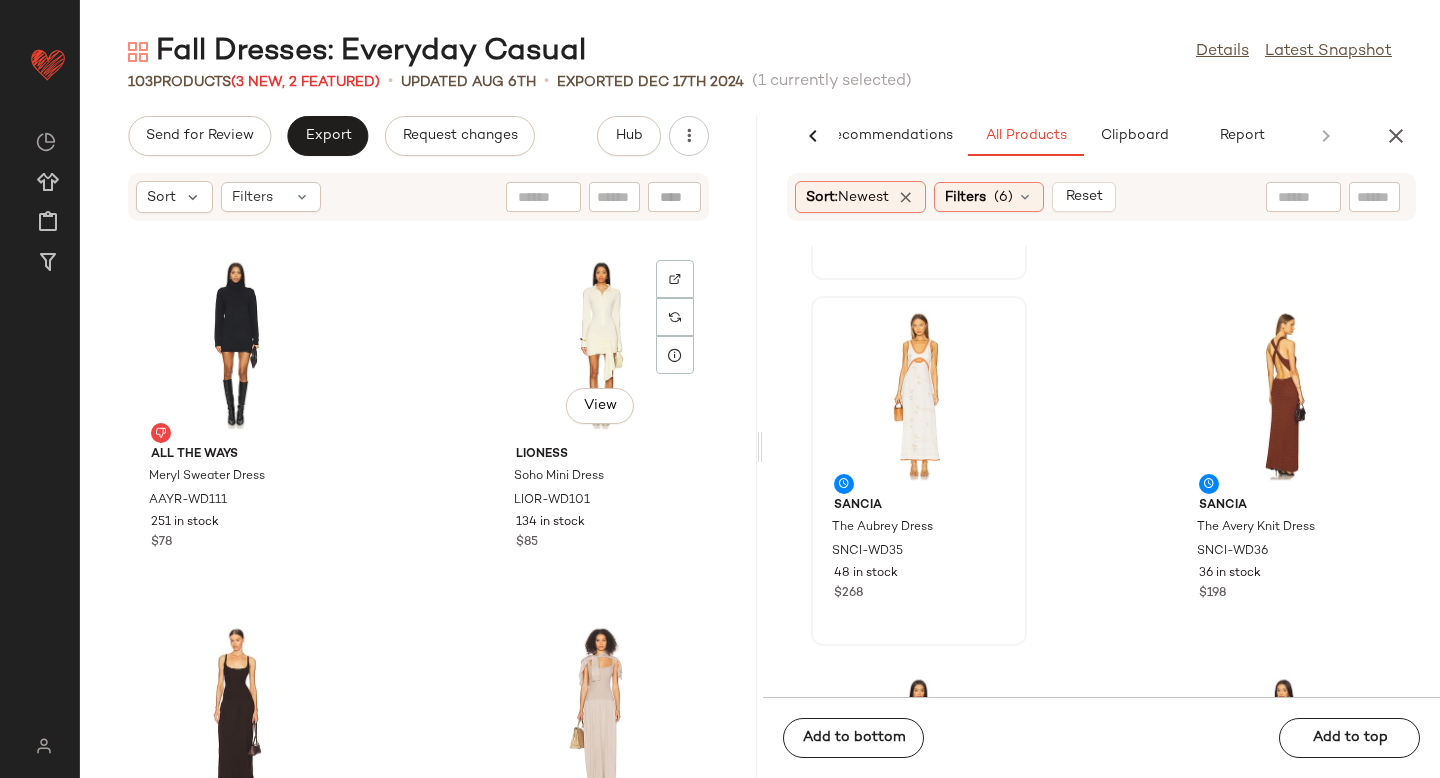 scroll, scrollTop: 1504, scrollLeft: 0, axis: vertical 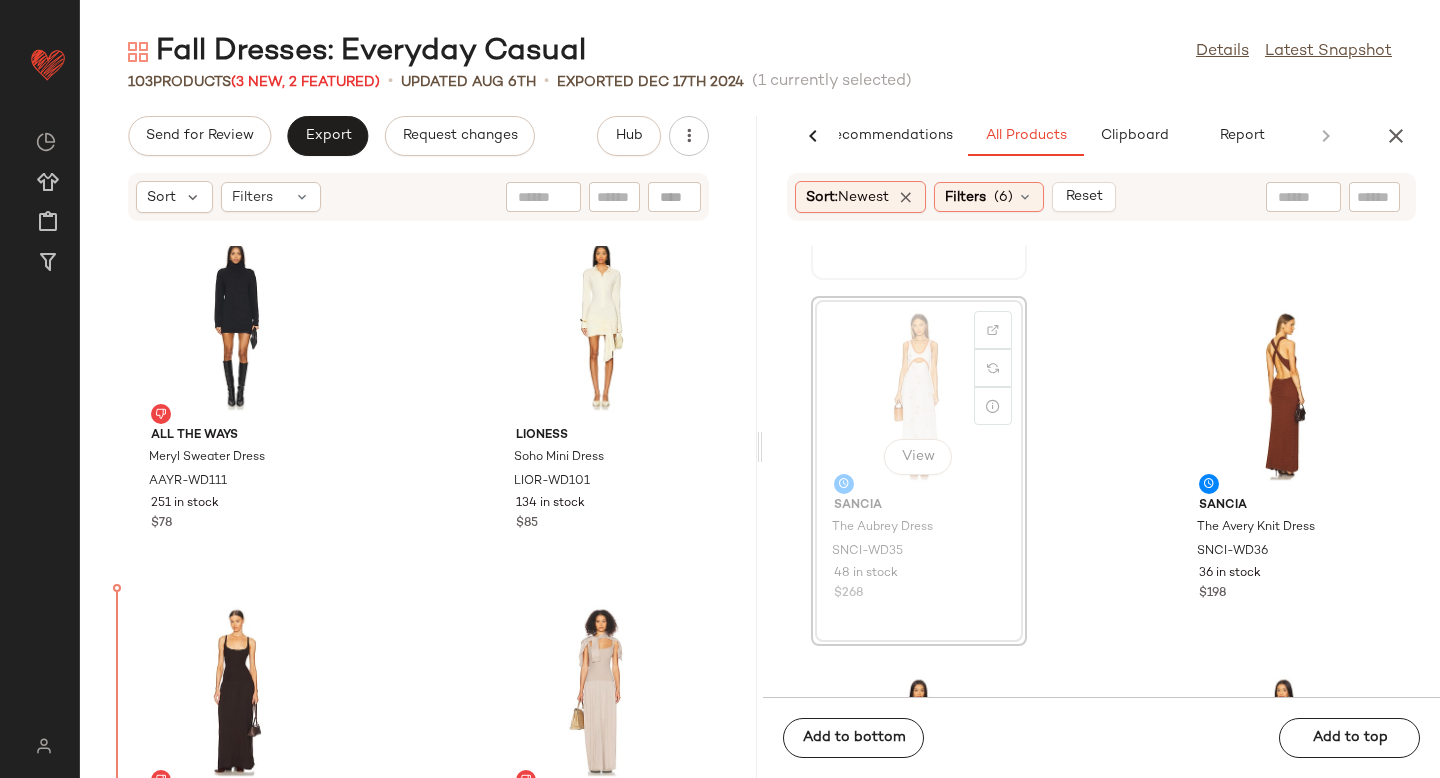 drag, startPoint x: 922, startPoint y: 375, endPoint x: 909, endPoint y: 381, distance: 14.3178215 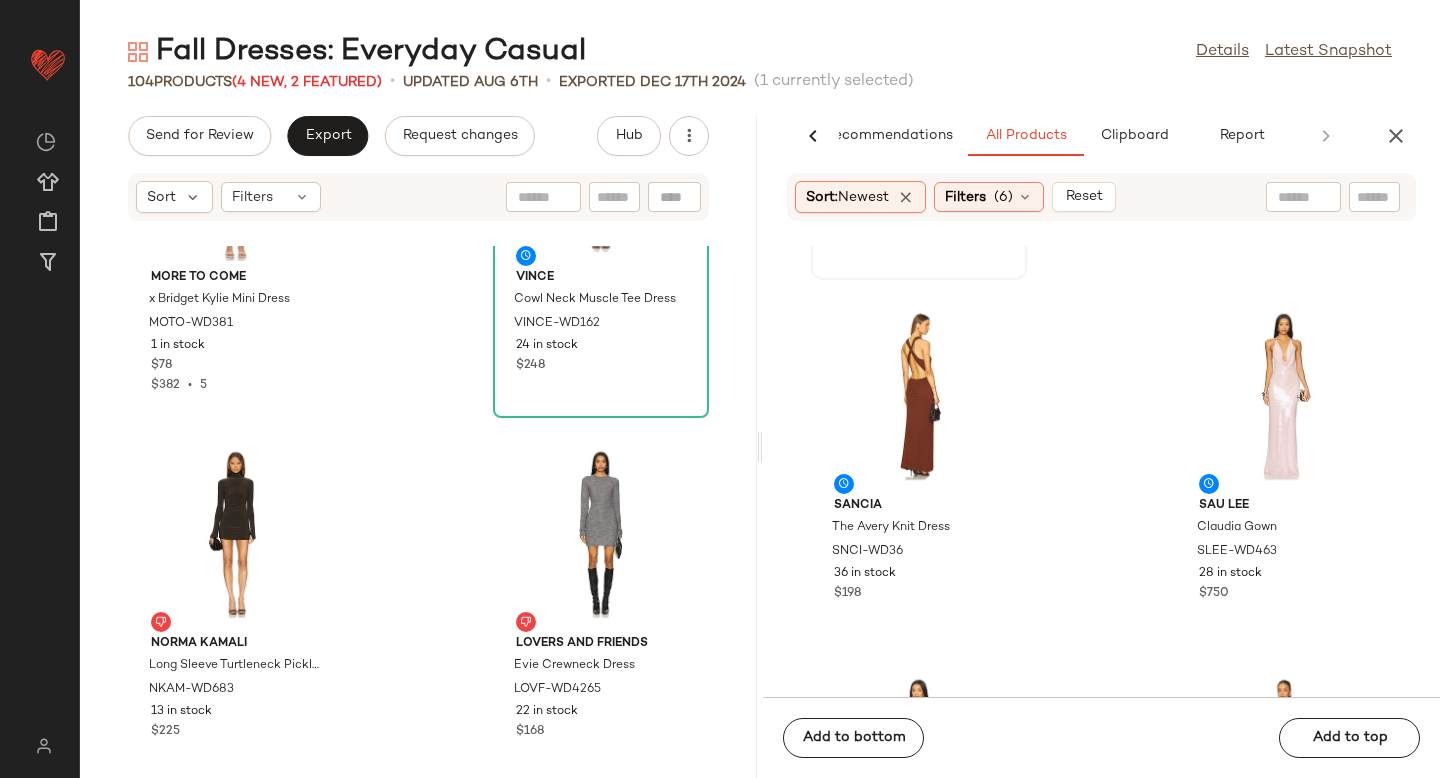 scroll, scrollTop: 1460, scrollLeft: 0, axis: vertical 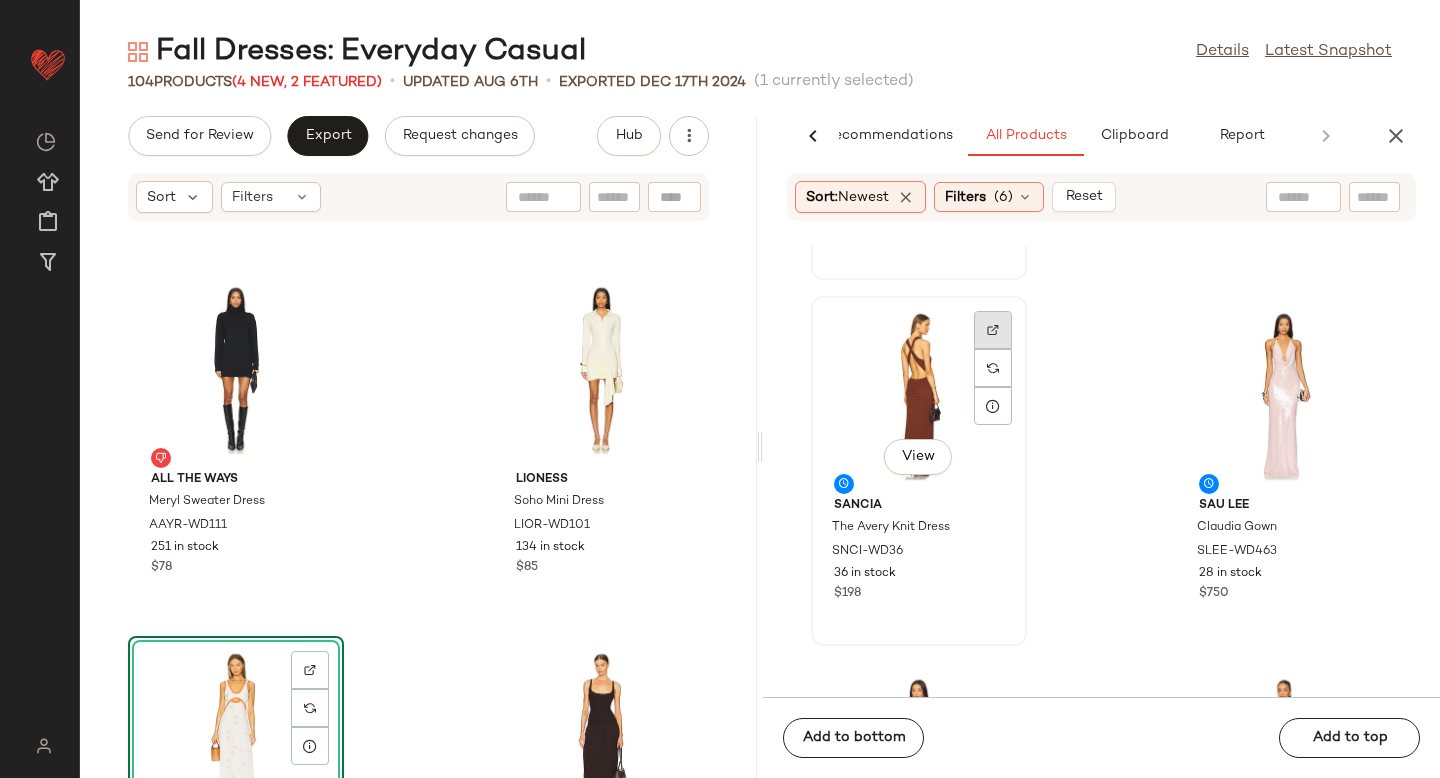 click 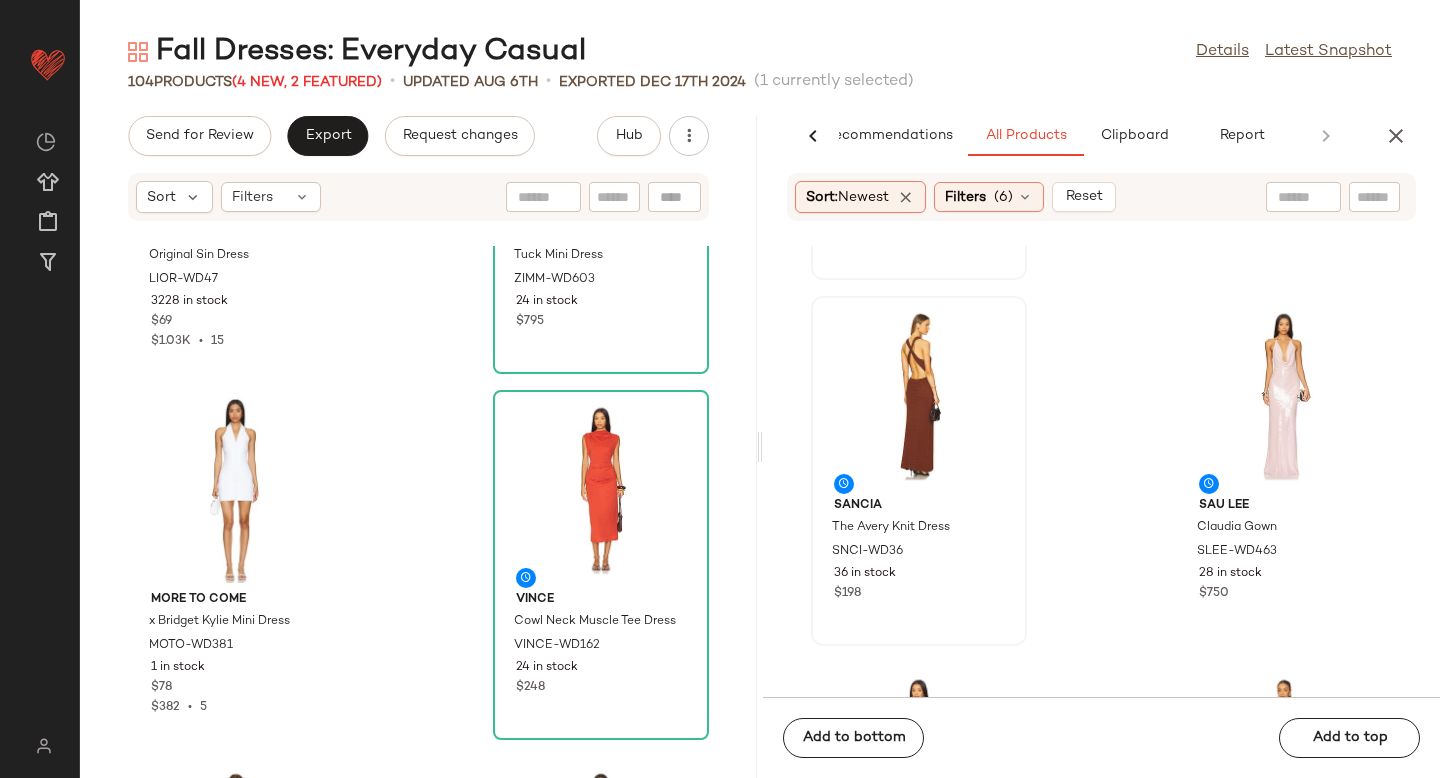 scroll, scrollTop: 0, scrollLeft: 0, axis: both 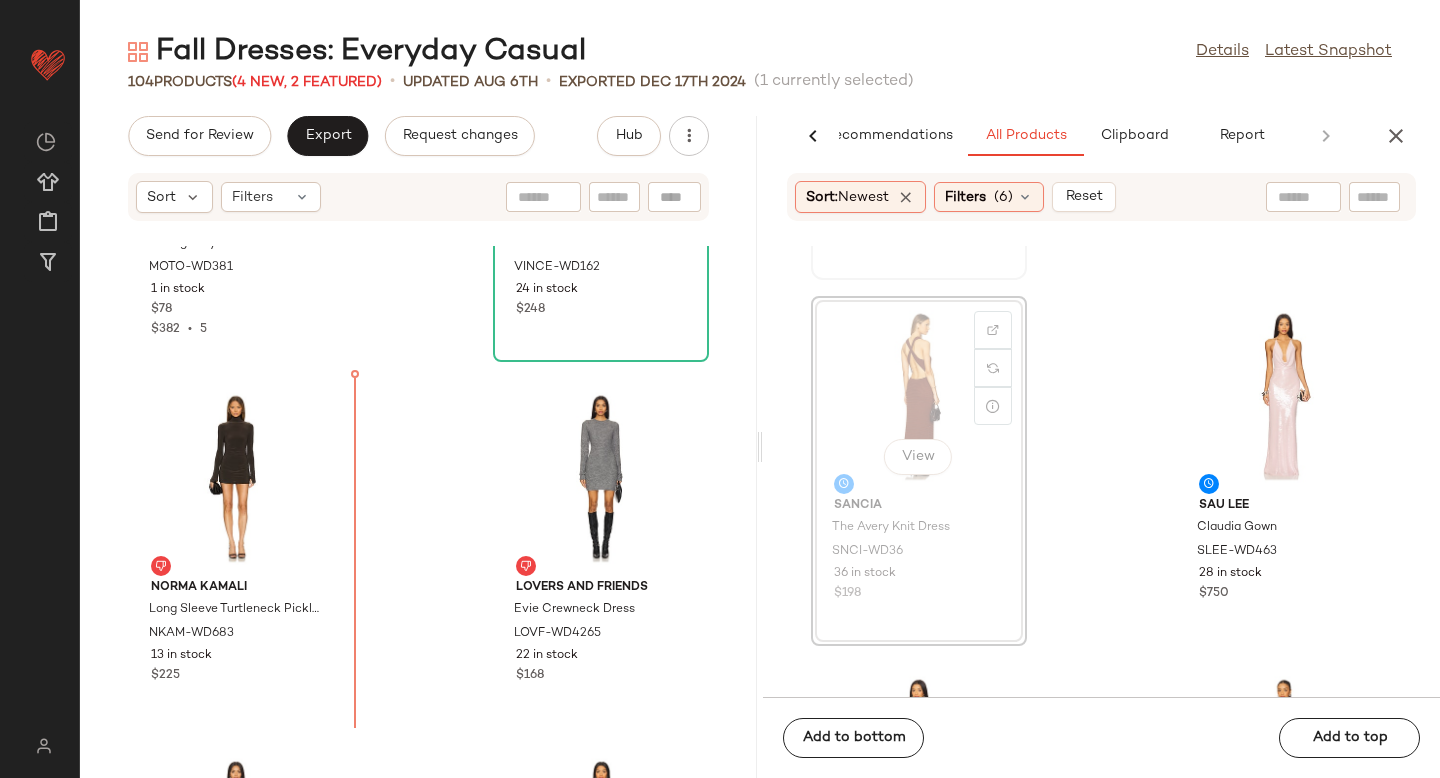 drag, startPoint x: 923, startPoint y: 341, endPoint x: 908, endPoint y: 349, distance: 17 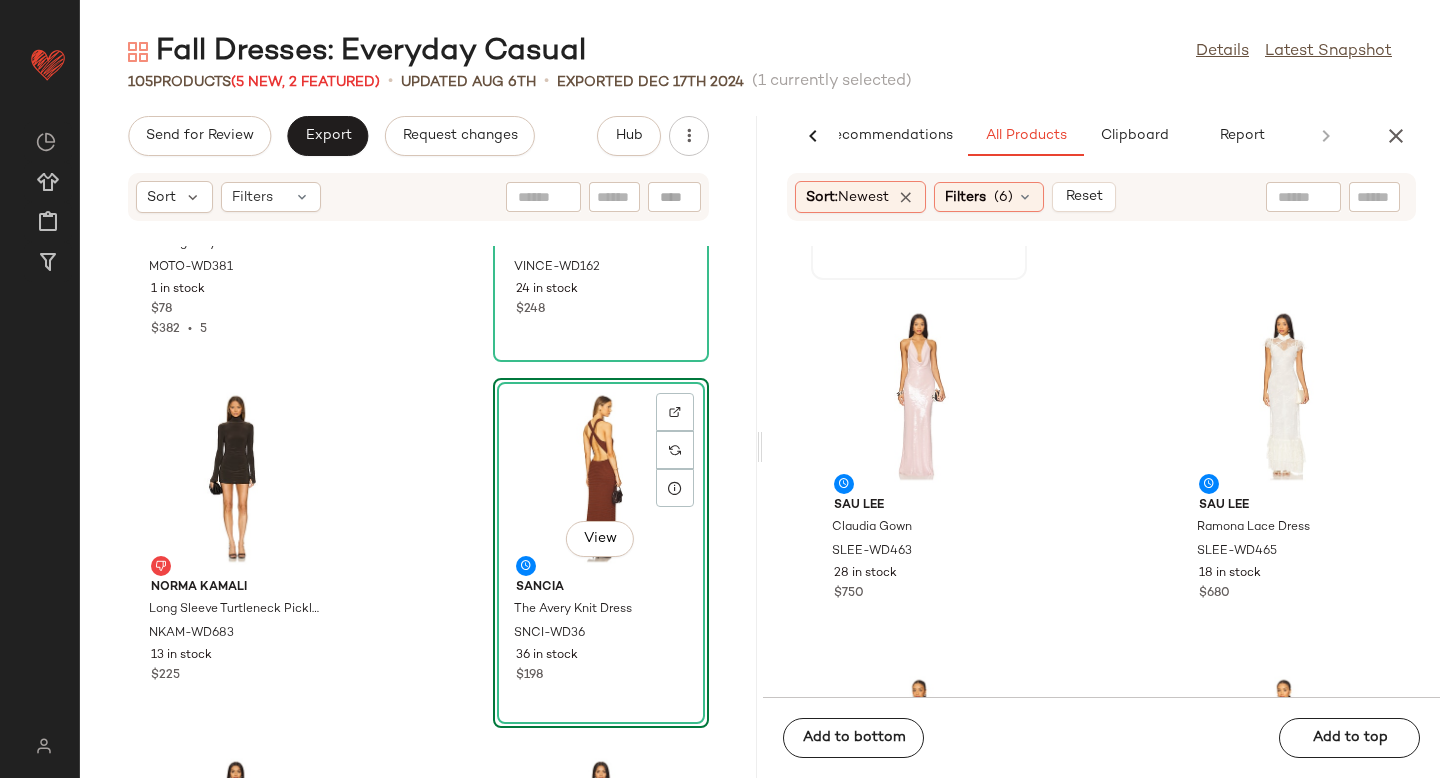 scroll, scrollTop: 1380, scrollLeft: 0, axis: vertical 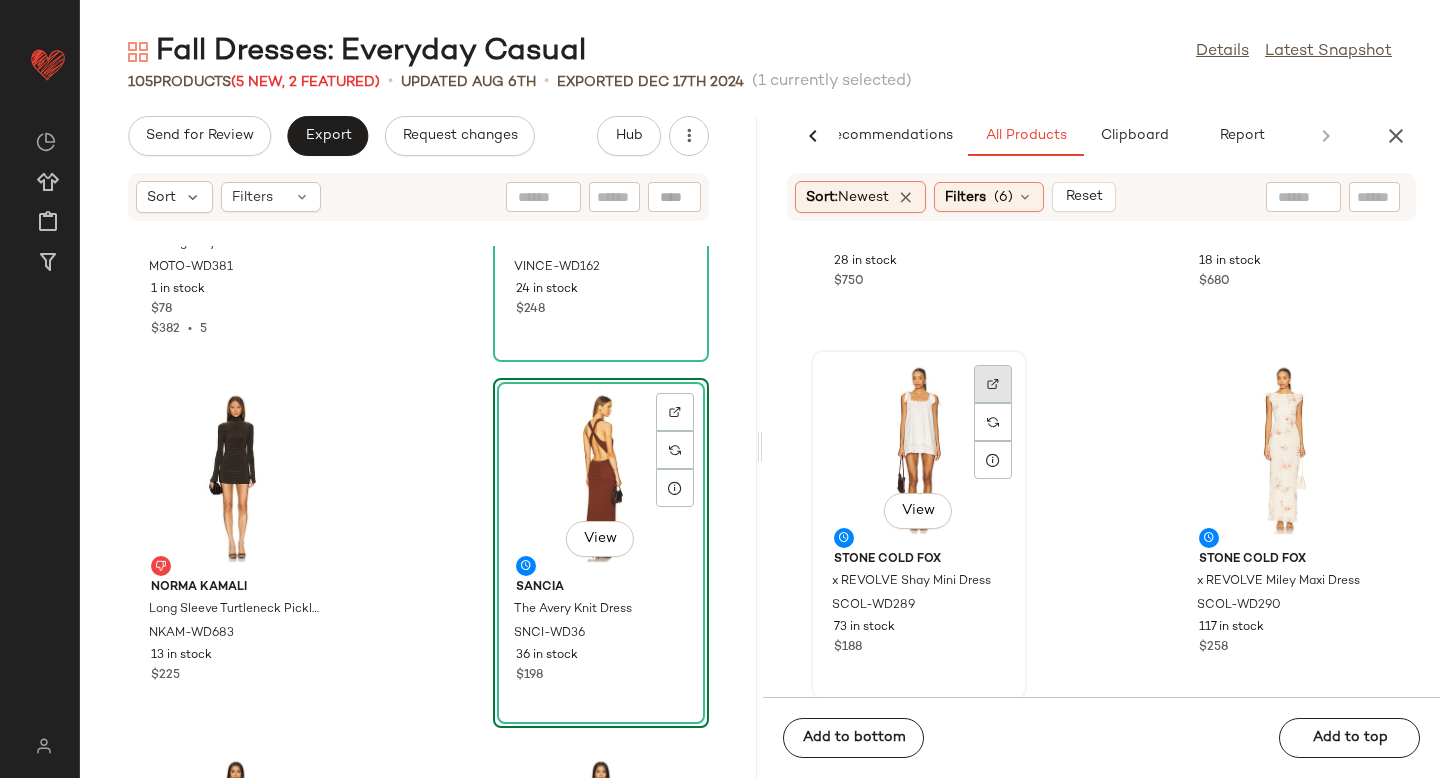 click 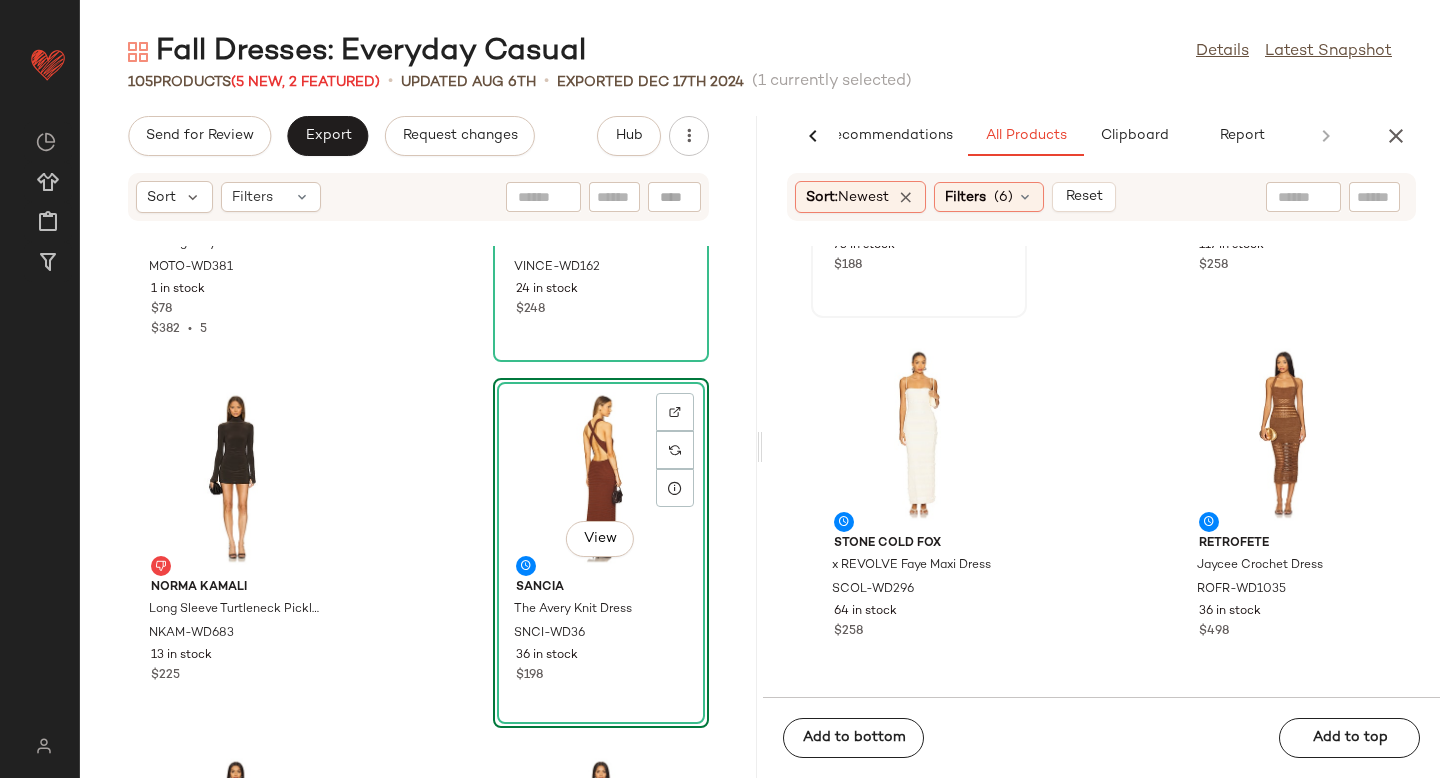 scroll, scrollTop: 1786, scrollLeft: 0, axis: vertical 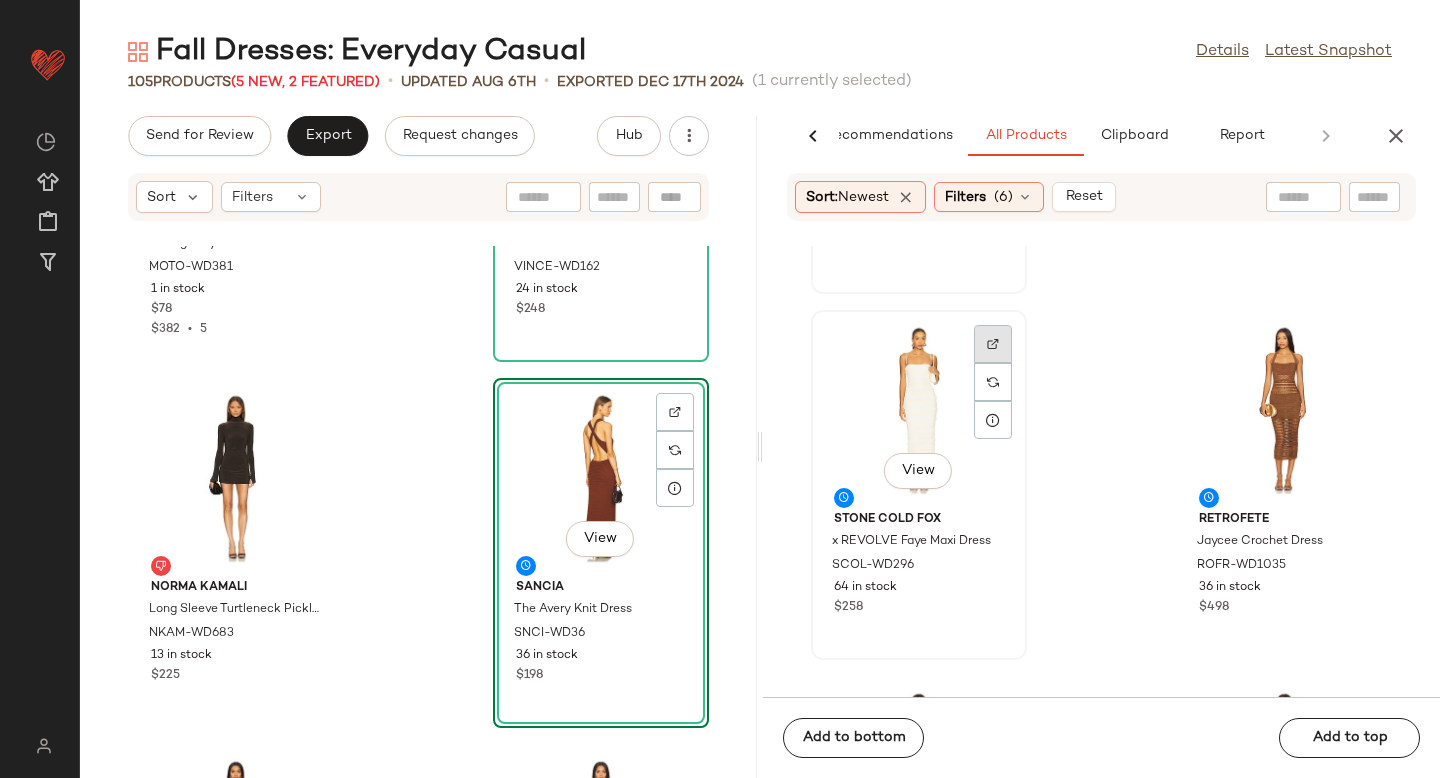 click 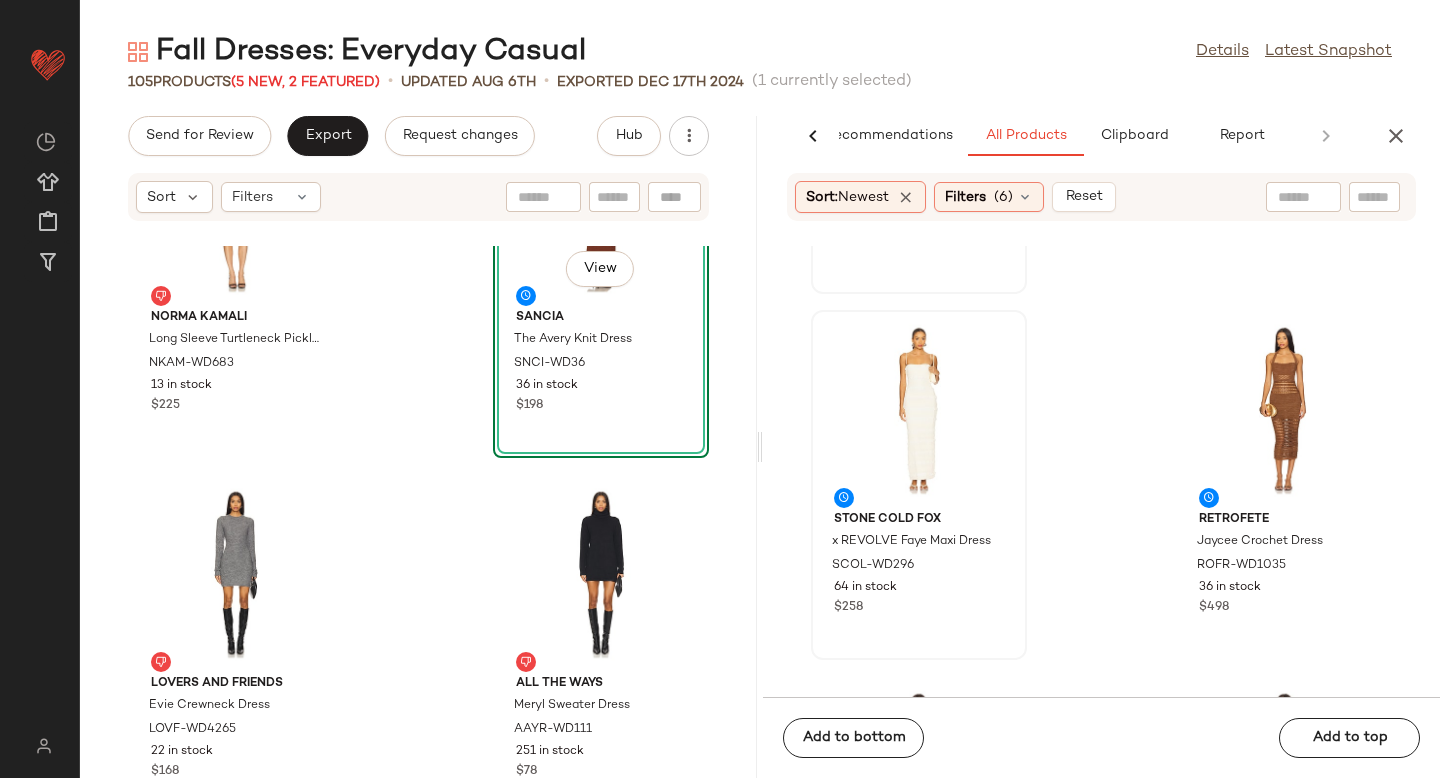 scroll, scrollTop: 1283, scrollLeft: 0, axis: vertical 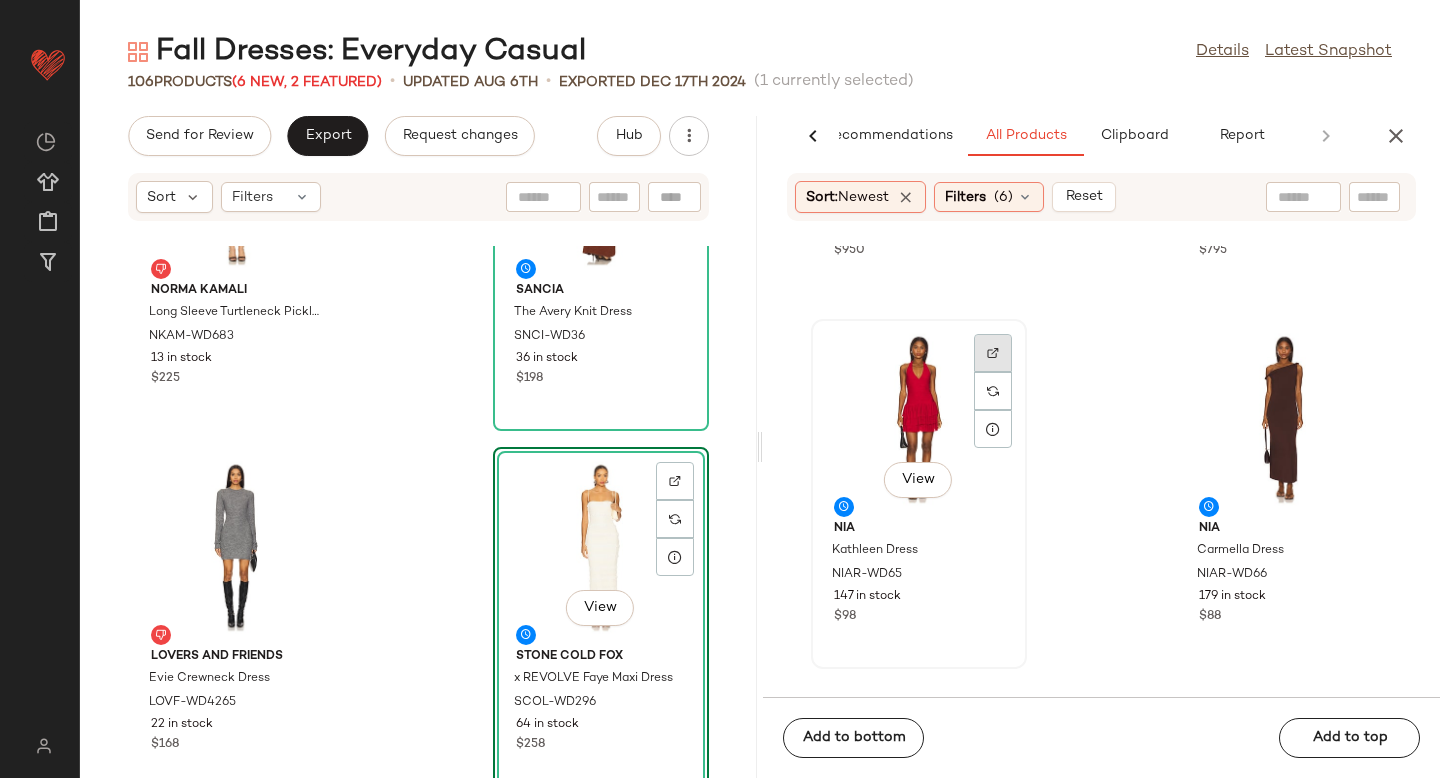 click 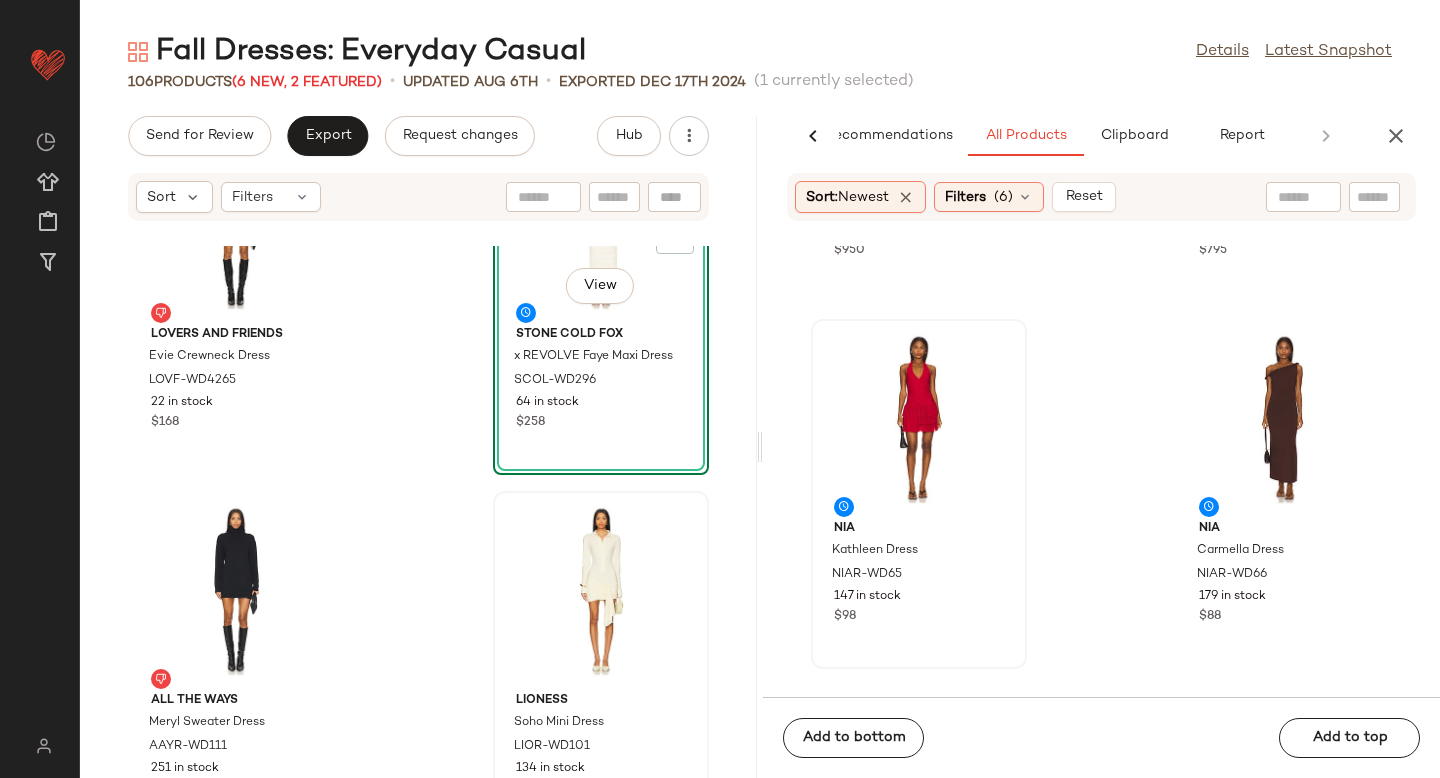 scroll, scrollTop: 1637, scrollLeft: 0, axis: vertical 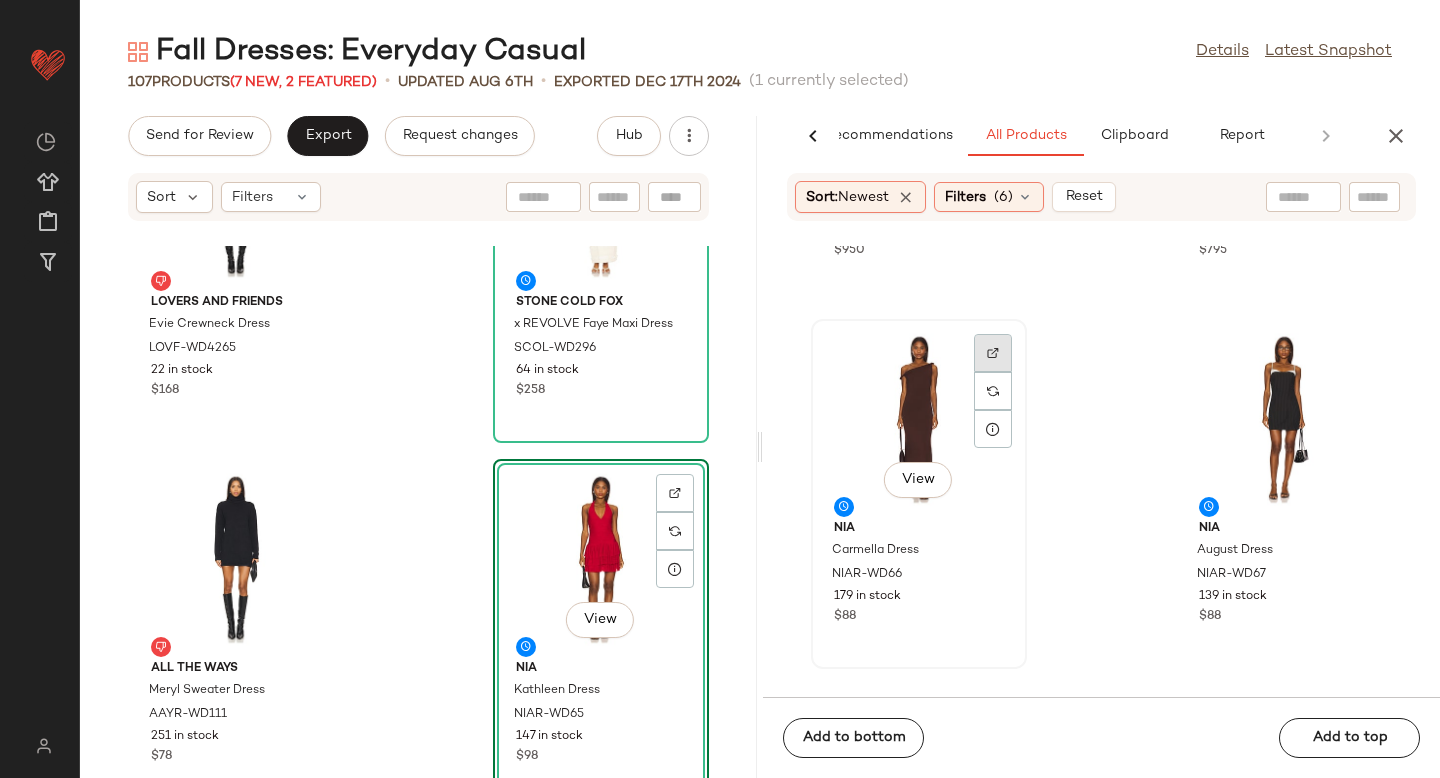 click 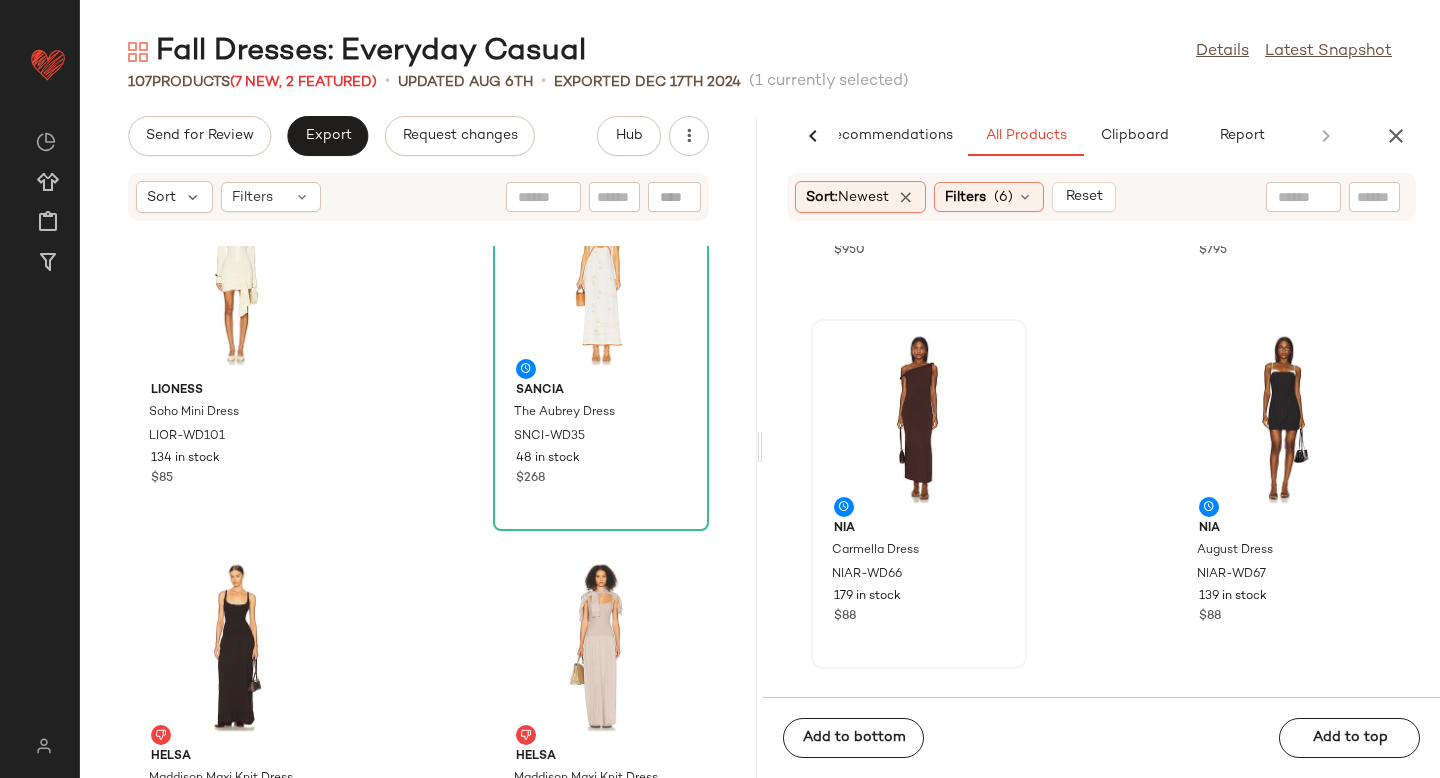 scroll, scrollTop: 2295, scrollLeft: 0, axis: vertical 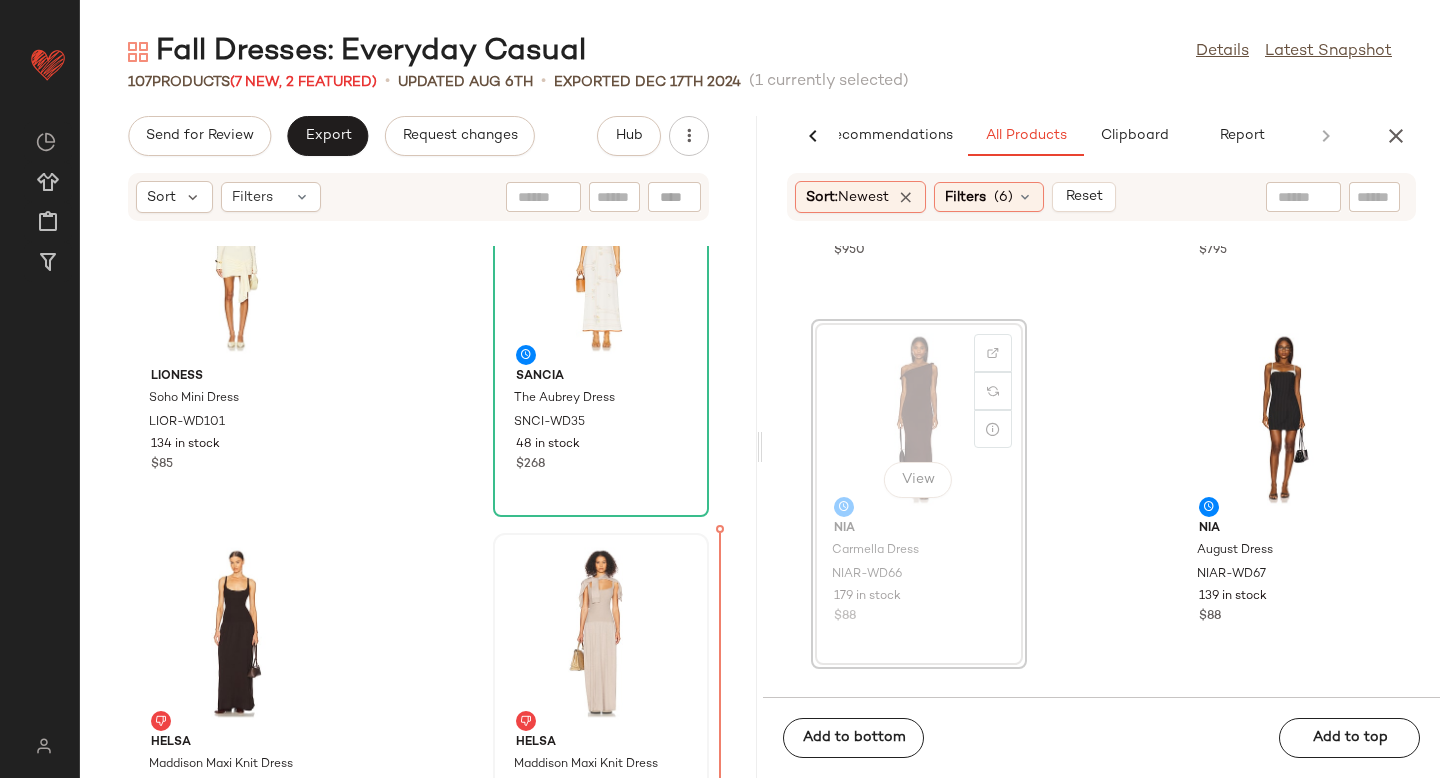 drag, startPoint x: 899, startPoint y: 399, endPoint x: 612, endPoint y: 587, distance: 343.0933 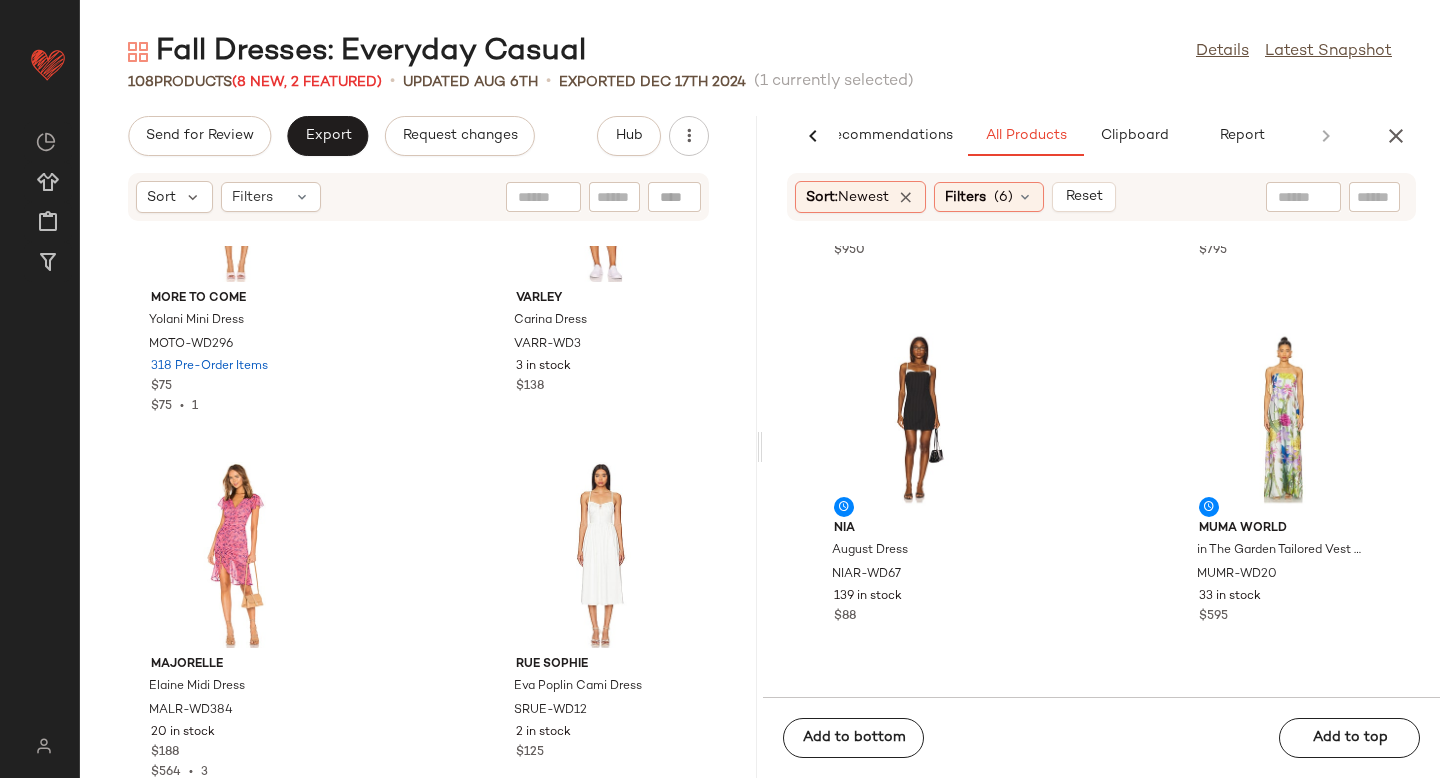 scroll, scrollTop: 18943, scrollLeft: 0, axis: vertical 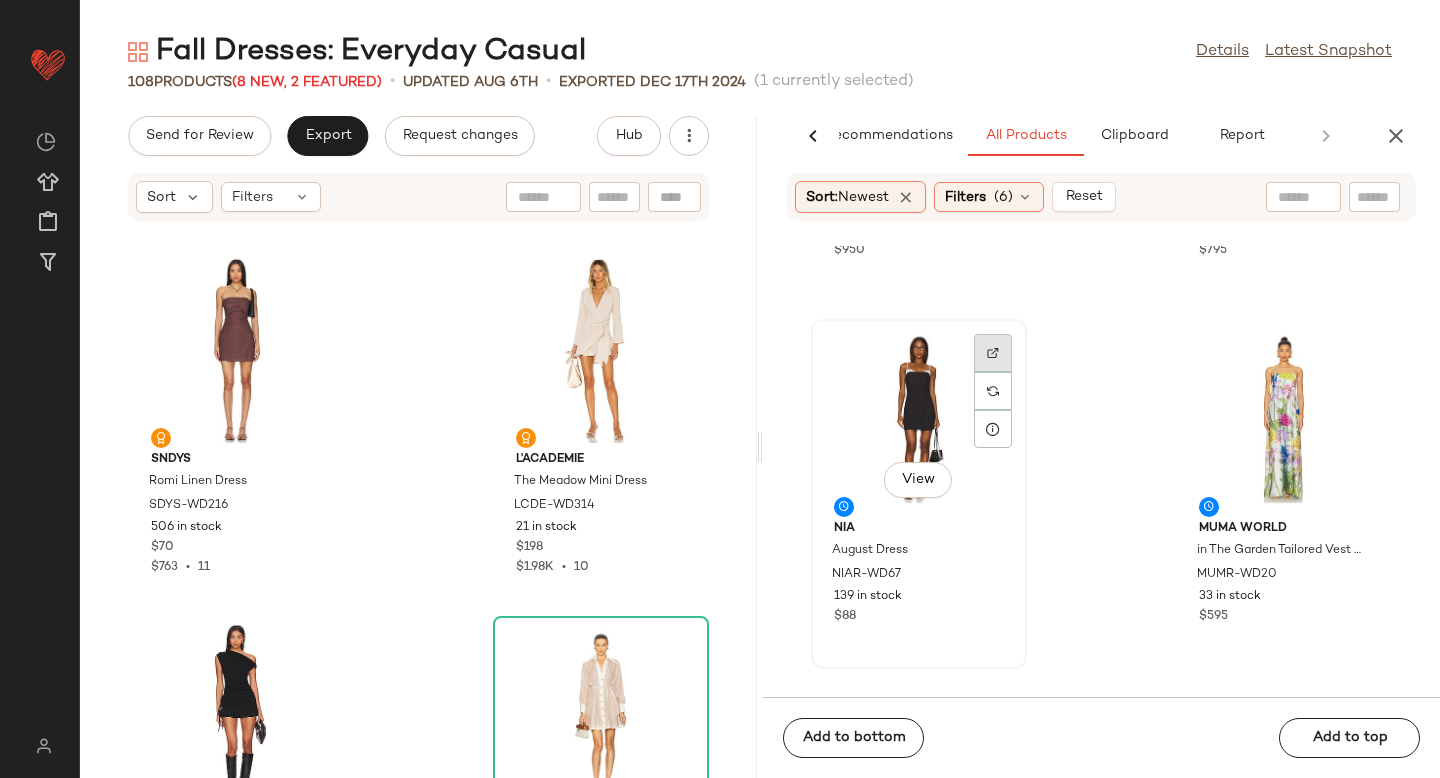click 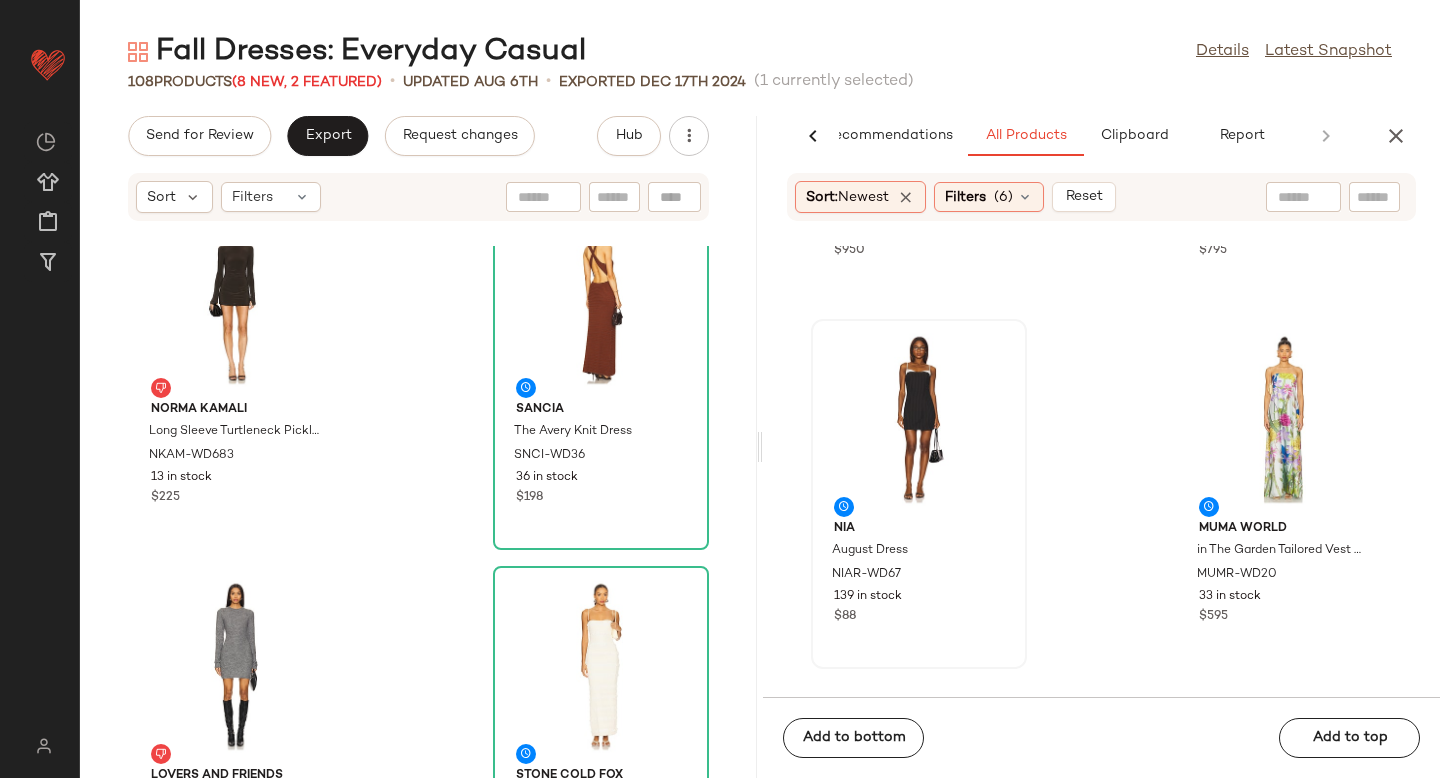 scroll, scrollTop: 1219, scrollLeft: 0, axis: vertical 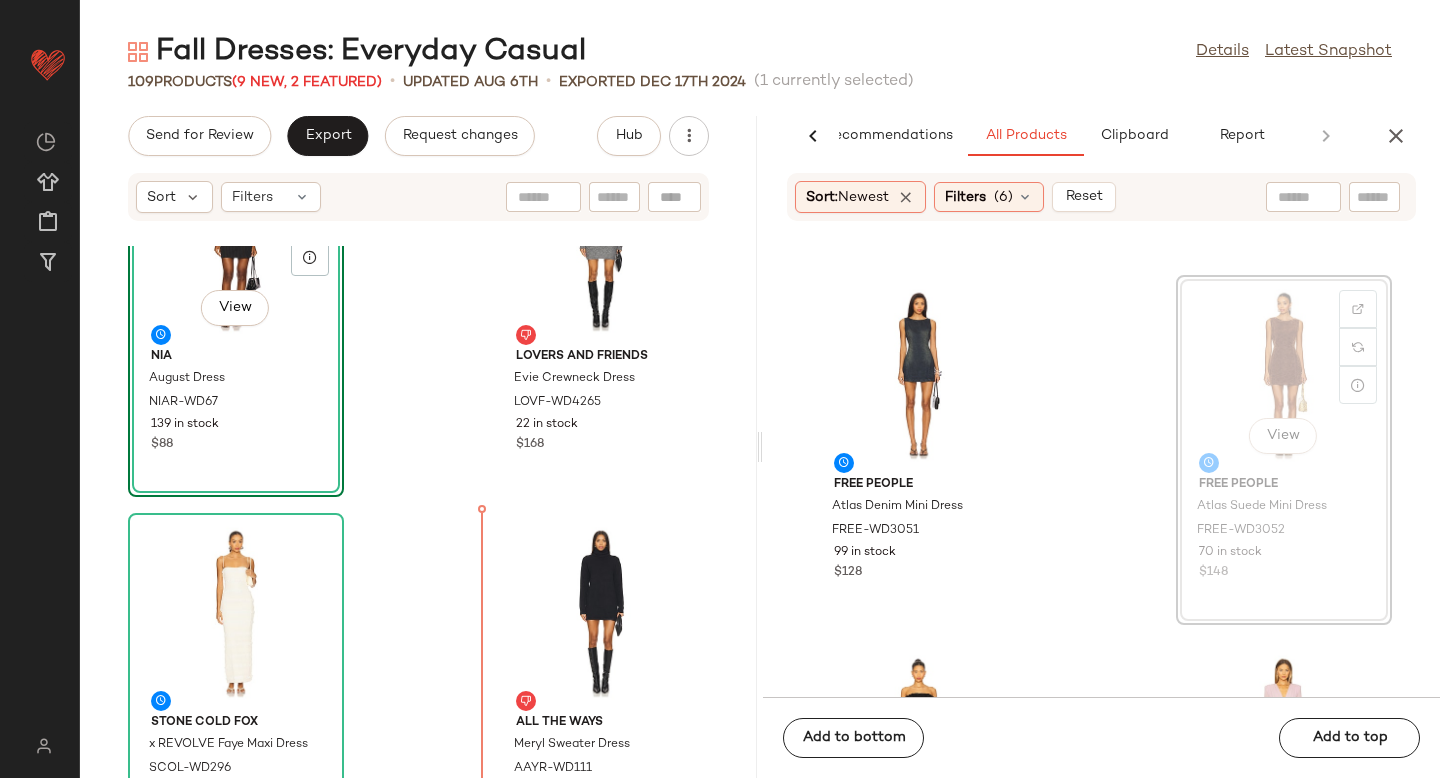 drag, startPoint x: 1271, startPoint y: 346, endPoint x: 443, endPoint y: 633, distance: 876.3293 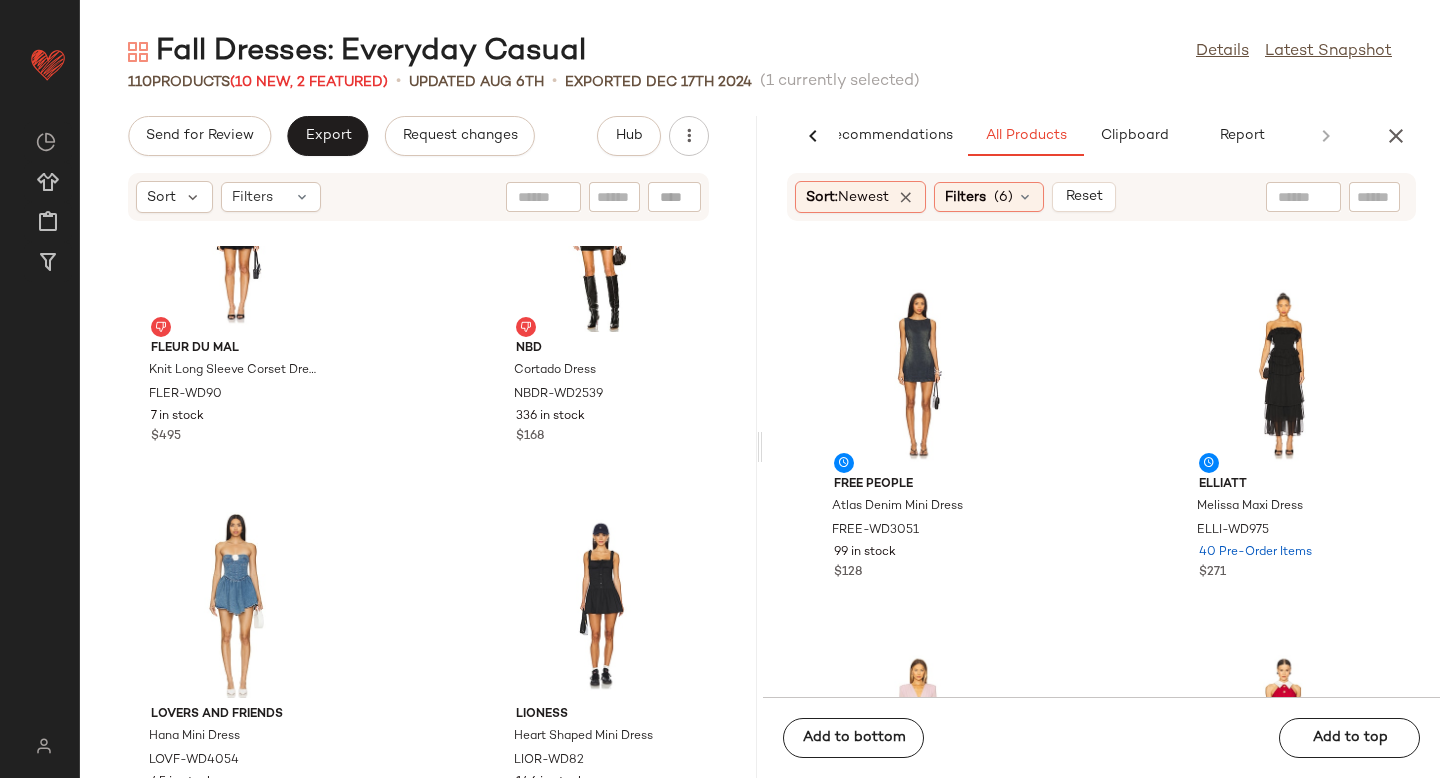 scroll, scrollTop: 9644, scrollLeft: 0, axis: vertical 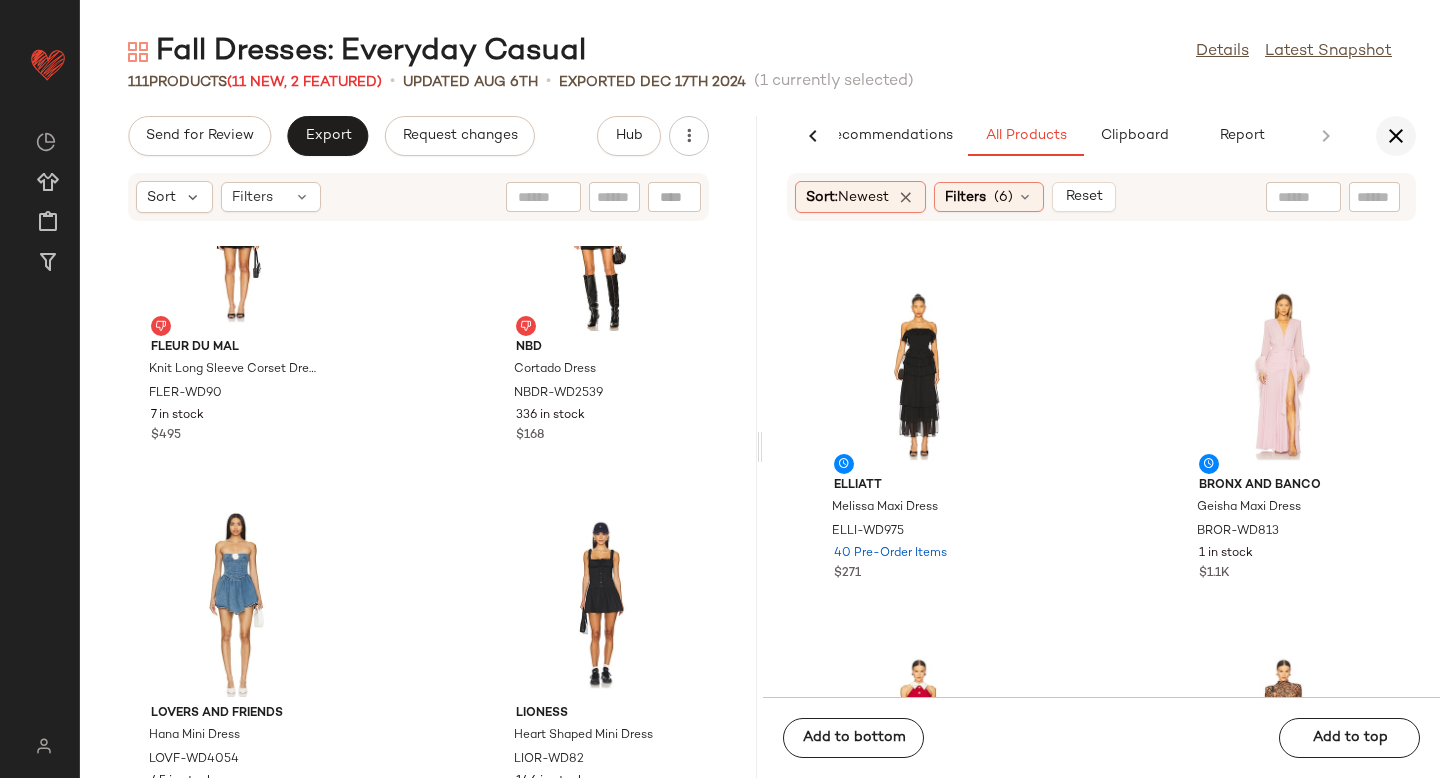 click at bounding box center (1396, 136) 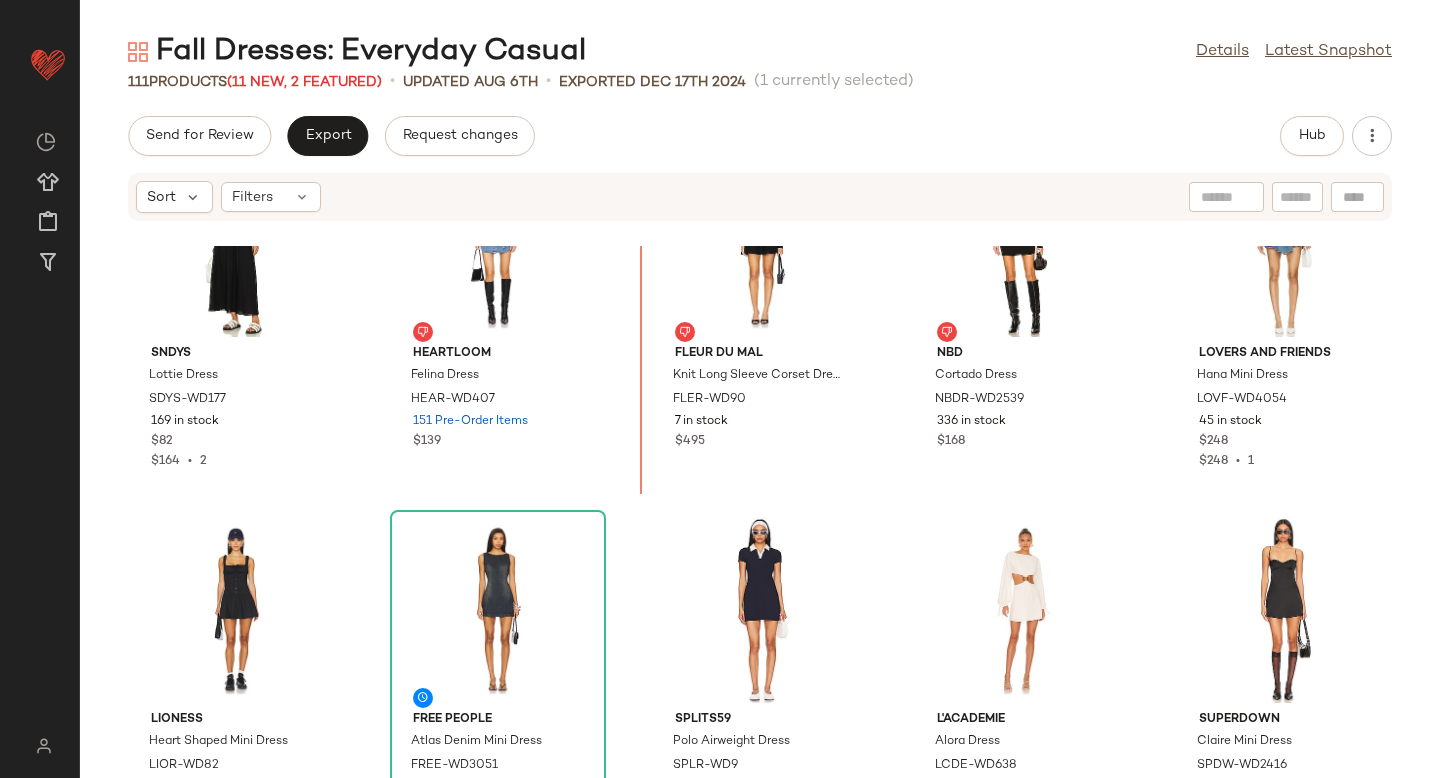 scroll, scrollTop: 3766, scrollLeft: 0, axis: vertical 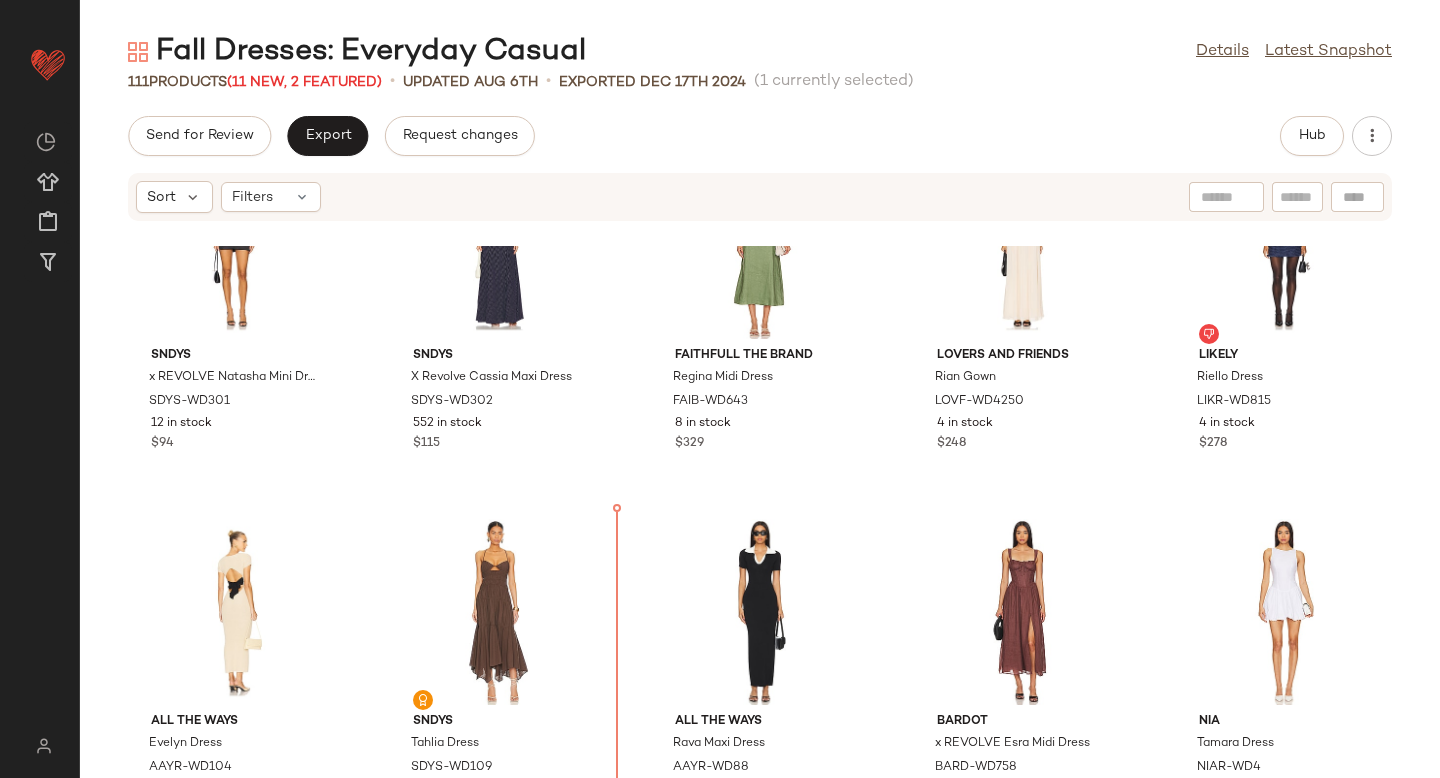 drag, startPoint x: 498, startPoint y: 573, endPoint x: 619, endPoint y: 609, distance: 126.24183 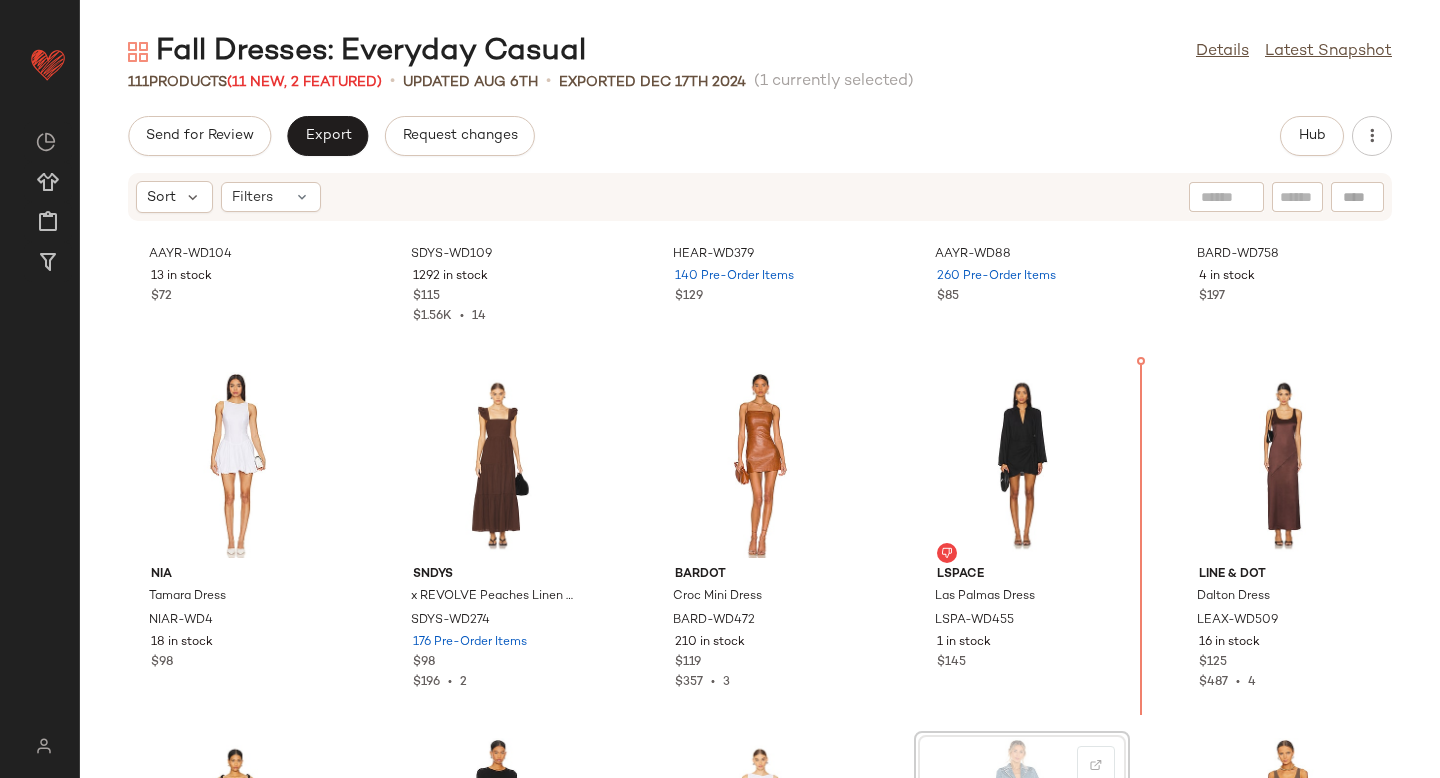 scroll, scrollTop: 2818, scrollLeft: 0, axis: vertical 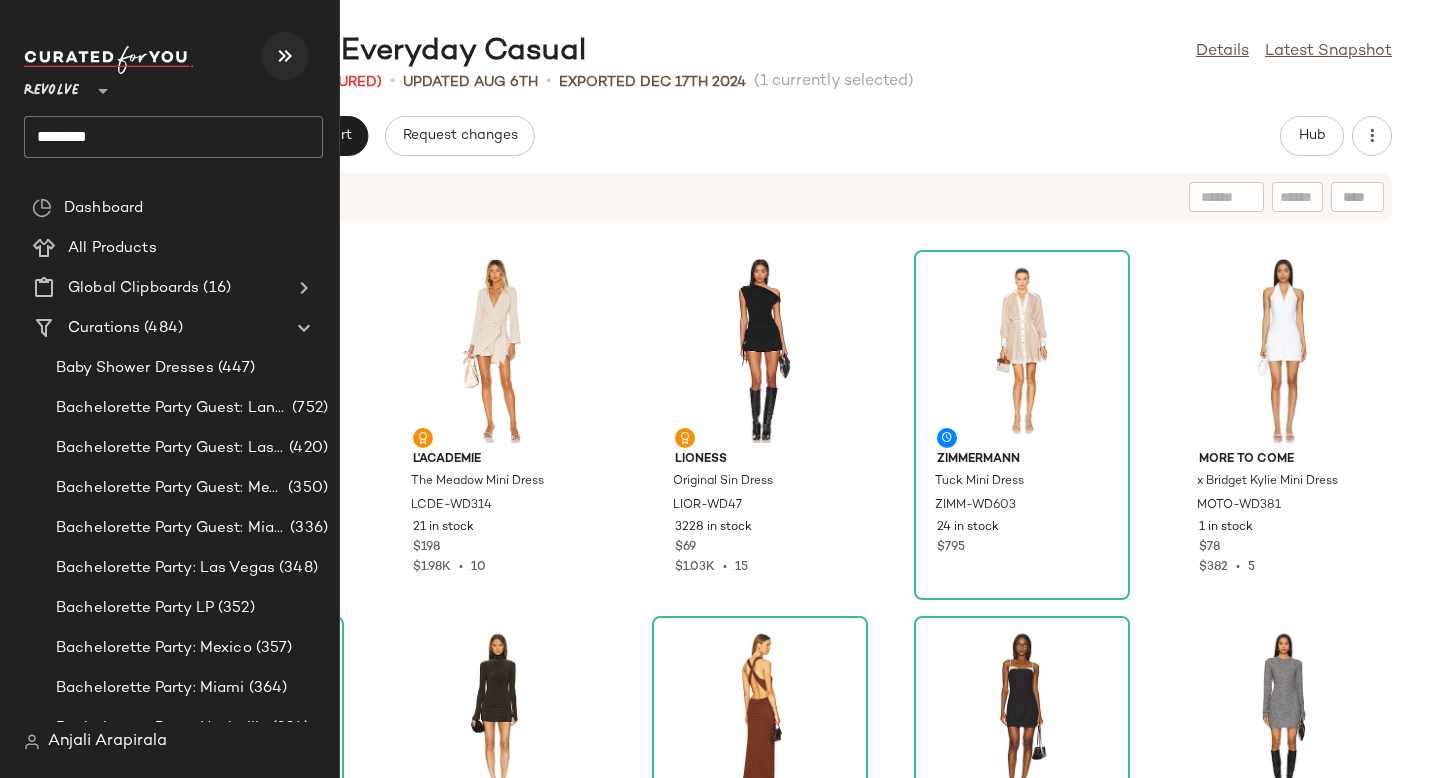 click at bounding box center (285, 56) 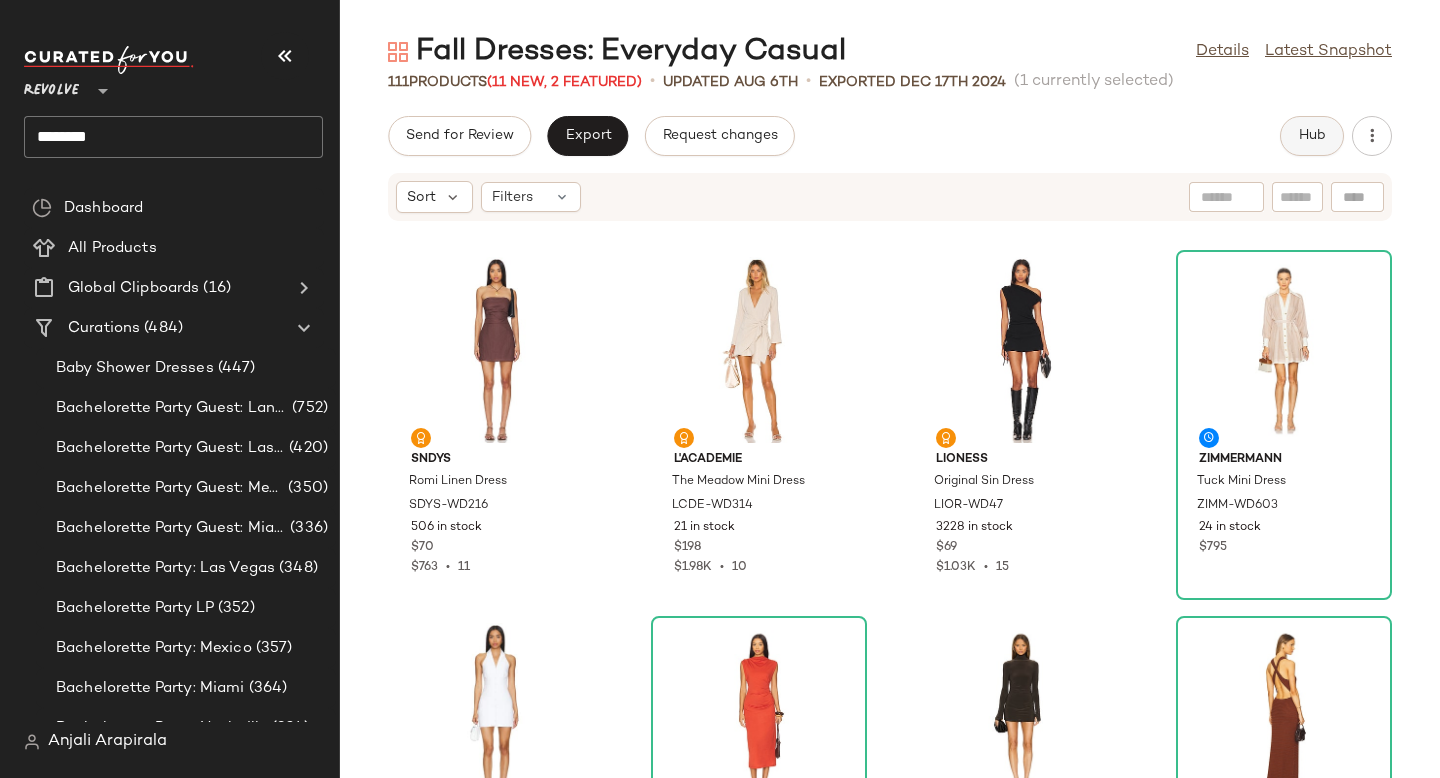 click on "Hub" 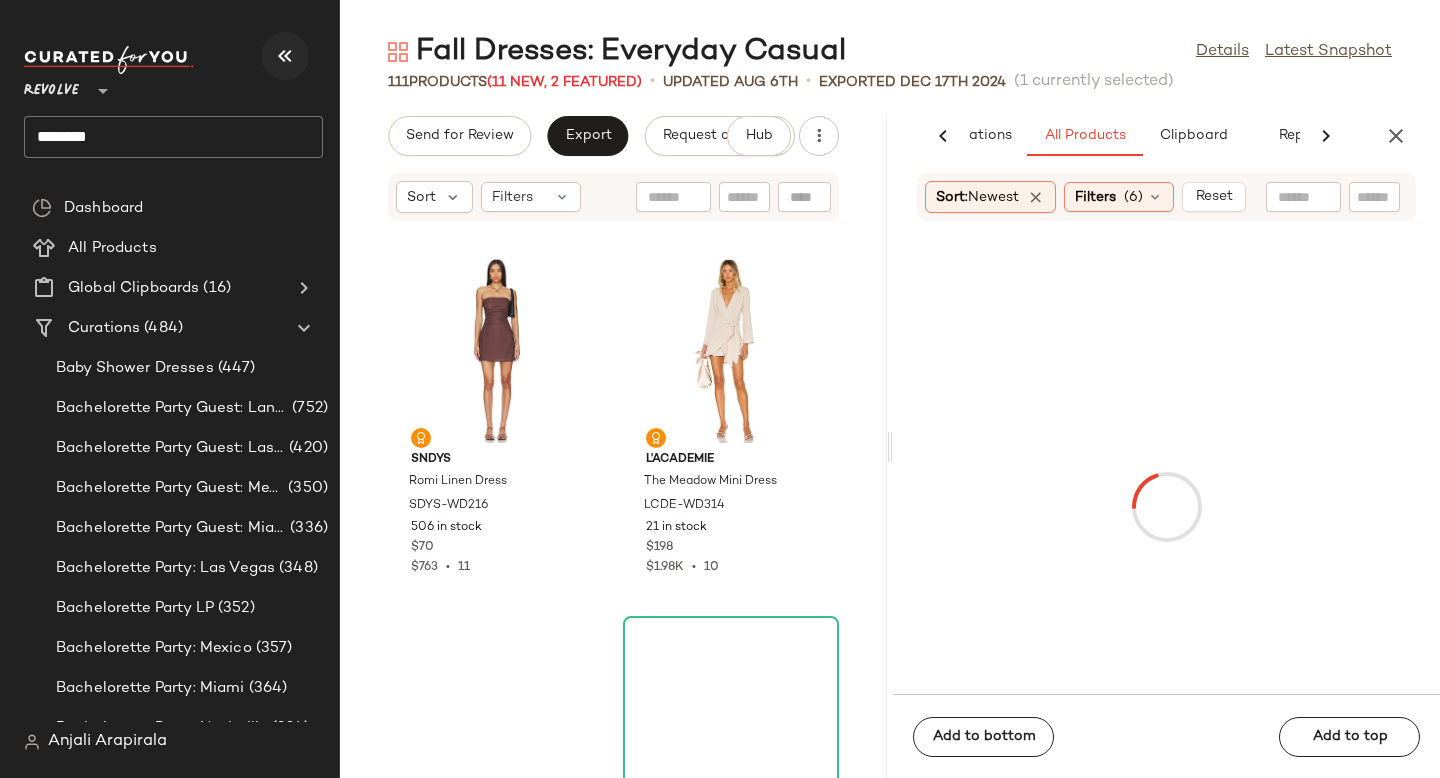 click at bounding box center (285, 56) 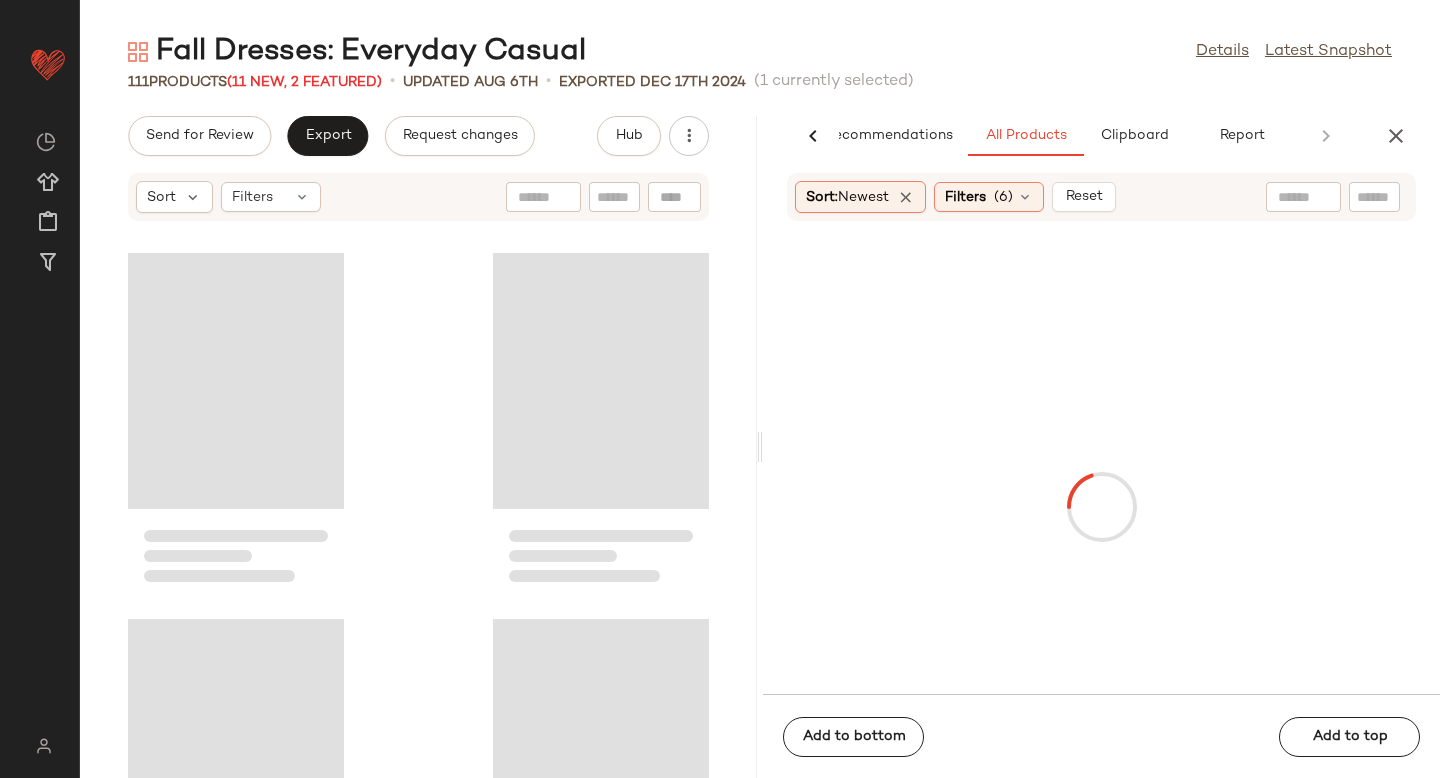 scroll, scrollTop: 0, scrollLeft: 47, axis: horizontal 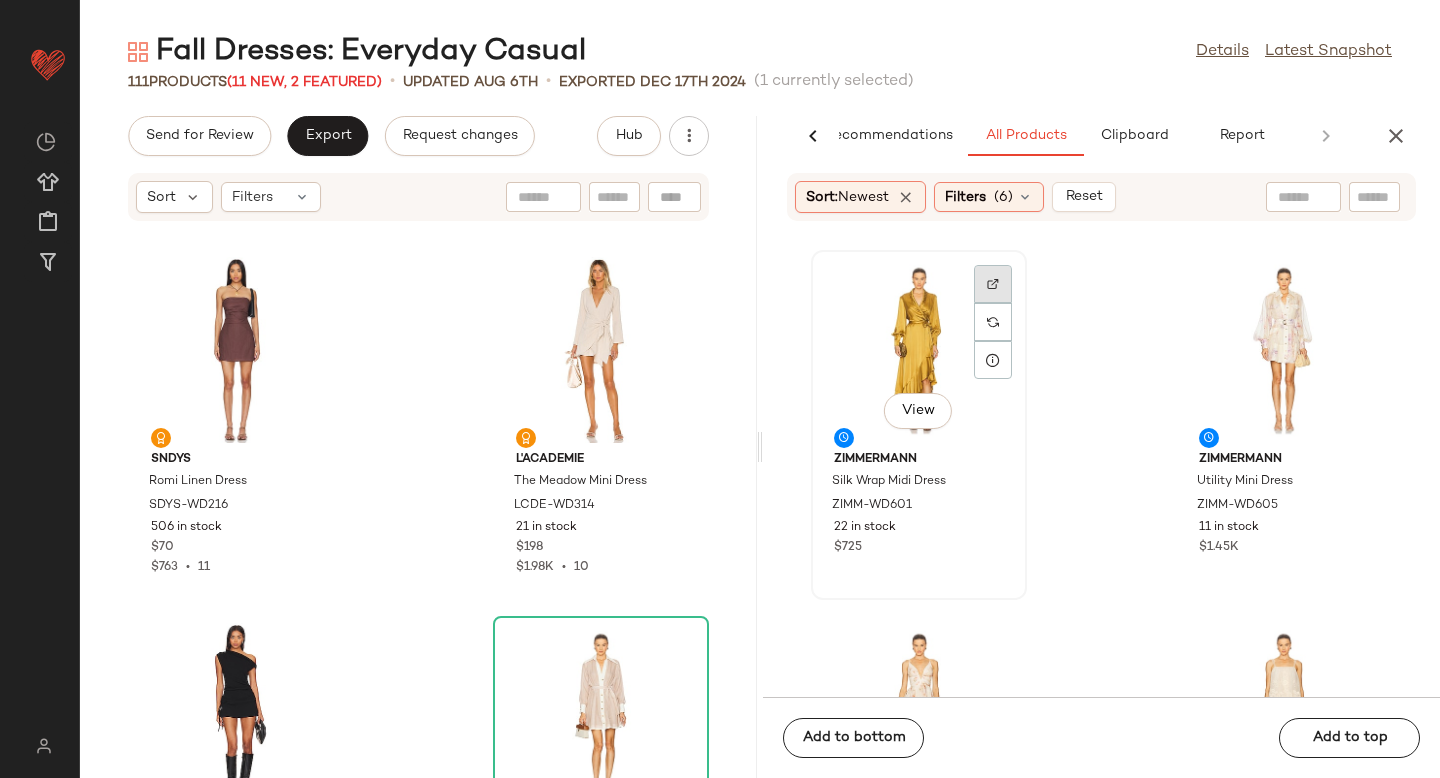 click 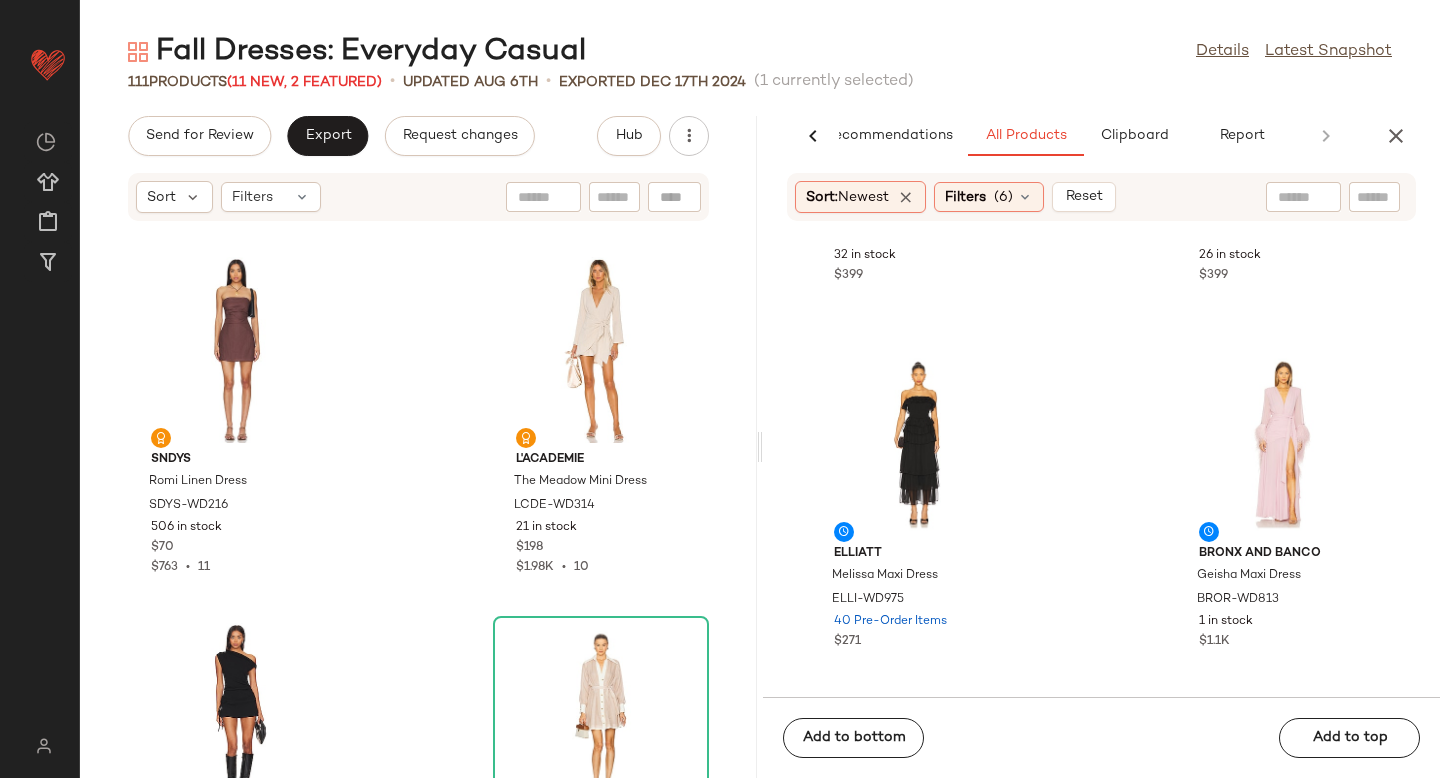 scroll, scrollTop: 3560, scrollLeft: 0, axis: vertical 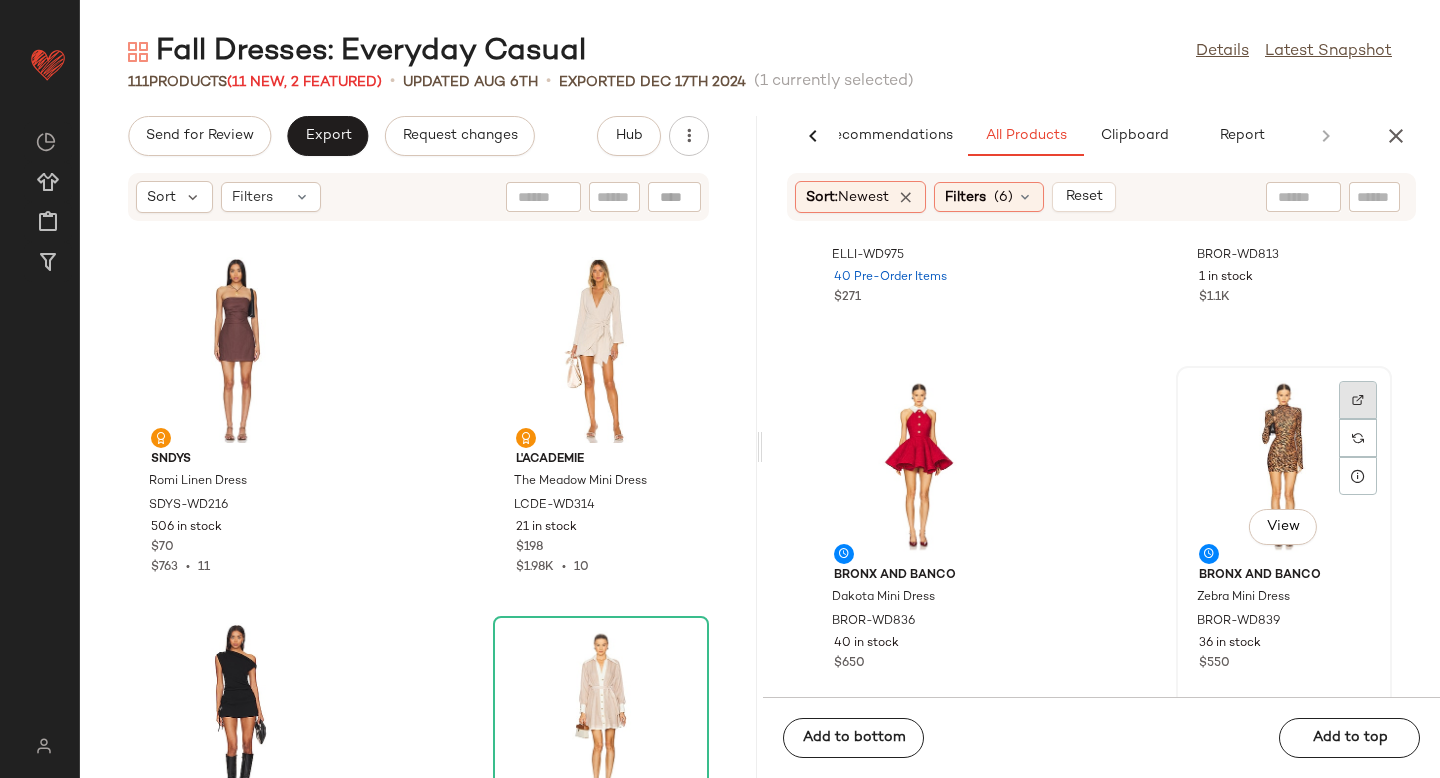 click 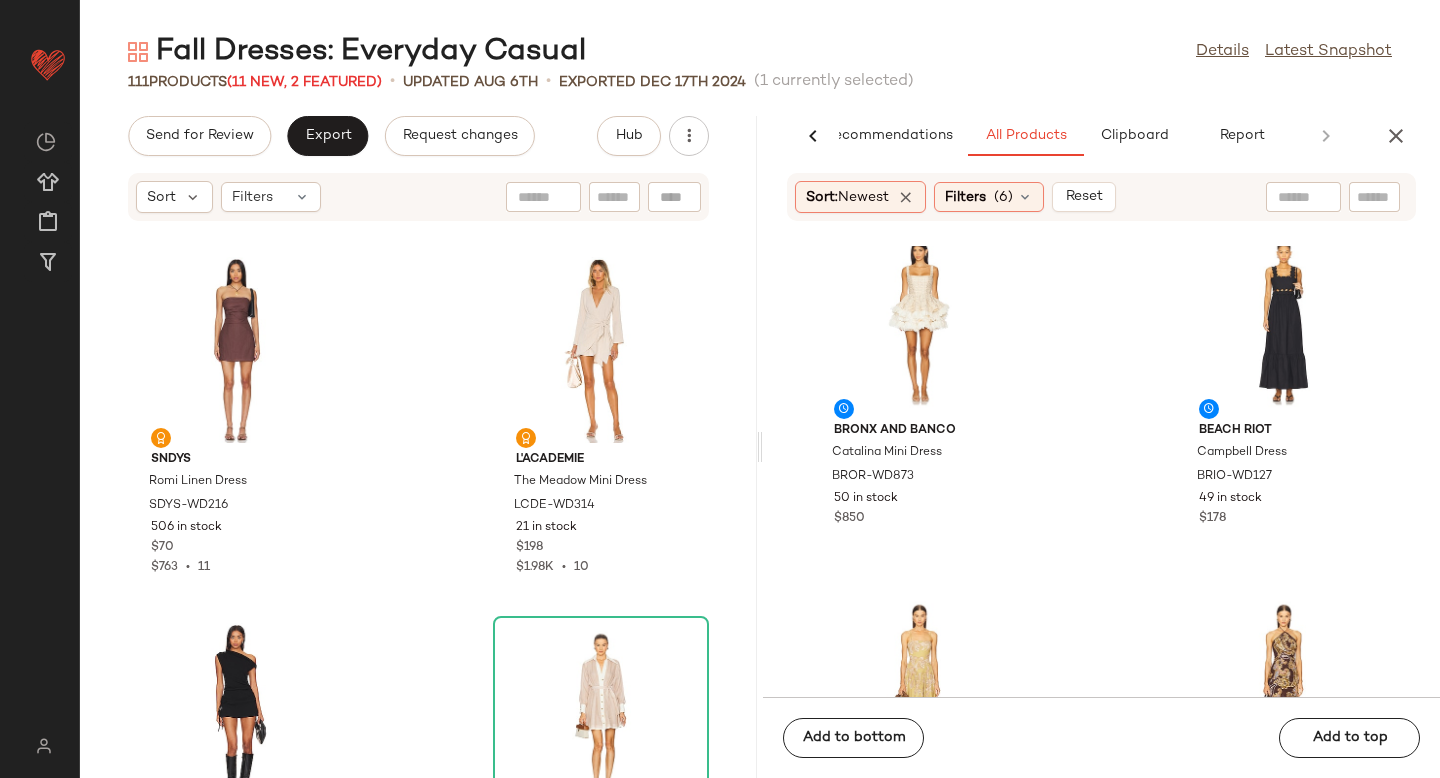 scroll, scrollTop: 4063, scrollLeft: 0, axis: vertical 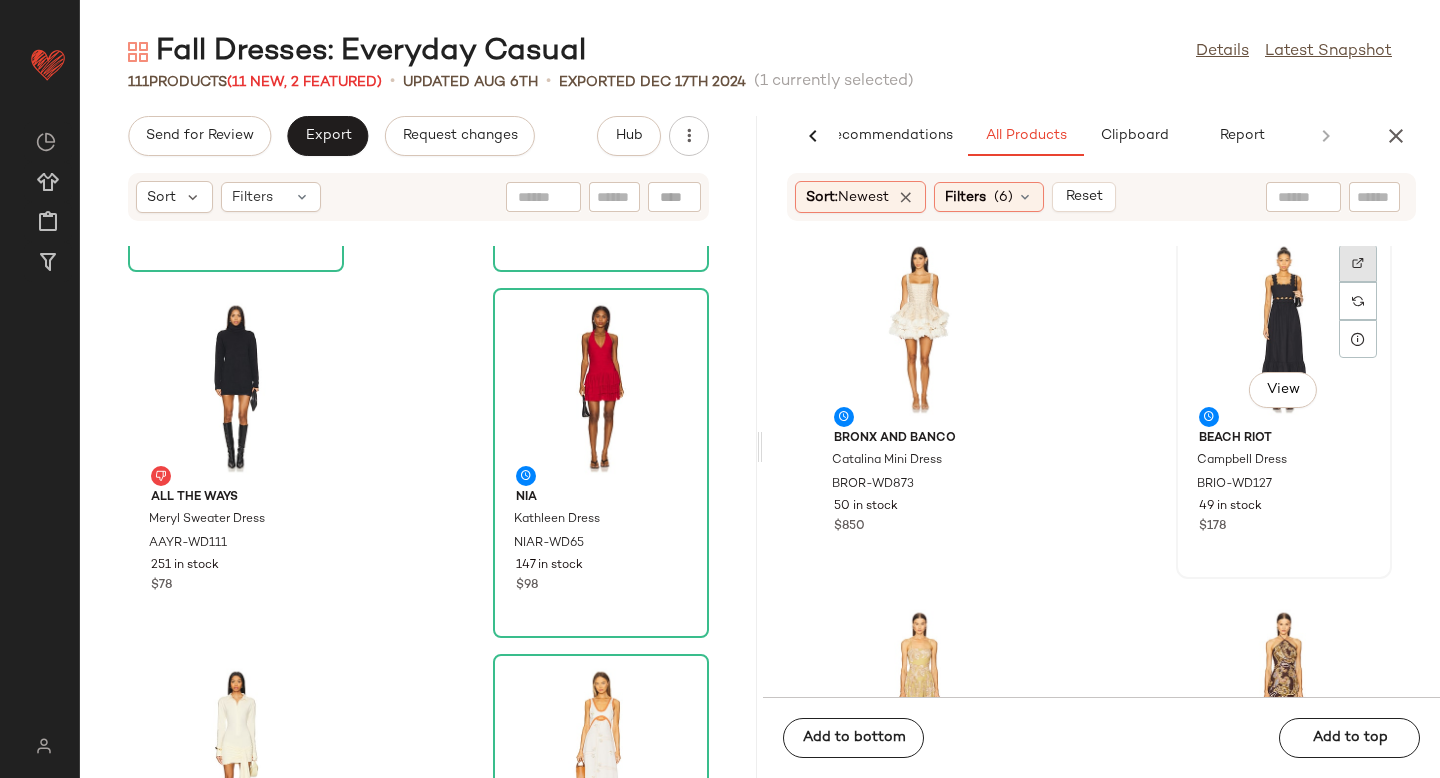 click 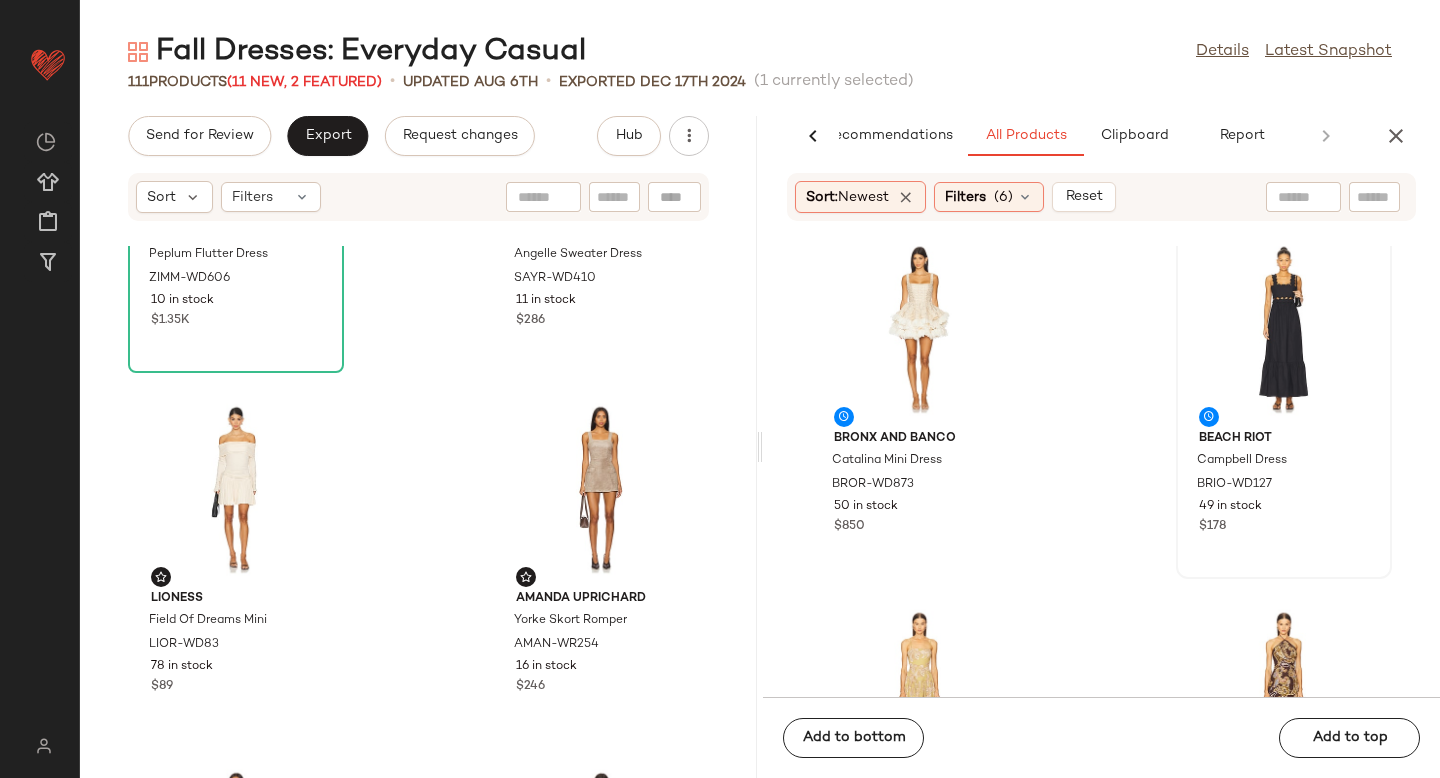 scroll, scrollTop: 3958, scrollLeft: 0, axis: vertical 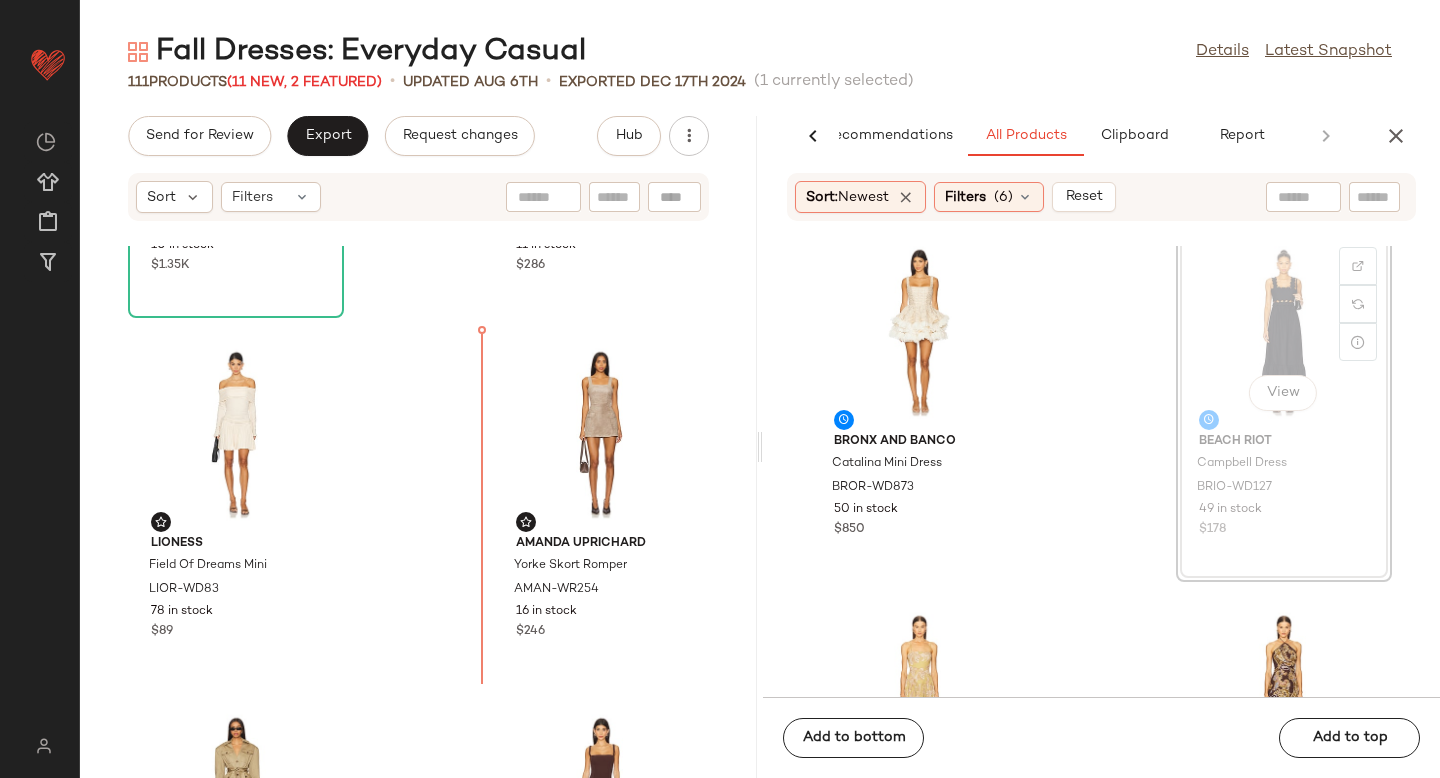 drag, startPoint x: 1242, startPoint y: 288, endPoint x: 1229, endPoint y: 290, distance: 13.152946 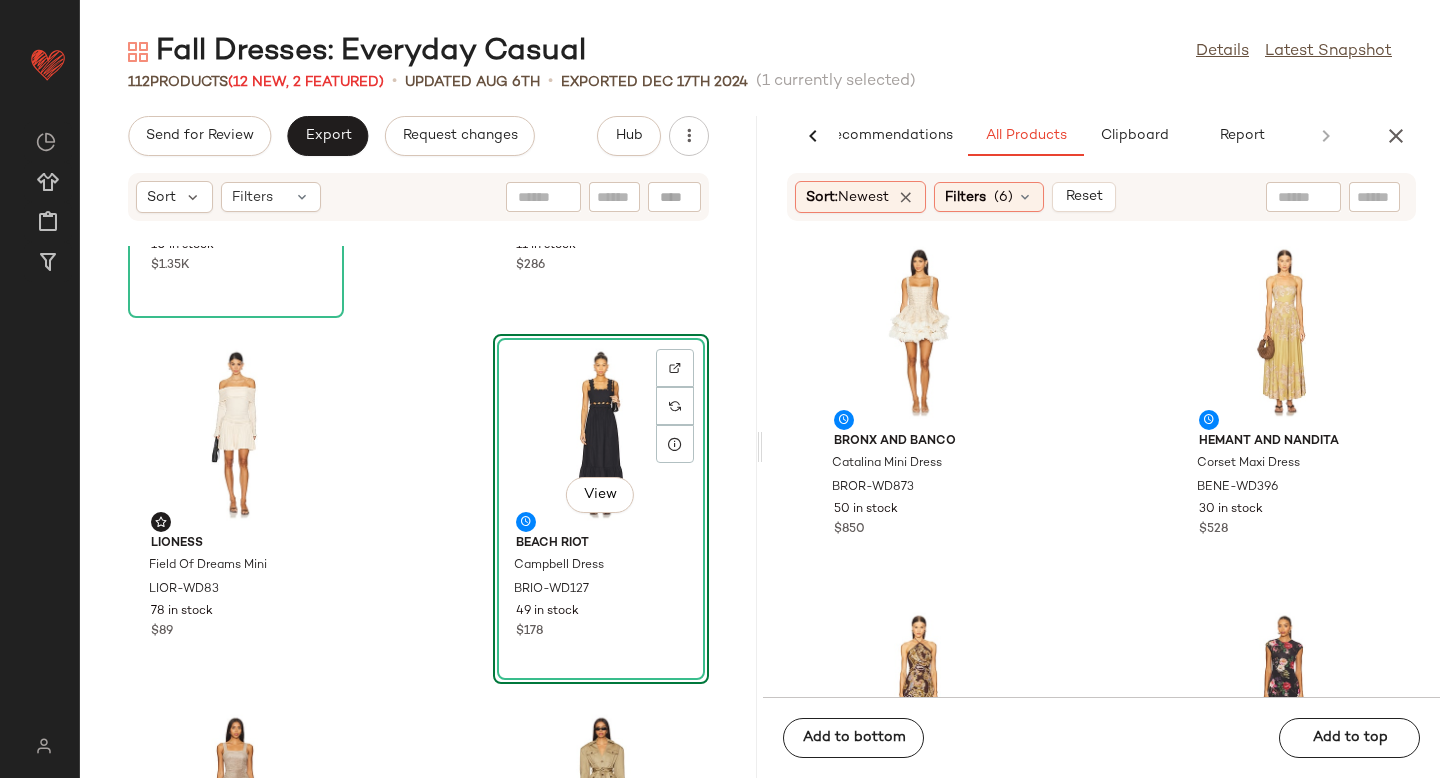 scroll, scrollTop: 4335, scrollLeft: 0, axis: vertical 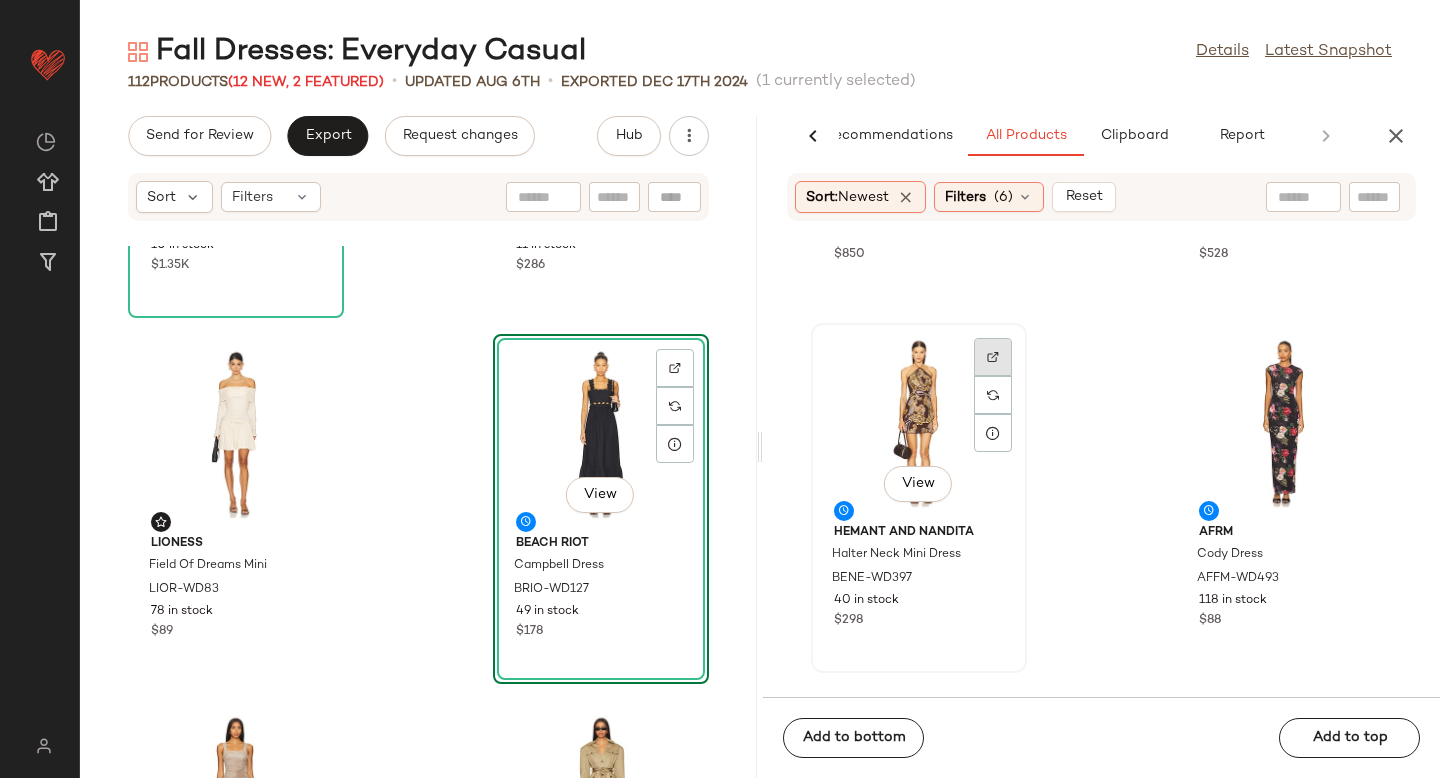 click 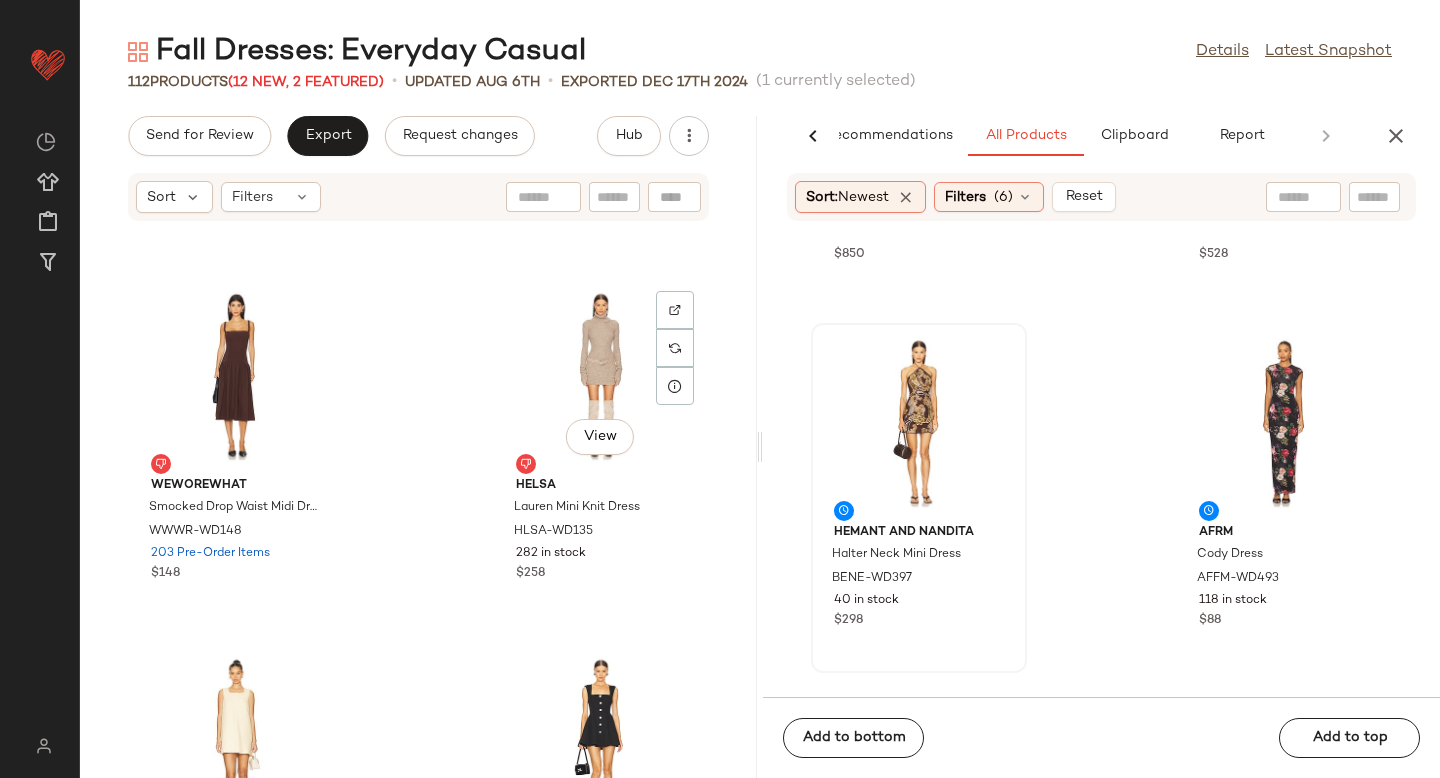 scroll, scrollTop: 4771, scrollLeft: 0, axis: vertical 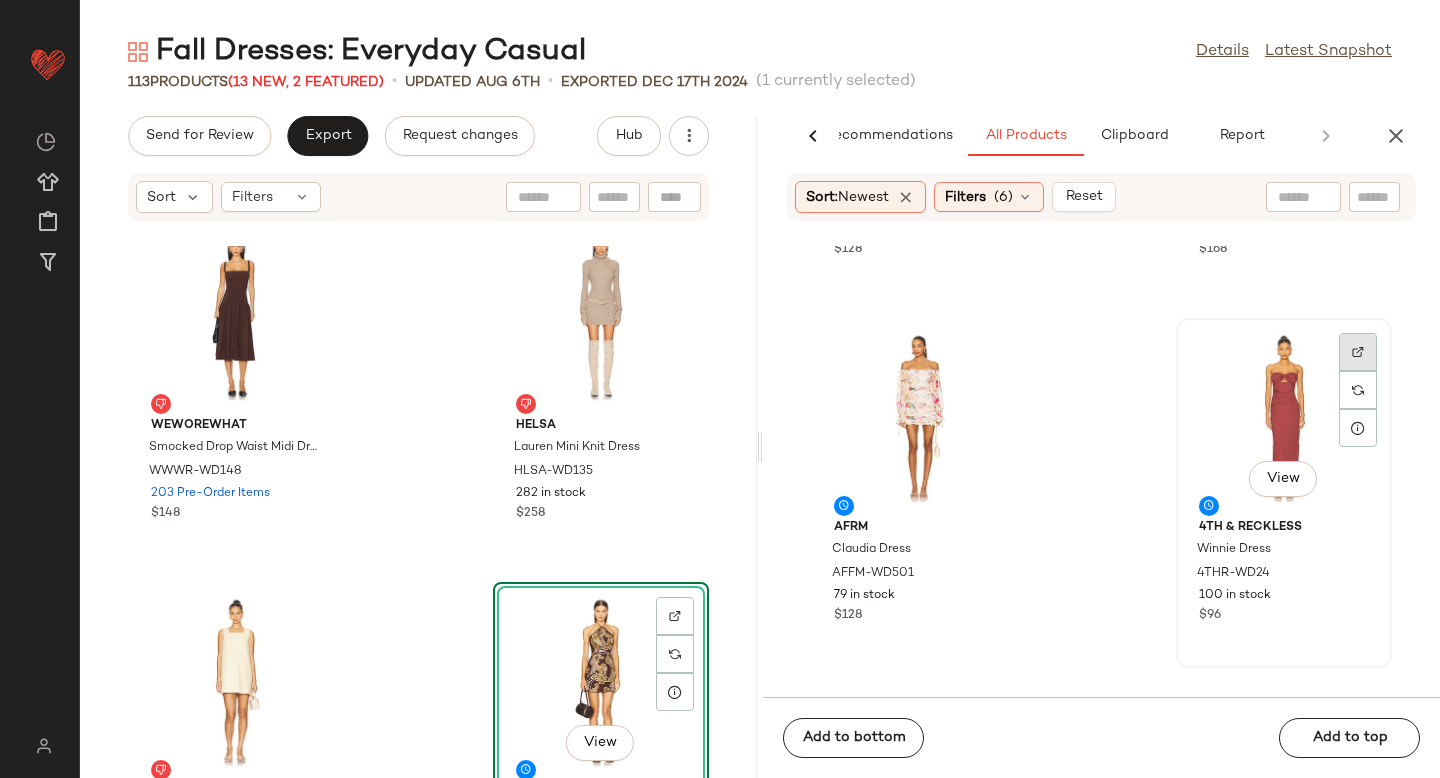 click 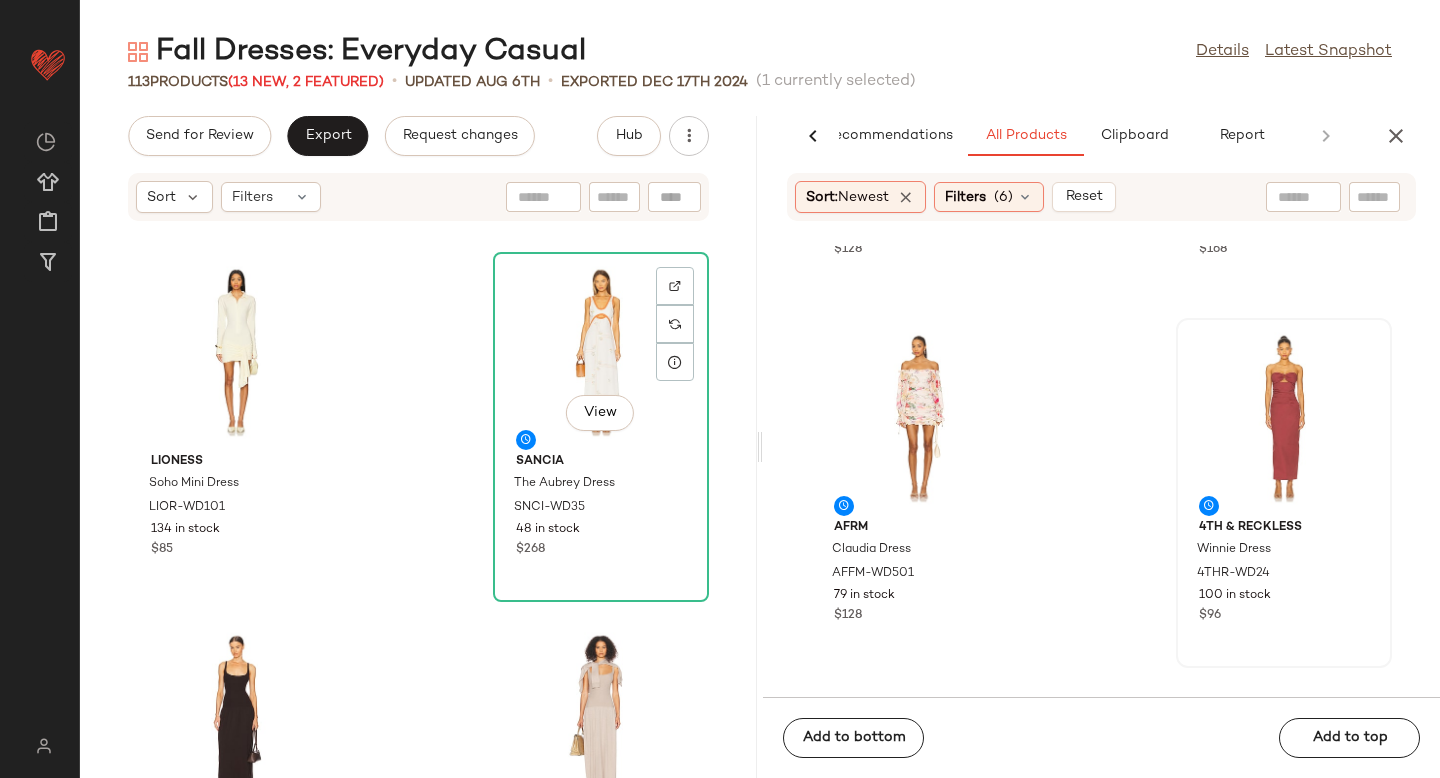 scroll, scrollTop: 2577, scrollLeft: 0, axis: vertical 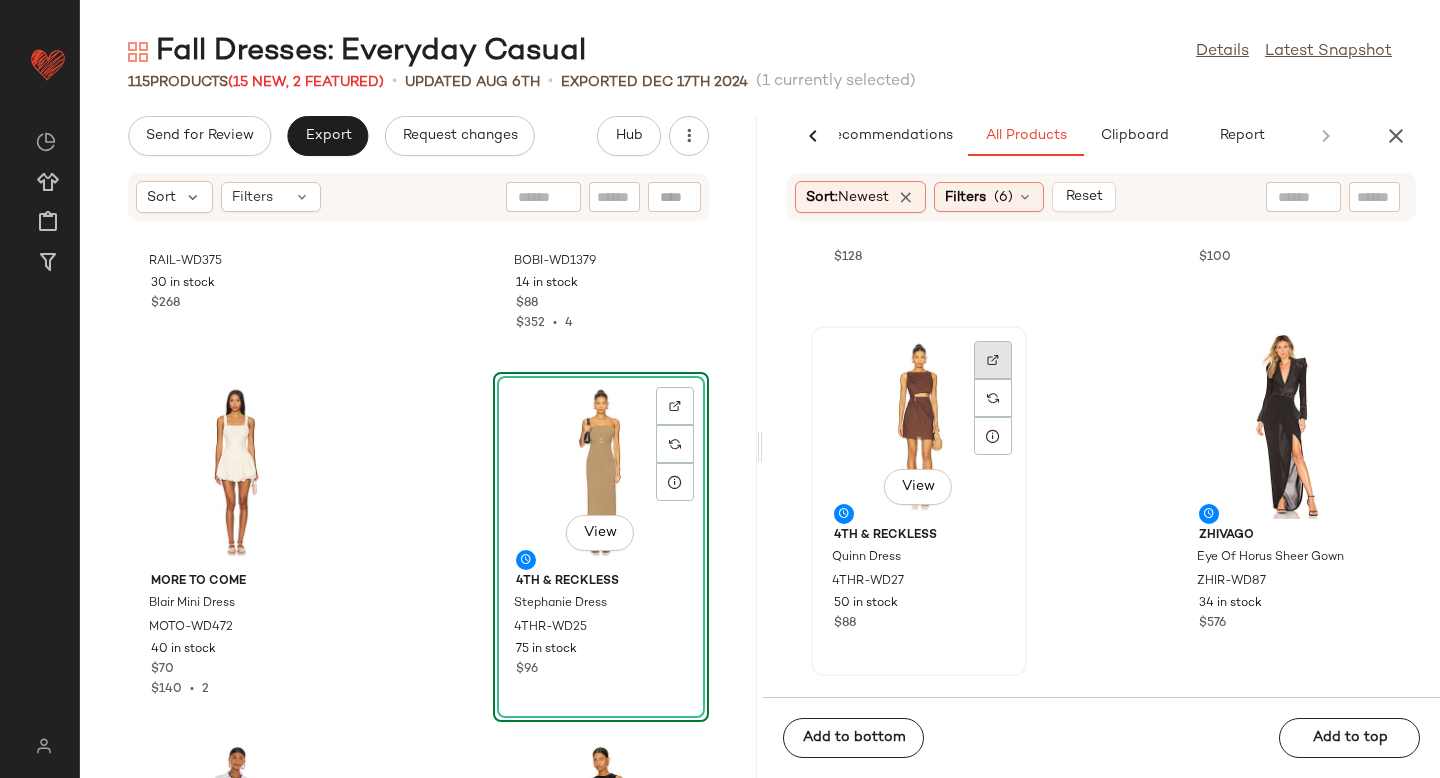 click 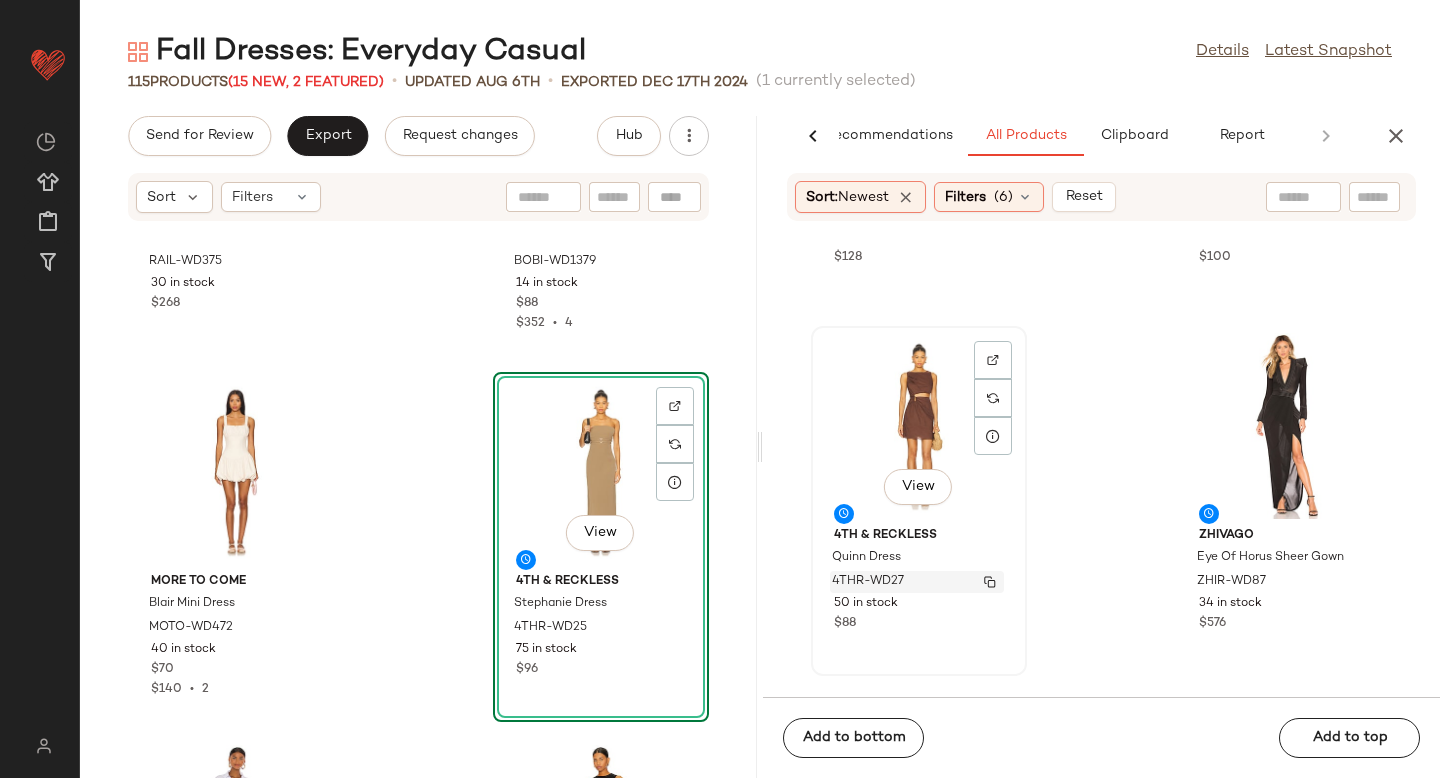 click on "4THR-WD27" at bounding box center (868, 582) 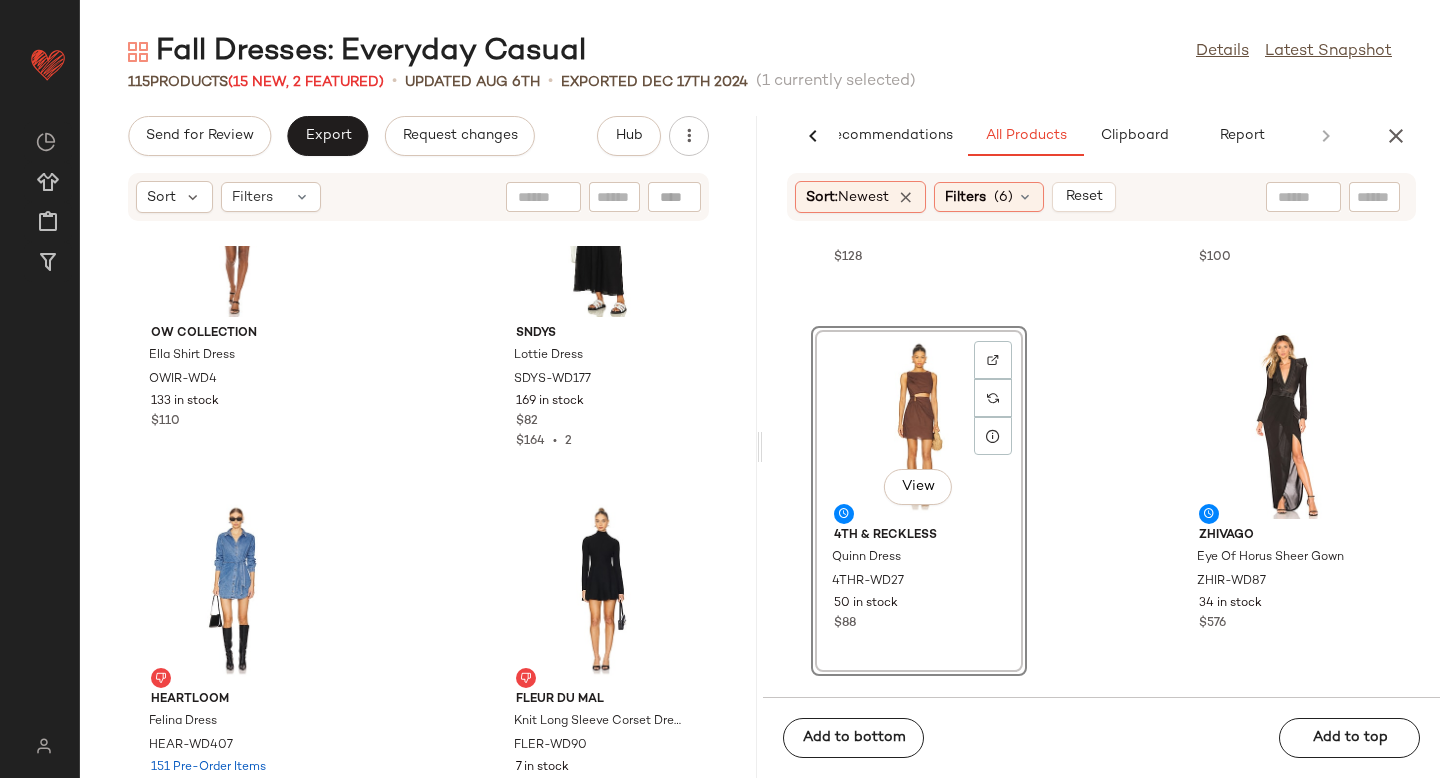scroll, scrollTop: 10751, scrollLeft: 0, axis: vertical 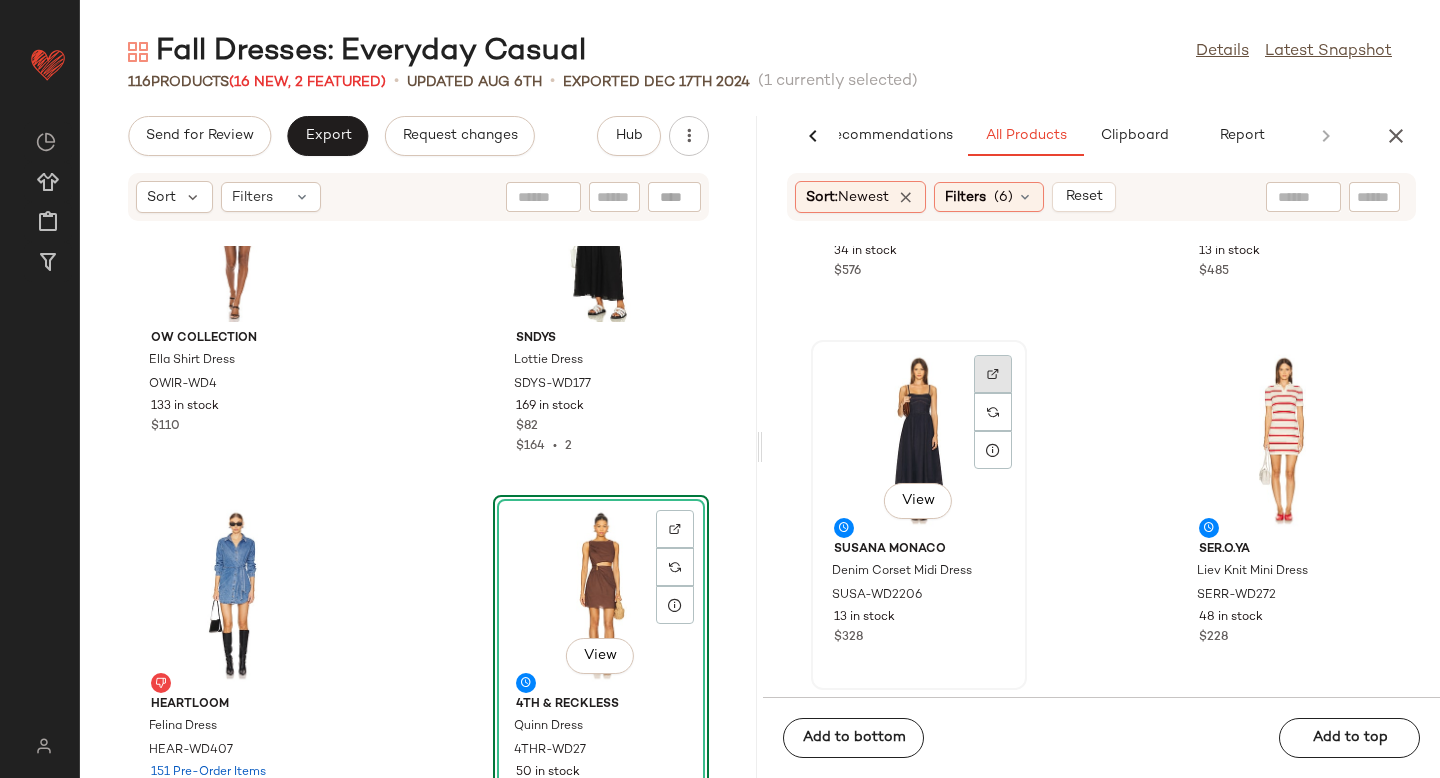 click 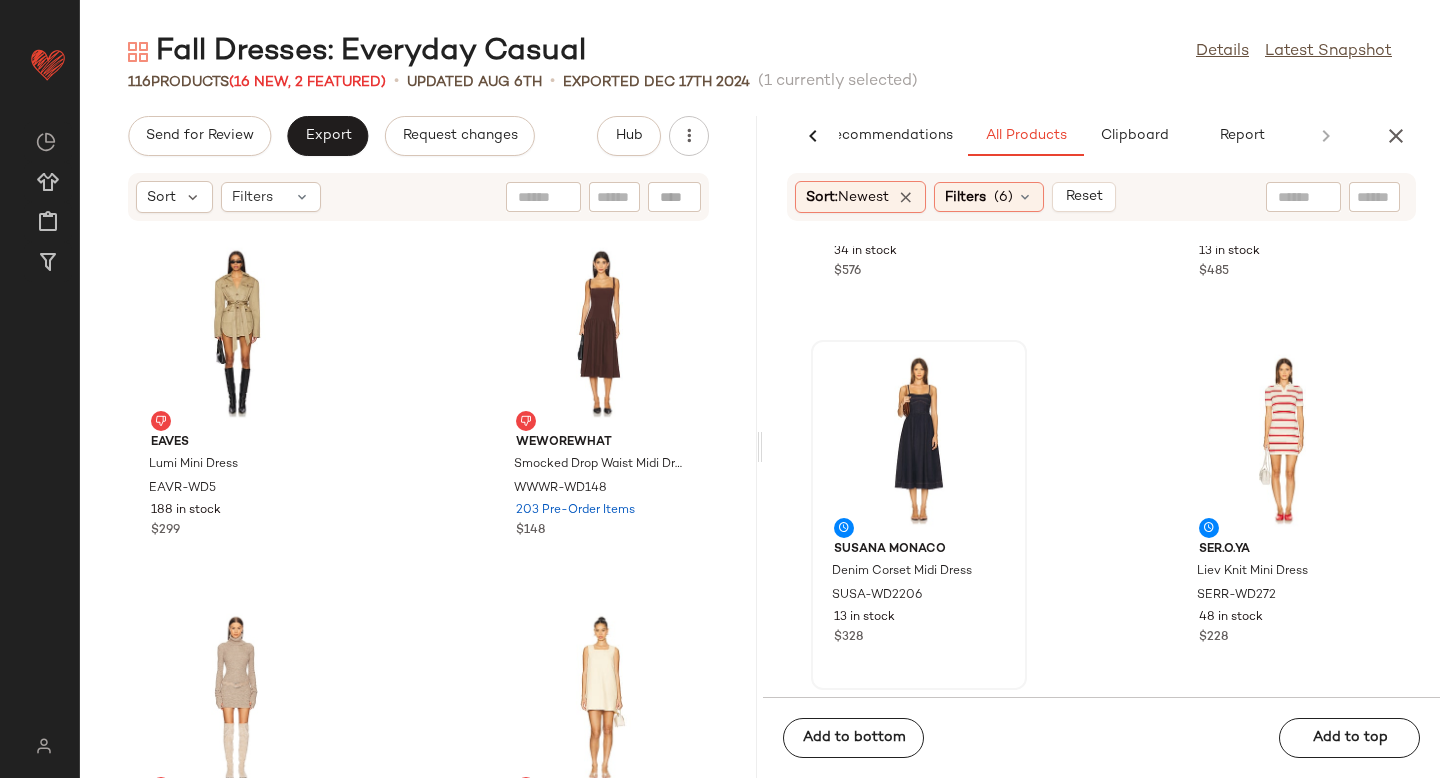 scroll, scrollTop: 4706, scrollLeft: 0, axis: vertical 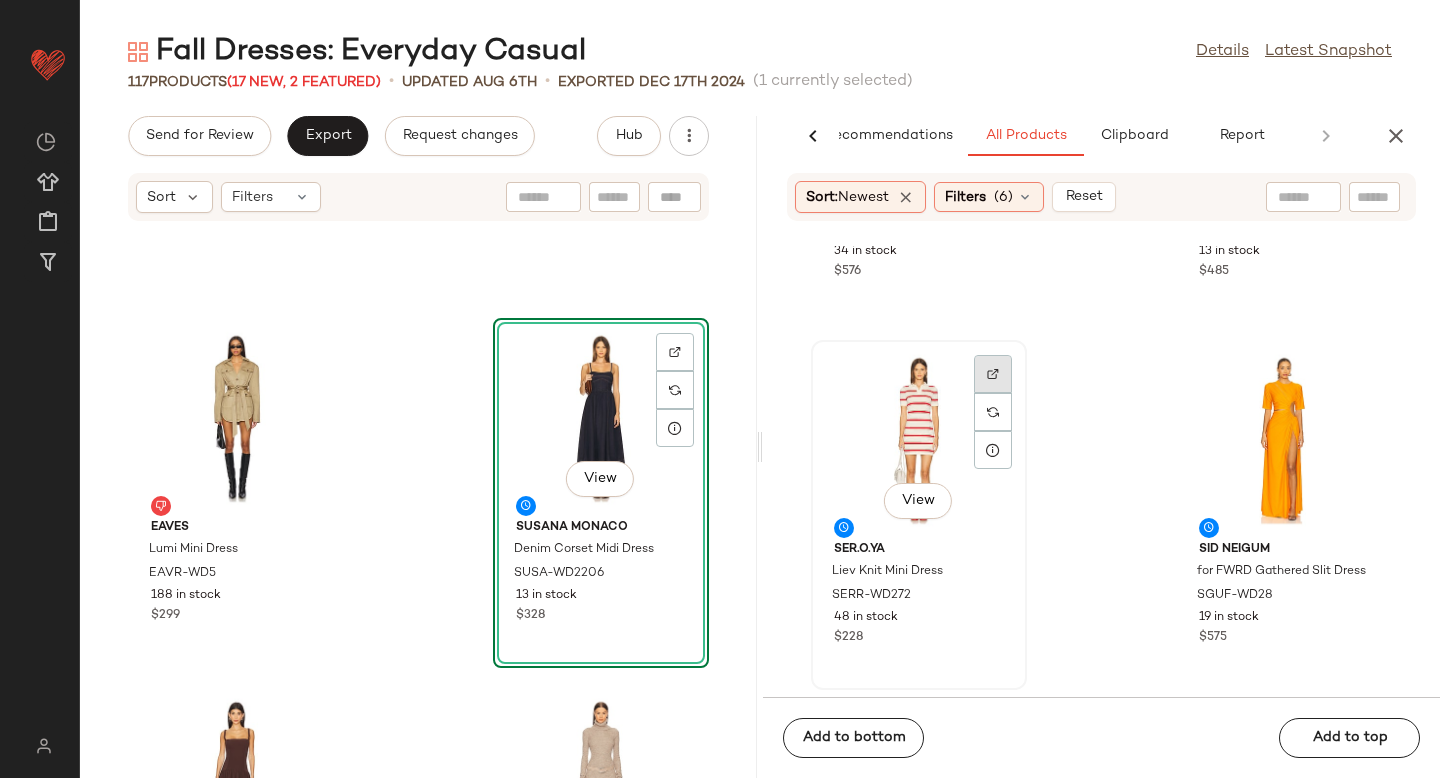 click 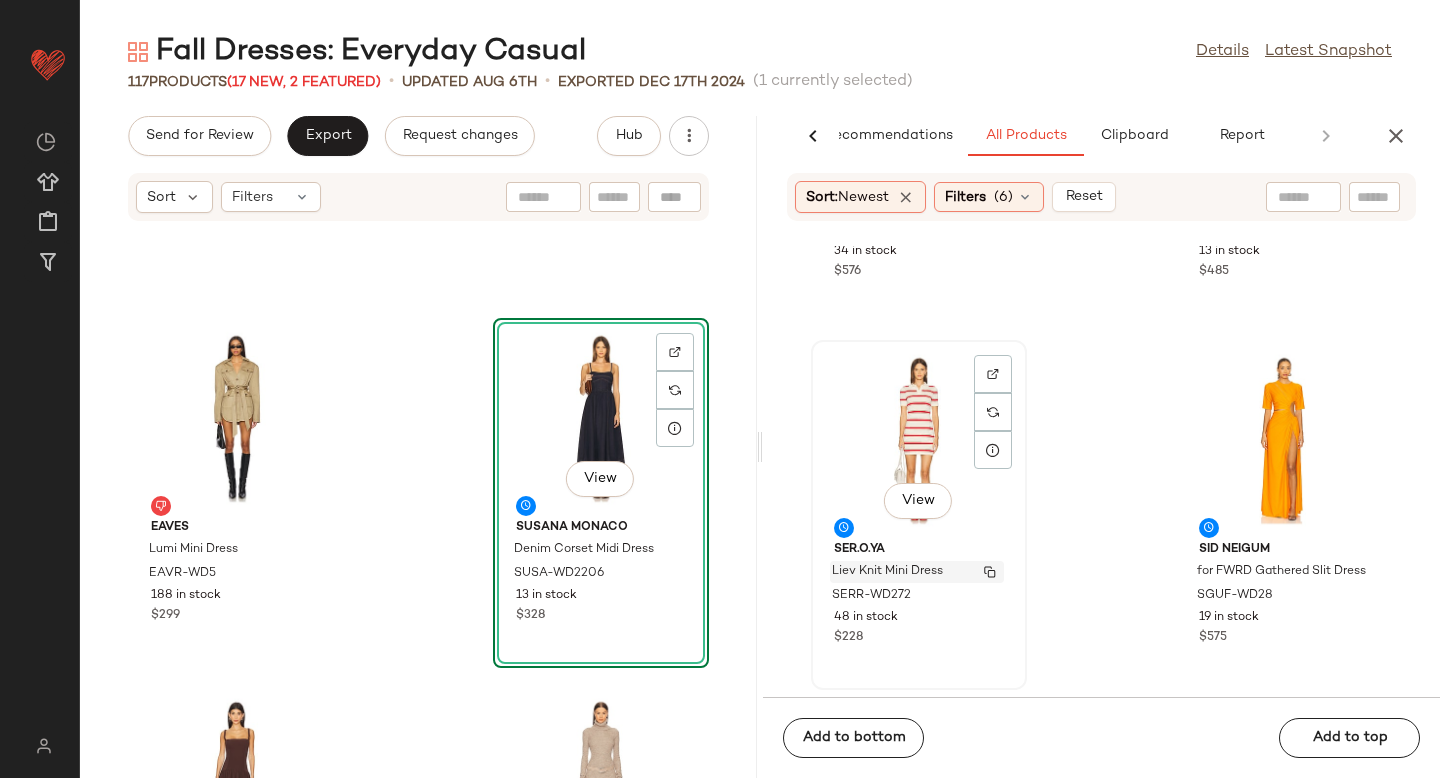 click on "Liev Knit Mini Dress" at bounding box center [887, 572] 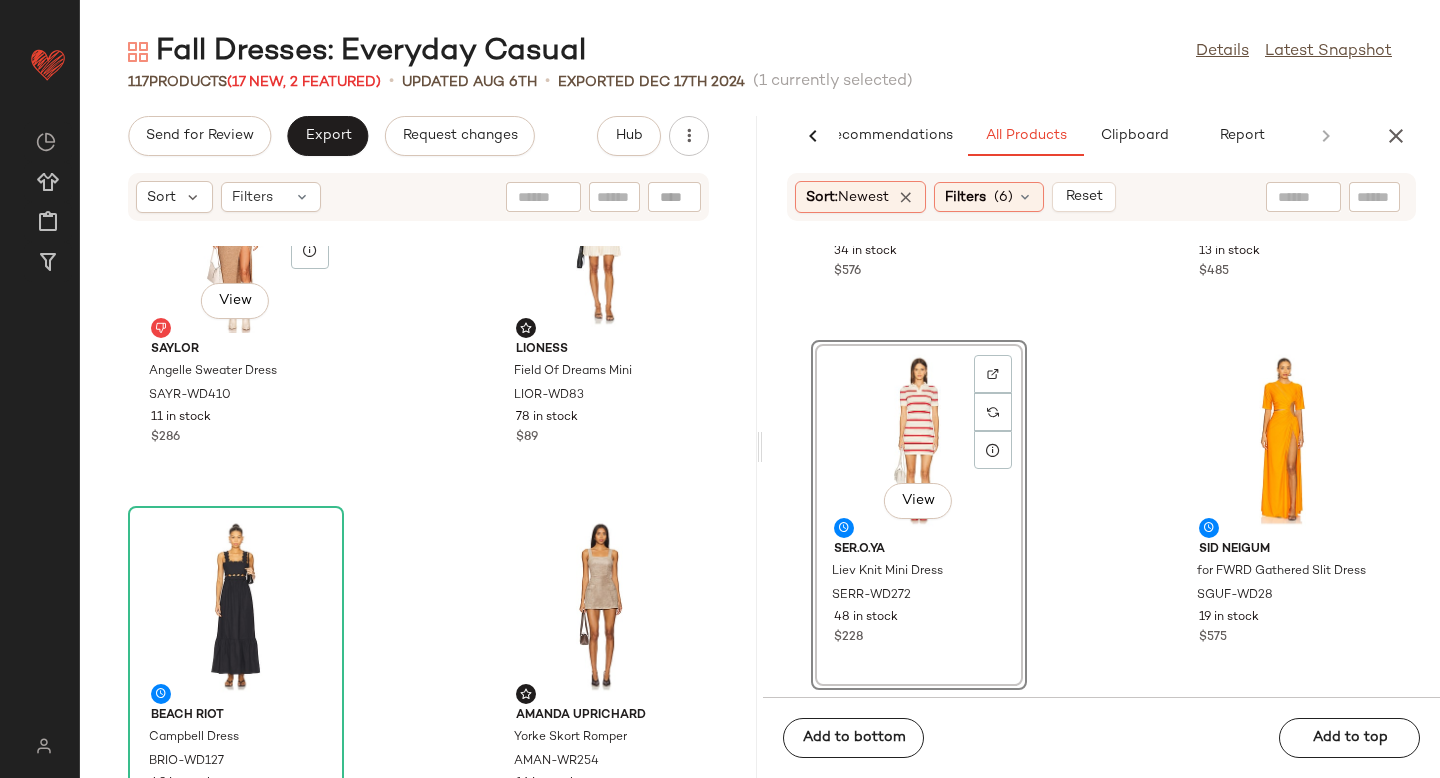 scroll, scrollTop: 4229, scrollLeft: 0, axis: vertical 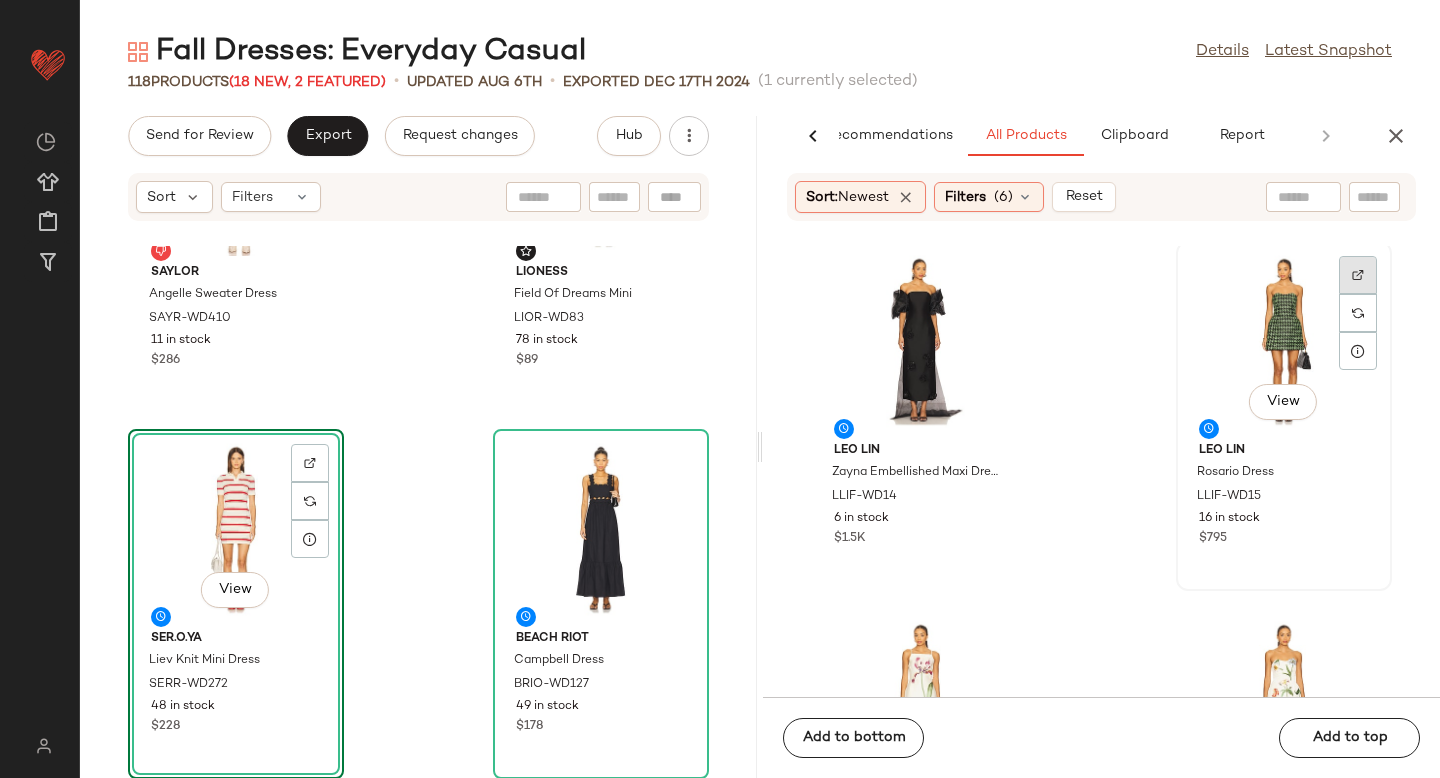 click 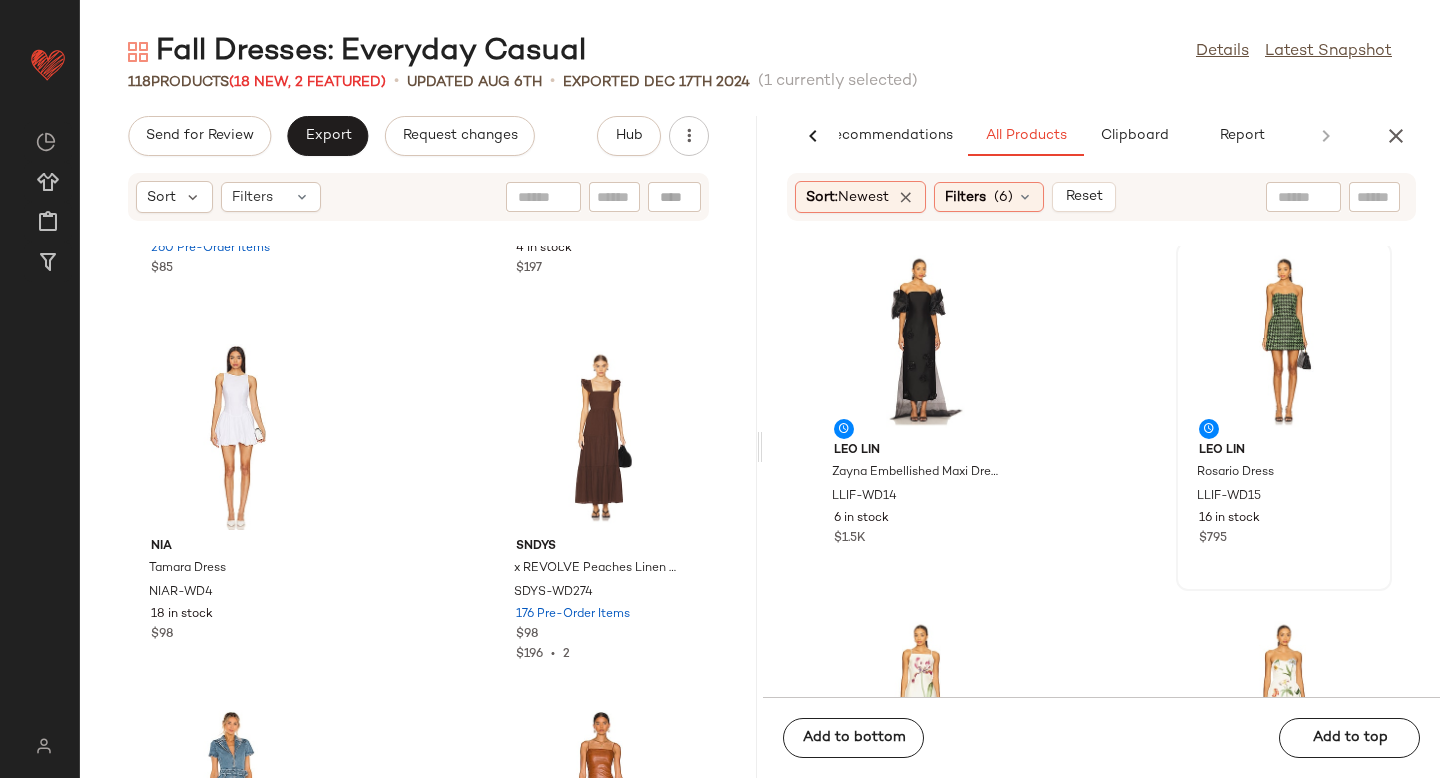 scroll, scrollTop: 8251, scrollLeft: 0, axis: vertical 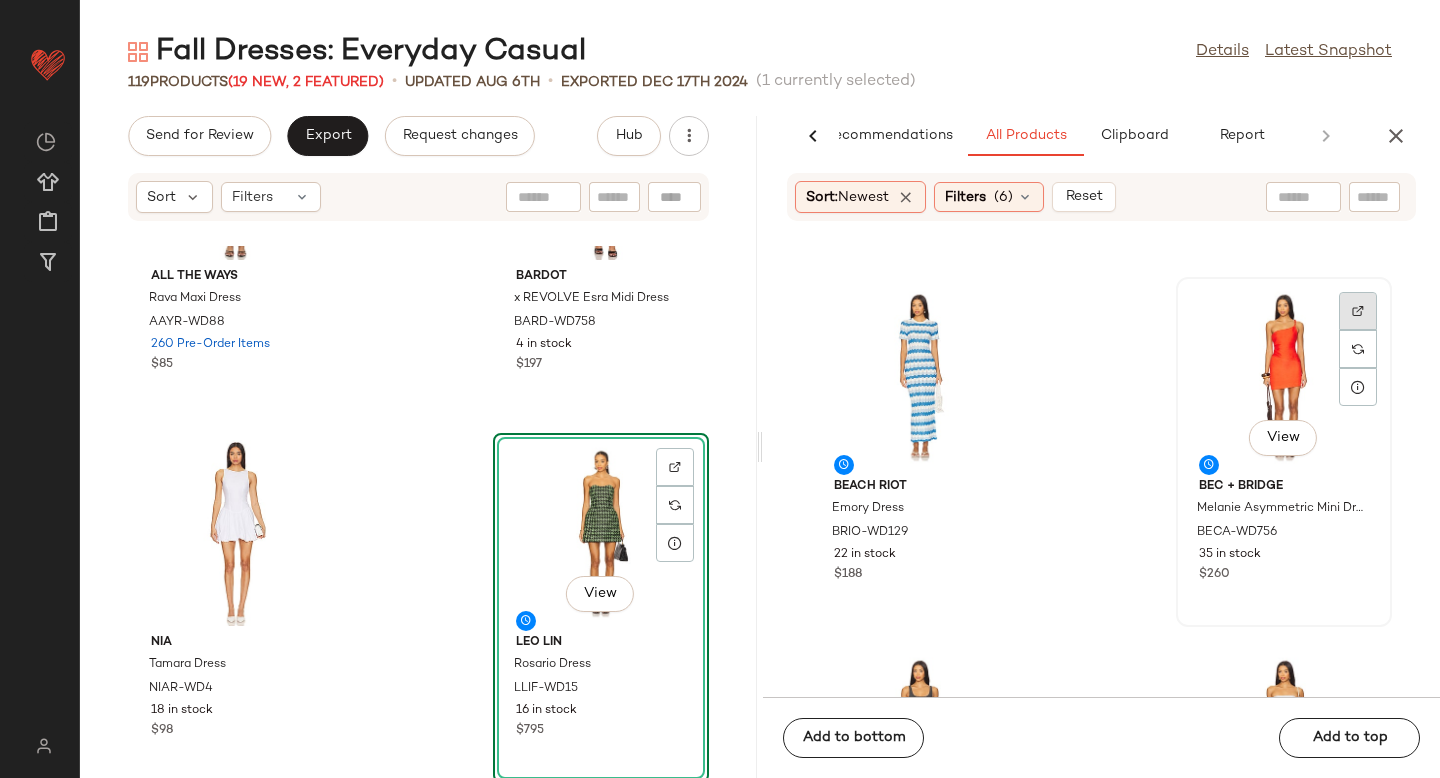 click 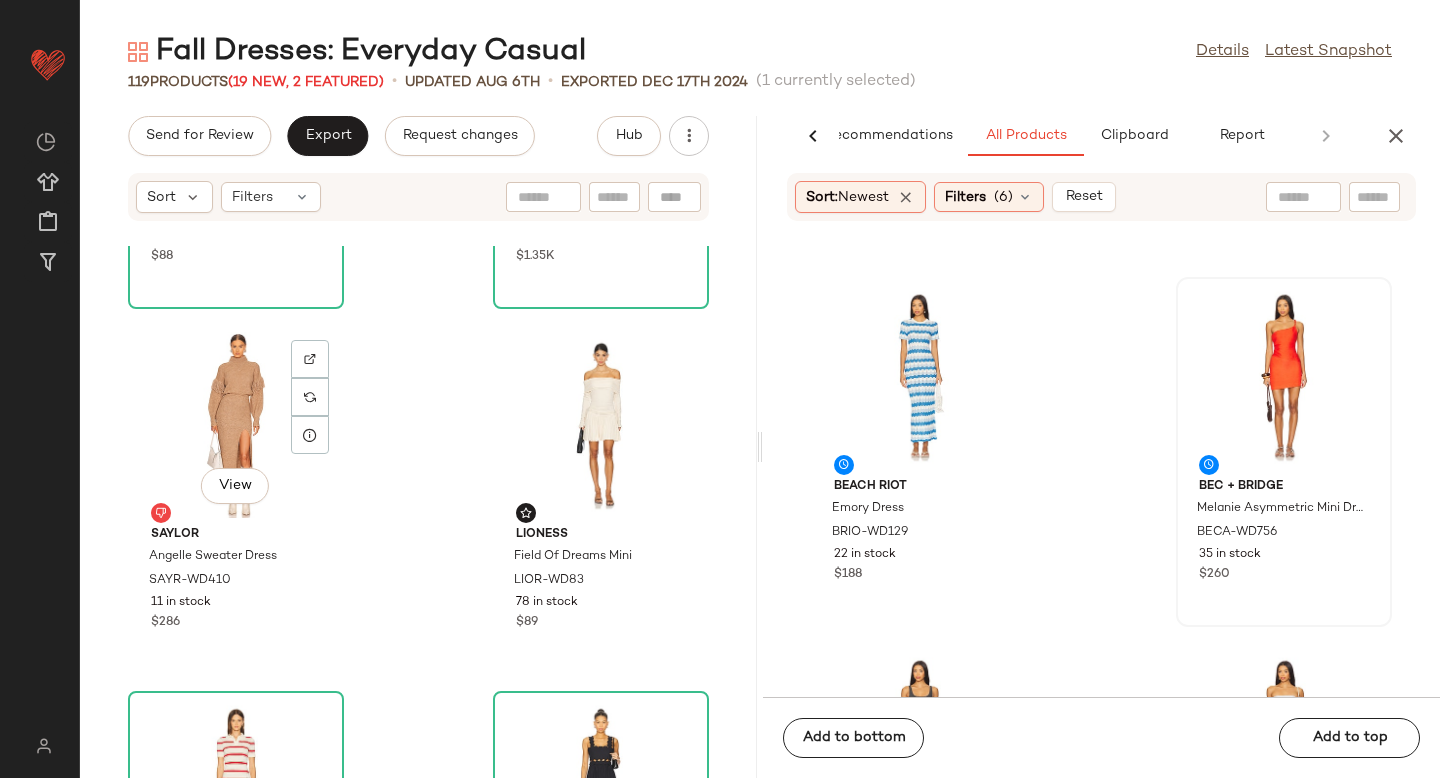 scroll, scrollTop: 3968, scrollLeft: 0, axis: vertical 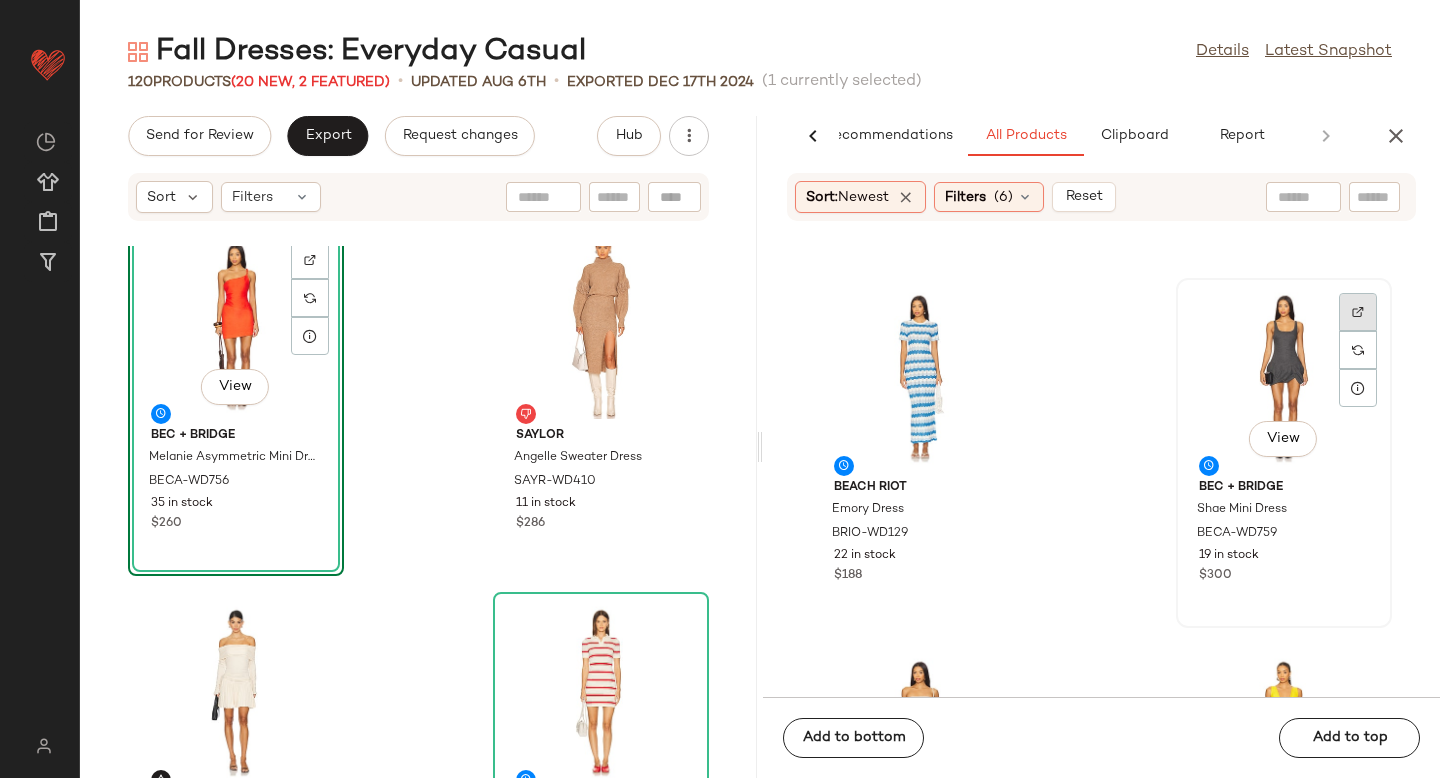 click 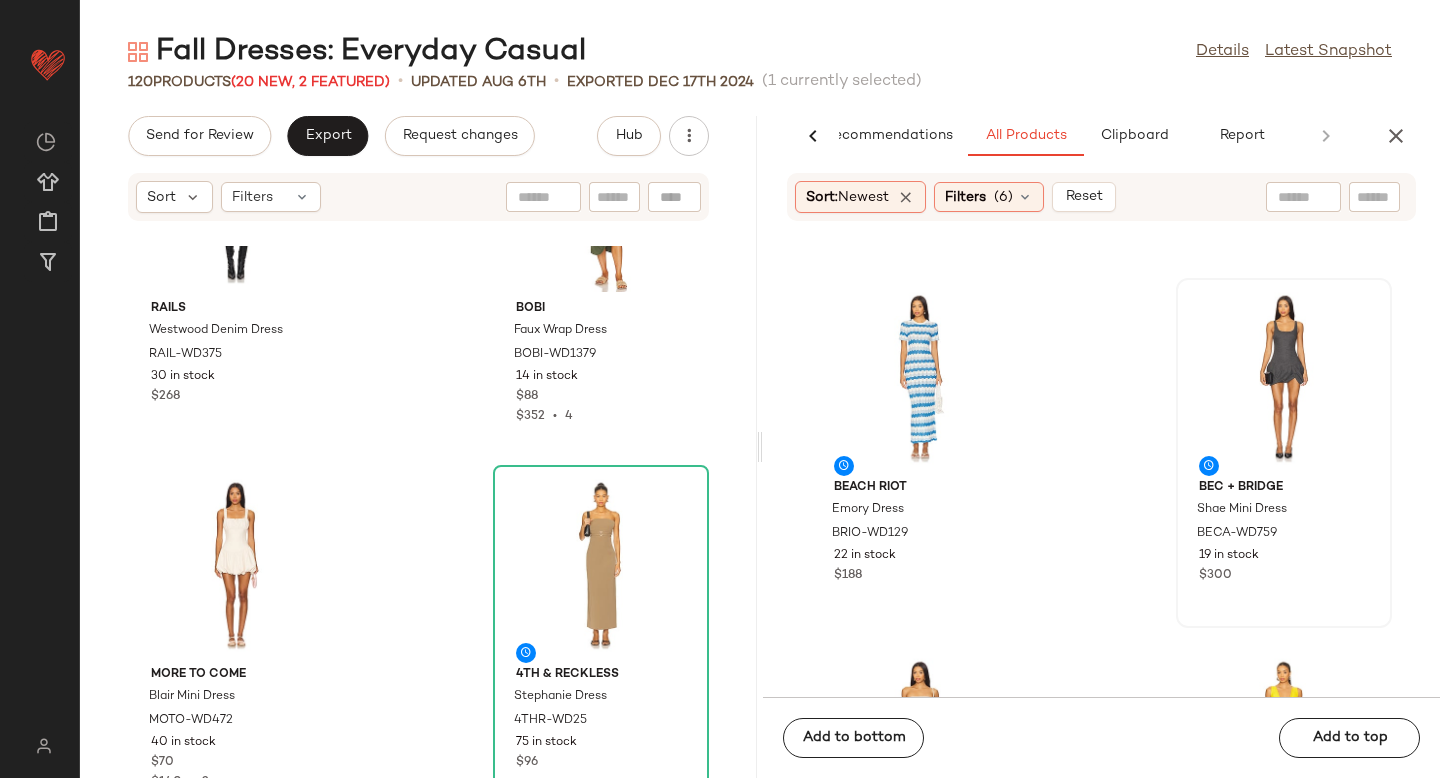 scroll, scrollTop: 10782, scrollLeft: 0, axis: vertical 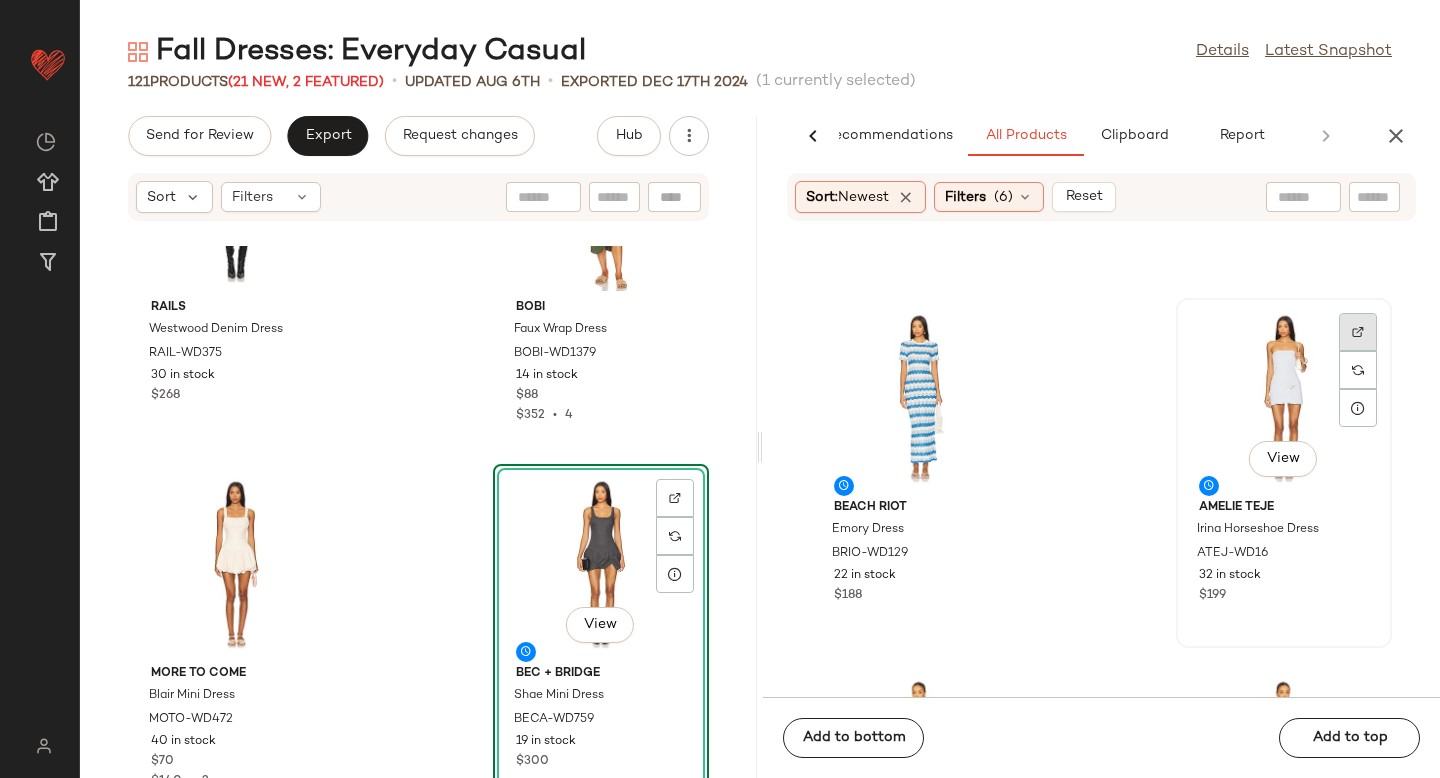click 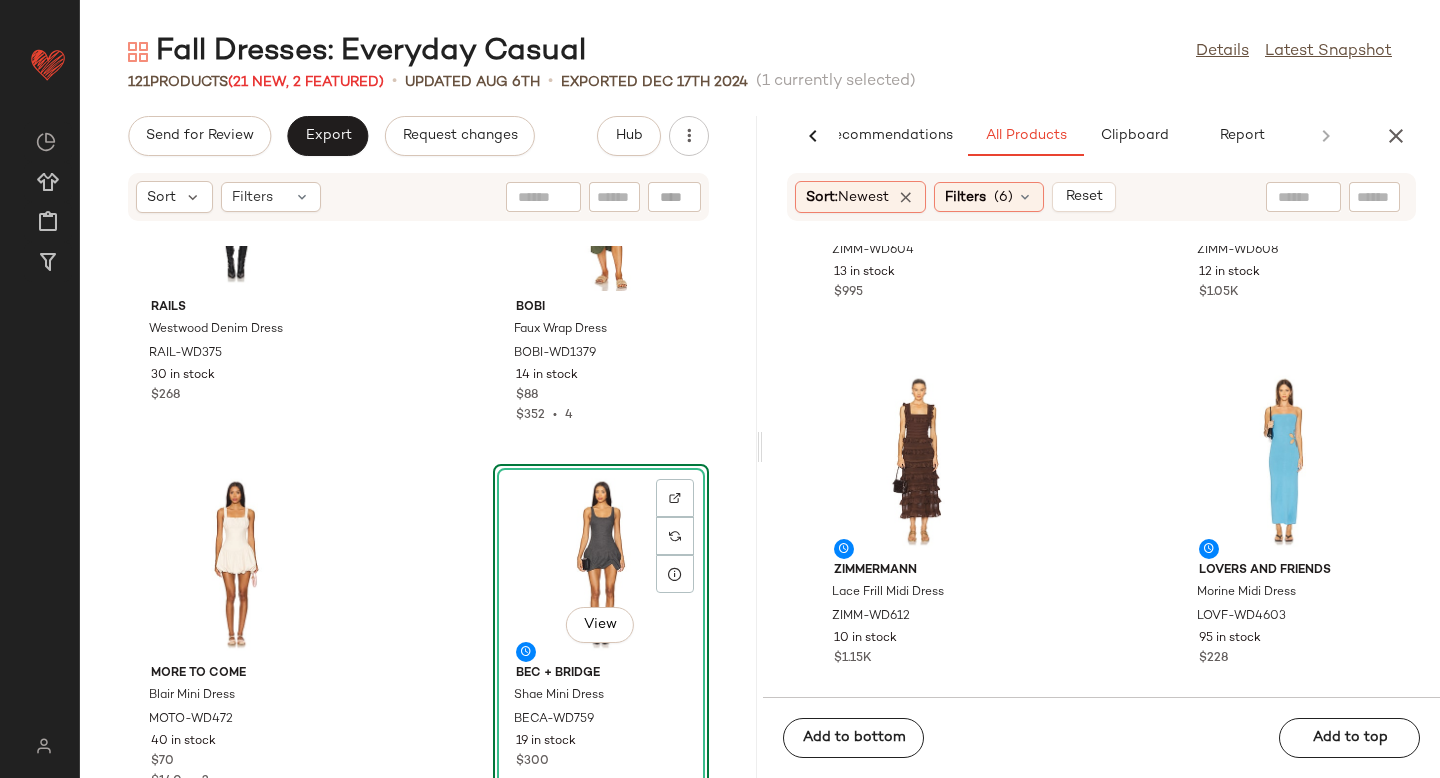 scroll, scrollTop: 11667, scrollLeft: 0, axis: vertical 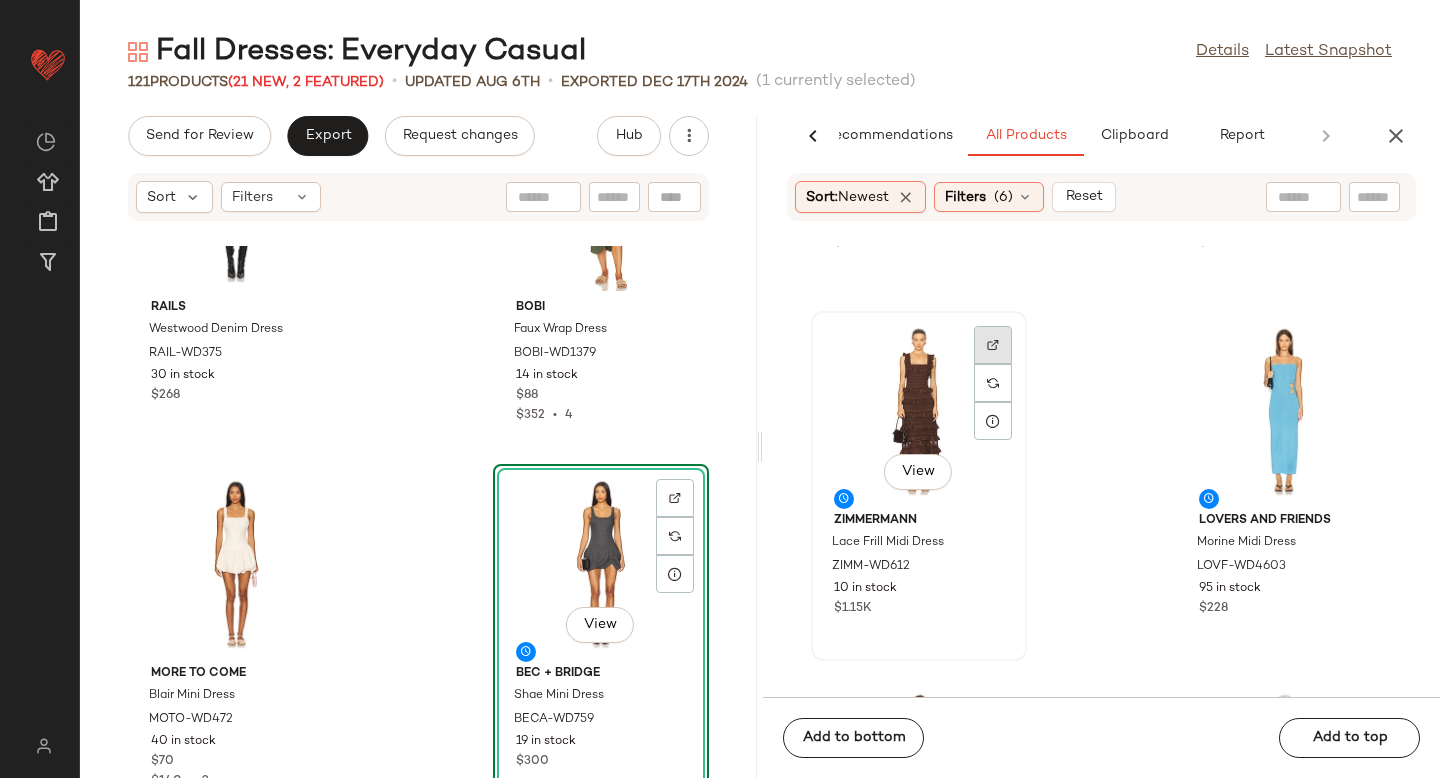 click 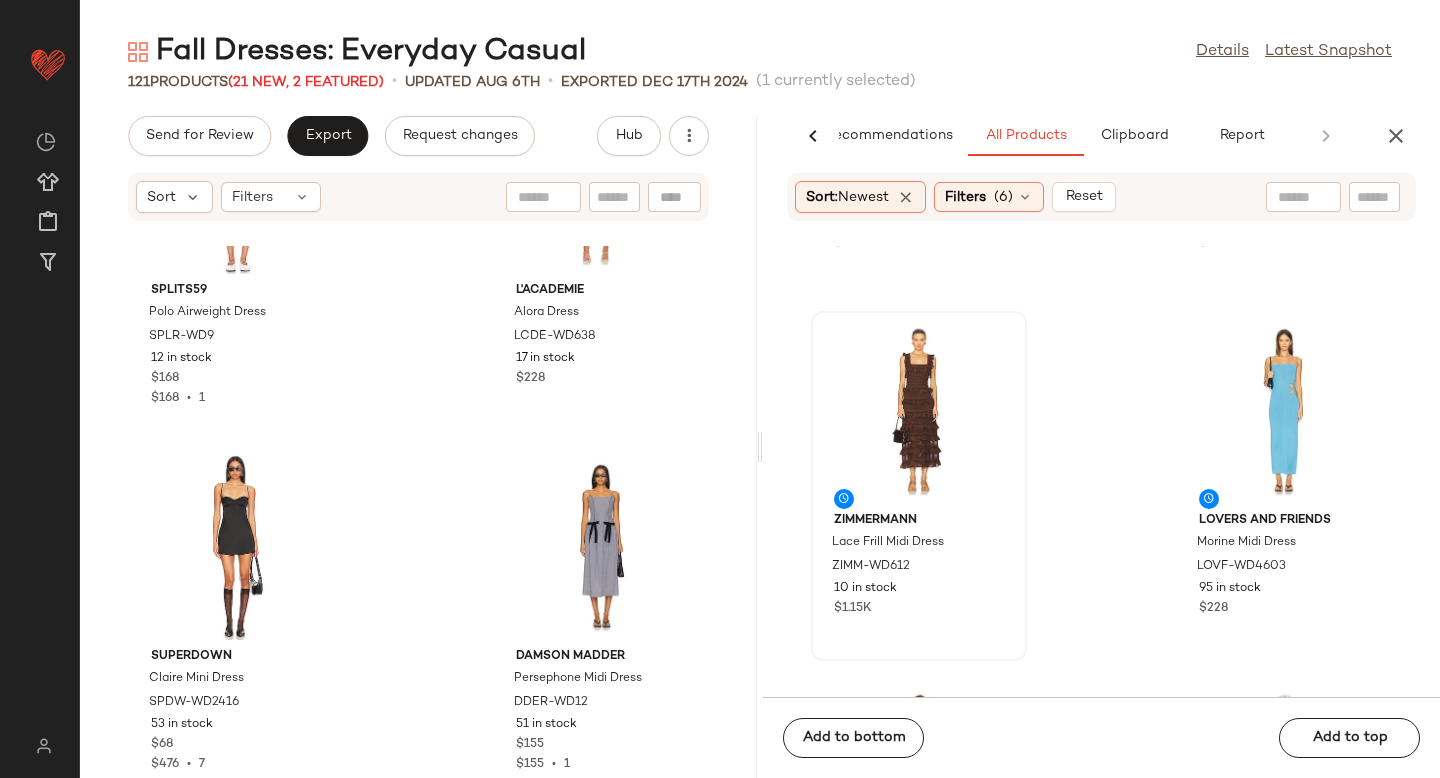 scroll, scrollTop: 13362, scrollLeft: 0, axis: vertical 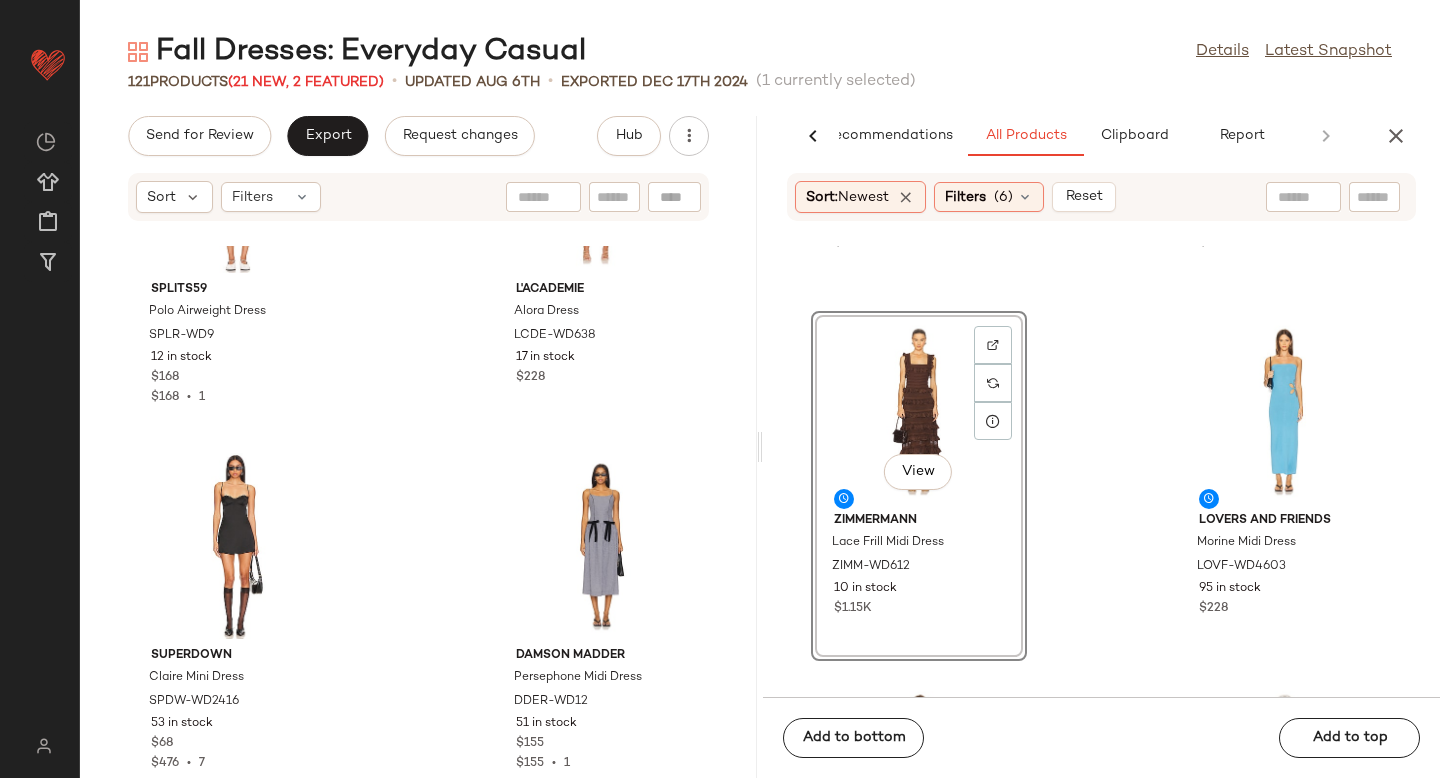 drag, startPoint x: 968, startPoint y: 366, endPoint x: 712, endPoint y: 517, distance: 297.21542 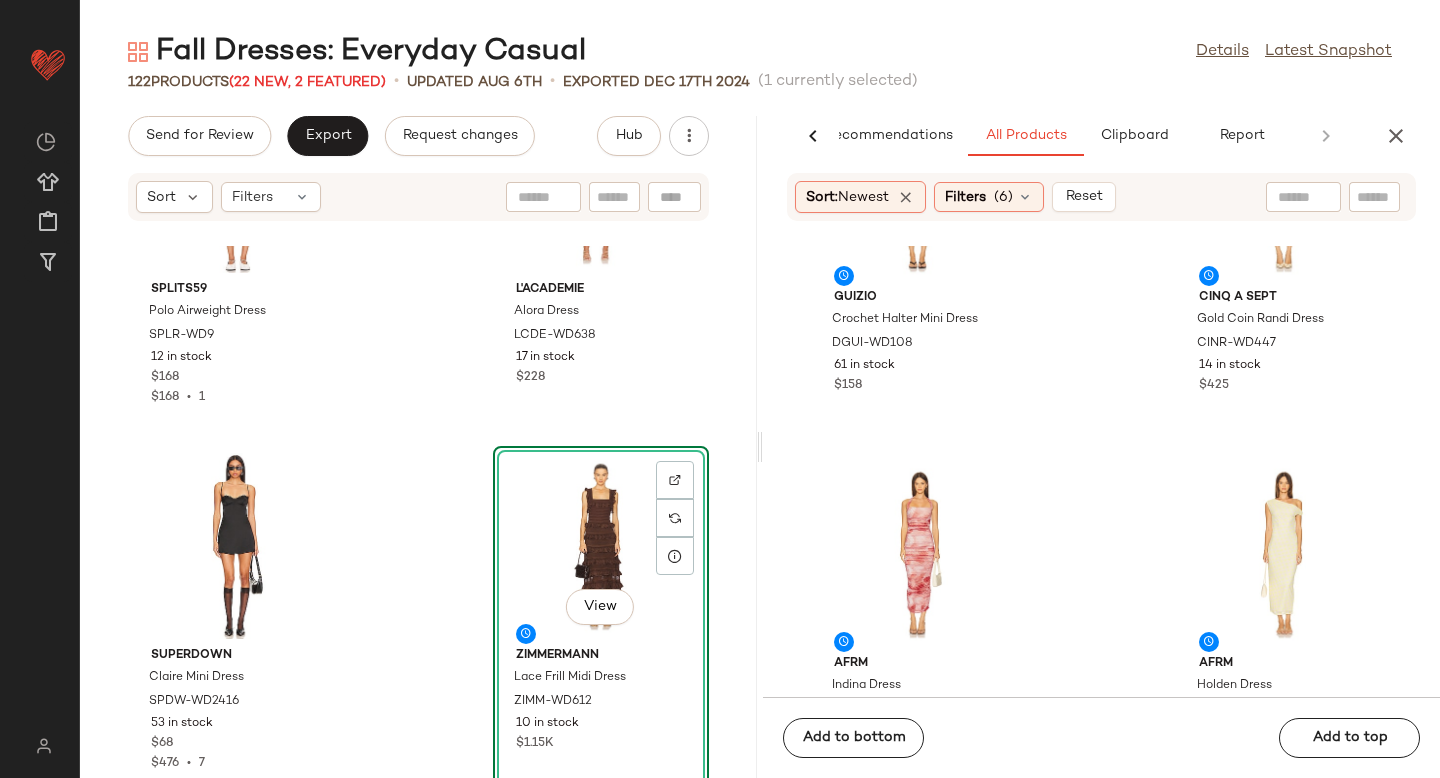 scroll, scrollTop: 12308, scrollLeft: 0, axis: vertical 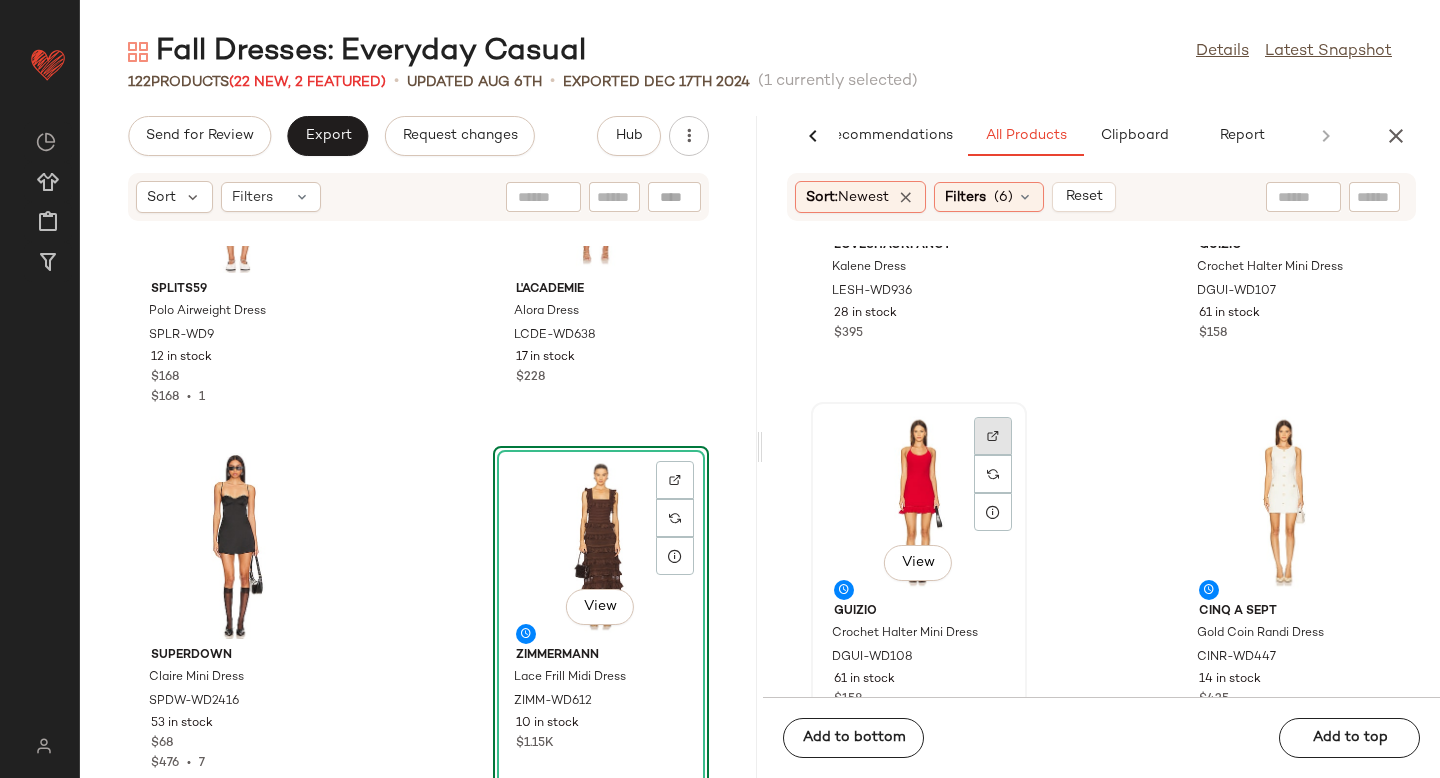 click 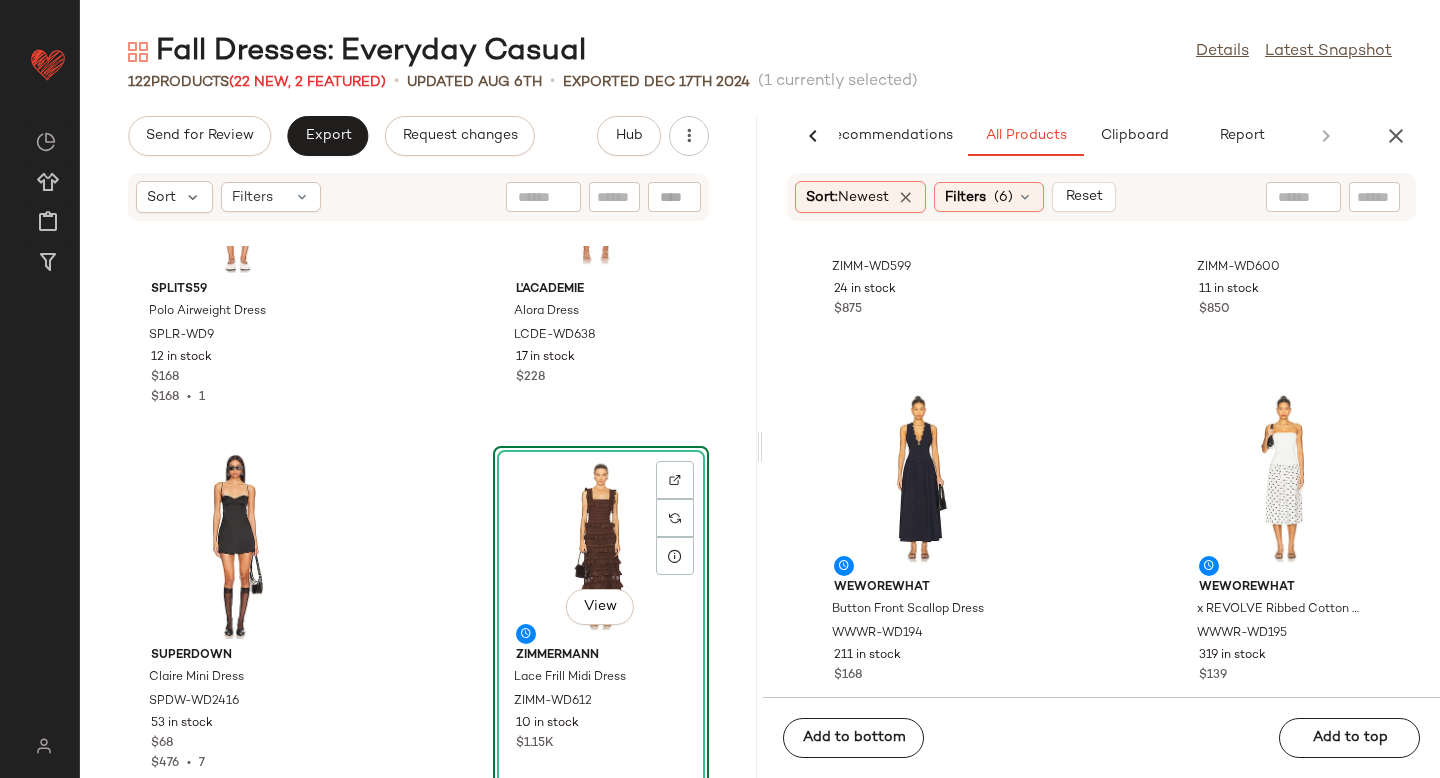 scroll, scrollTop: 13056, scrollLeft: 0, axis: vertical 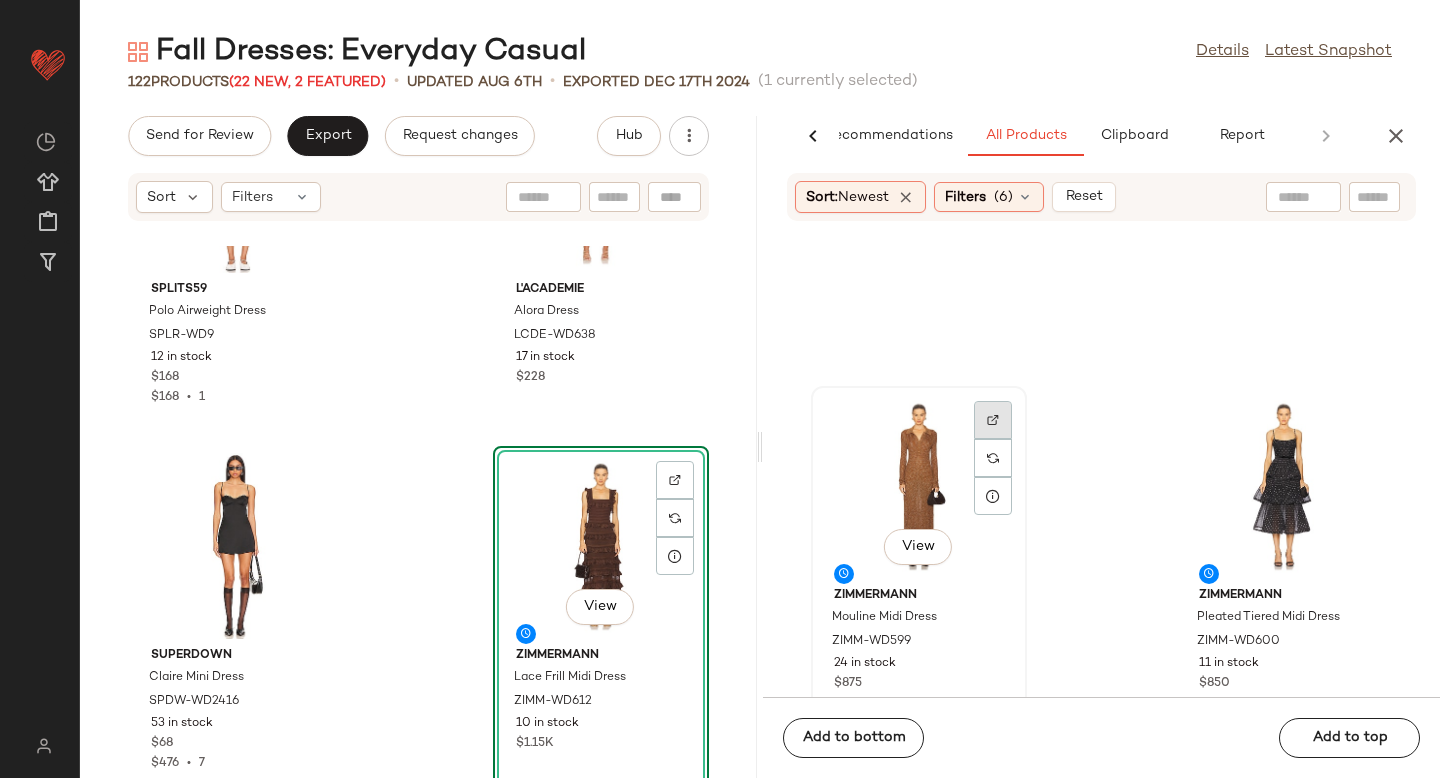 click 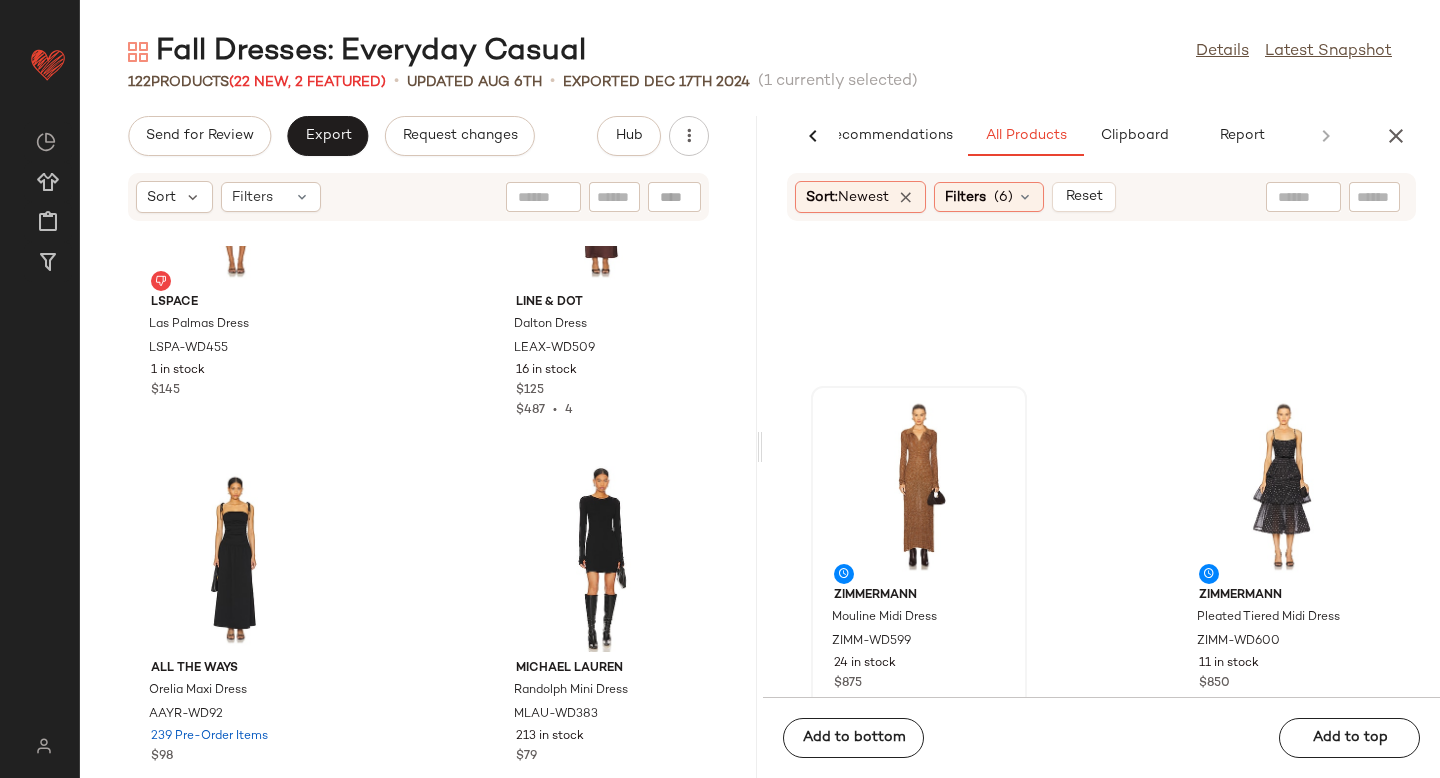 scroll, scrollTop: 9678, scrollLeft: 0, axis: vertical 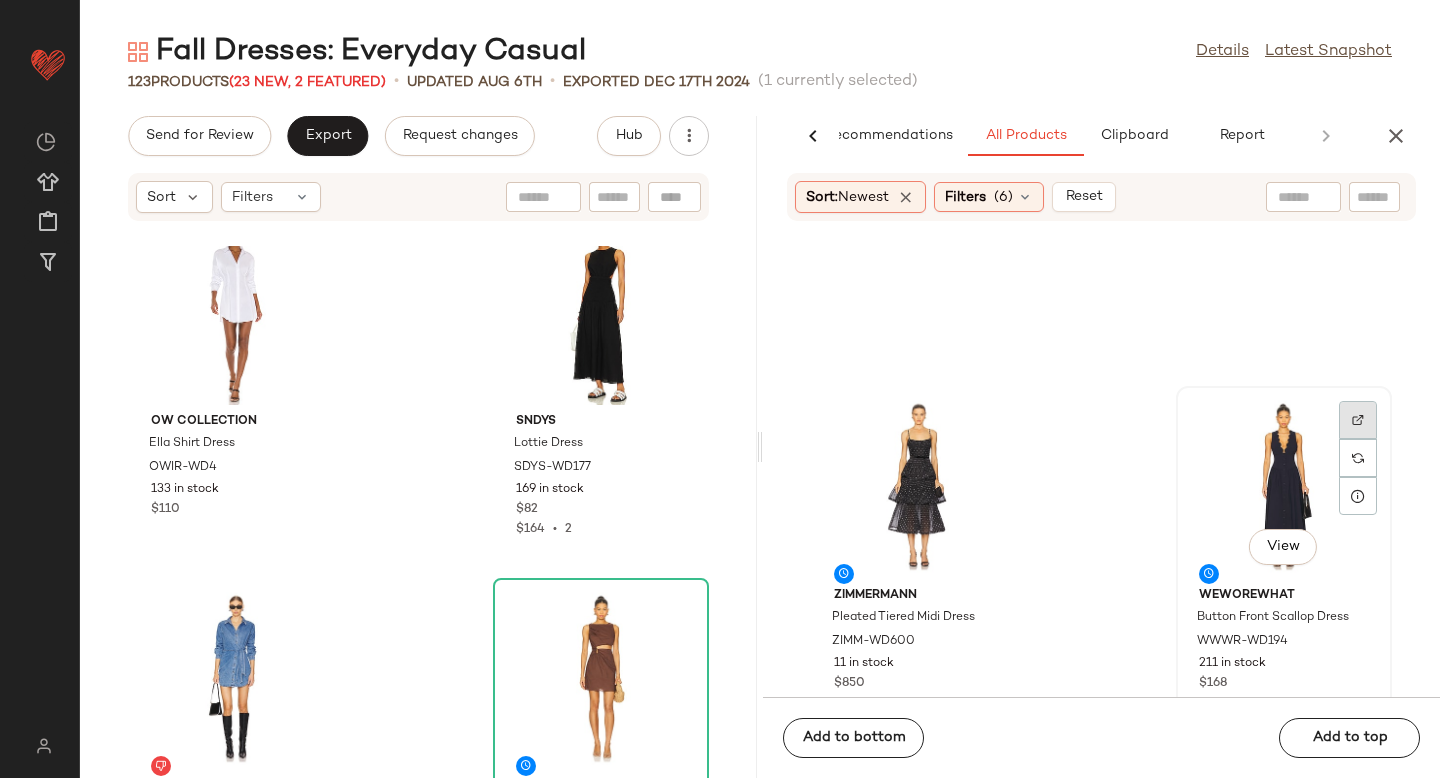 click 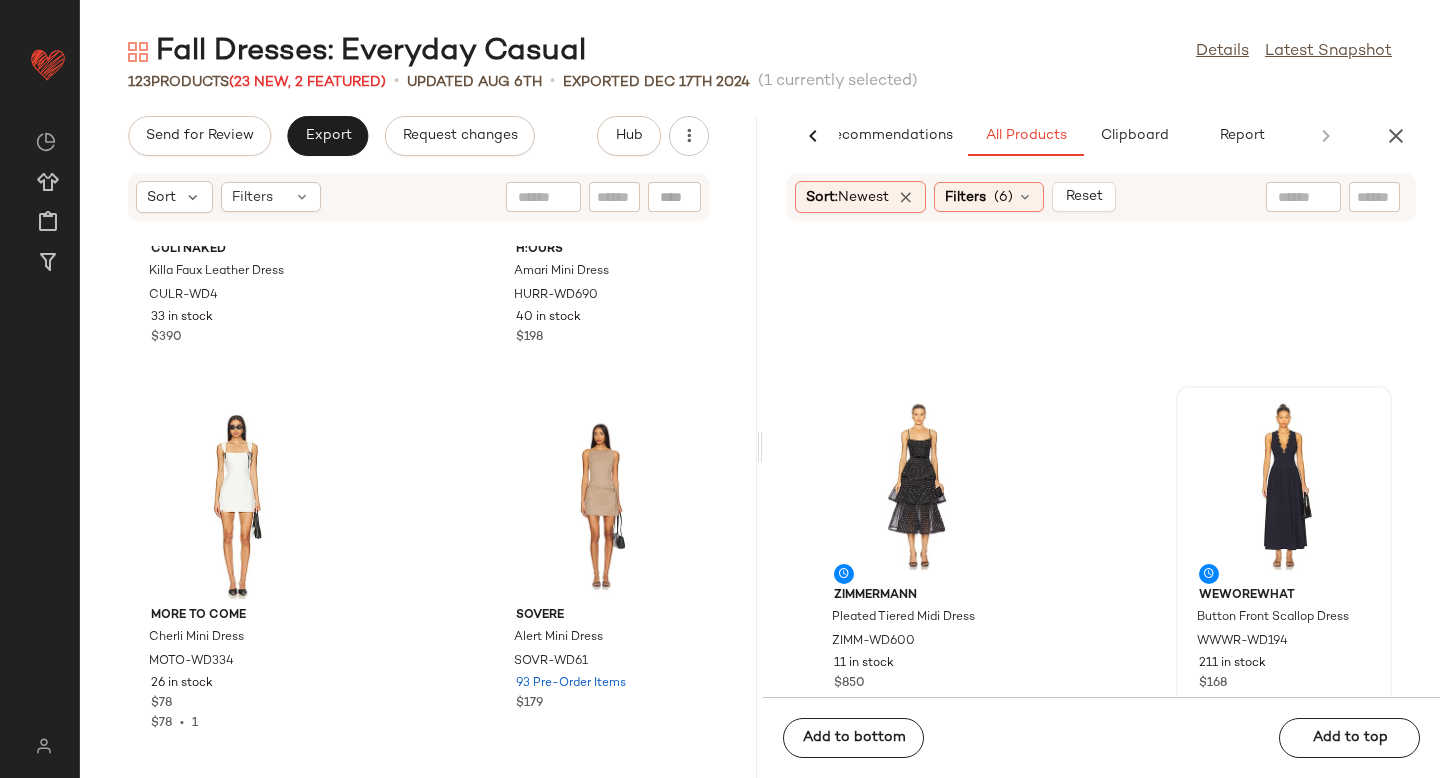 scroll, scrollTop: 14685, scrollLeft: 0, axis: vertical 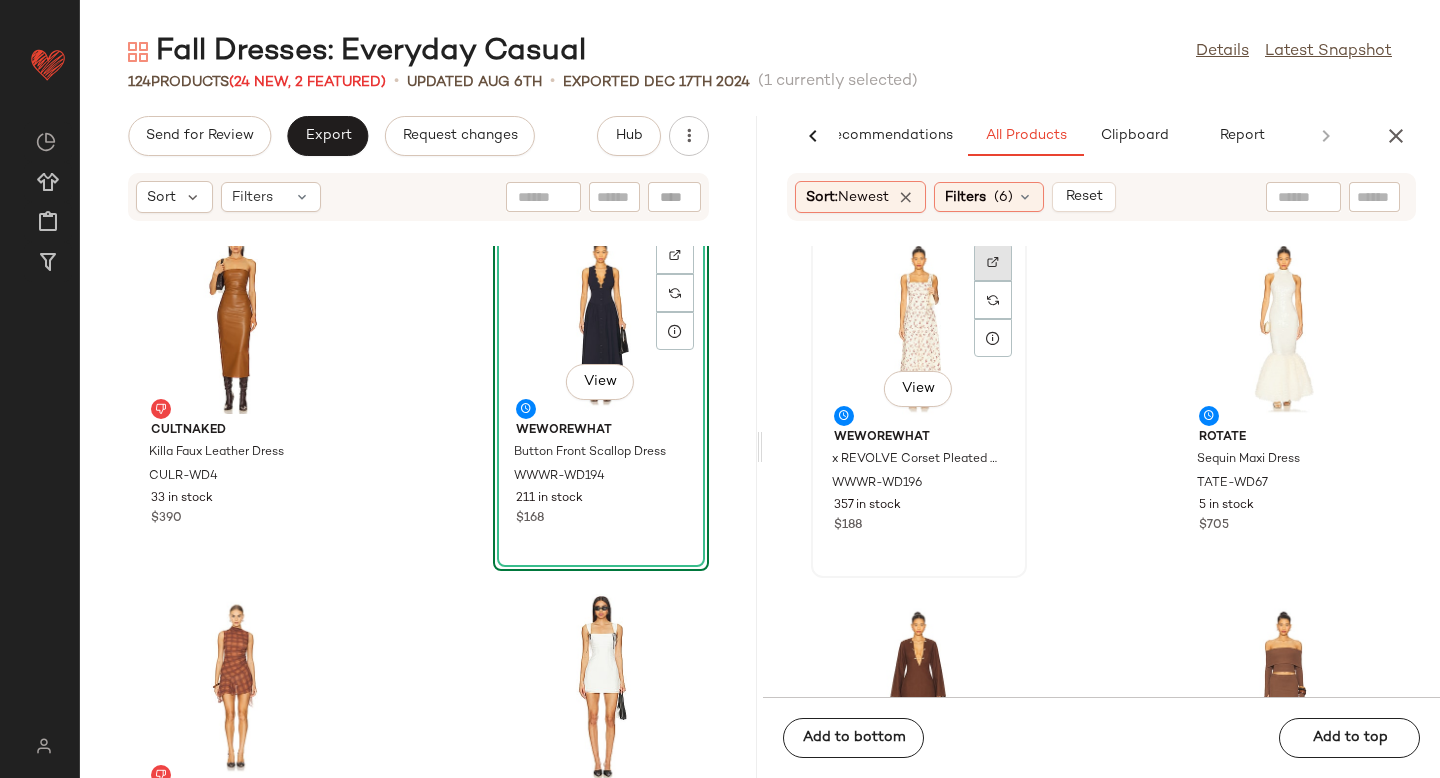 click 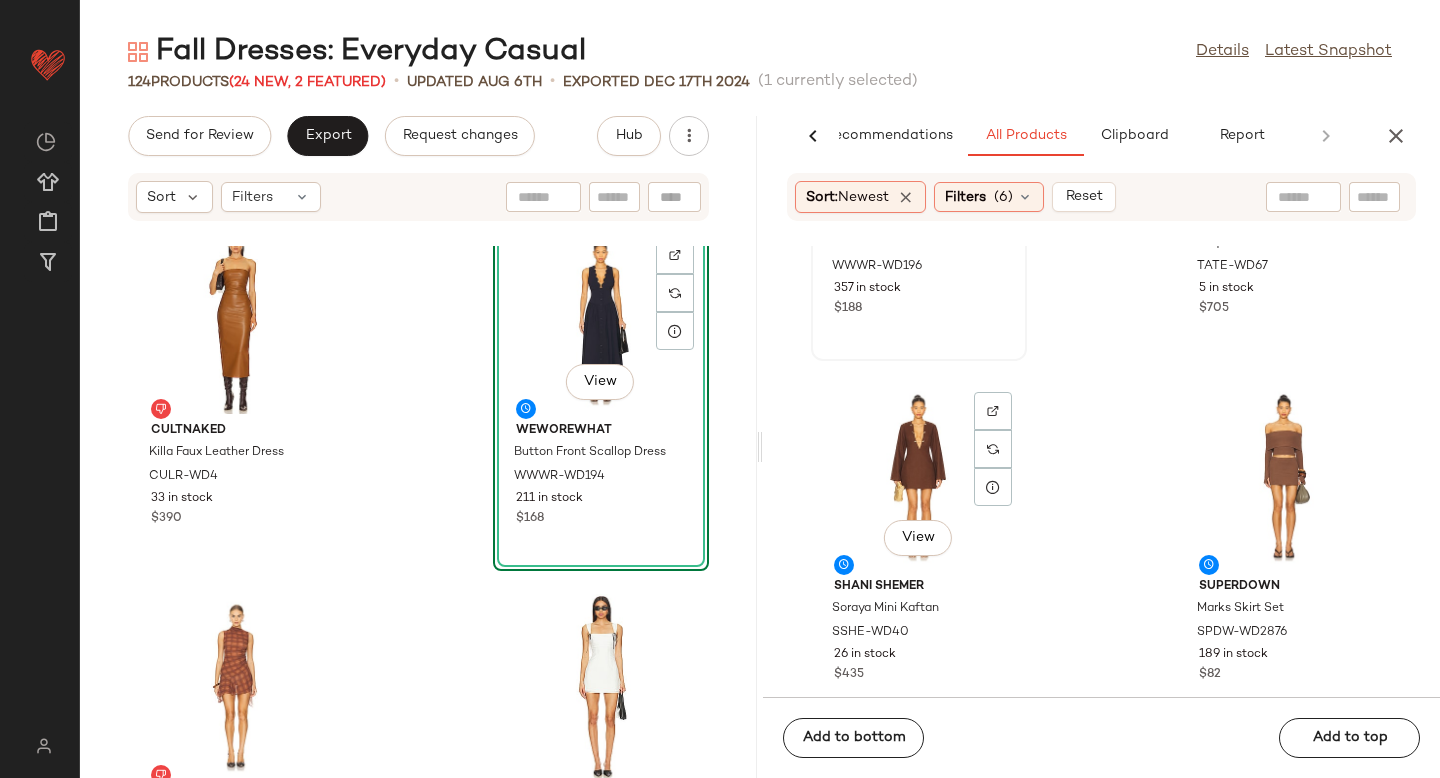 scroll, scrollTop: 13904, scrollLeft: 0, axis: vertical 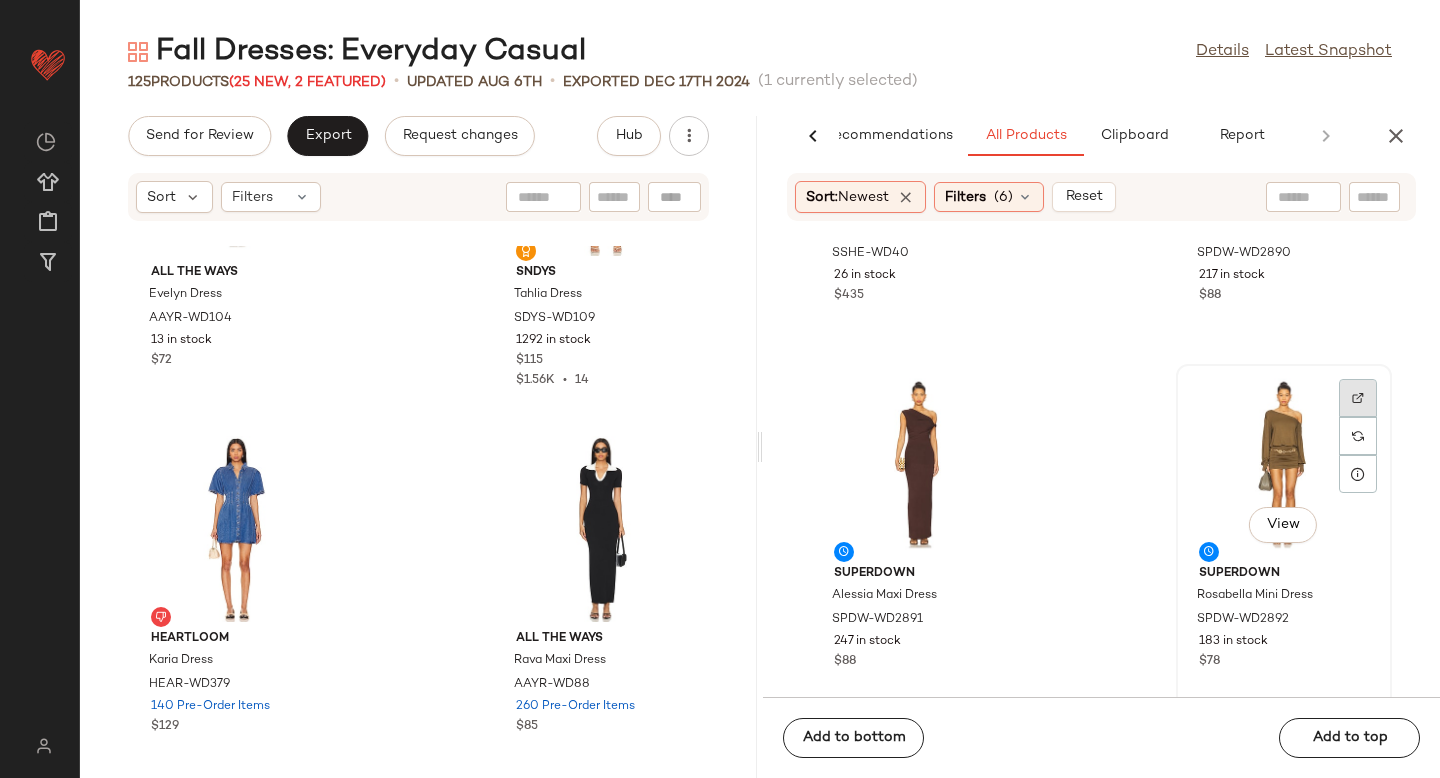 click 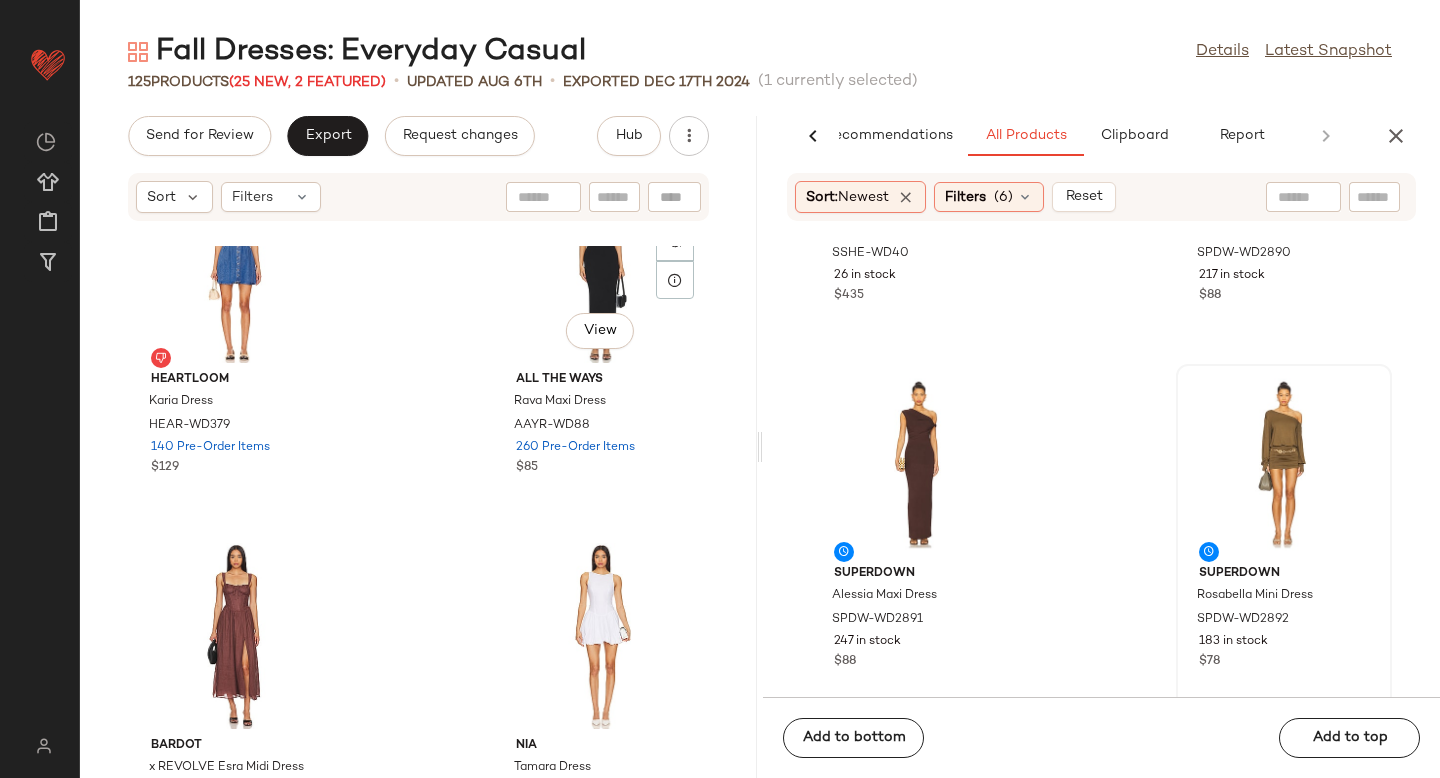 scroll, scrollTop: 8152, scrollLeft: 0, axis: vertical 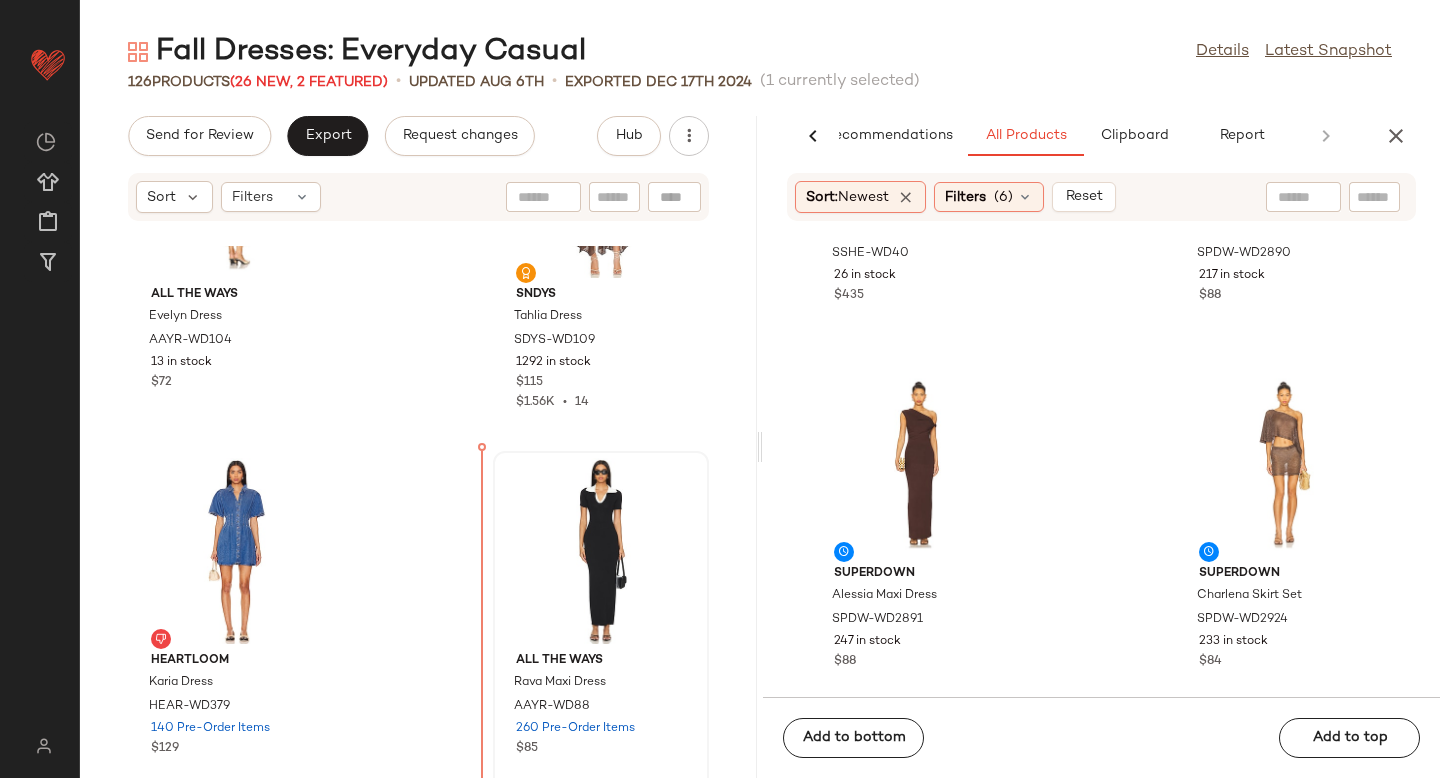drag, startPoint x: 205, startPoint y: 602, endPoint x: 511, endPoint y: 483, distance: 328.32452 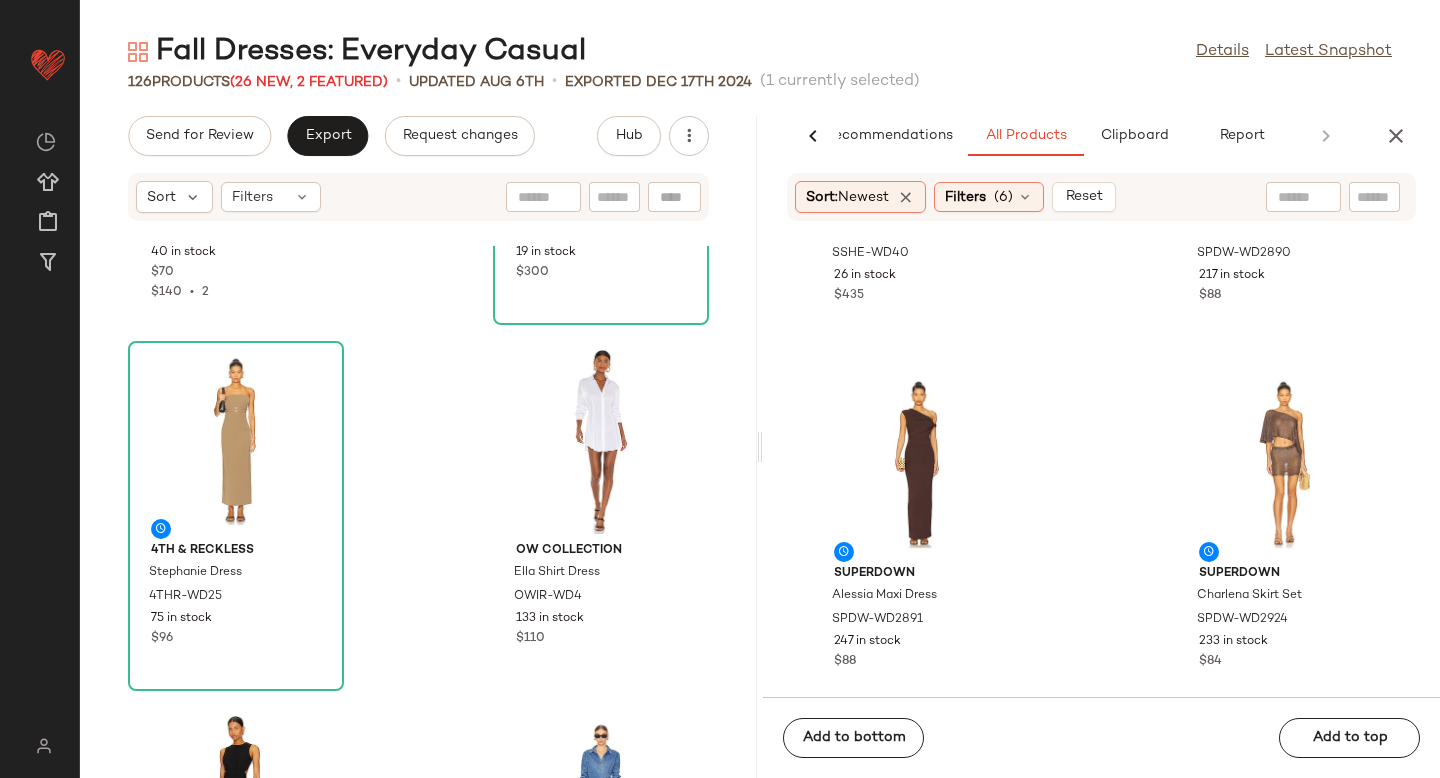 scroll, scrollTop: 11939, scrollLeft: 0, axis: vertical 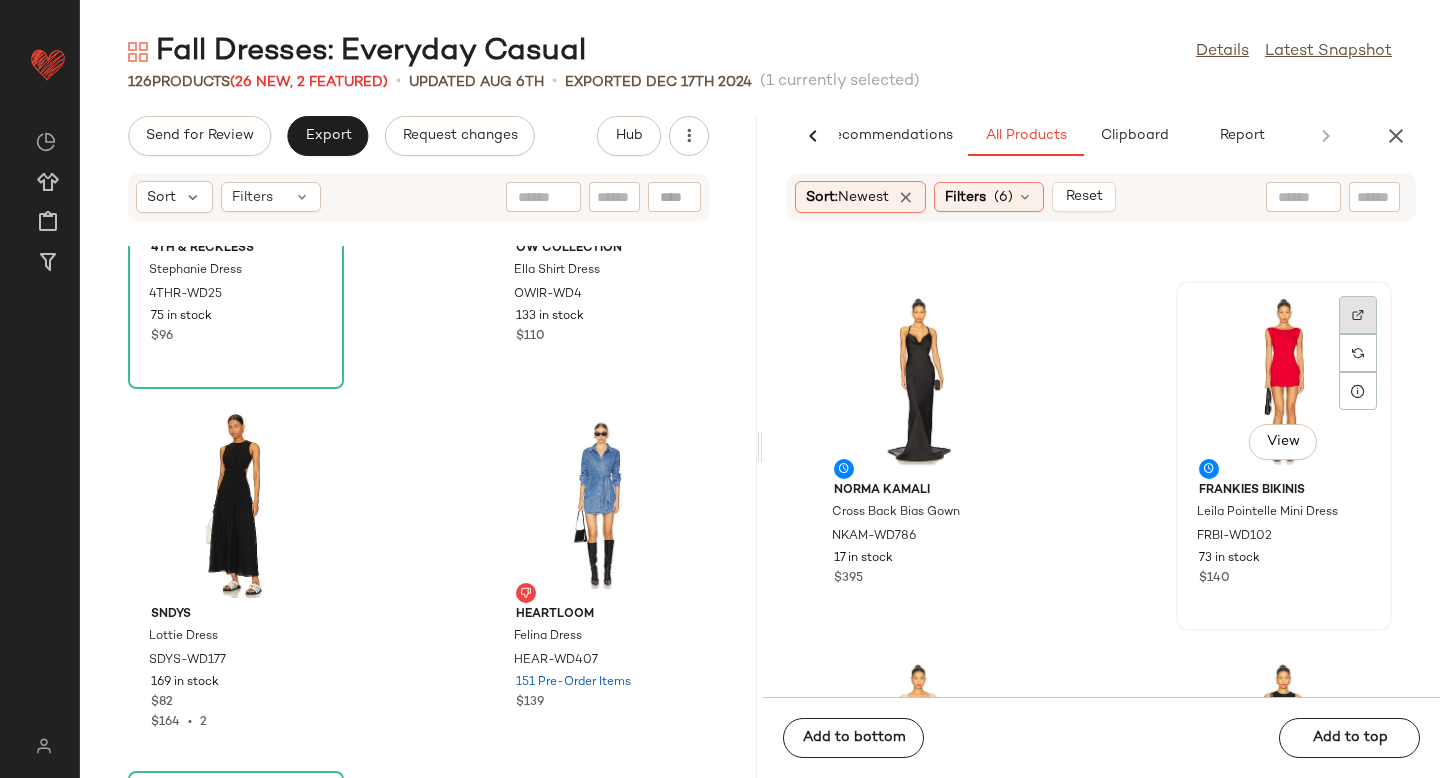 click 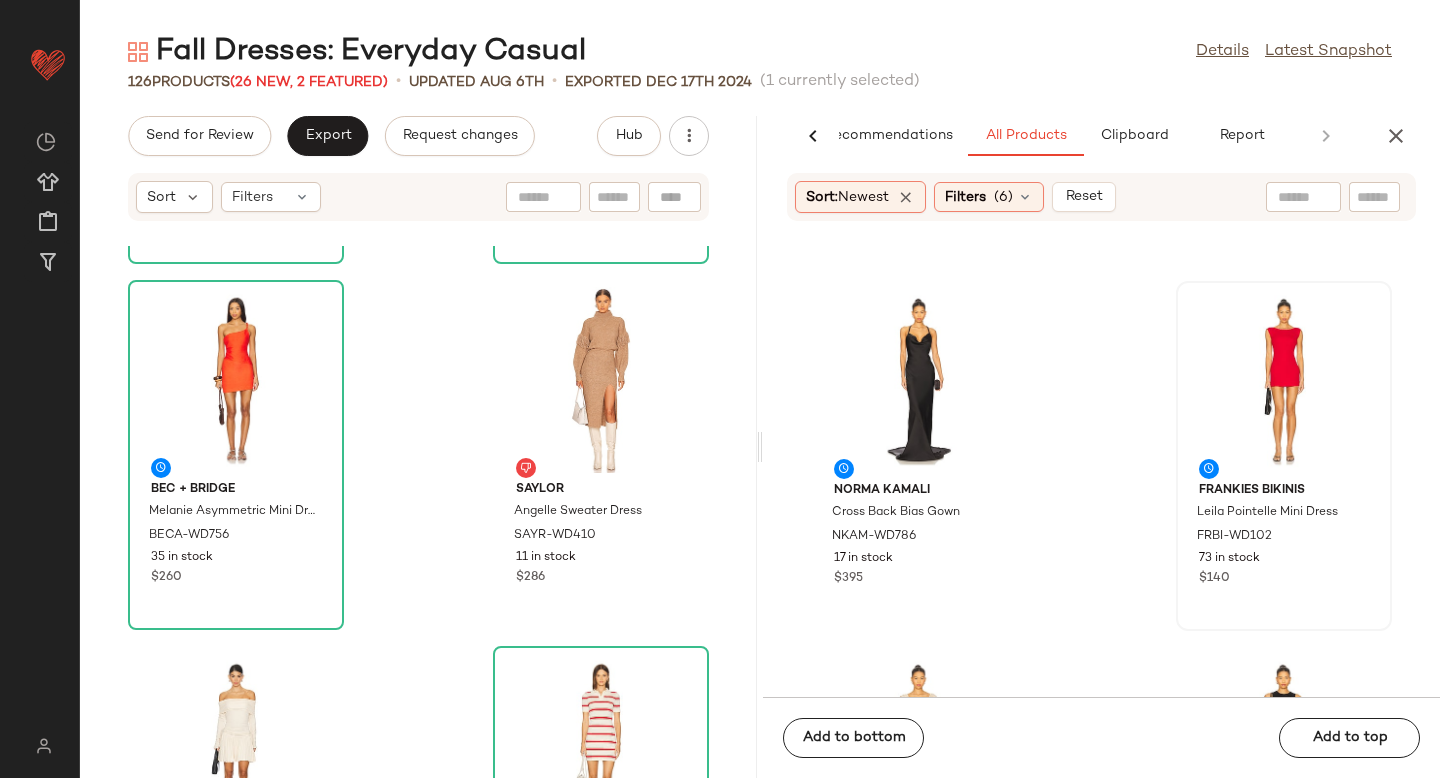 scroll, scrollTop: 4069, scrollLeft: 0, axis: vertical 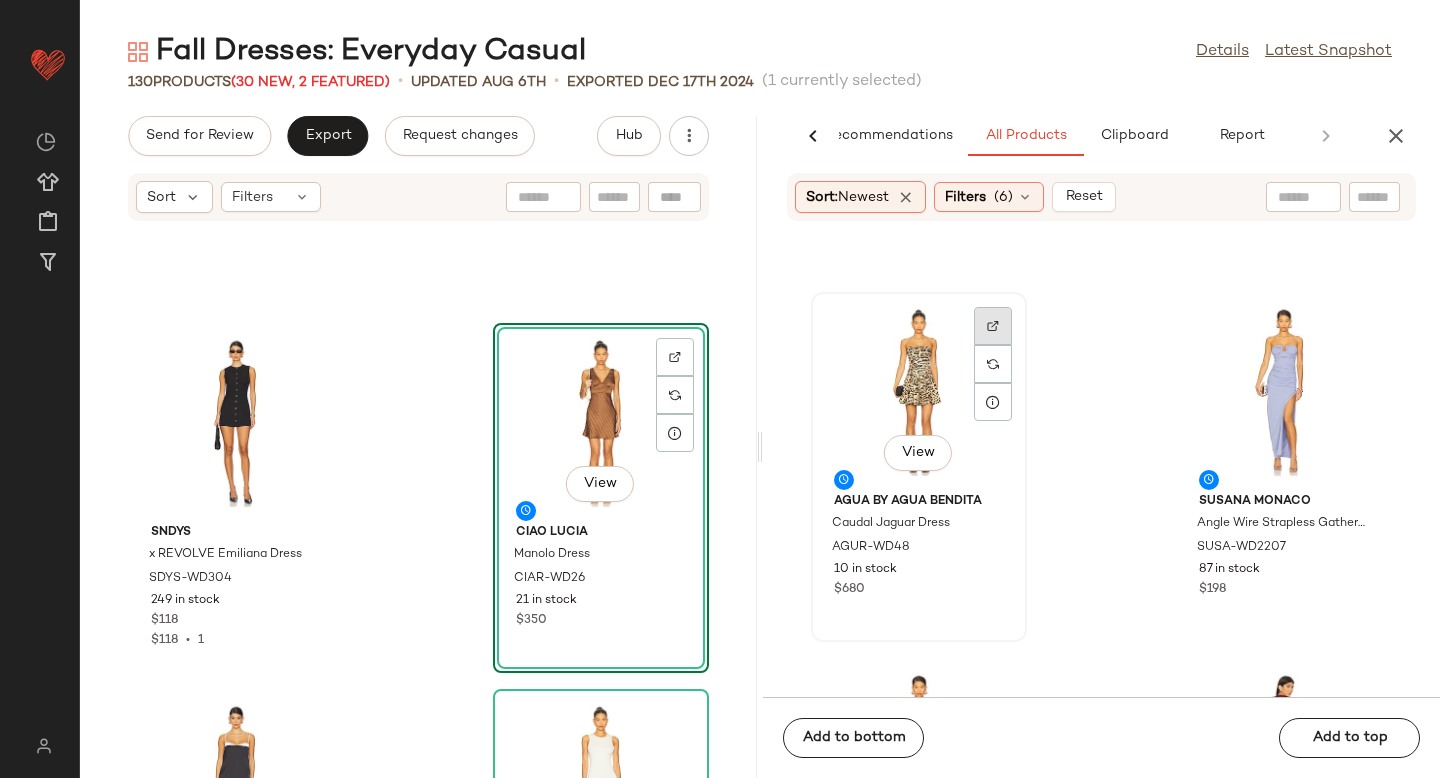 click 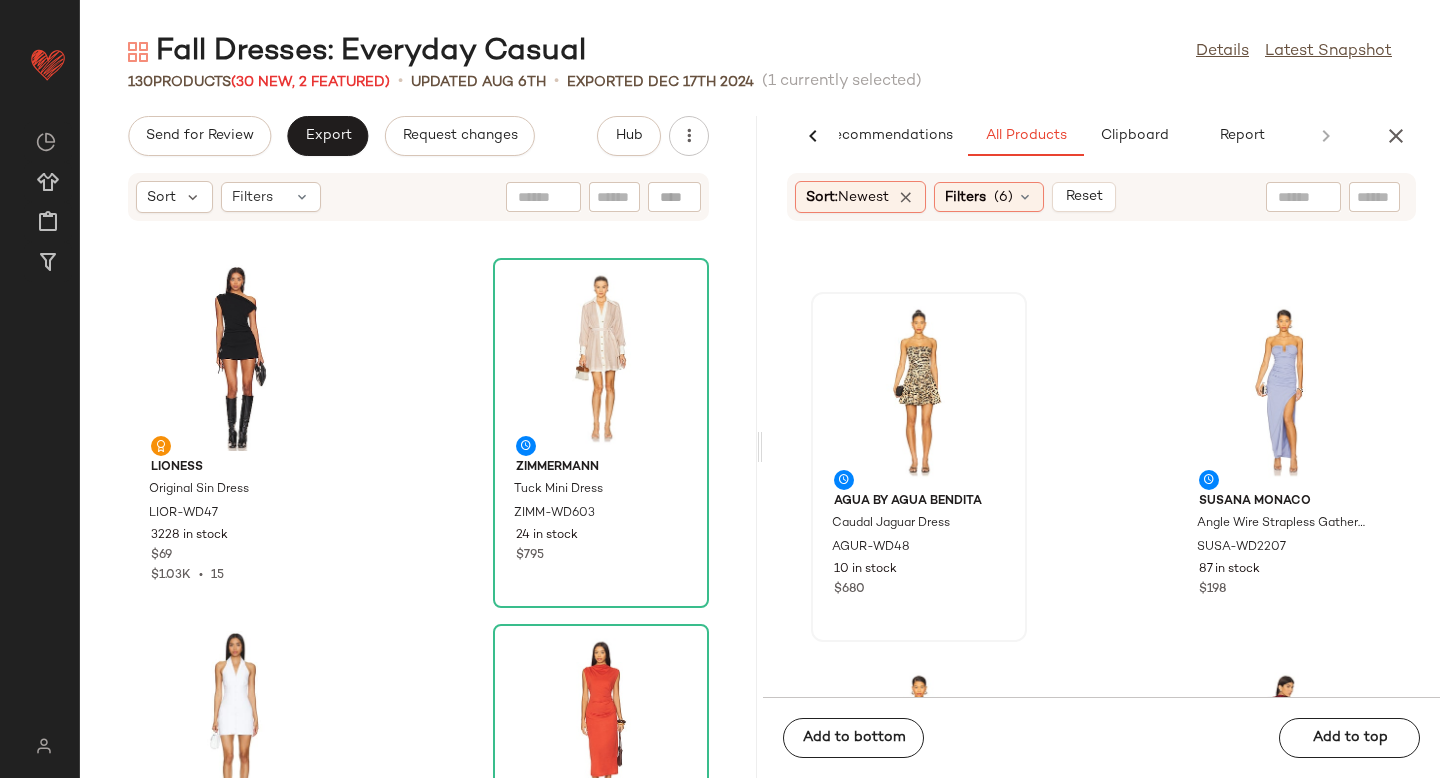 scroll, scrollTop: 475, scrollLeft: 0, axis: vertical 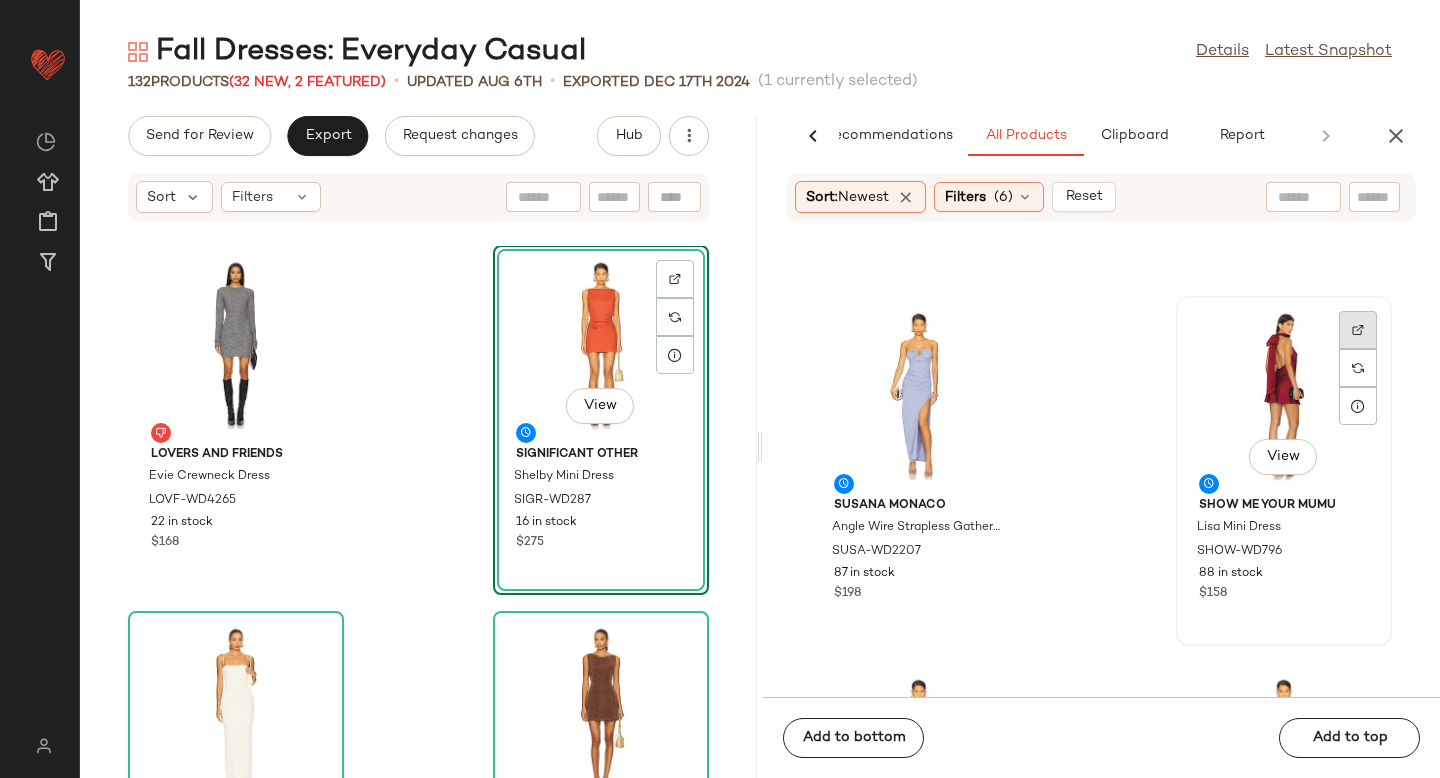 click 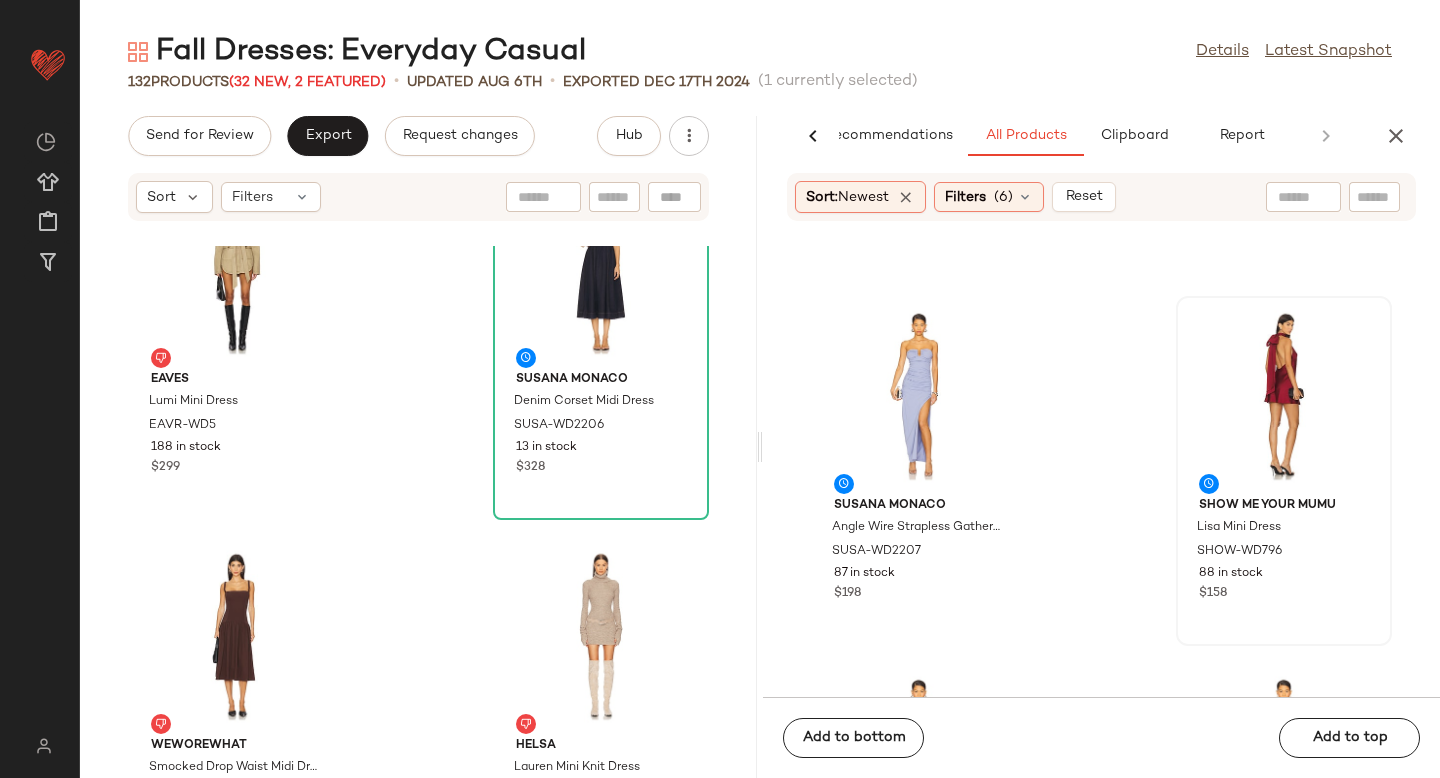 scroll, scrollTop: 6113, scrollLeft: 0, axis: vertical 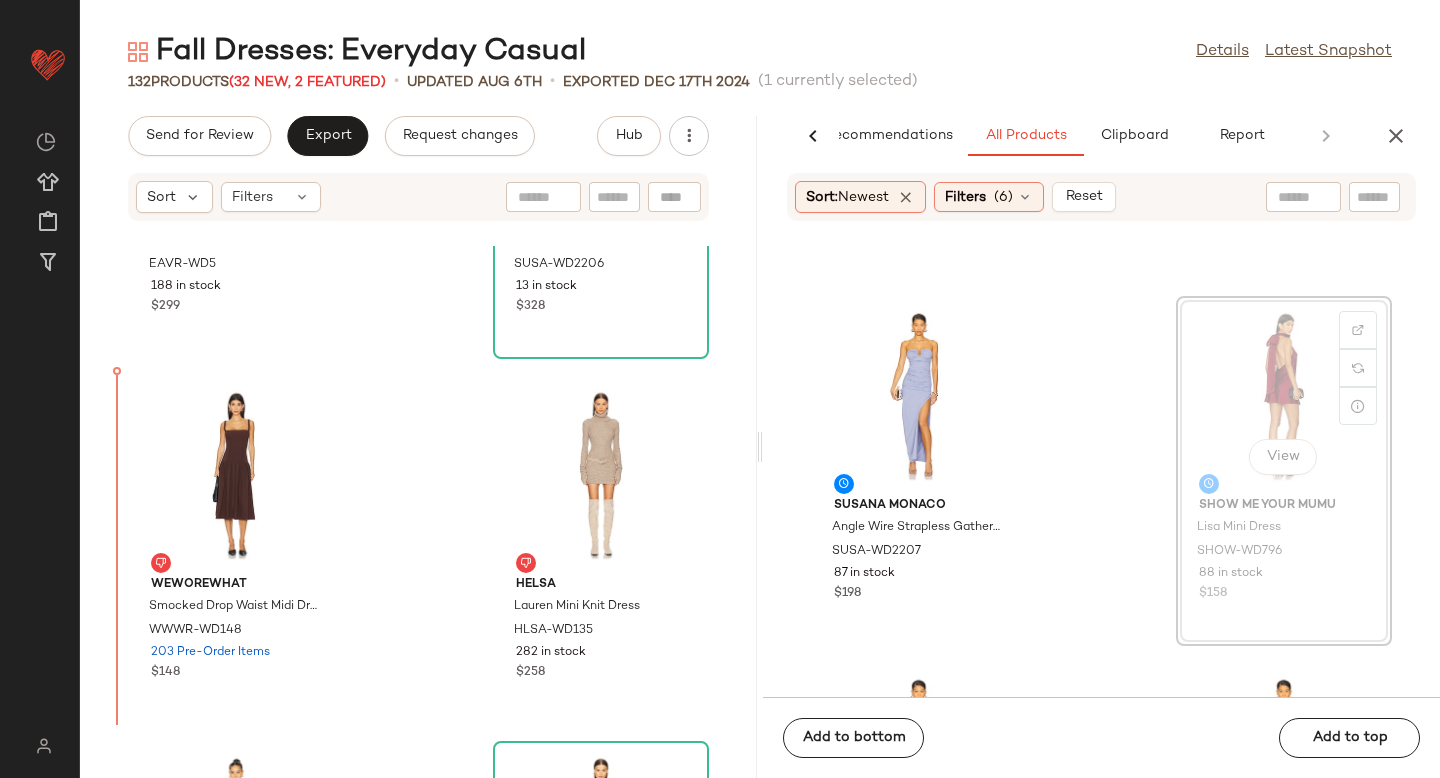 drag, startPoint x: 1247, startPoint y: 369, endPoint x: 1227, endPoint y: 371, distance: 20.09975 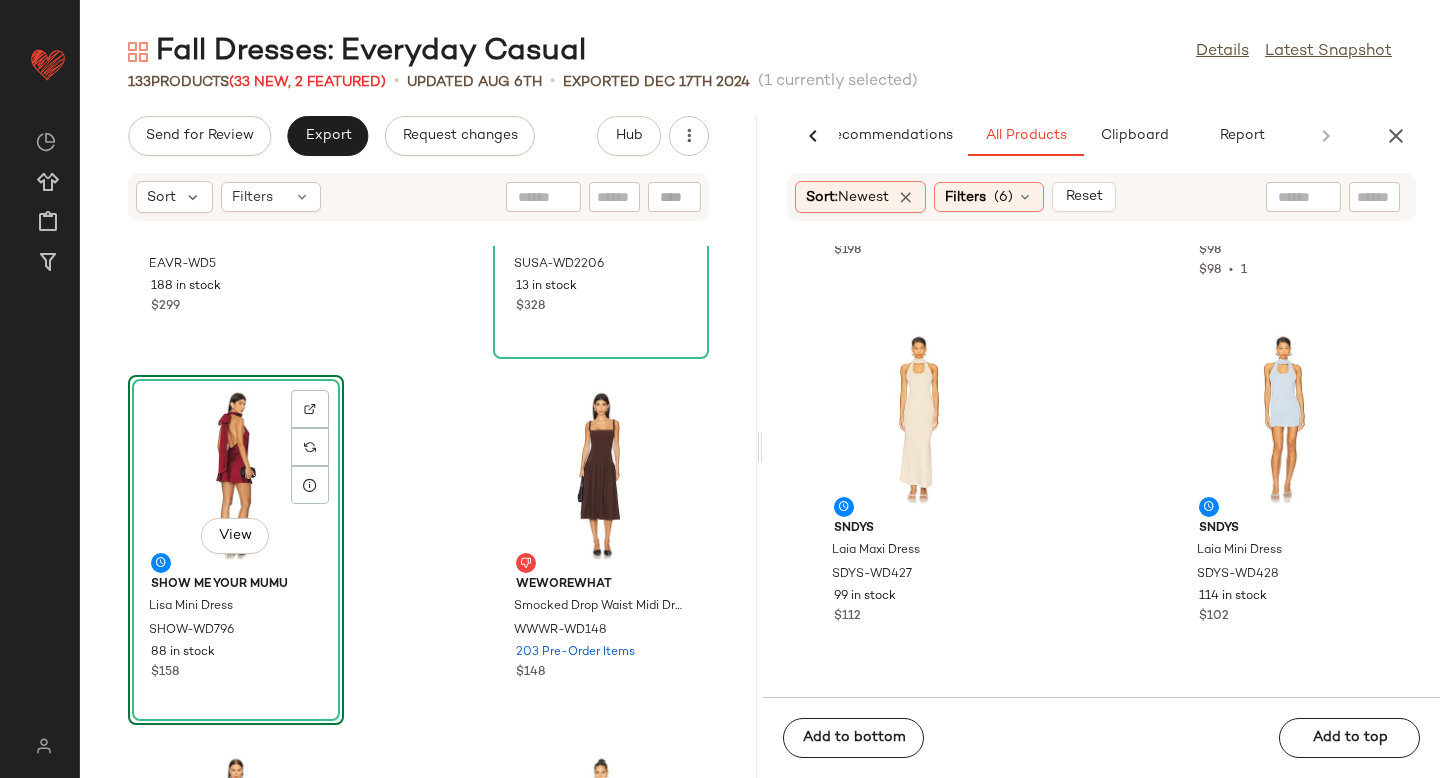 scroll, scrollTop: 16035, scrollLeft: 0, axis: vertical 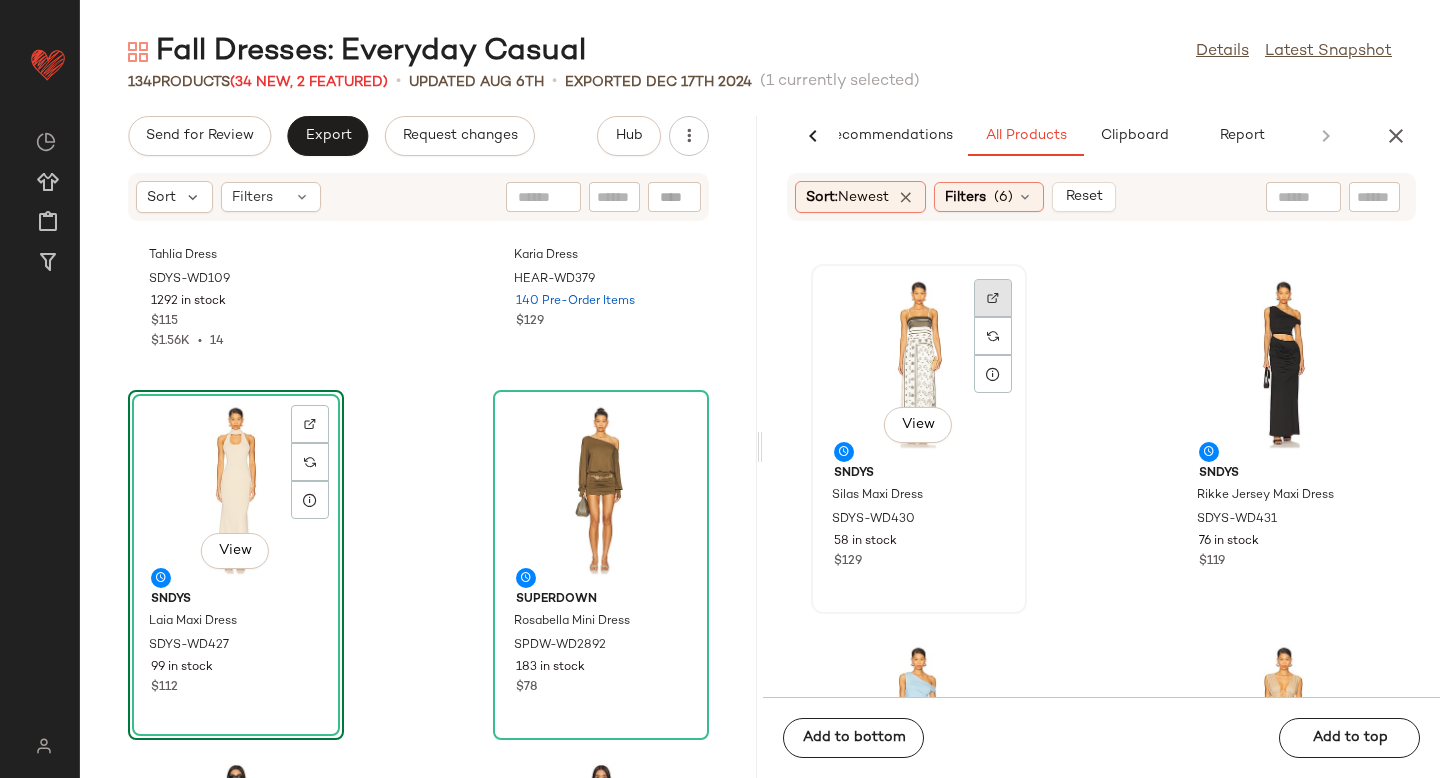 click 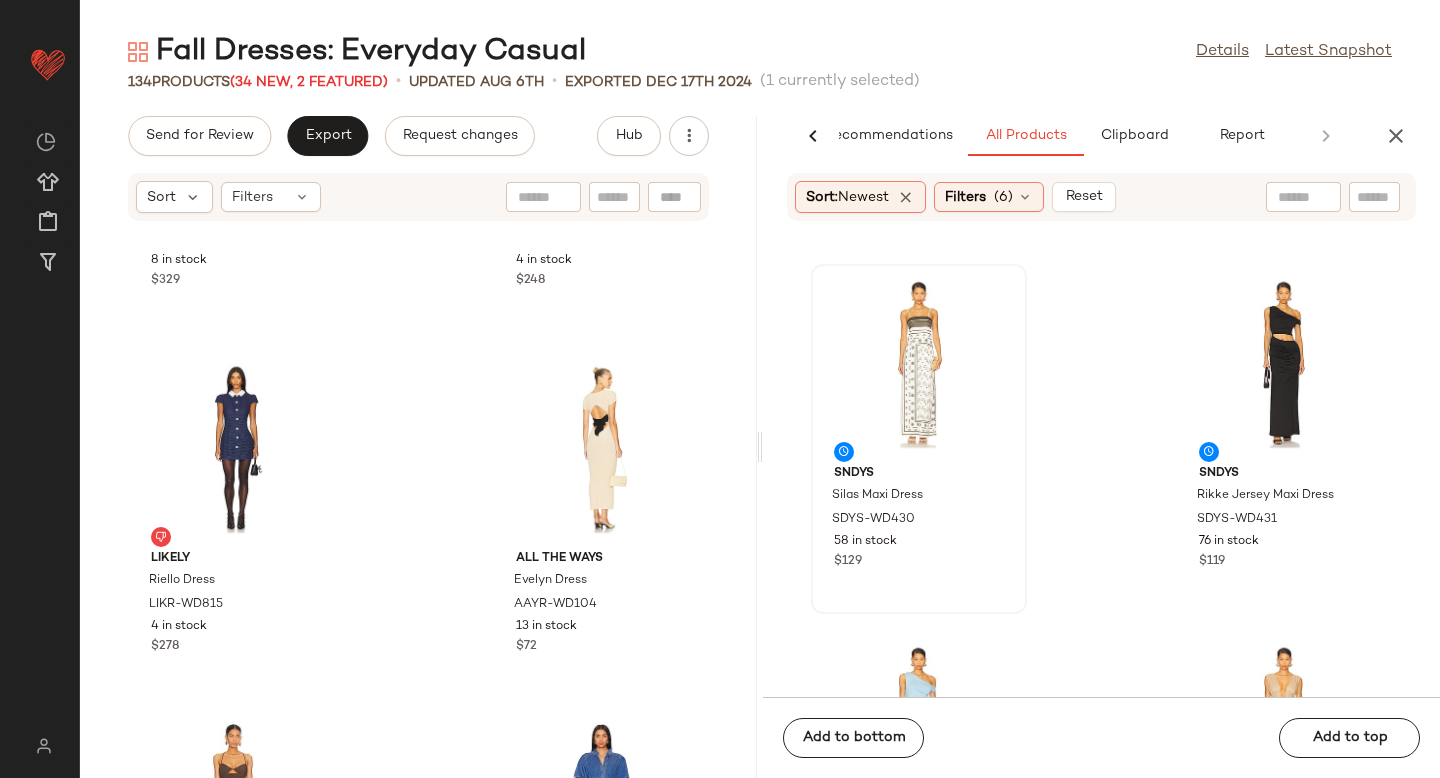 scroll, scrollTop: 8808, scrollLeft: 0, axis: vertical 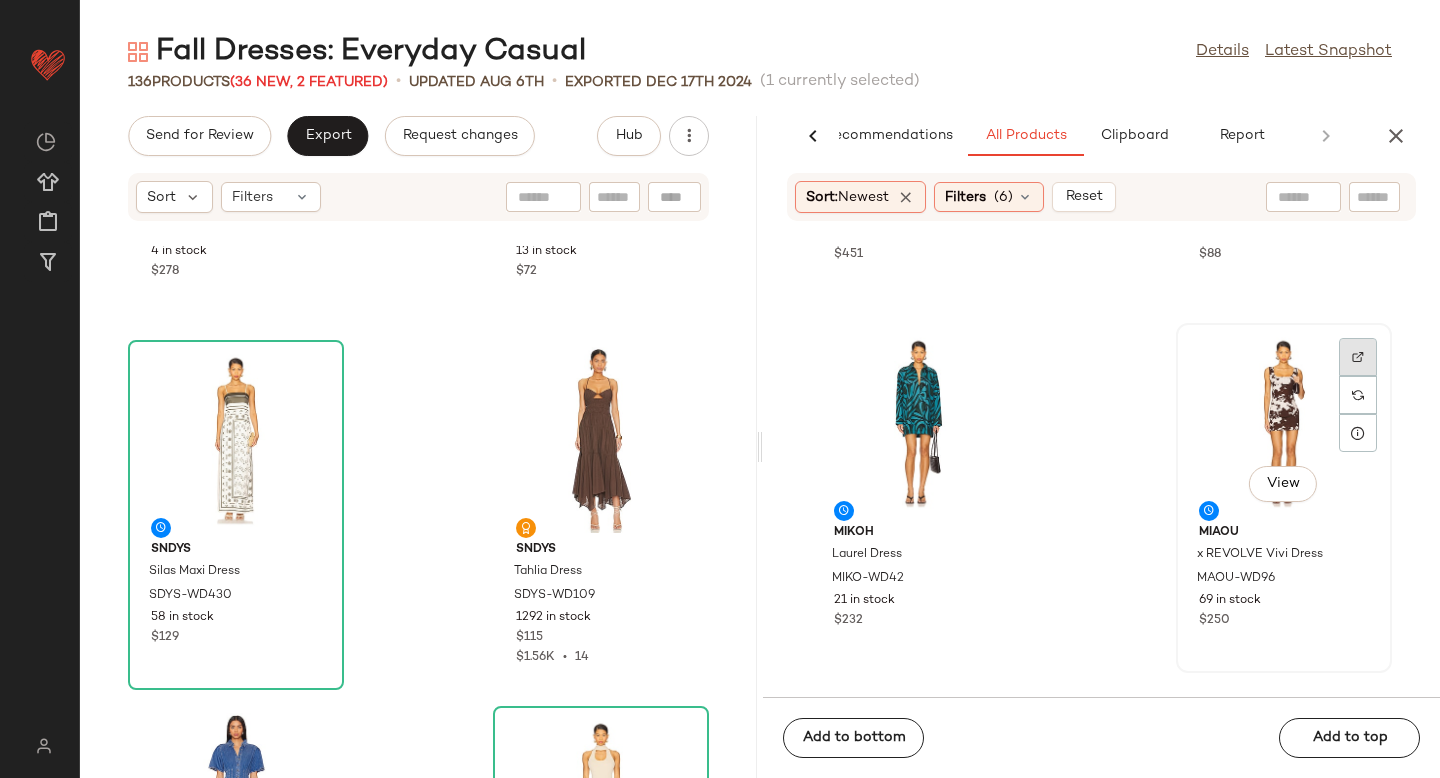 click 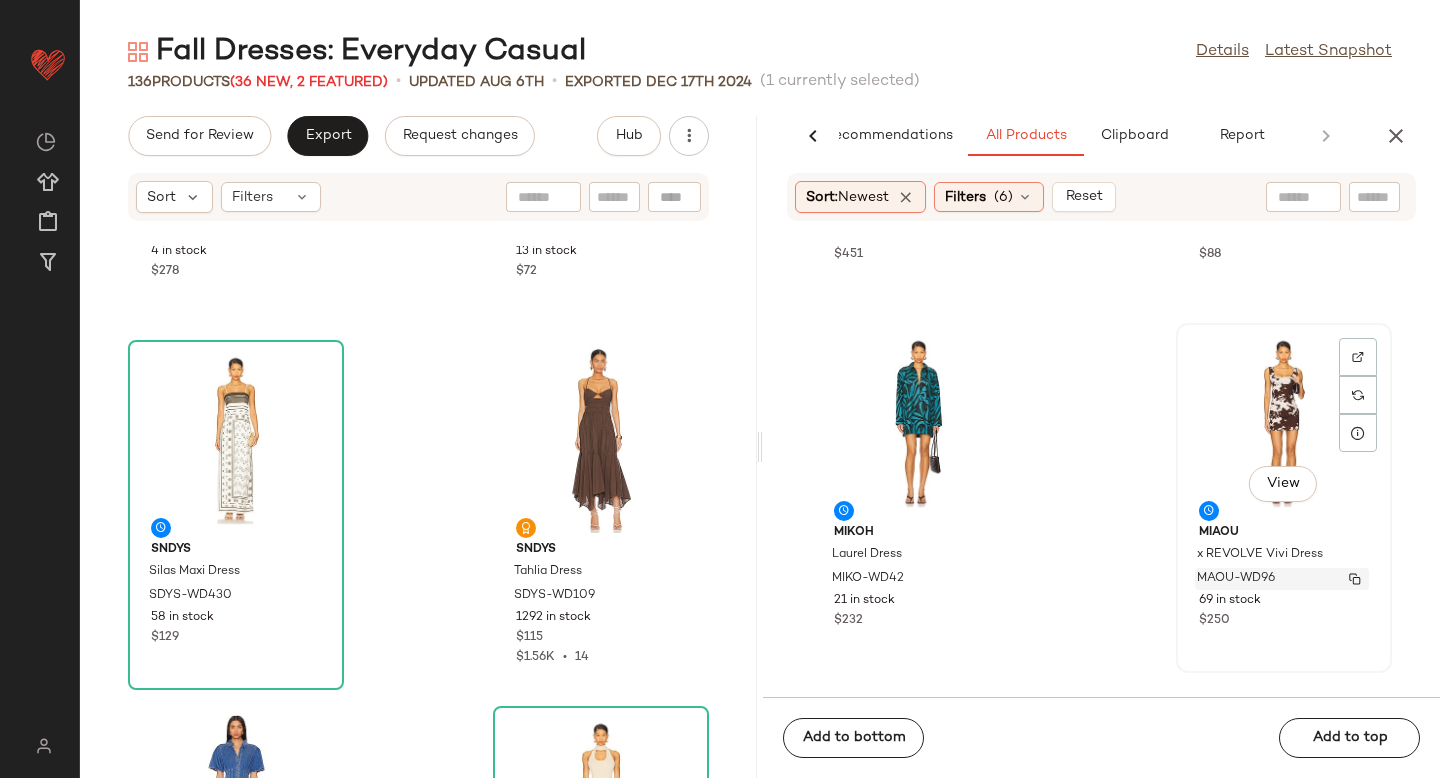 click on "MAOU-WD96" at bounding box center [1236, 579] 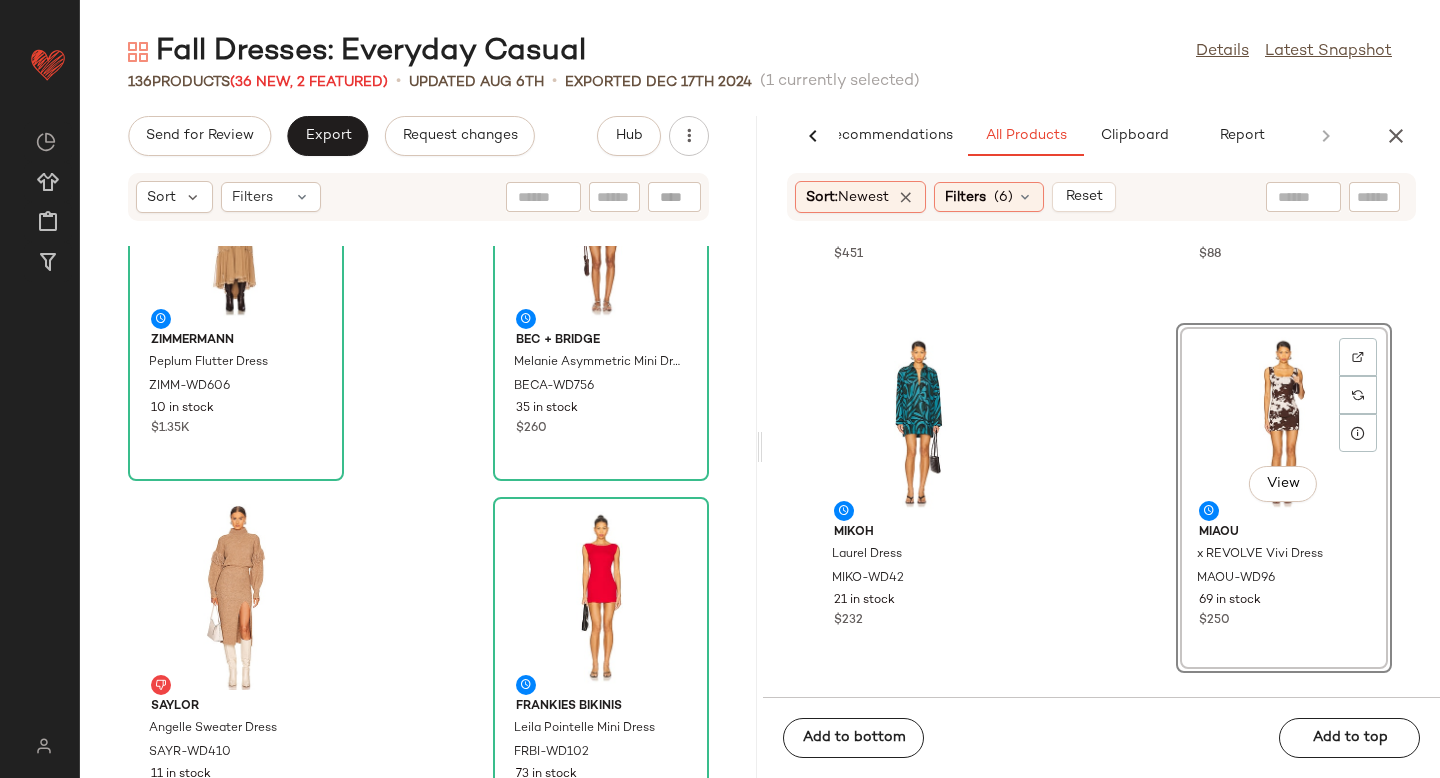 scroll, scrollTop: 4513, scrollLeft: 0, axis: vertical 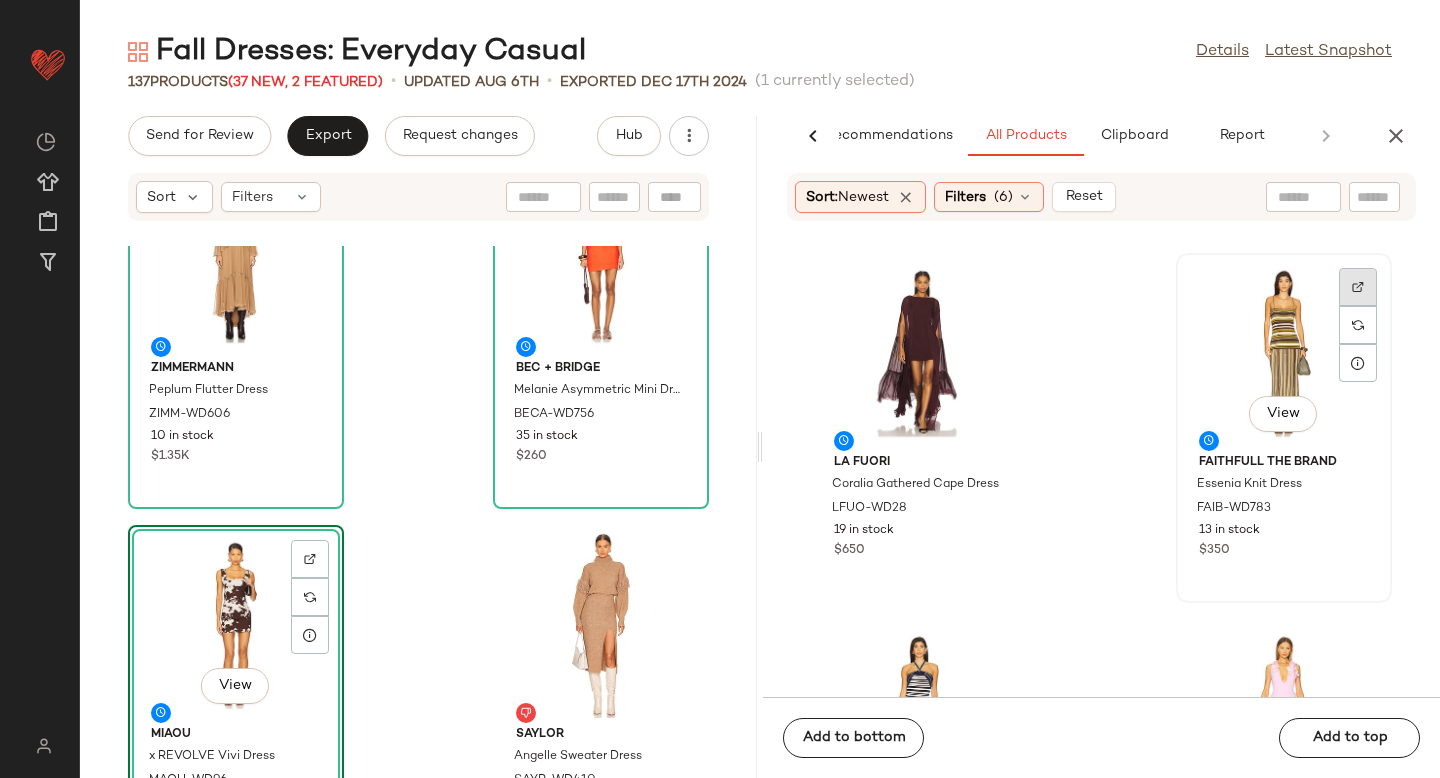 click 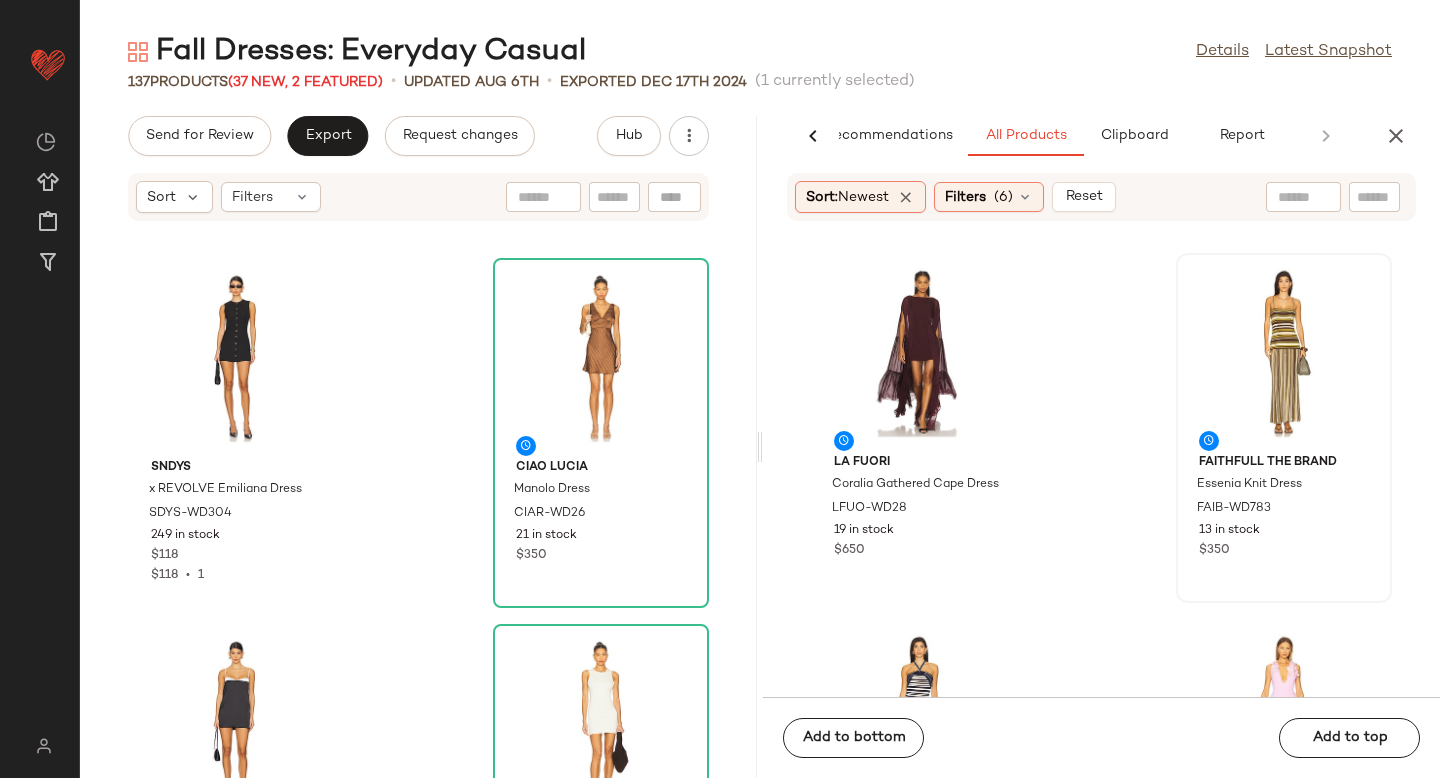 scroll, scrollTop: 7691, scrollLeft: 0, axis: vertical 